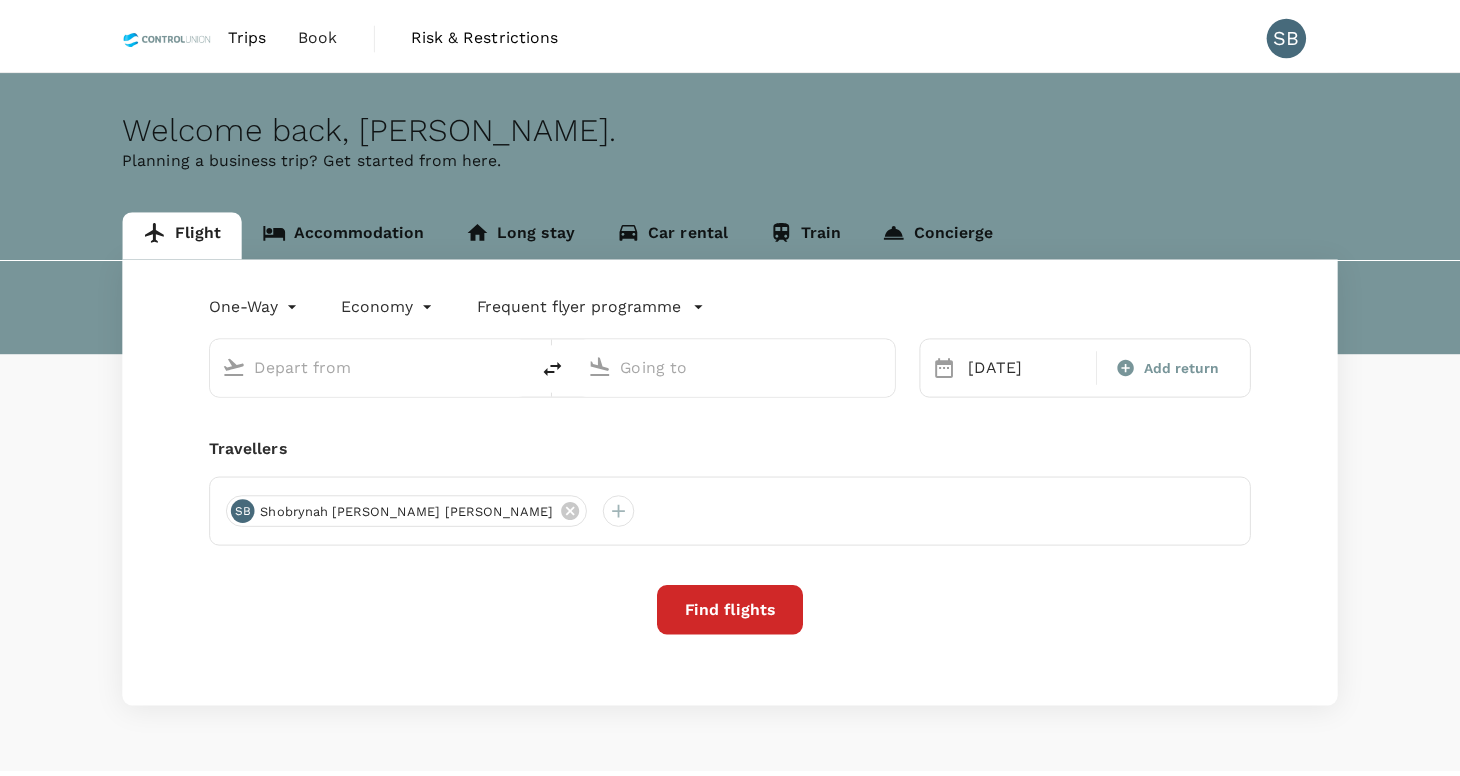 scroll, scrollTop: 0, scrollLeft: 0, axis: both 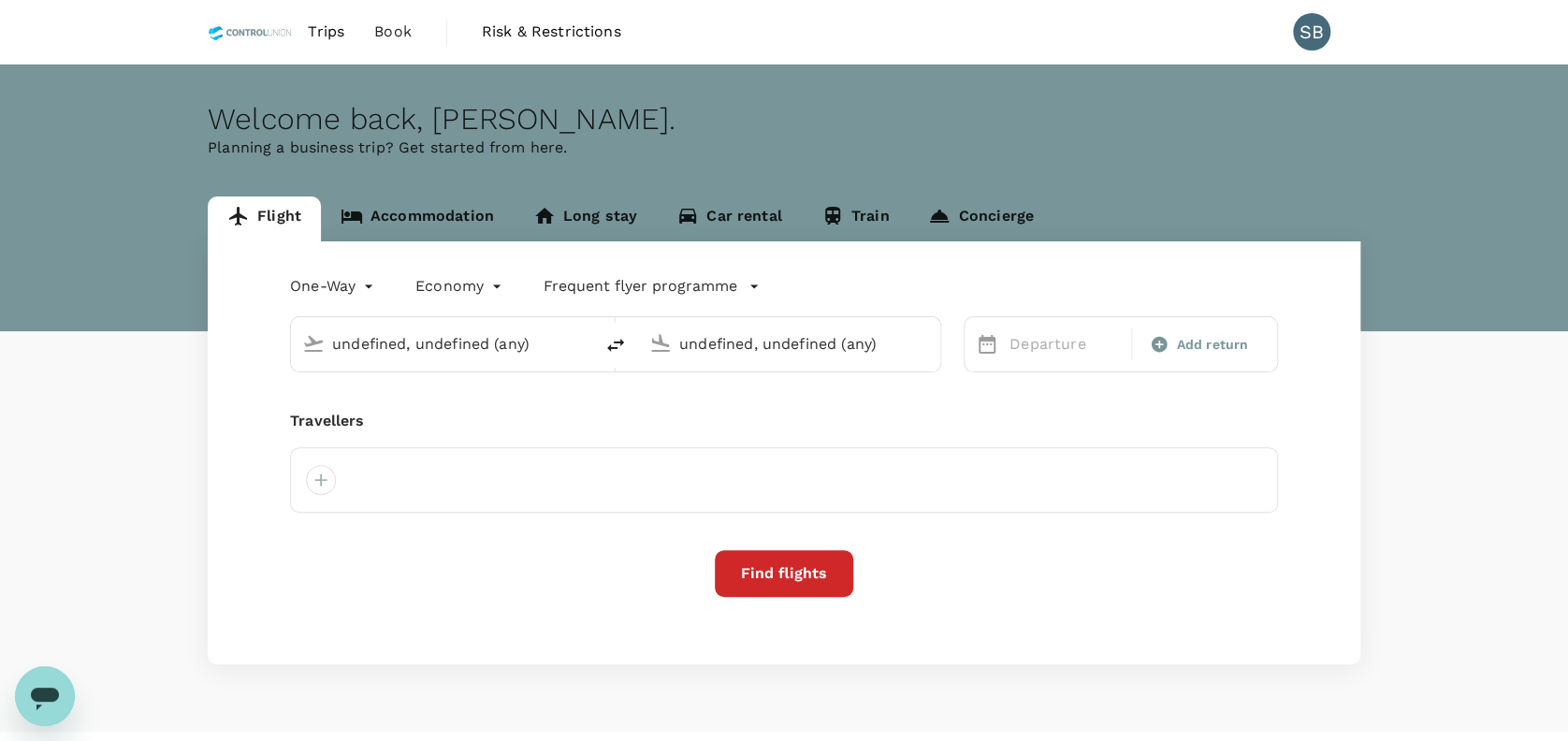 type 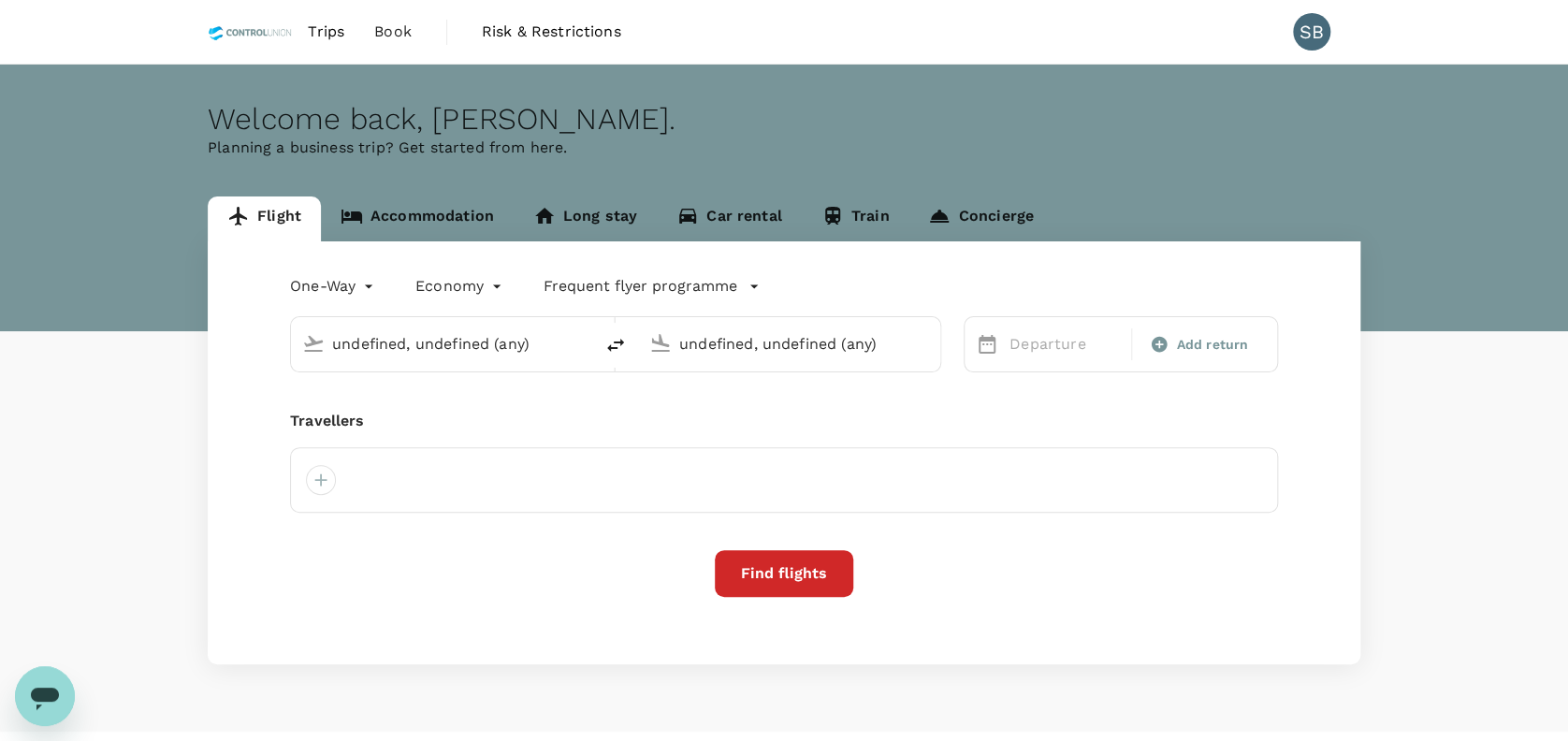 type 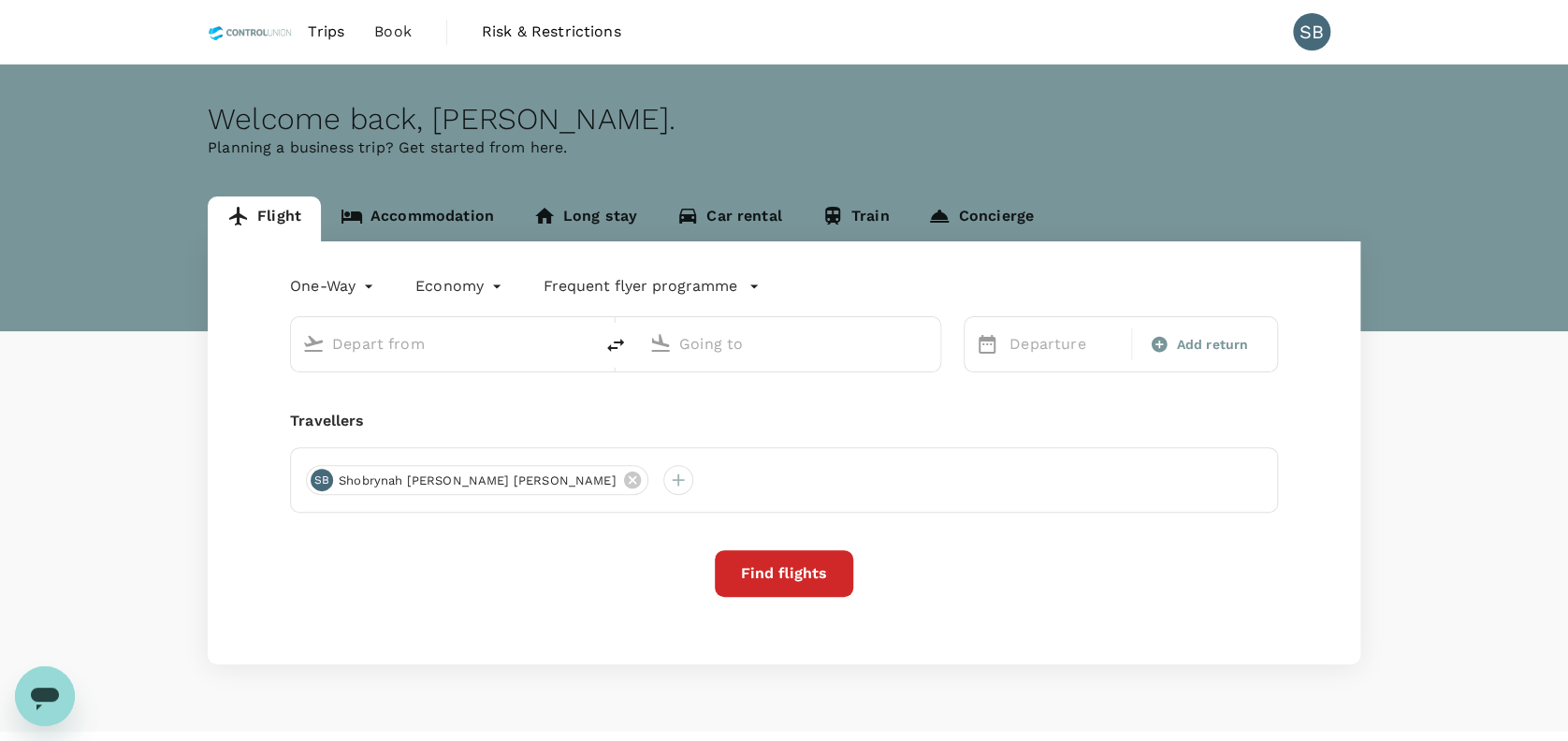 type on "Kuala Lumpur Intl ([GEOGRAPHIC_DATA])" 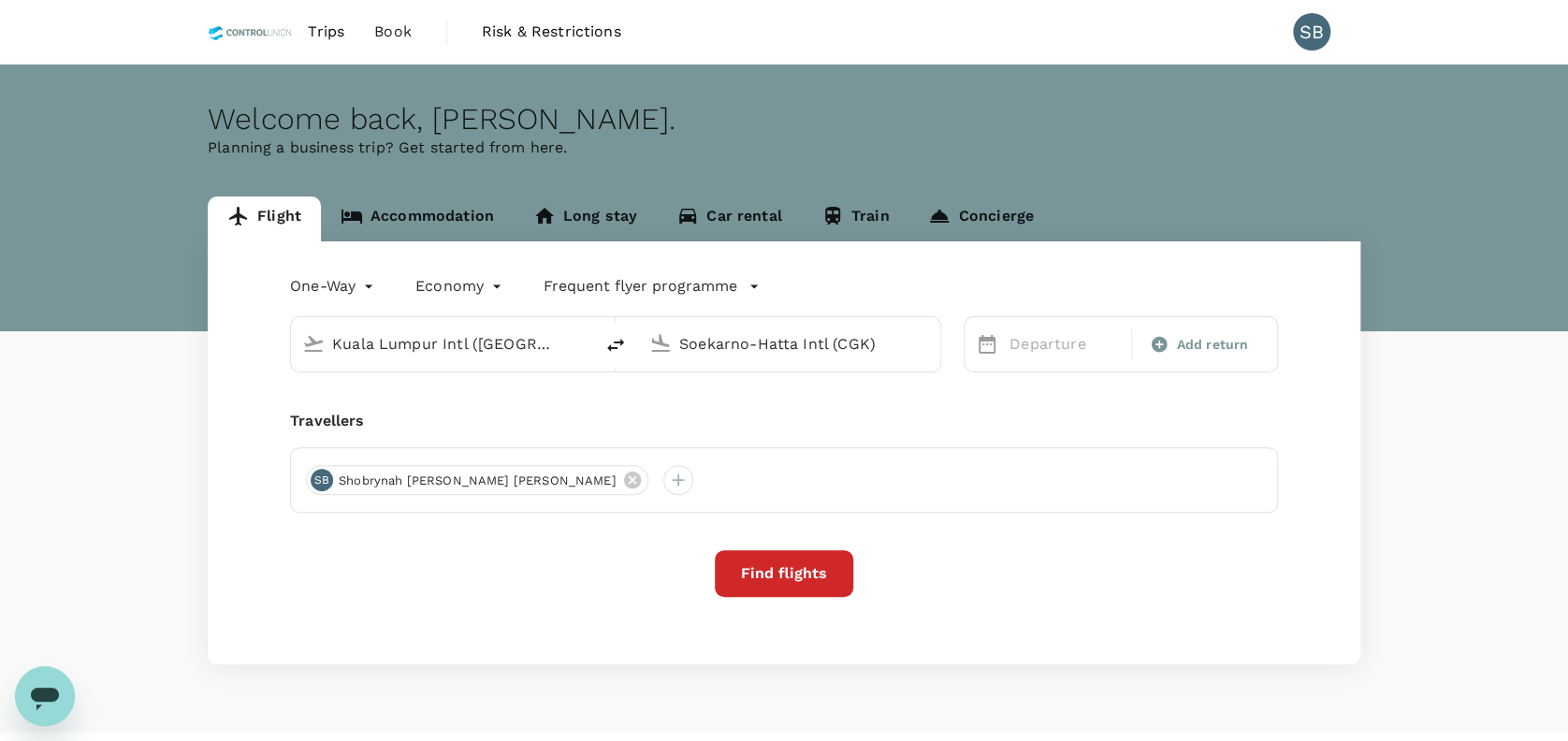 type 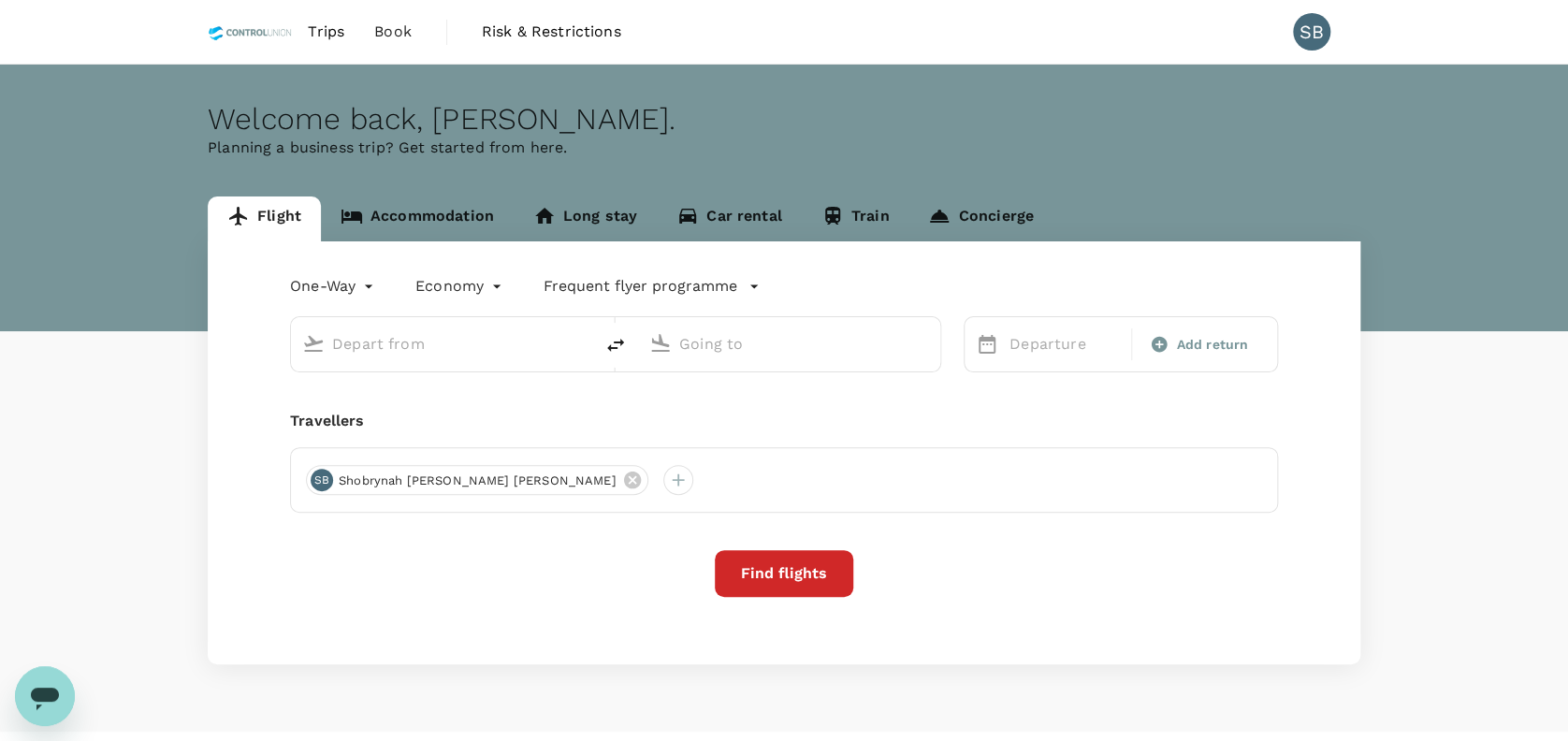 type on "Kuala Lumpur Intl ([GEOGRAPHIC_DATA])" 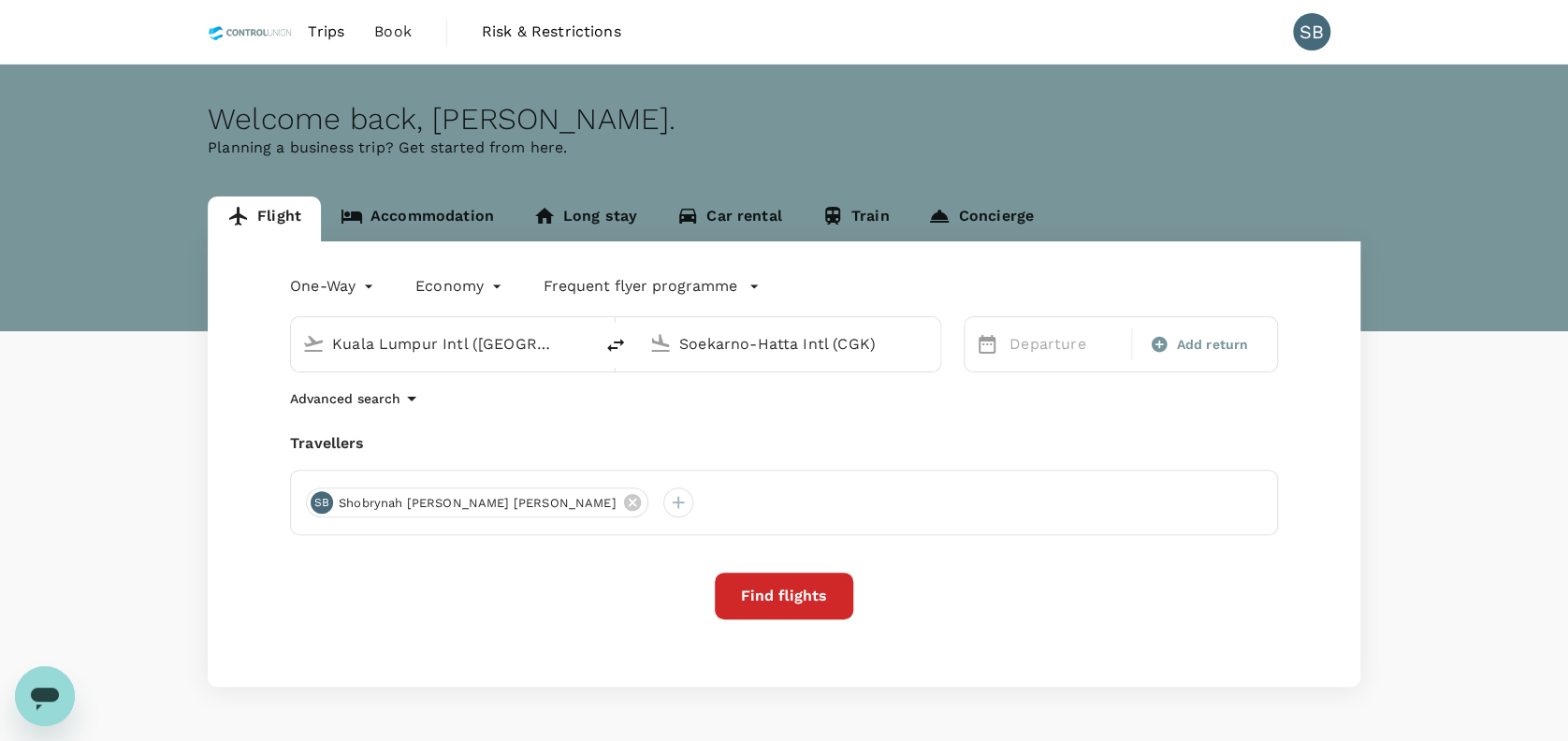 click on "Soekarno-Hatta Intl (CGK)" at bounding box center (790, 343) 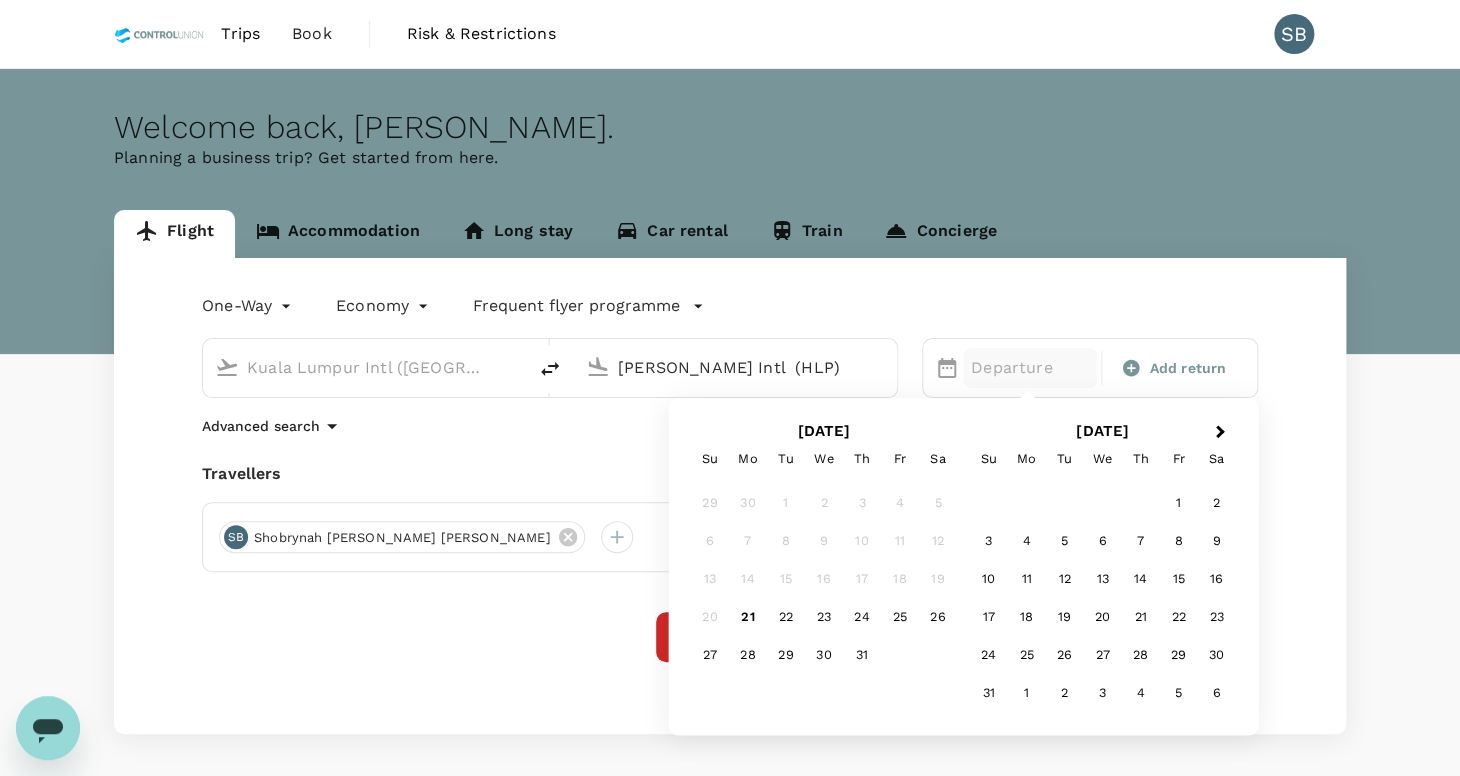 type on "[PERSON_NAME] Intl  (HLP)" 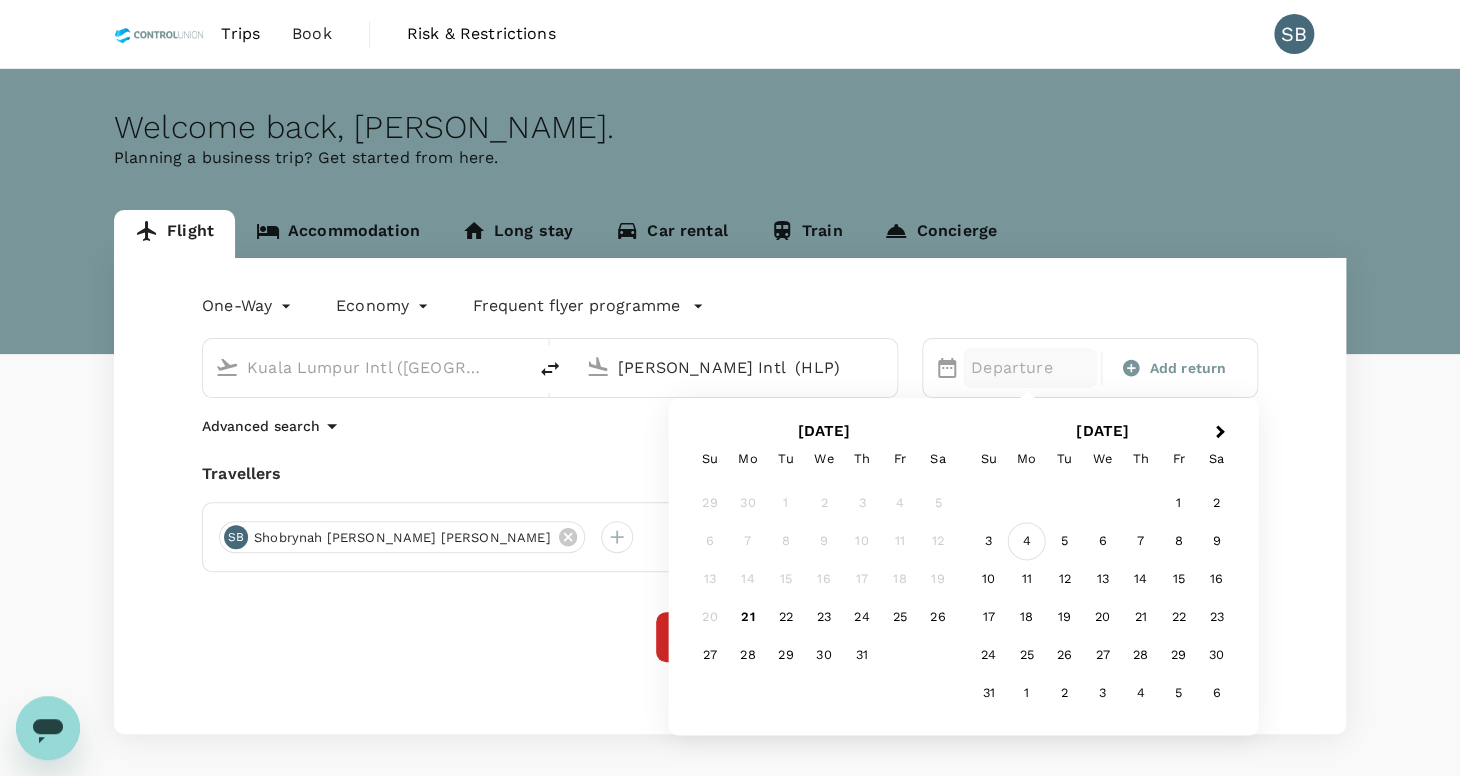 click on "4" at bounding box center (1027, 542) 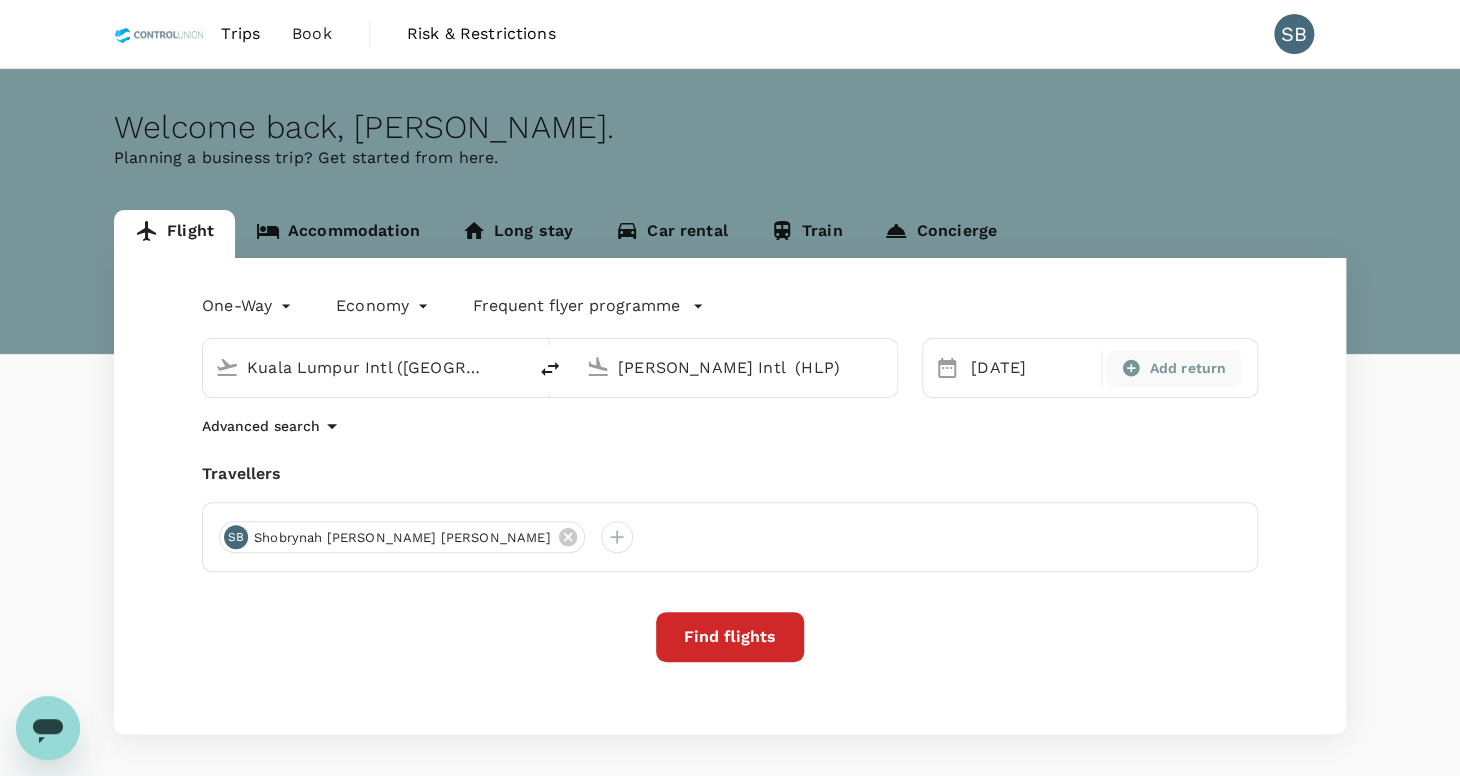 click on "Add return" at bounding box center (1187, 368) 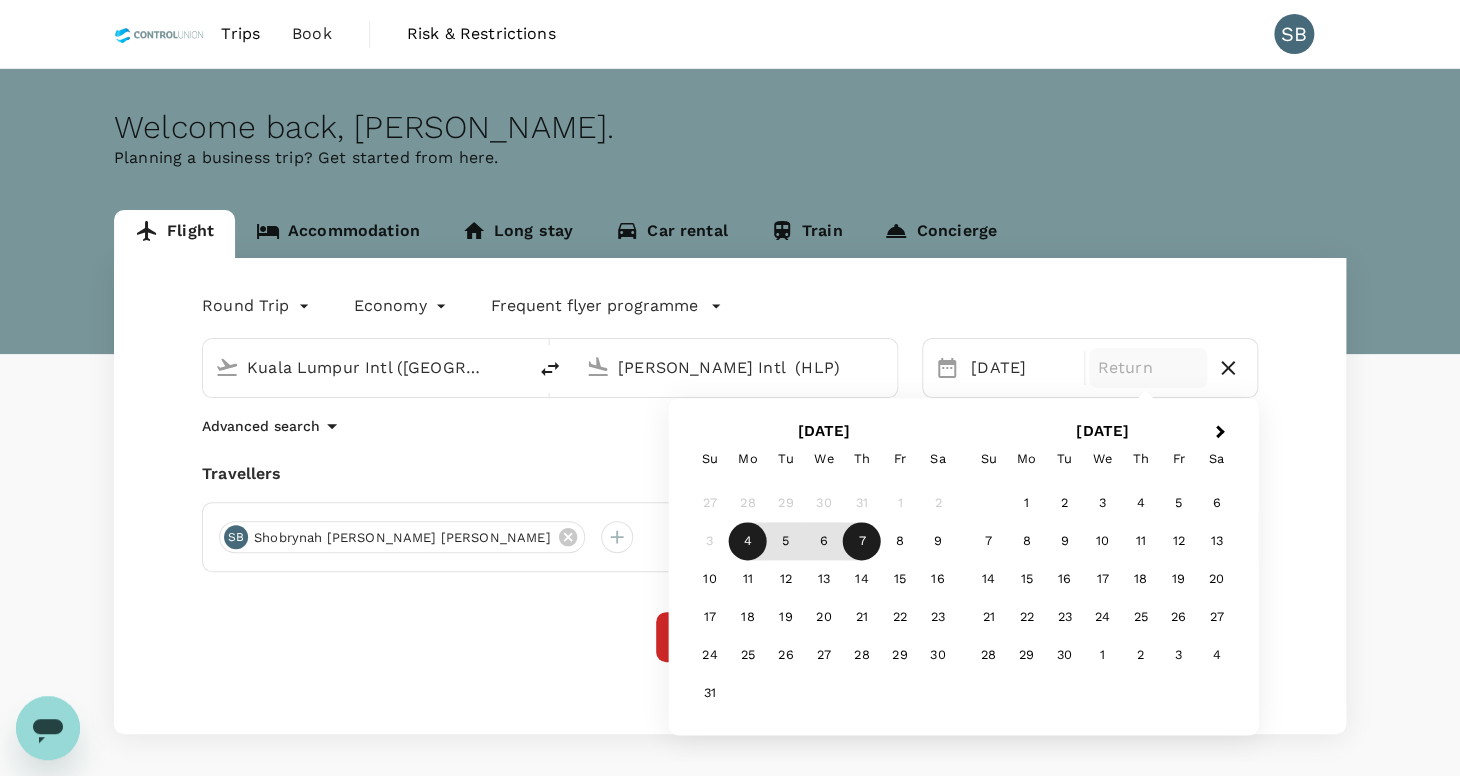 click on "7" at bounding box center (862, 542) 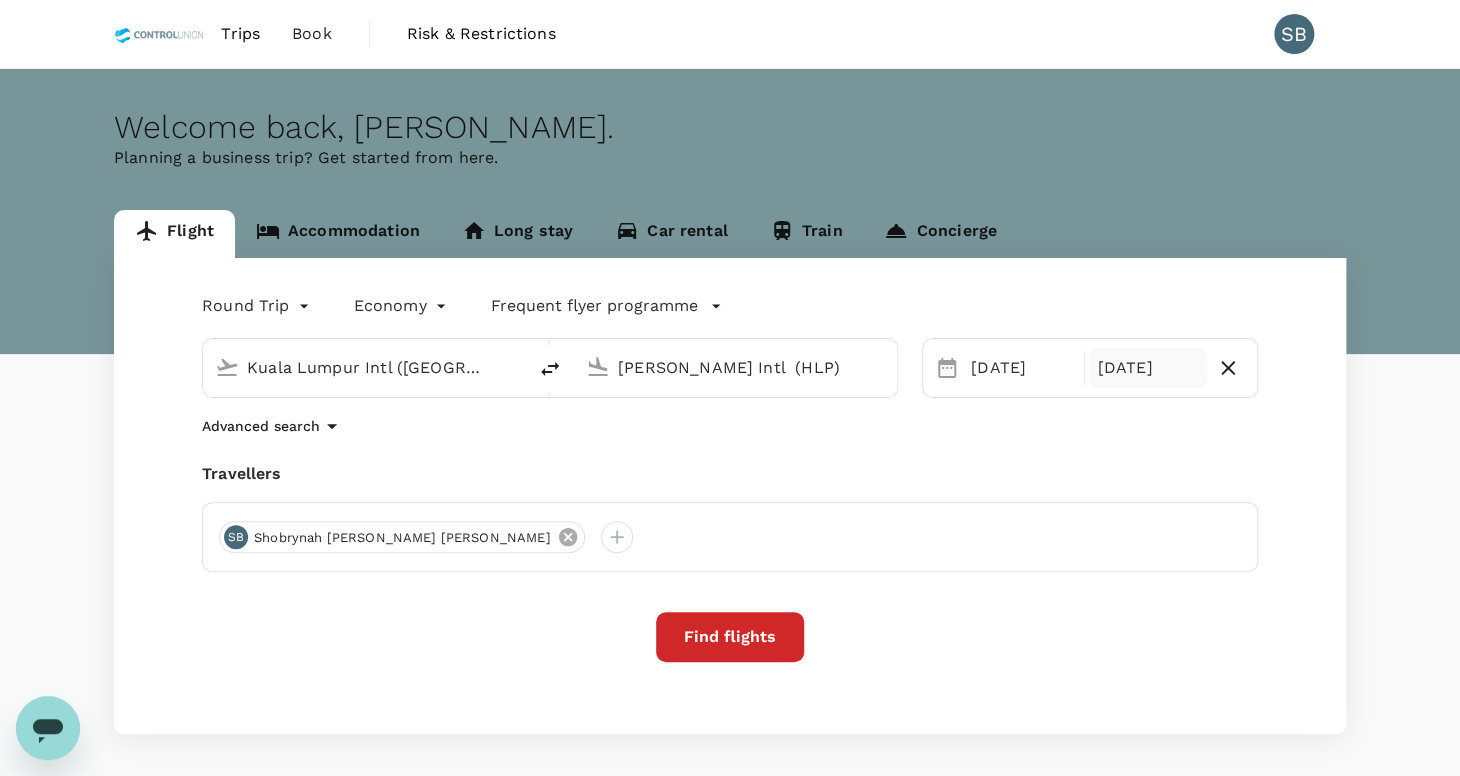 click 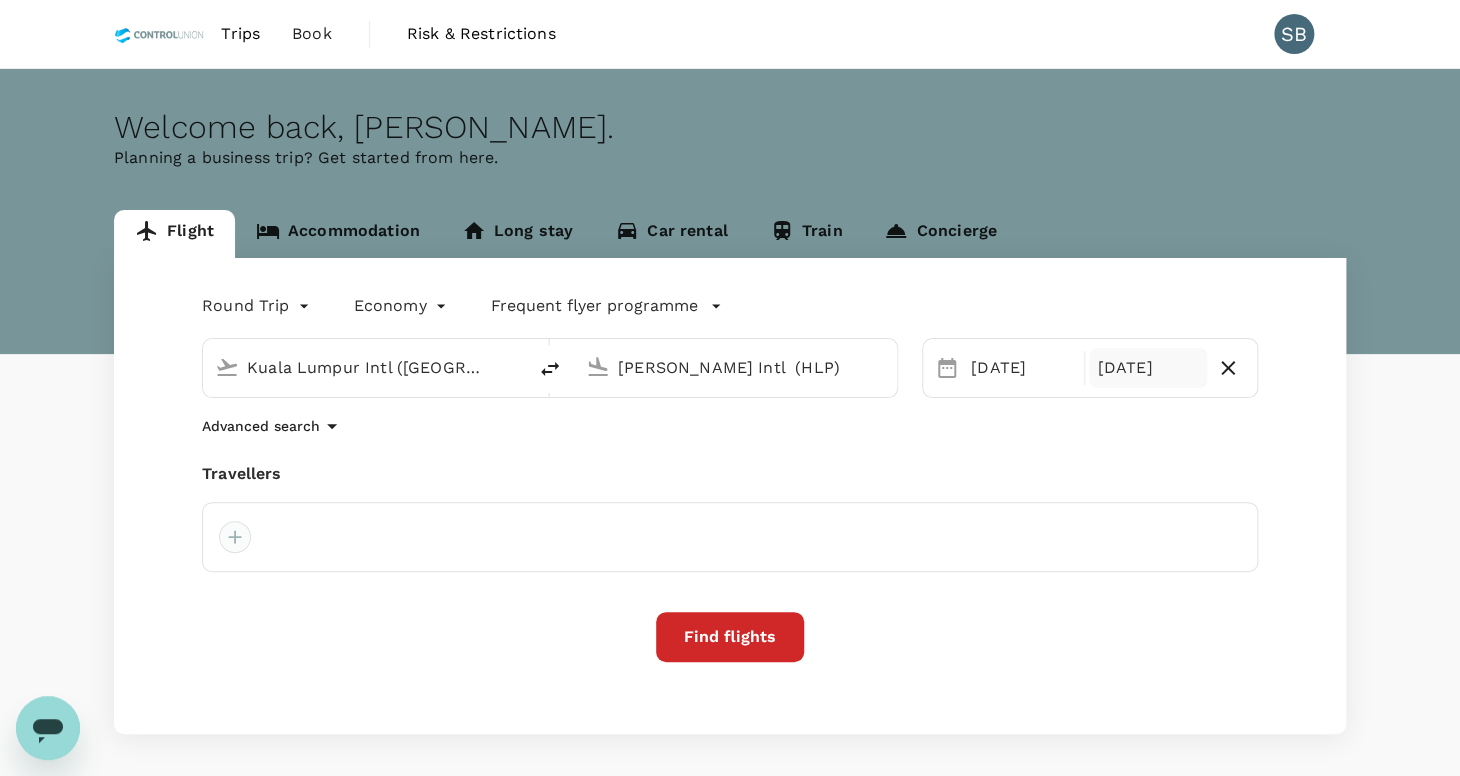 click at bounding box center [235, 537] 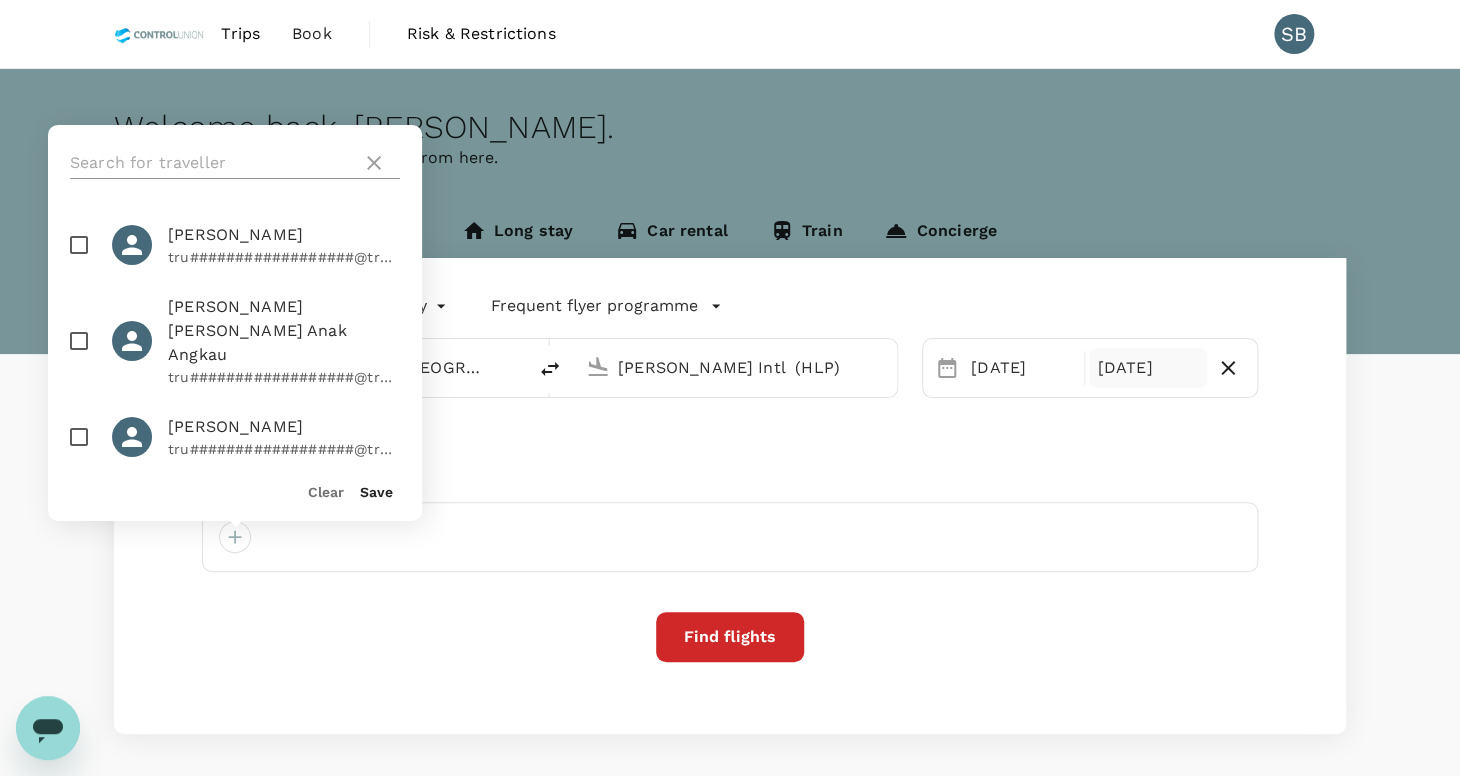click at bounding box center (212, 163) 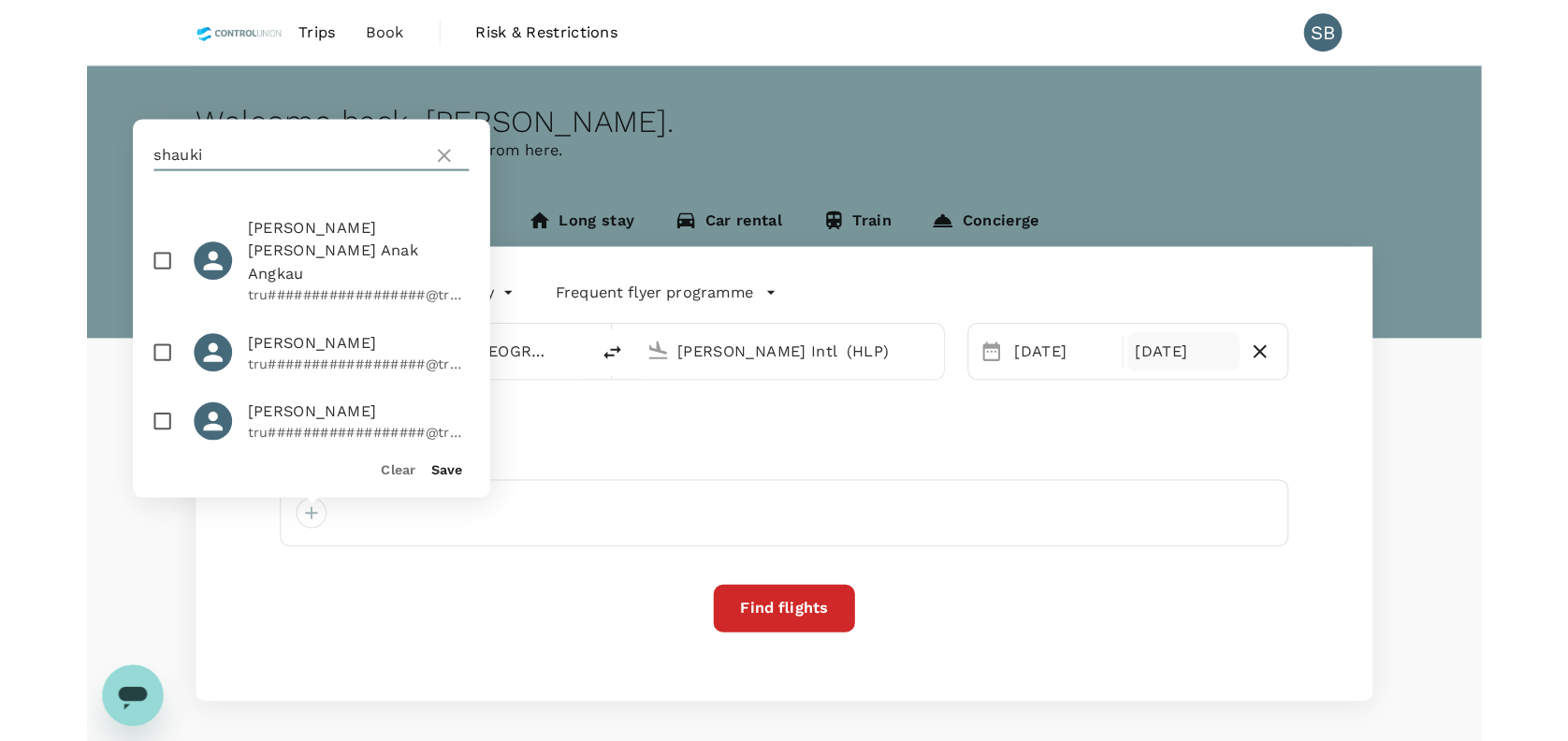 scroll, scrollTop: 0, scrollLeft: 0, axis: both 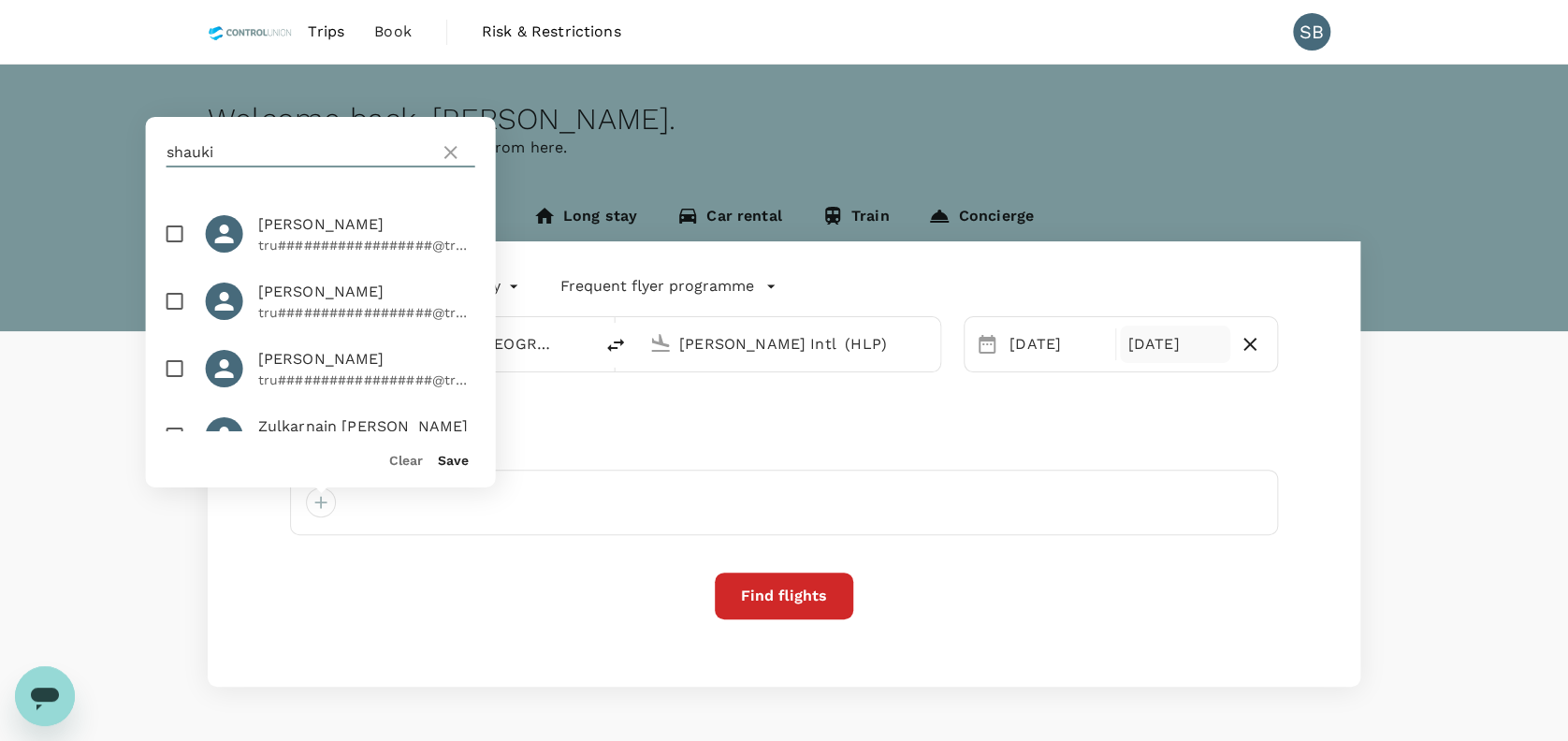 type on "shauki" 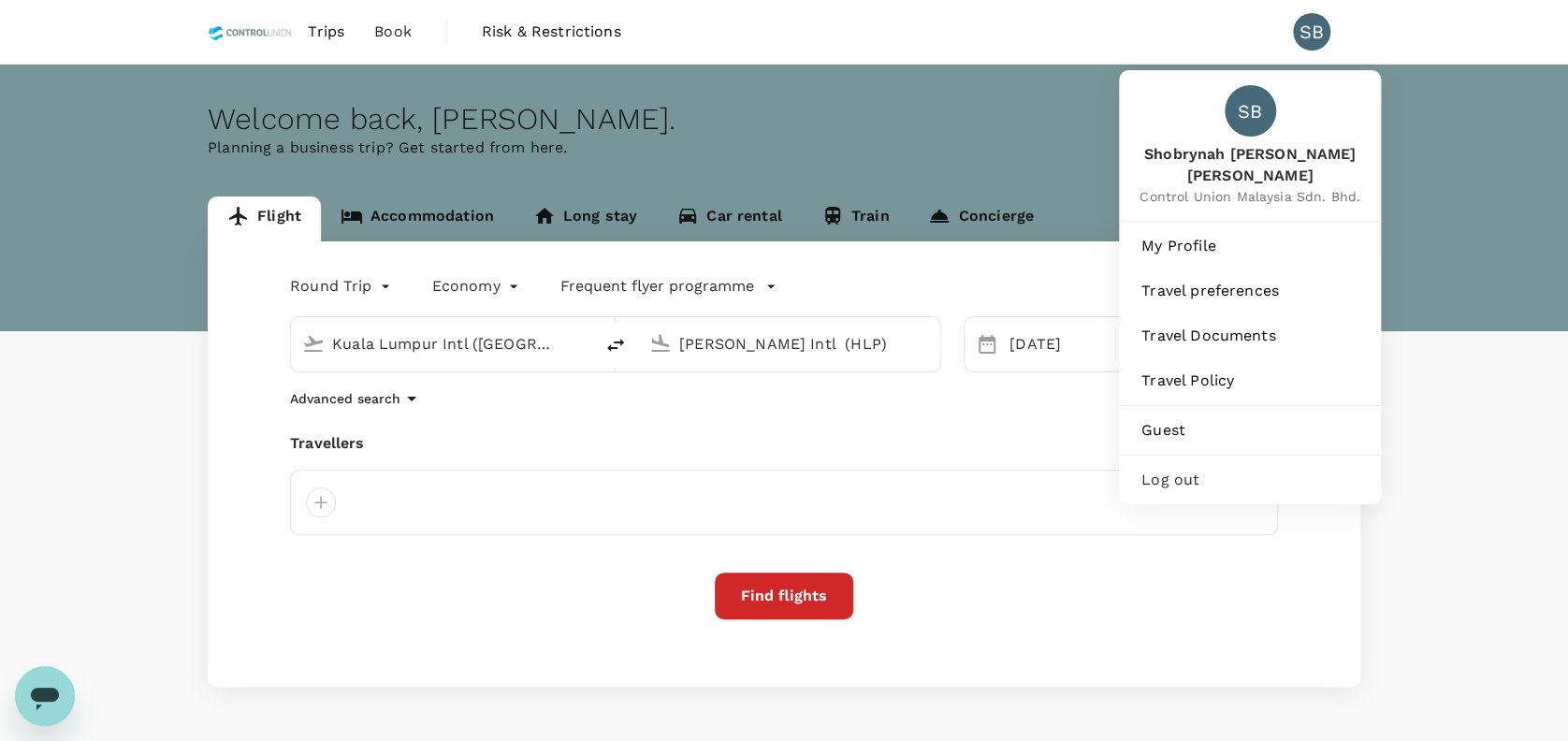 click on "SB" at bounding box center [1312, 32] 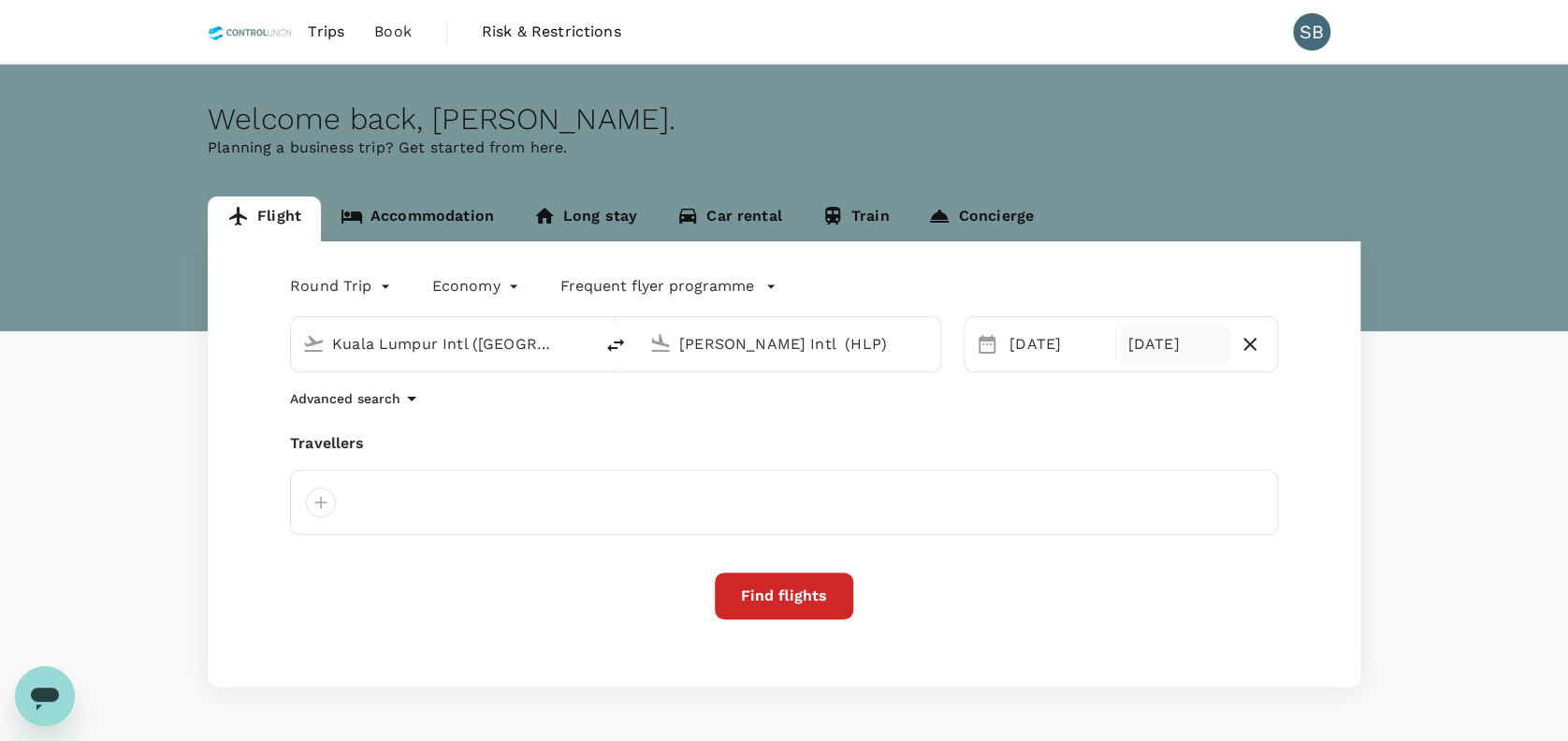 click on "SB" at bounding box center [1312, 32] 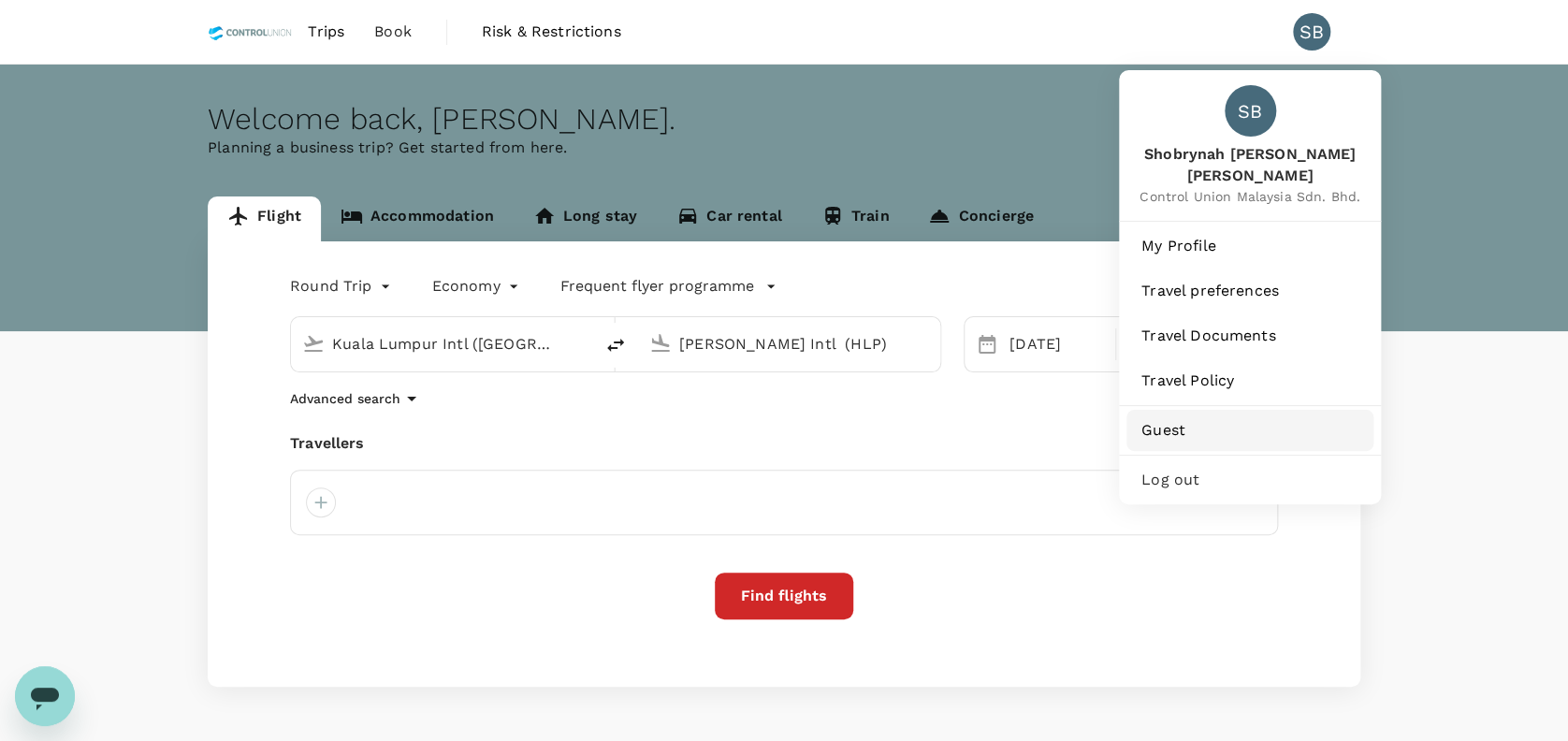 click on "Guest" at bounding box center [1250, 430] 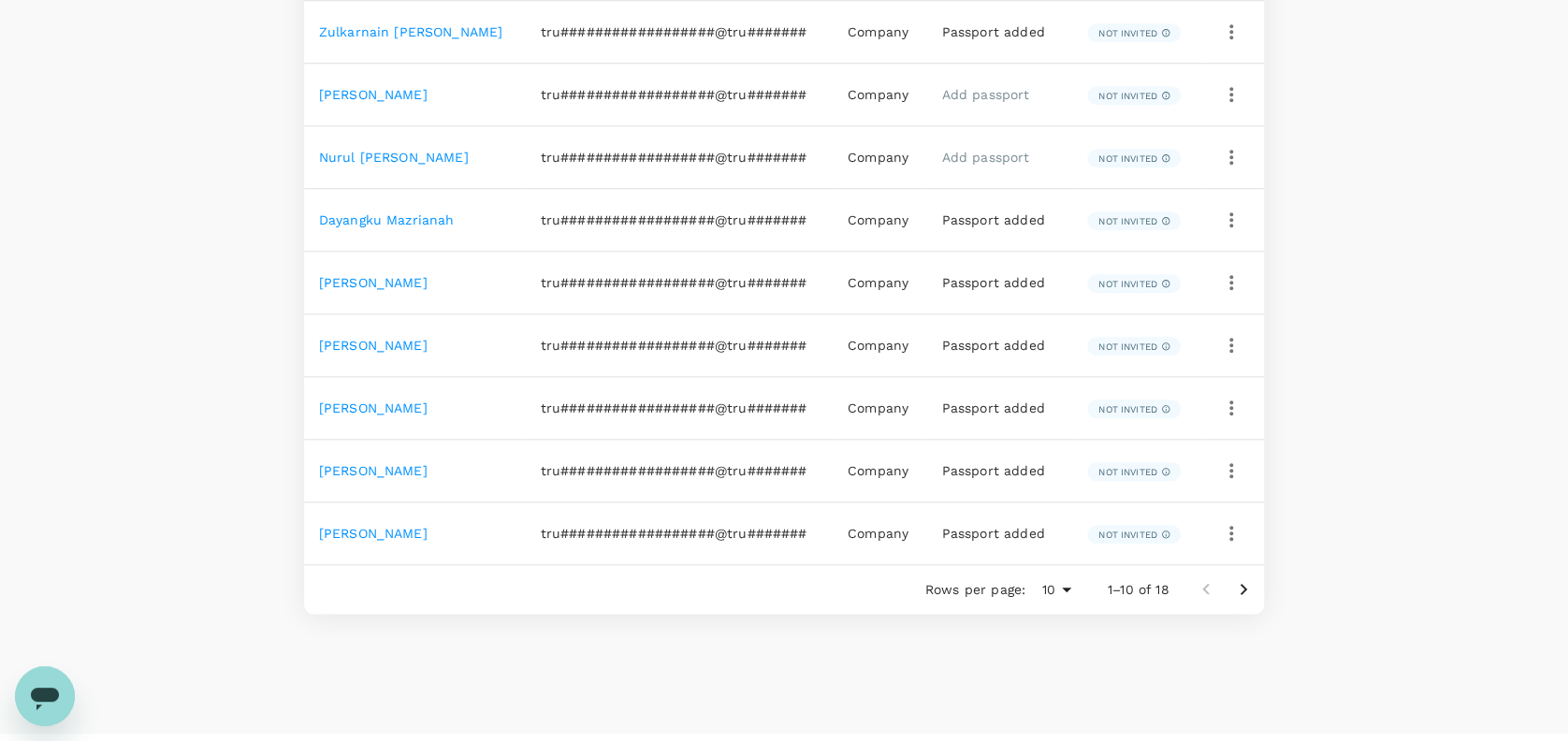 scroll, scrollTop: 750, scrollLeft: 0, axis: vertical 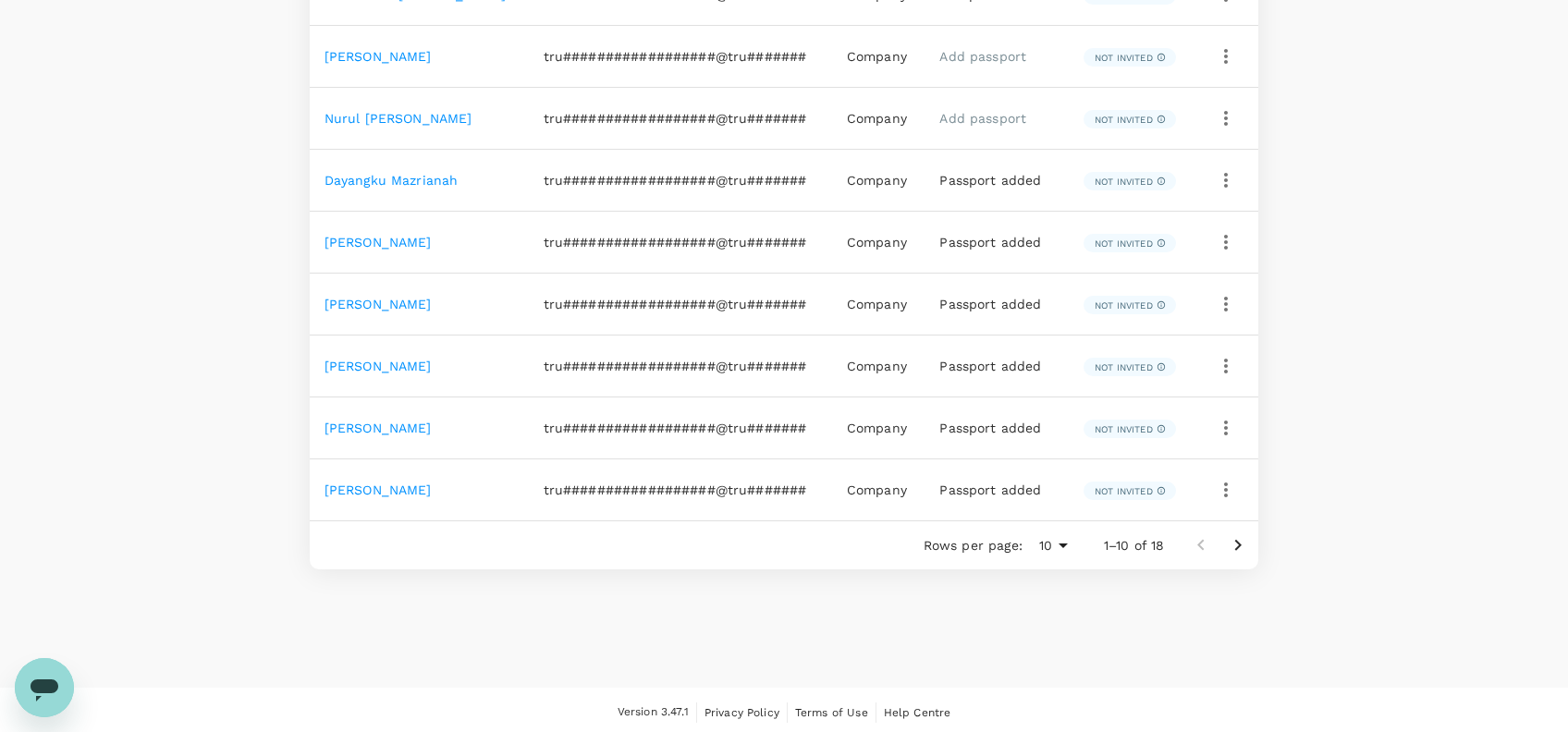 click on "Trips Book Risk & Restrictions SB Profile Settings My Profile Travel Preferences Travel Documents Travel Policy My Guests Add guest Taking a family member or a close friend on a trip? Add them as a guest user to make bookings on their behalf. My guests Guests shared with me Total guests added :  18 Active guest :  3 Pending accept invitation :  15 Blocked guest :  0 ​ ​ Add new guest Guest name Guest email Visibility Travel document Status Vijay Kanna Pakirisamy tru##################@tru####### Company Passport added Not invited Zulkarnain Bin Ishak tru##################@tru####### Company Passport added Not invited Syahira Nadia Binti Supaat tru##################@tru####### Company Add passport Not invited Nurul Narieni Muhammad Nanda tru##################@tru####### Company Add passport Not invited Dayangku Mazrianah tru##################@tru####### Company Passport added Not invited Azrul Nizam Bin Anin tru##################@tru####### Company Passport added Not invited Ashikin Shafinaz Company Company" at bounding box center [784, -2] 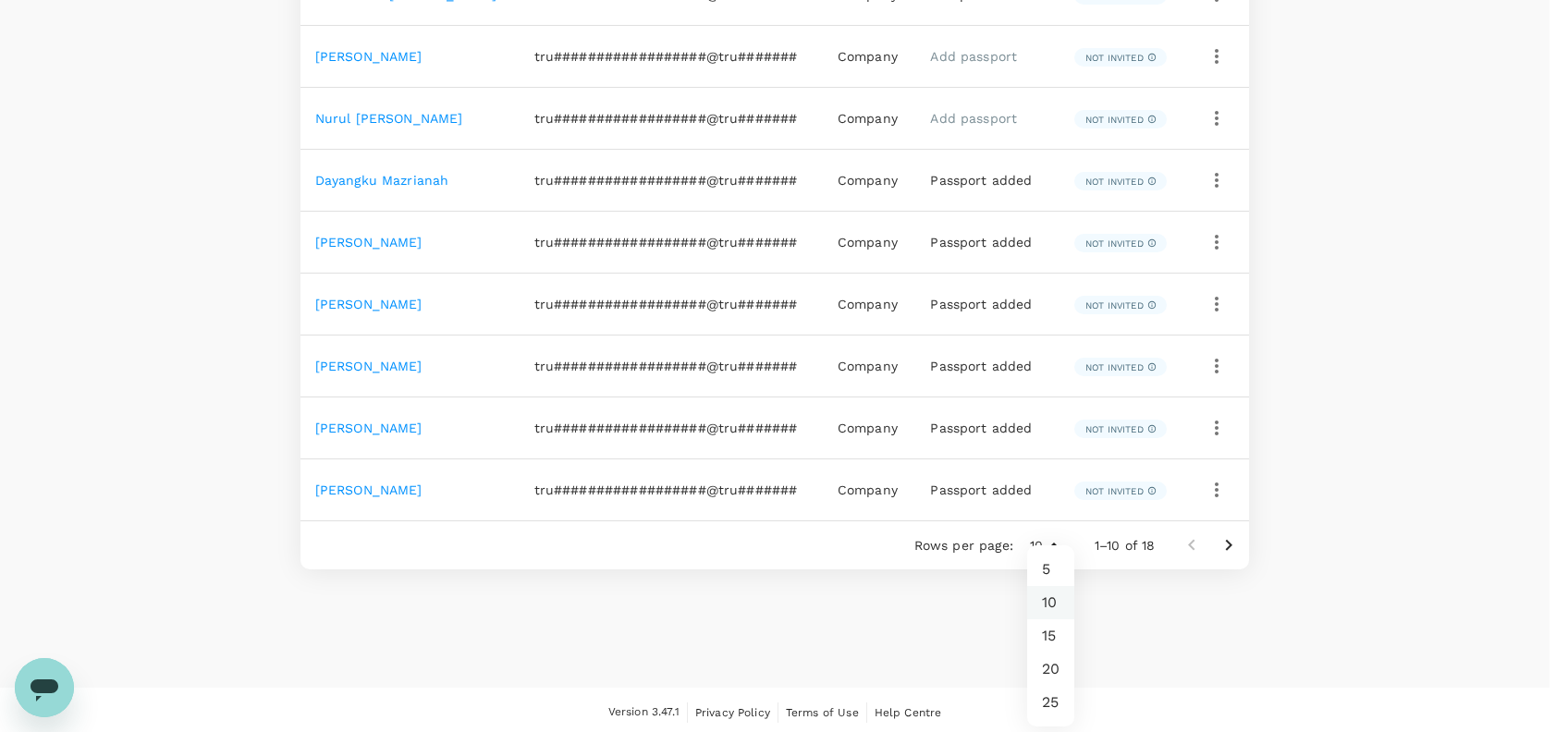 click on "15" at bounding box center (1050, 636) 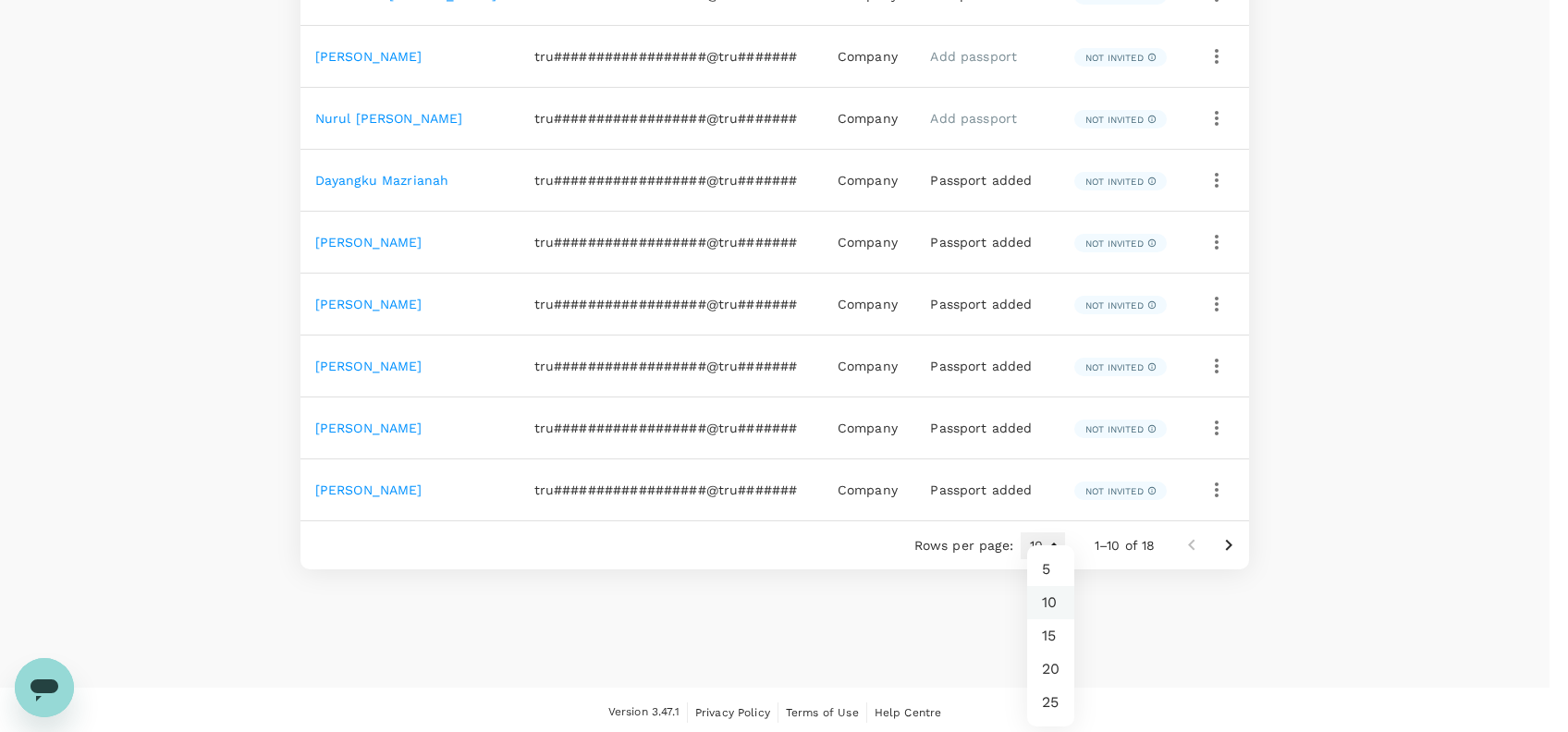 type on "15" 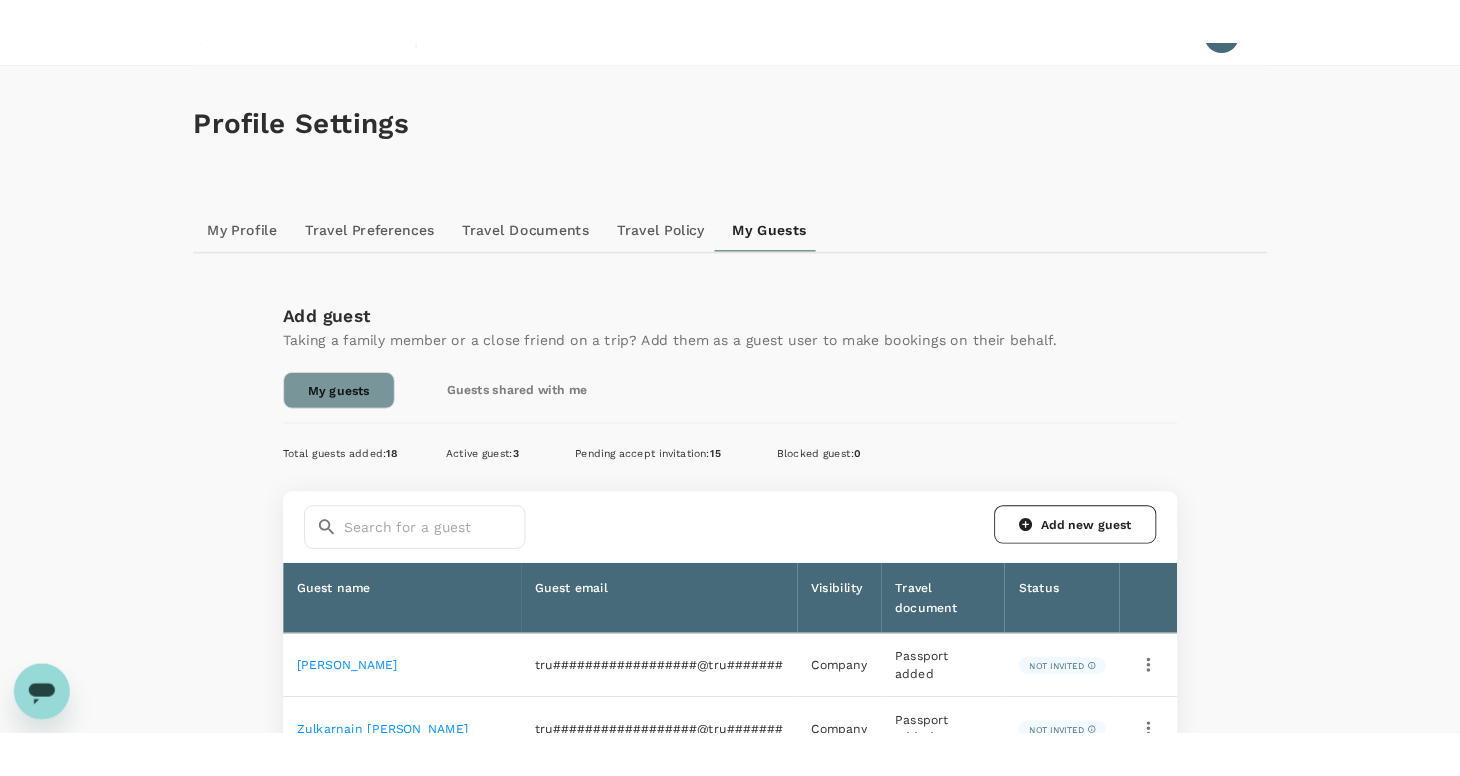 scroll, scrollTop: 0, scrollLeft: 0, axis: both 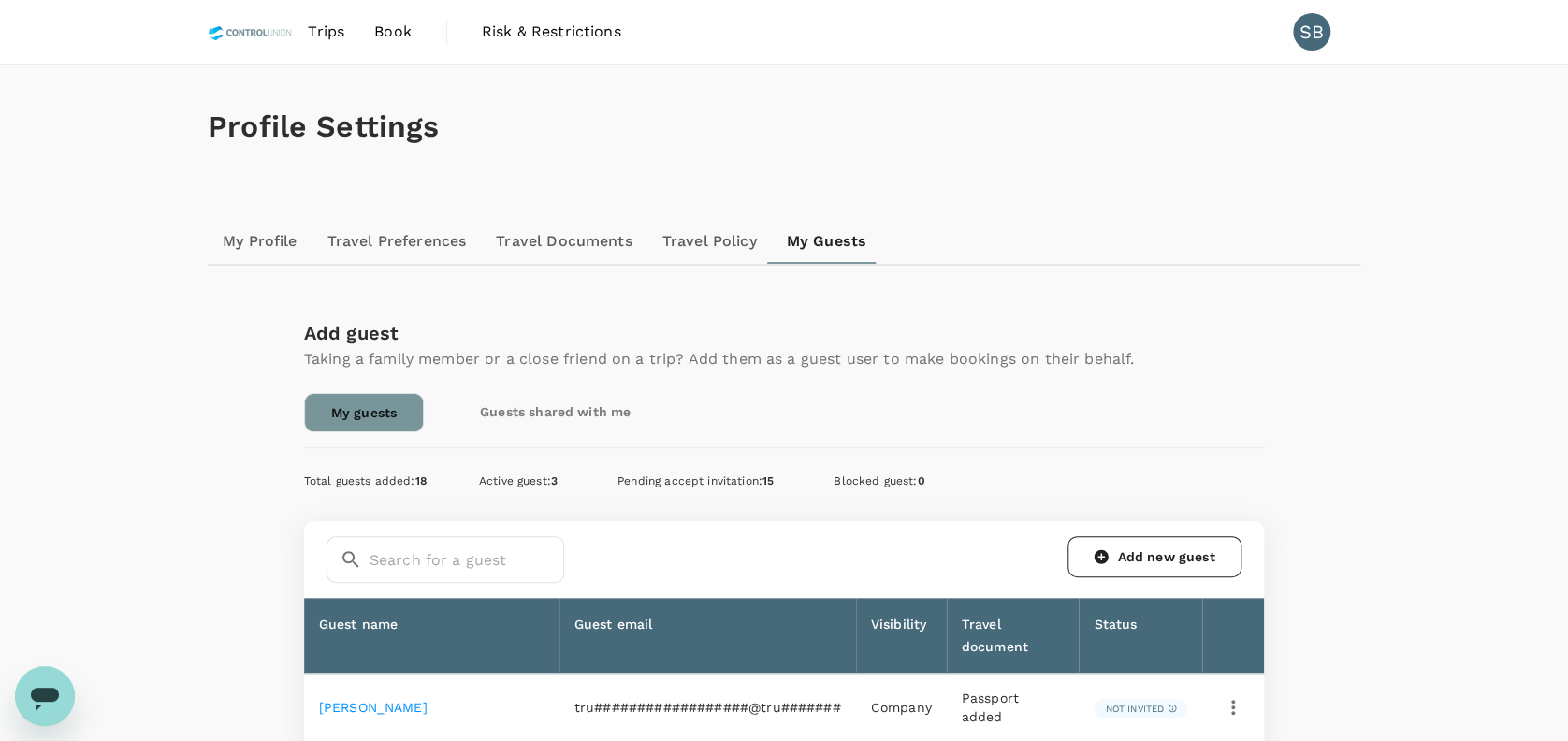 click on "Add new guest" at bounding box center (1154, 557) 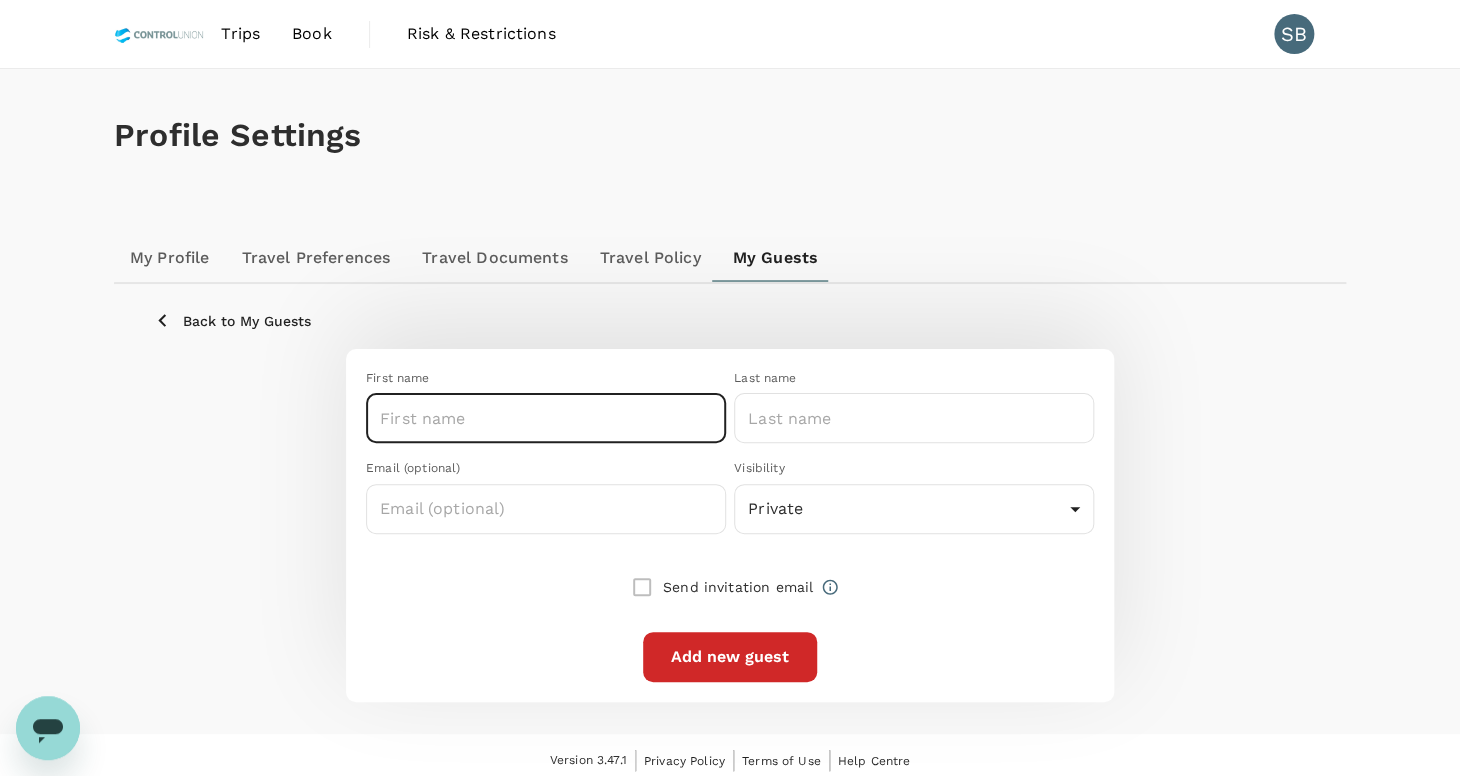click at bounding box center [546, 418] 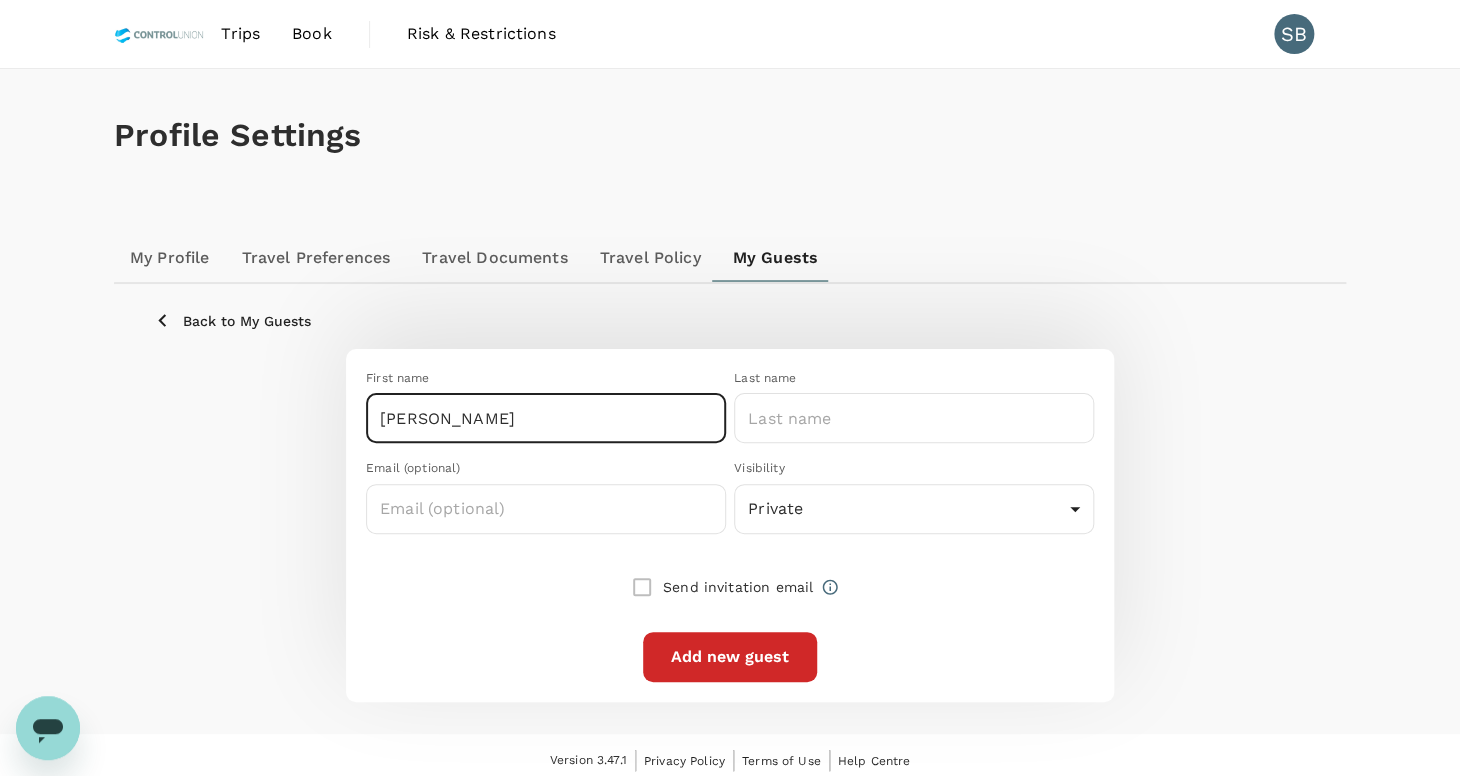 type on "[PERSON_NAME]" 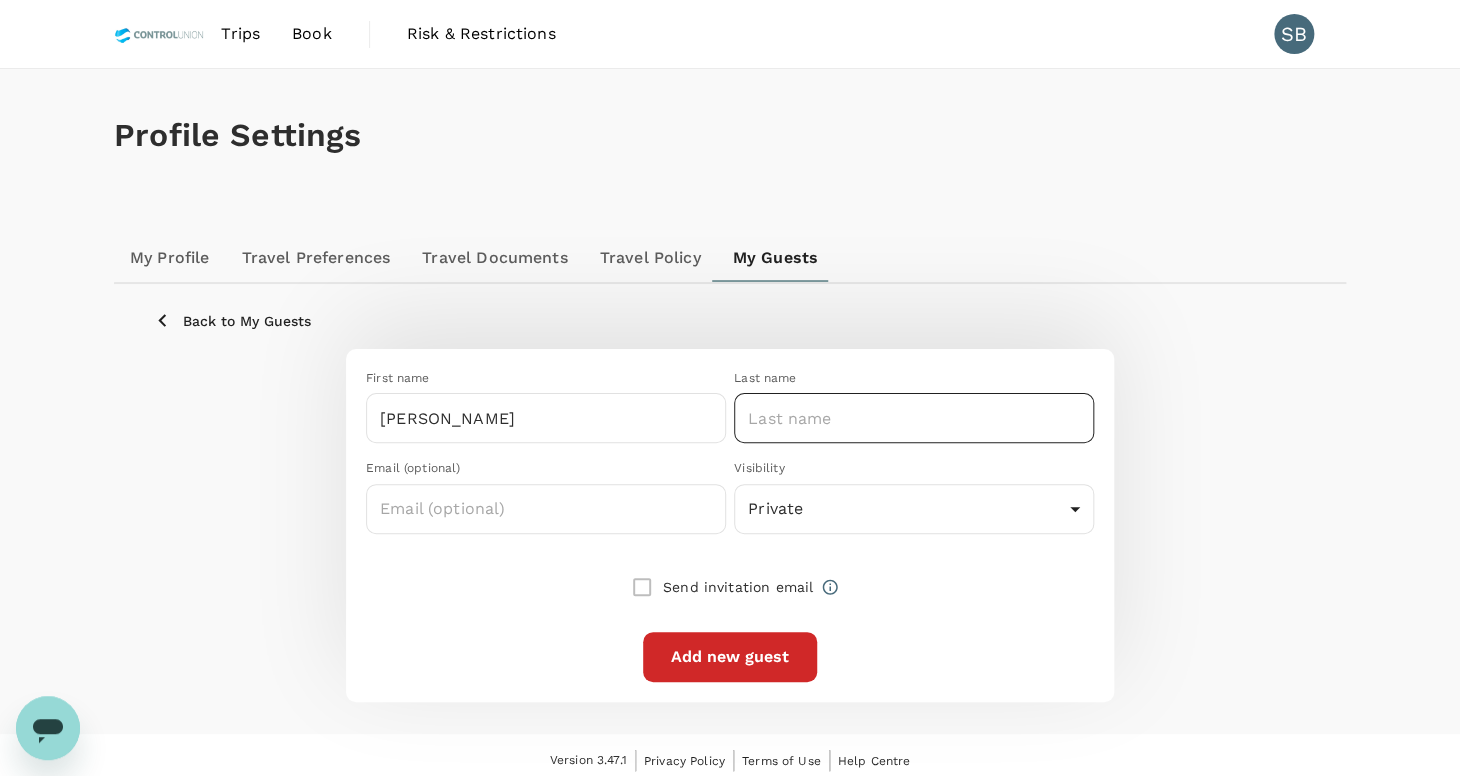 click at bounding box center (914, 418) 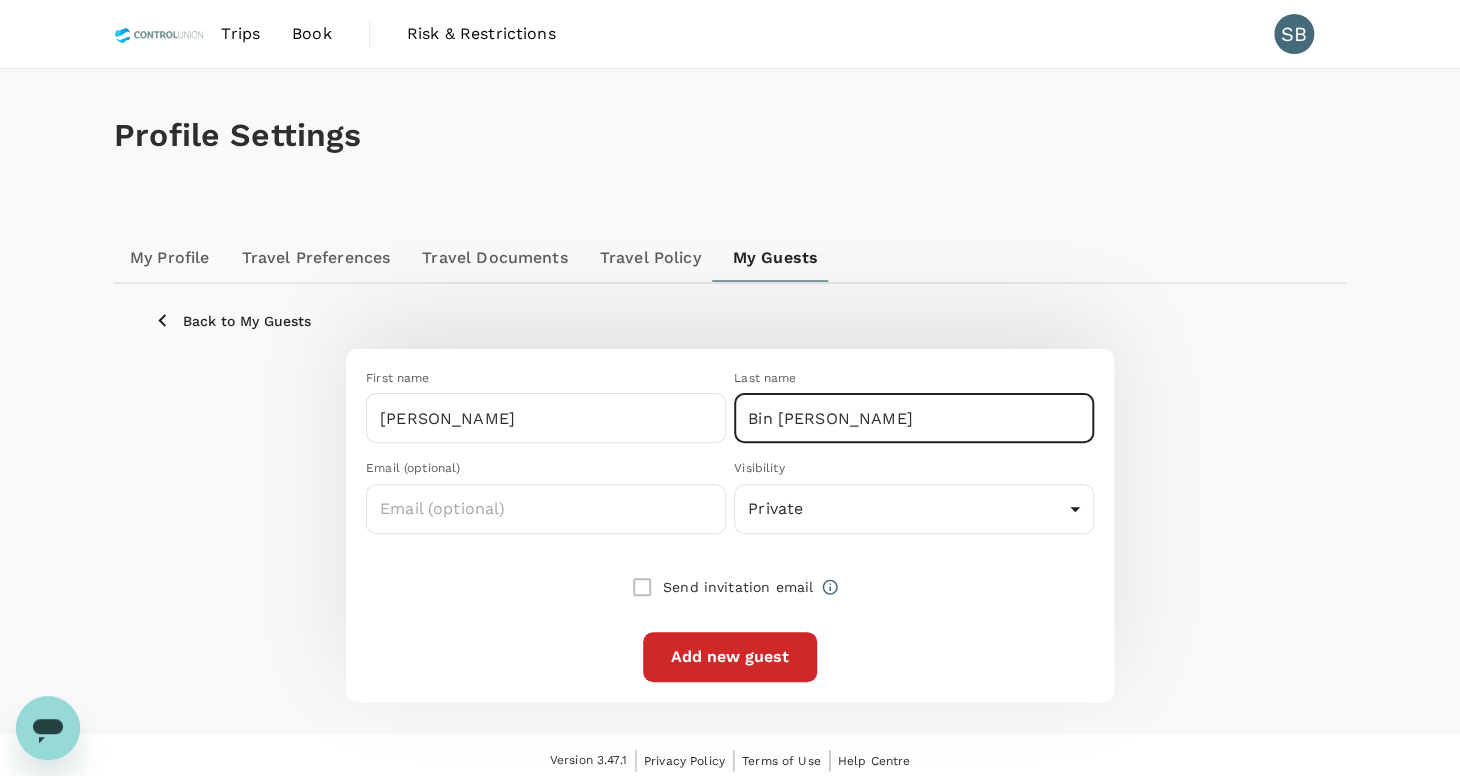 type on "Bin [PERSON_NAME]" 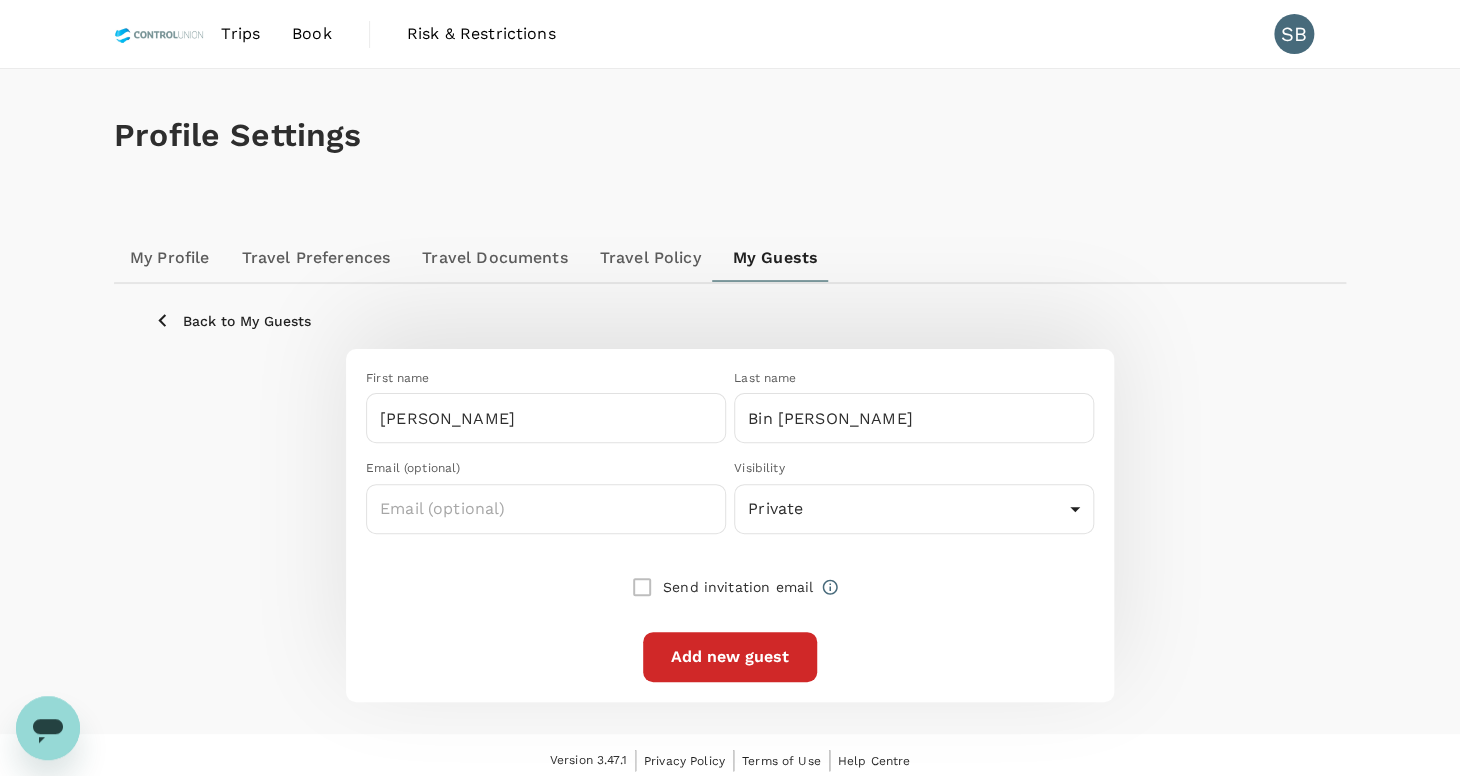 click on "Profile Settings My Profile Travel Preferences Travel Documents Travel Policy My Guests Back to My Guests First name Mohd Shauki ​ Last name Bin Mohd Ghazali ​ Email (optional) ​ Visibility Private private ​ Send invitation email Add new guest" at bounding box center (730, 401) 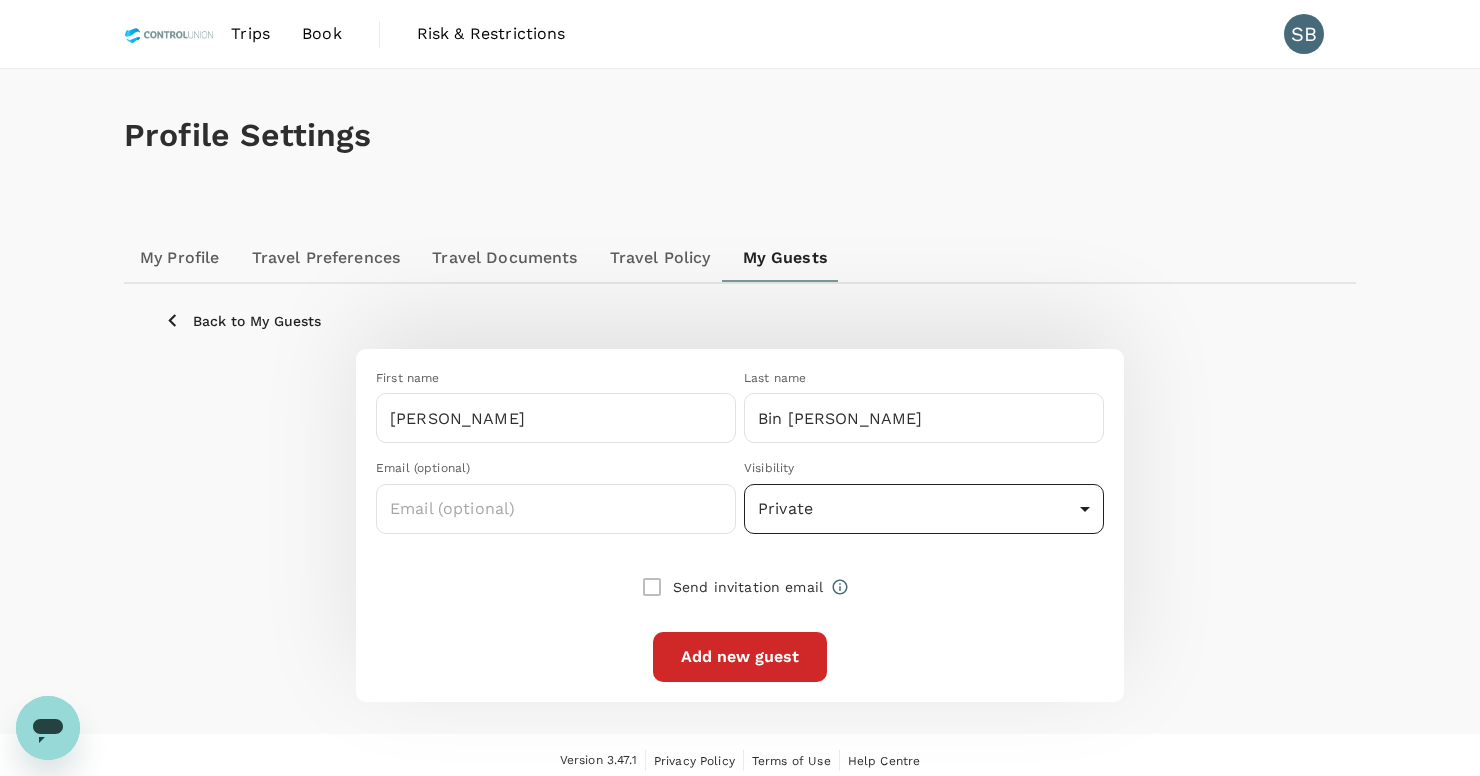 click on "Trips Book Risk & Restrictions SB Profile Settings My Profile Travel Preferences Travel Documents Travel Policy My Guests Back to My Guests First name Mohd Shauki ​ Last name Bin Mohd Ghazali ​ Email (optional) ​ Visibility Private private ​ Send invitation email Add new guest Version 3.47.1 Privacy Policy Terms of Use Help Centre" at bounding box center [740, 393] 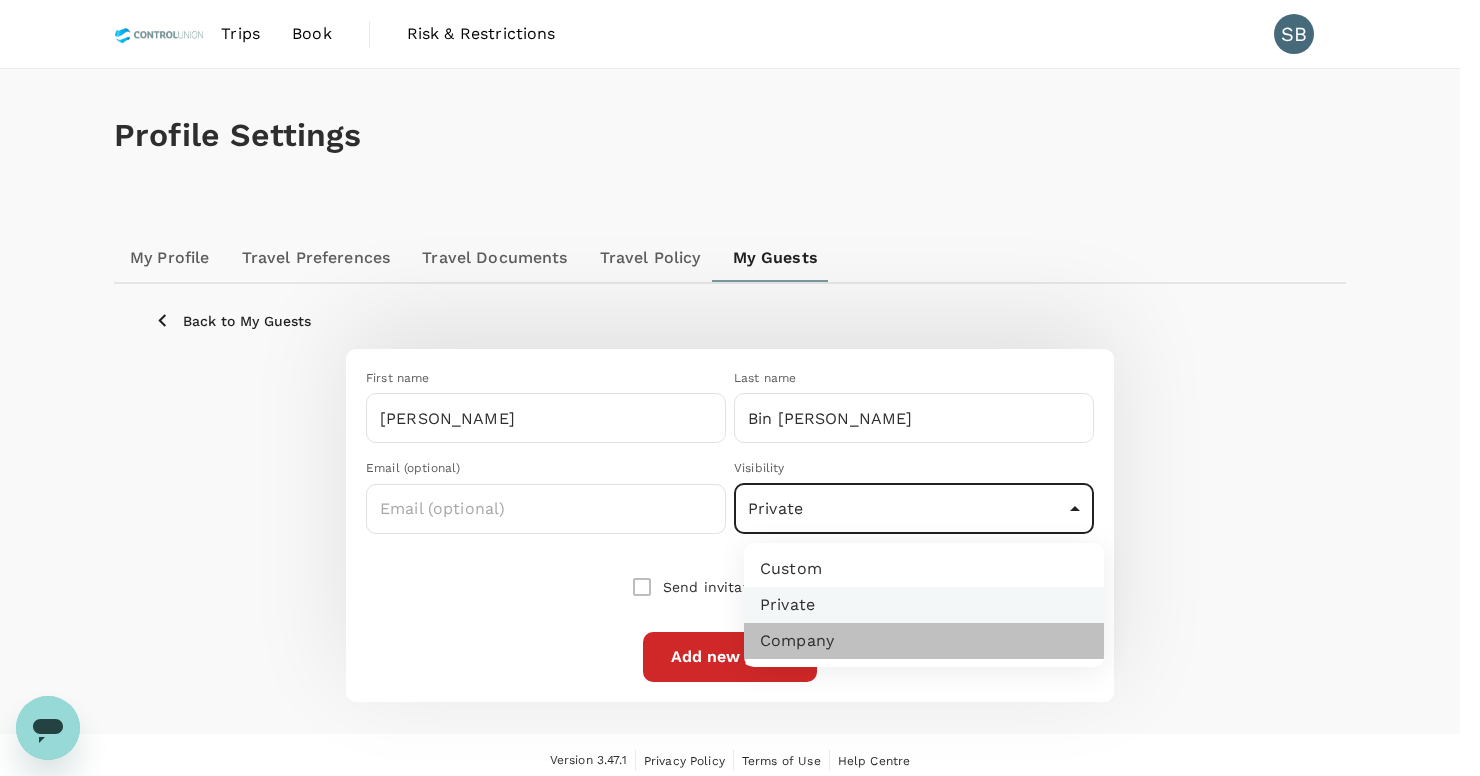 drag, startPoint x: 832, startPoint y: 651, endPoint x: 875, endPoint y: 652, distance: 43.011627 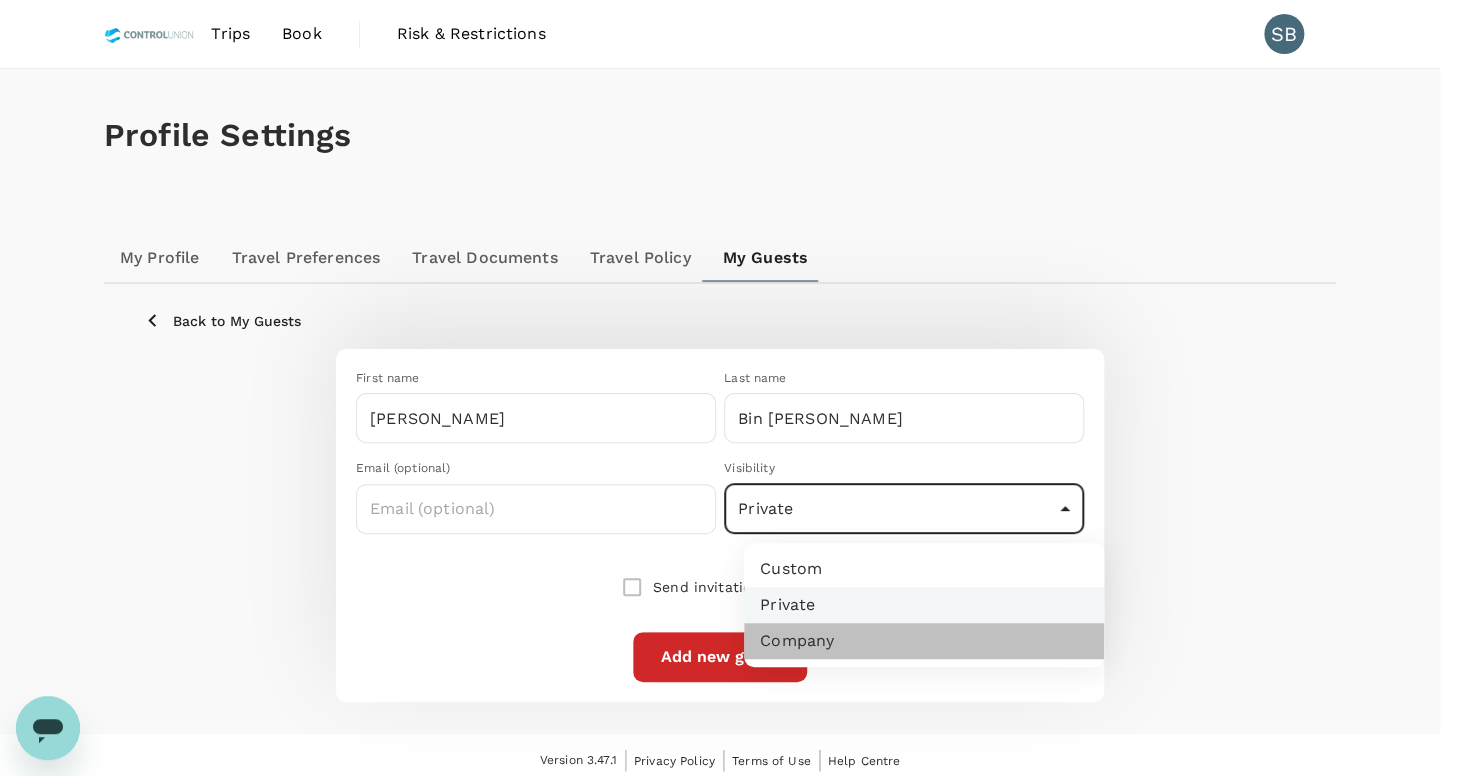 type on "company" 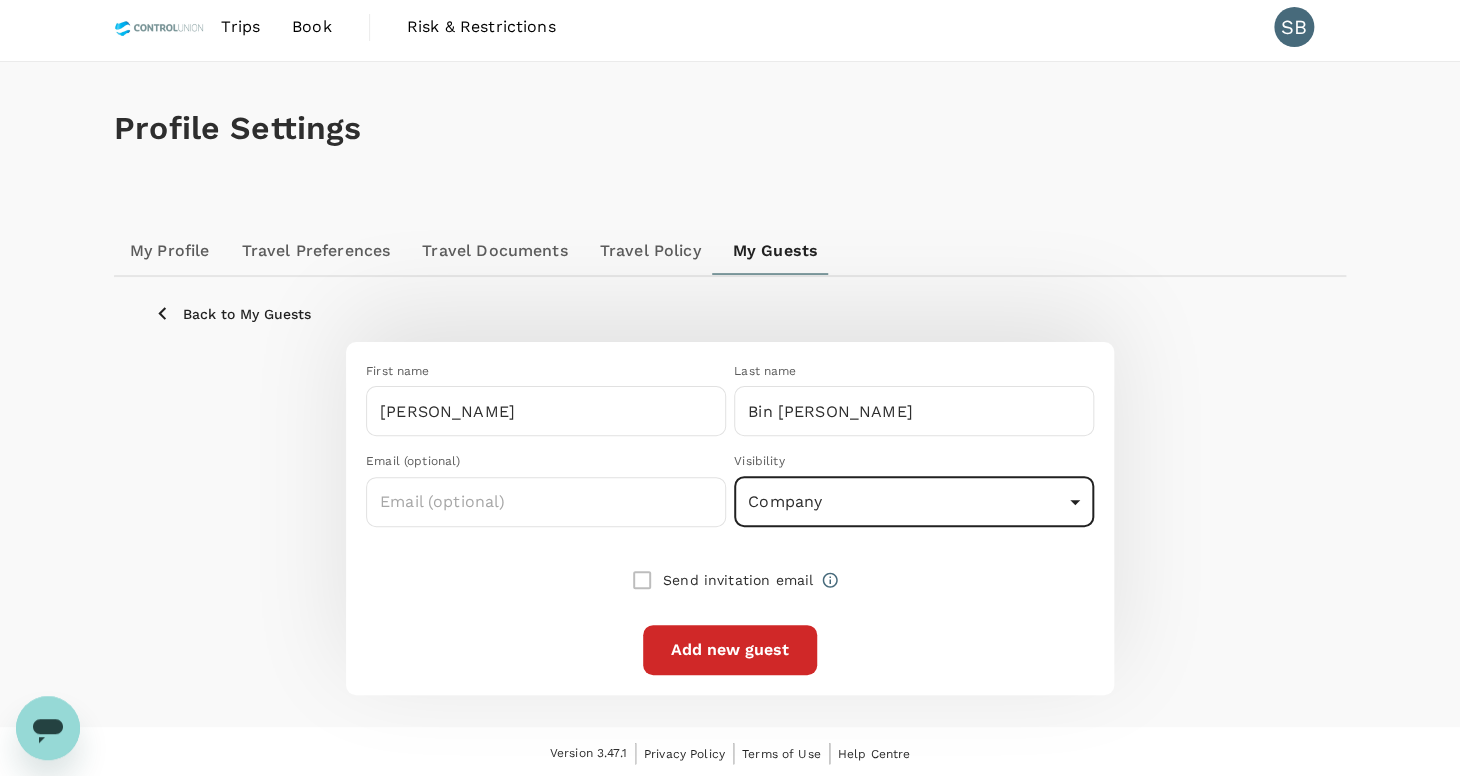 scroll, scrollTop: 8, scrollLeft: 0, axis: vertical 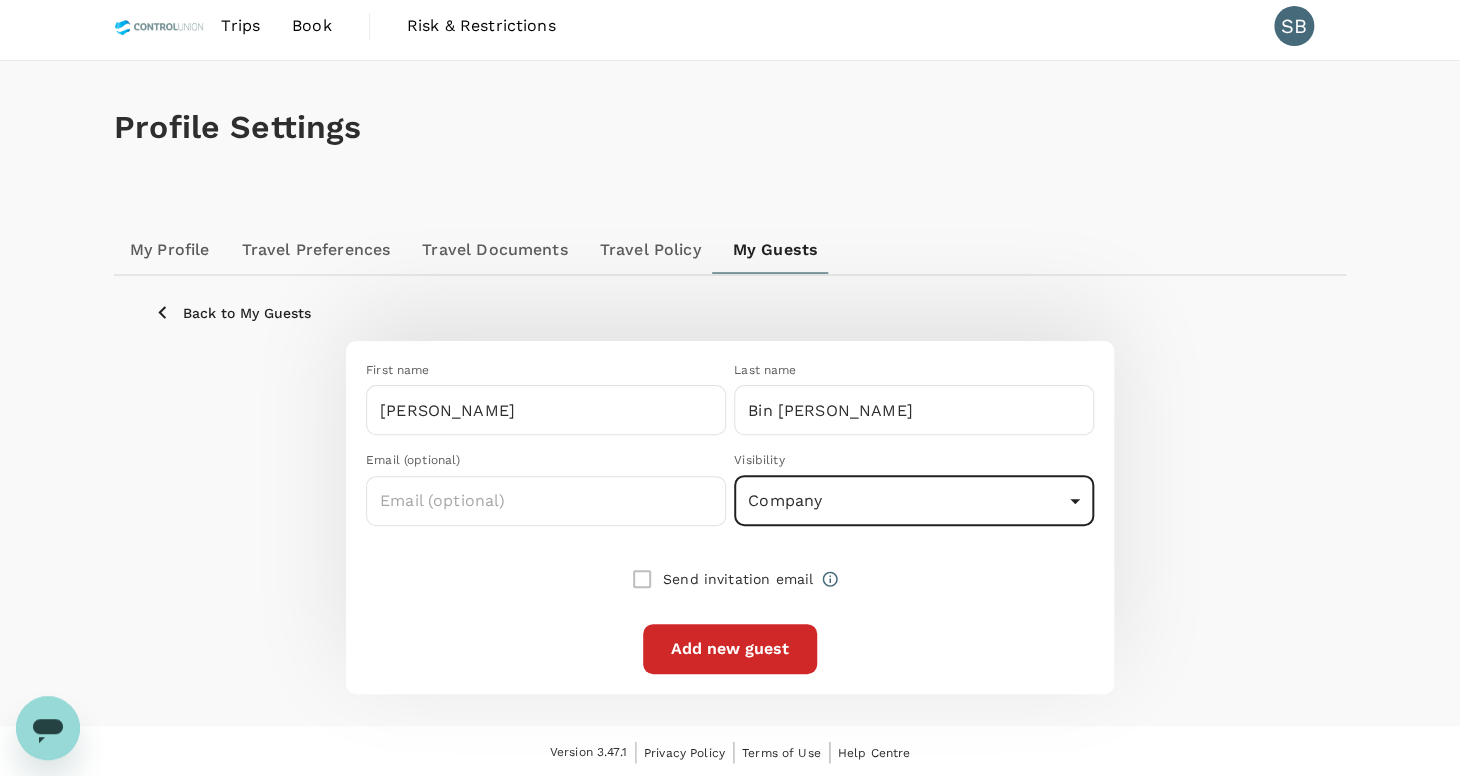 click on "Add new guest" at bounding box center [730, 649] 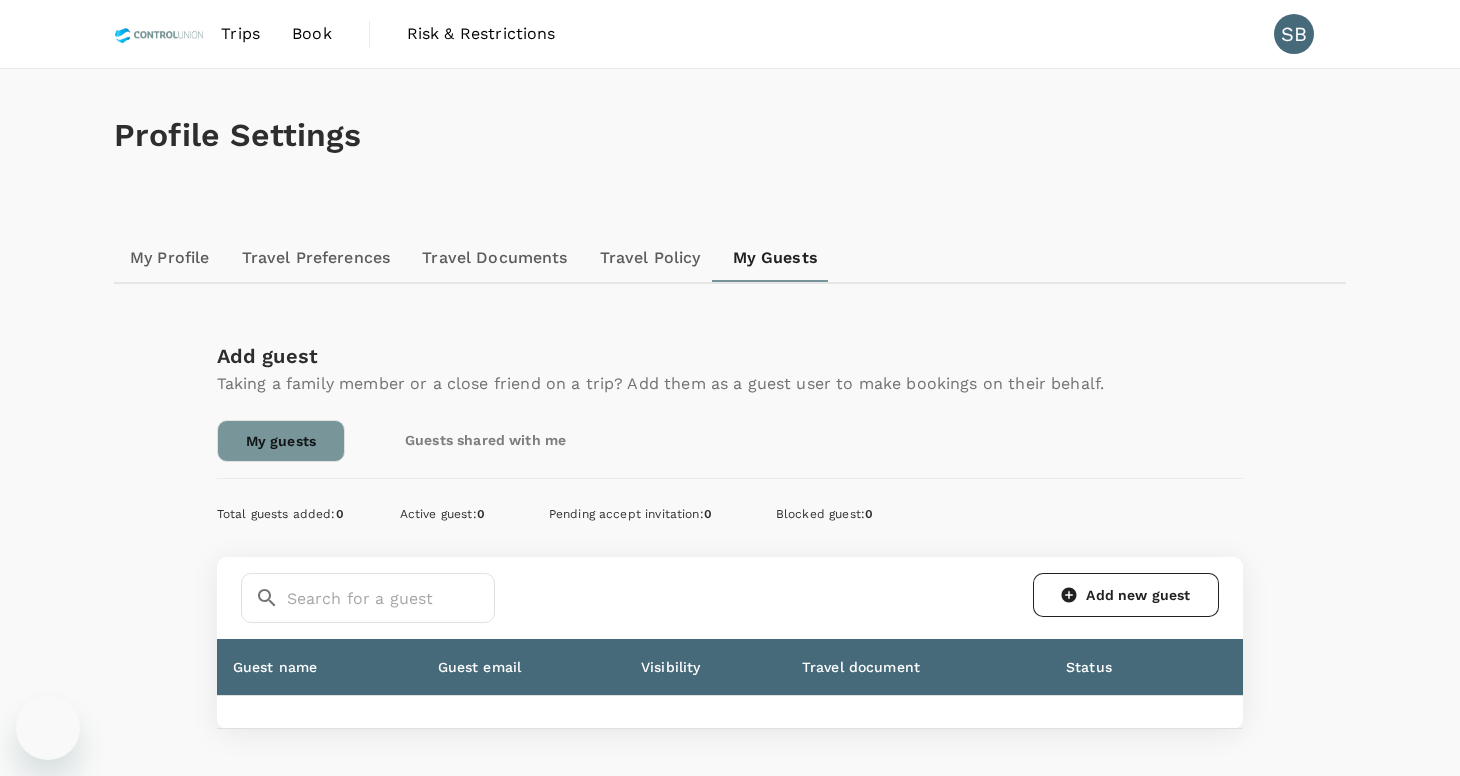 scroll, scrollTop: 0, scrollLeft: 0, axis: both 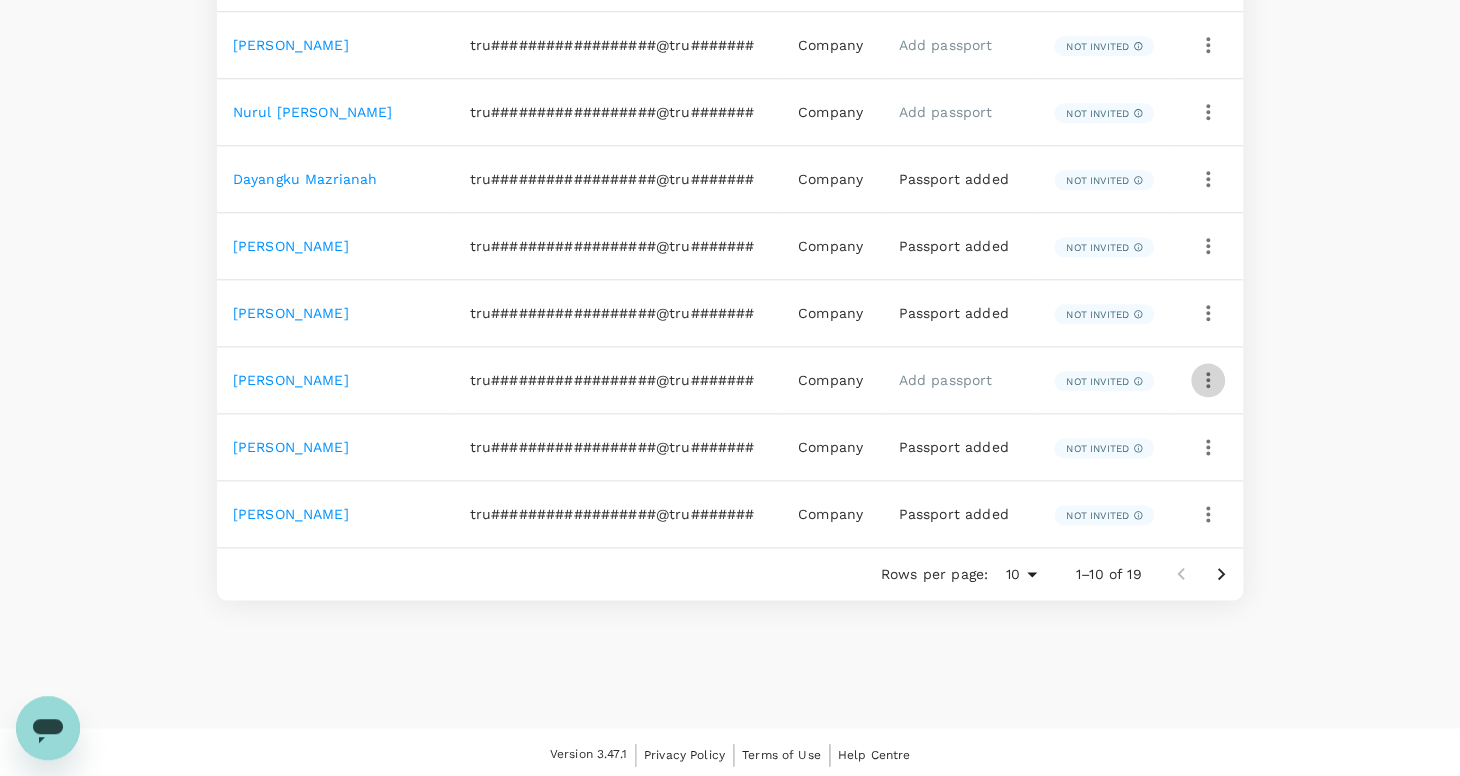 click 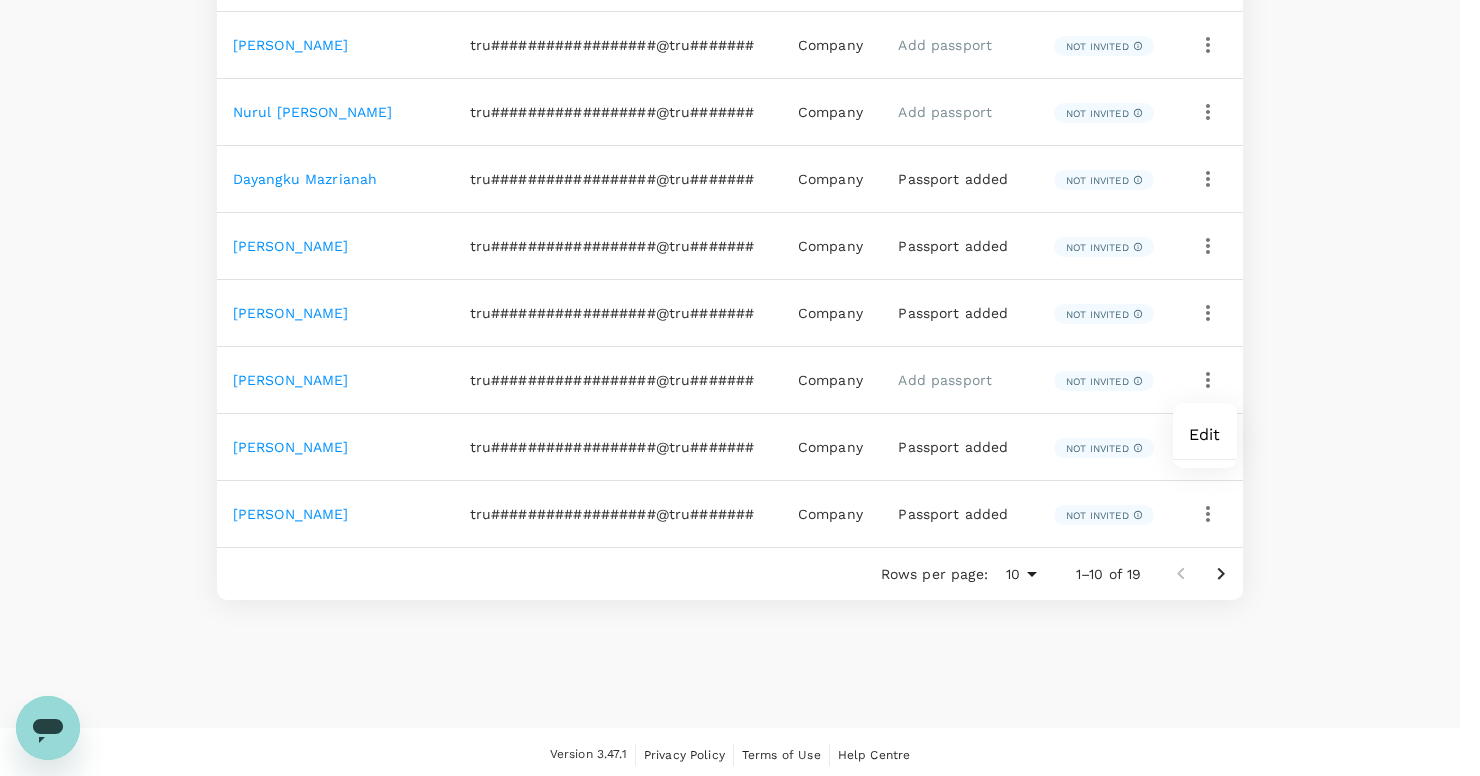 click on "Edit" at bounding box center [1205, 435] 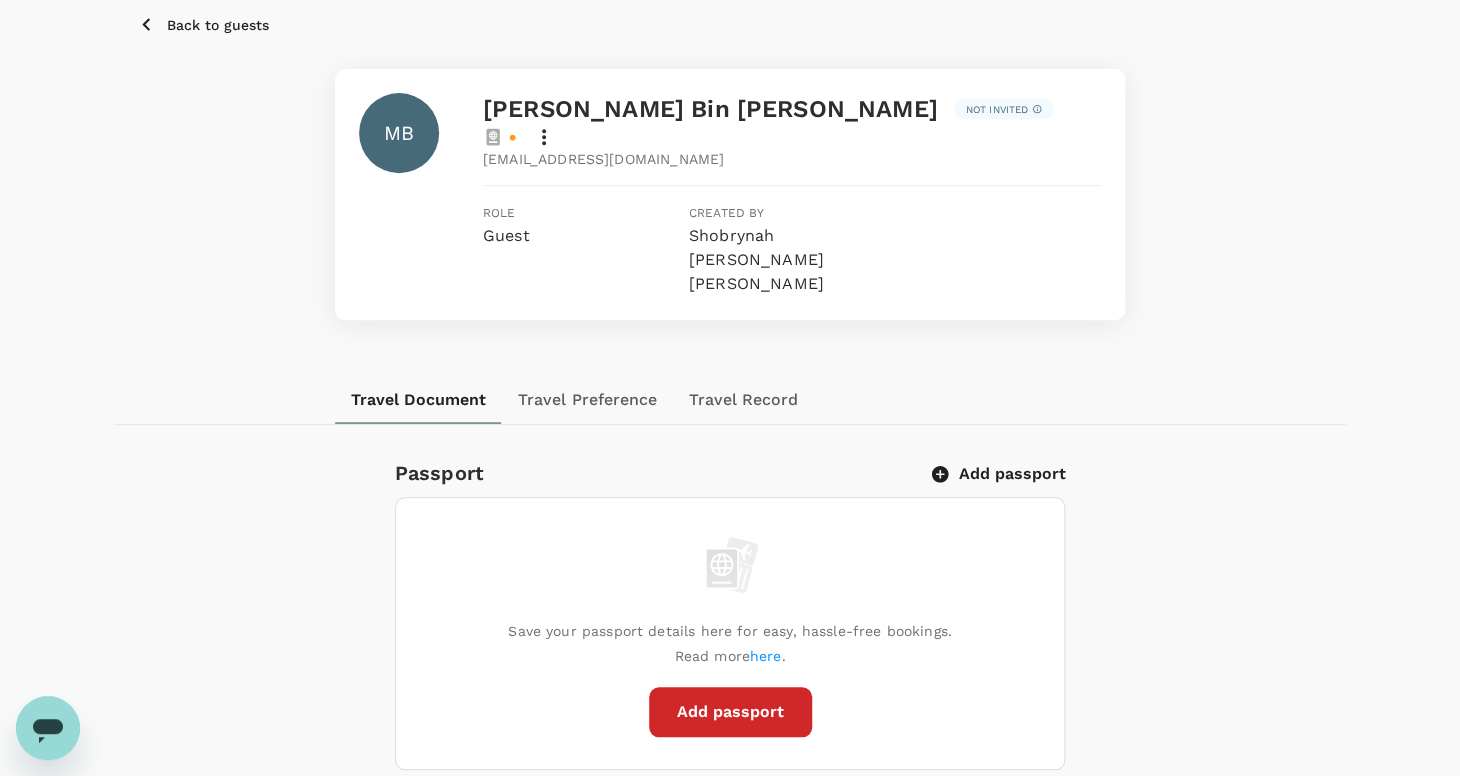 scroll, scrollTop: 4, scrollLeft: 0, axis: vertical 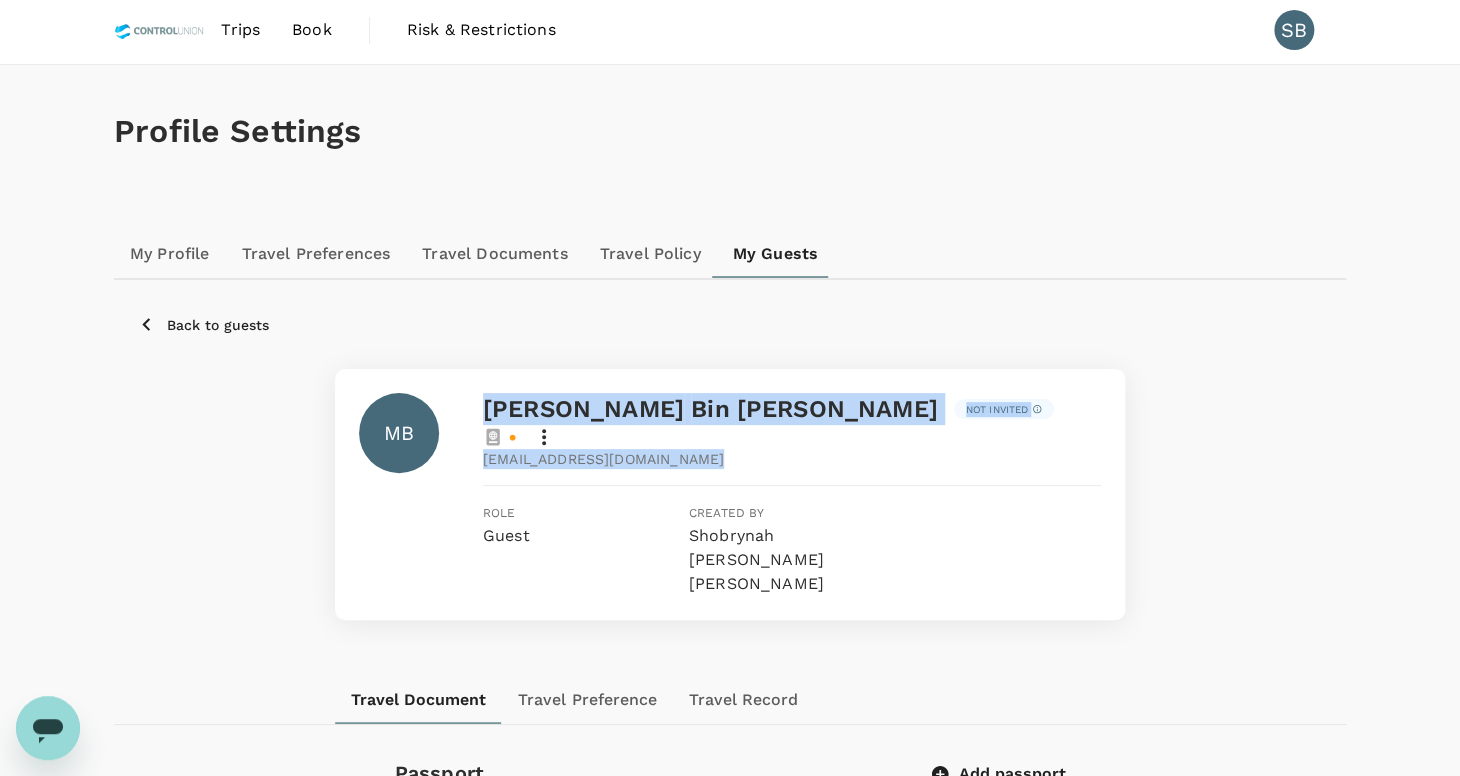 drag, startPoint x: 1398, startPoint y: 390, endPoint x: 1388, endPoint y: 419, distance: 30.675724 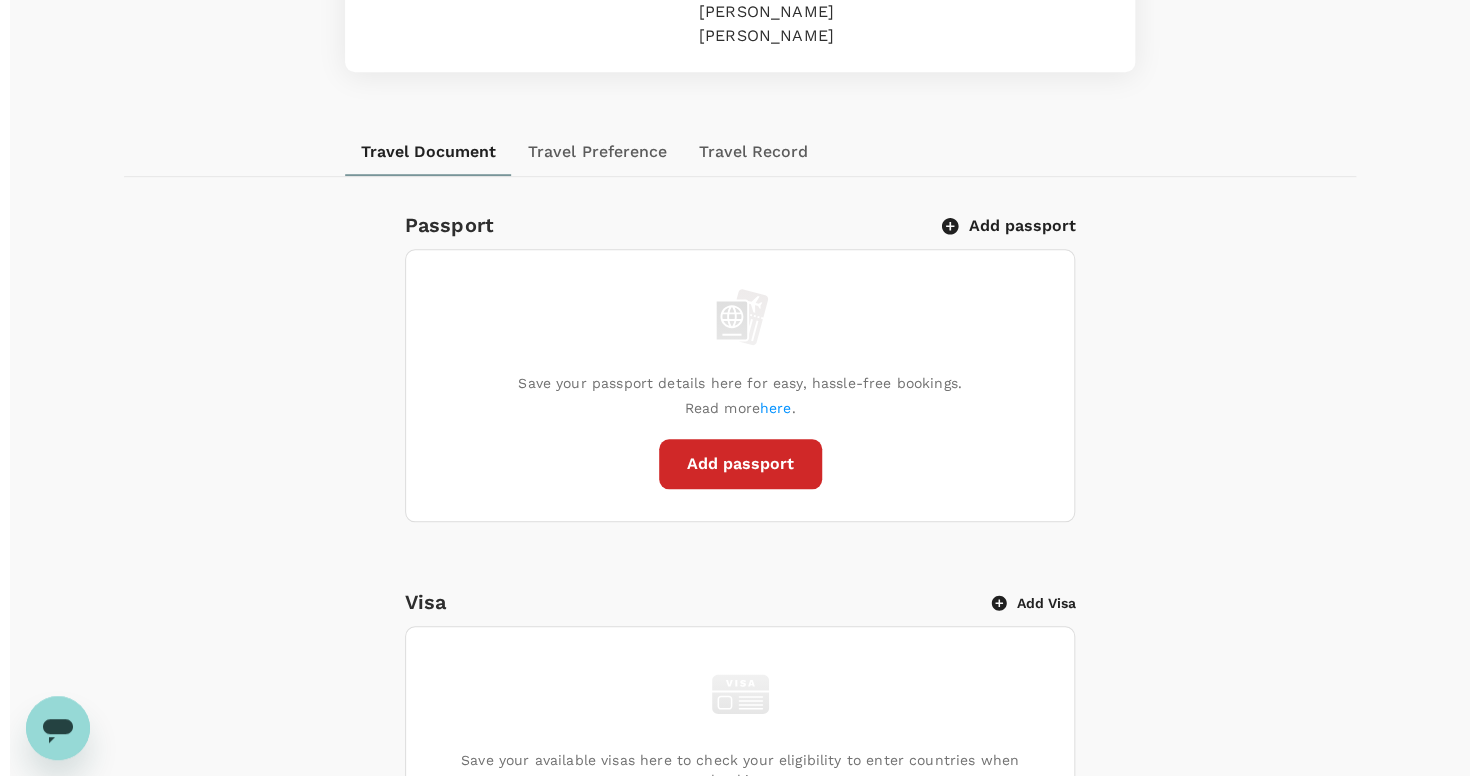 scroll, scrollTop: 538, scrollLeft: 0, axis: vertical 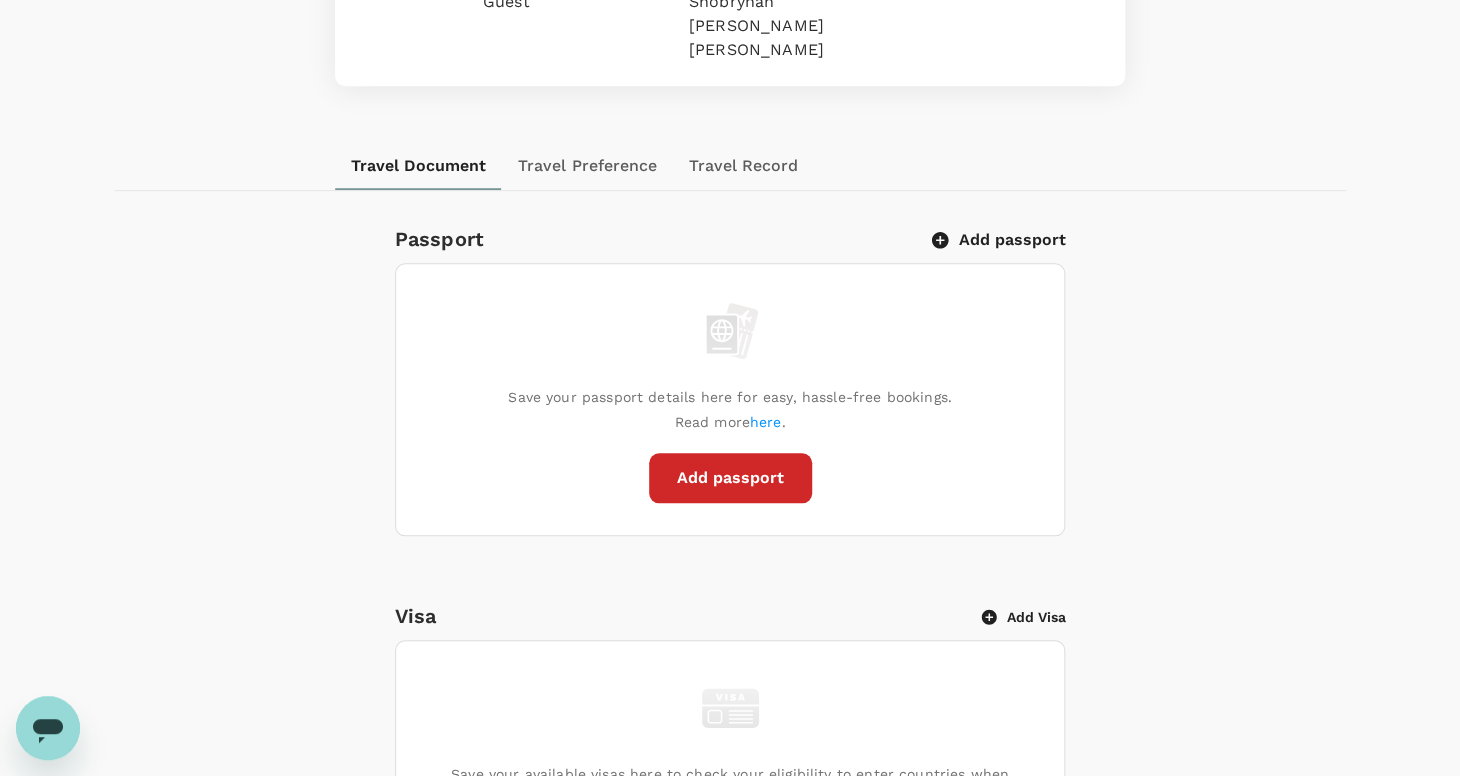 click on "Add passport" at bounding box center [730, 478] 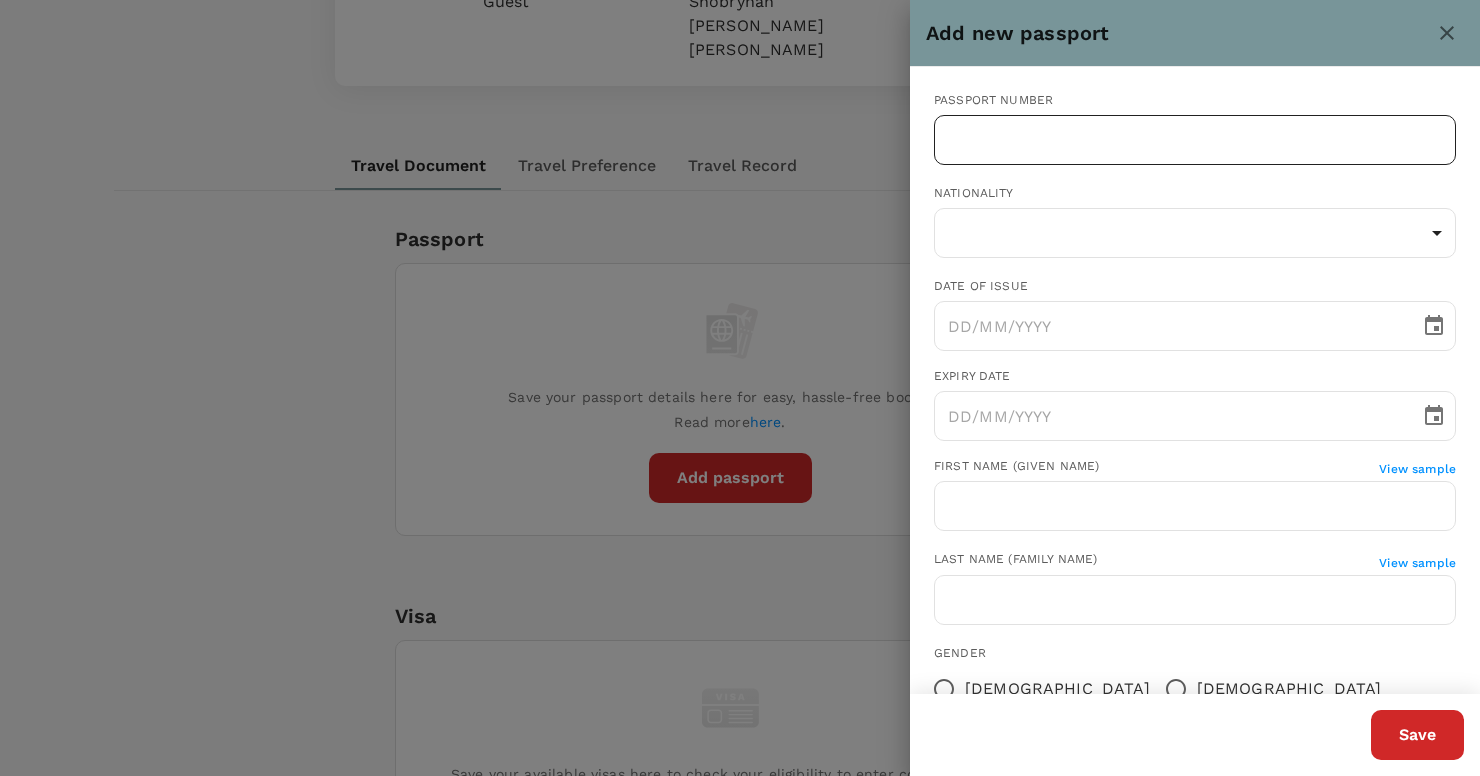 click at bounding box center (1195, 140) 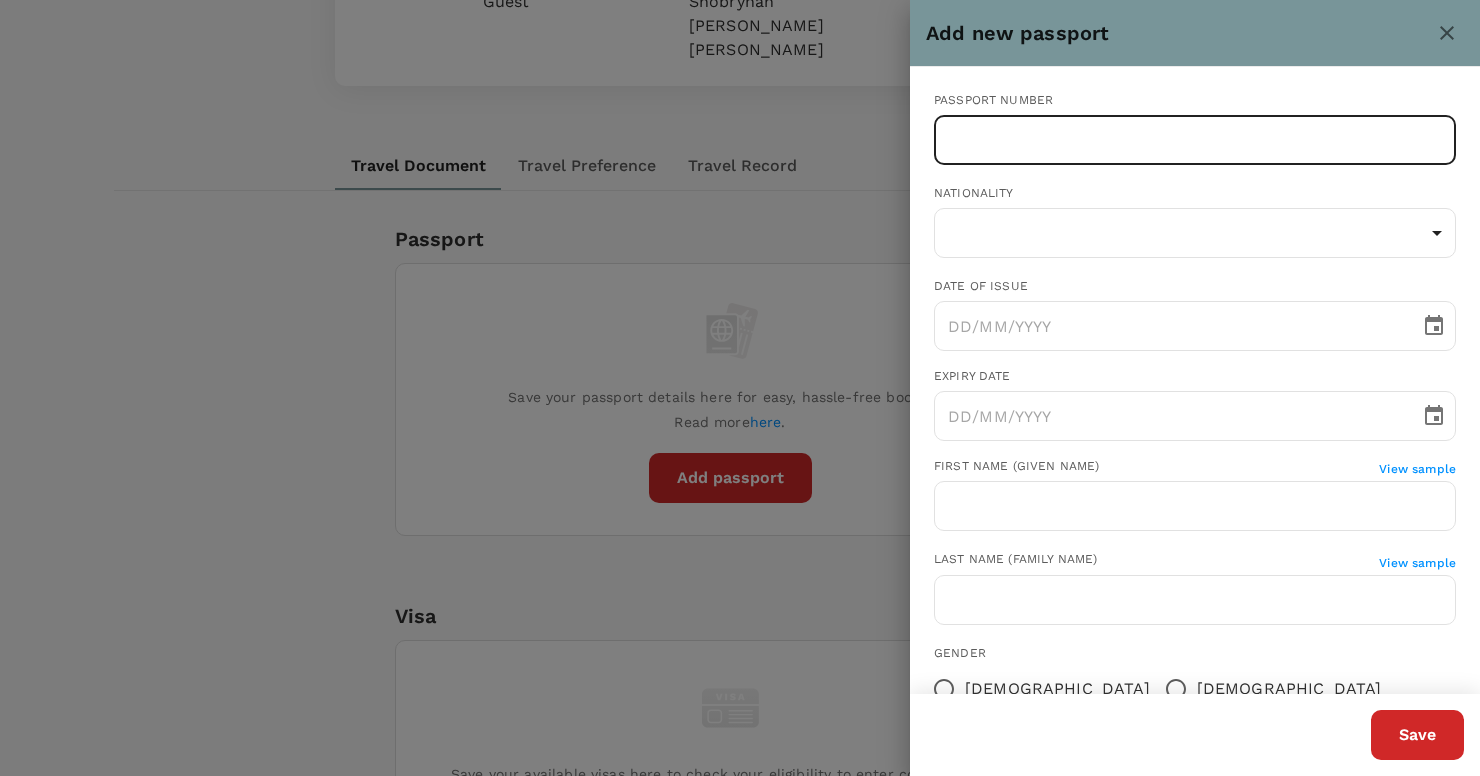 paste on "A59544195" 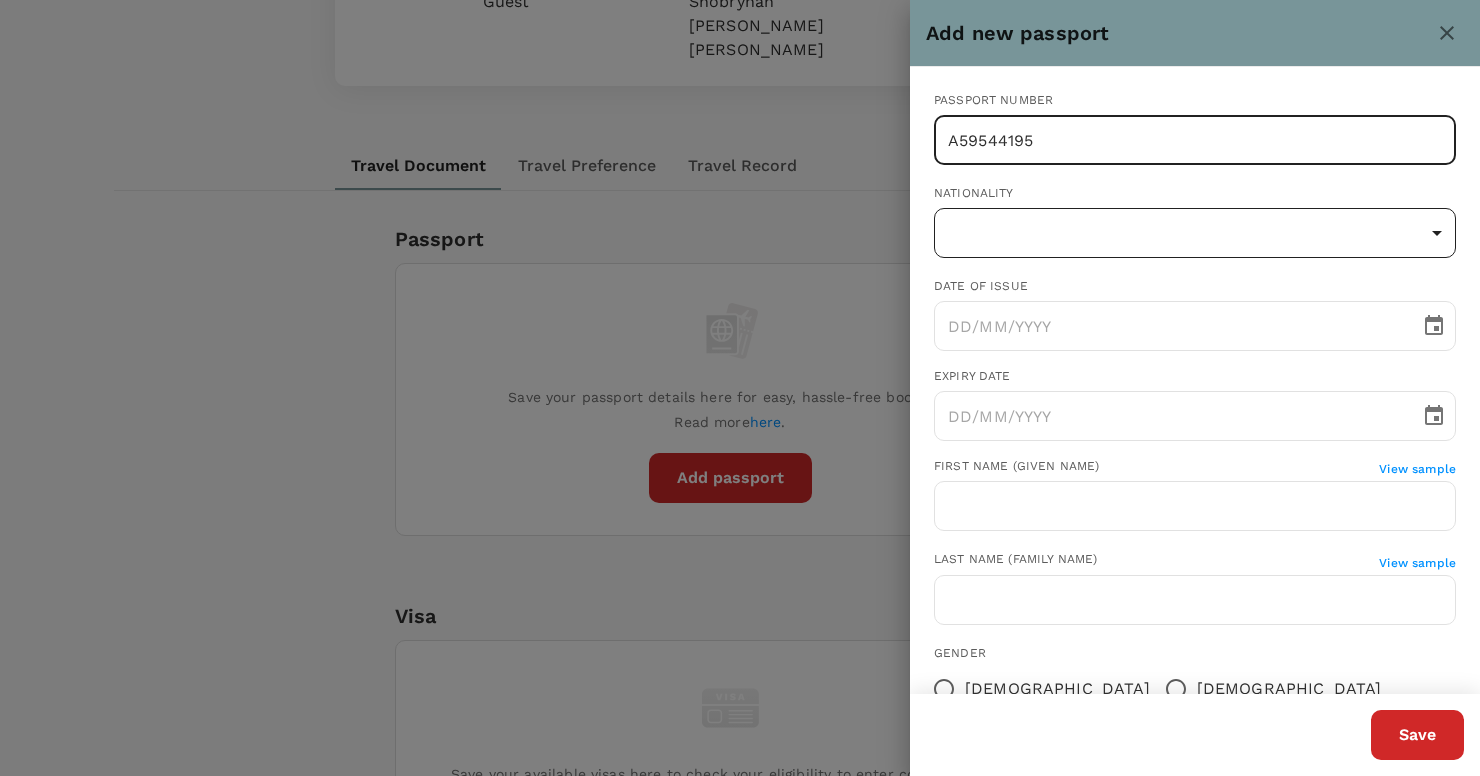 type on "A59544195" 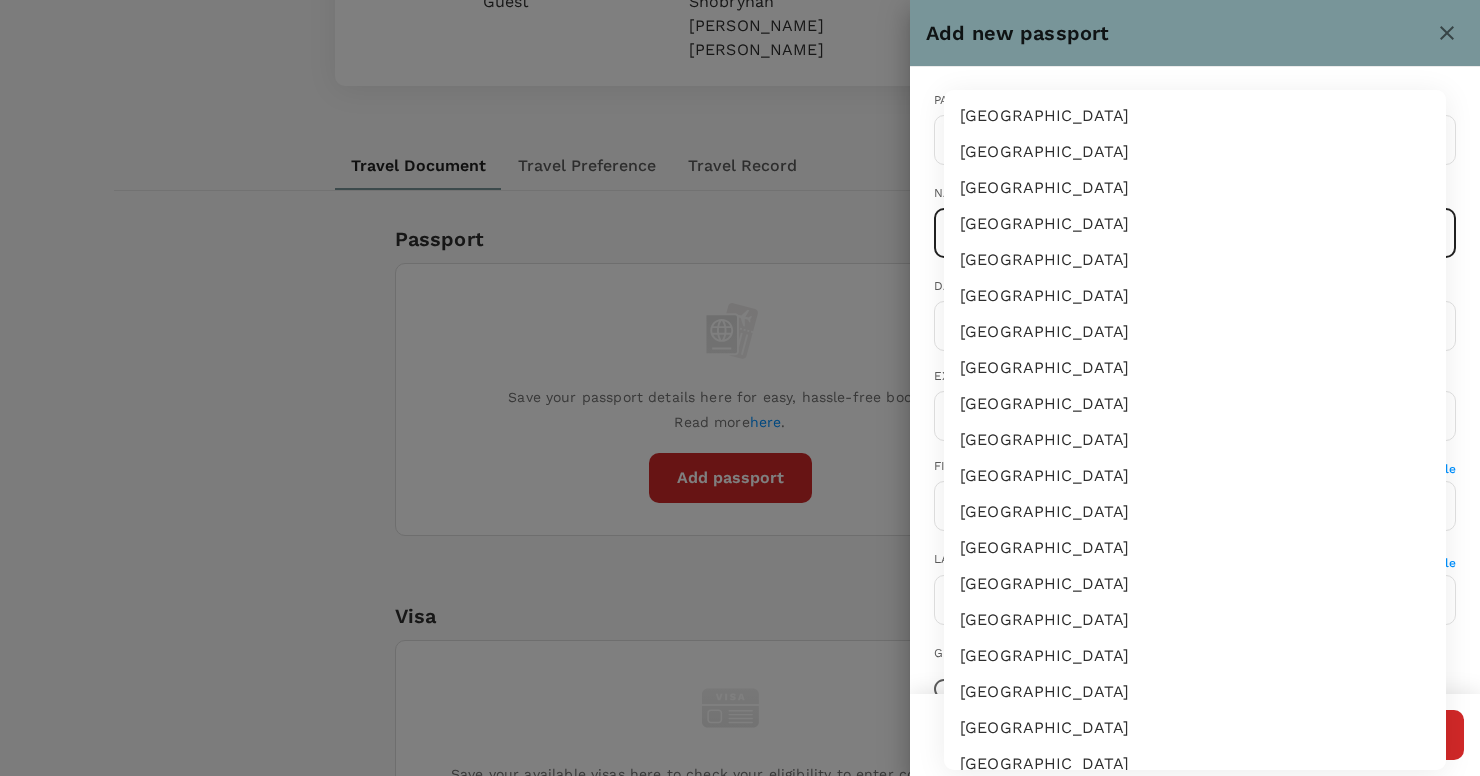 type 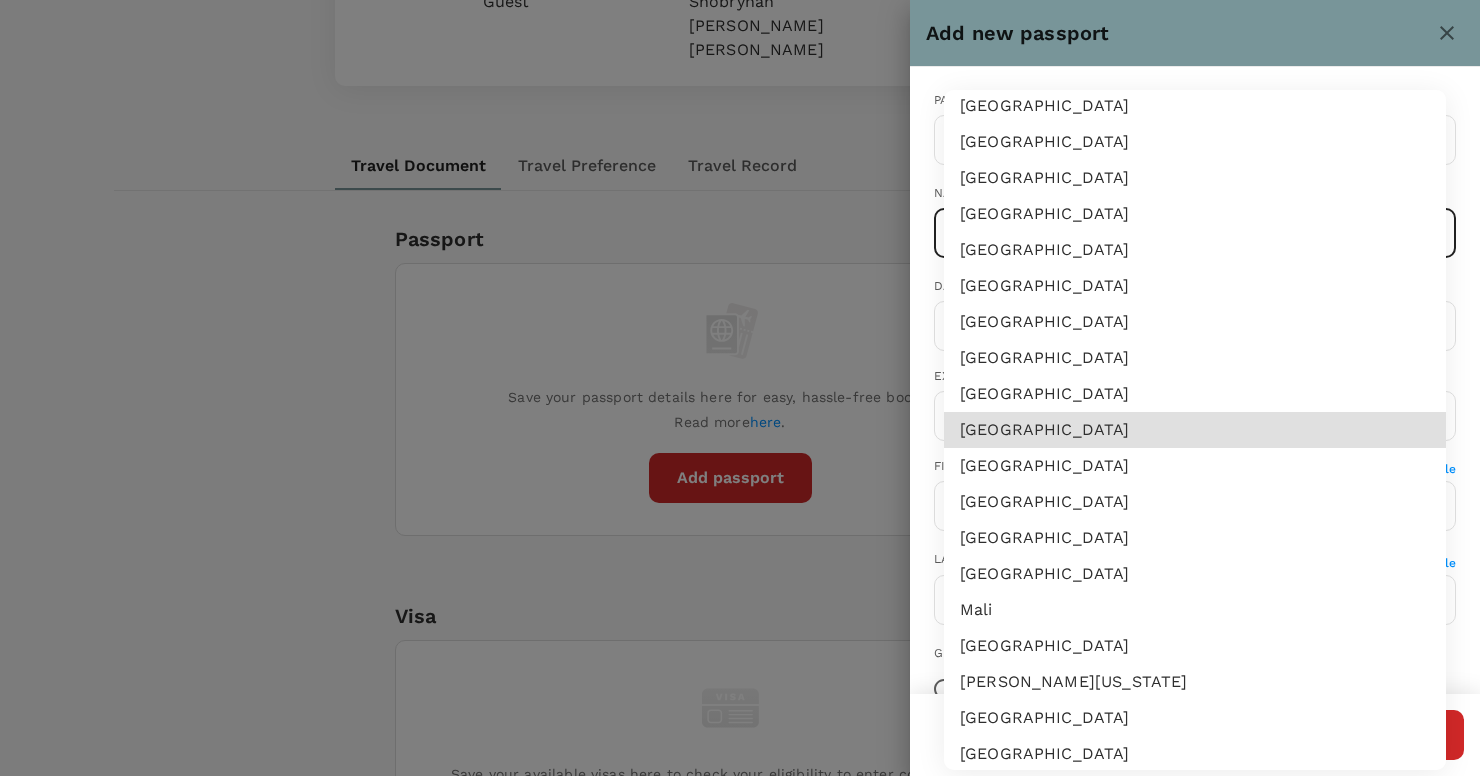 type 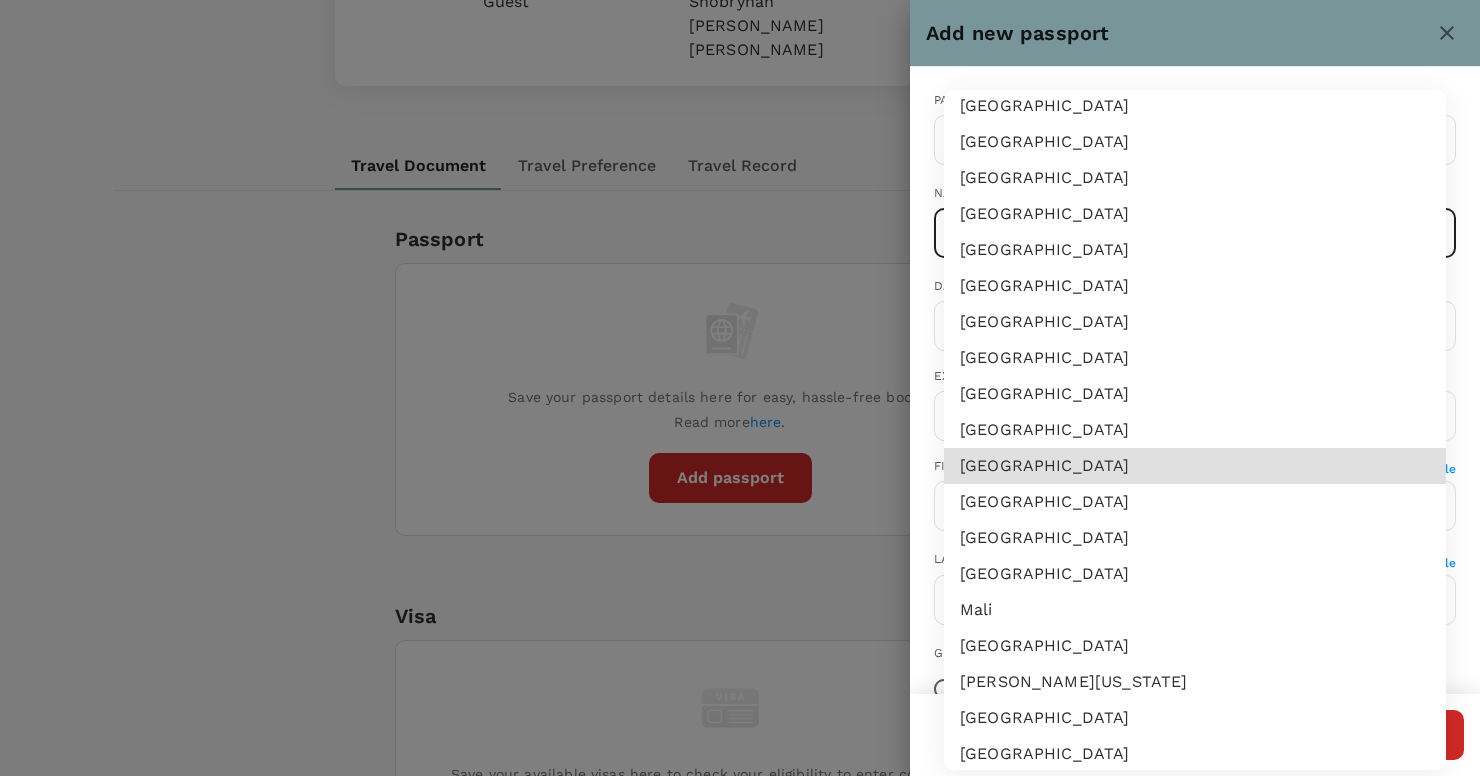 type 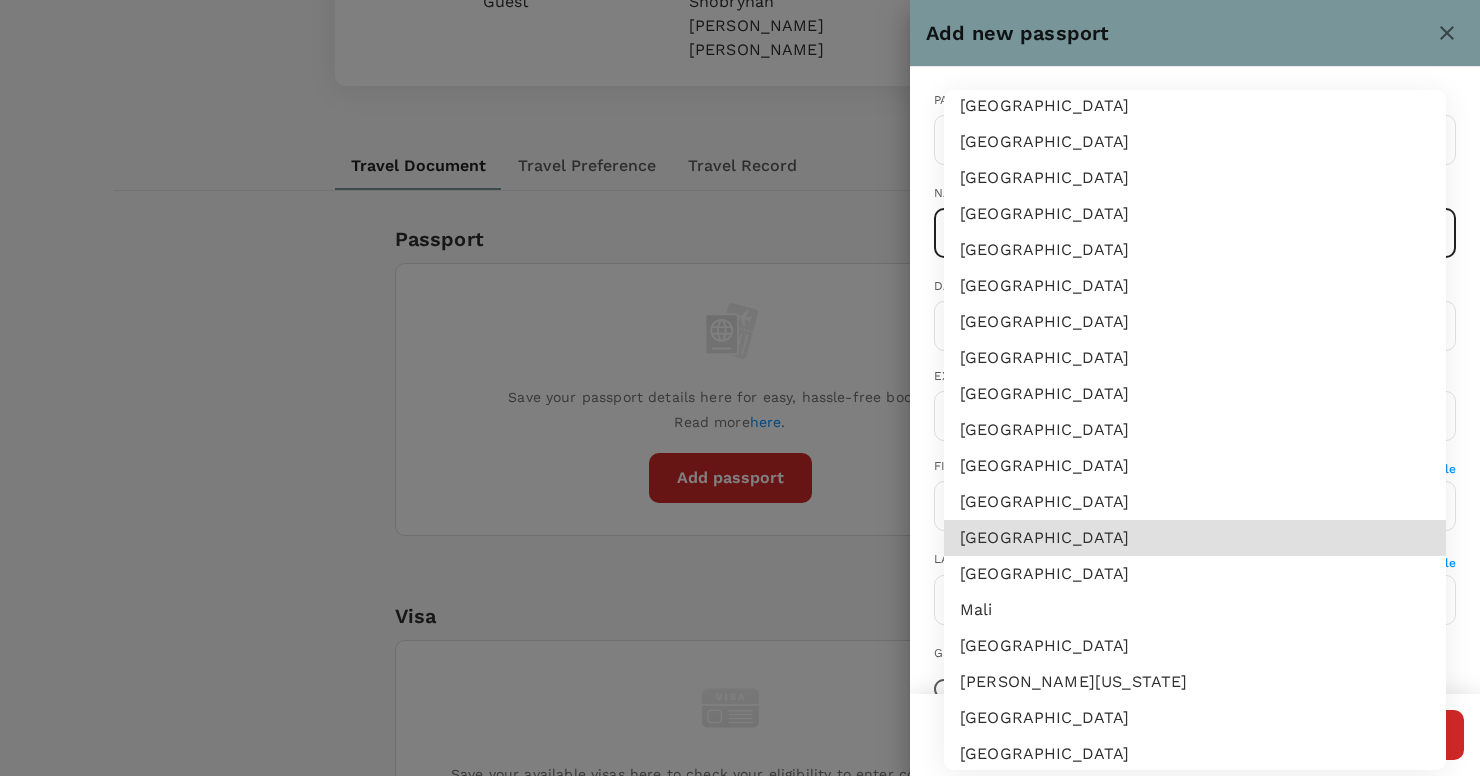 type 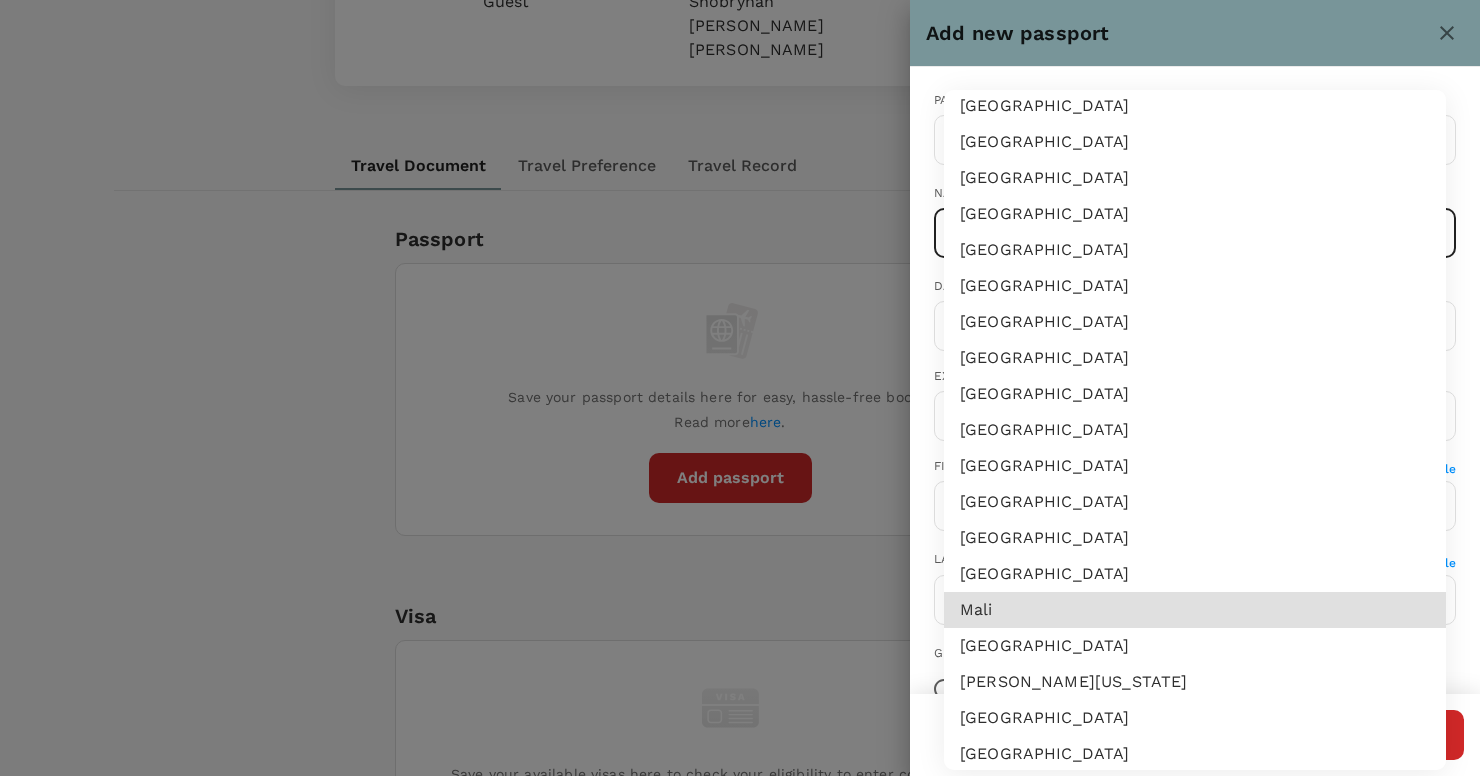 type 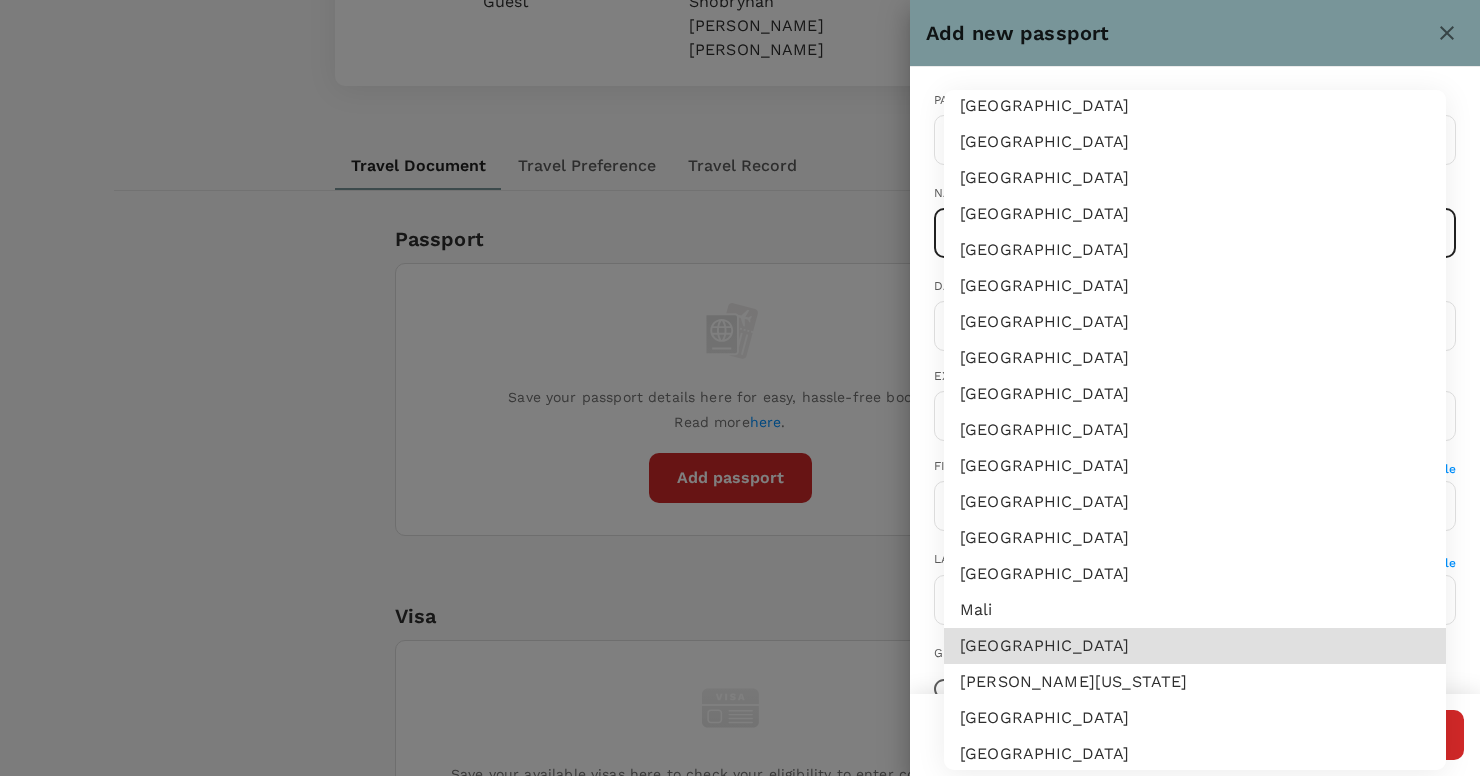 type 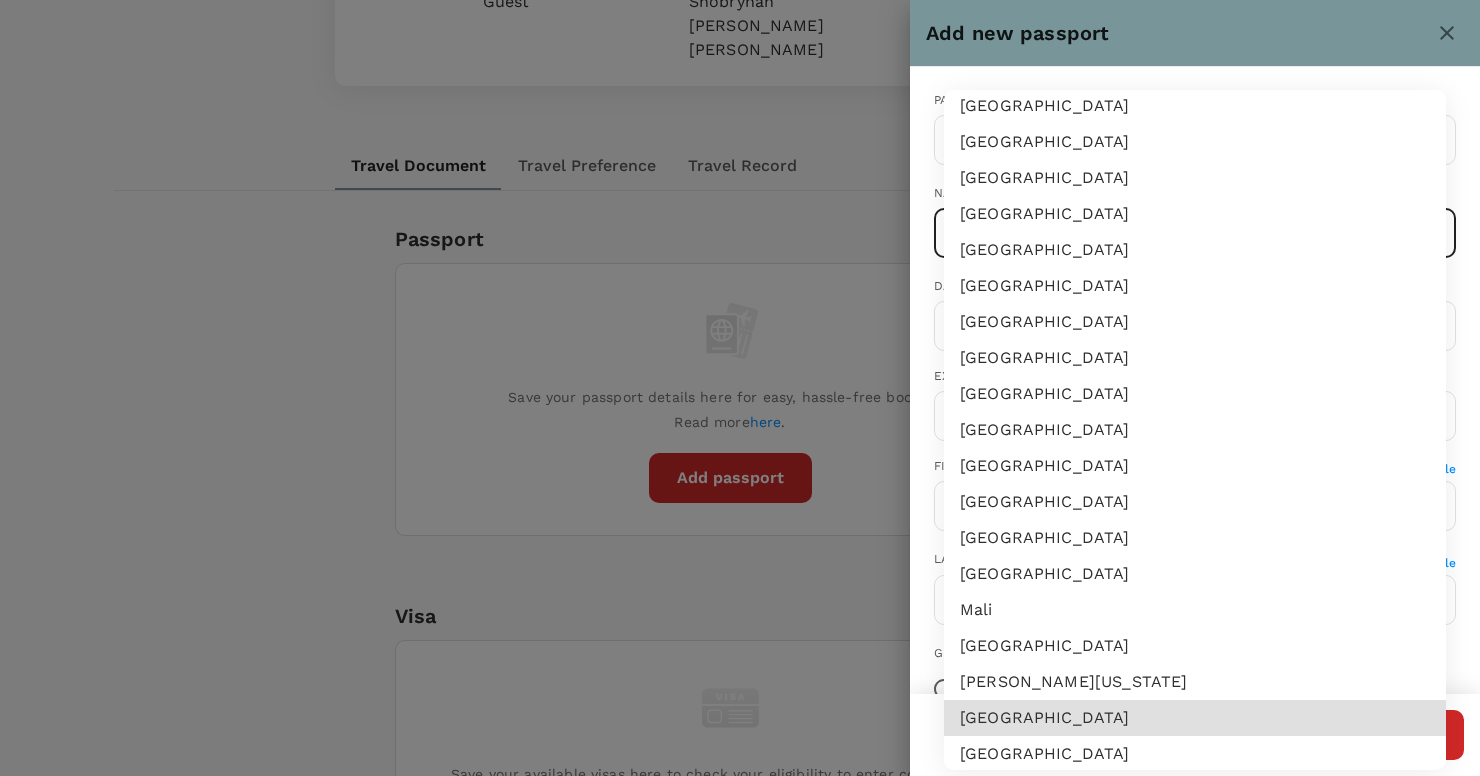 type 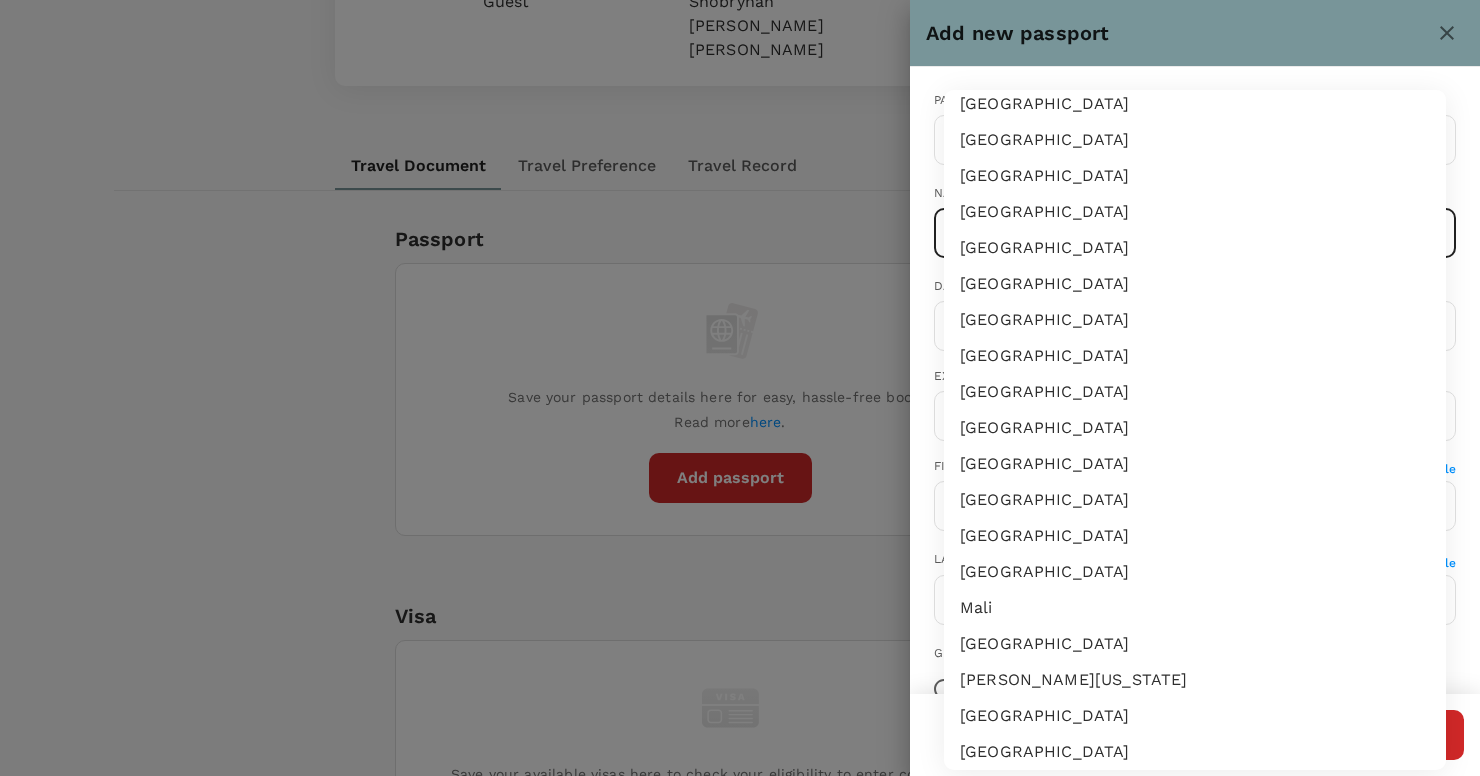 type 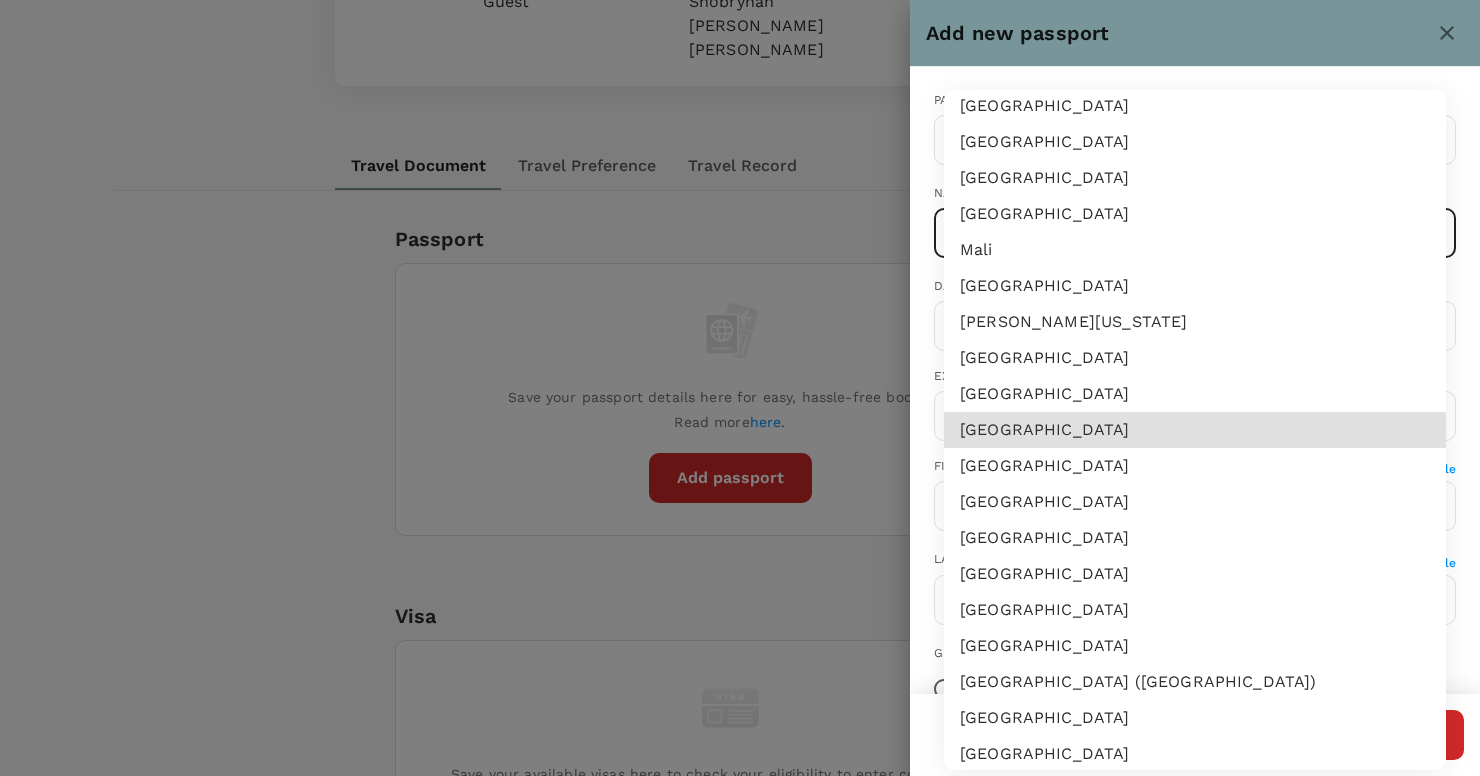 type 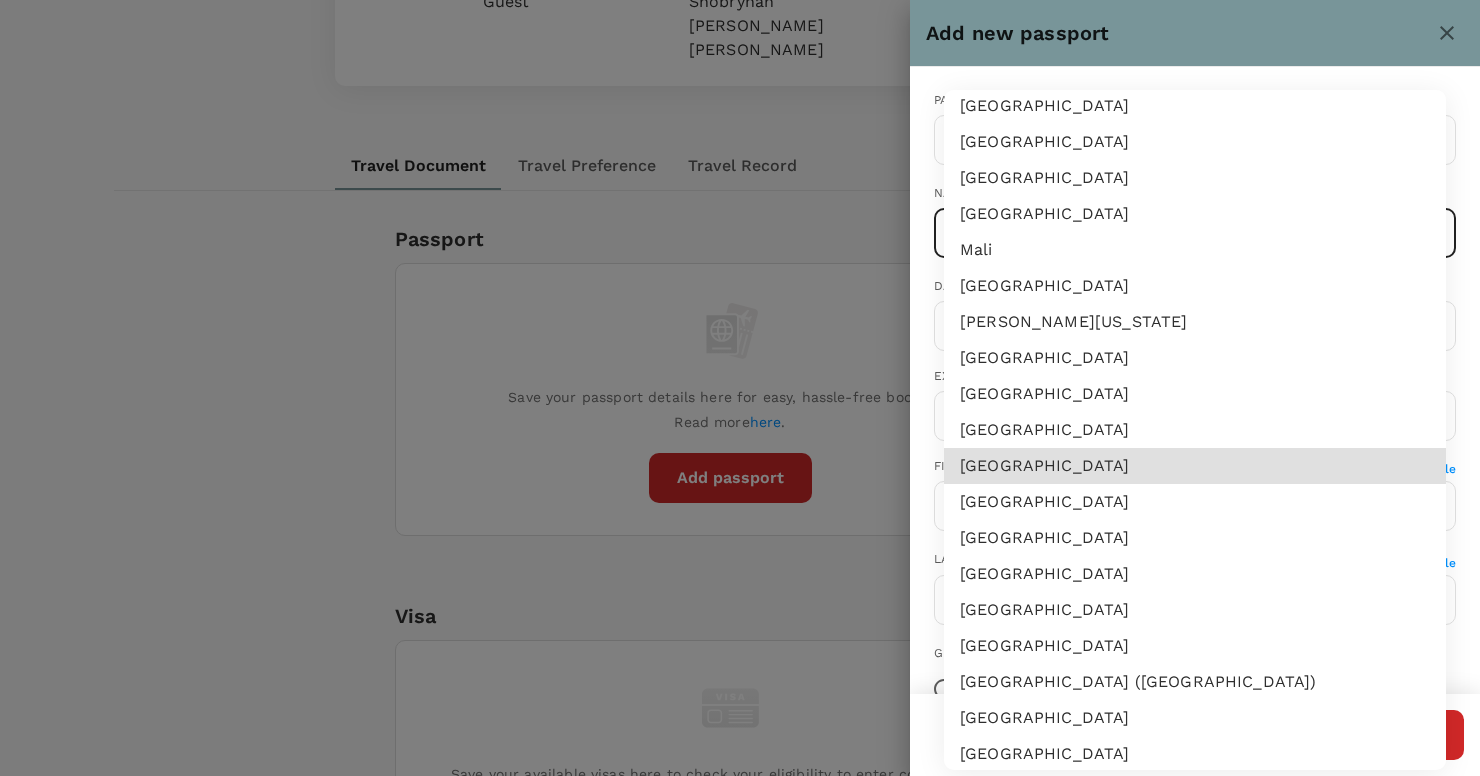 type 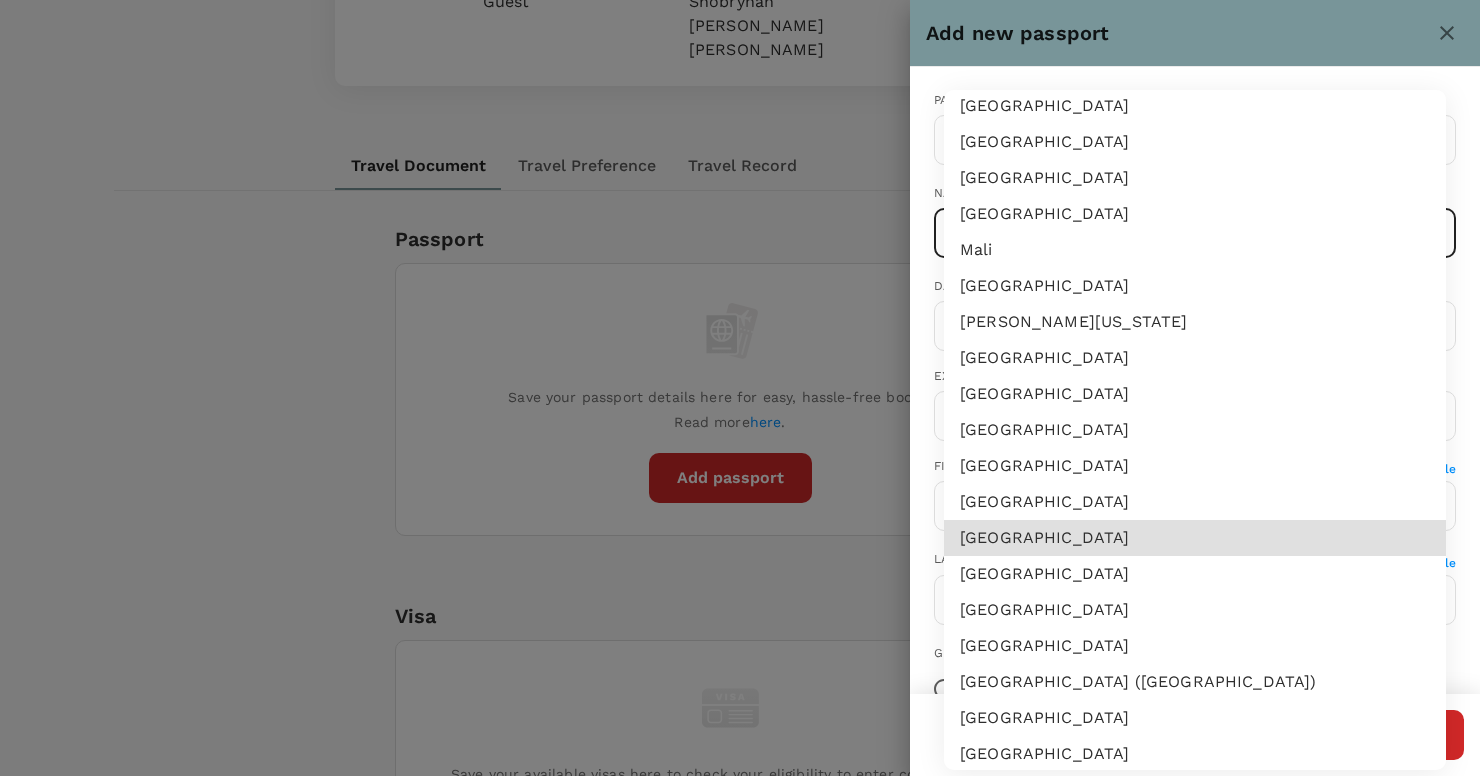 type 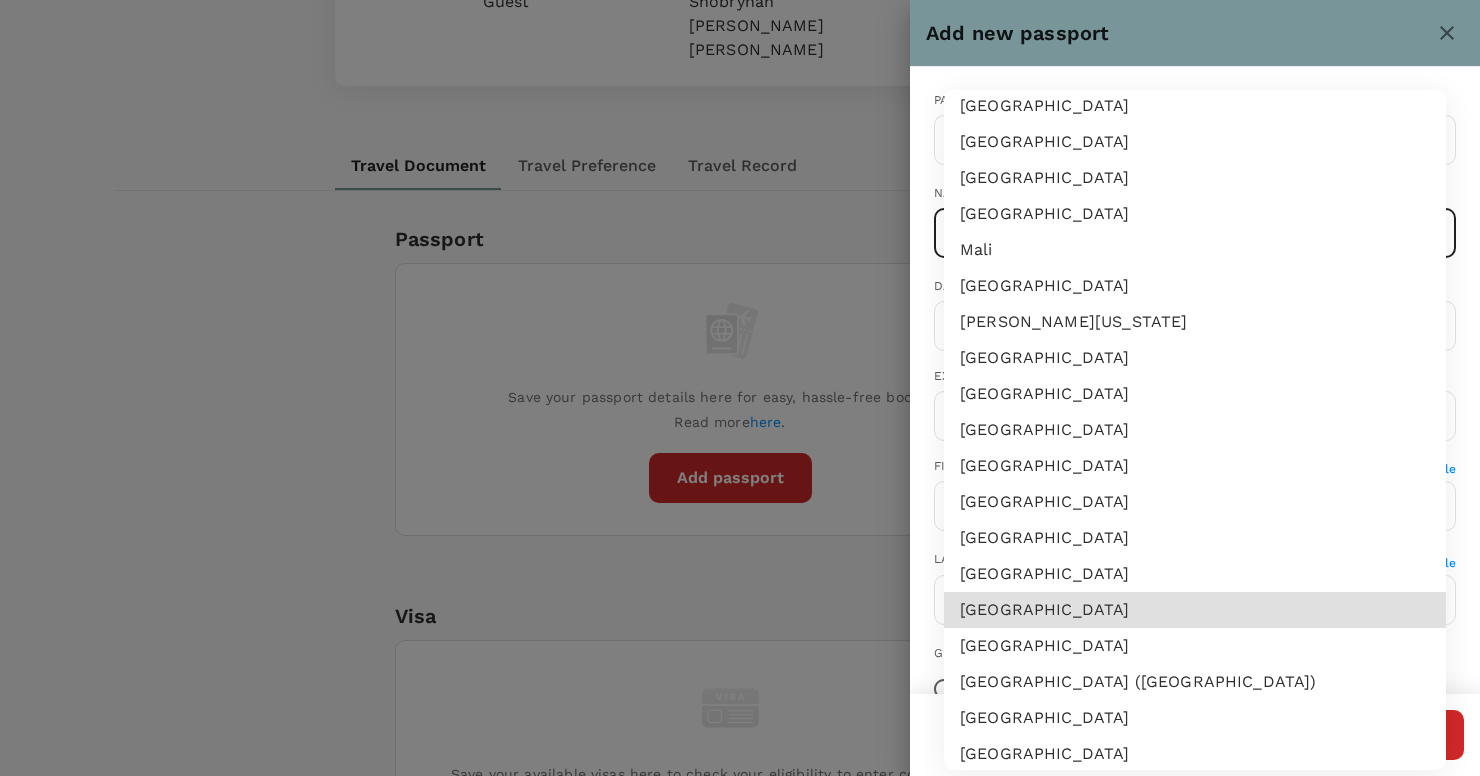 type 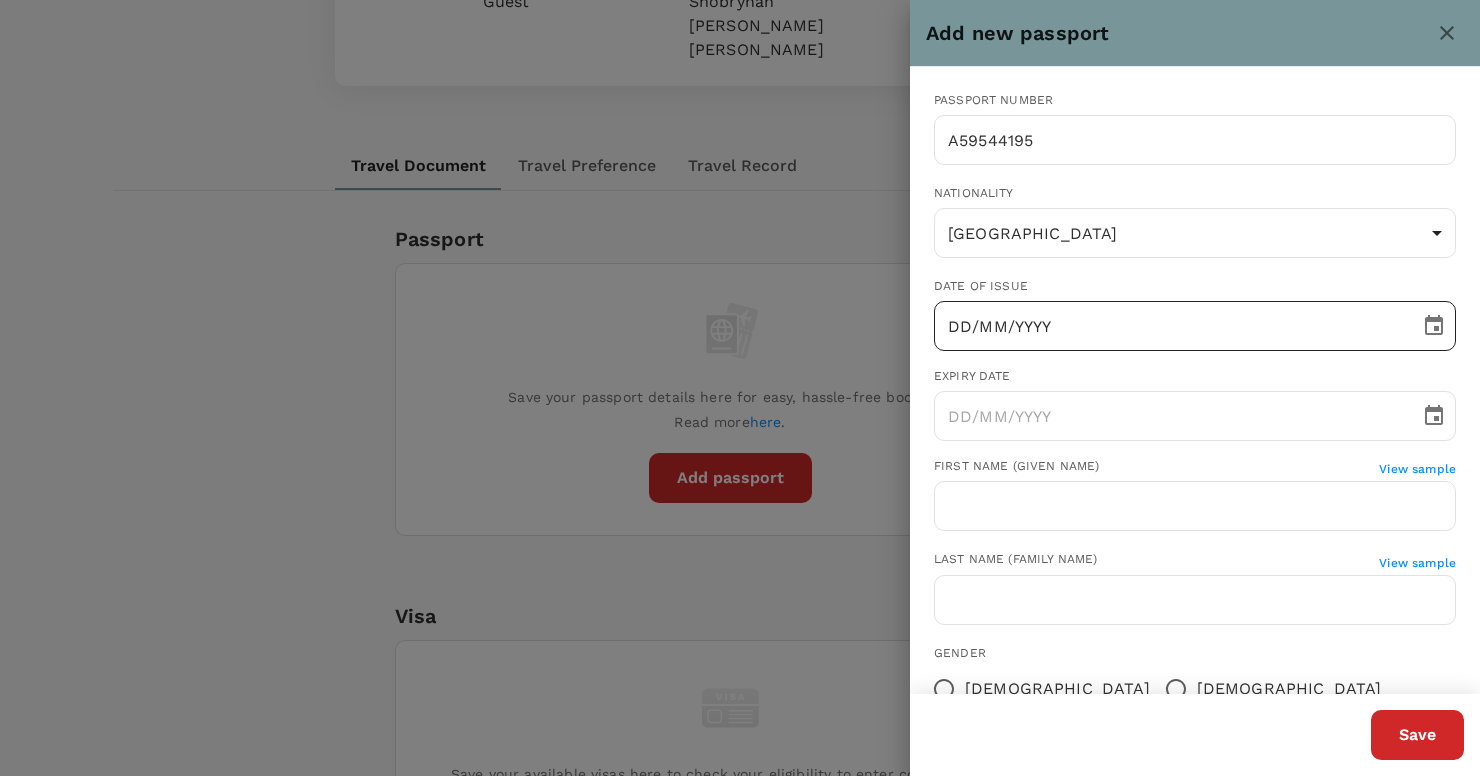 click on "DD/MM/YYYY" at bounding box center (1170, 326) 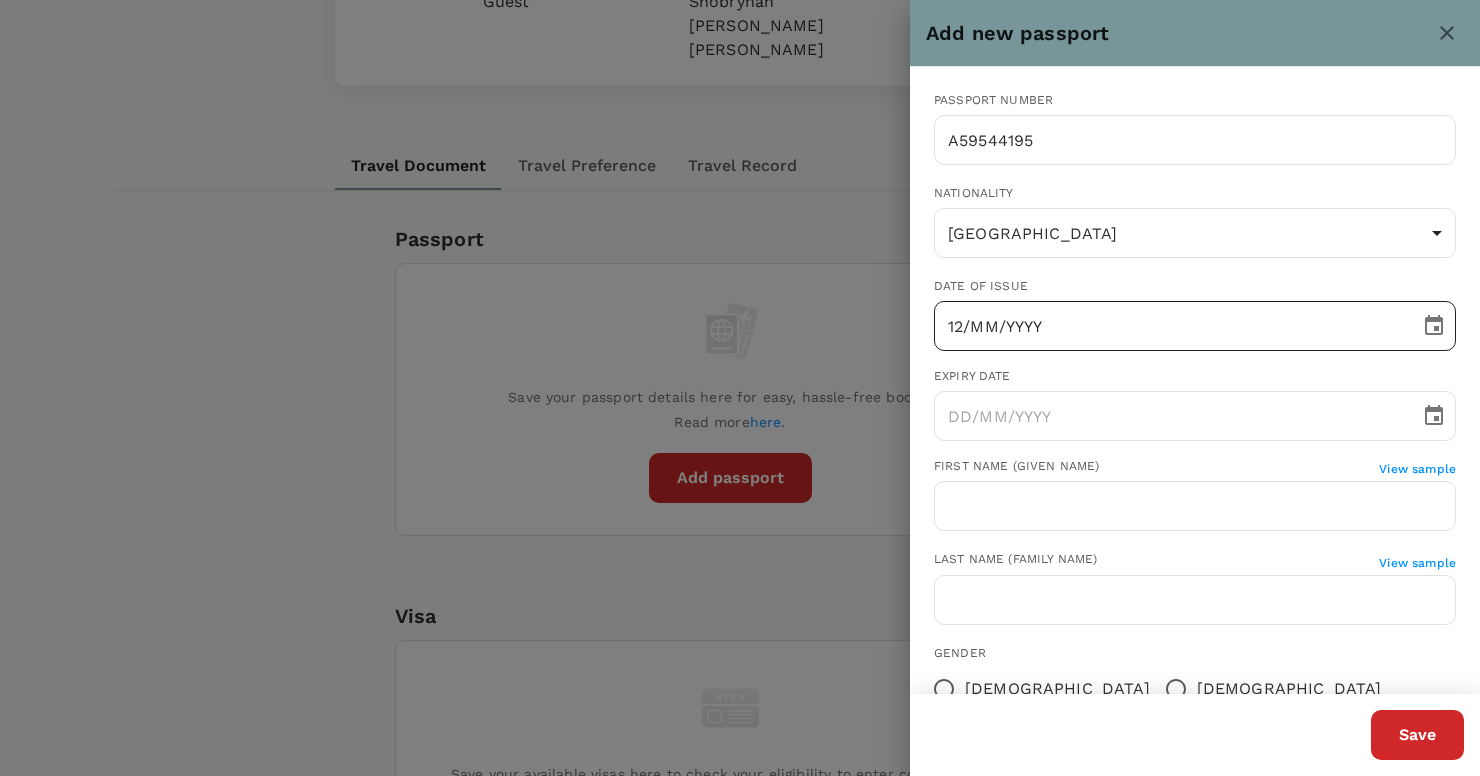 click on "12/MM/YYYY" at bounding box center [1170, 326] 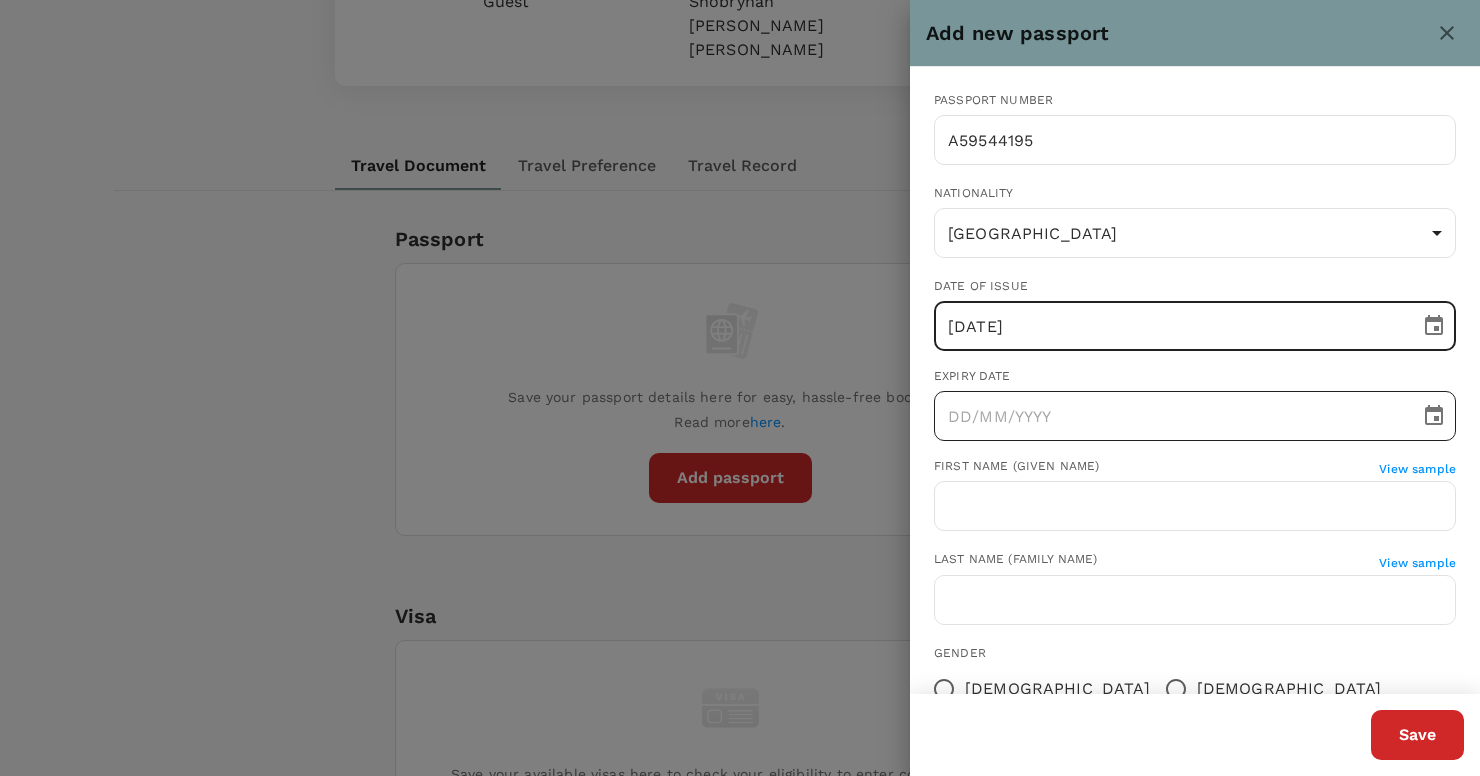 type on "[DATE]" 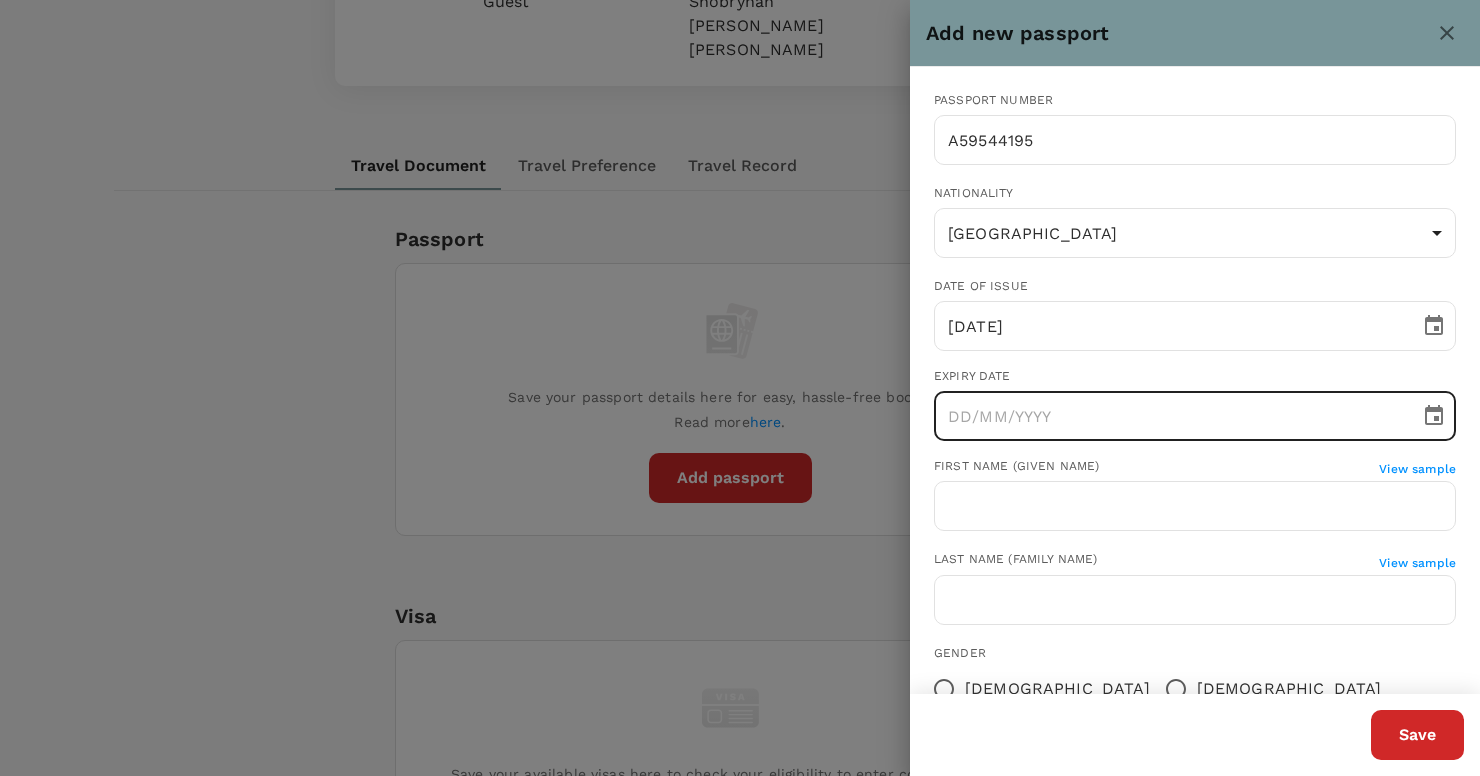 type on "DD/MM/YYYY" 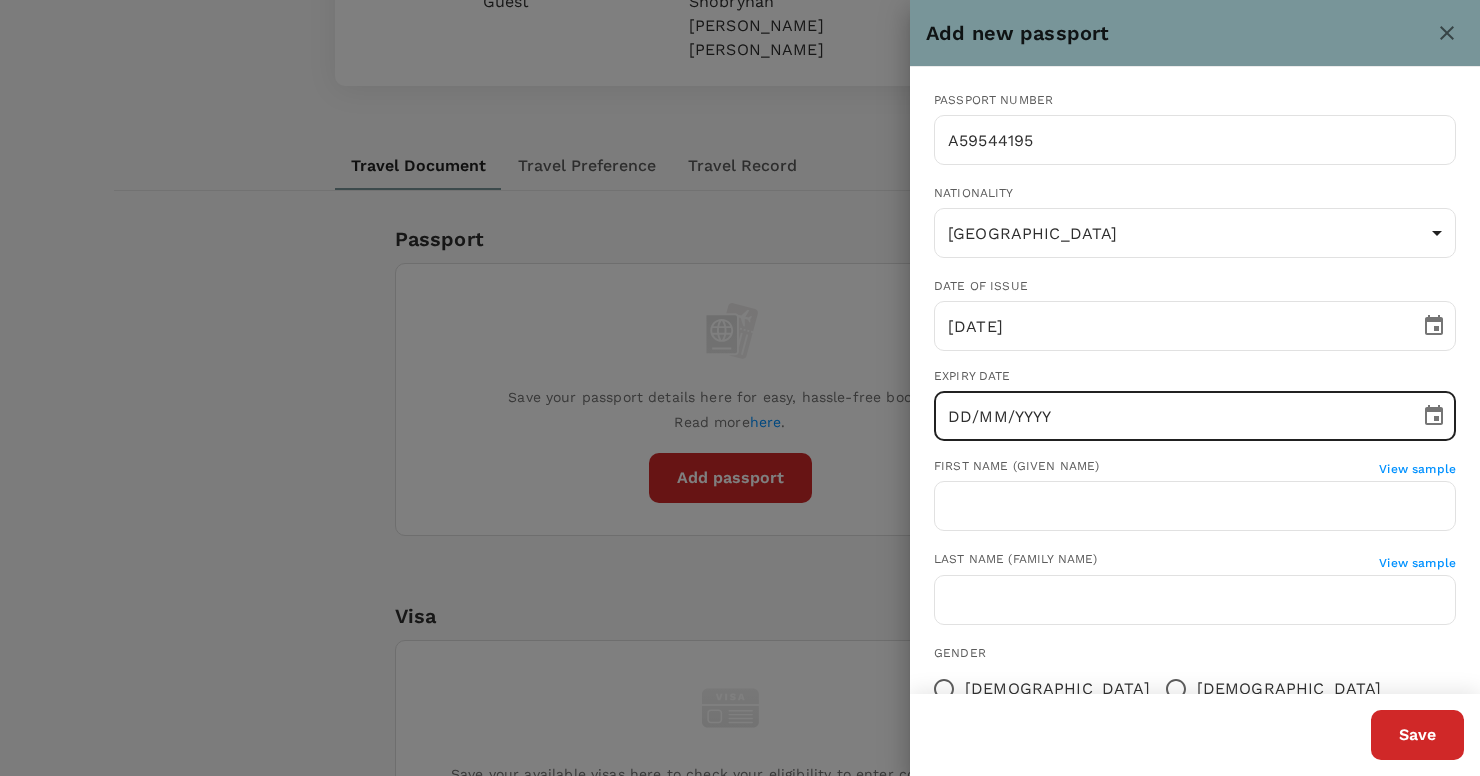click on "DD/MM/YYYY" at bounding box center [1170, 416] 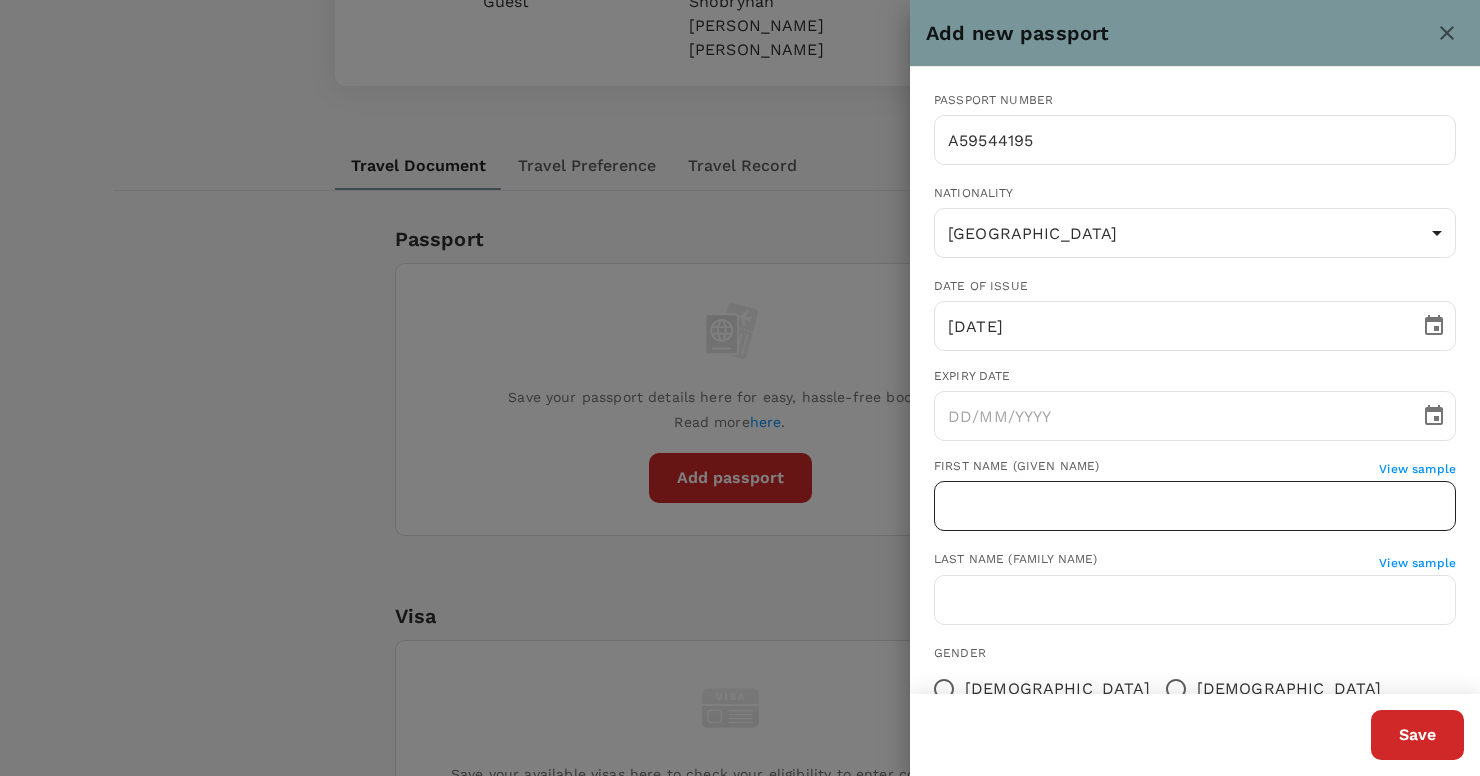 click at bounding box center [1195, 506] 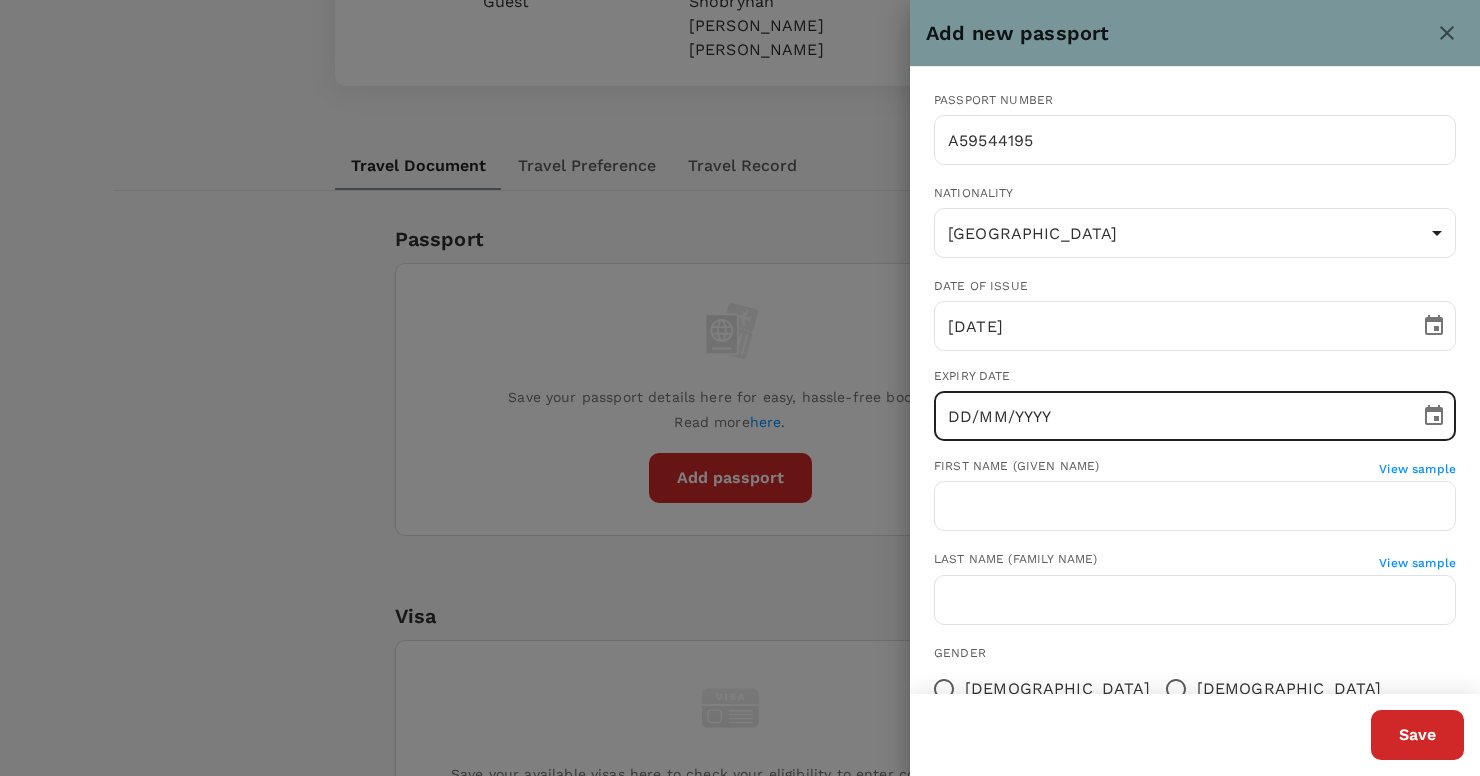 click on "DD/MM/YYYY" at bounding box center (1170, 416) 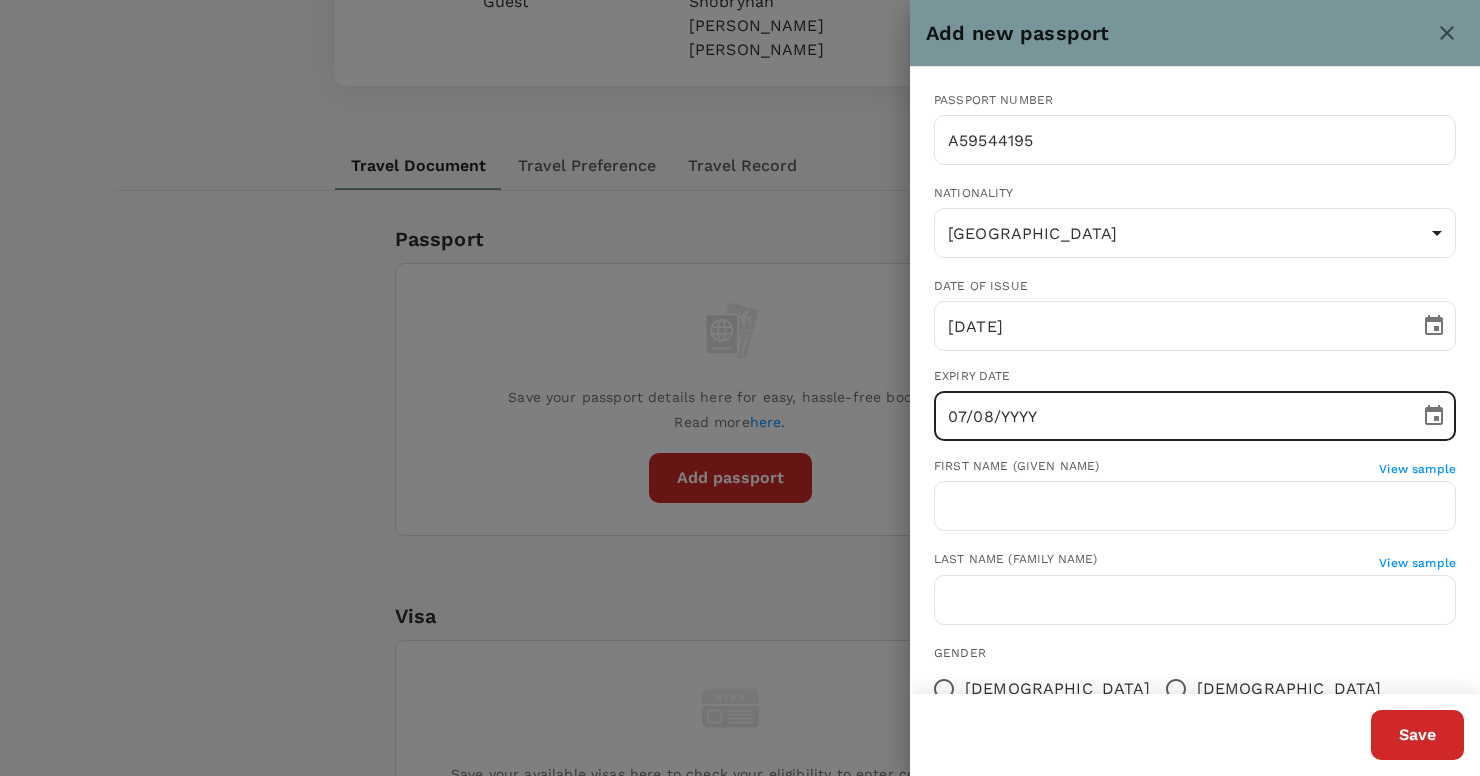 drag, startPoint x: 1035, startPoint y: 424, endPoint x: 1044, endPoint y: 431, distance: 11.401754 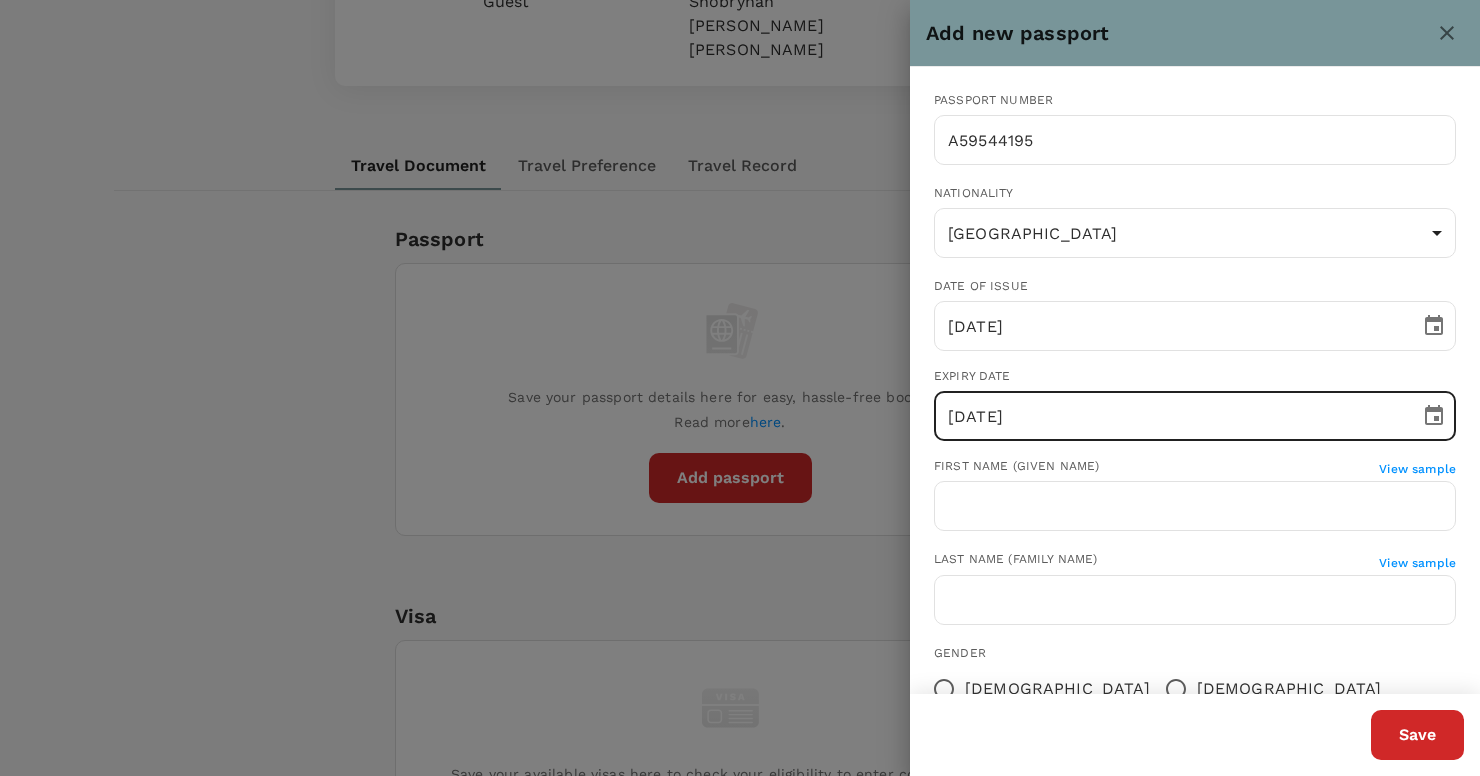 type on "[DATE]" 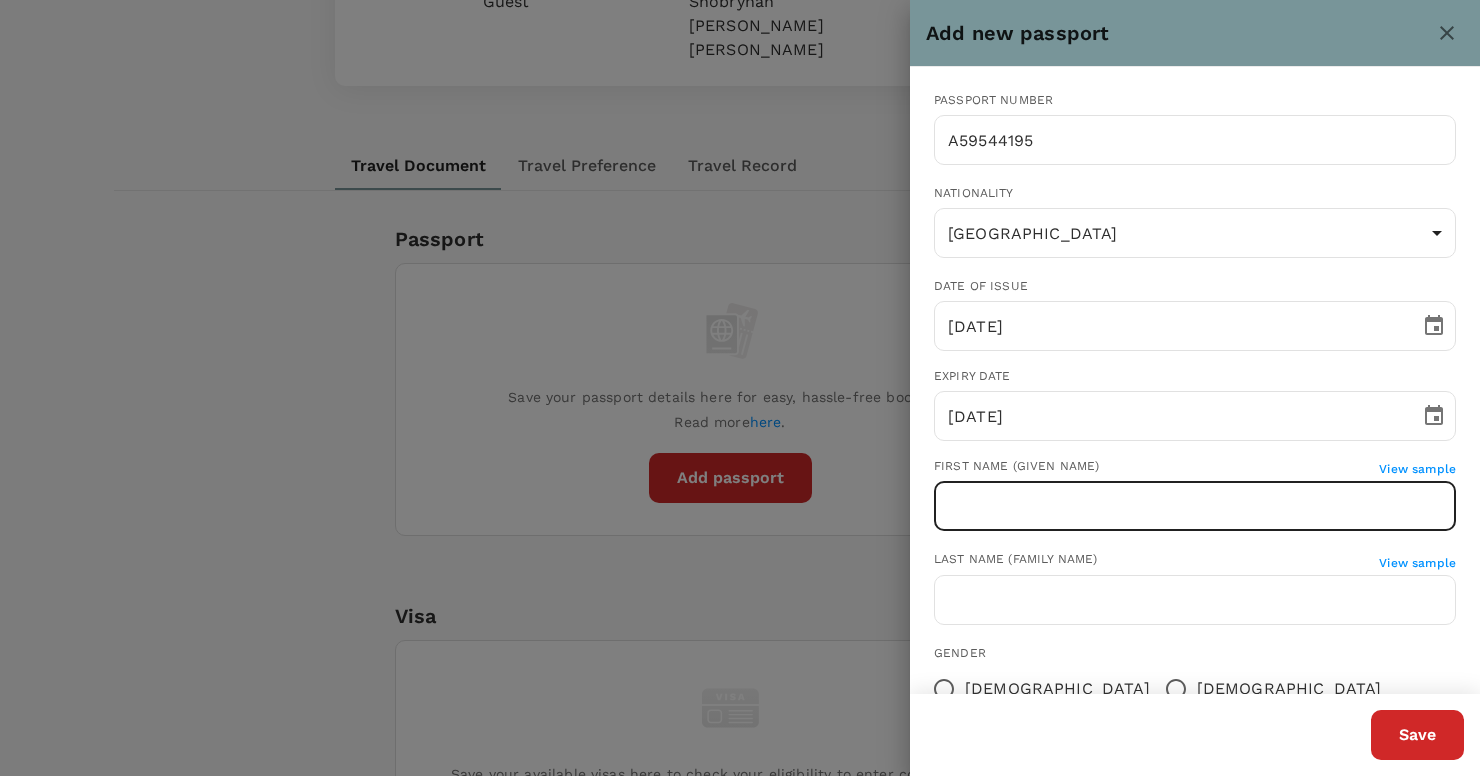 click at bounding box center (1195, 506) 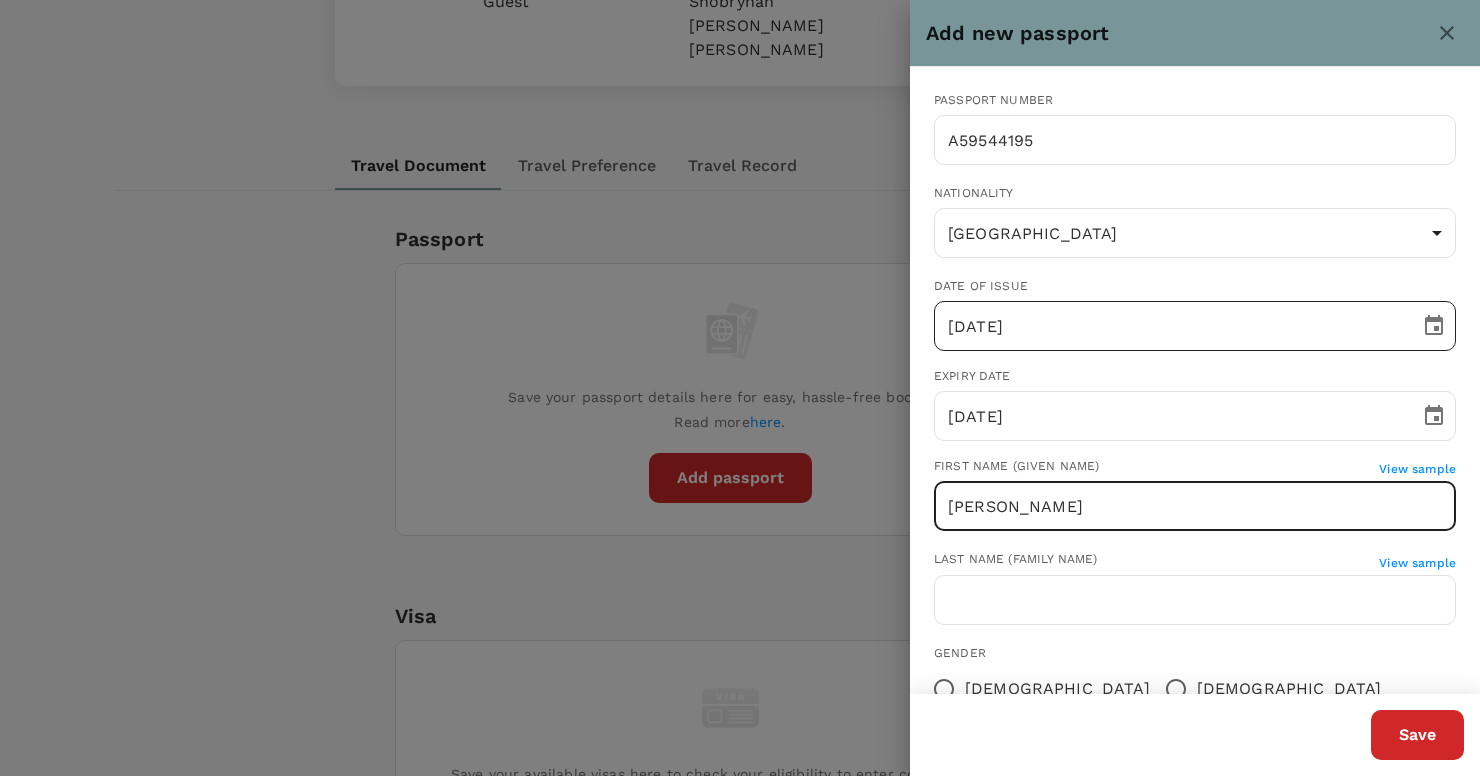 type on "[PERSON_NAME]" 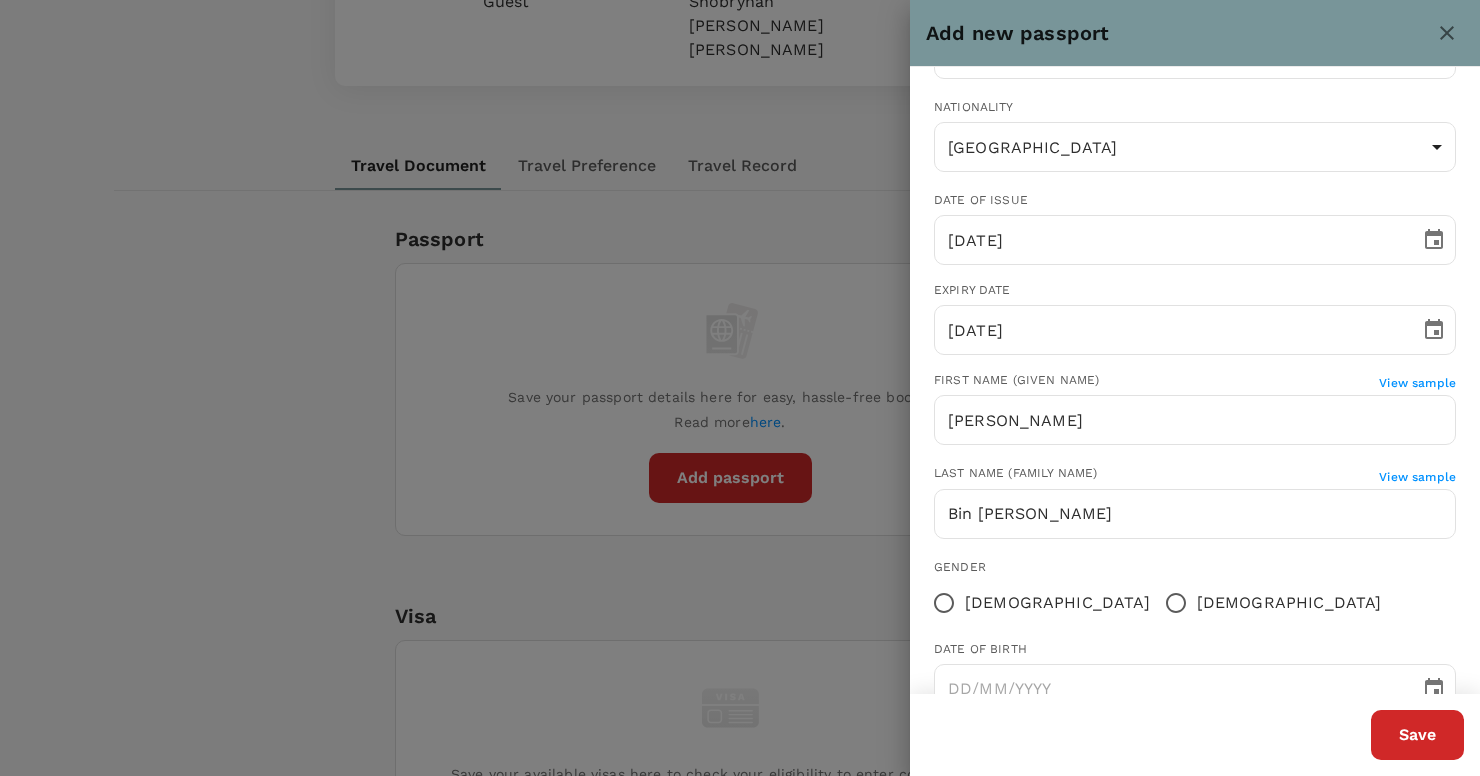 scroll, scrollTop: 145, scrollLeft: 0, axis: vertical 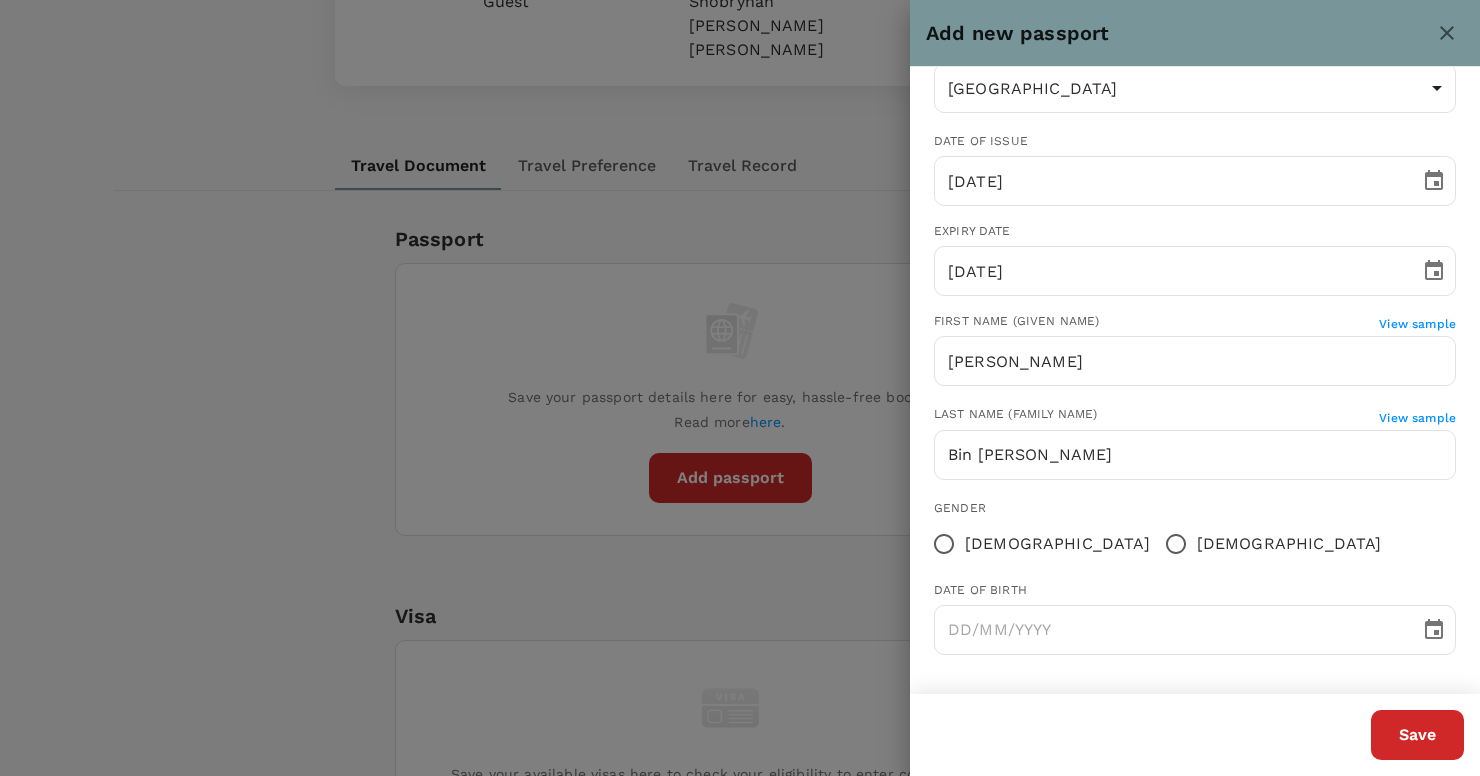click on "[DEMOGRAPHIC_DATA]" at bounding box center [1176, 544] 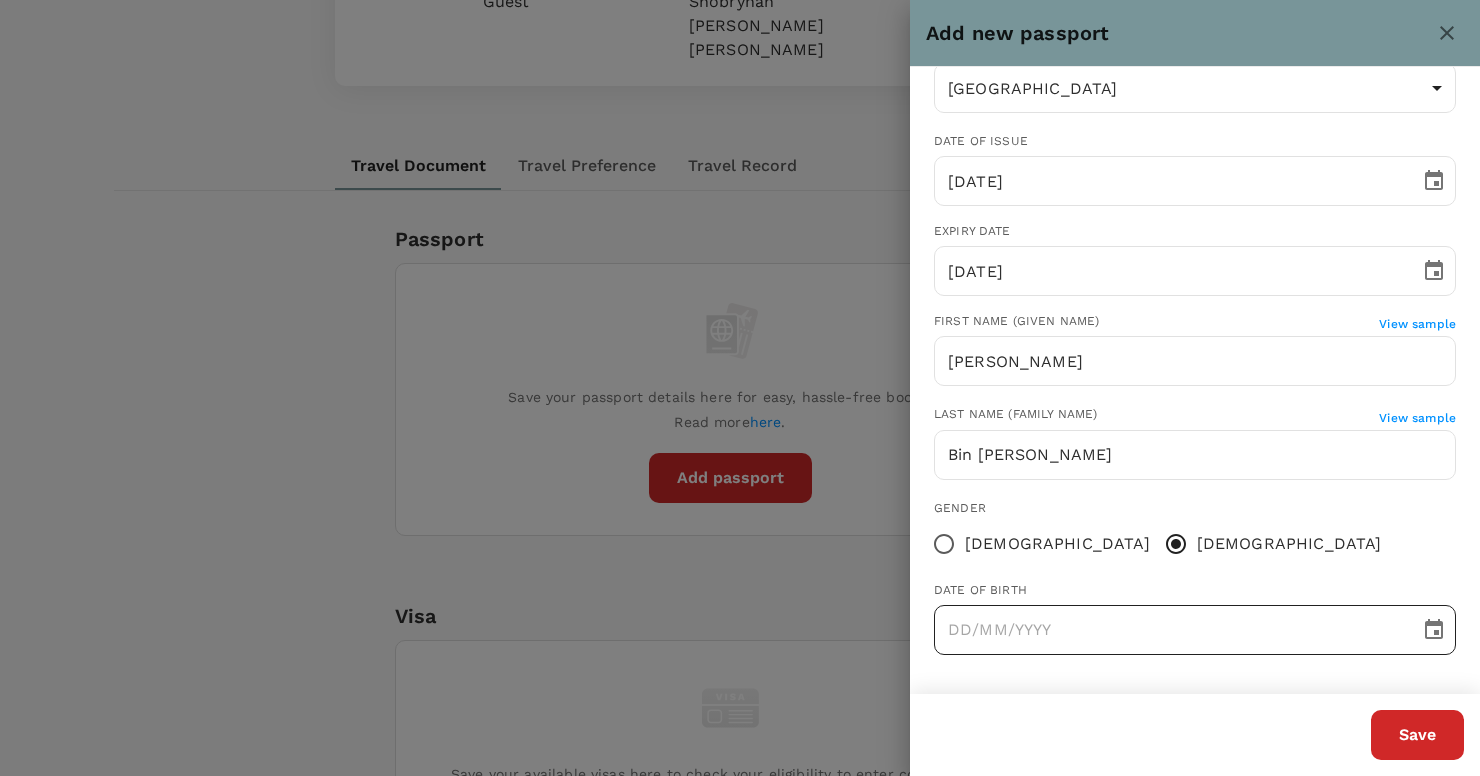 click at bounding box center (1170, 630) 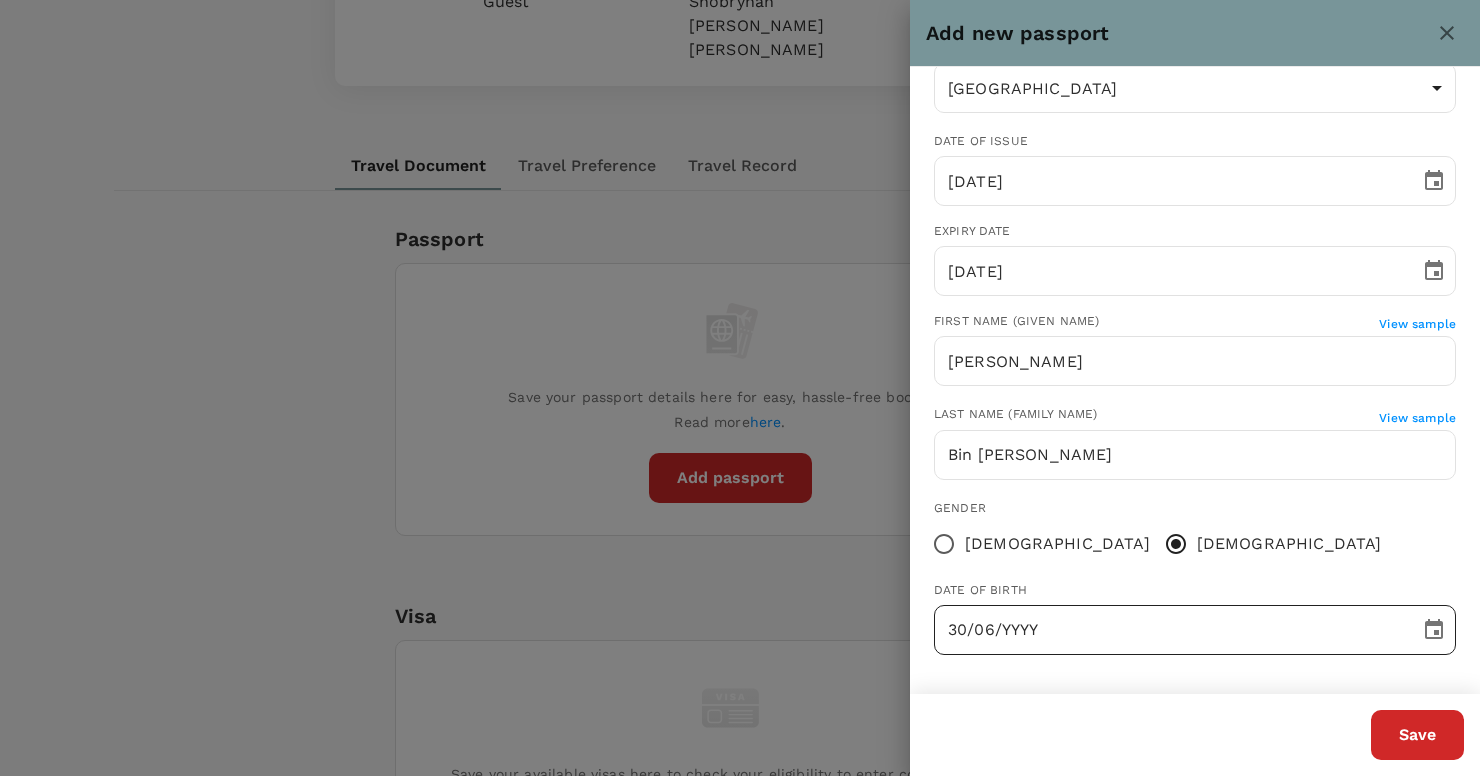 click on "30/06/YYYY" at bounding box center (1170, 630) 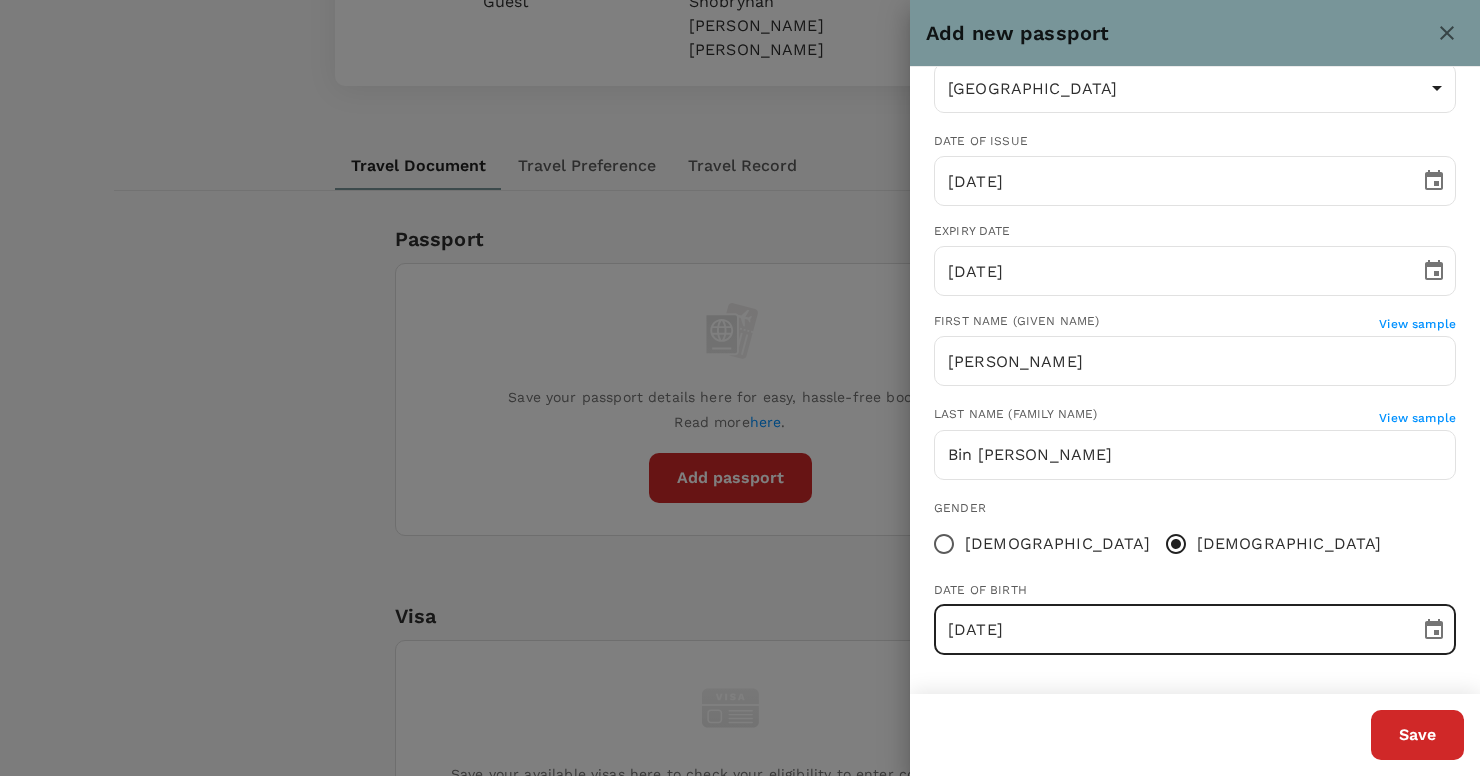 type on "[DATE]" 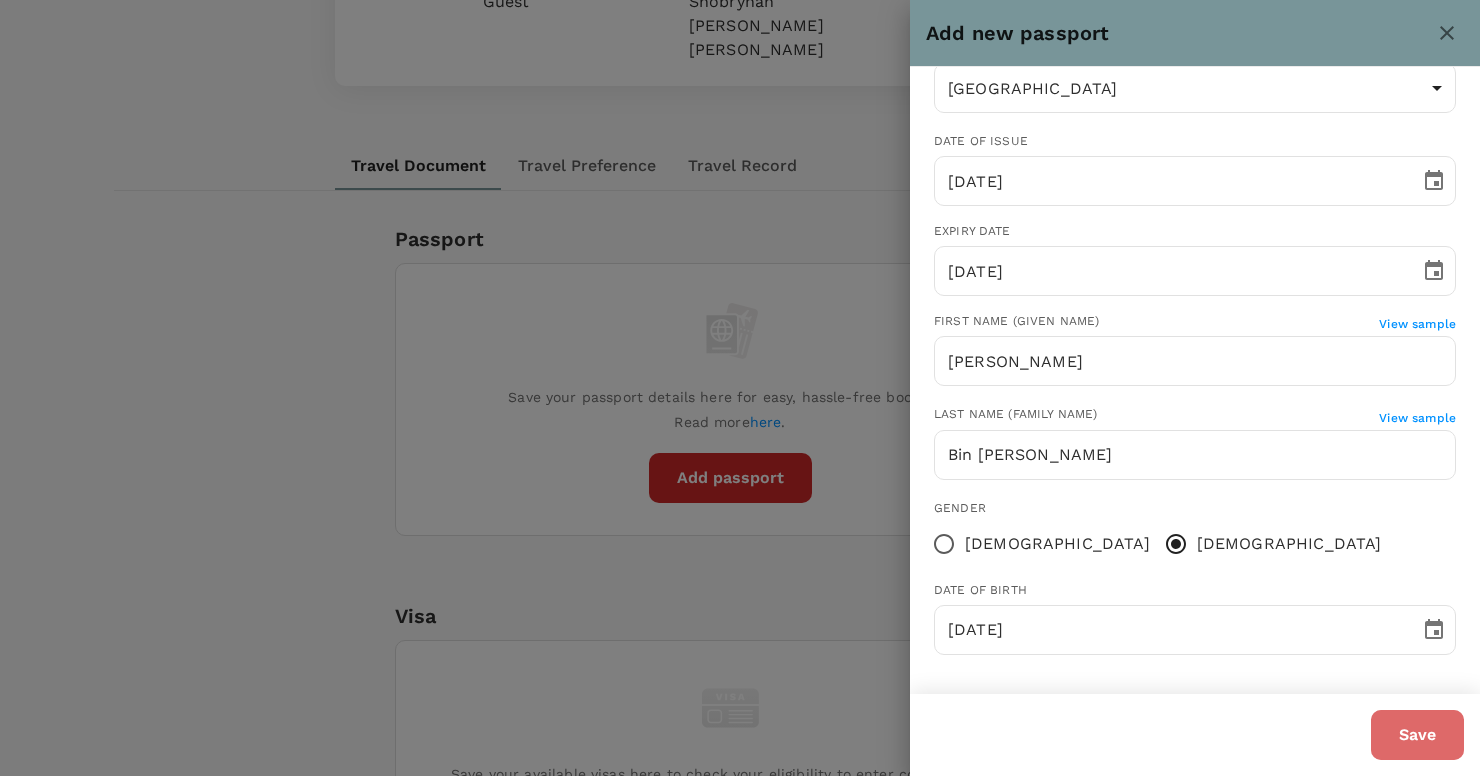 click on "Save" at bounding box center [1417, 735] 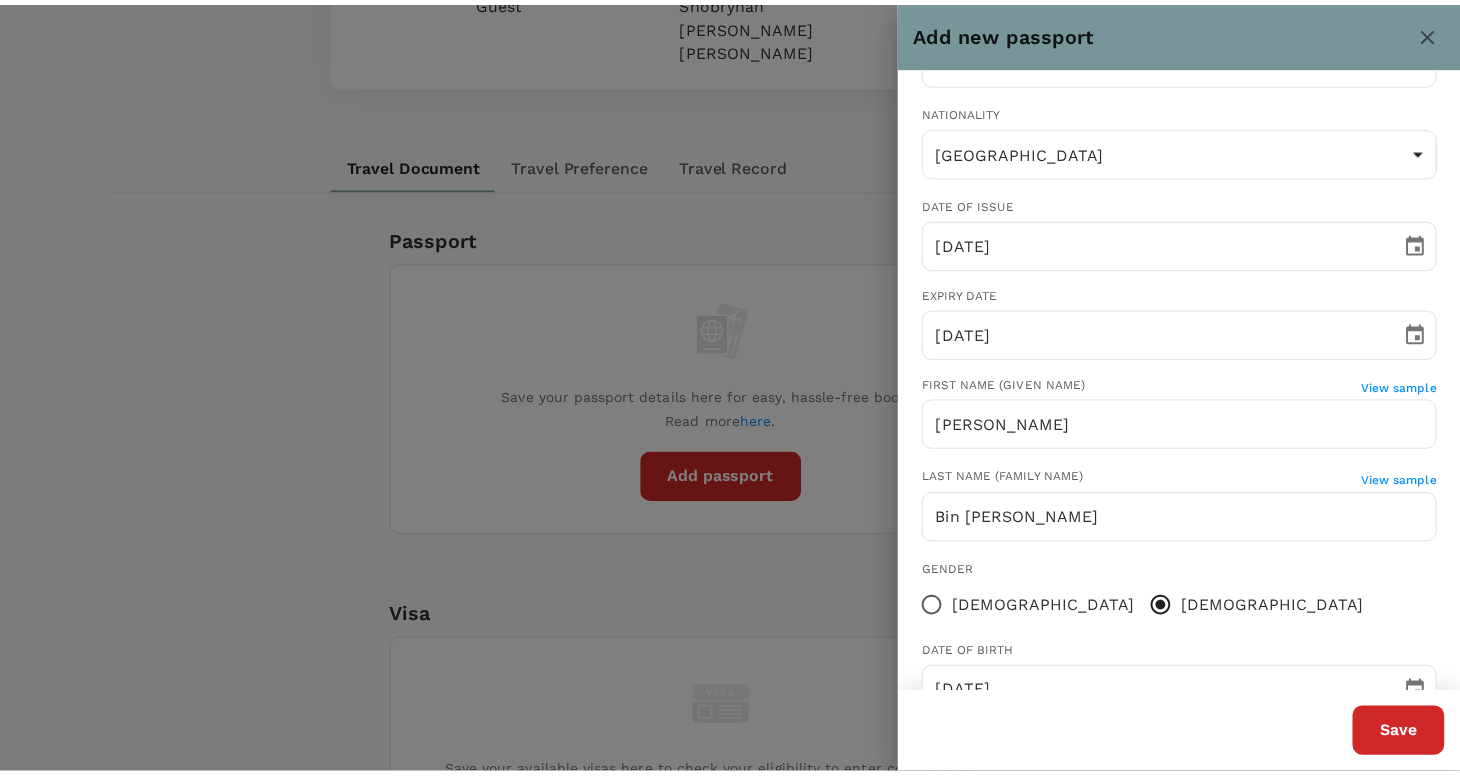 scroll, scrollTop: 145, scrollLeft: 0, axis: vertical 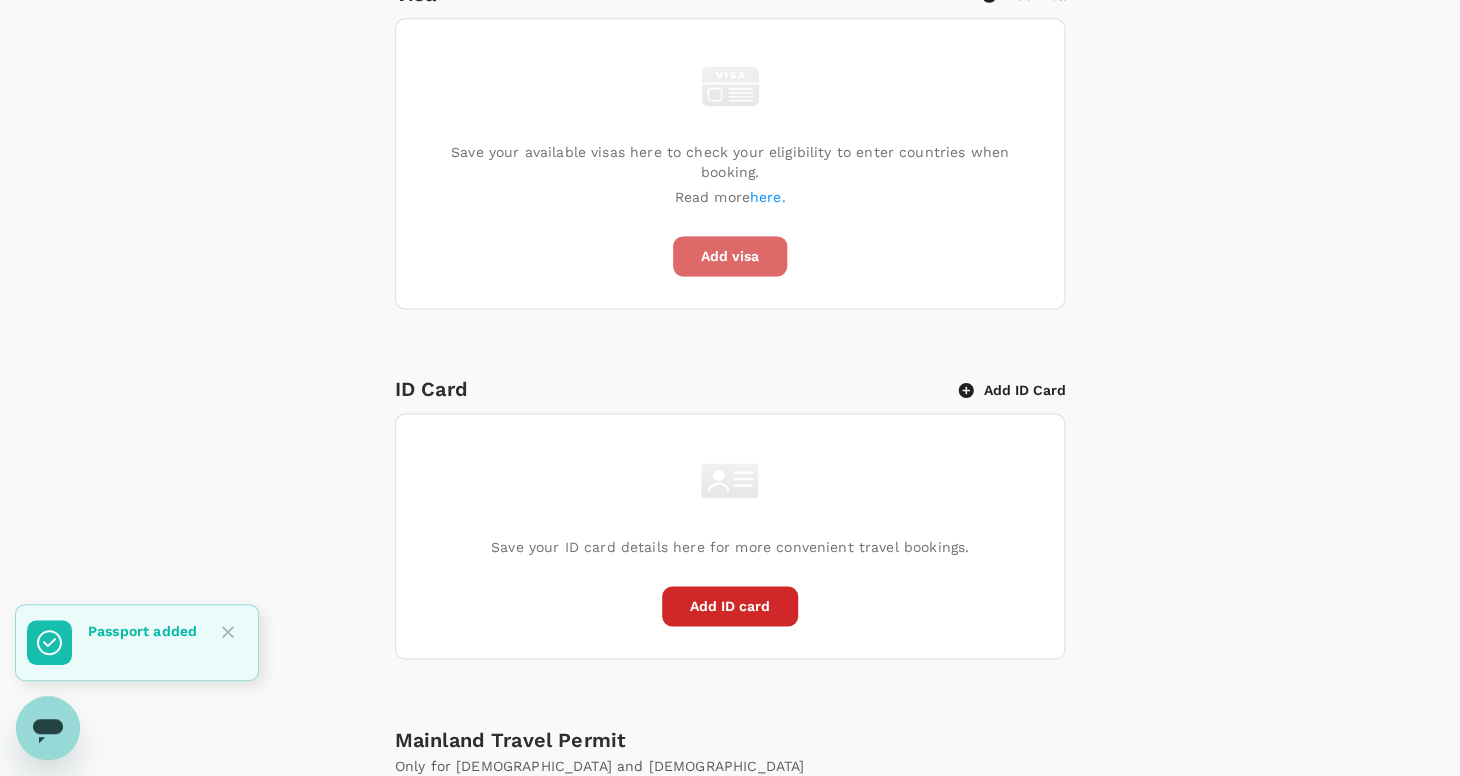 click on "Add visa" at bounding box center [730, 256] 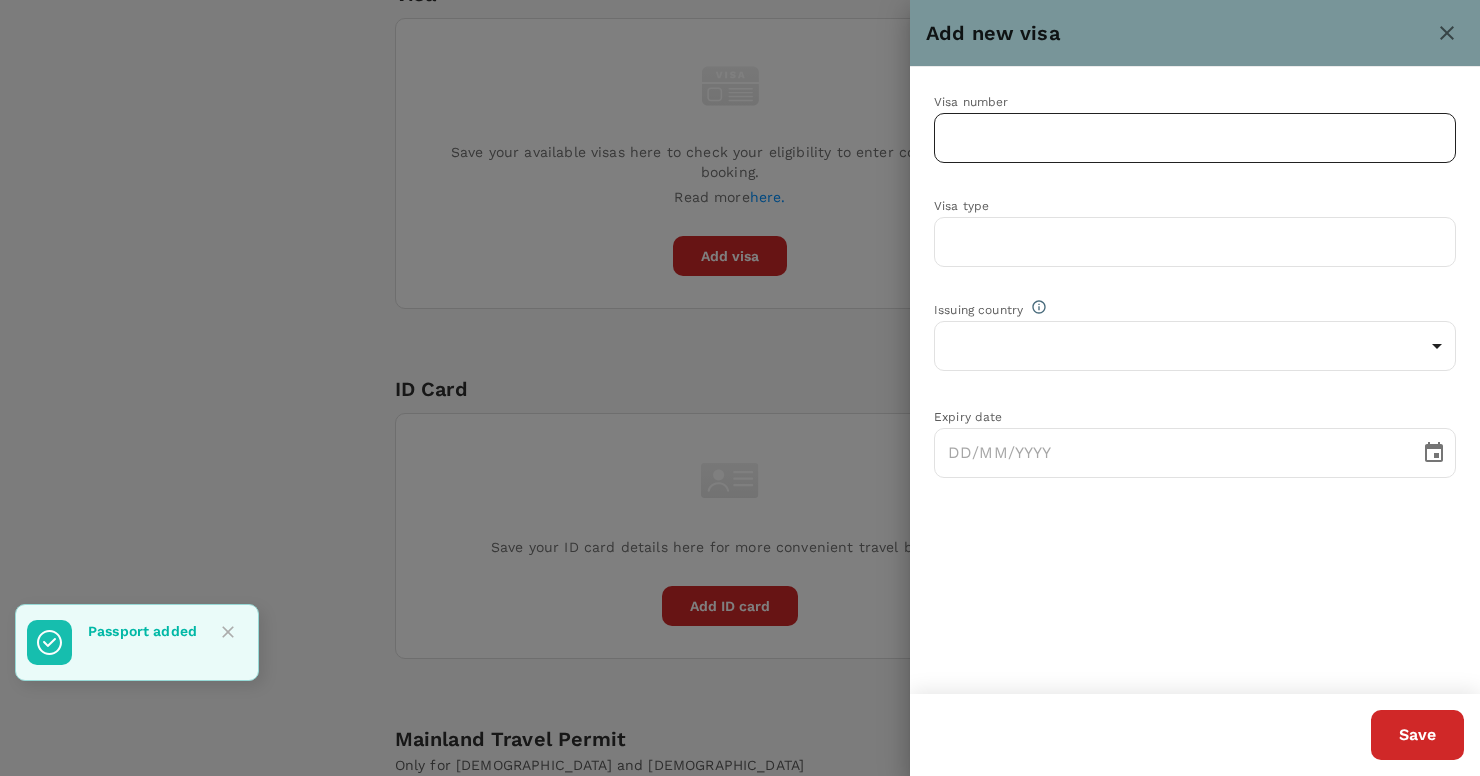 click at bounding box center [1195, 138] 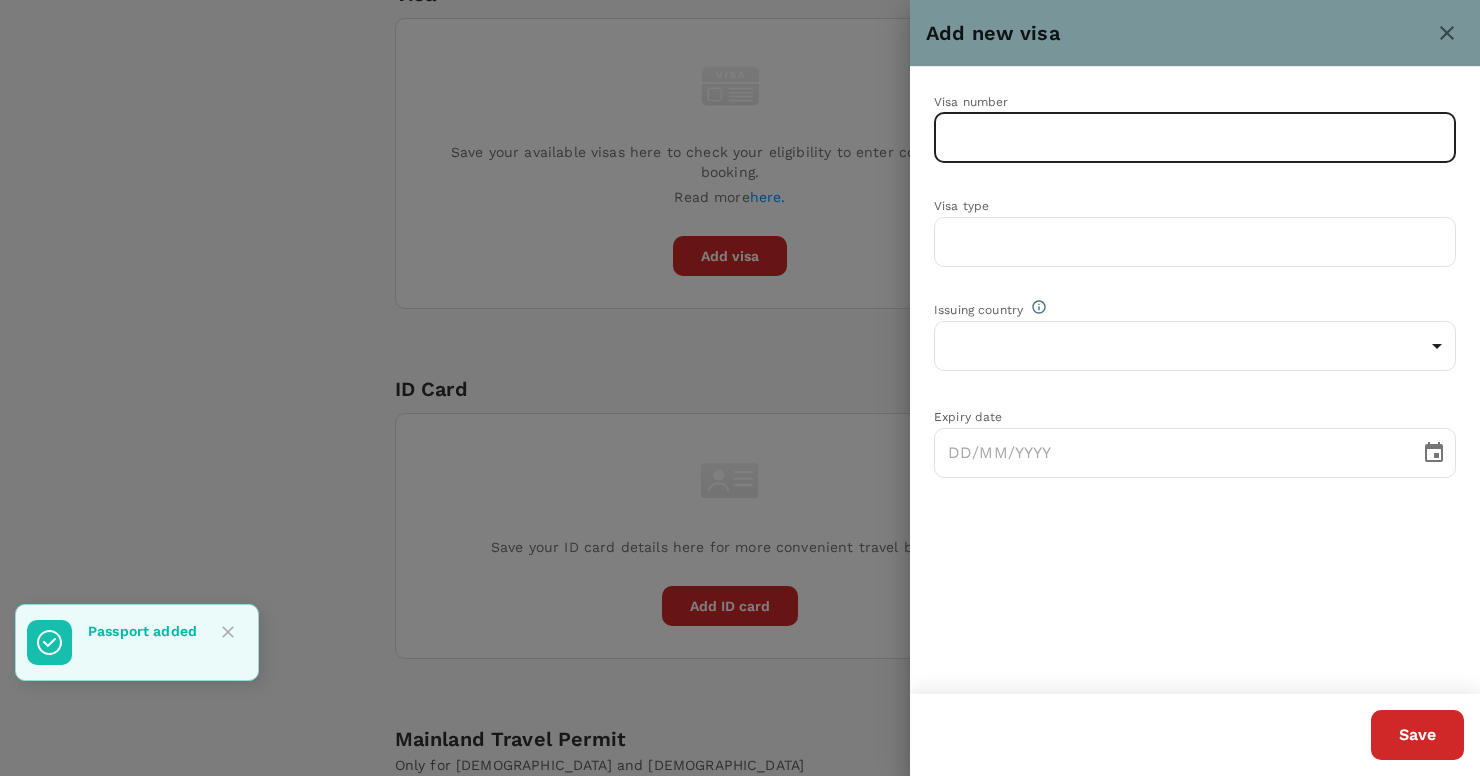 paste on "24D2347851" 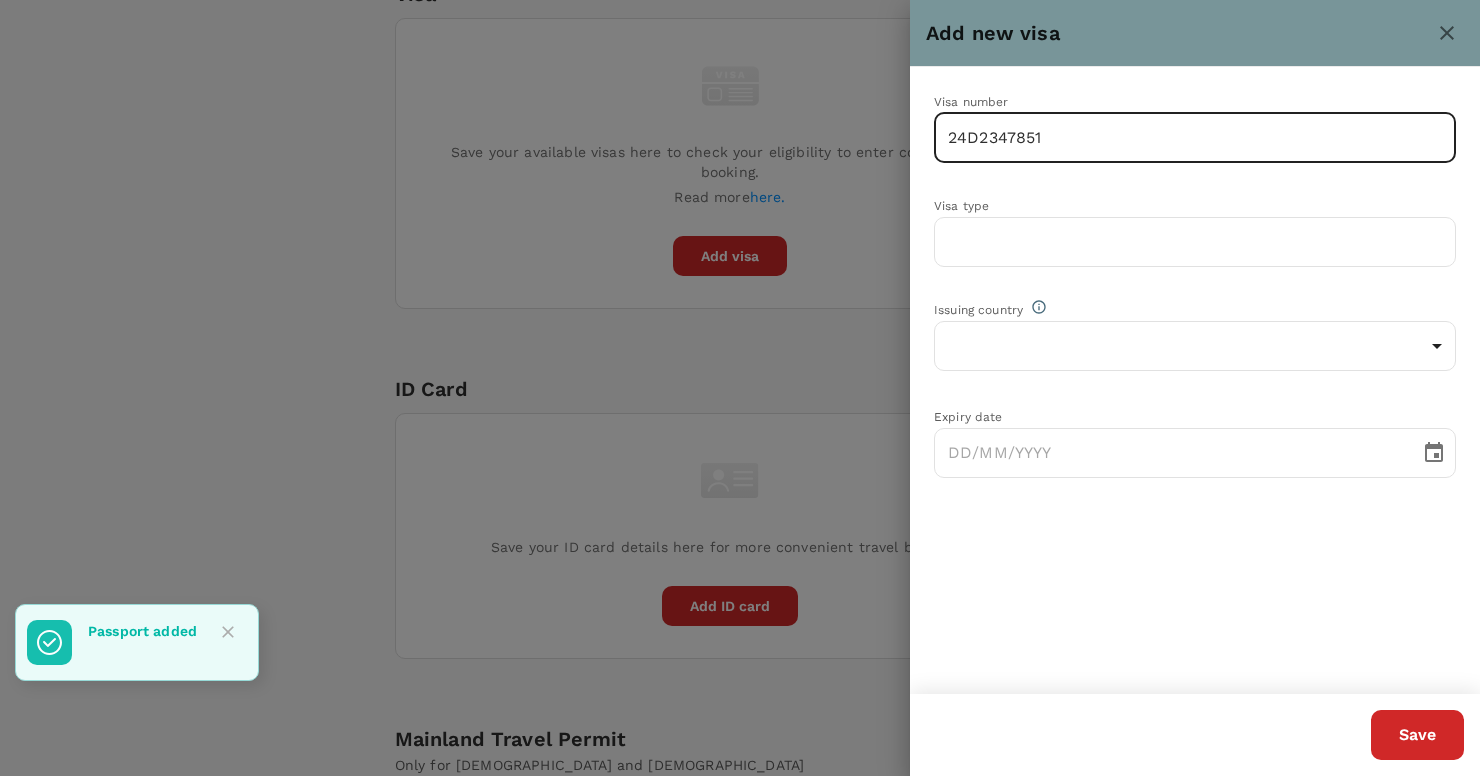 type on "24D2347851" 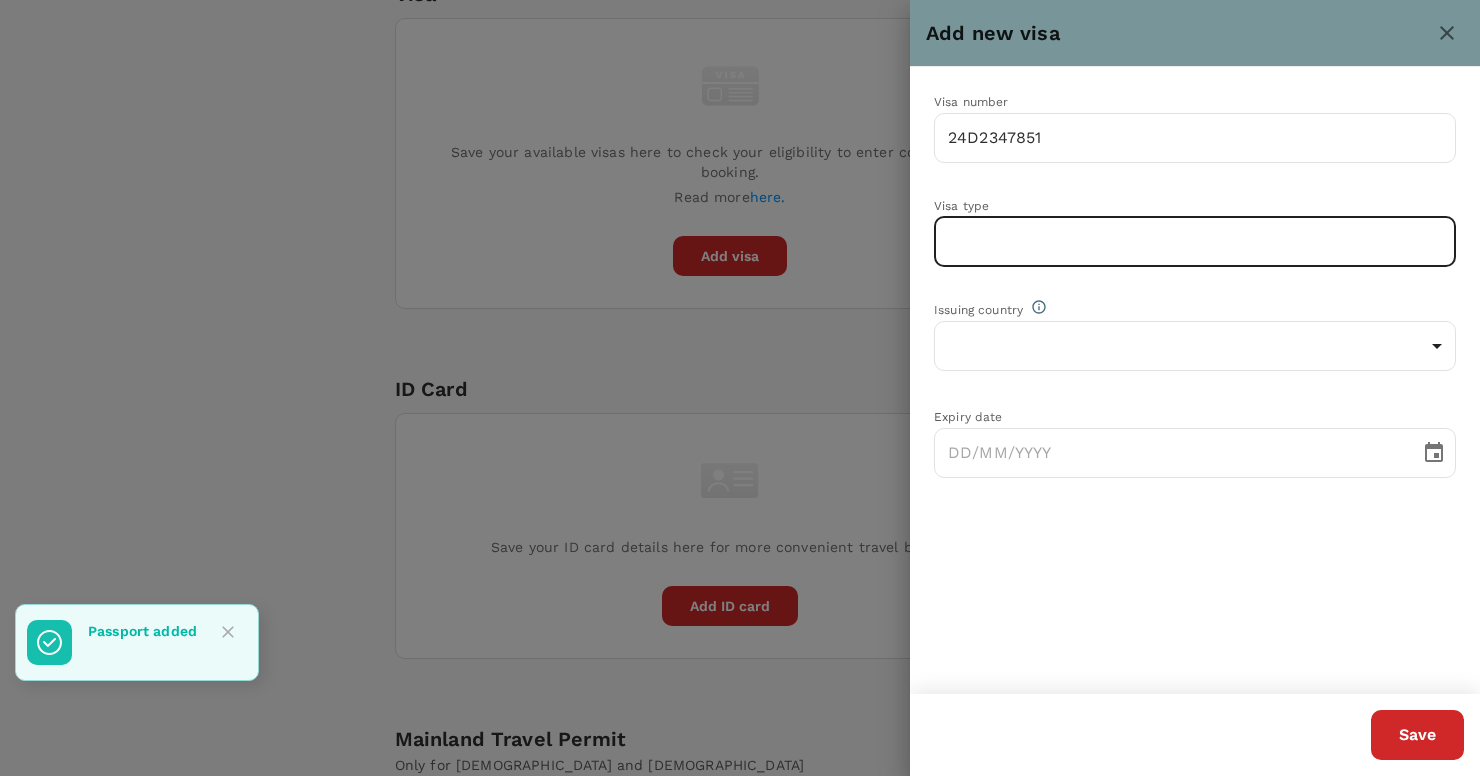 click at bounding box center (1195, 242) 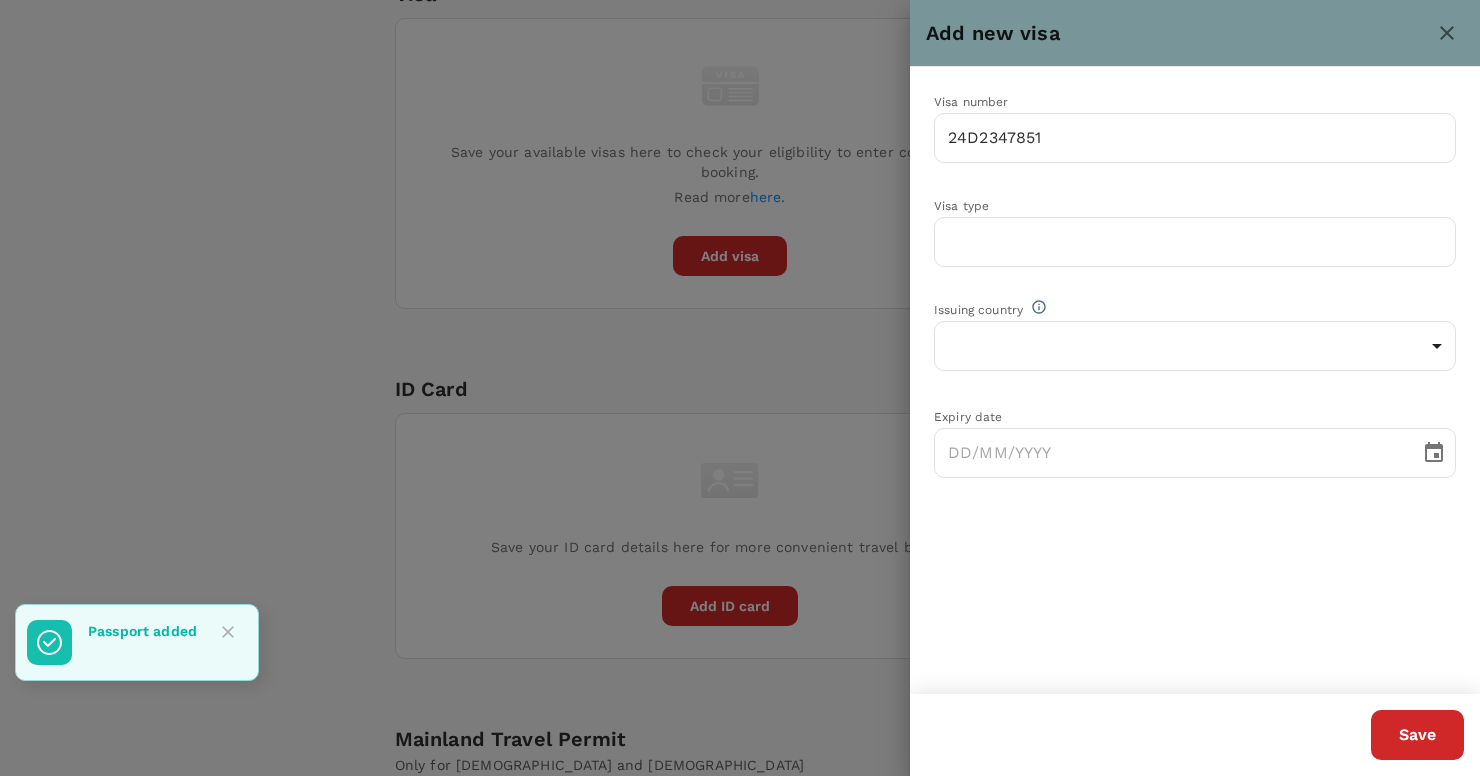 click on "Save" at bounding box center [1187, 727] 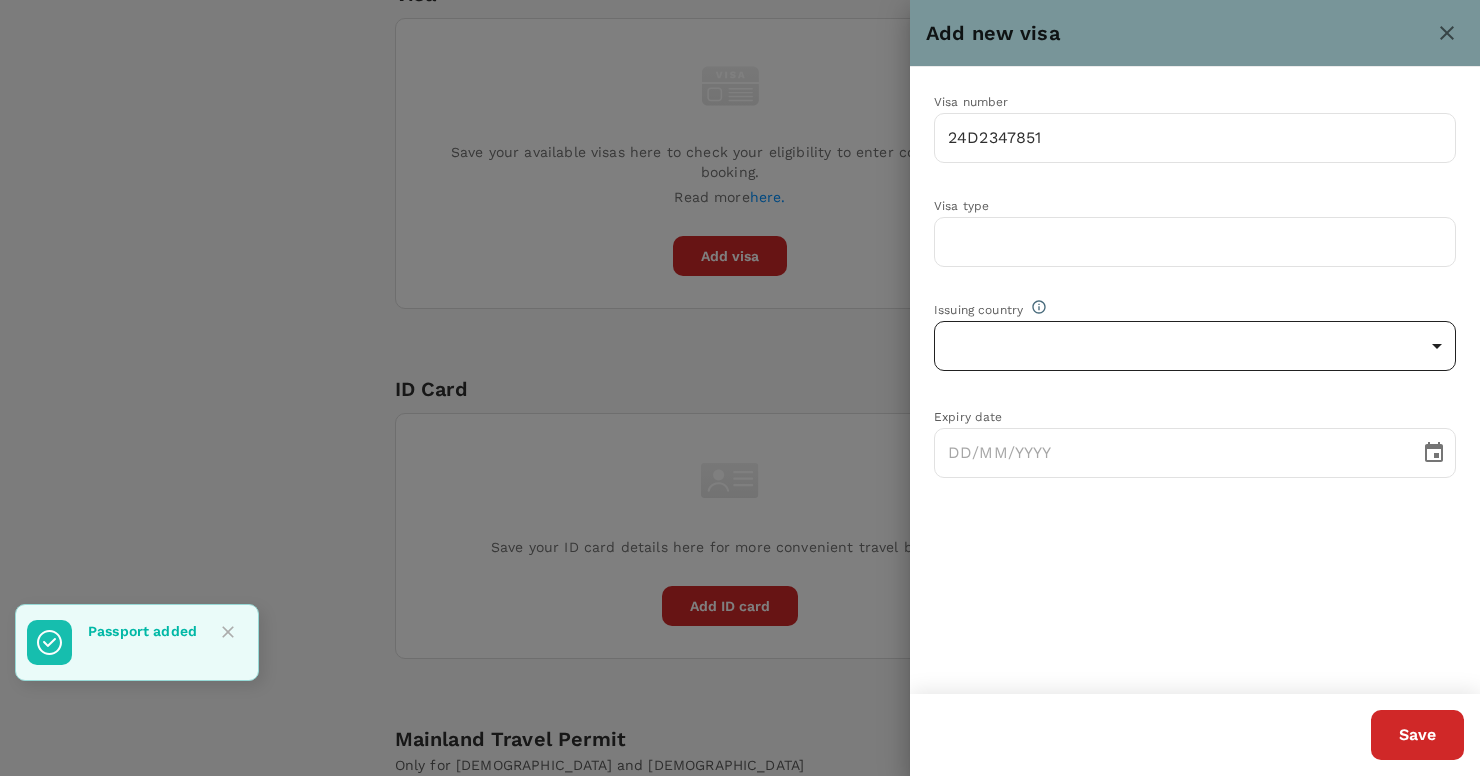 click on "Trips Book Risk & Restrictions SB Profile Settings My Profile Travel Preferences Travel Documents Travel Policy My Guests Back to guests MB [PERSON_NAME] Not invited [EMAIL_ADDRESS][DOMAIN_NAME] Role Guest Created by Shobrynah [PERSON_NAME] [PERSON_NAME] Travel Document Travel Preference Travel Record Passport Add passport [GEOGRAPHIC_DATA] Passport number ######195 Nationality [DEMOGRAPHIC_DATA] Expiry date [DATE] Visa Add Visa Save your available visas here to check your eligibility to enter countries when booking. Read more  here. Add visa ID Card Add ID Card Save your ID card details here for more convenient travel bookings. Add ID card Mainland Travel Permit Only for [DEMOGRAPHIC_DATA] and [DEMOGRAPHIC_DATA] Residents Add Mainland Travel Permit Save your Mainland Travel Permit to easily book travel within [GEOGRAPHIC_DATA]. Add Mainland Travel Permit Version 3.47.1 Privacy Policy Terms of Use Help Centre Passport added Add new visa Visa number 24D2347851 ​ Visa type ​ Issuing country ​ ​ Expiry date ​ Save" at bounding box center (740, 54) 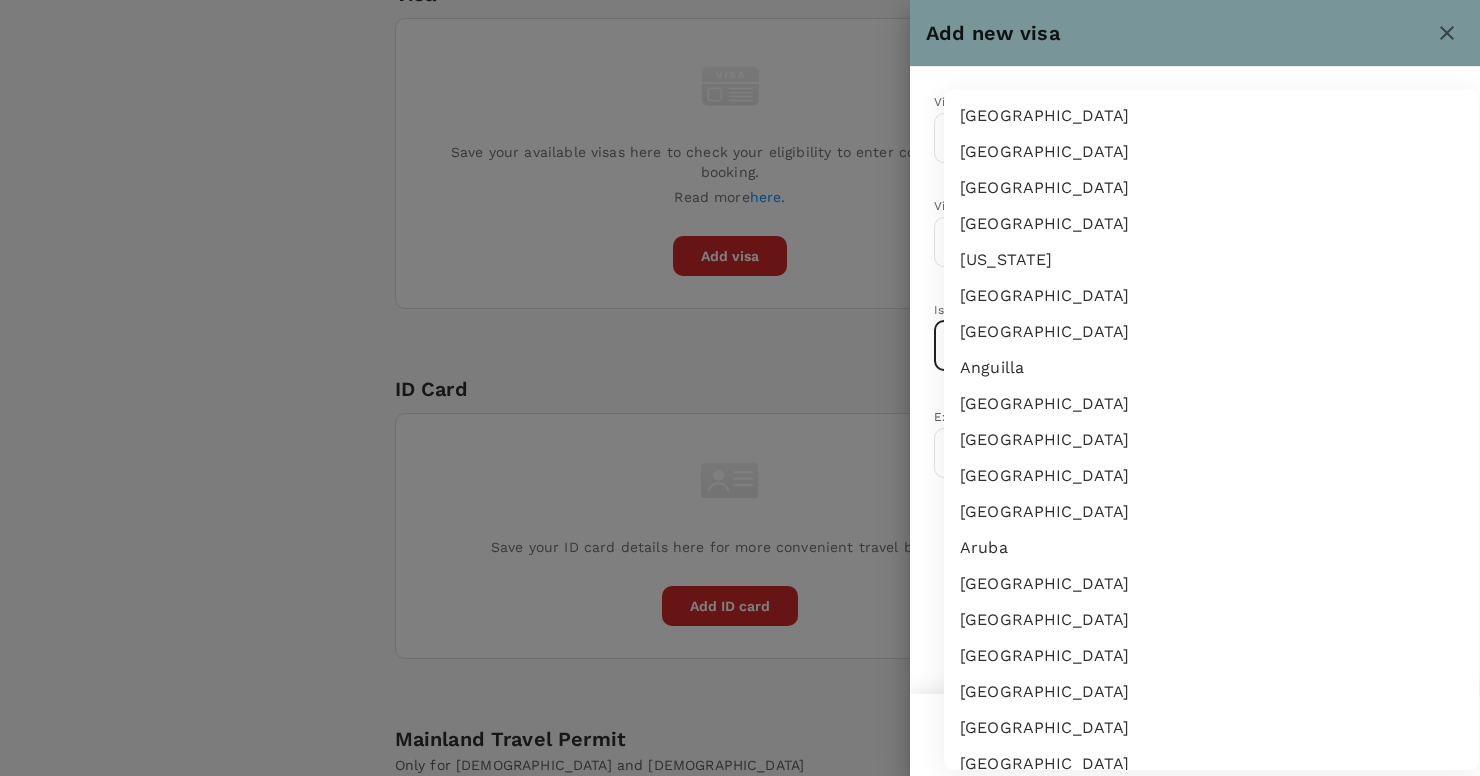 type 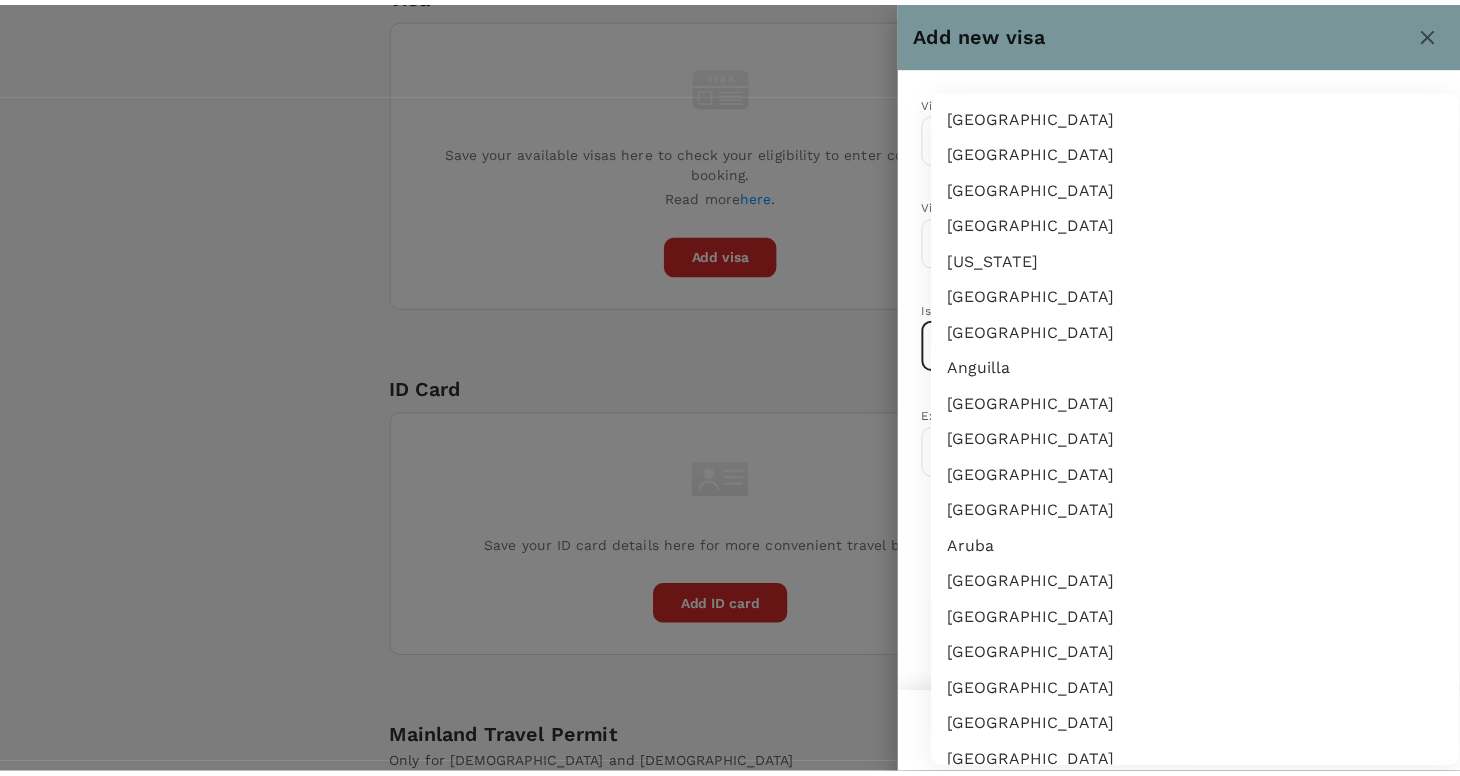 scroll, scrollTop: 3286, scrollLeft: 0, axis: vertical 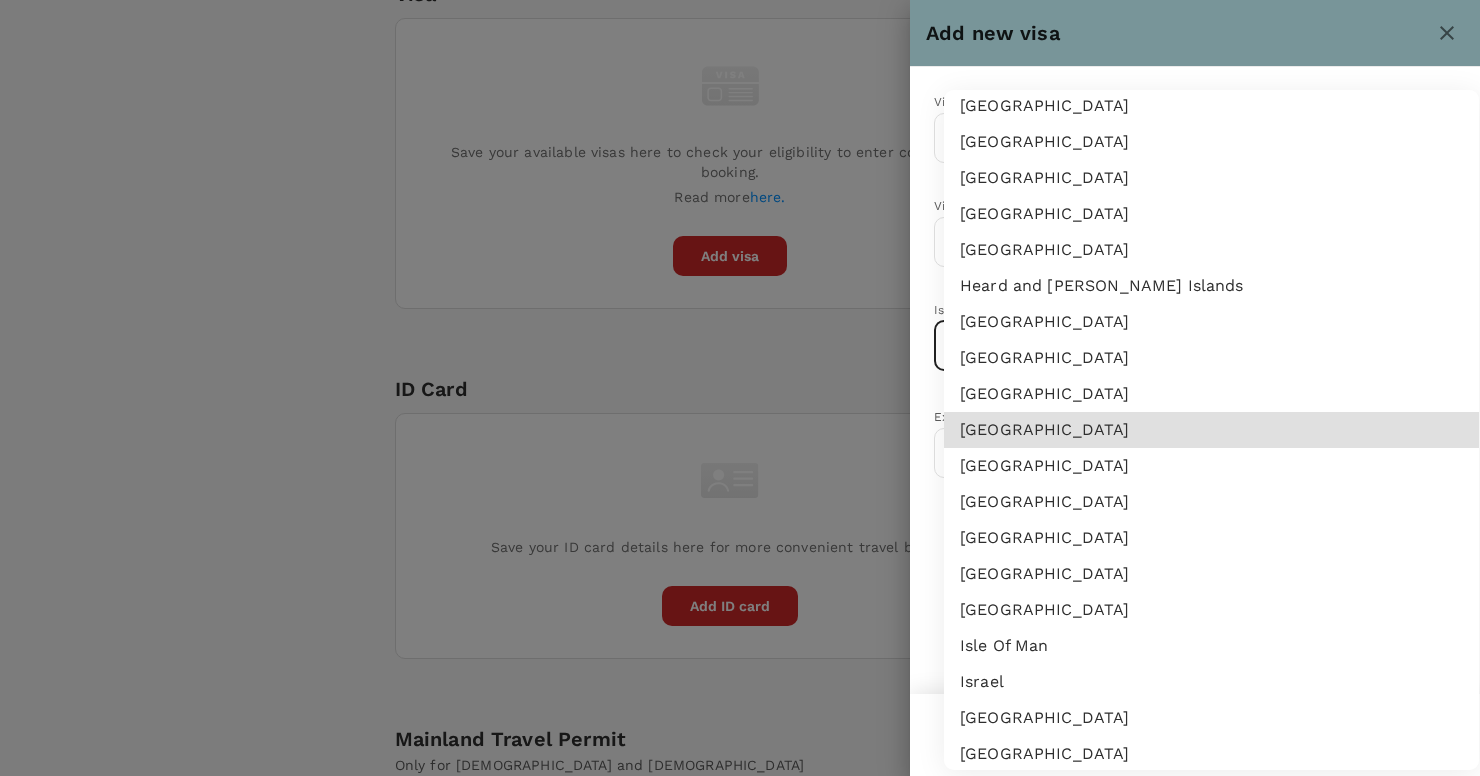 type 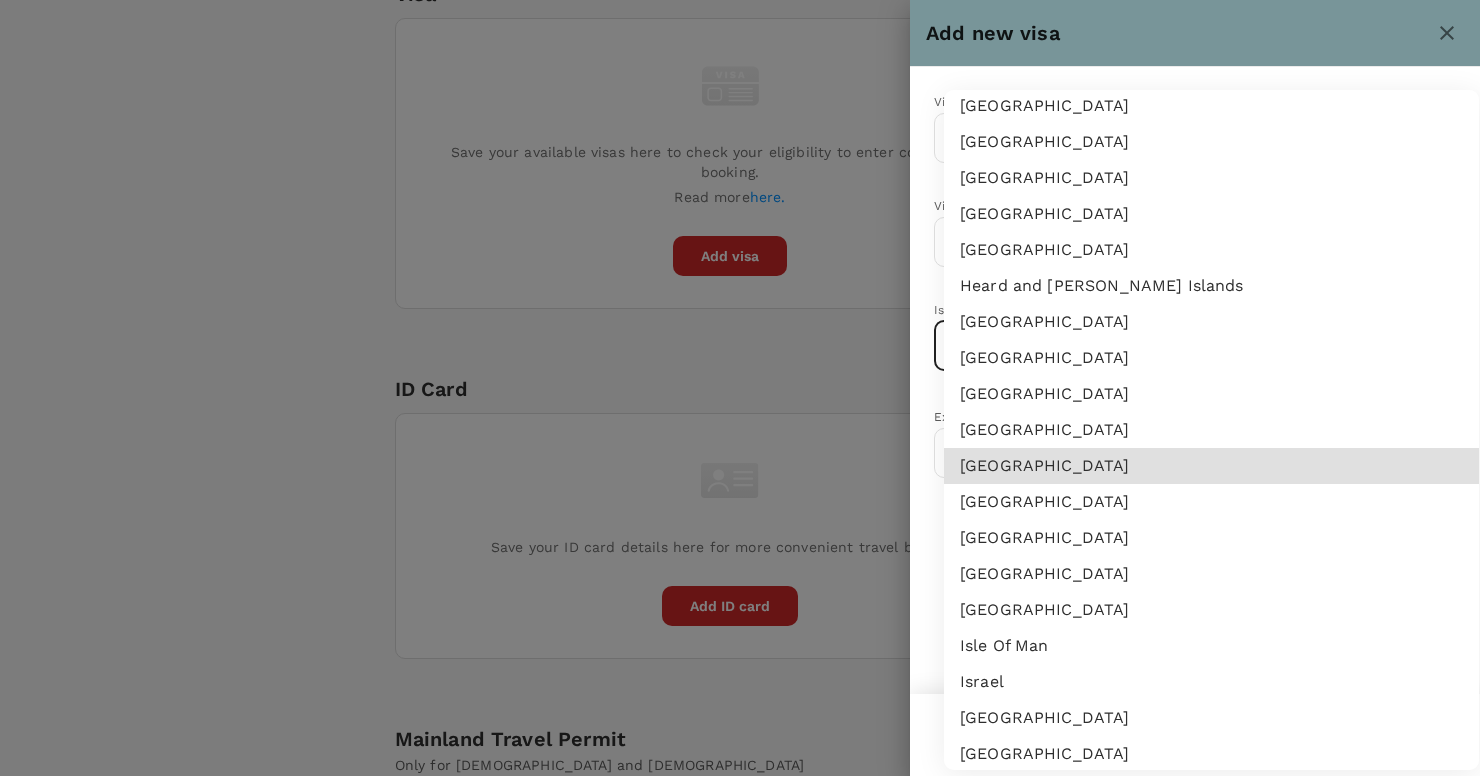 type 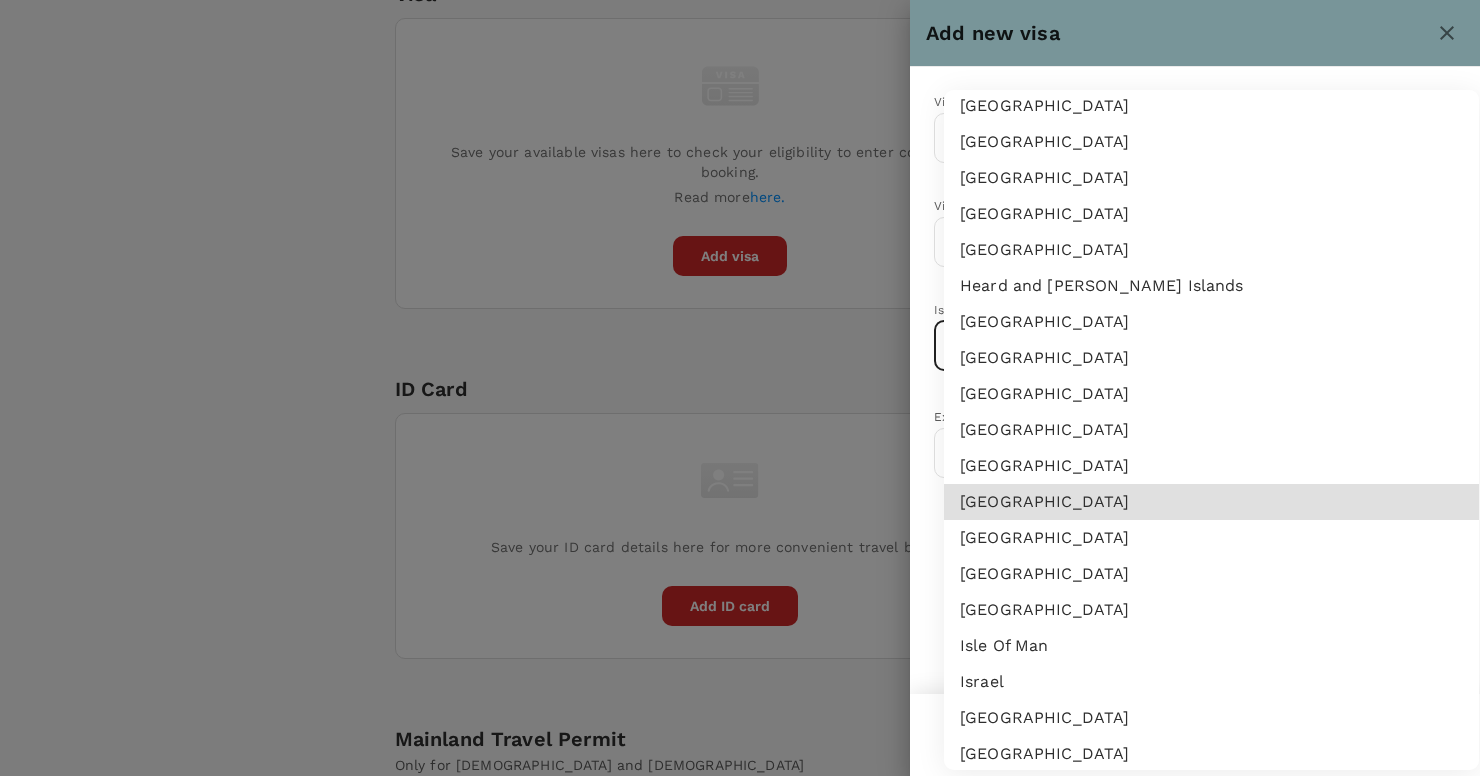 type on "ID" 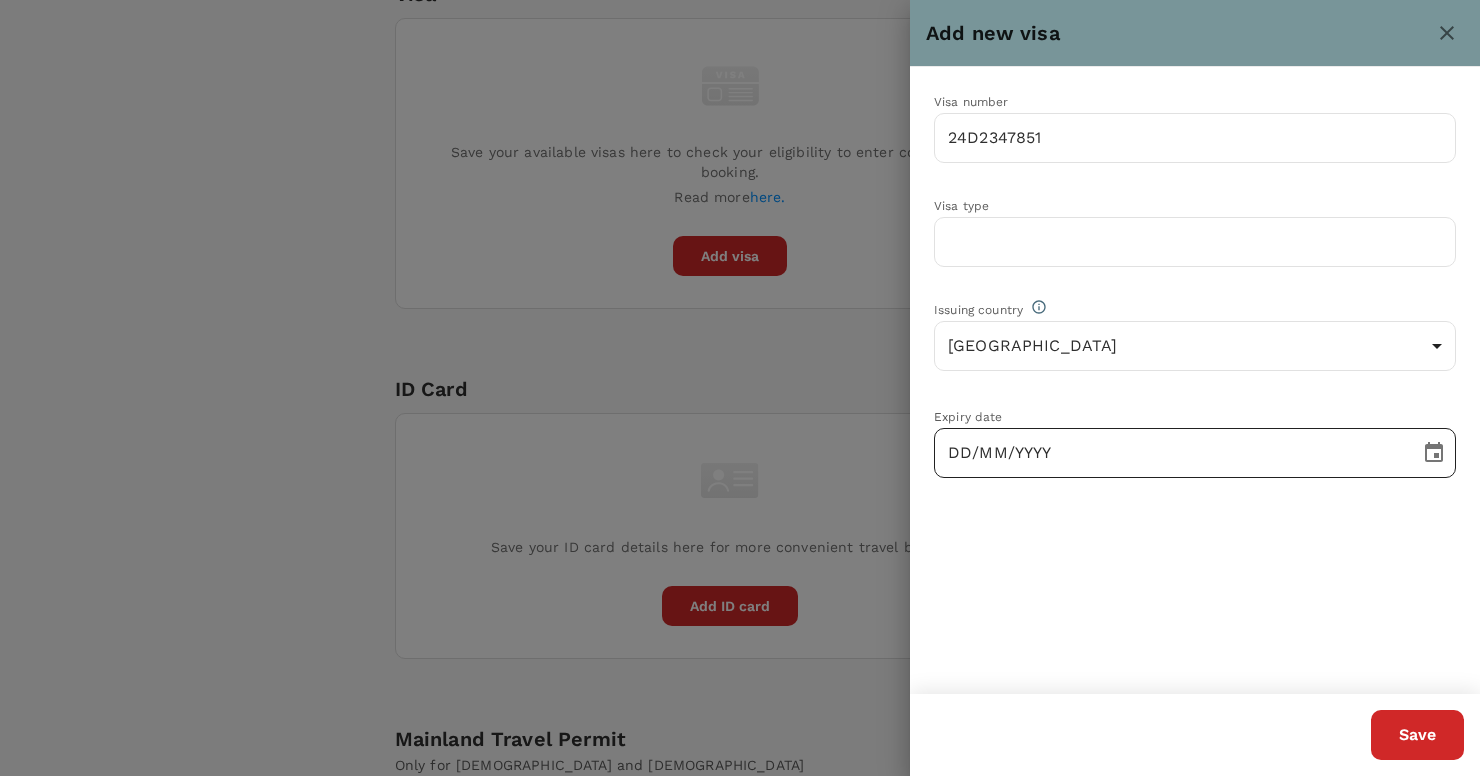 click on "DD/MM/YYYY" at bounding box center (1170, 453) 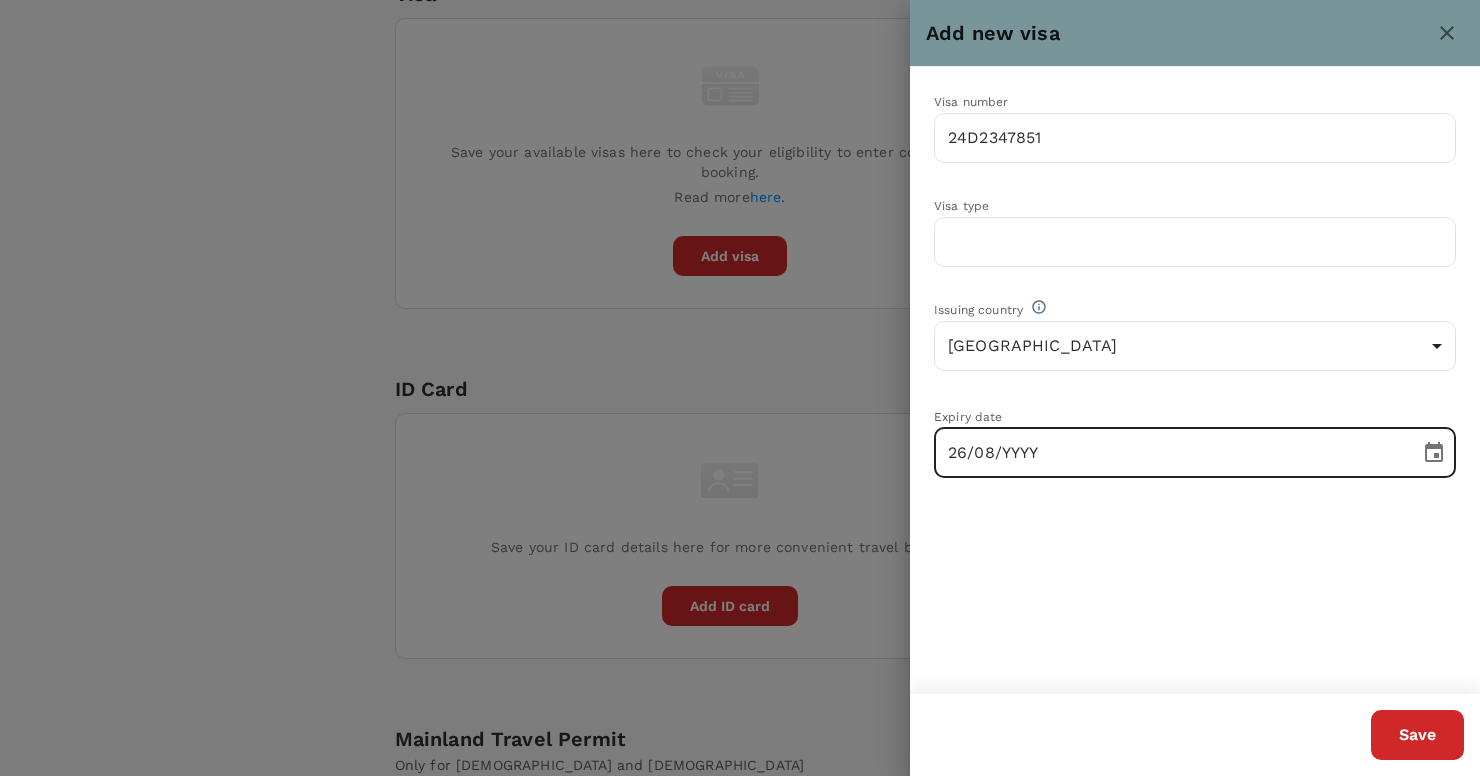 click on "26/08/YYYY" at bounding box center [1170, 453] 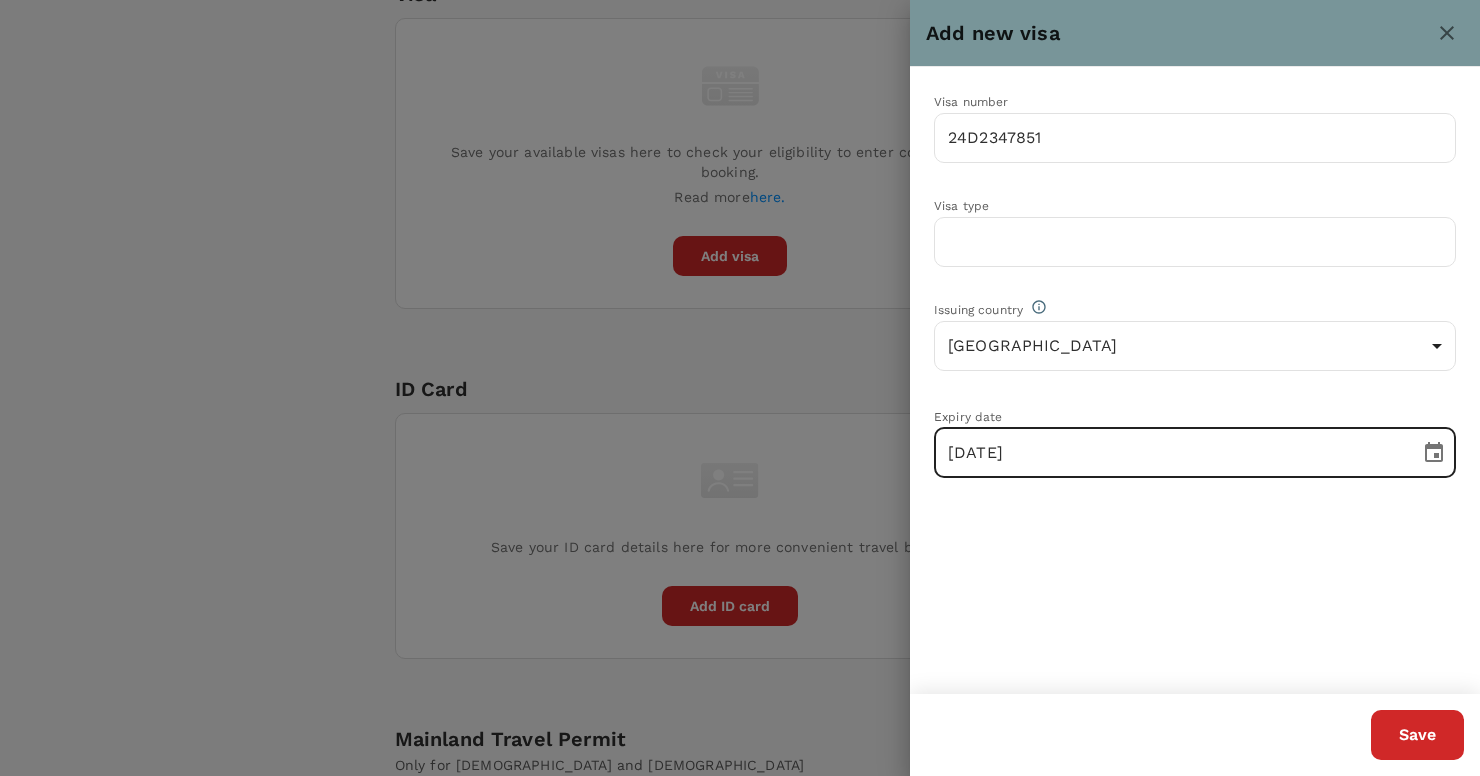 type on "[DATE]" 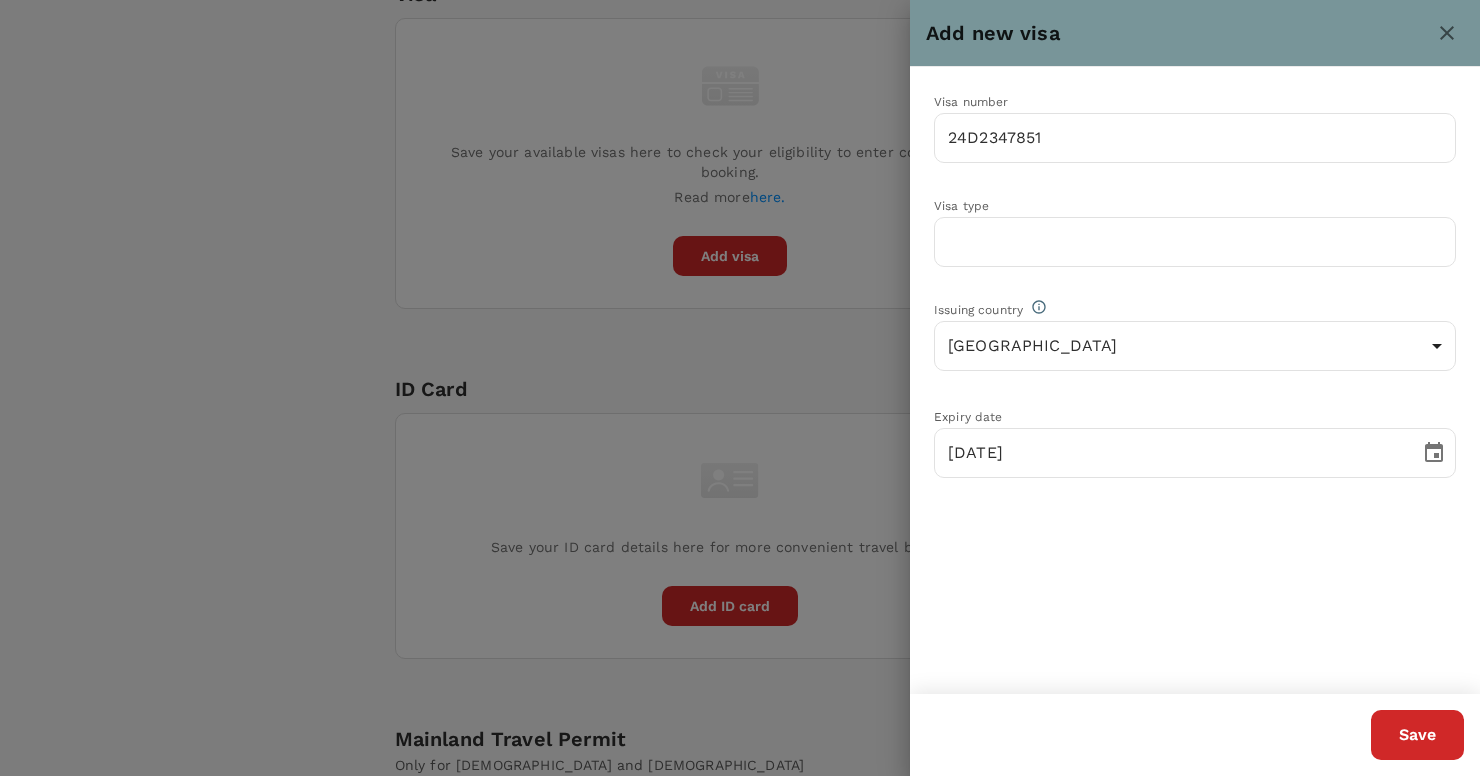 drag, startPoint x: 1440, startPoint y: 715, endPoint x: 1437, endPoint y: 729, distance: 14.3178215 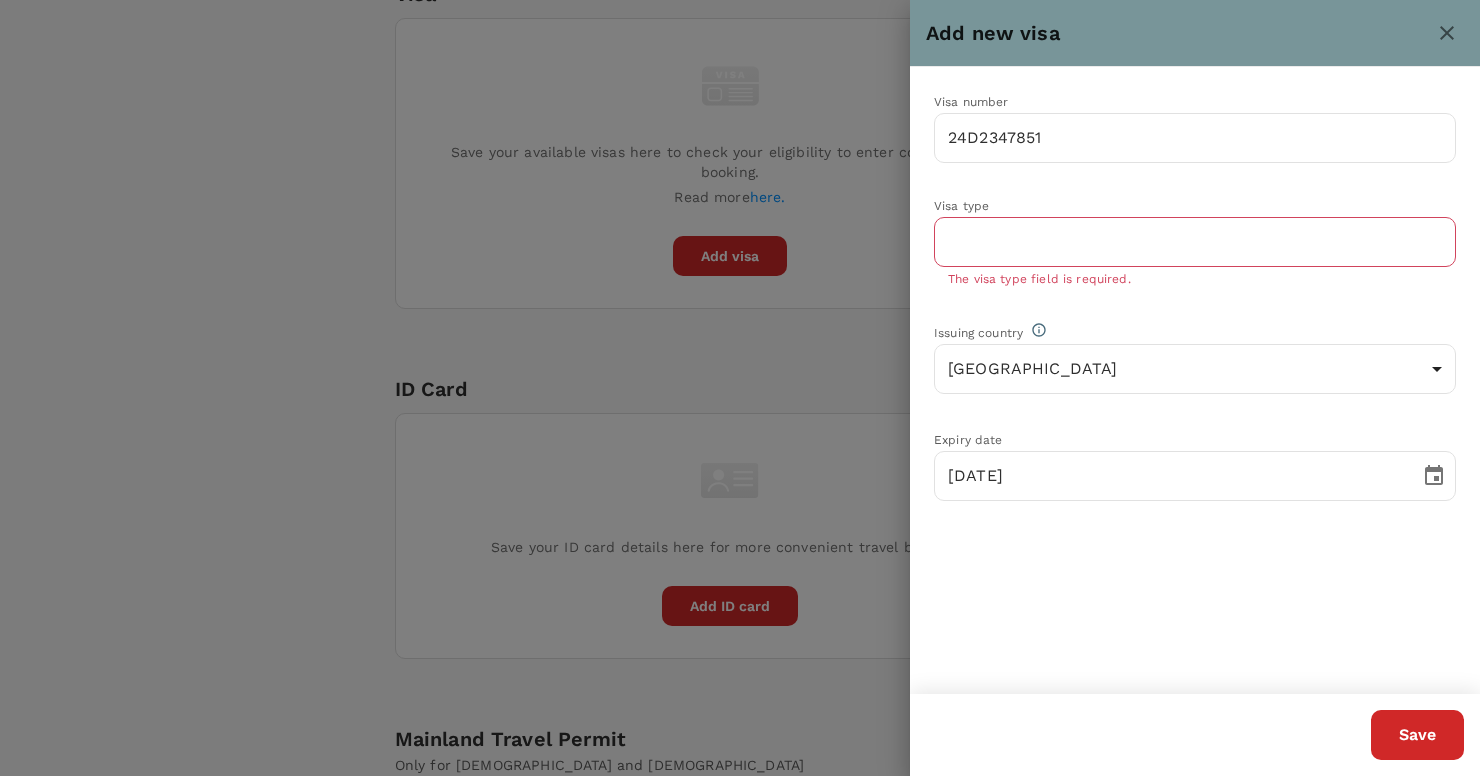 click on "The visa type field is required." at bounding box center (1195, 280) 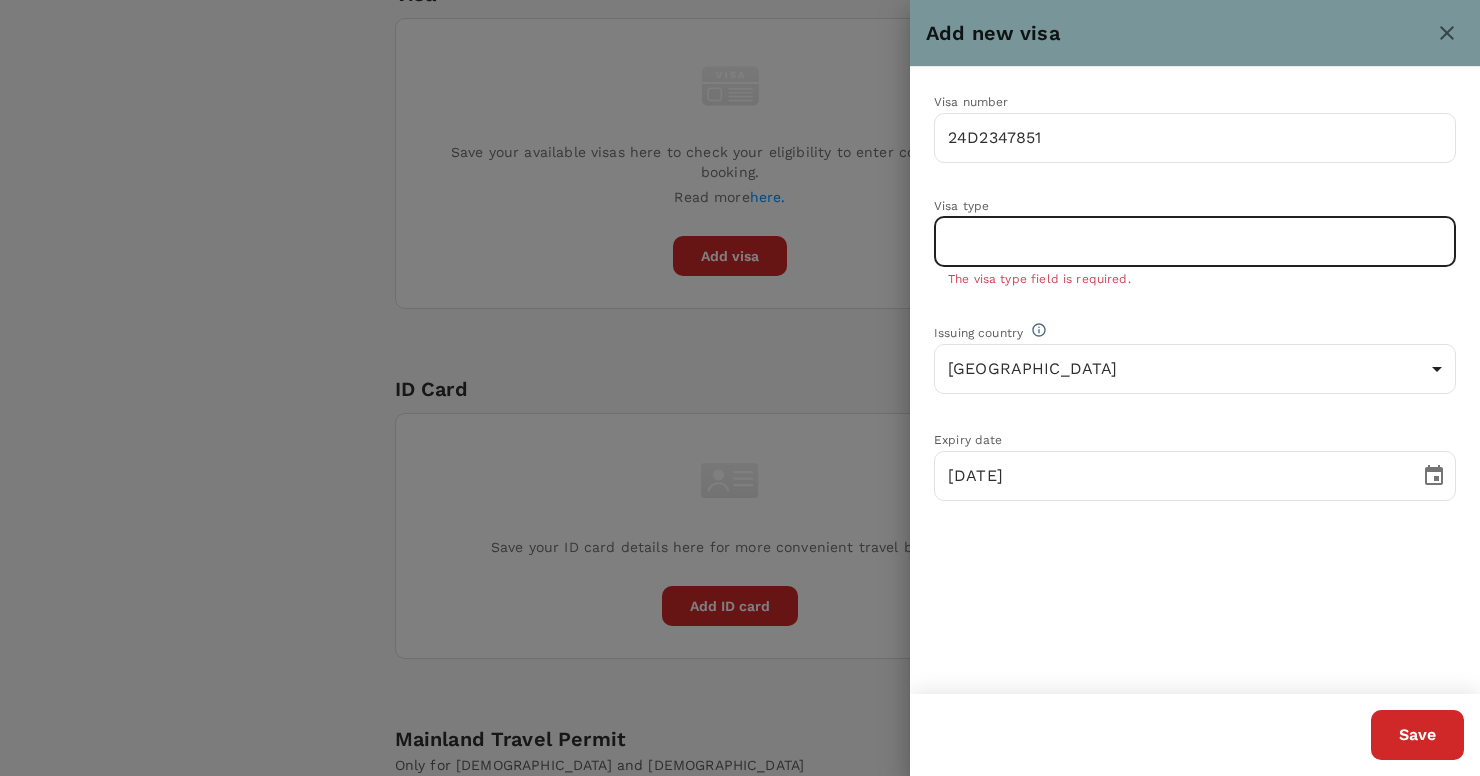 click at bounding box center (1195, 242) 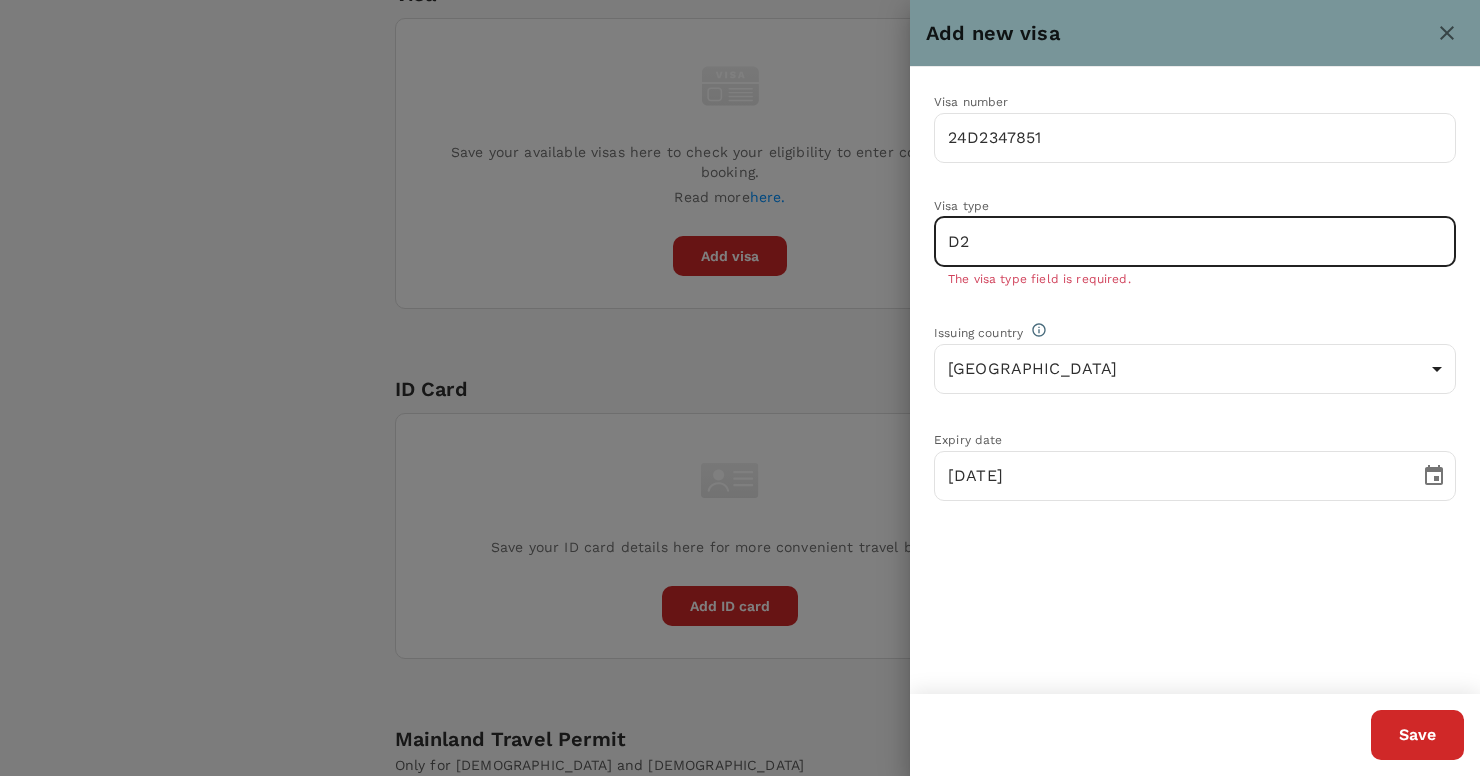 type on "D2" 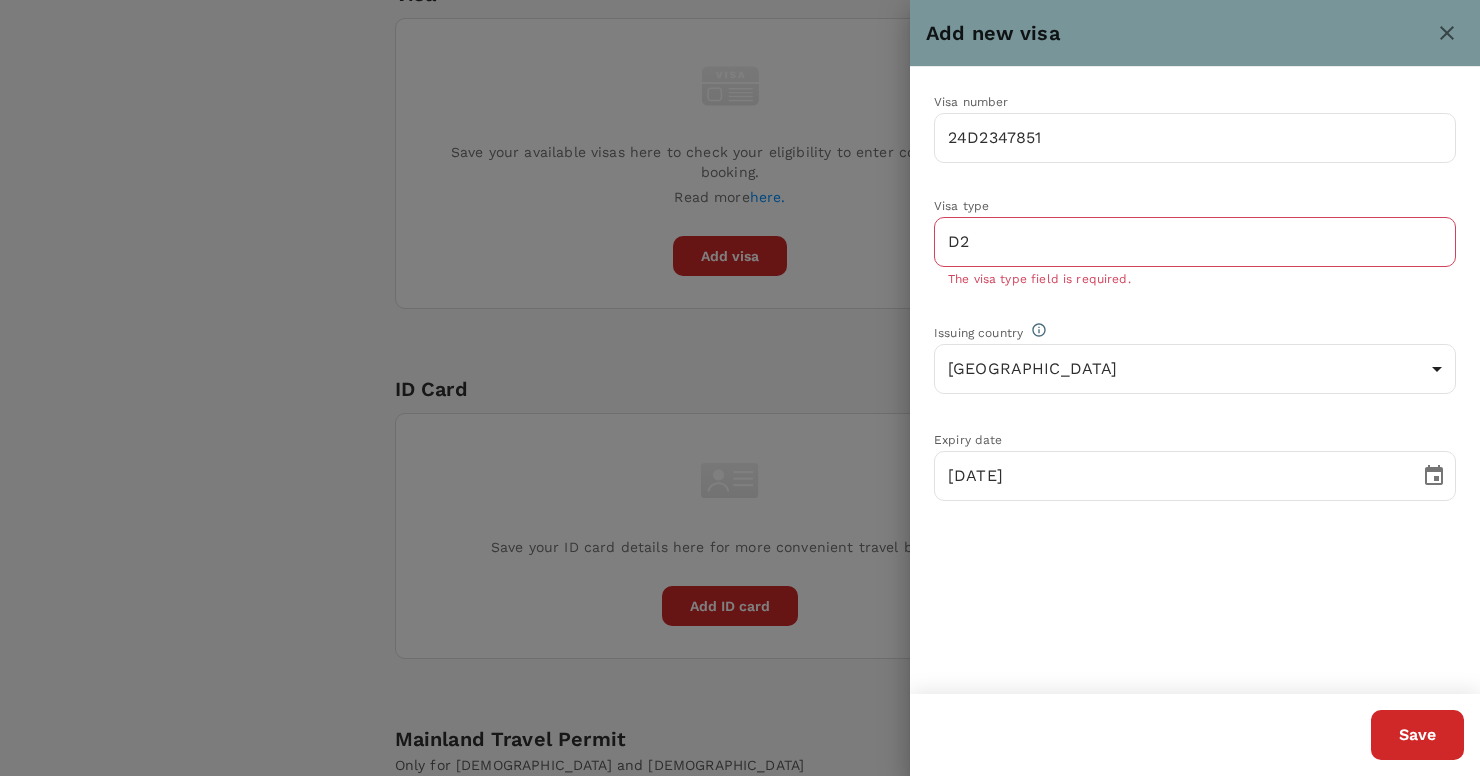 drag, startPoint x: 1181, startPoint y: 658, endPoint x: 1192, endPoint y: 658, distance: 11 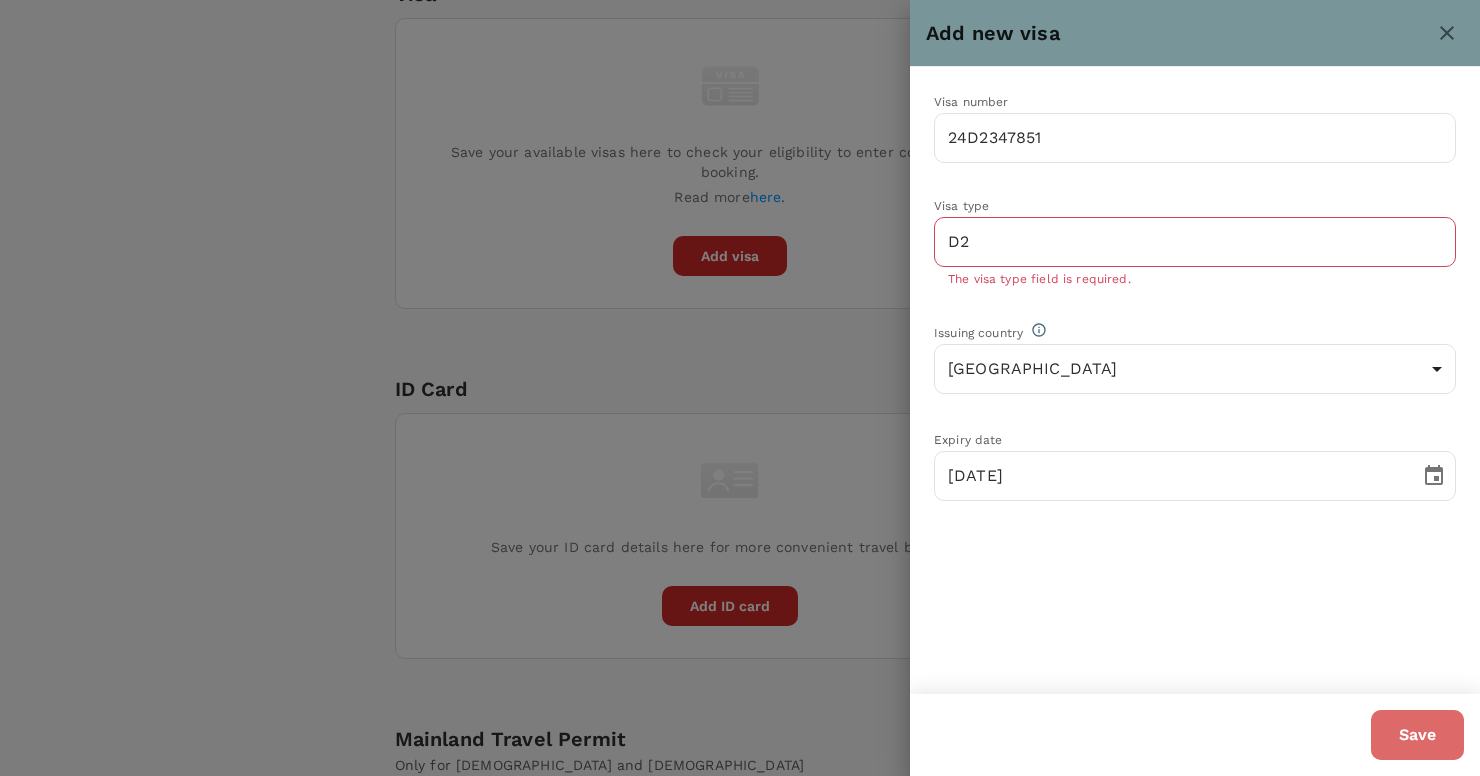 click on "Save" at bounding box center [1417, 735] 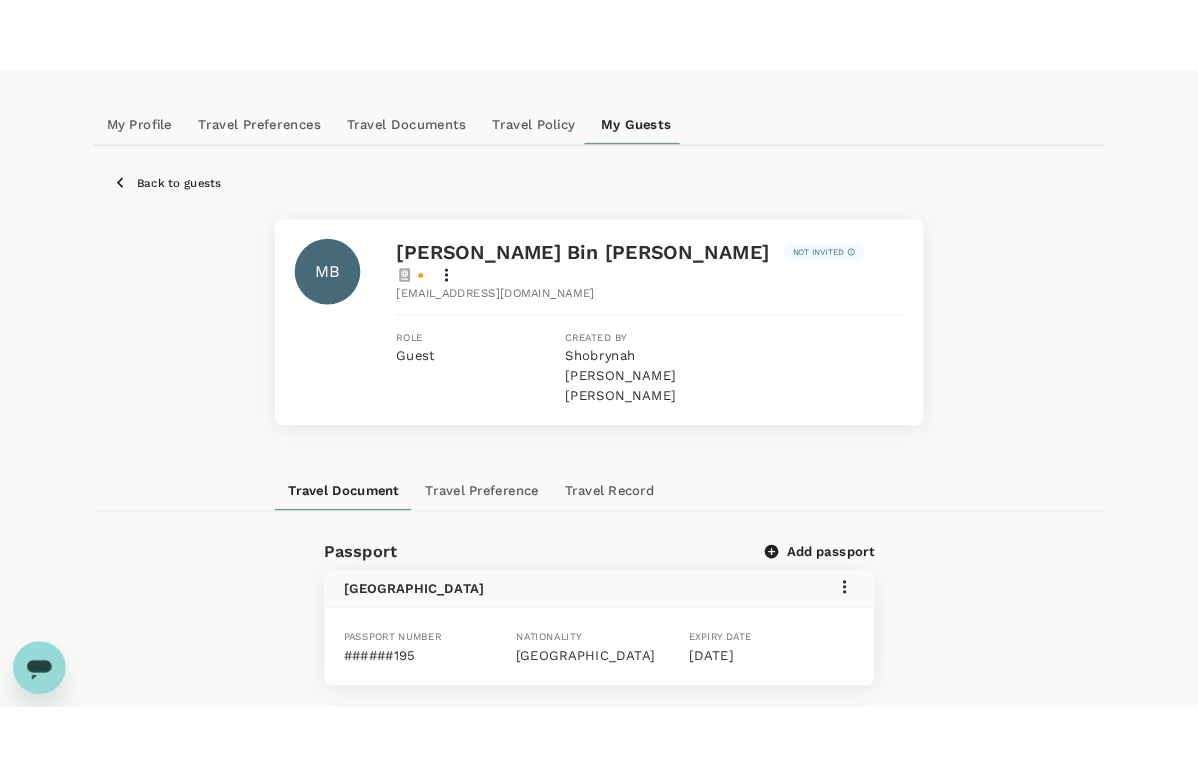 scroll, scrollTop: 49, scrollLeft: 0, axis: vertical 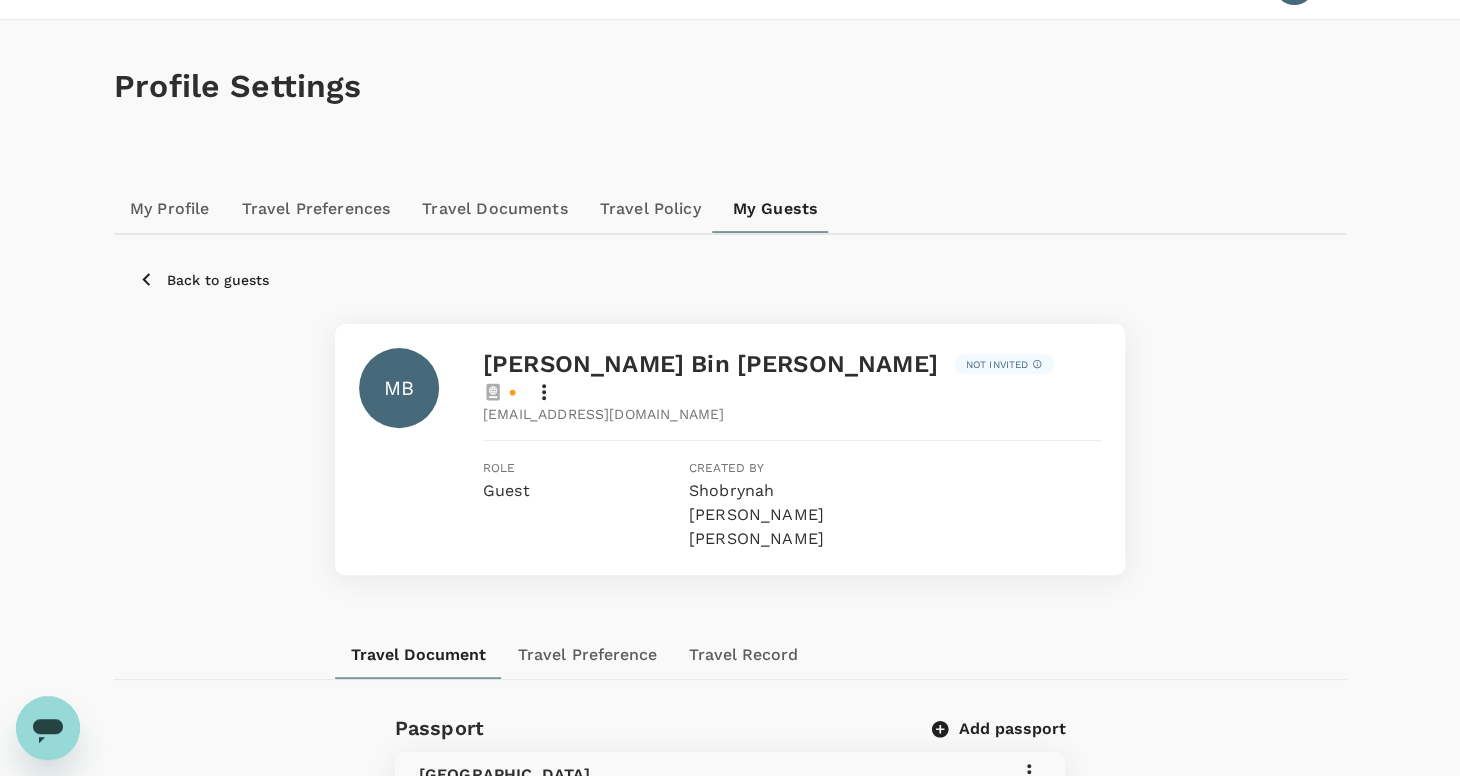click at bounding box center [499, 392] 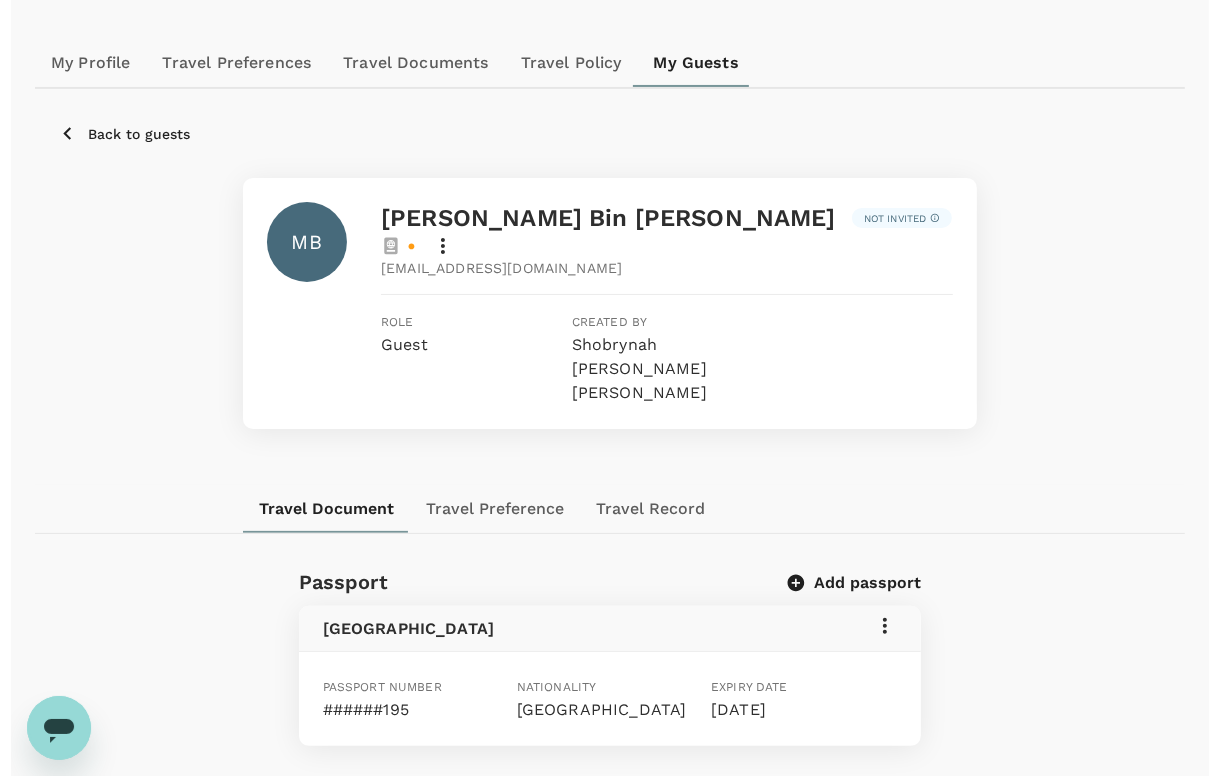 scroll, scrollTop: 684, scrollLeft: 0, axis: vertical 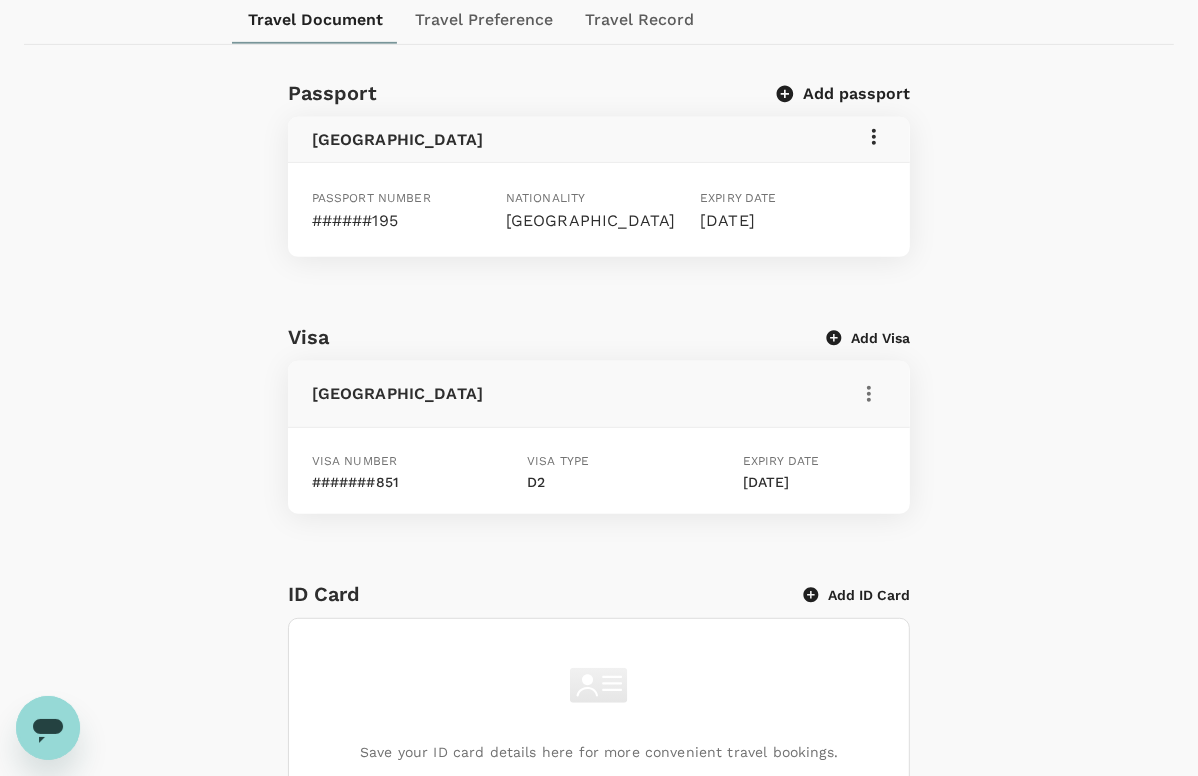 click on "Expiry date [DATE]" at bounding box center [789, 206] 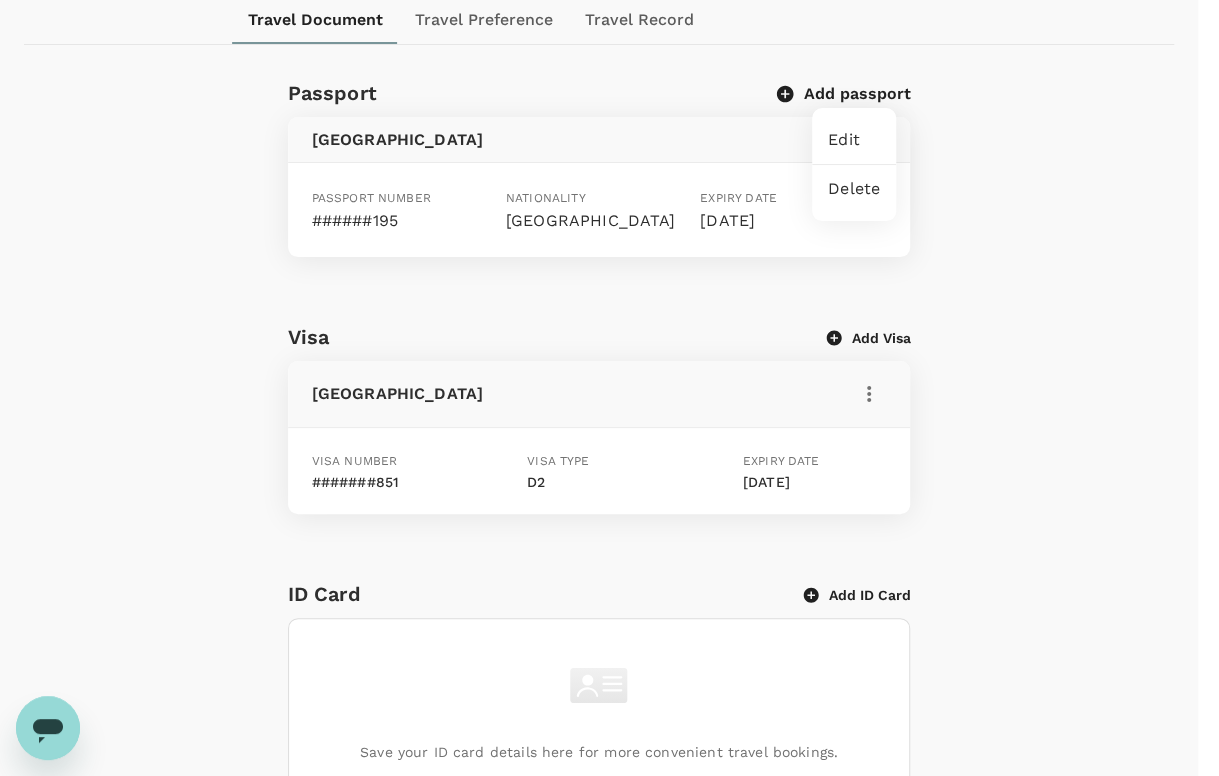 click on "Edit" at bounding box center (854, 140) 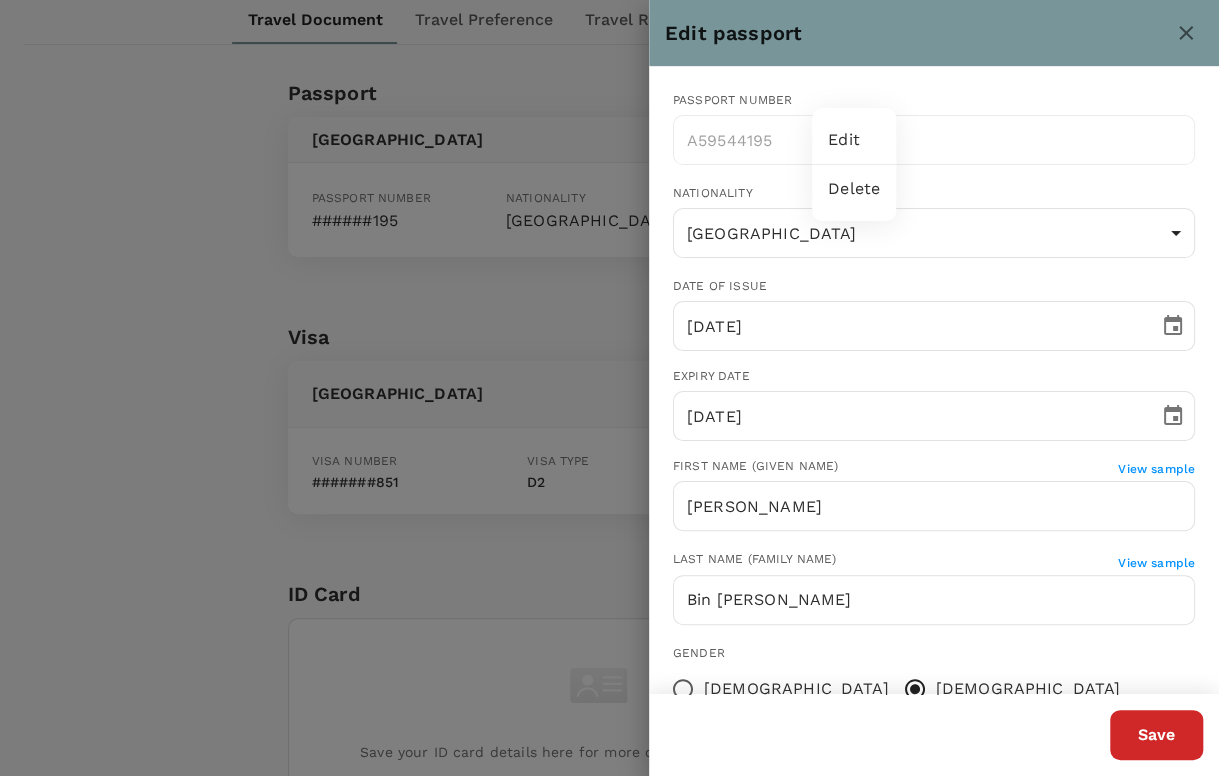 click at bounding box center (609, 388) 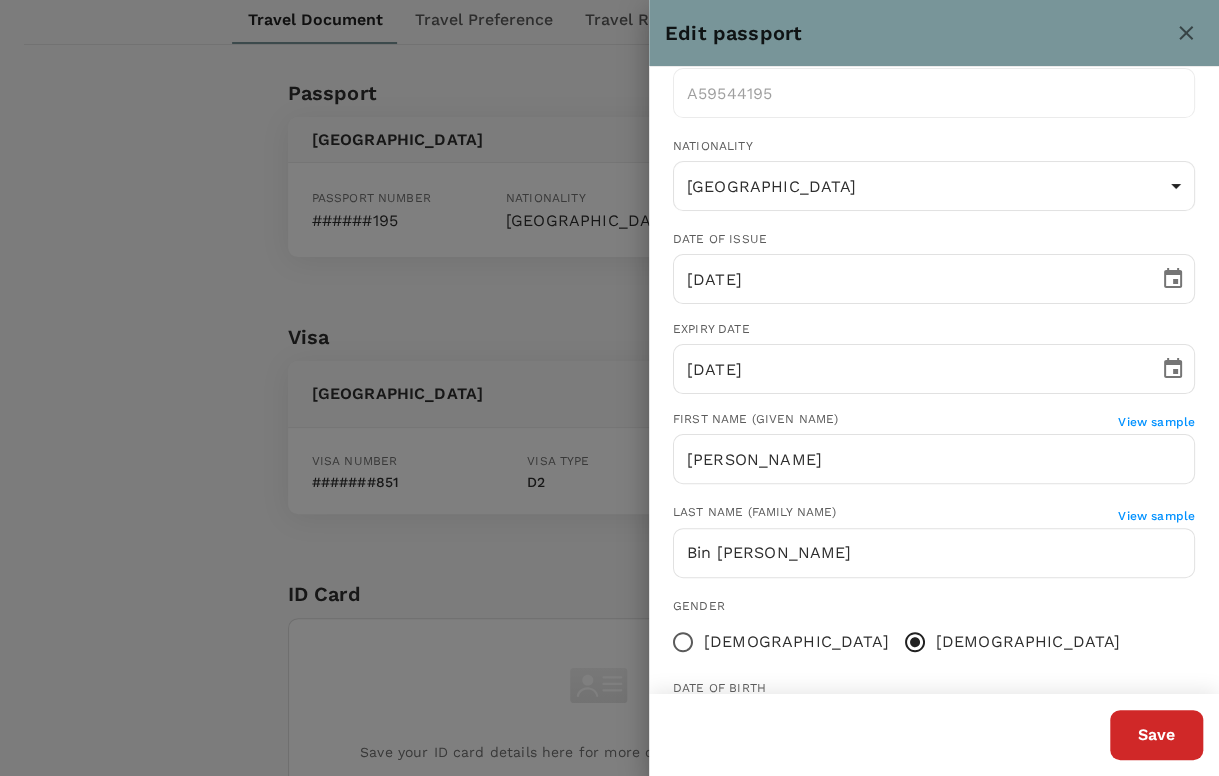 scroll, scrollTop: 50, scrollLeft: 0, axis: vertical 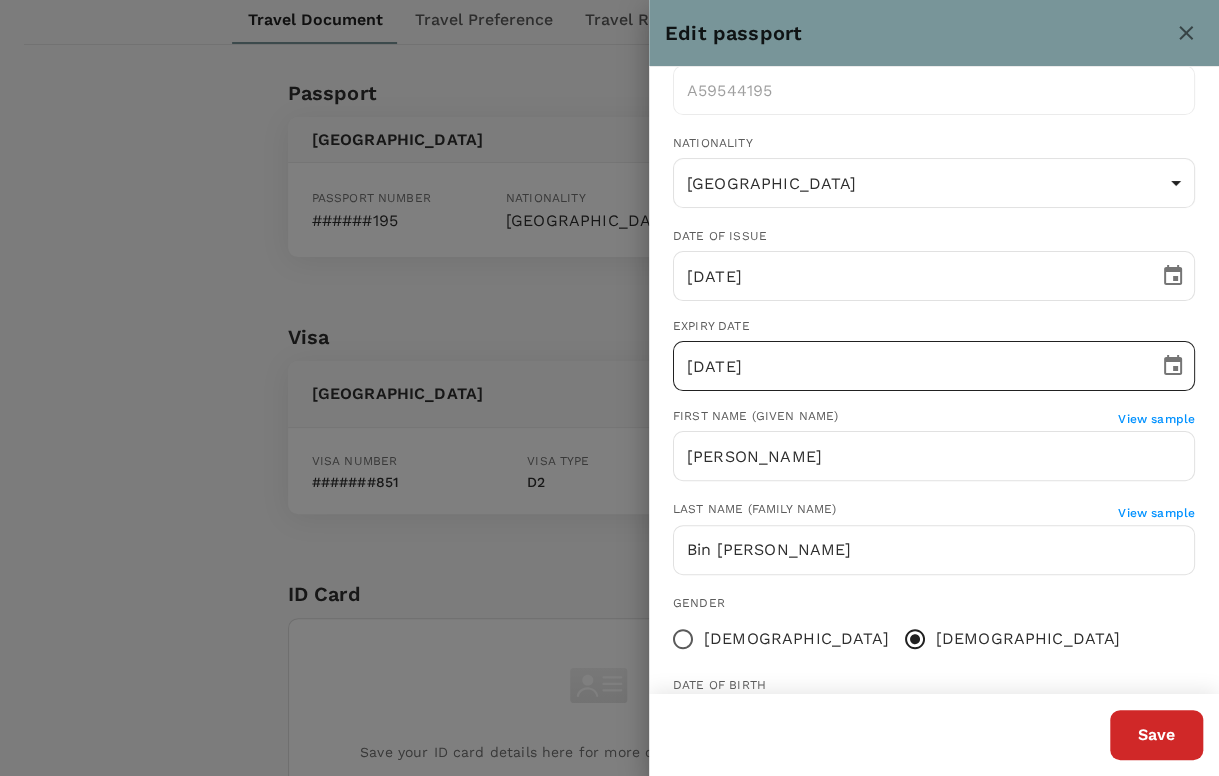click on "[DATE]" at bounding box center [909, 366] 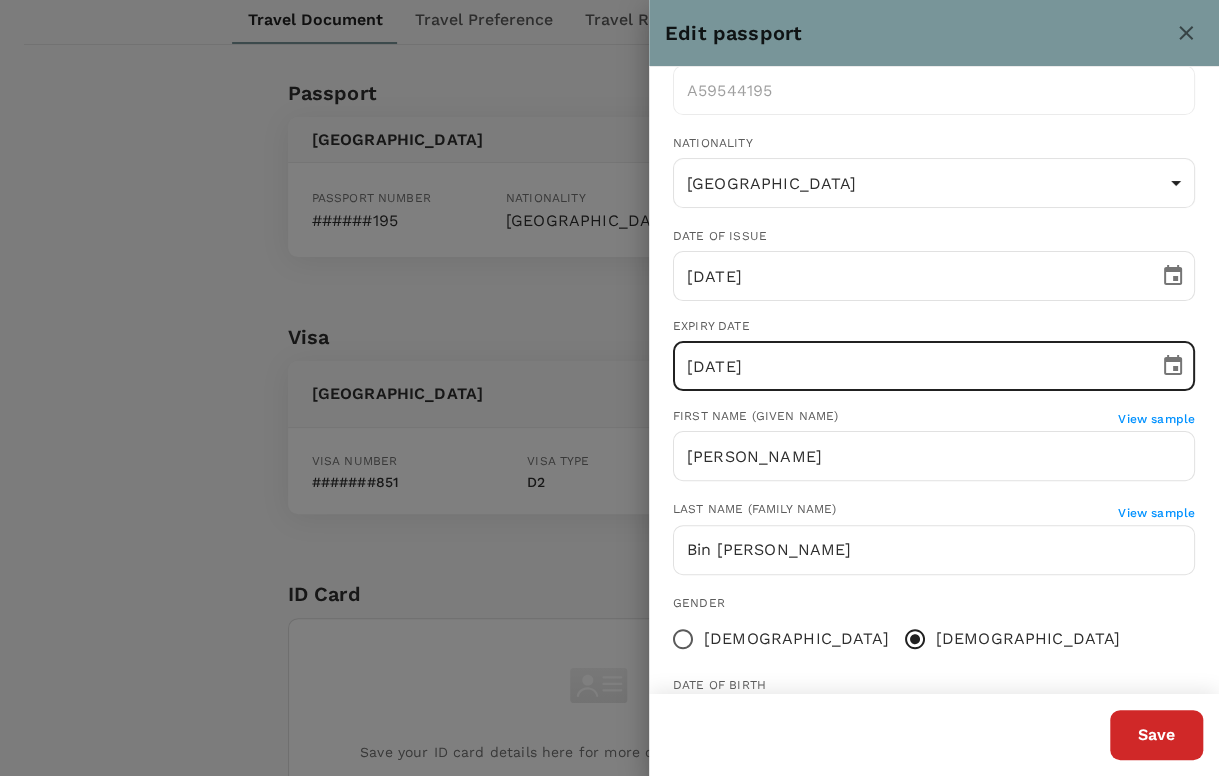 type on "[DATE]" 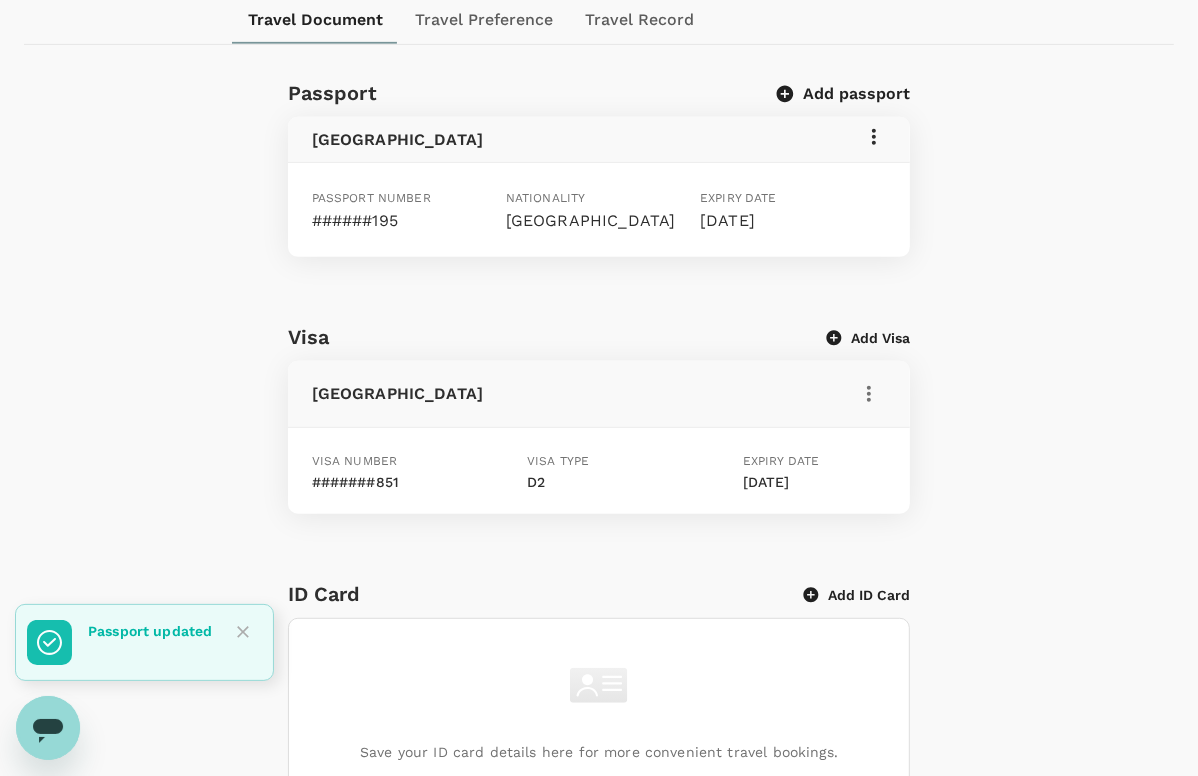 click 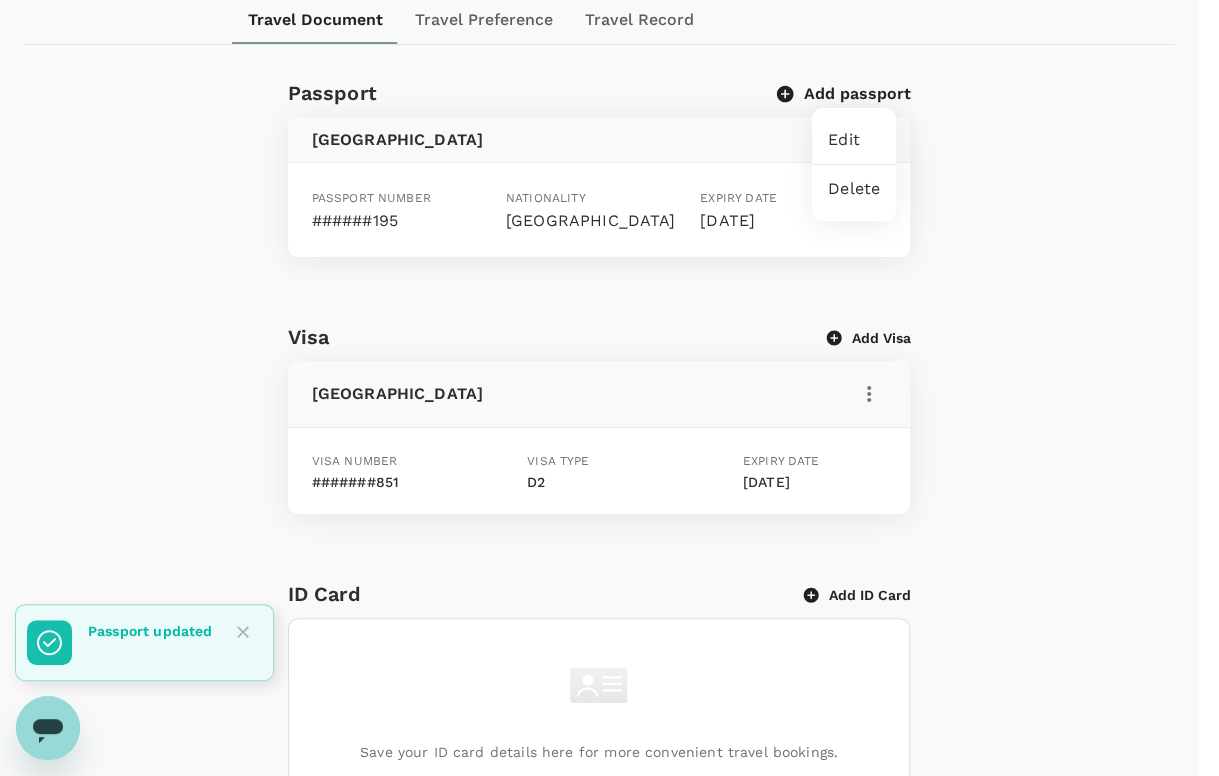 click on "Edit" at bounding box center [854, 140] 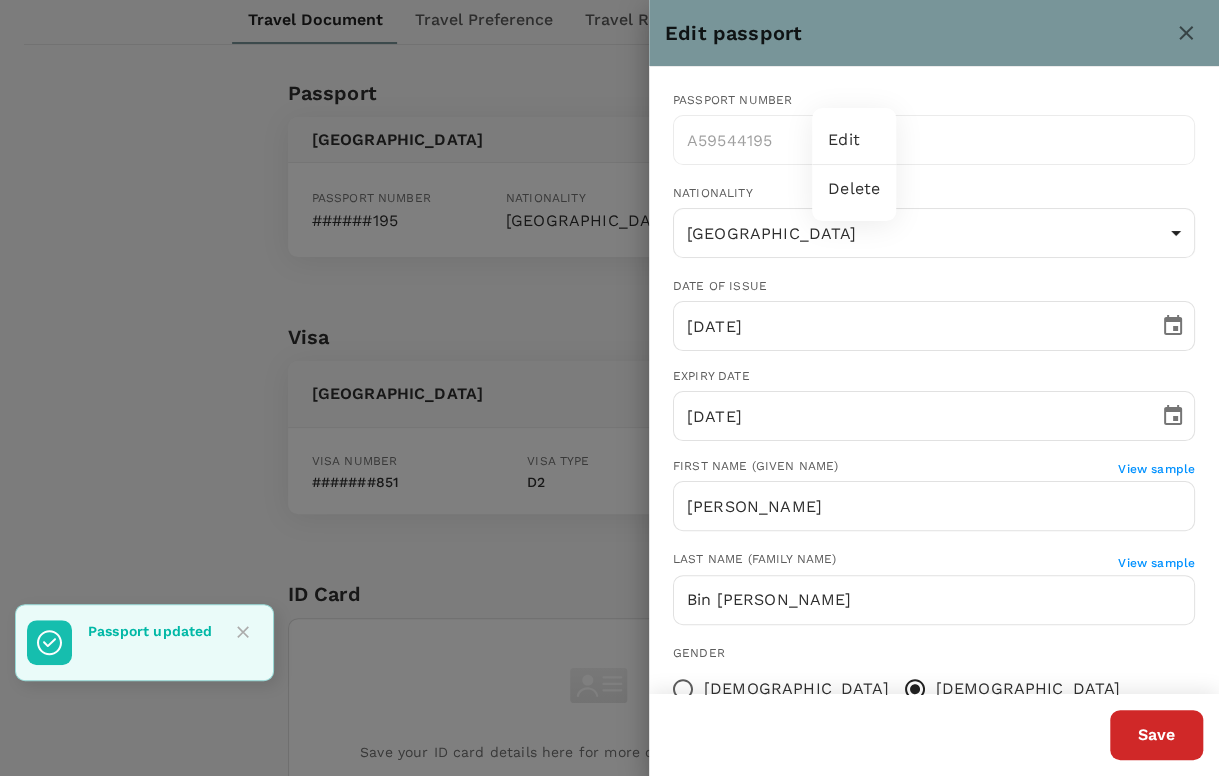 type on "[DATE]" 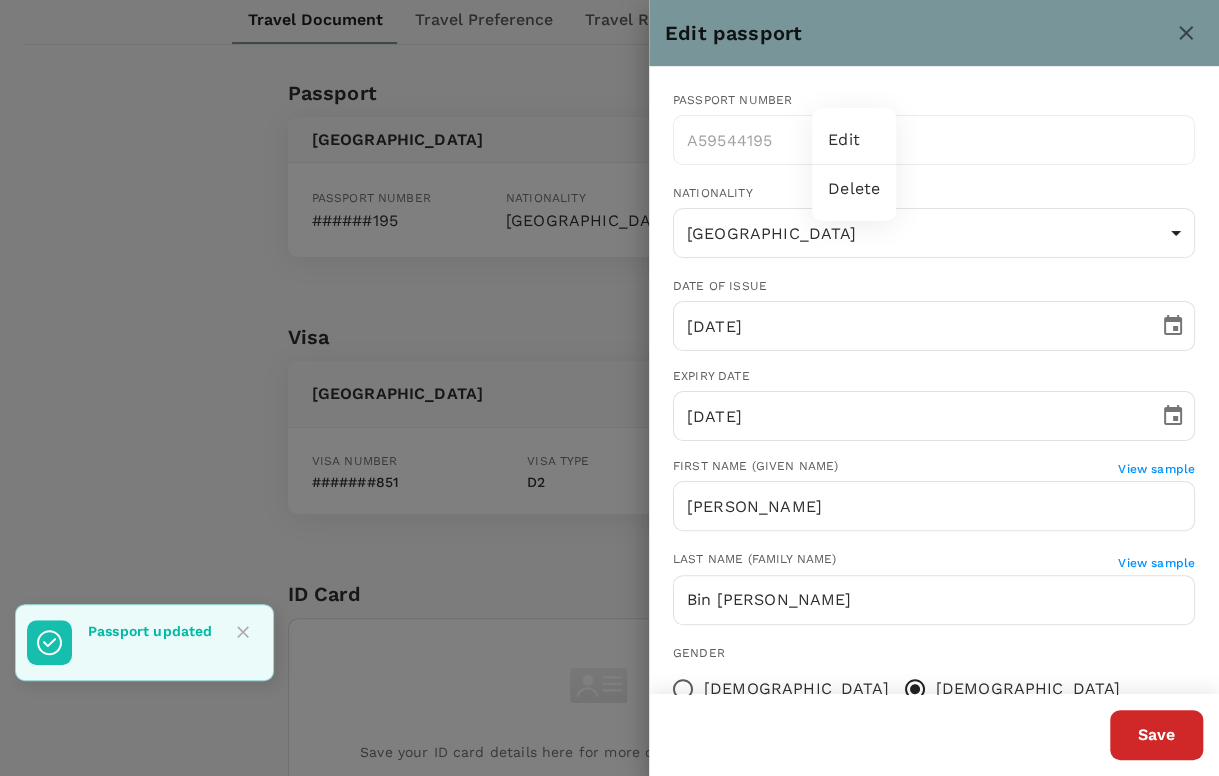 drag, startPoint x: 1212, startPoint y: 536, endPoint x: 1203, endPoint y: 664, distance: 128.31601 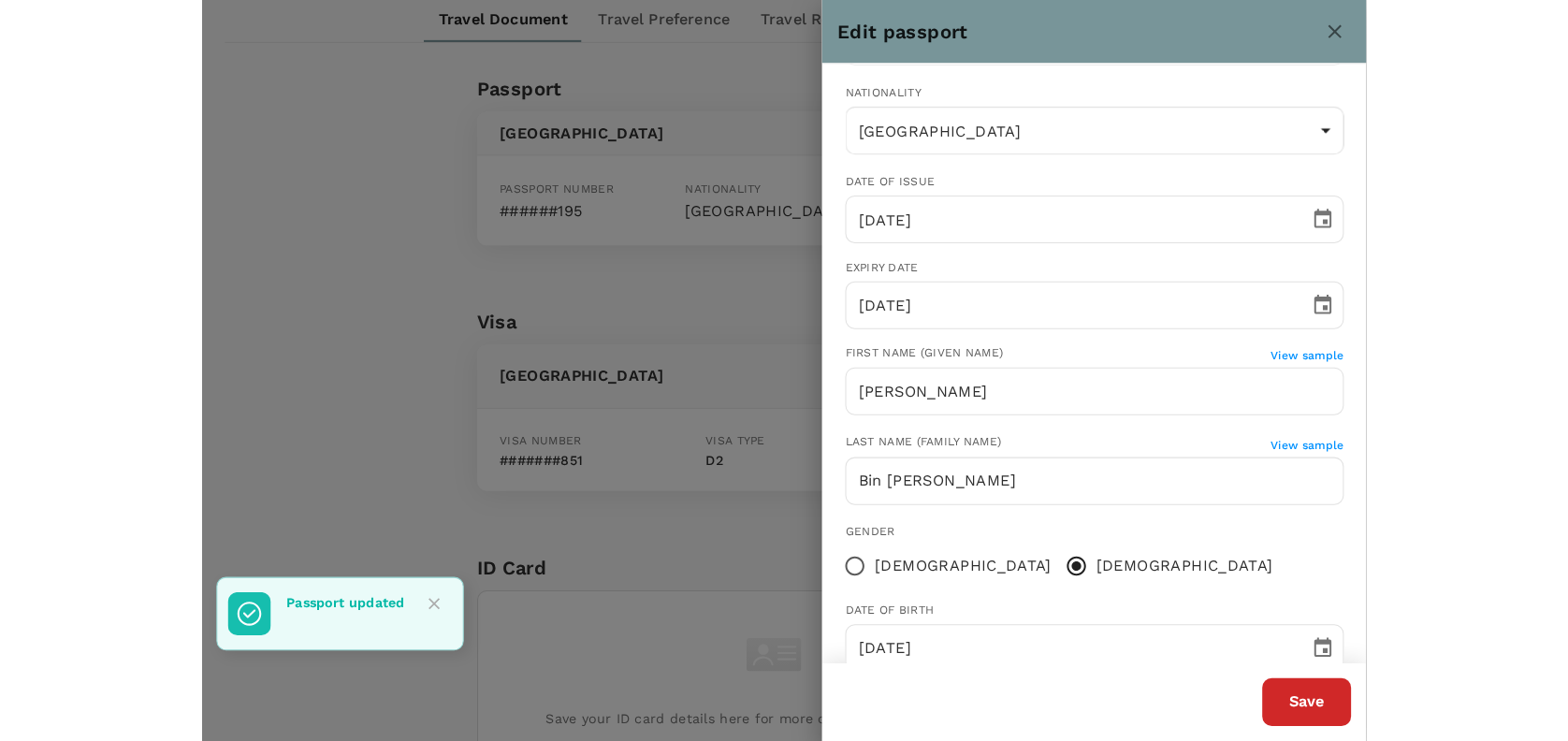 scroll, scrollTop: 136, scrollLeft: 0, axis: vertical 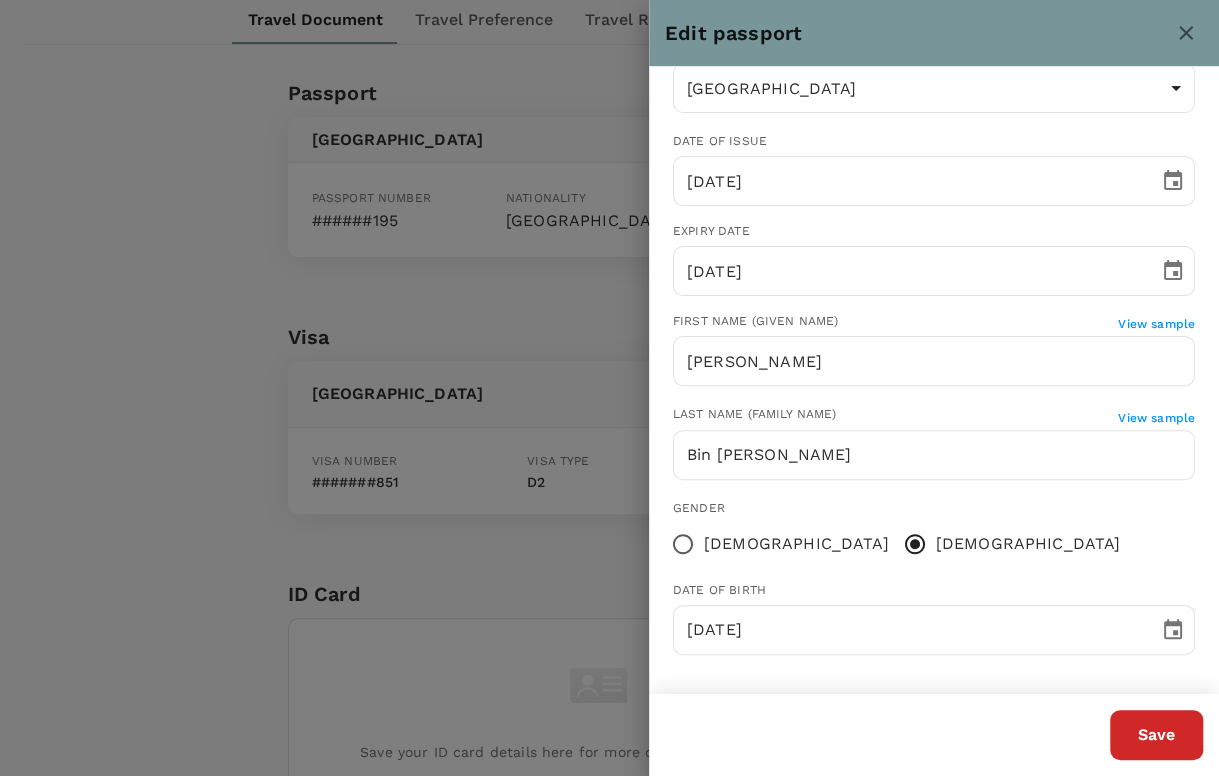 click on "Save" at bounding box center [1156, 735] 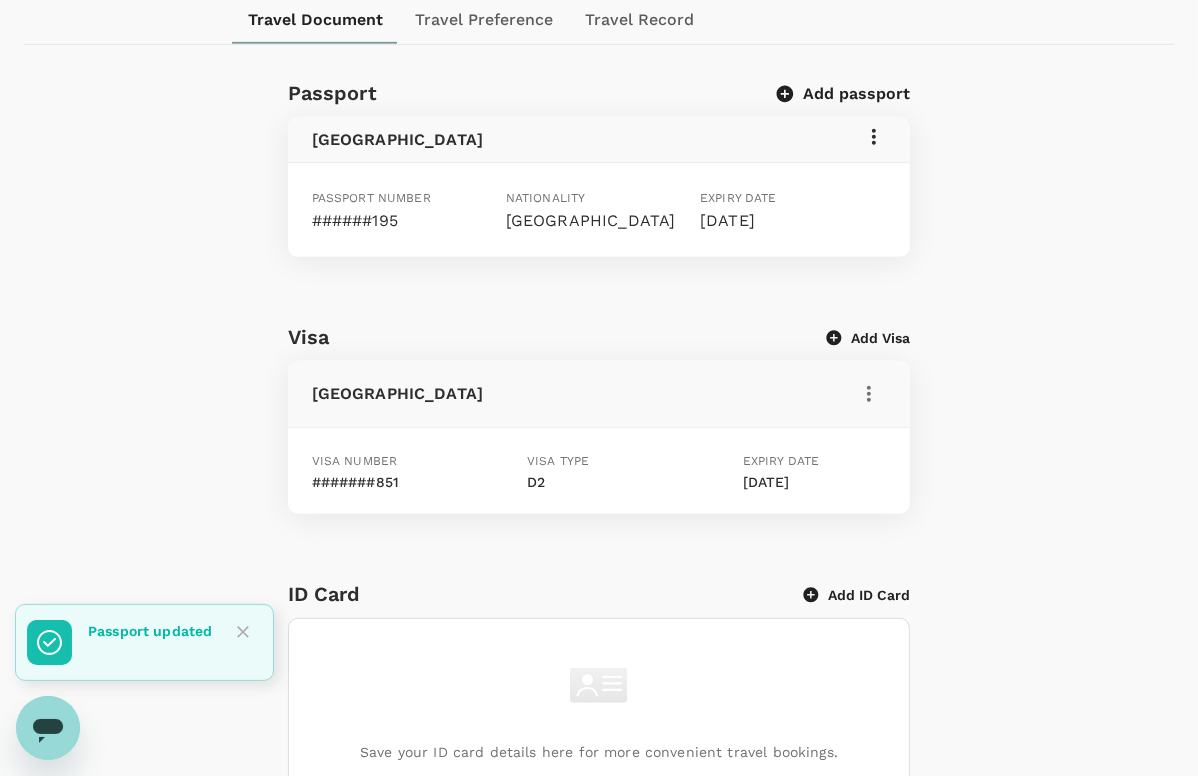 click 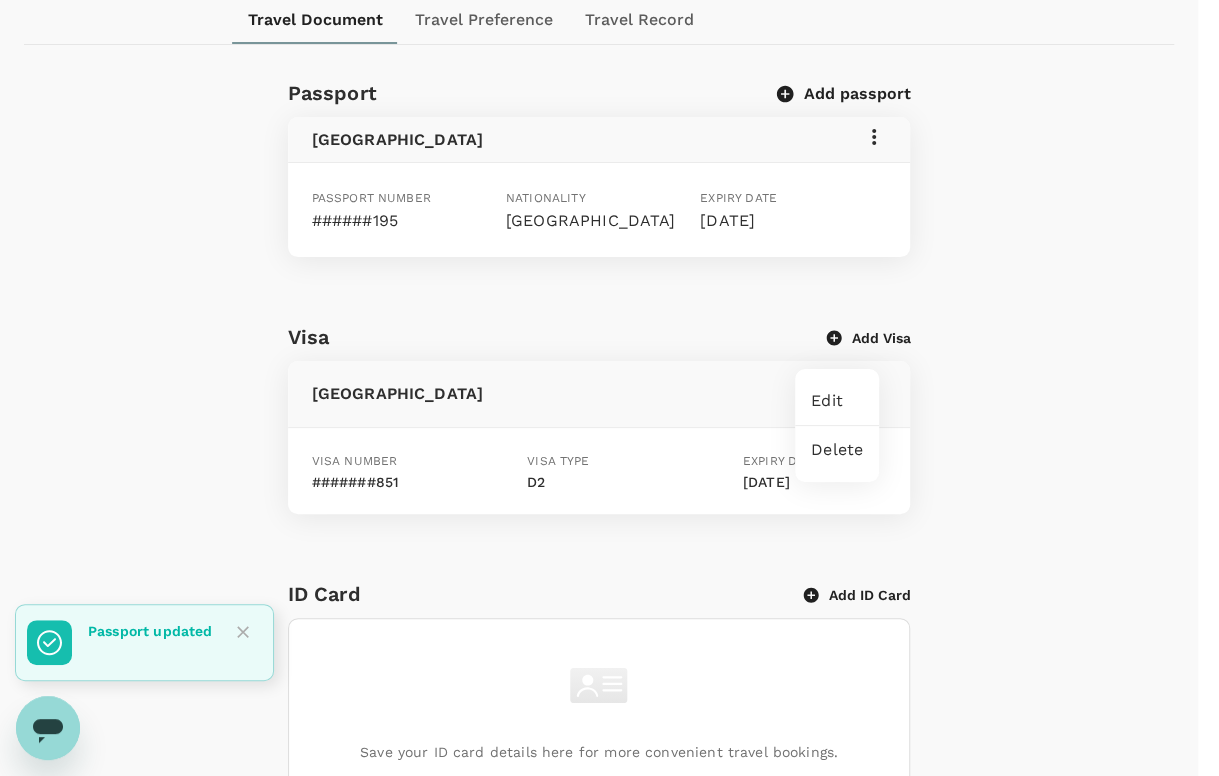 click on "Edit" at bounding box center (837, 401) 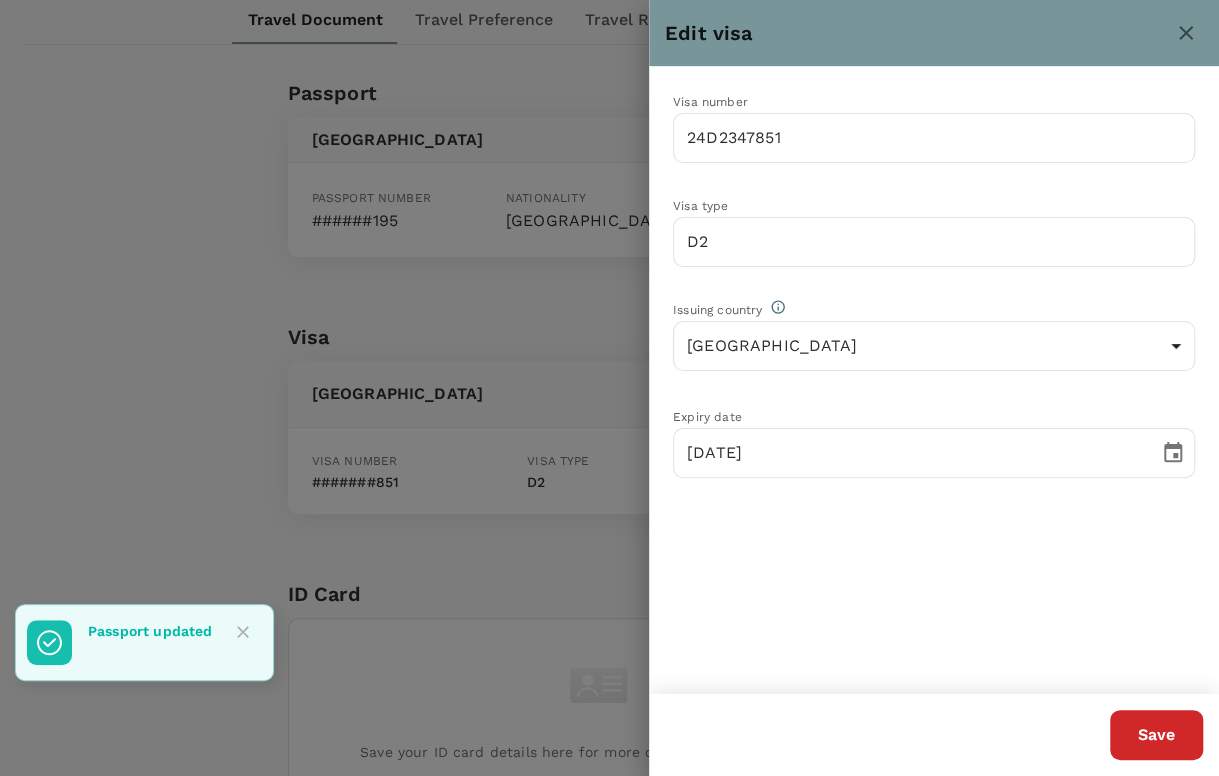 click on "Visa number 24D2347851 ​" at bounding box center [918, 111] 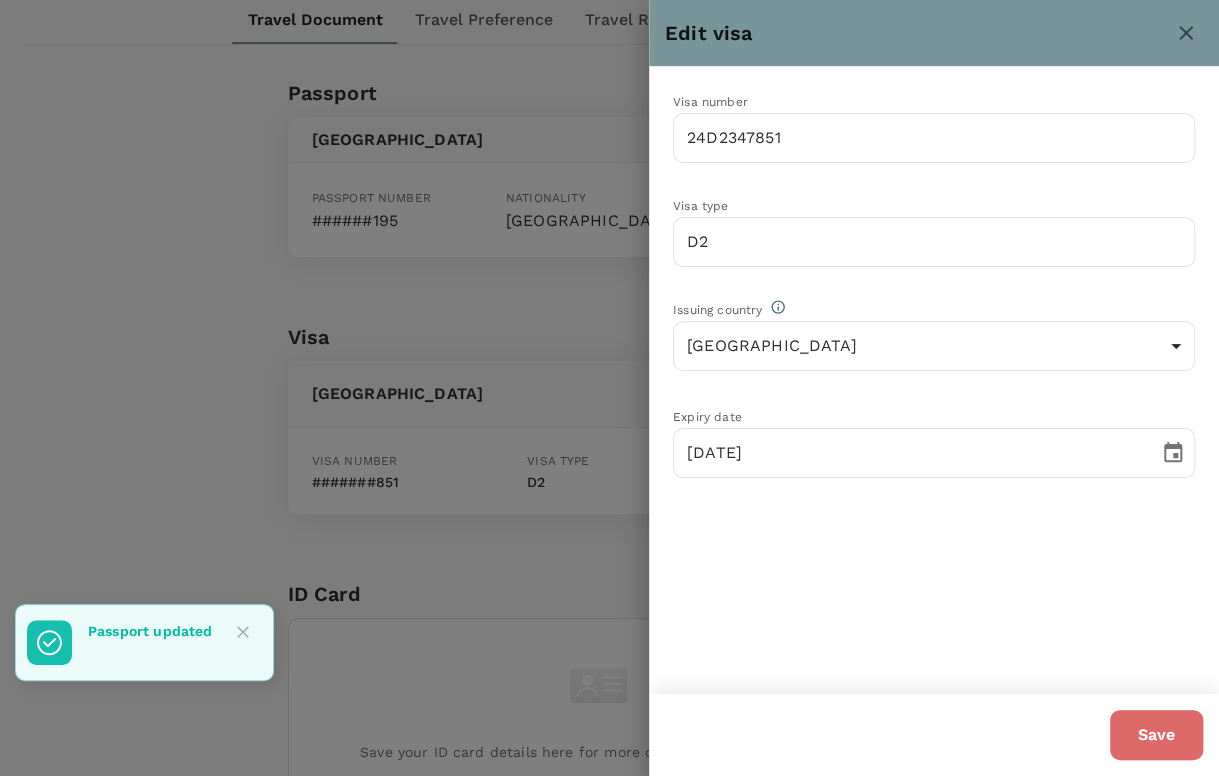 click on "Save" at bounding box center [1156, 735] 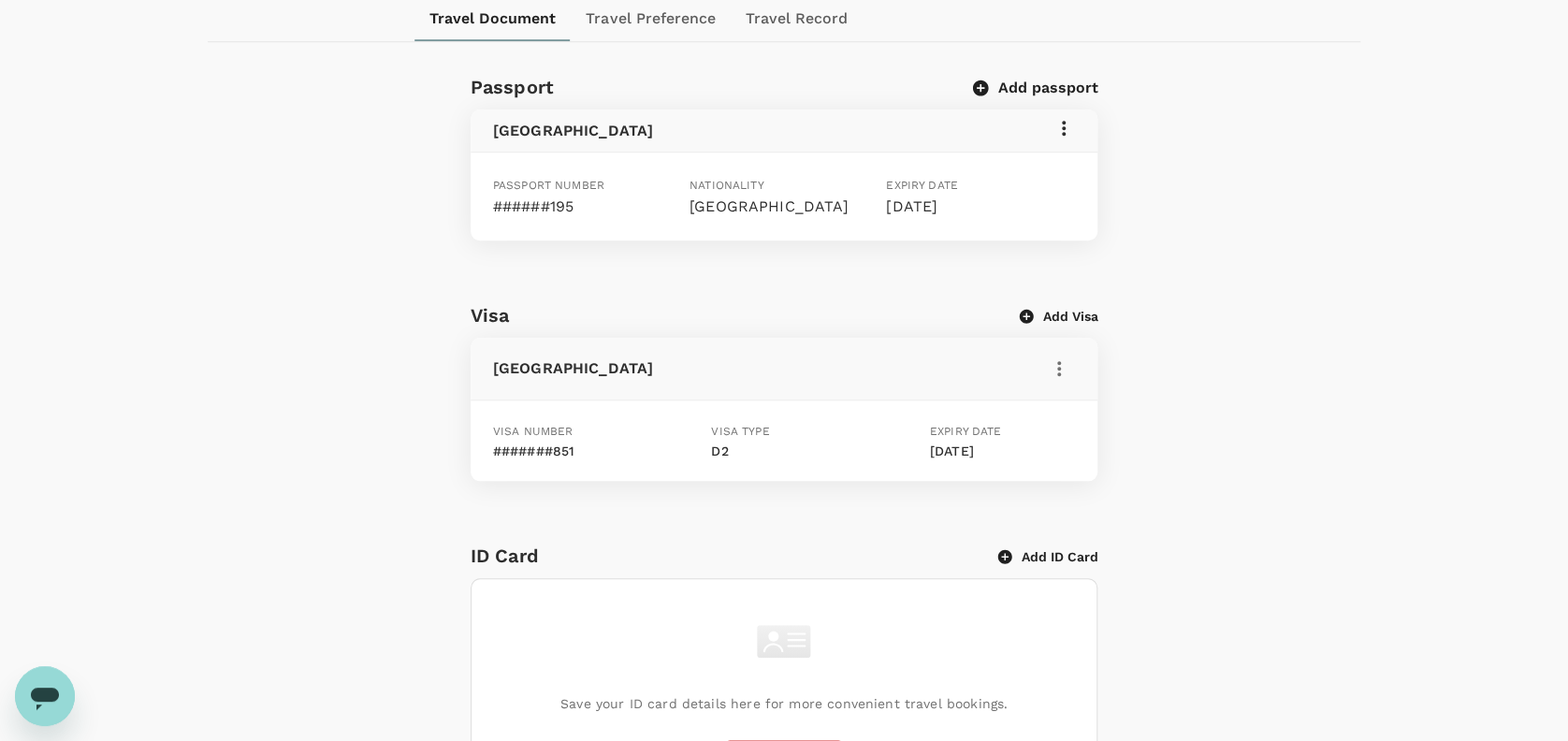 scroll, scrollTop: 0, scrollLeft: 0, axis: both 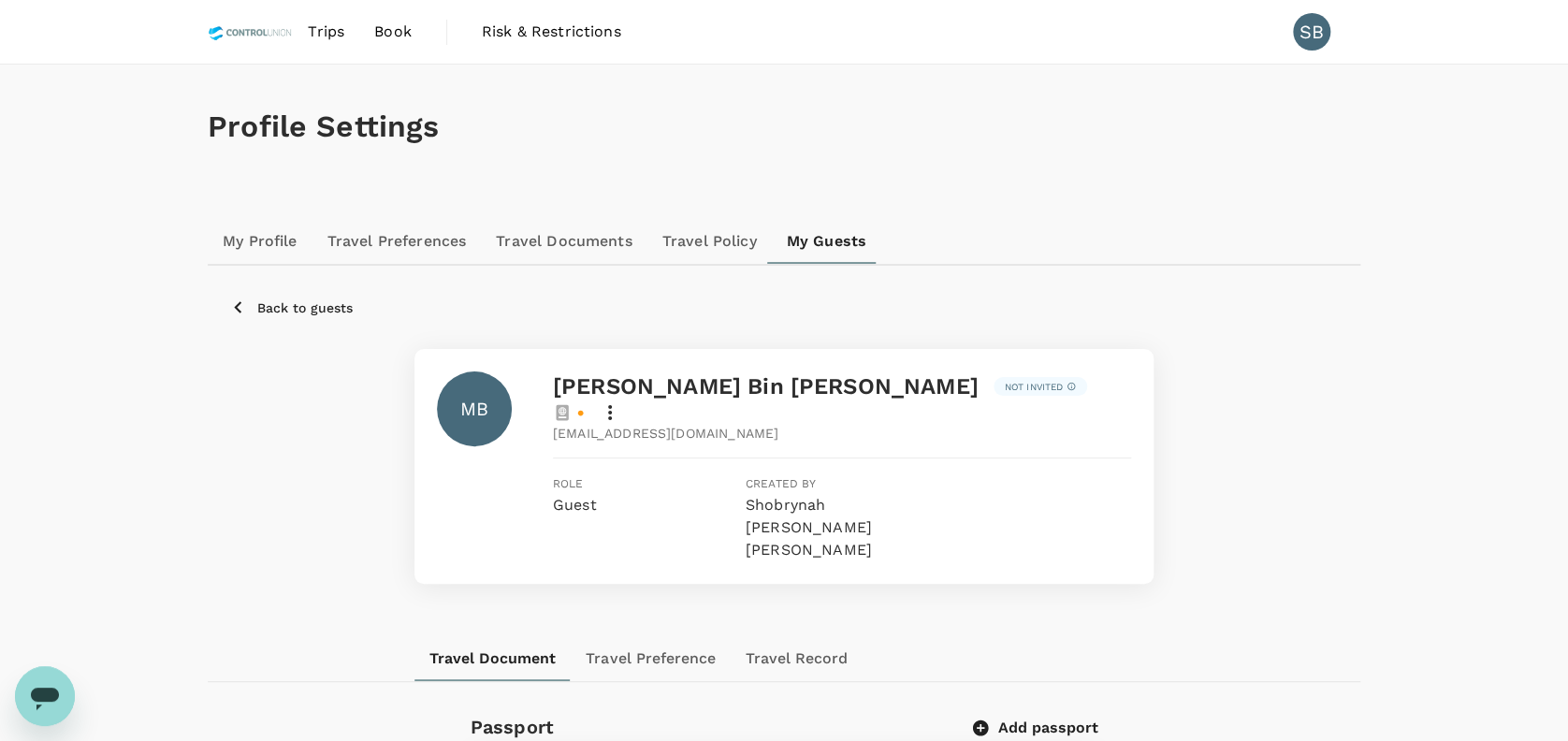 click on "My Profile" at bounding box center [260, 241] 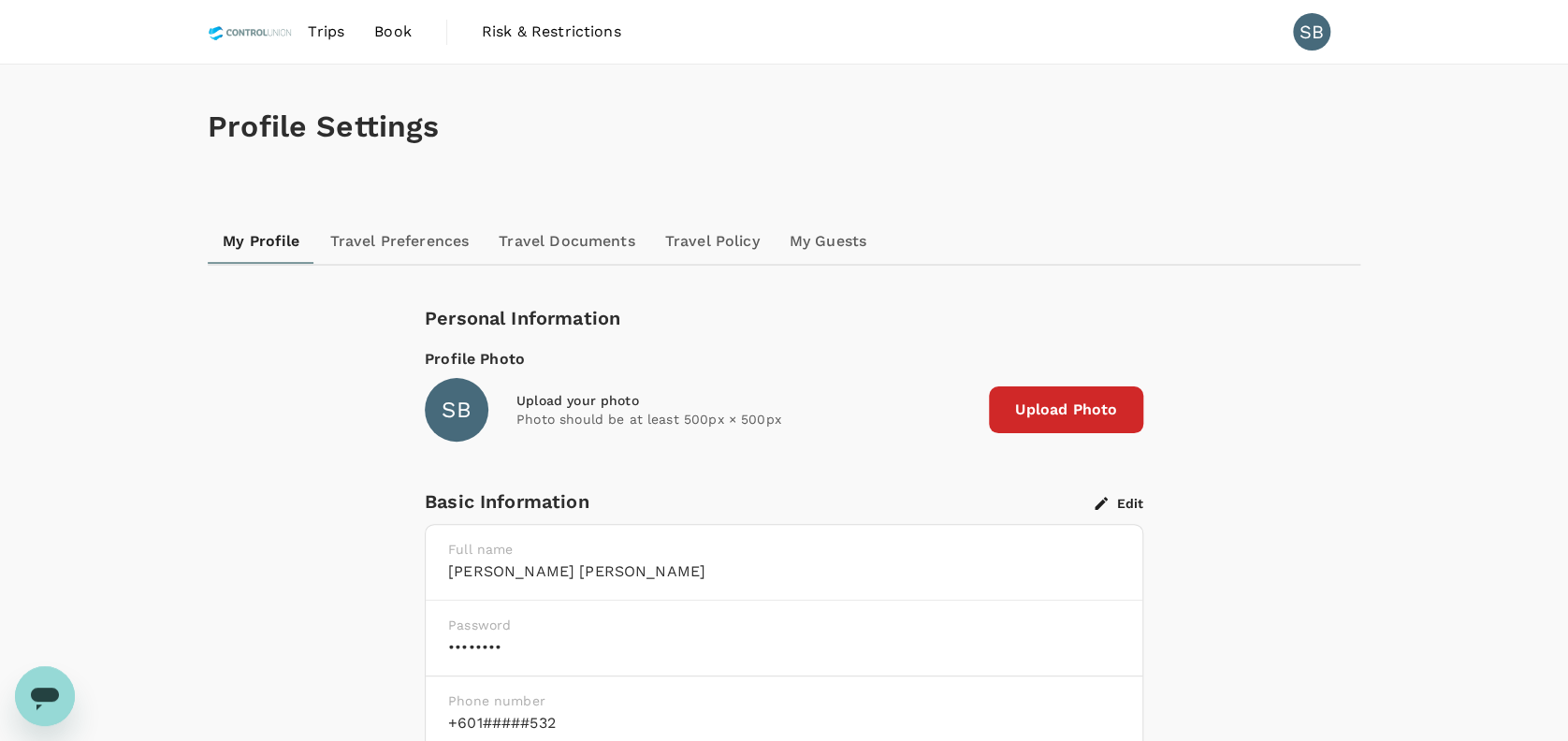 click at bounding box center [250, 32] 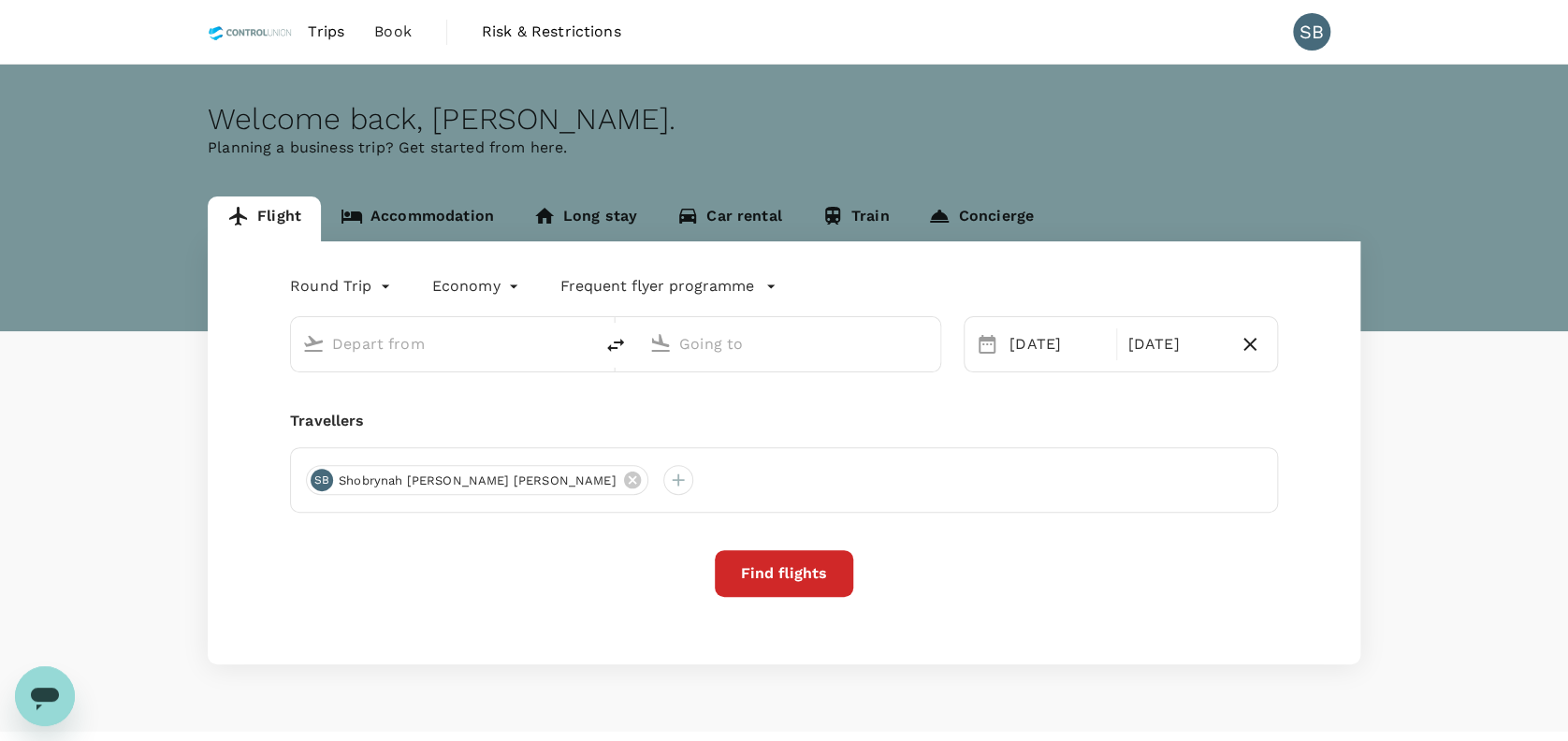 type on "oneway" 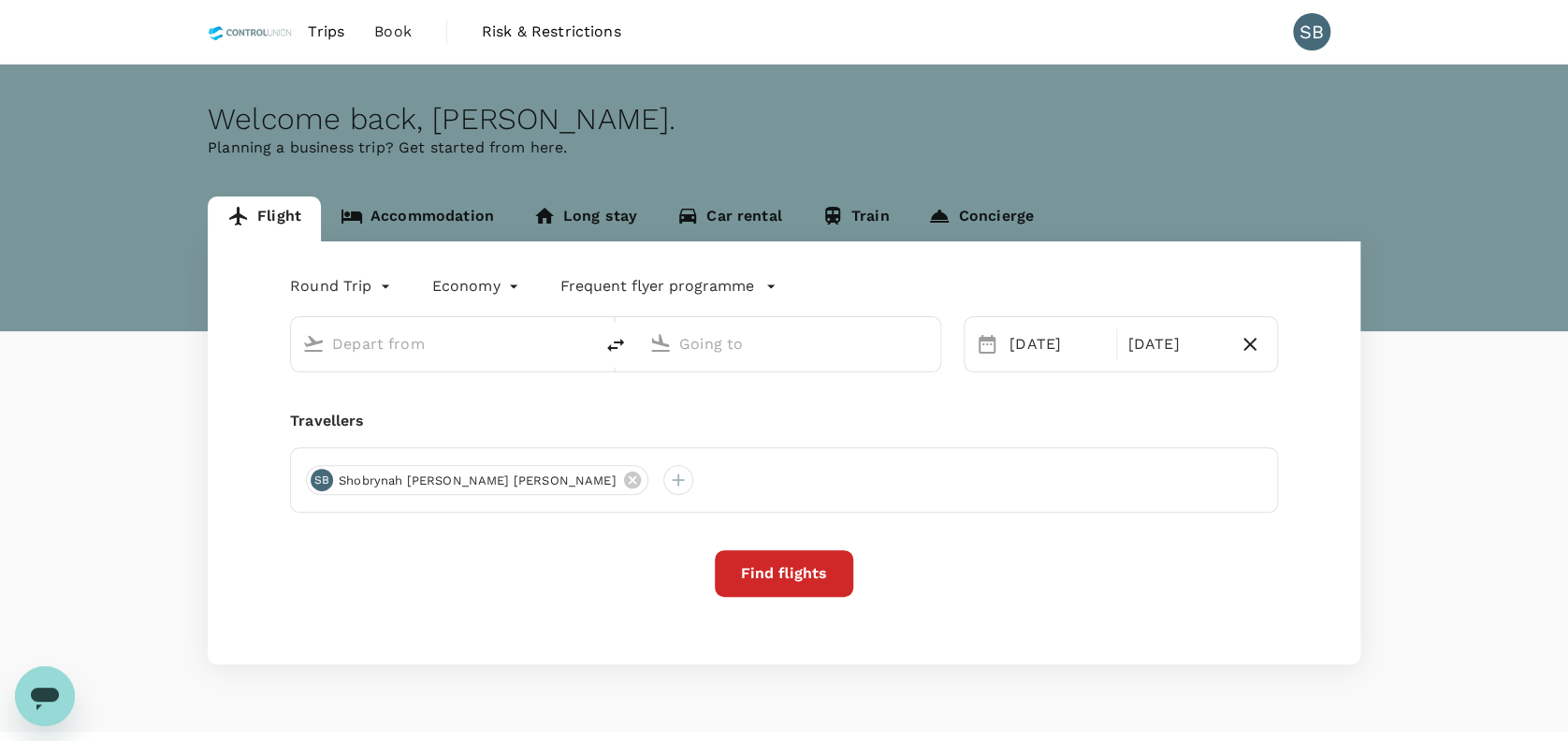 type on "Kuala Lumpur Intl ([GEOGRAPHIC_DATA])" 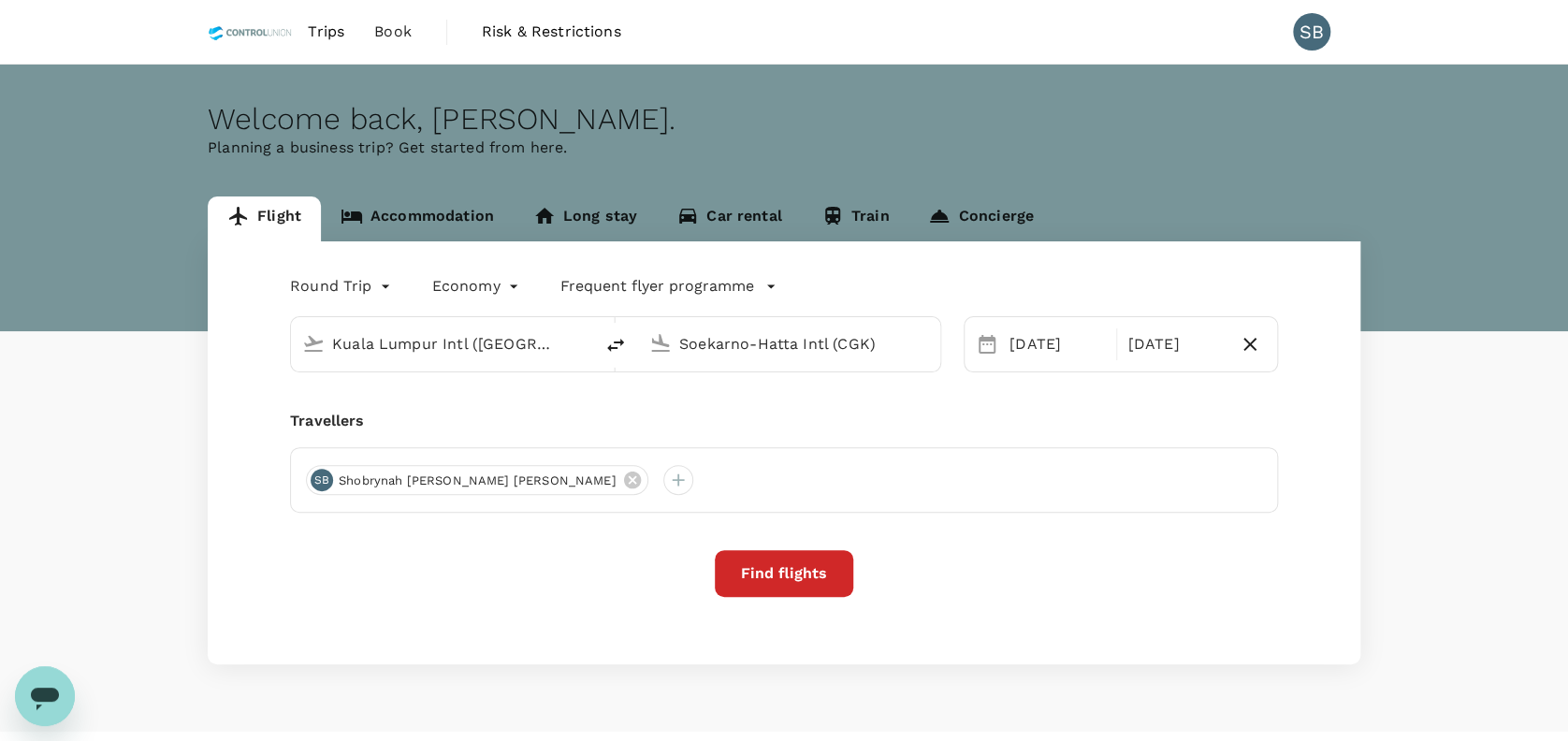 type 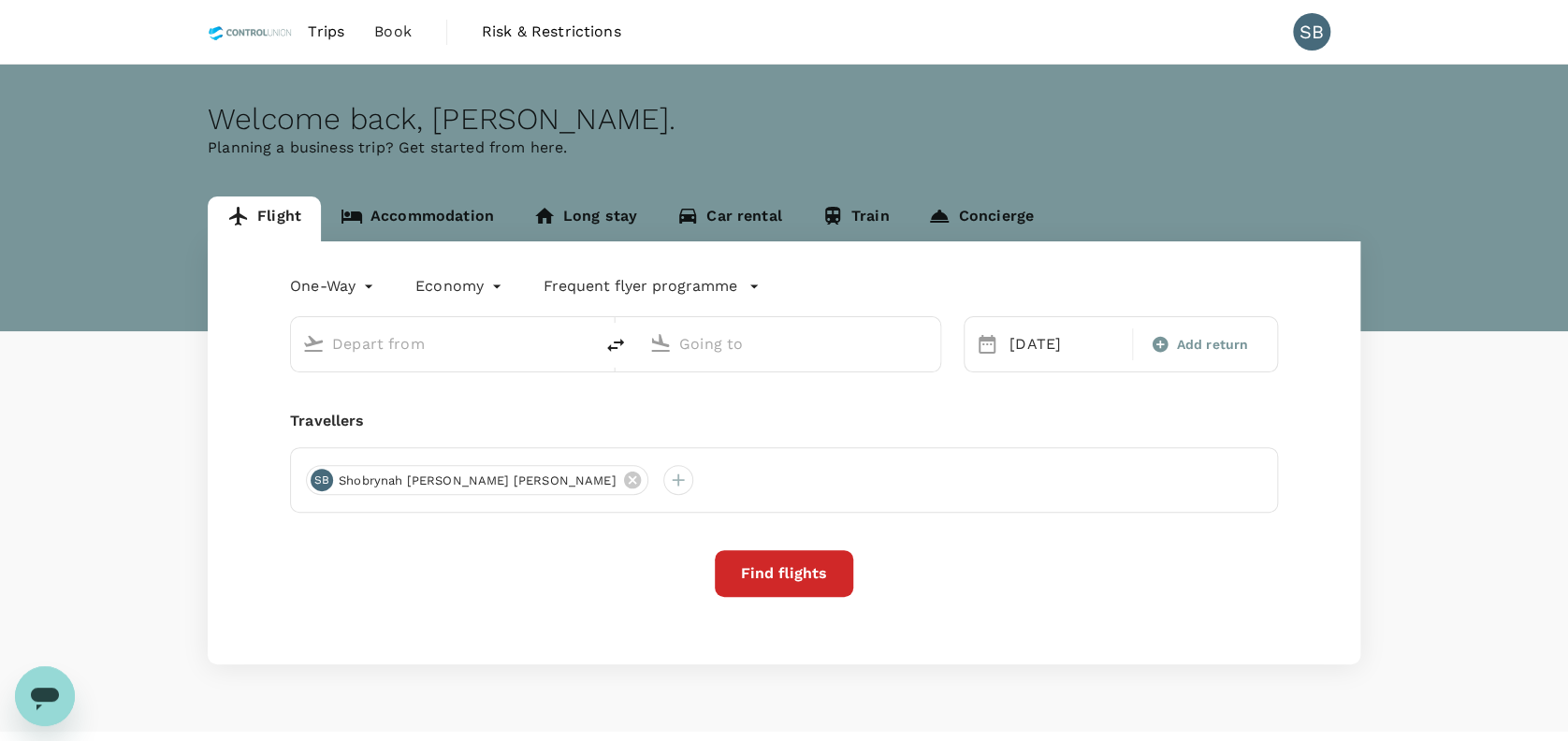 type on "Kuala Lumpur Intl ([GEOGRAPHIC_DATA])" 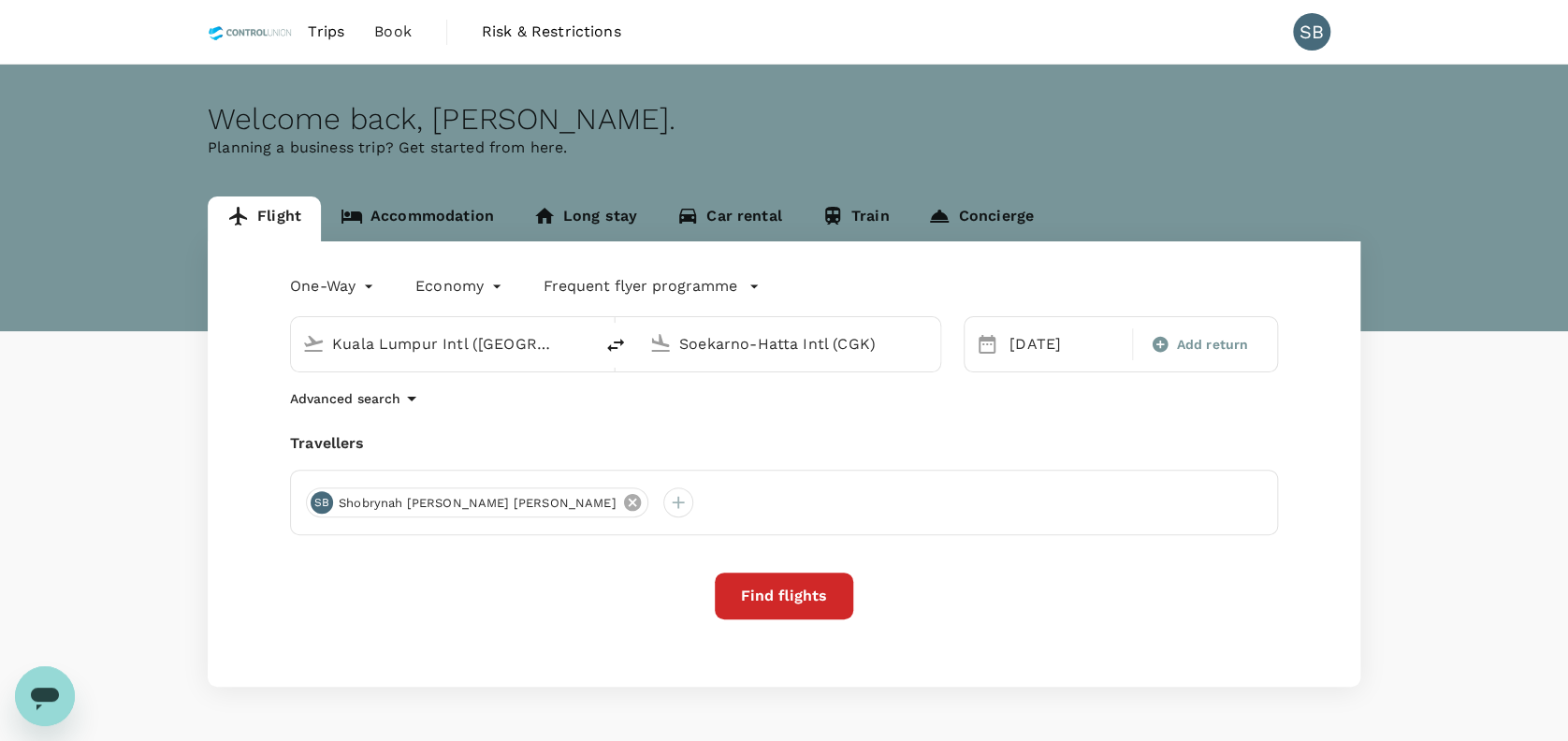 click 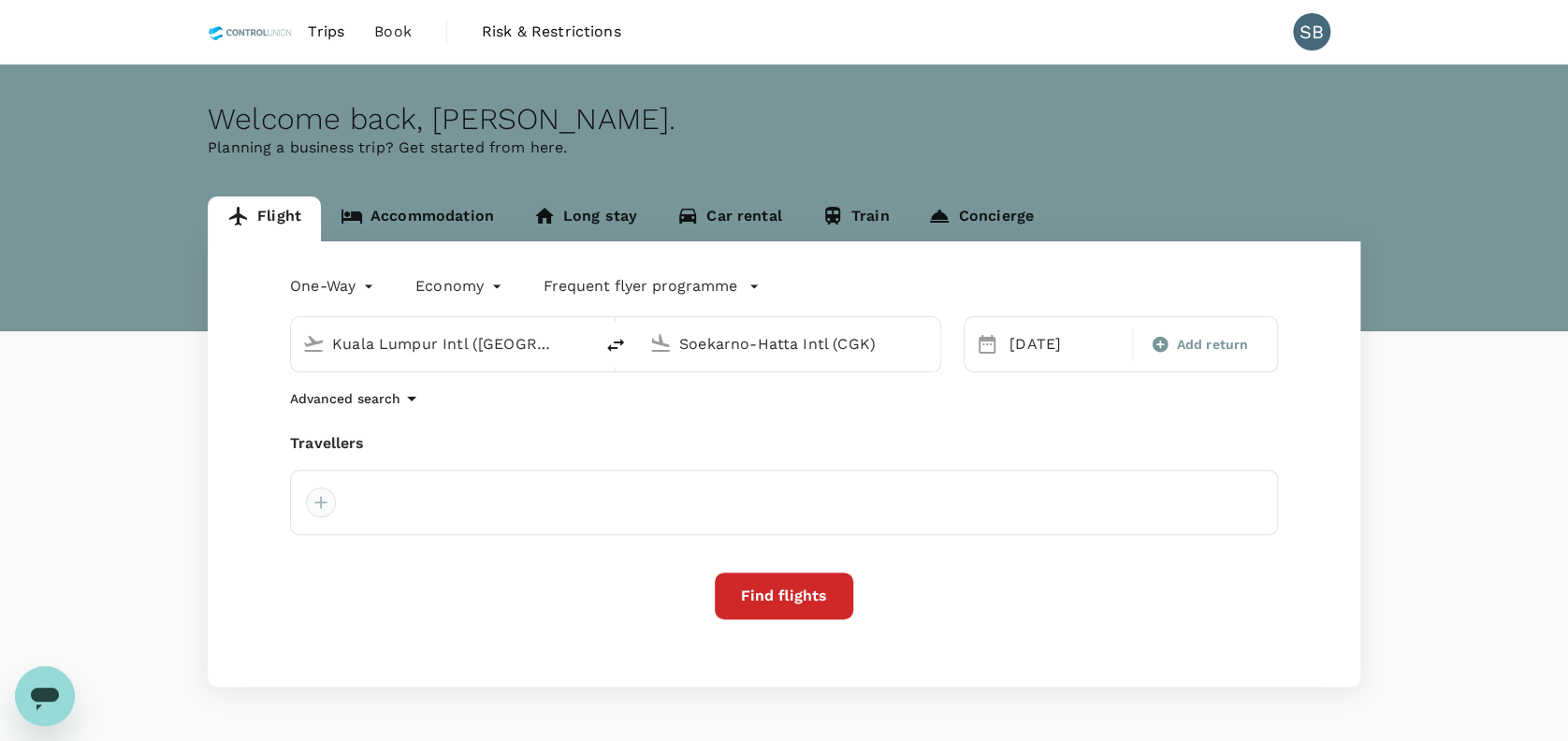 click at bounding box center [321, 502] 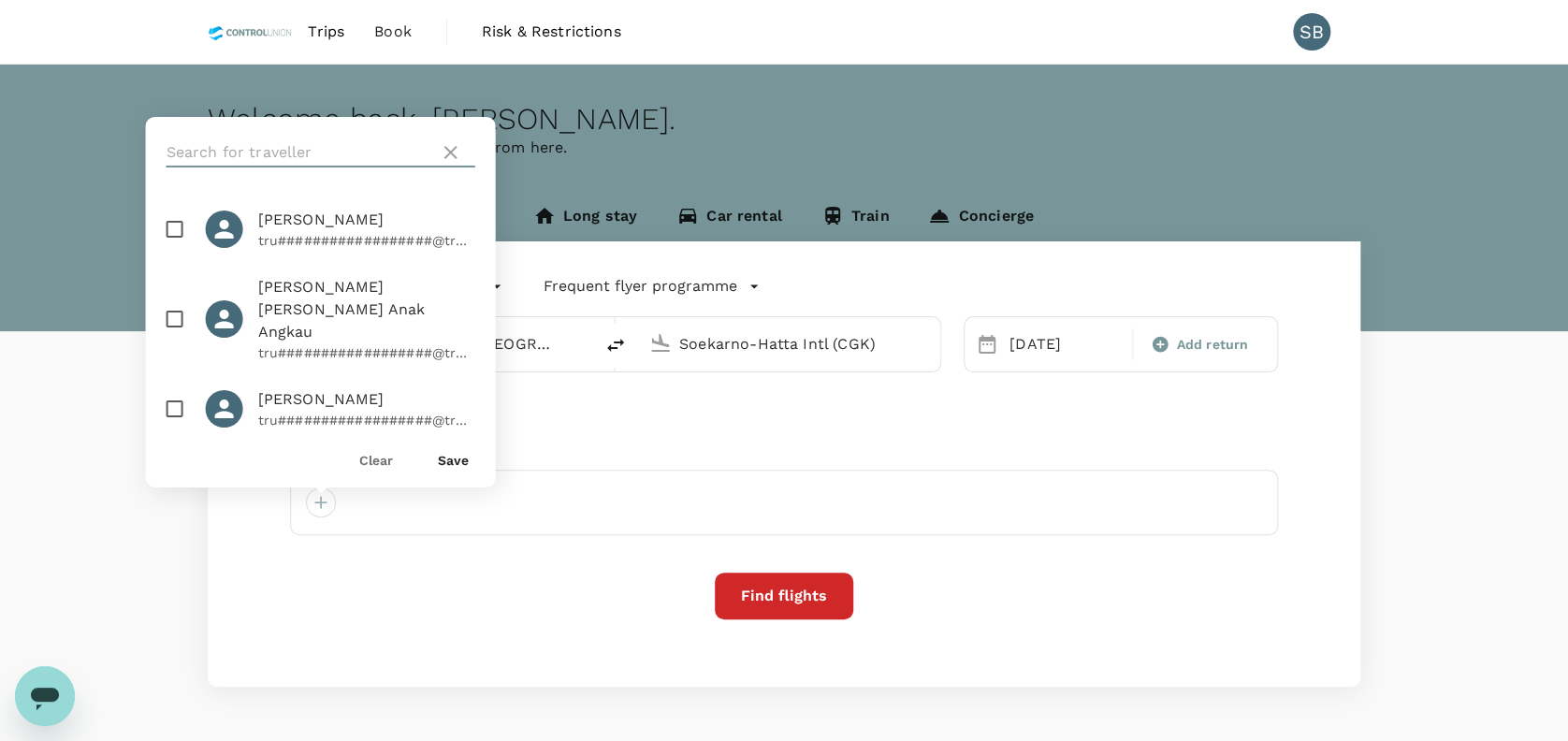 click at bounding box center (299, 153) 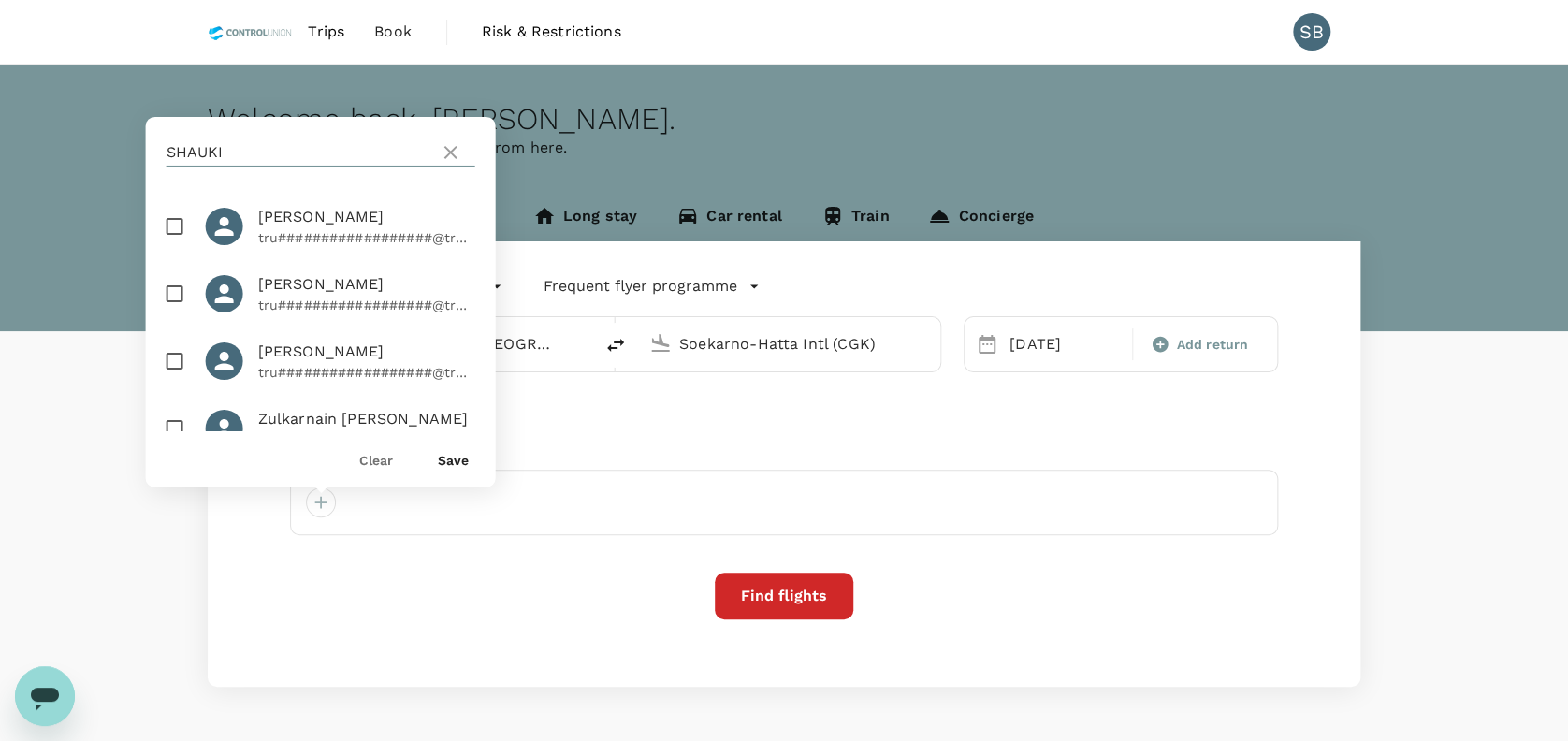 scroll, scrollTop: 1096, scrollLeft: 0, axis: vertical 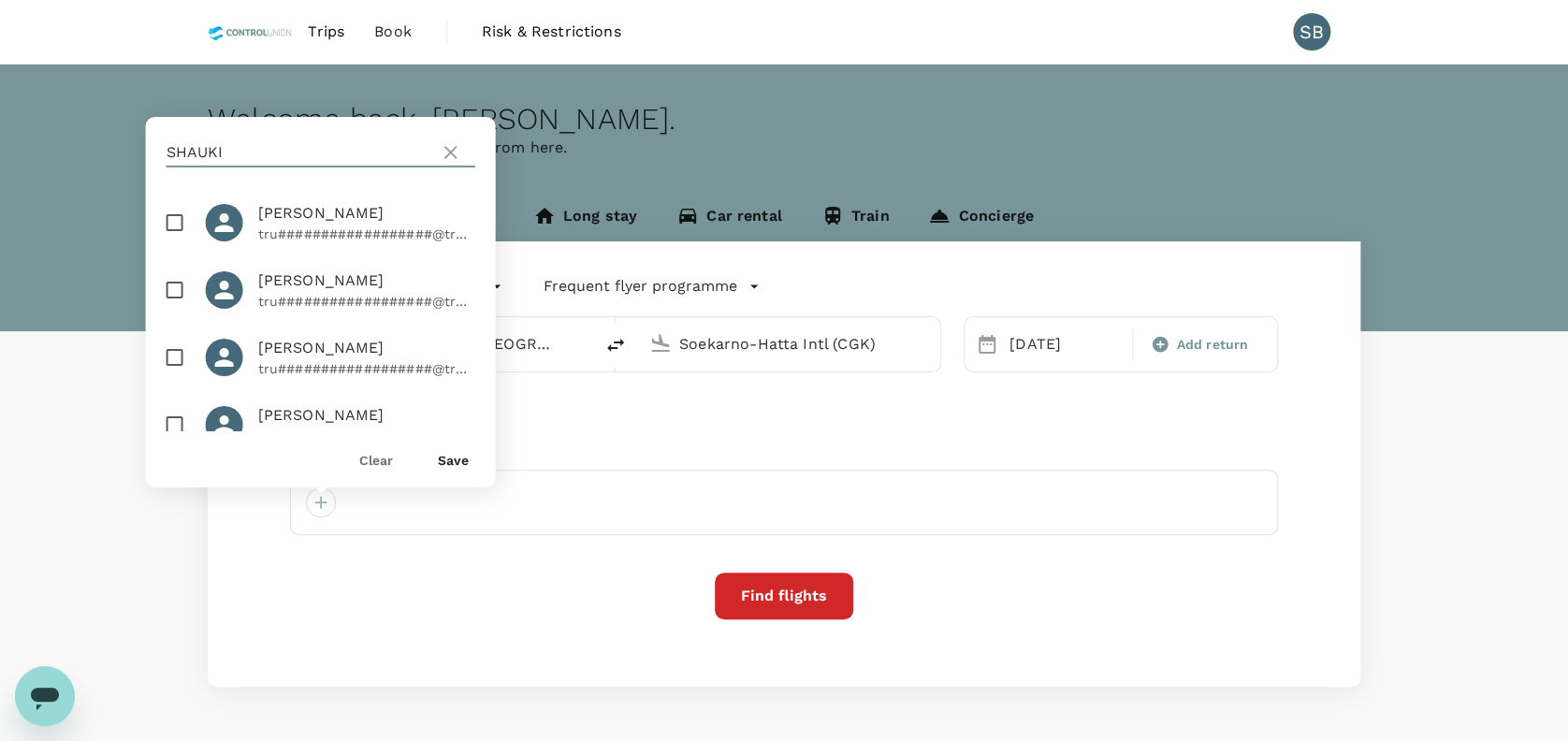 type on "SHAUKI" 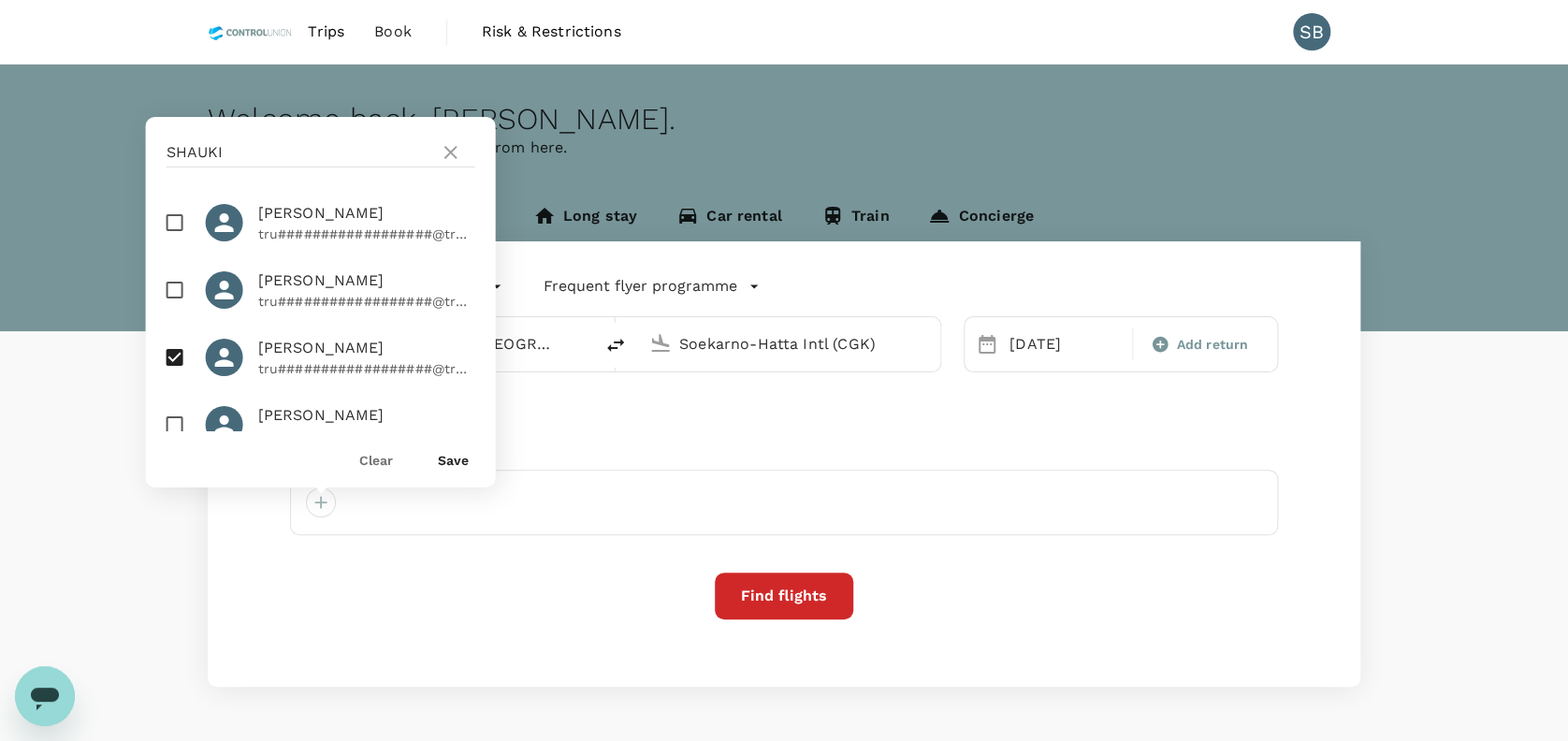 click on "Save" at bounding box center [453, 460] 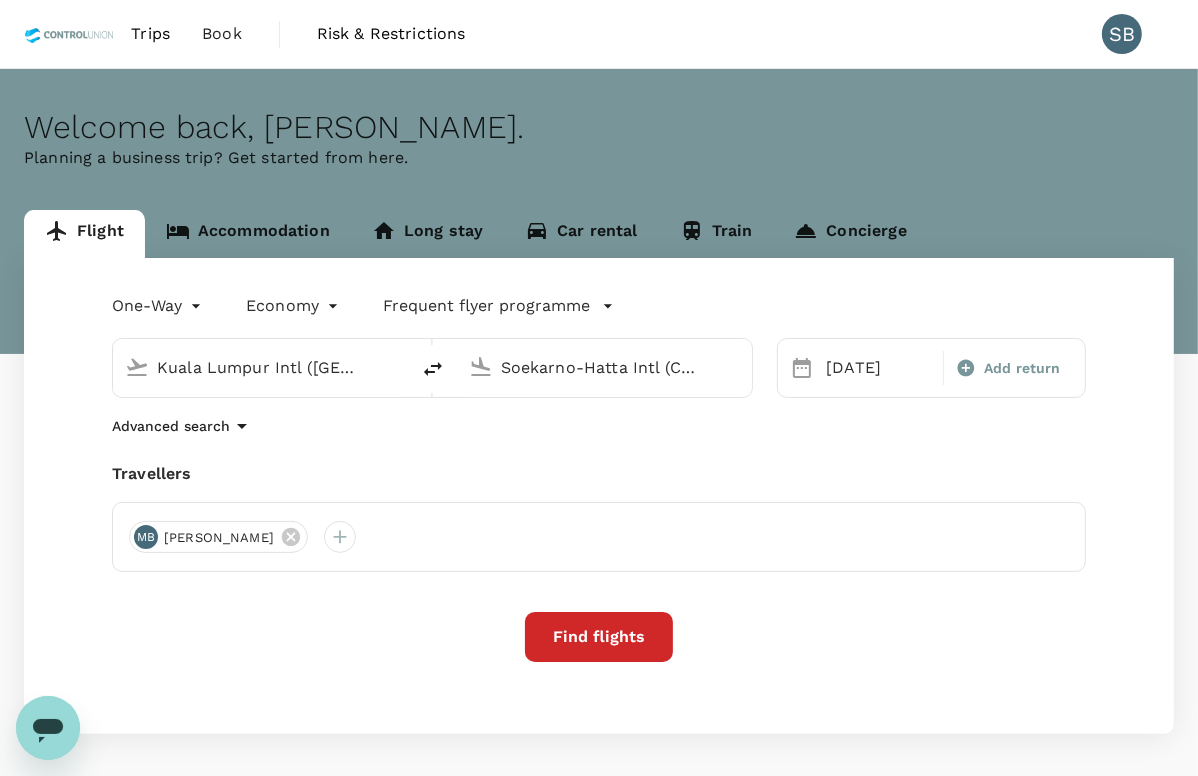 click on "Soekarno-Hatta Intl (CGK)" at bounding box center [606, 367] 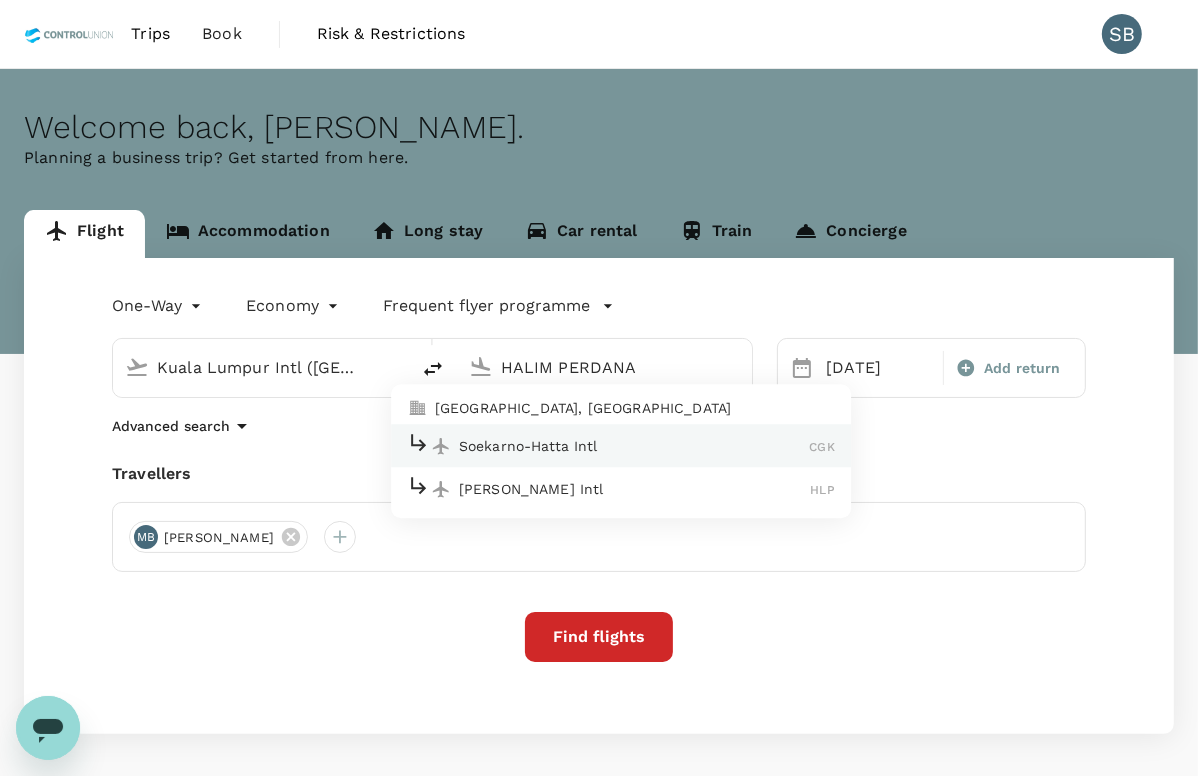 click on "[PERSON_NAME] Intl" at bounding box center (635, 489) 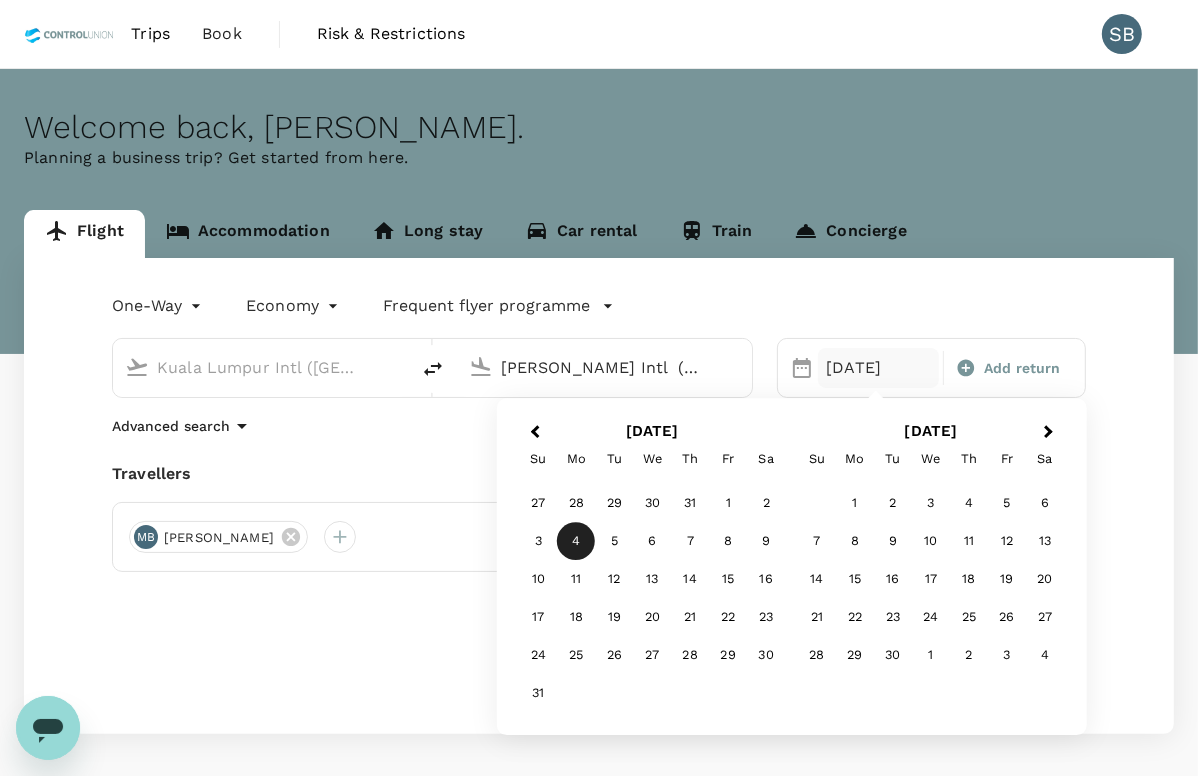 type on "[PERSON_NAME] Intl  (HLP)" 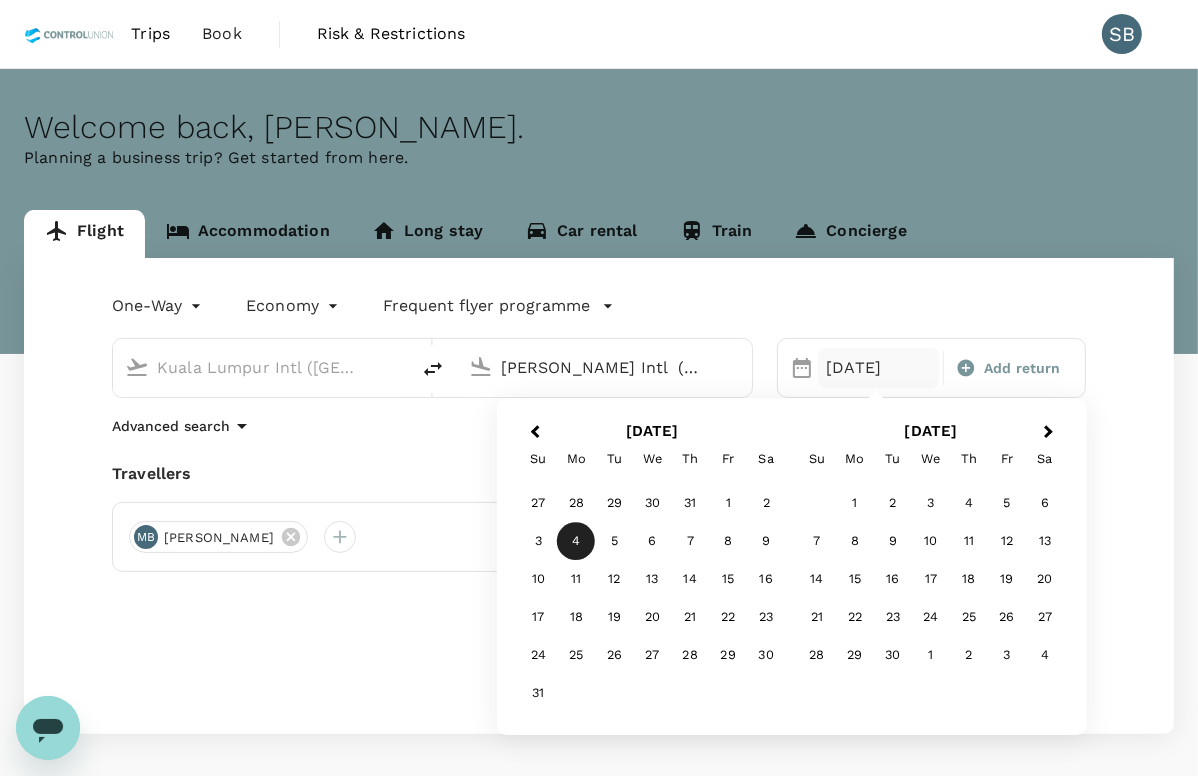 drag, startPoint x: 358, startPoint y: 454, endPoint x: 401, endPoint y: 451, distance: 43.104523 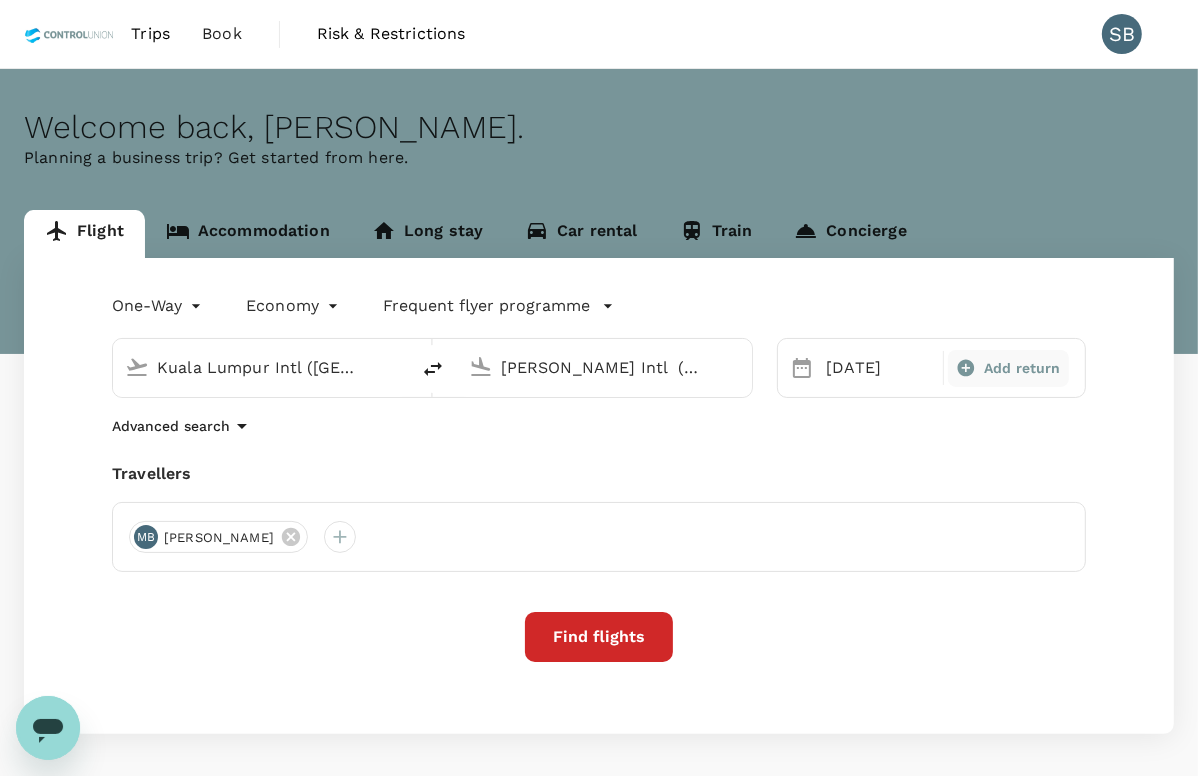 click on "Add return" at bounding box center (1022, 368) 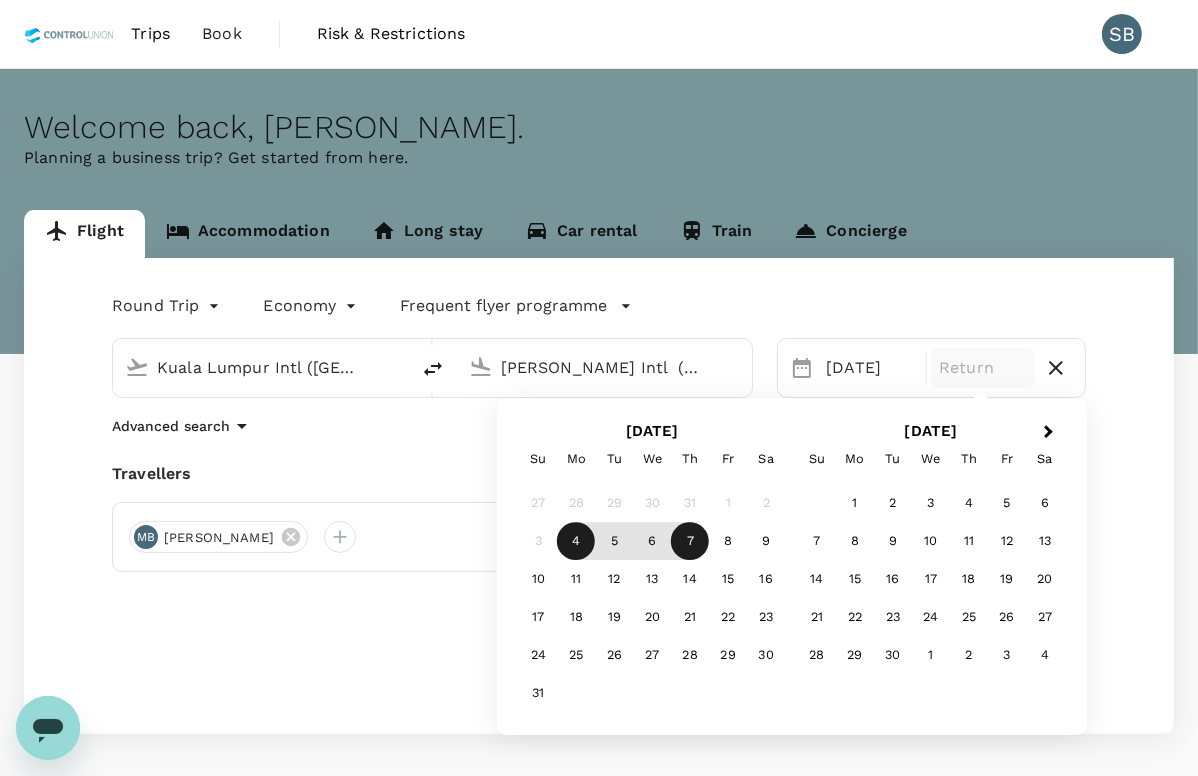 click on "7" at bounding box center [690, 542] 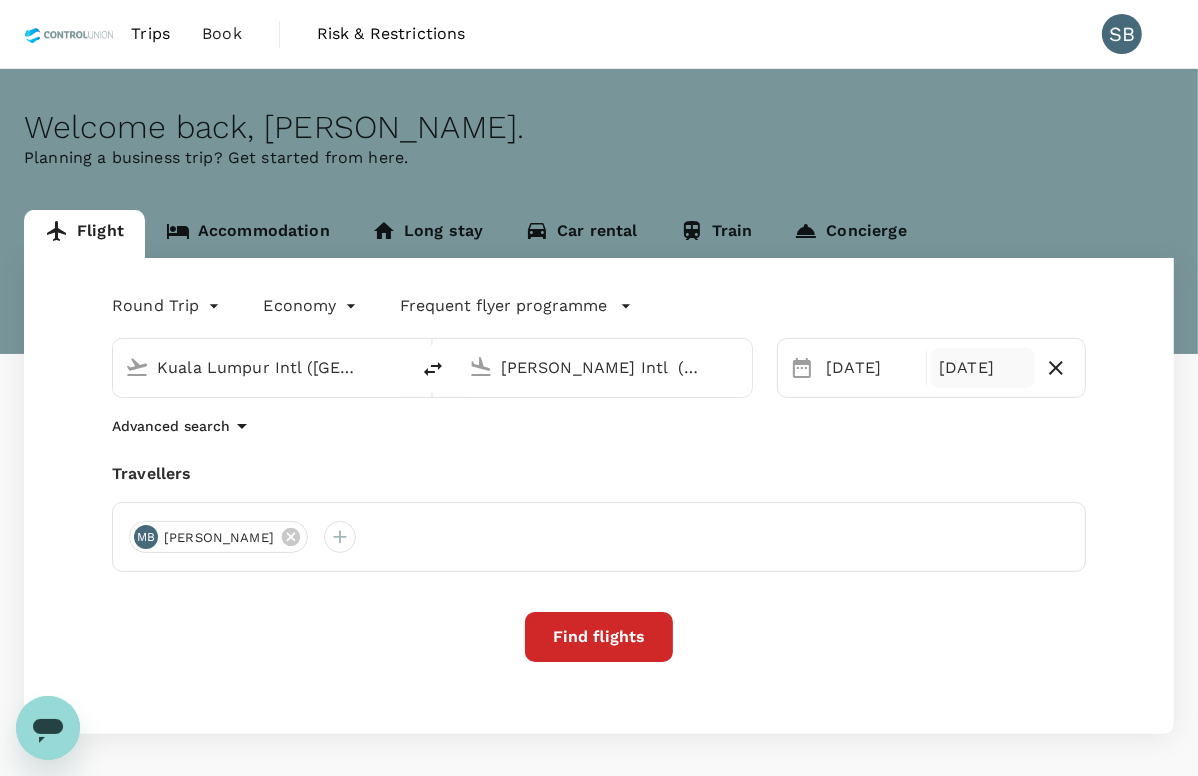 click on "Find flights" at bounding box center (599, 637) 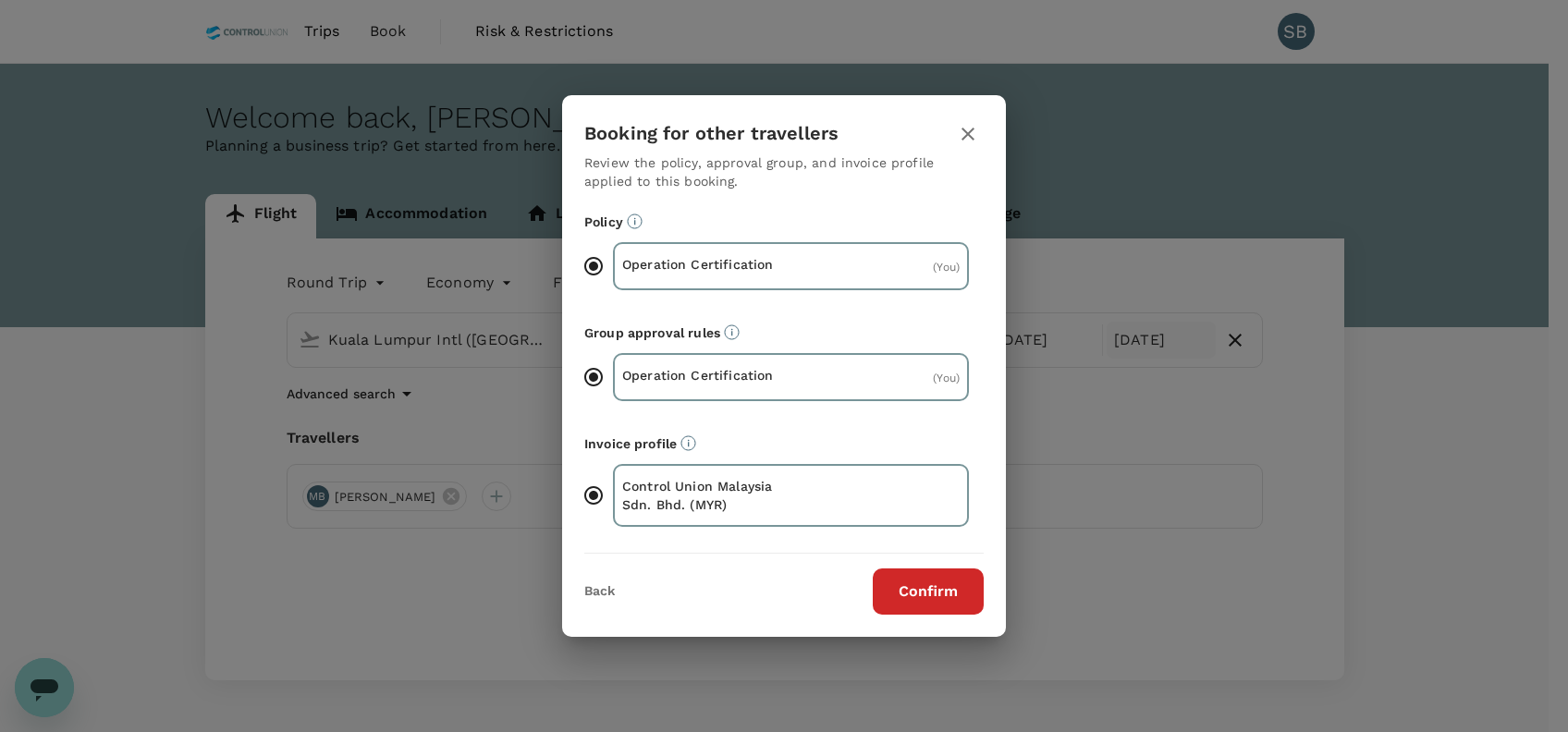 click on "Operation Certification" at bounding box center [706, 375] 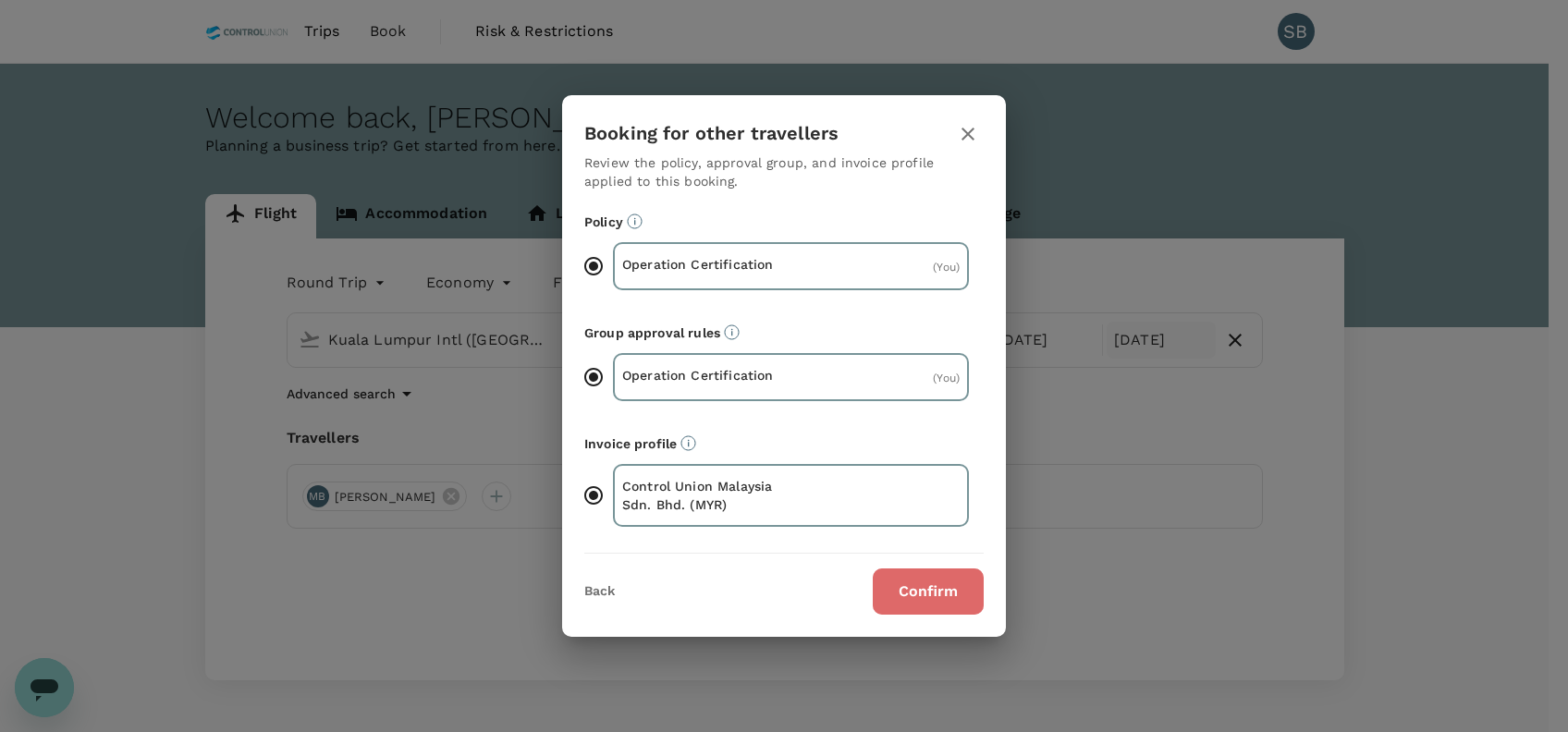 click on "Confirm" at bounding box center (928, 592) 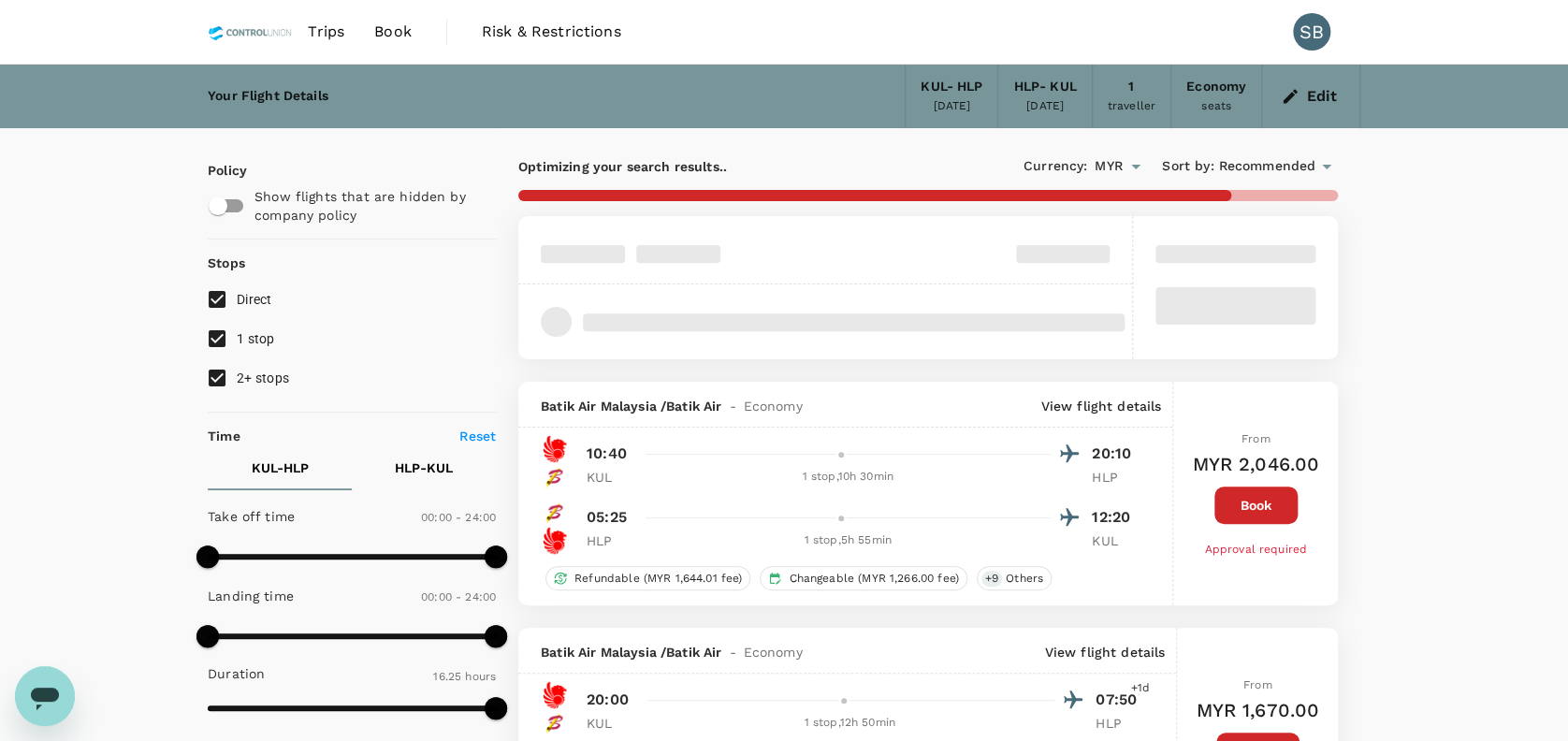 click on "1 stop" at bounding box center [255, 339] 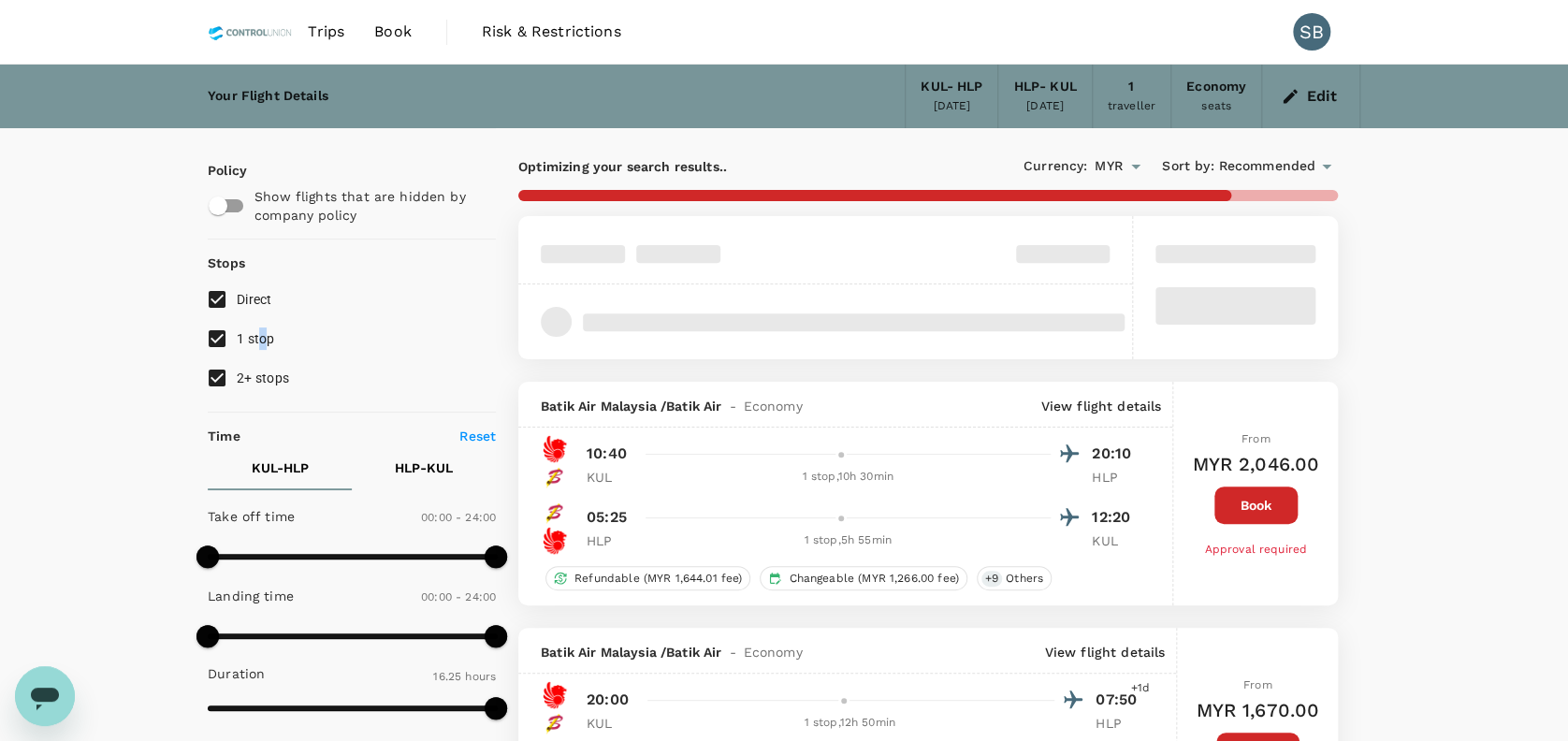 drag, startPoint x: 262, startPoint y: 337, endPoint x: 225, endPoint y: 338, distance: 37.013511 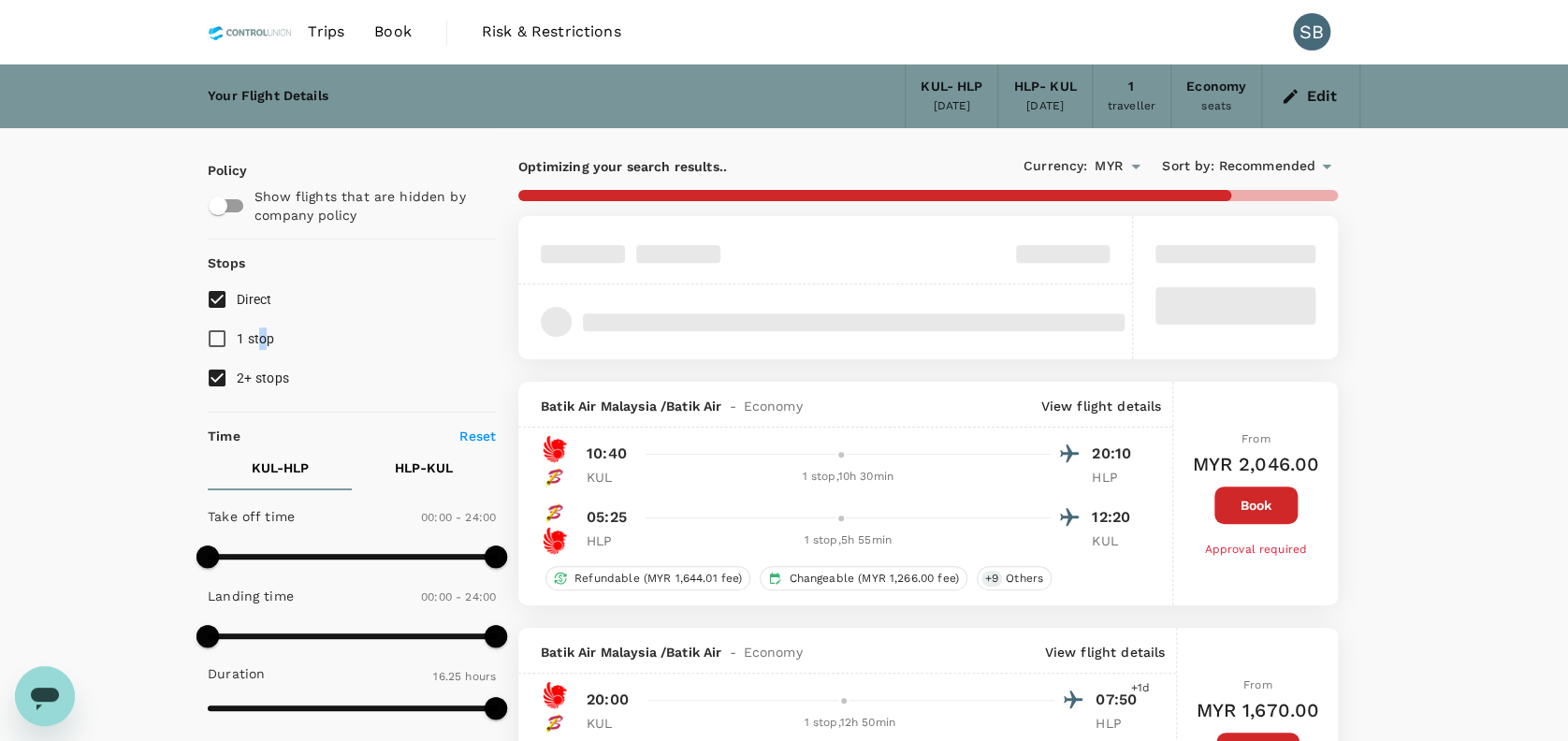 click on "2+ stops" at bounding box center (217, 378) 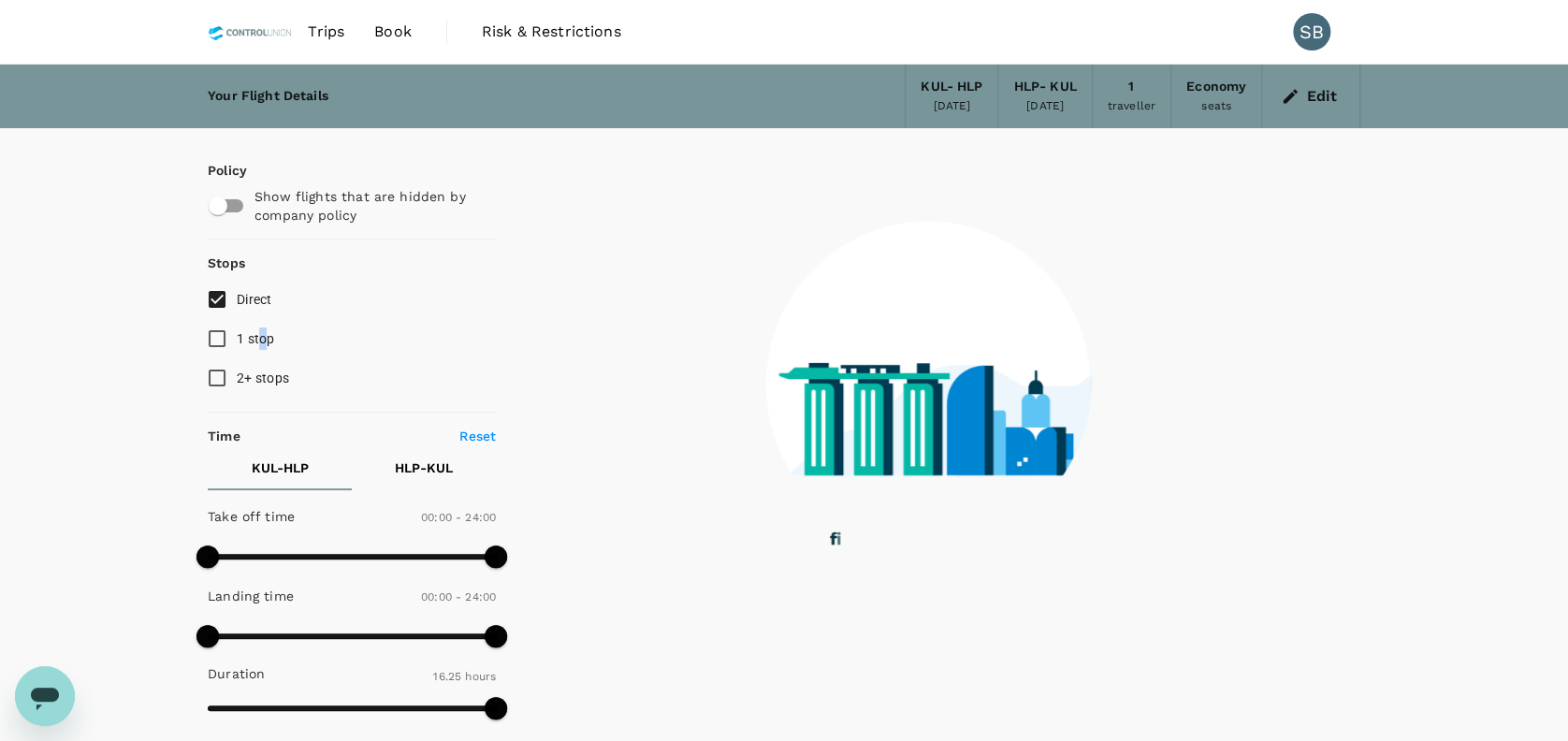scroll, scrollTop: 457, scrollLeft: 0, axis: vertical 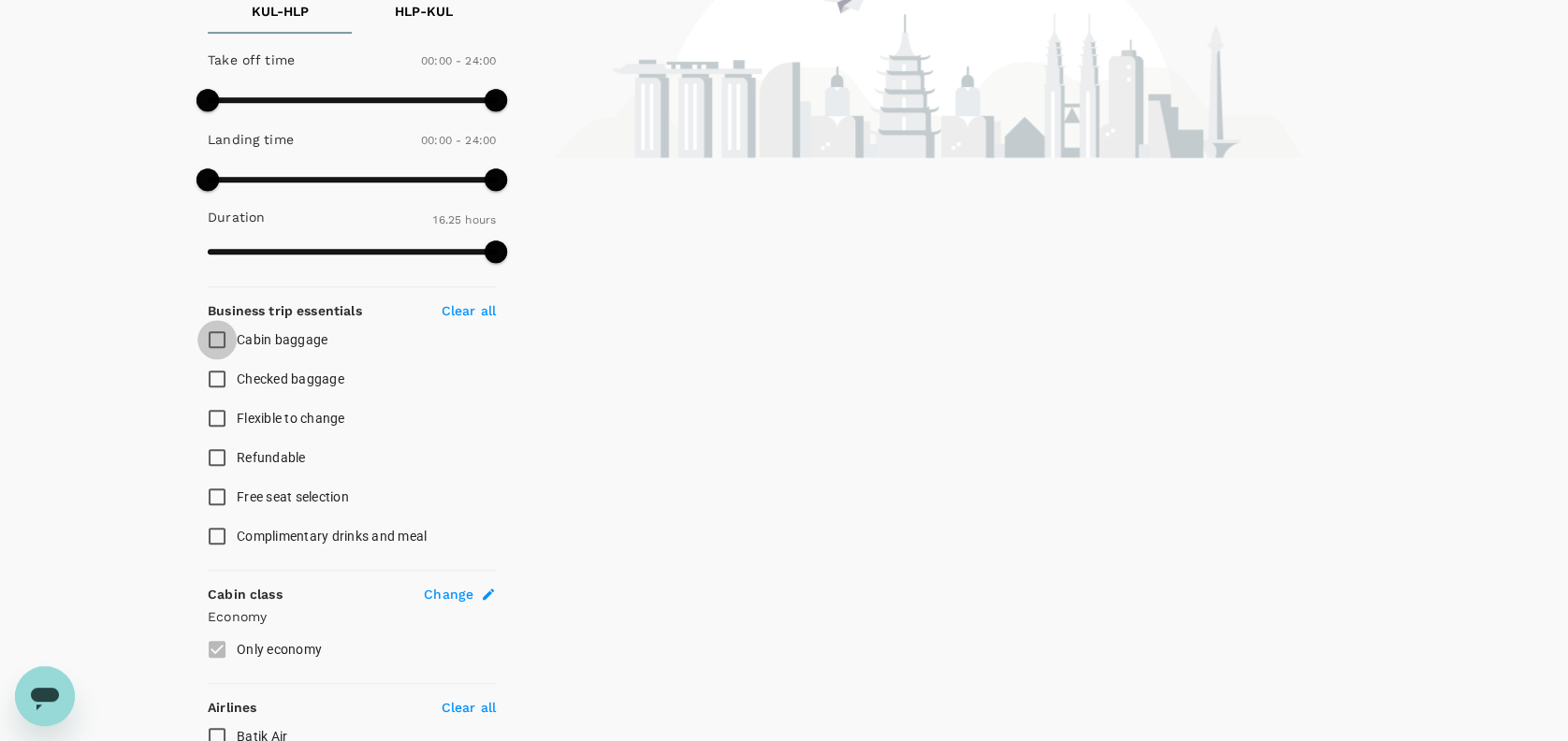 click on "Cabin baggage" at bounding box center (217, 340) 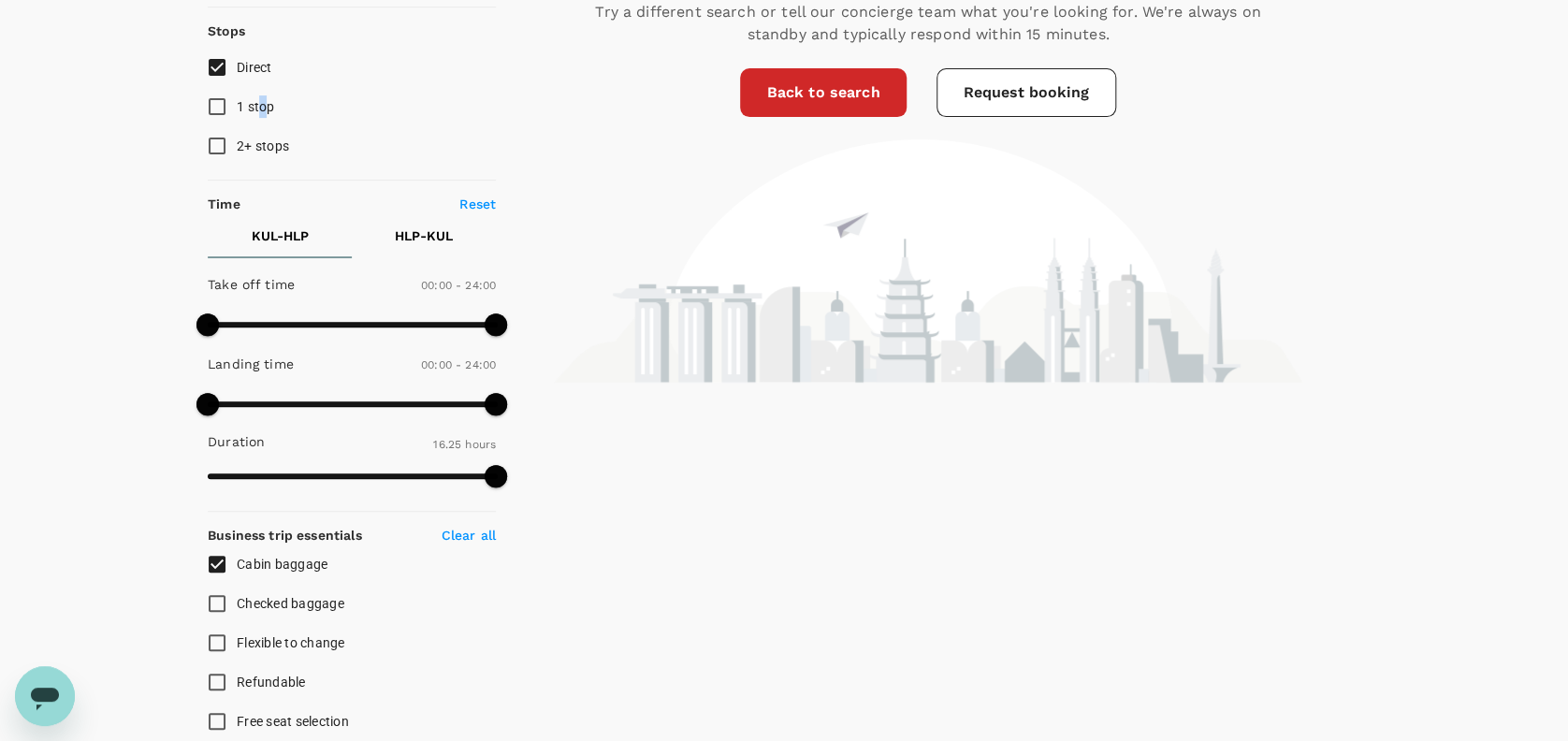 scroll, scrollTop: 457, scrollLeft: 0, axis: vertical 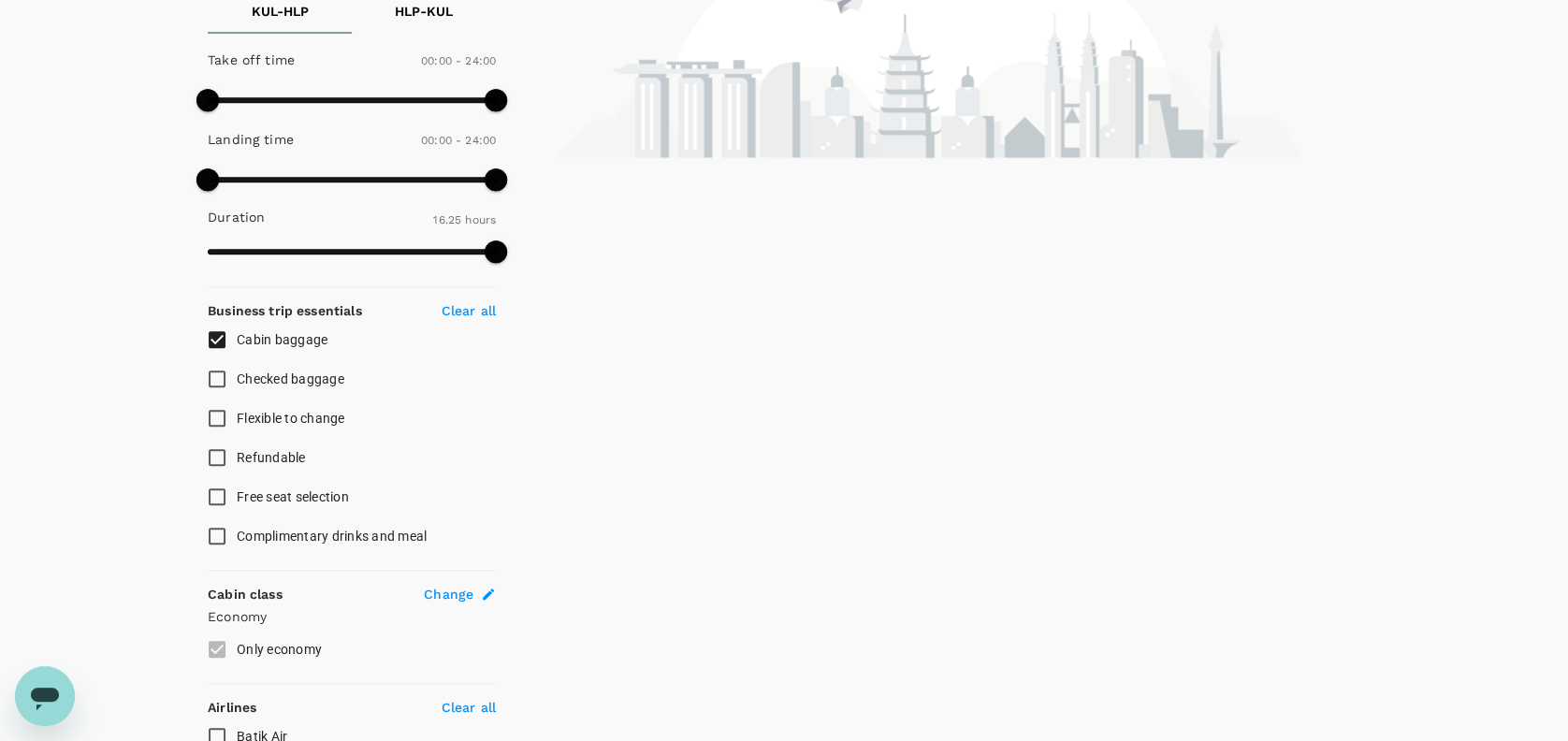 click on "Cabin baggage" at bounding box center [282, 340] 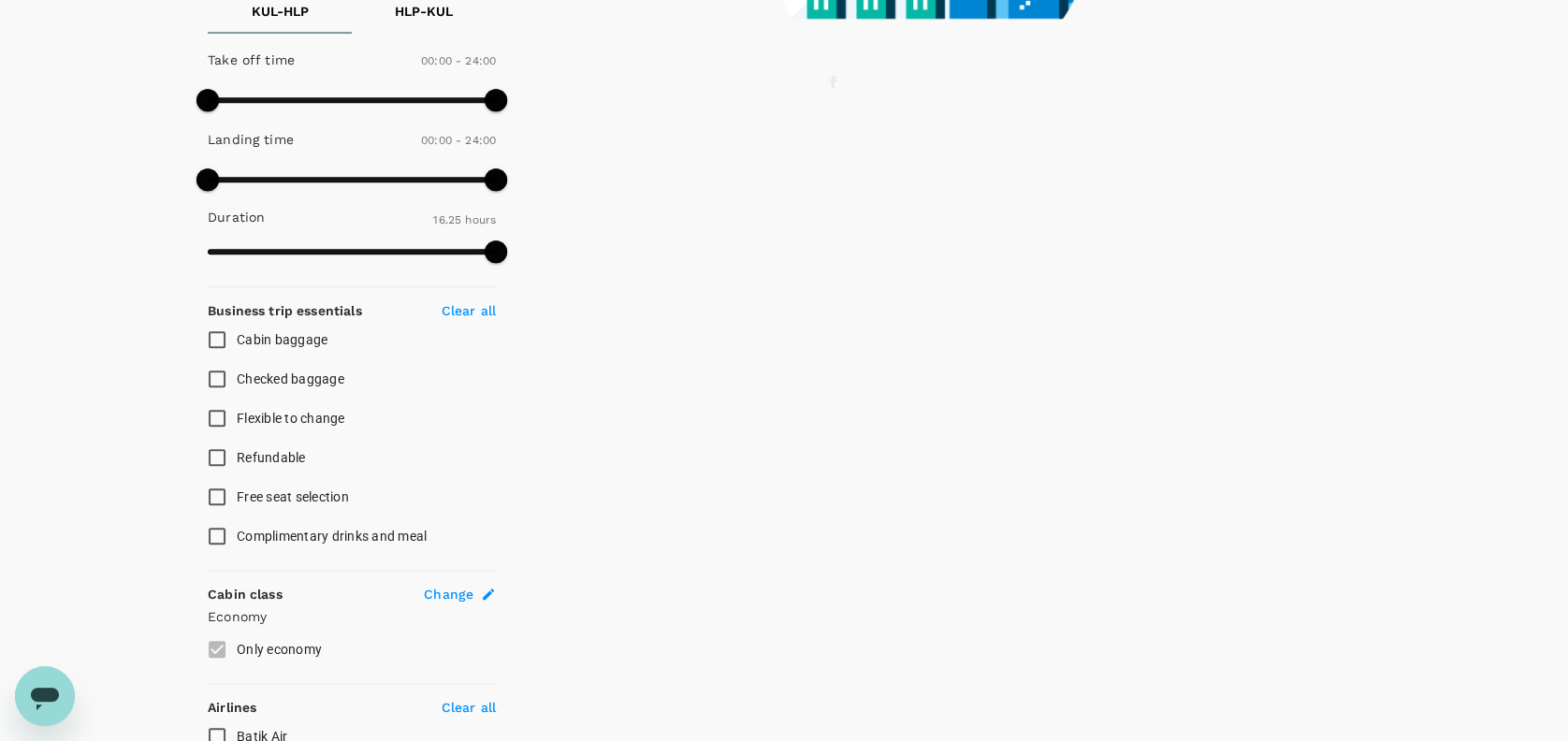 scroll, scrollTop: 0, scrollLeft: 0, axis: both 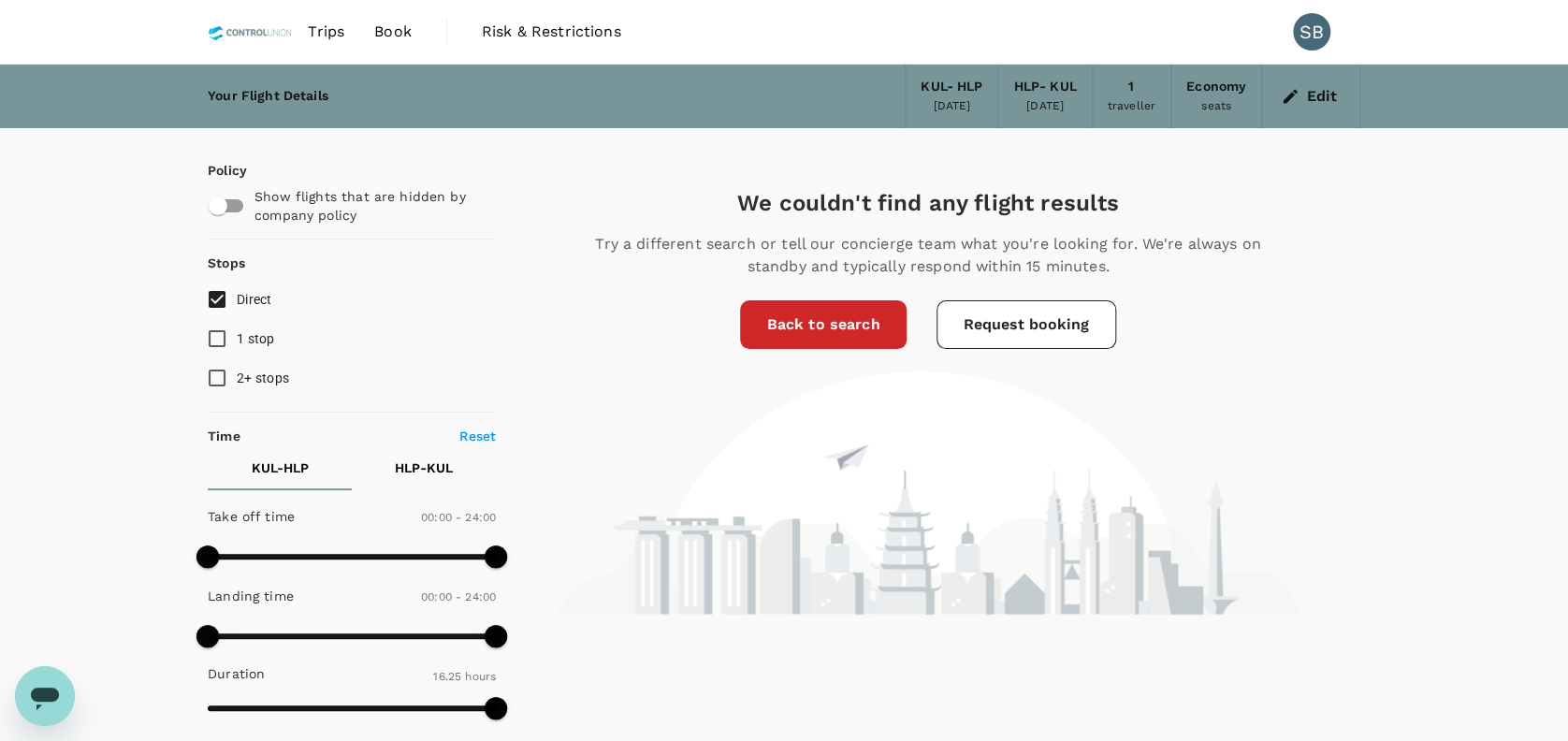 click on "1 stop" at bounding box center [217, 339] 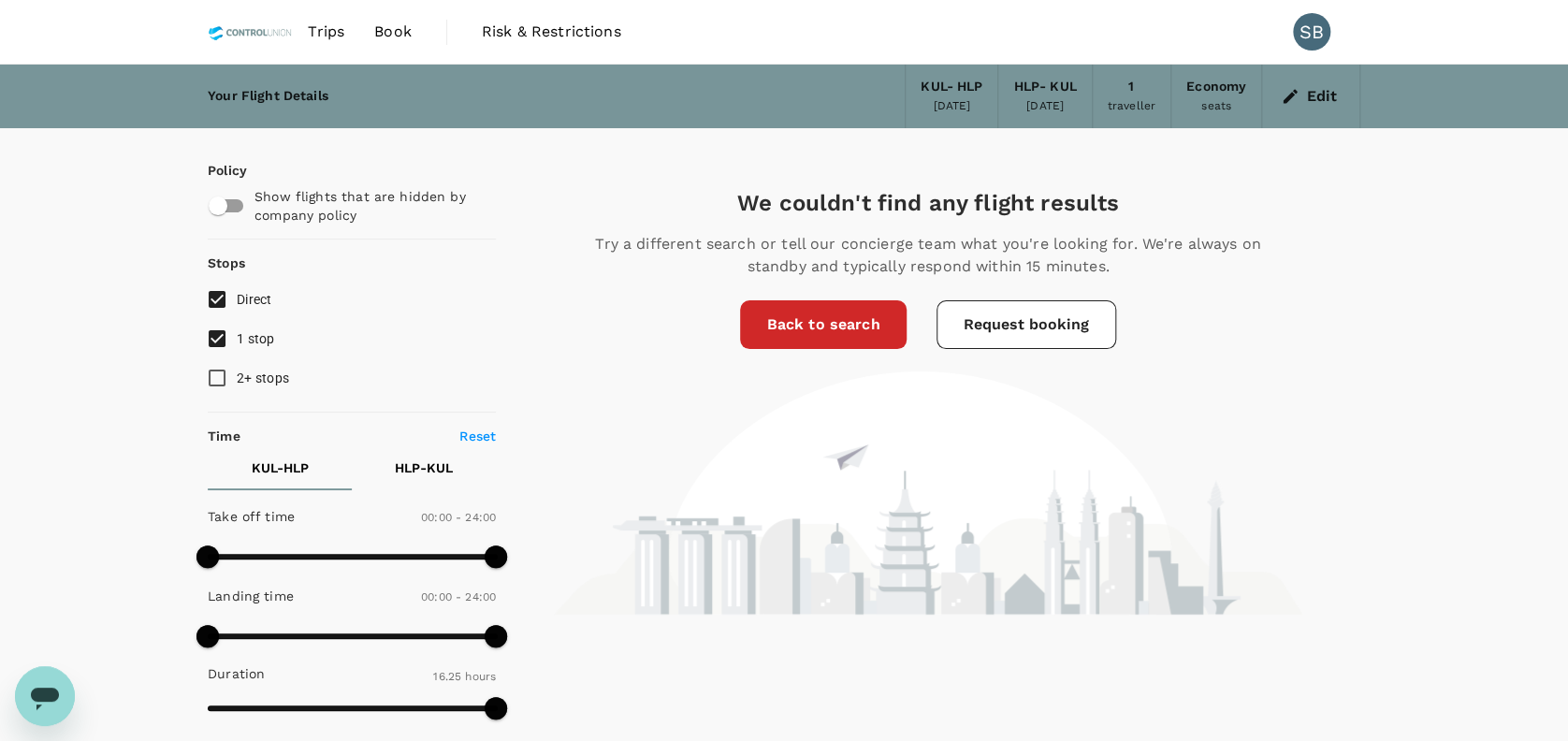 scroll, scrollTop: 457, scrollLeft: 0, axis: vertical 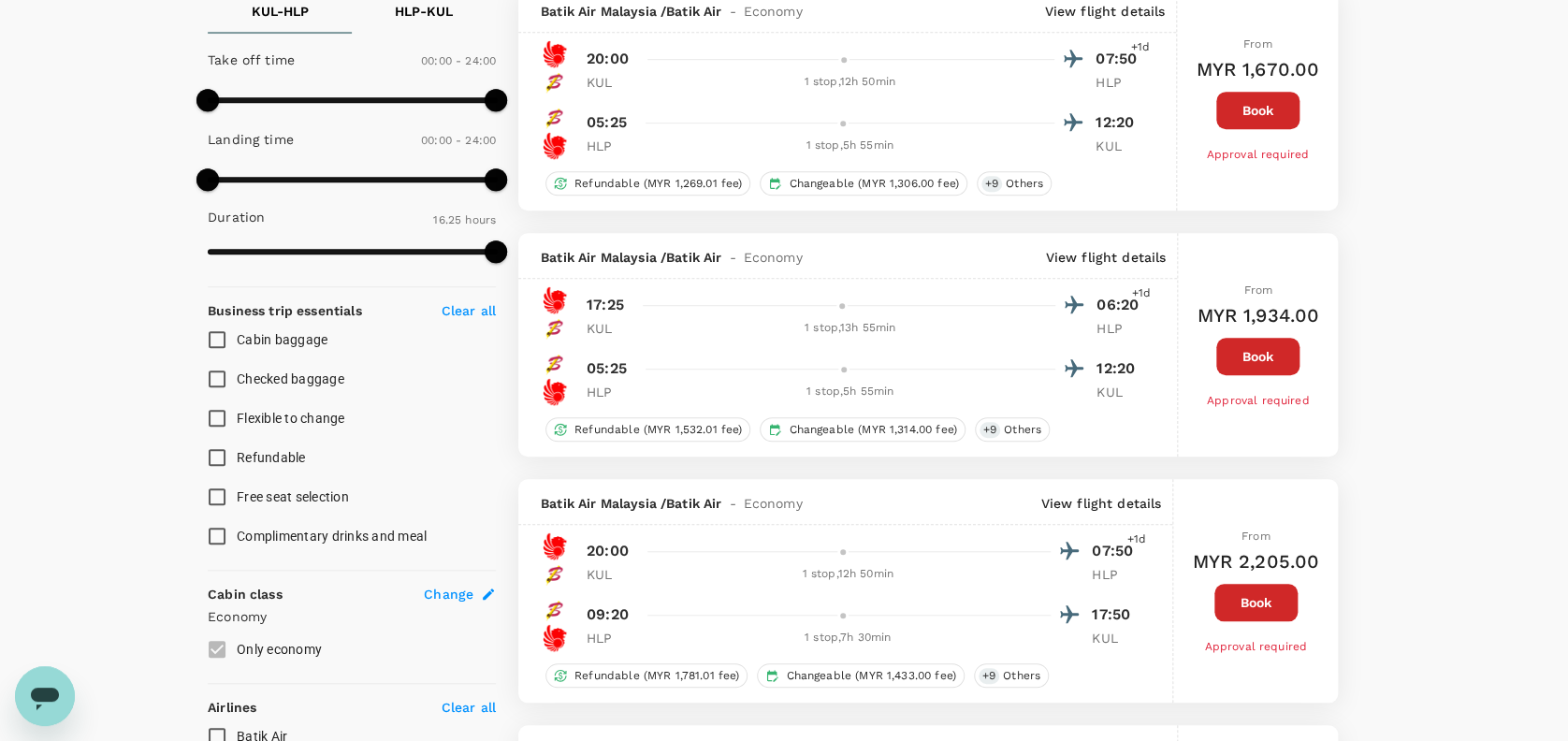 click on "Cabin baggage" at bounding box center (339, 340) 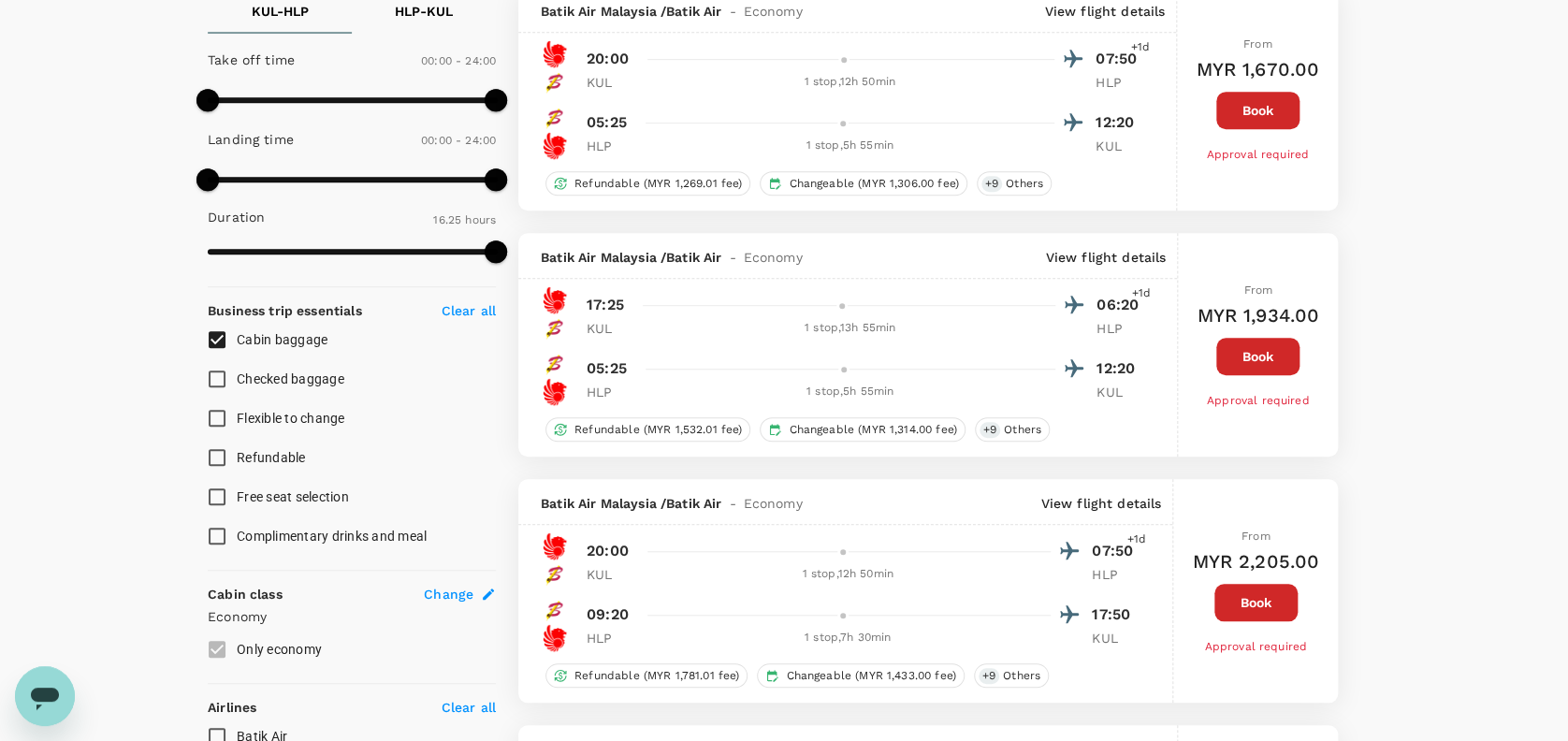 click on "Checked baggage" at bounding box center [290, 379] 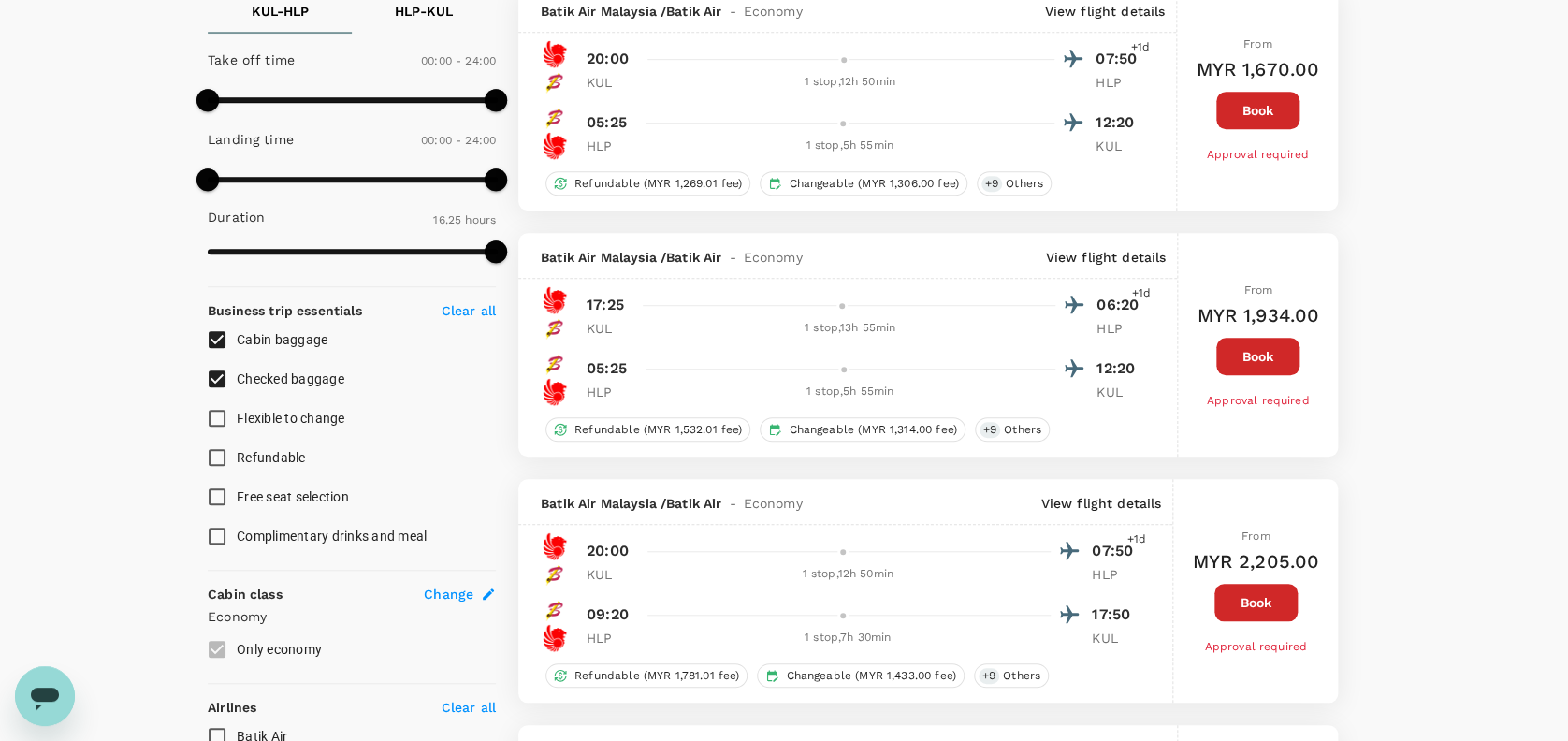 click on "Complimentary drinks and meal" at bounding box center [331, 536] 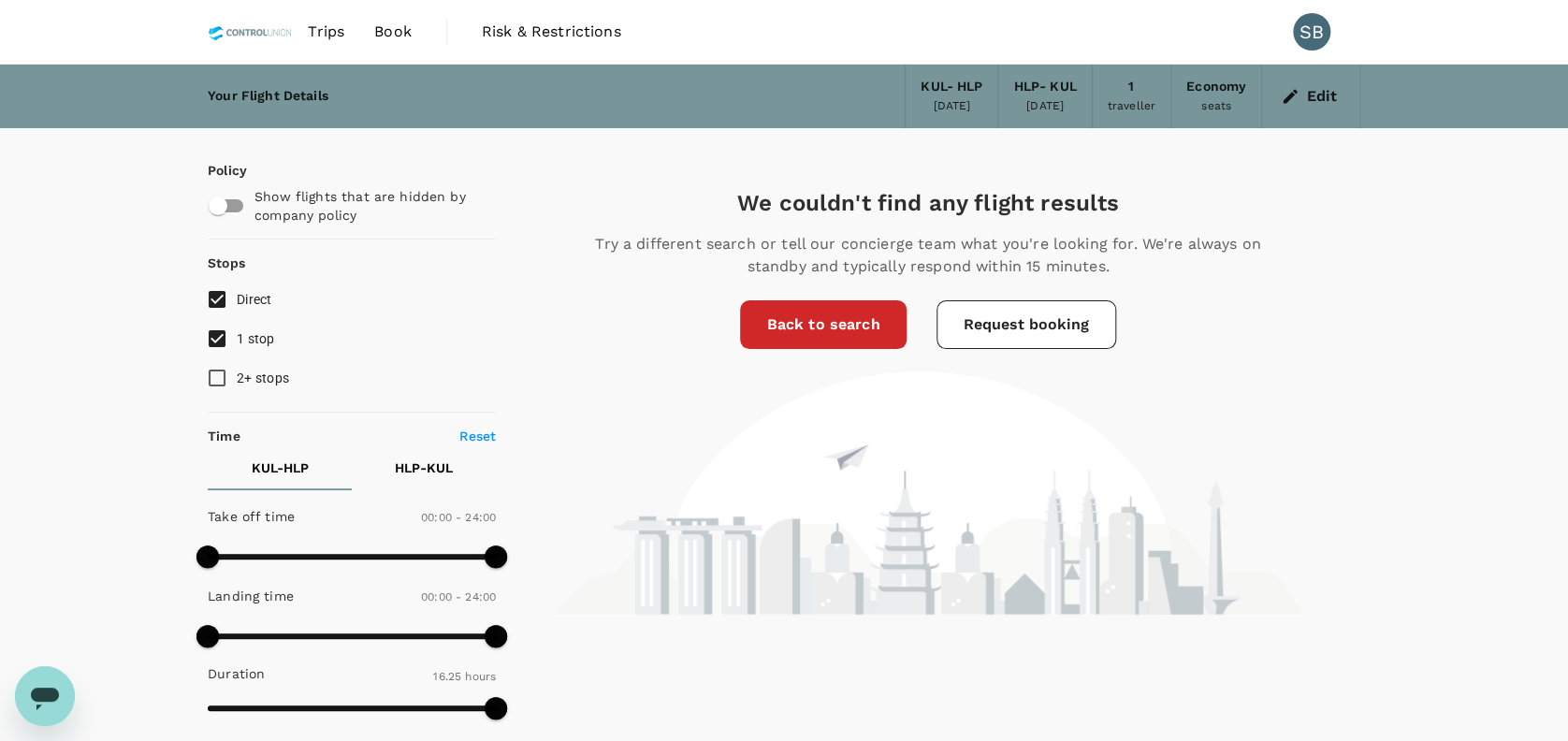 scroll, scrollTop: 457, scrollLeft: 0, axis: vertical 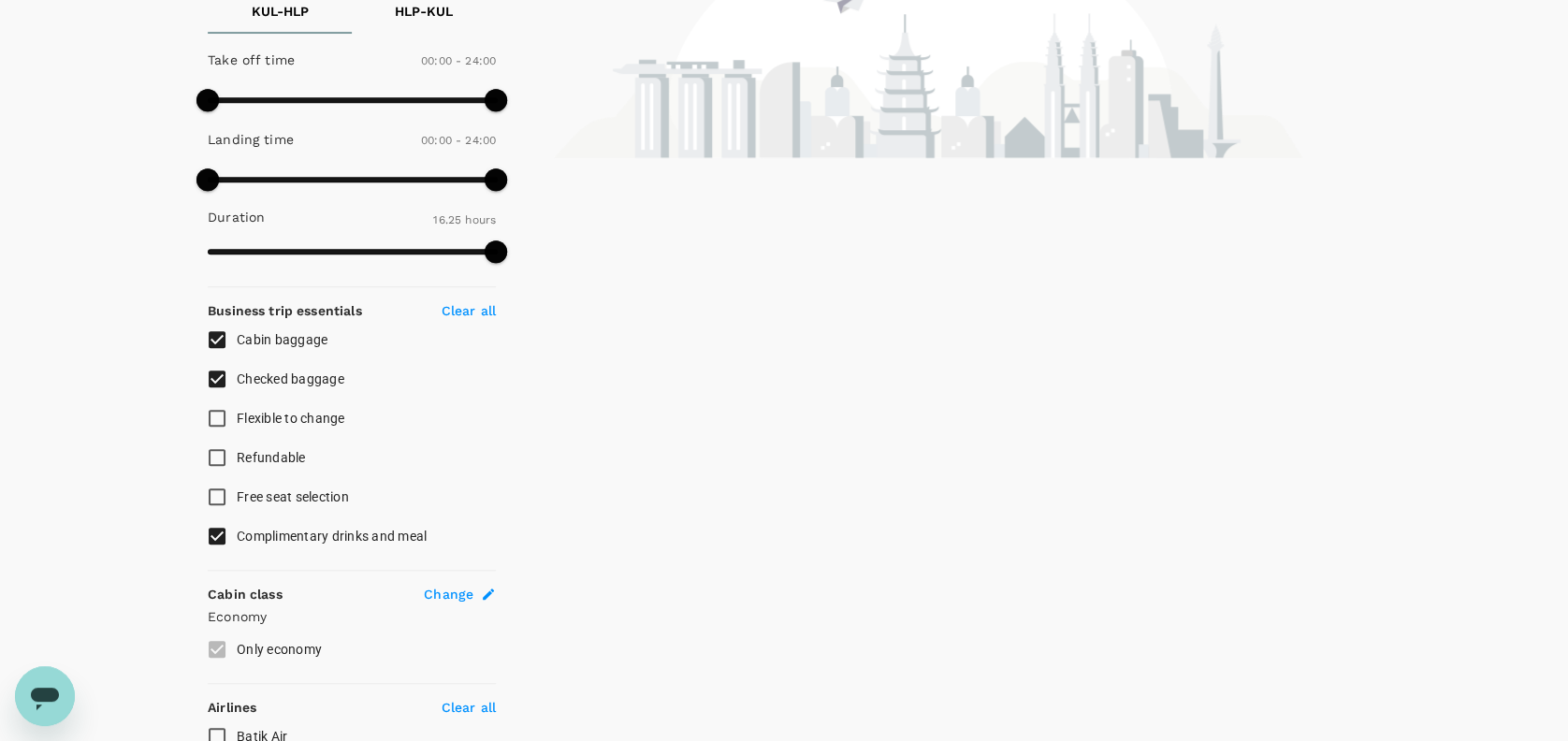 click on "Complimentary drinks and meal" at bounding box center (331, 536) 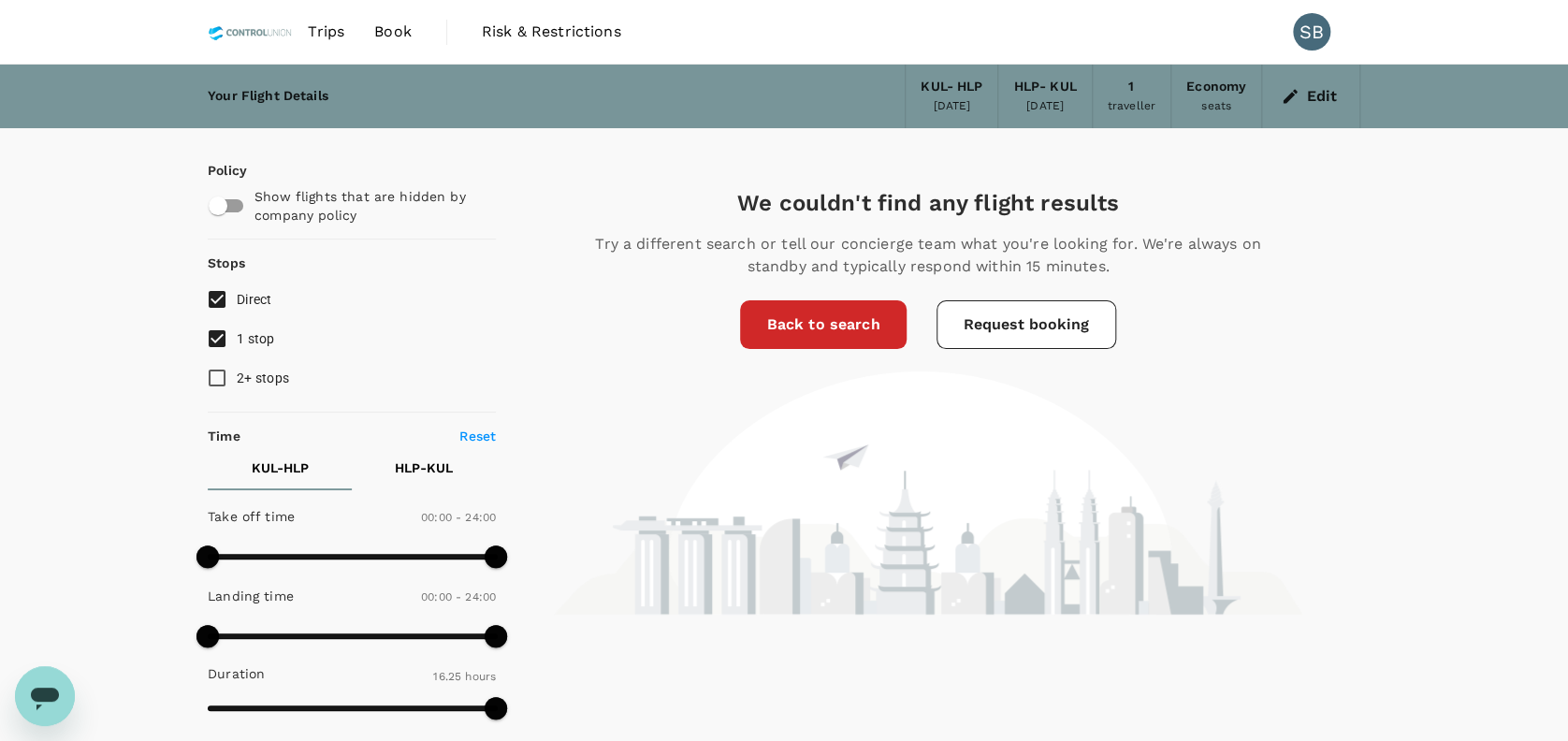 scroll, scrollTop: 457, scrollLeft: 0, axis: vertical 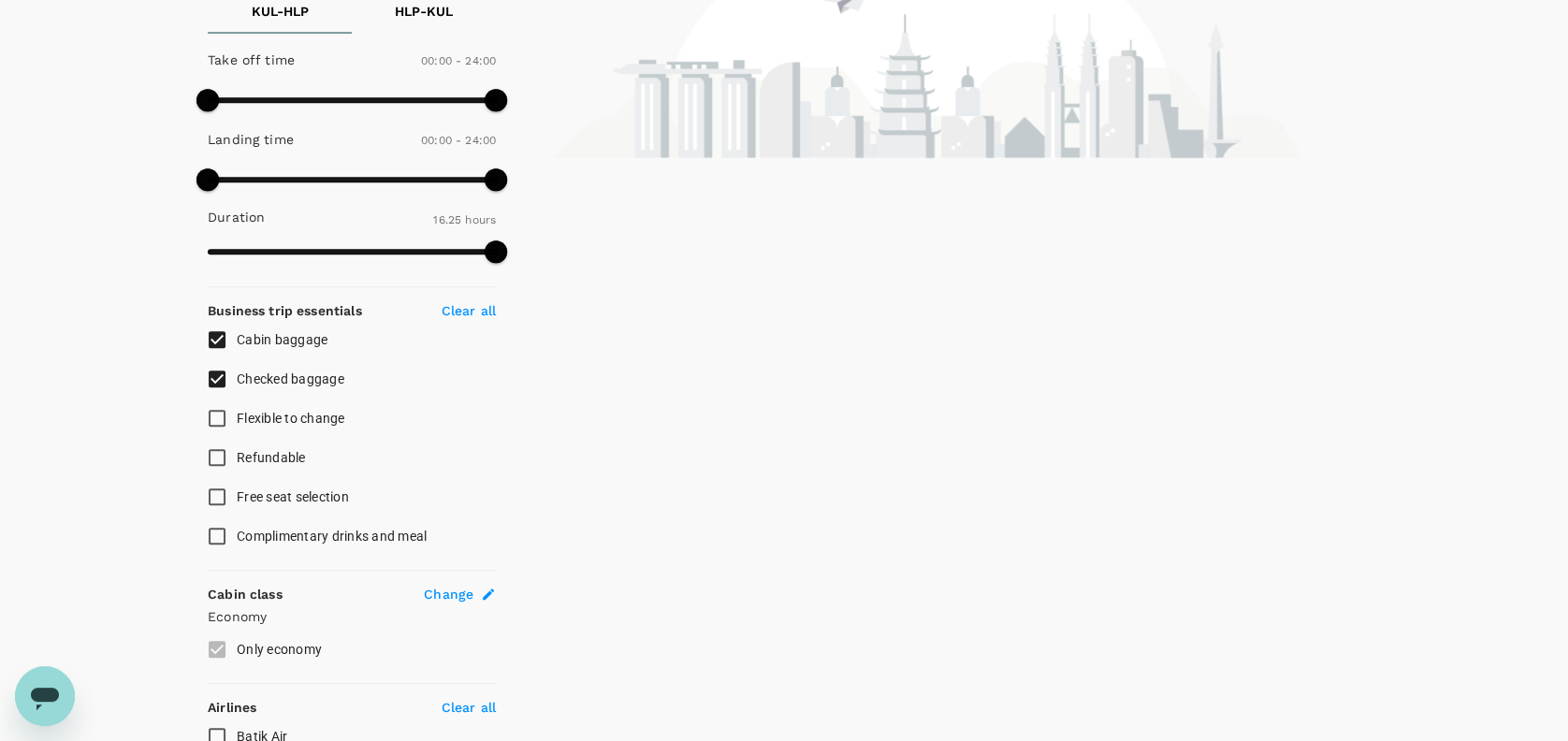 click on "Checked baggage" at bounding box center (290, 379) 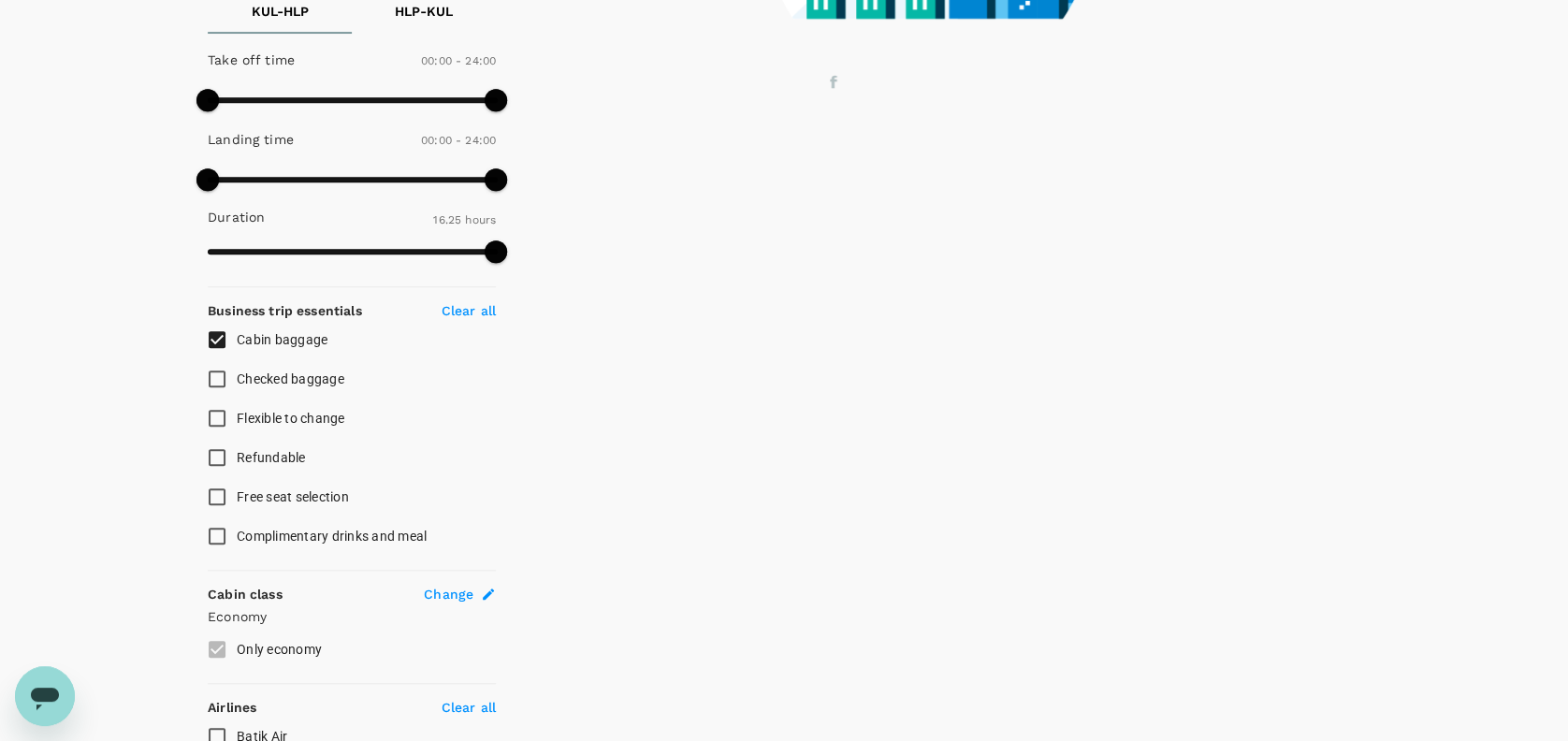 click on "Complimentary drinks and meal" at bounding box center [331, 536] 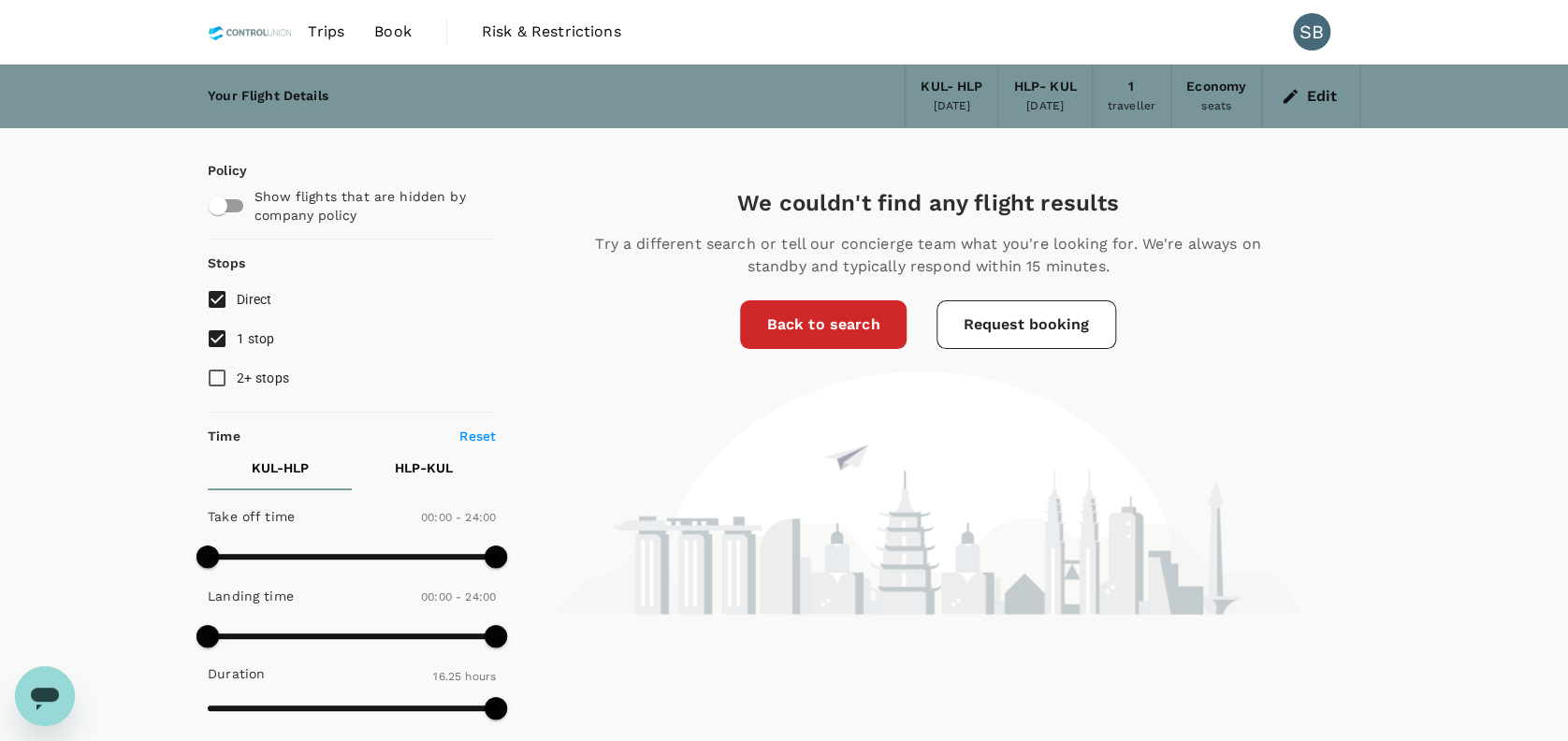scroll, scrollTop: 457, scrollLeft: 0, axis: vertical 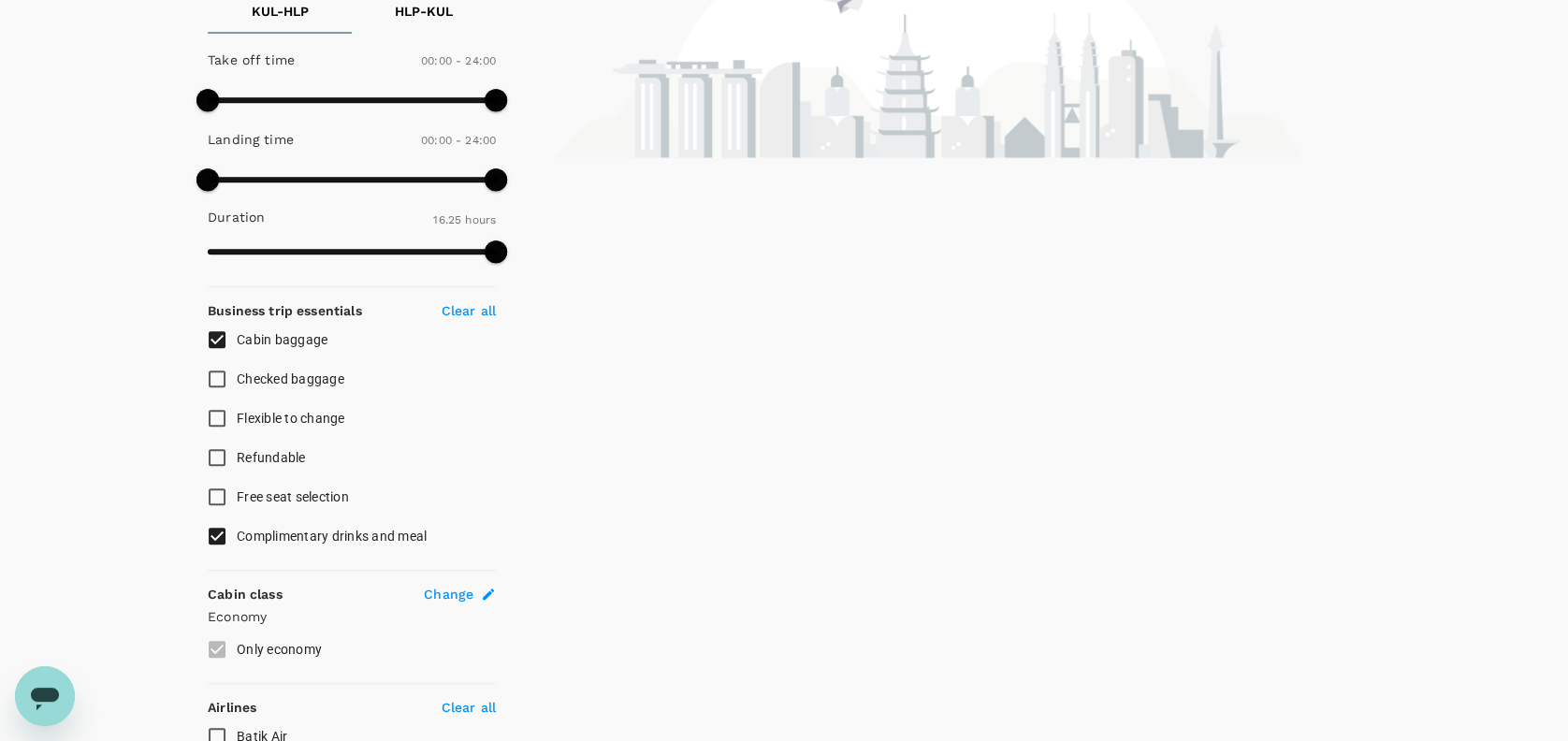 drag, startPoint x: 242, startPoint y: 529, endPoint x: 259, endPoint y: 530, distance: 17.029386 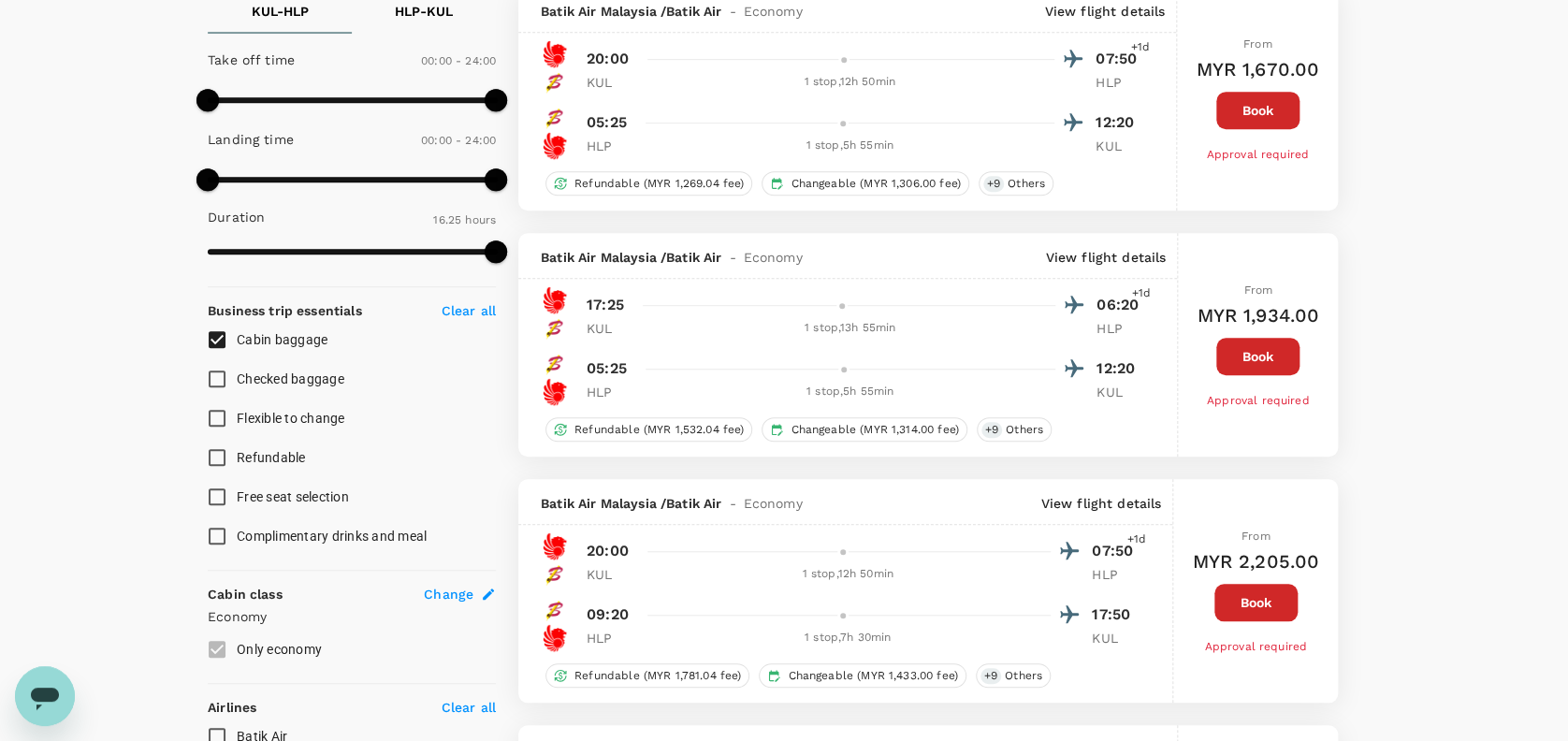 scroll, scrollTop: 0, scrollLeft: 0, axis: both 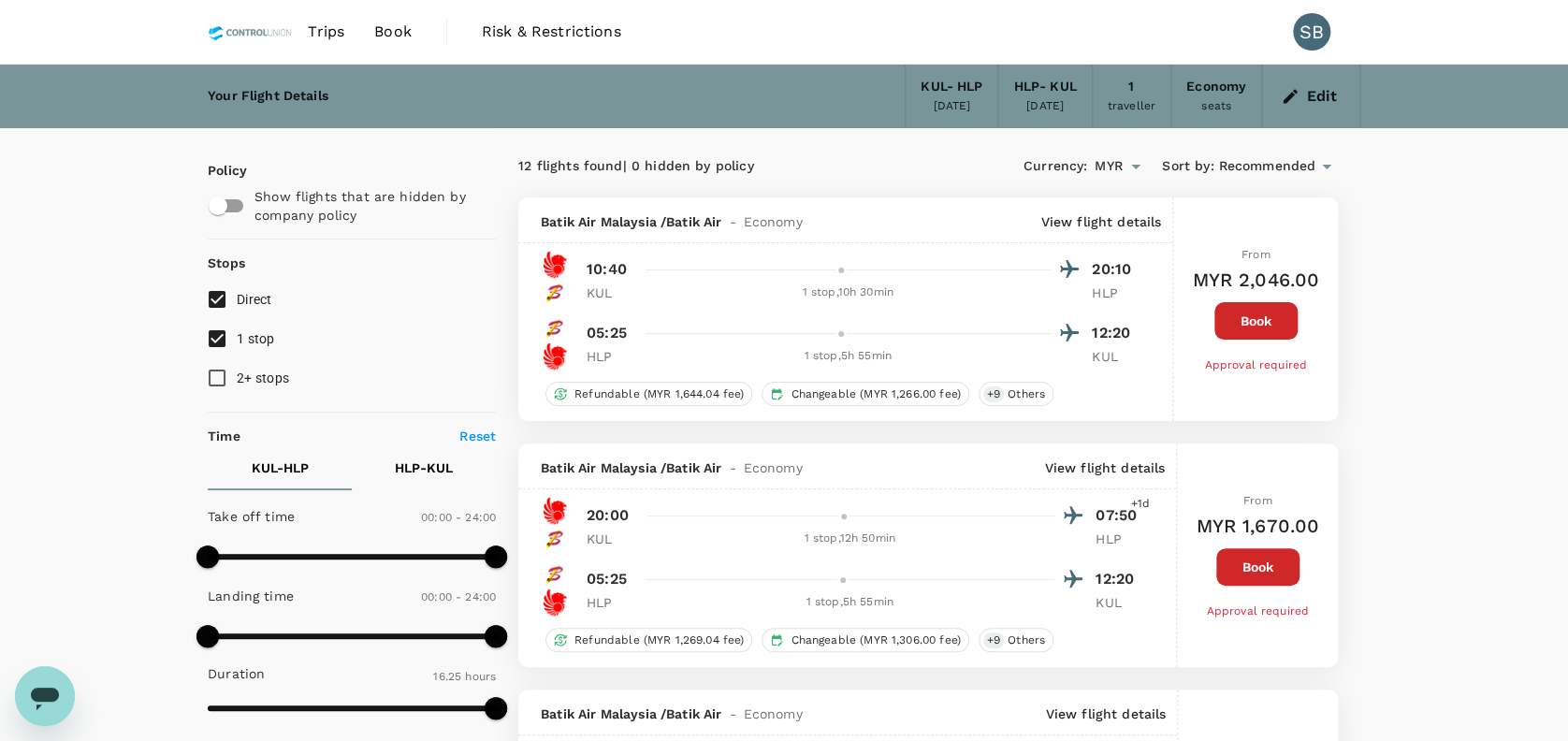 click on "Recommended" at bounding box center (1267, 167) 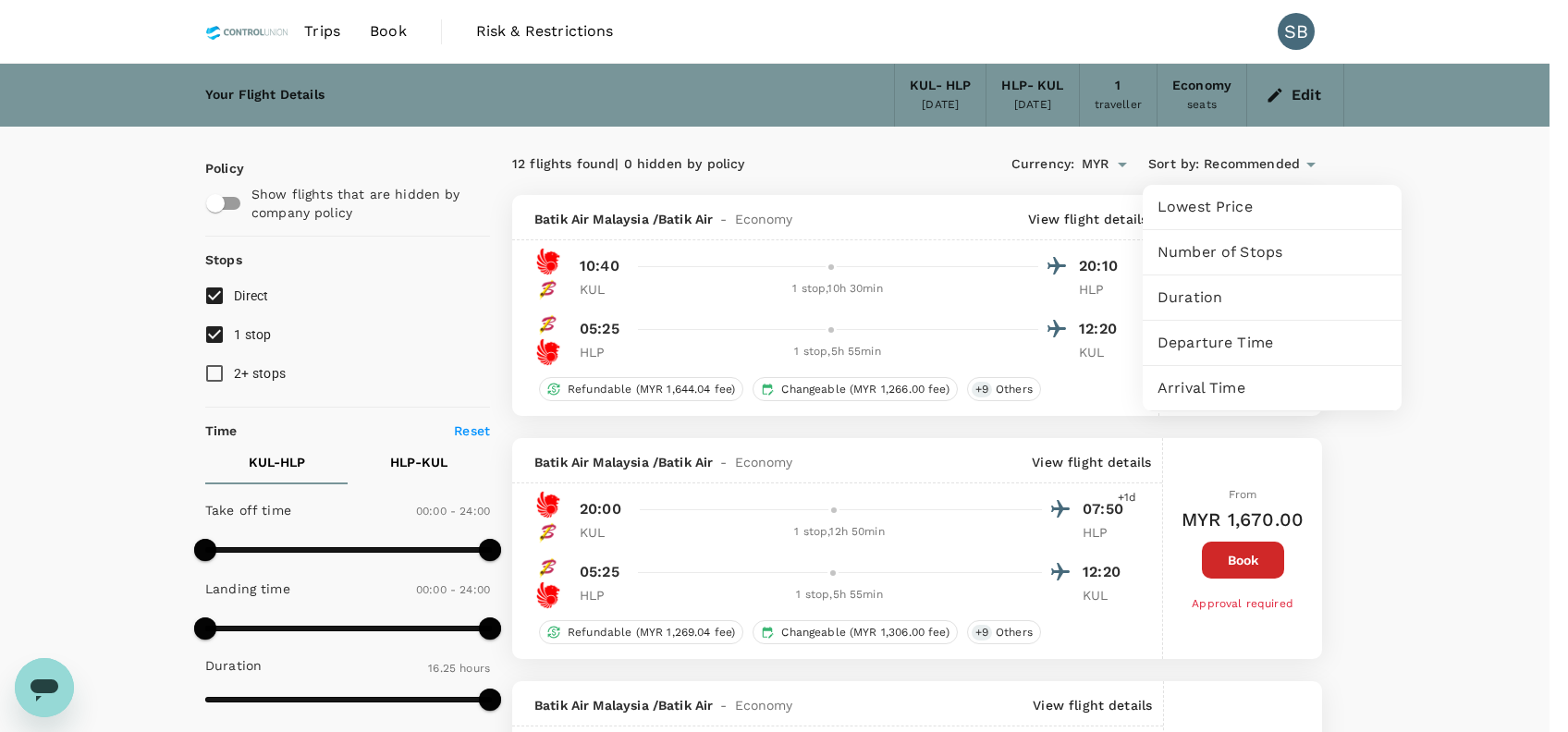 click on "Lowest Price" at bounding box center [1272, 207] 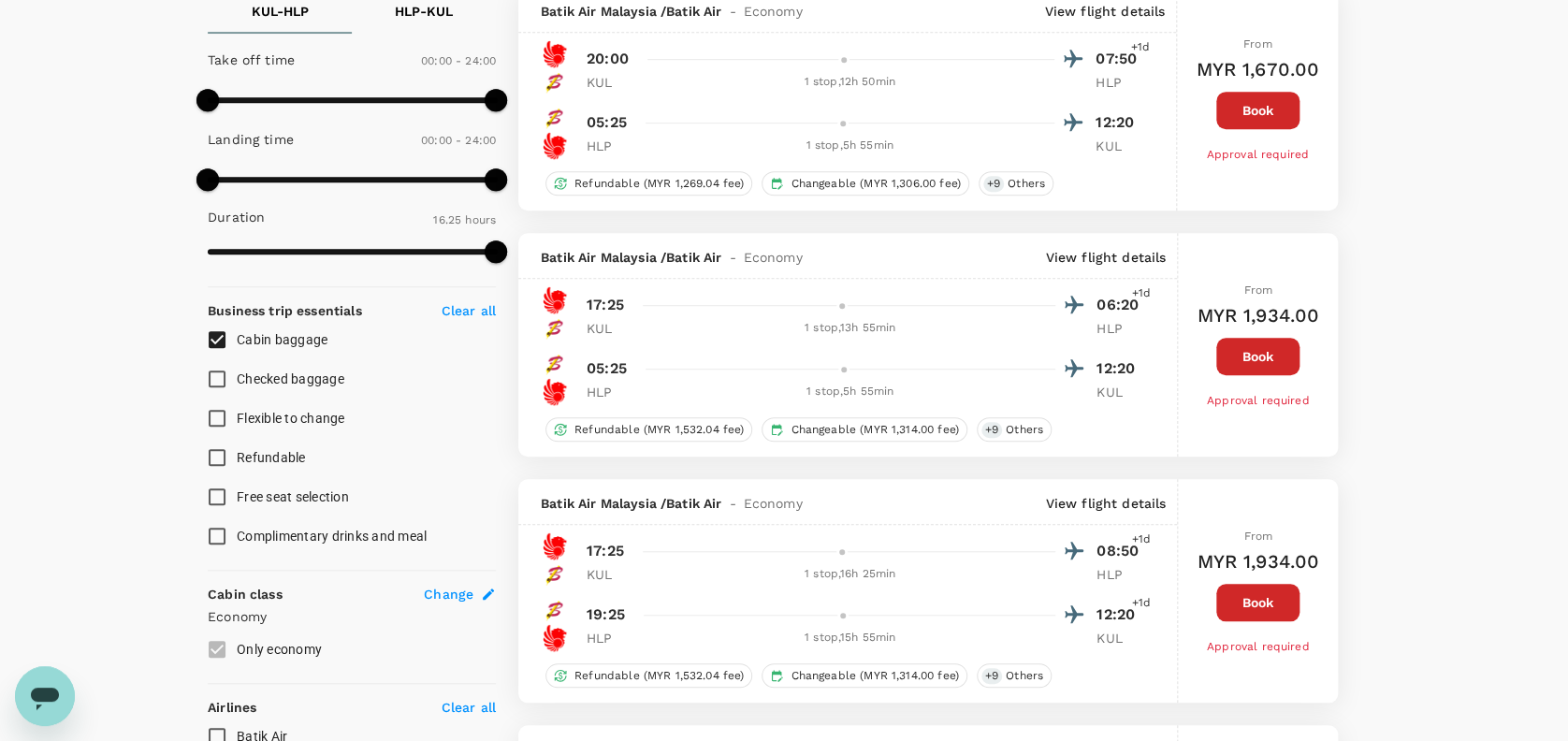 scroll, scrollTop: 0, scrollLeft: 0, axis: both 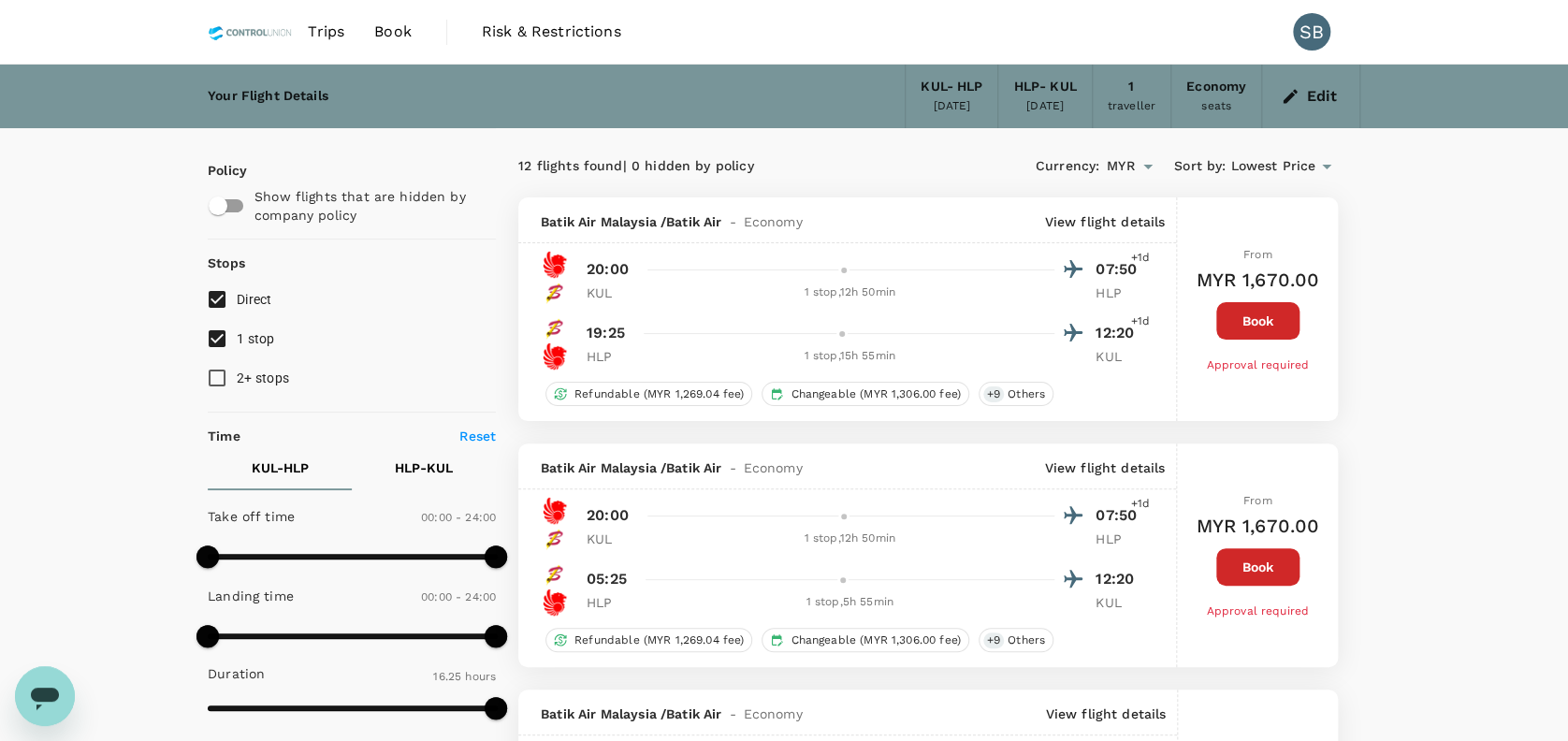 click on "2+ stops" at bounding box center (263, 378) 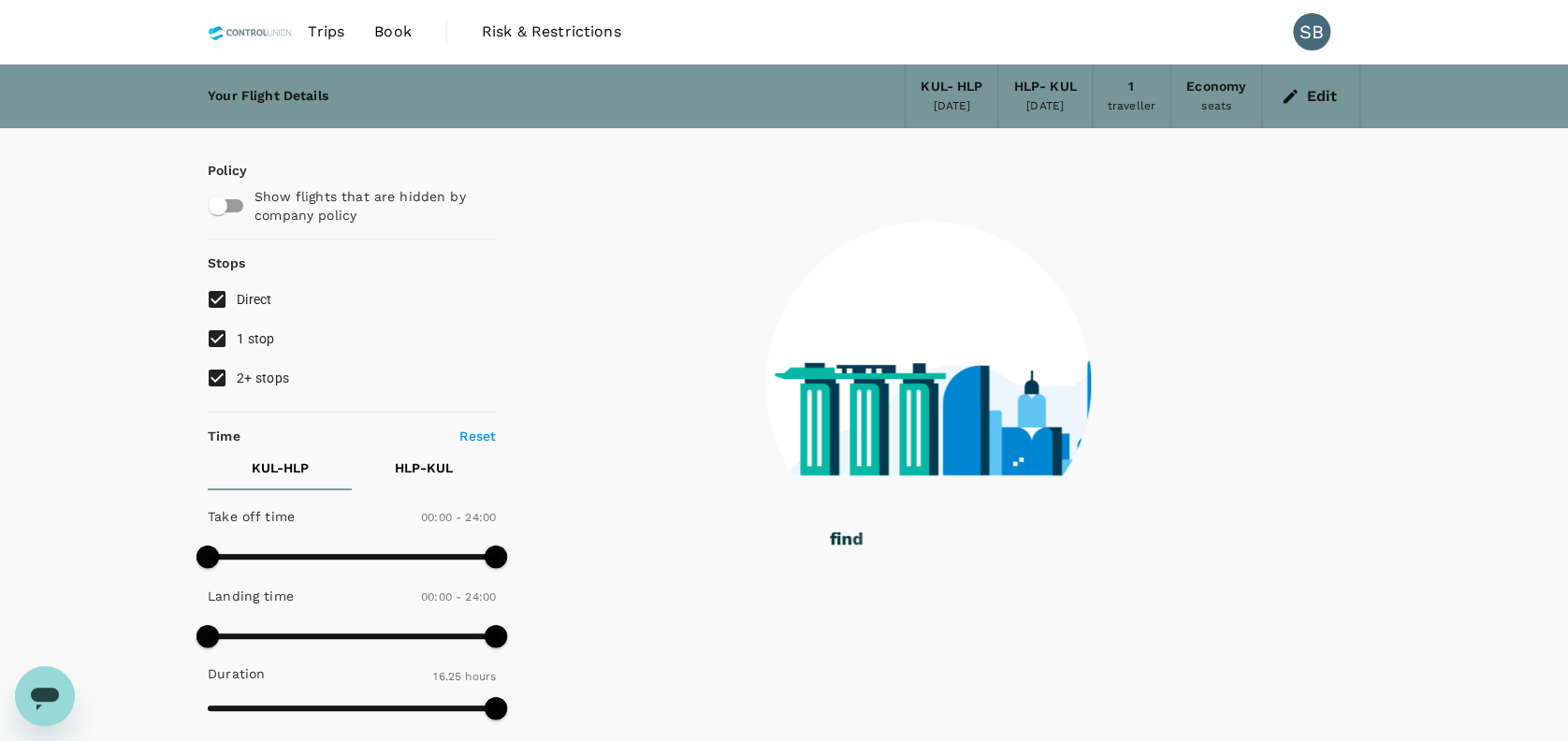click on "2+ stops" at bounding box center (263, 378) 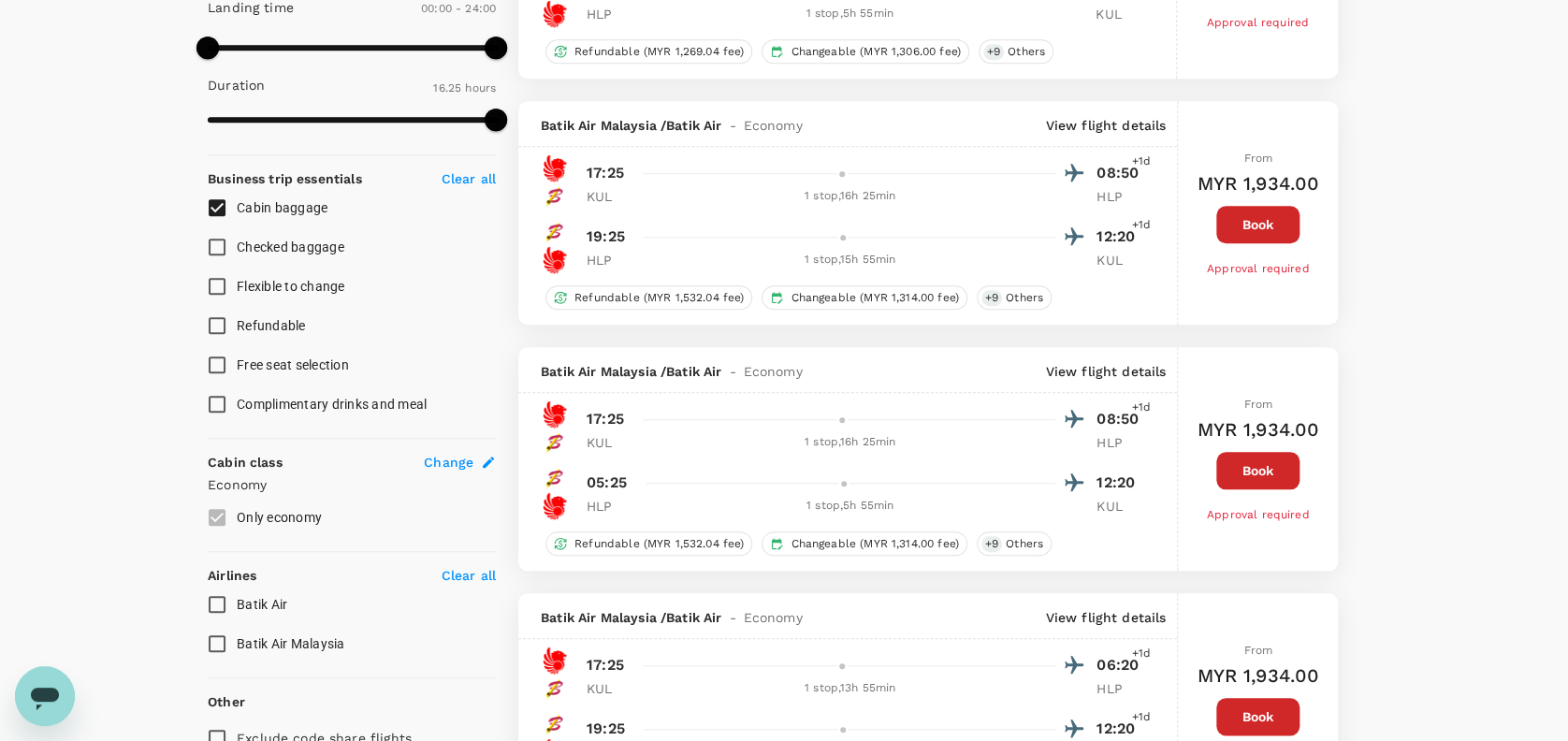 scroll, scrollTop: 914, scrollLeft: 0, axis: vertical 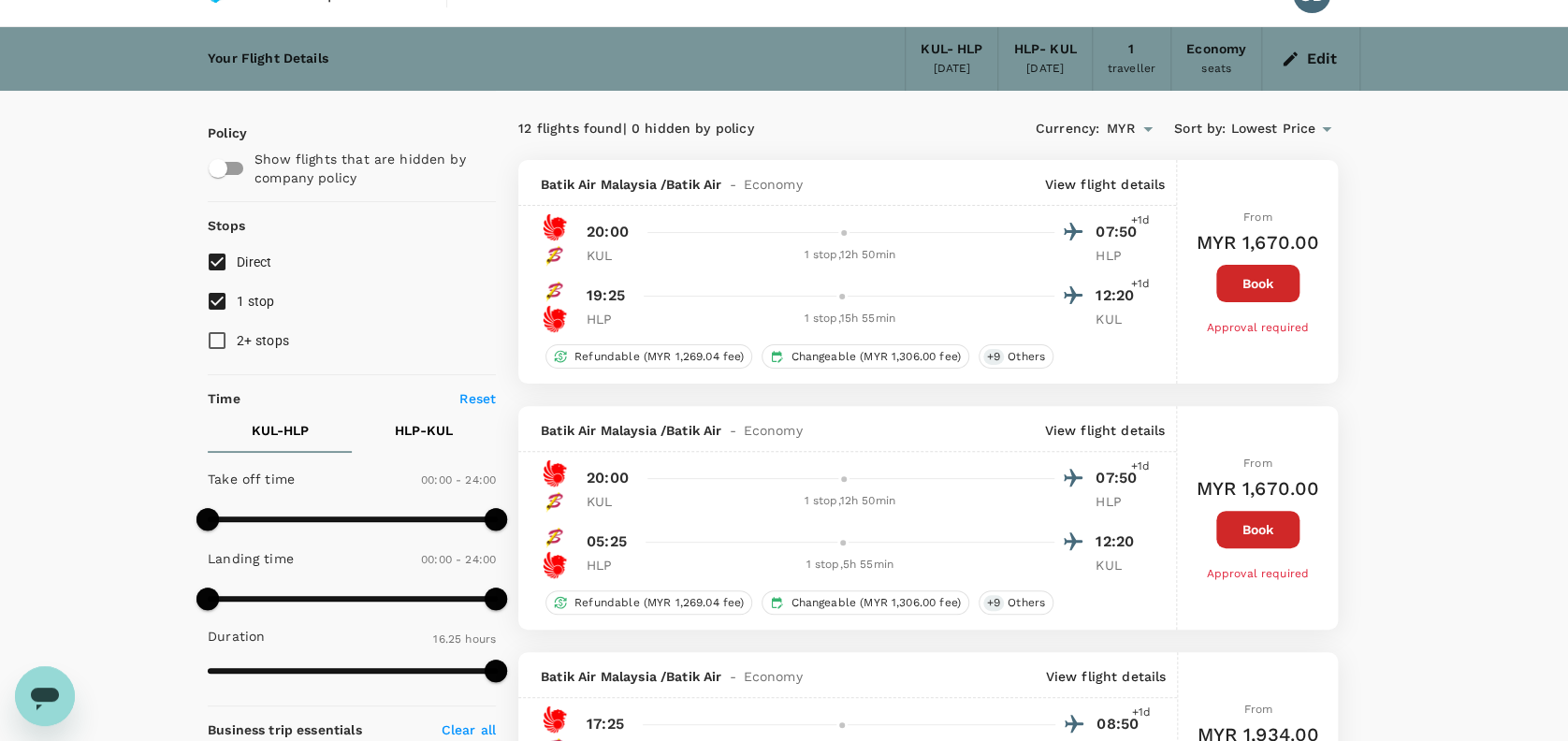 click on "1 stop" at bounding box center [255, 301] 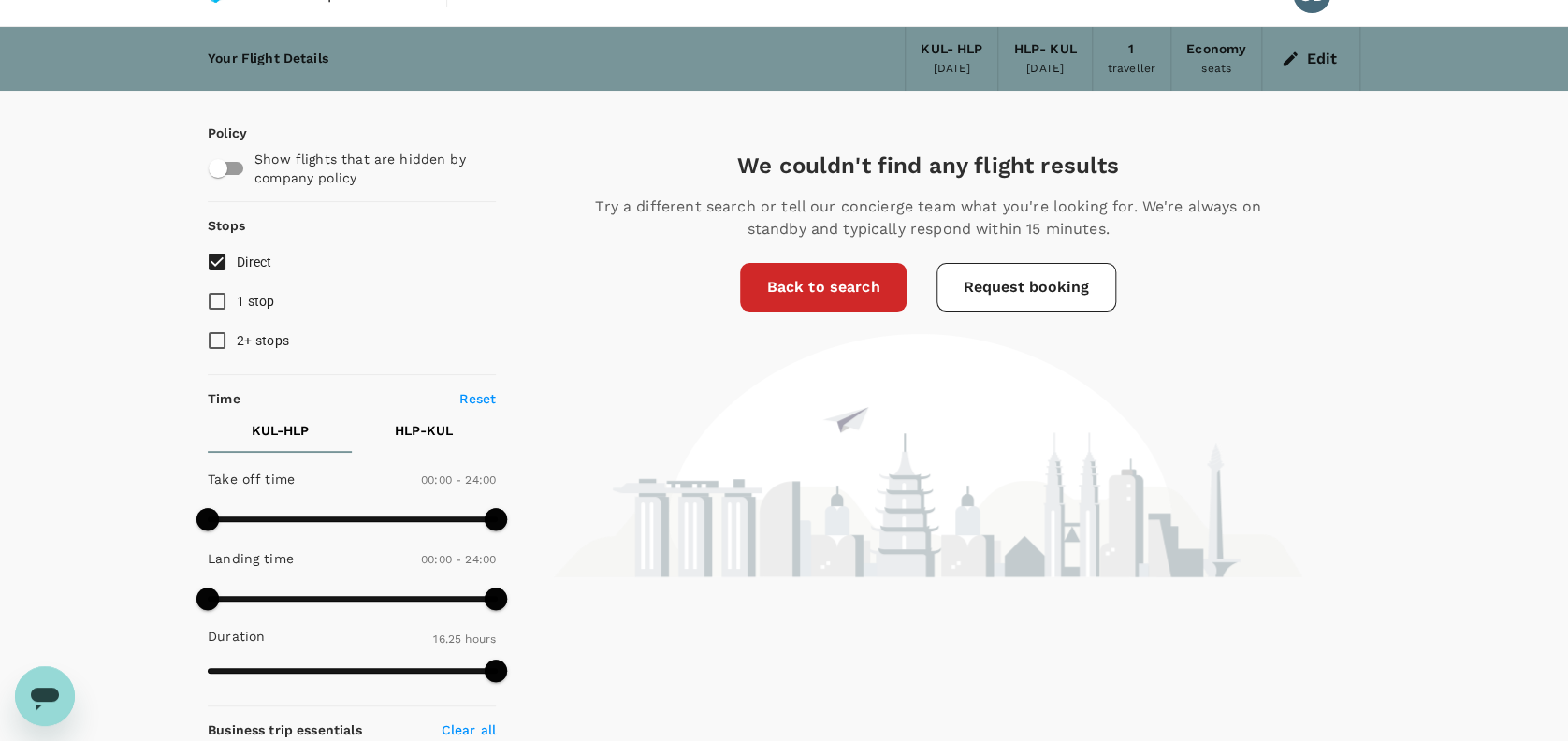 click on "1 stop" at bounding box center [255, 301] 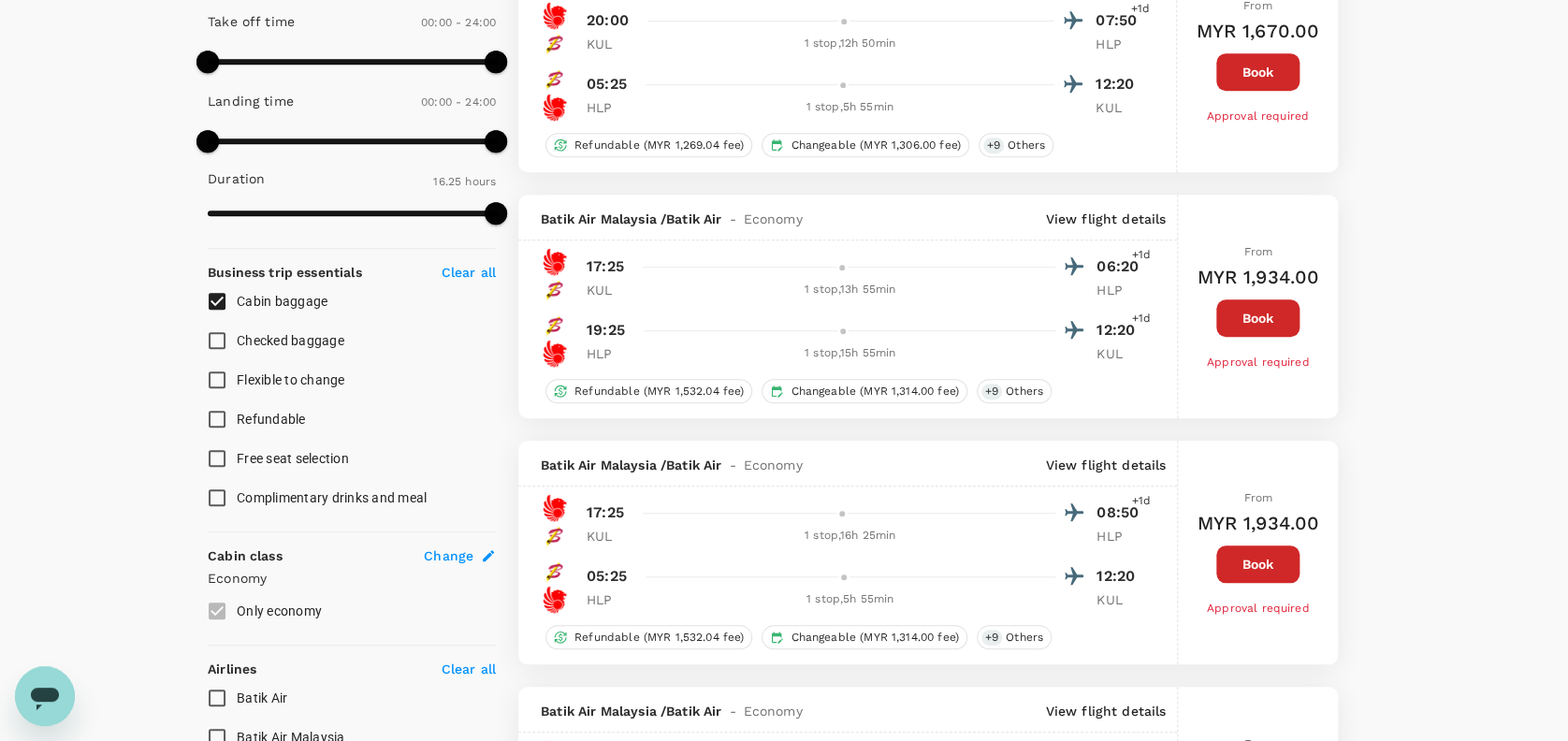 scroll, scrollTop: 0, scrollLeft: 0, axis: both 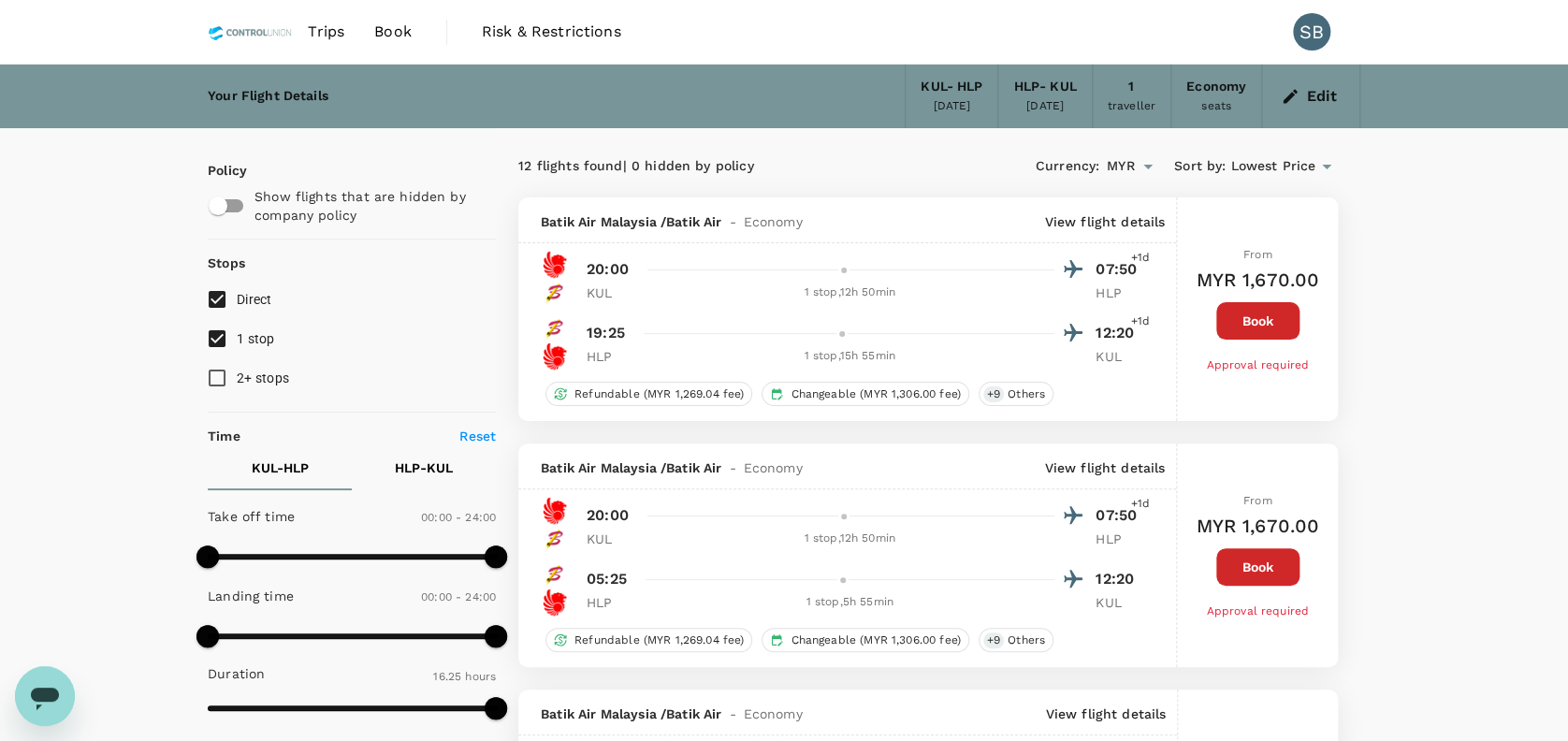click at bounding box center (45, 696) 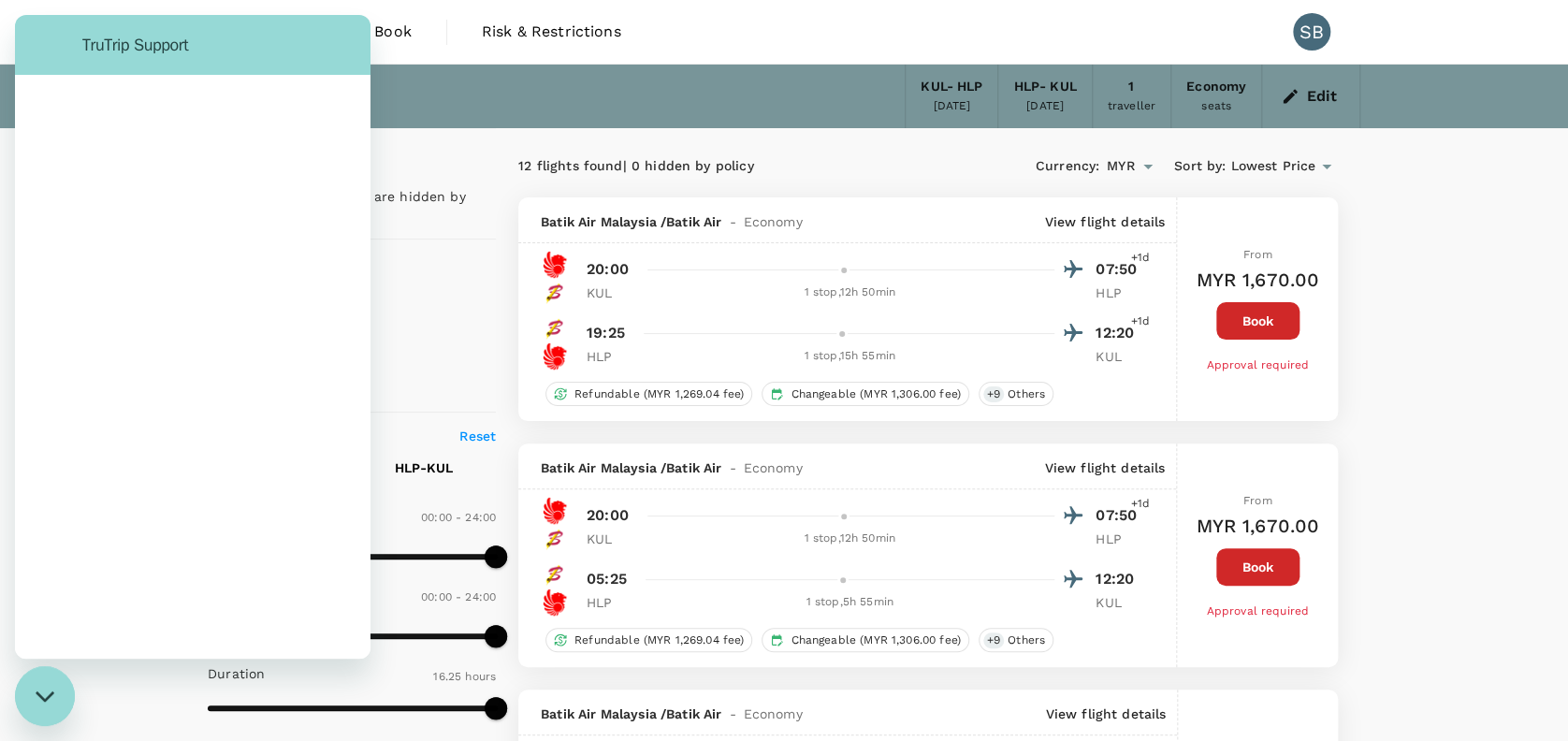 scroll, scrollTop: 0, scrollLeft: 0, axis: both 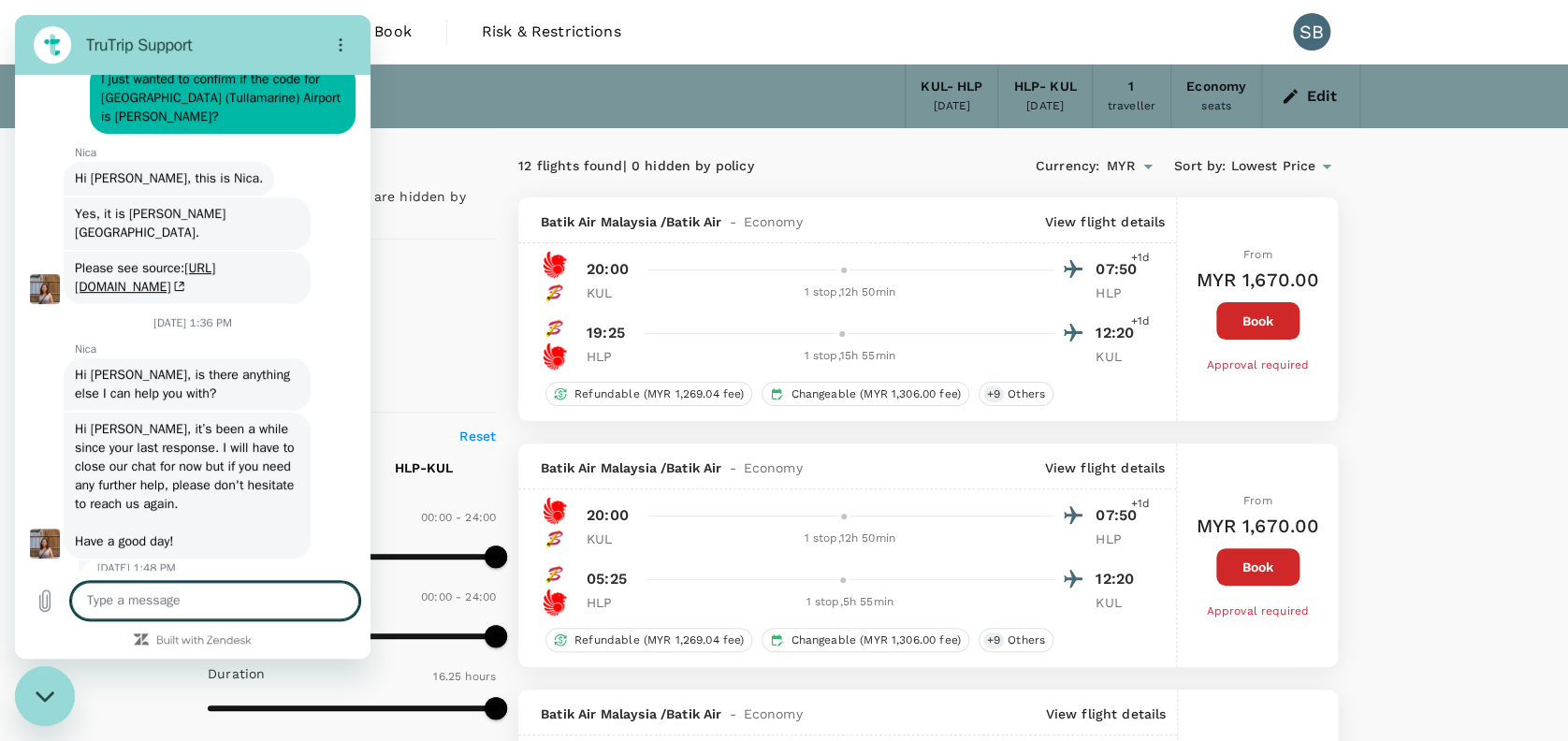 click on "Policy Show flights that are hidden by company policy Stops Direct 1 stop 2+ stops Time Reset KUL - HLP HLP - KUL Take off time 00:00 - 24:00 Landing time 00:00 - 24:00 Duration 16.25 hours Take off time 00:00 - 24:00 Landing time 00:00 - 24:00 Duration 15.55 hours Business trip essentials Clear all Cabin baggage Checked baggage Flexible to change Refundable Free seat selection Complimentary drinks and meal Cabin class Change Economy Only economy Airlines Clear all Batik Air Batik Air [GEOGRAPHIC_DATA] Other Exclude code share flights" at bounding box center [352, 753] 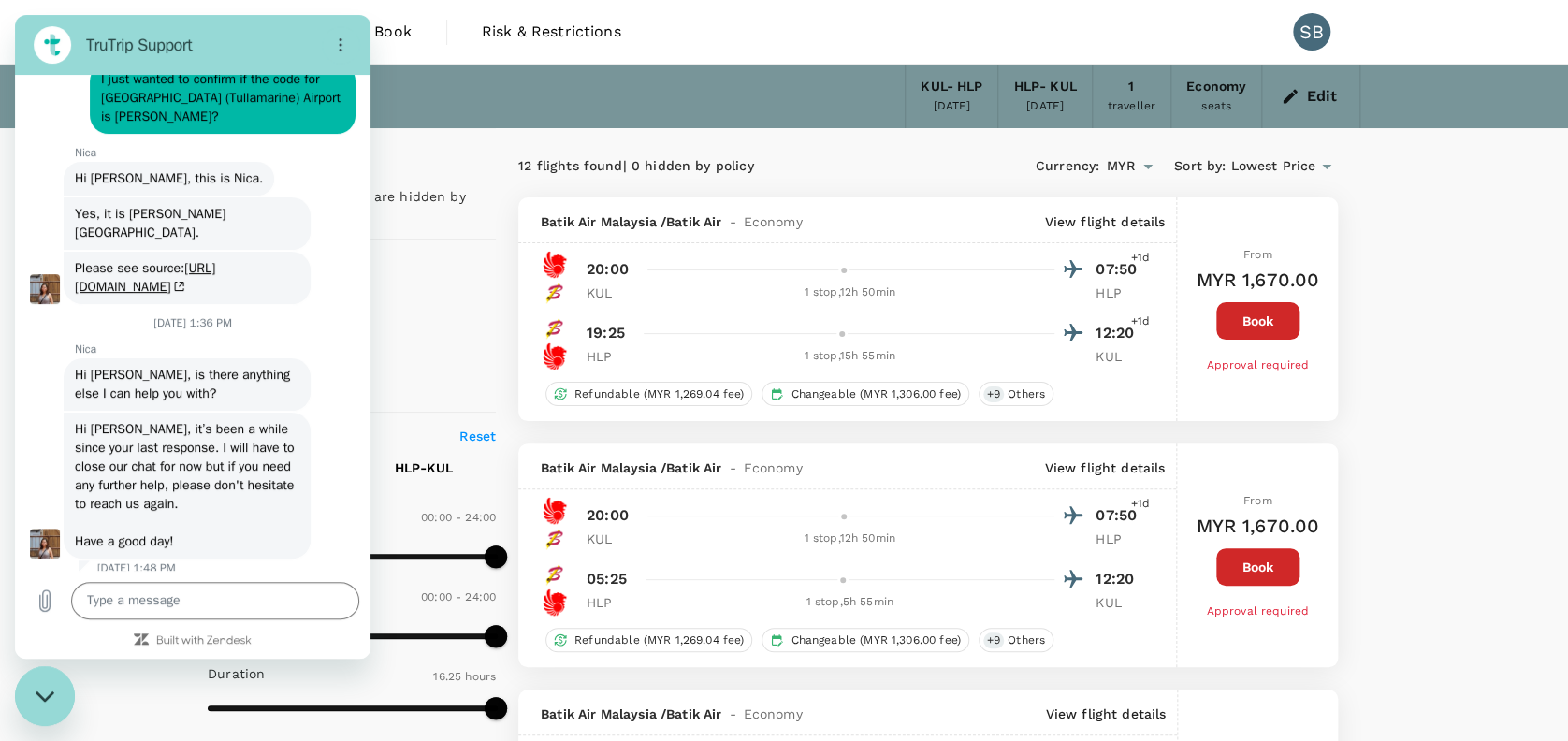 click at bounding box center [45, 696] 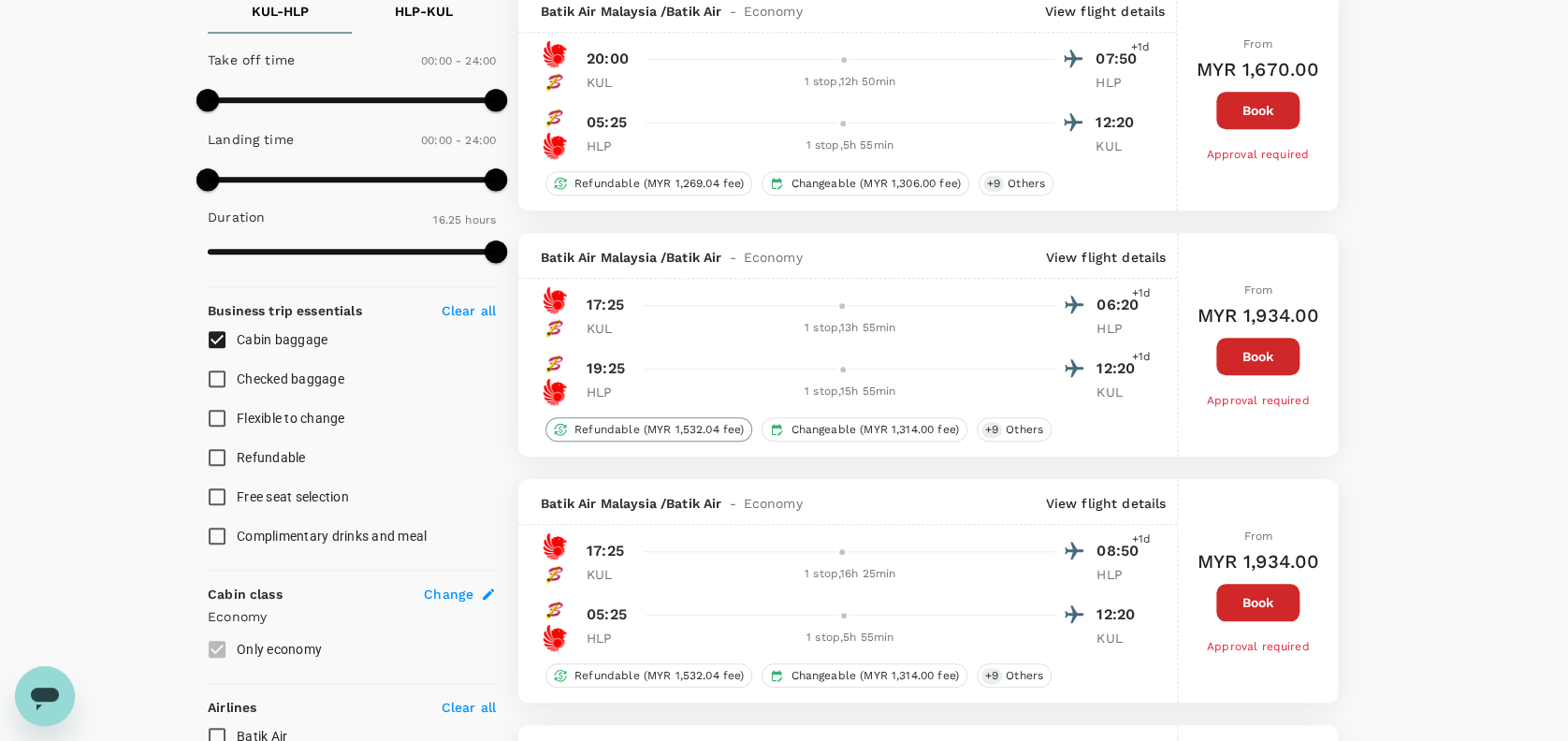 scroll, scrollTop: 0, scrollLeft: 0, axis: both 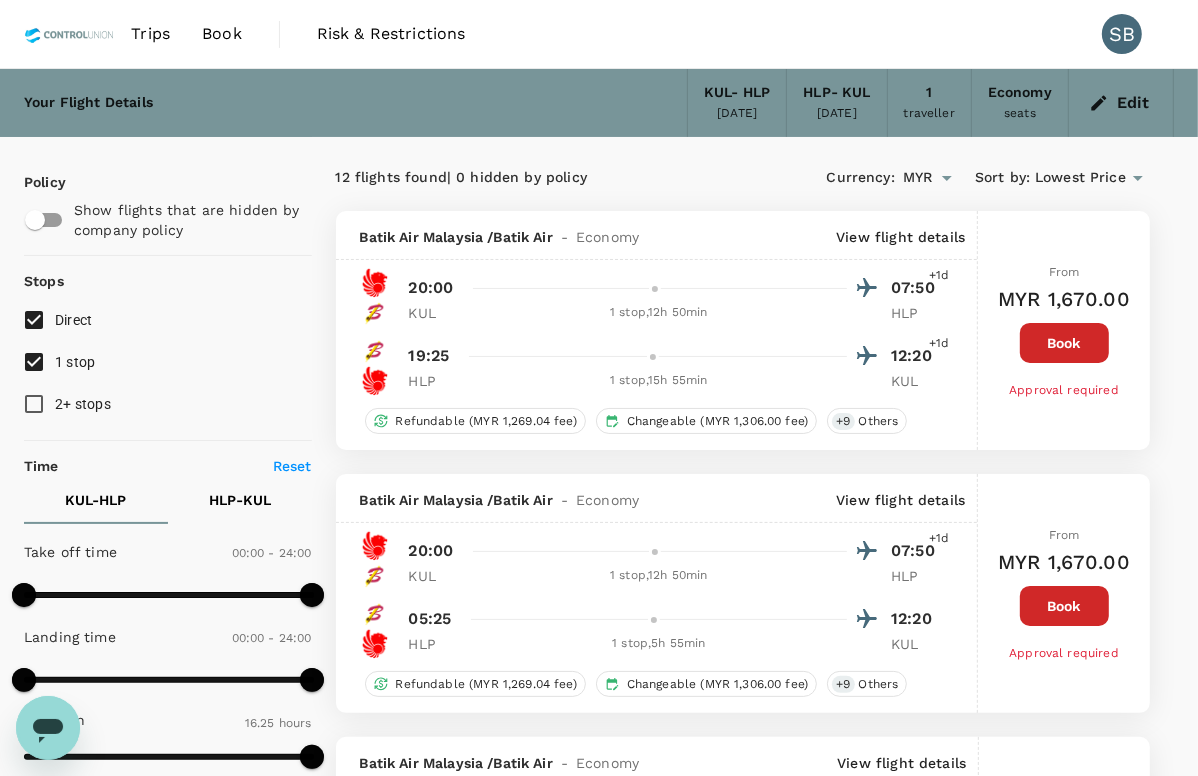 click on "12   flights found  |   0   hidden by policy" at bounding box center [539, 178] 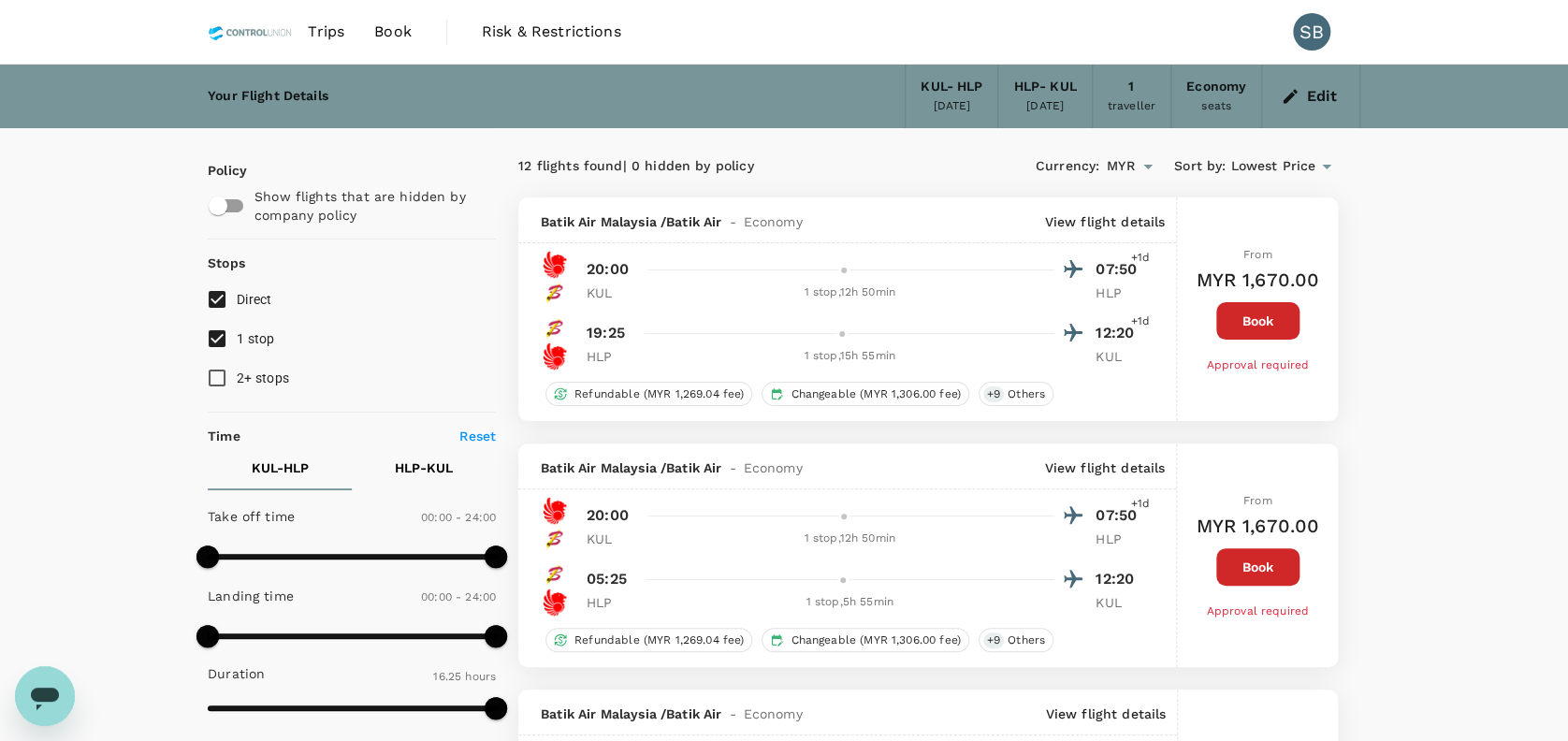 click on "View flight details" at bounding box center [1104, 222] 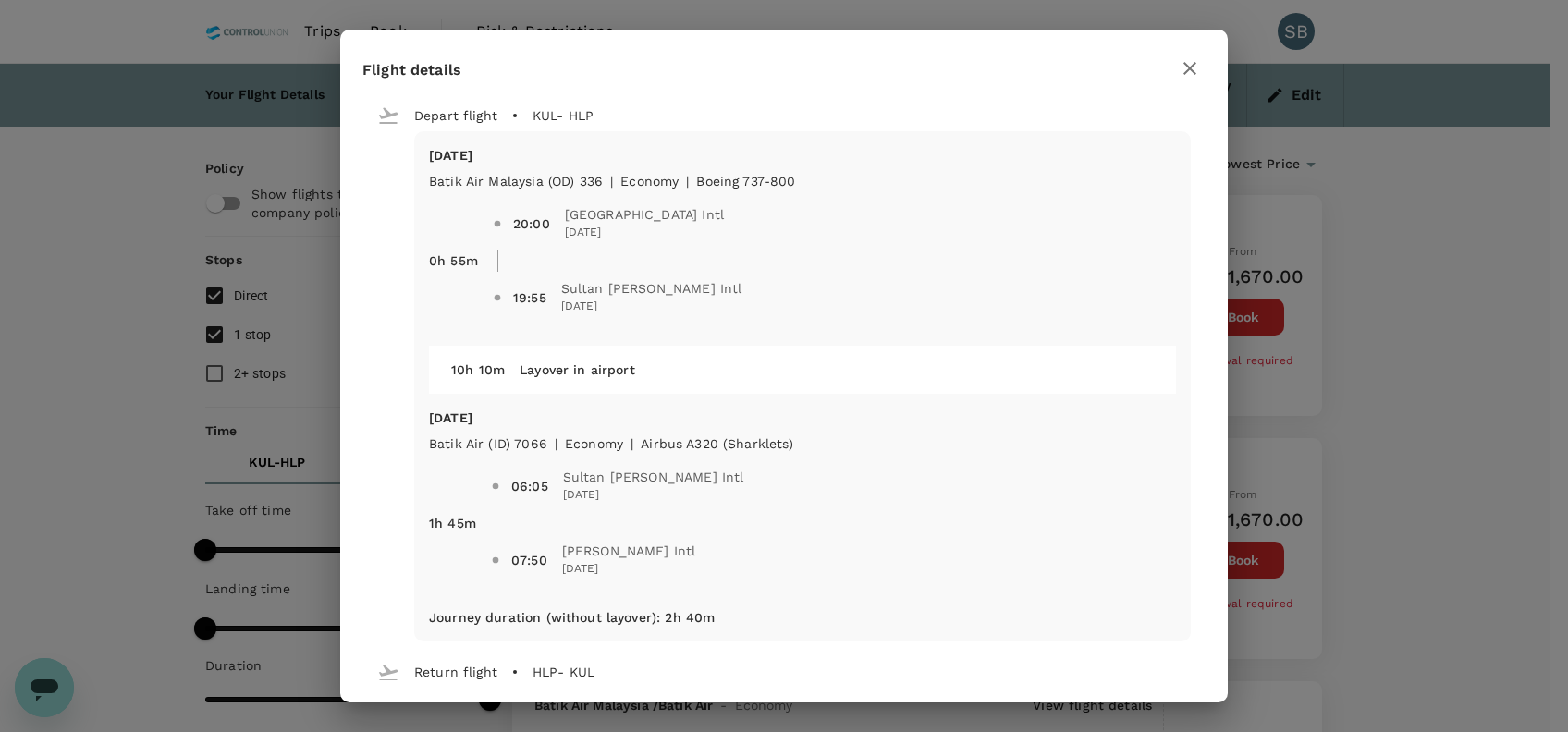 click 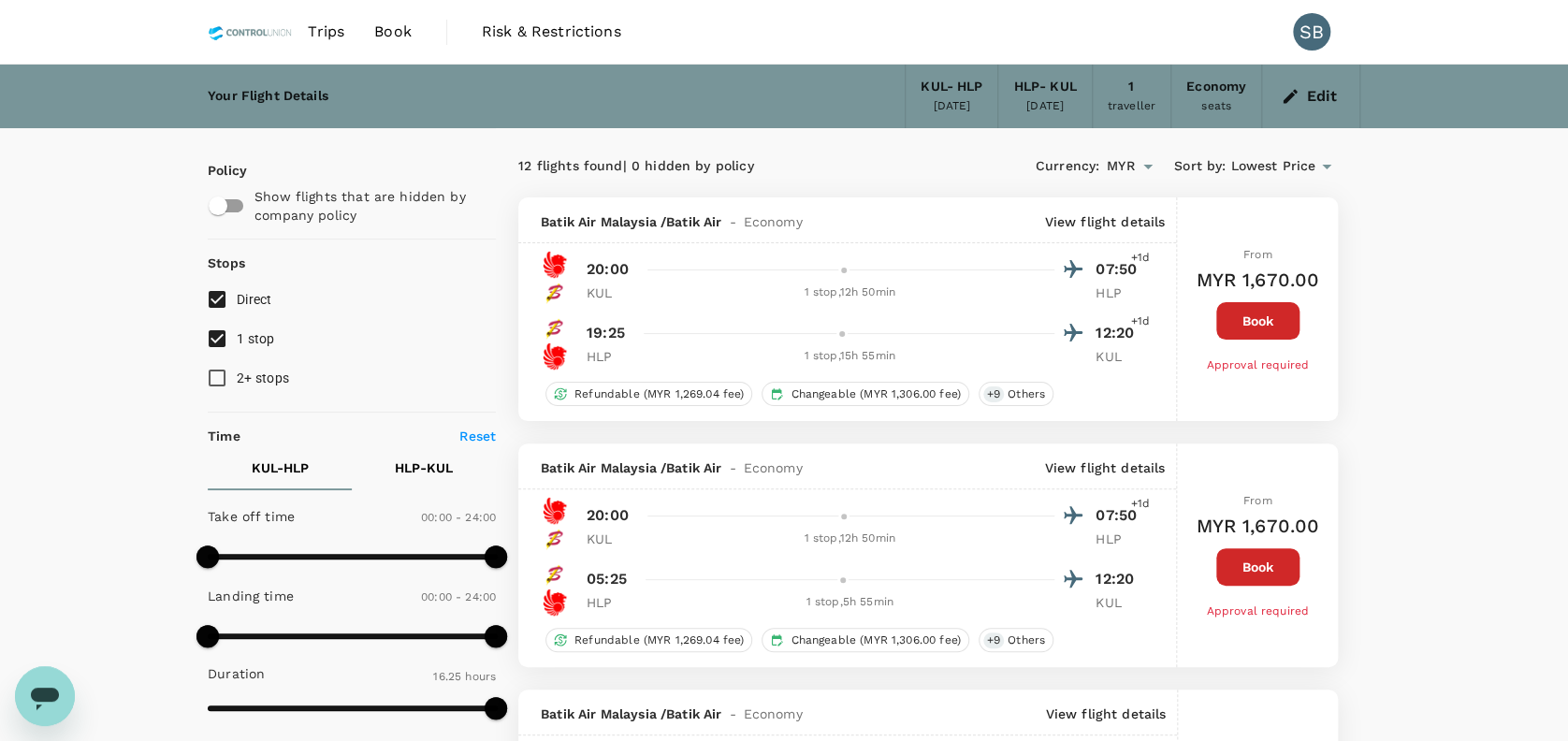 scroll, scrollTop: 187, scrollLeft: 0, axis: vertical 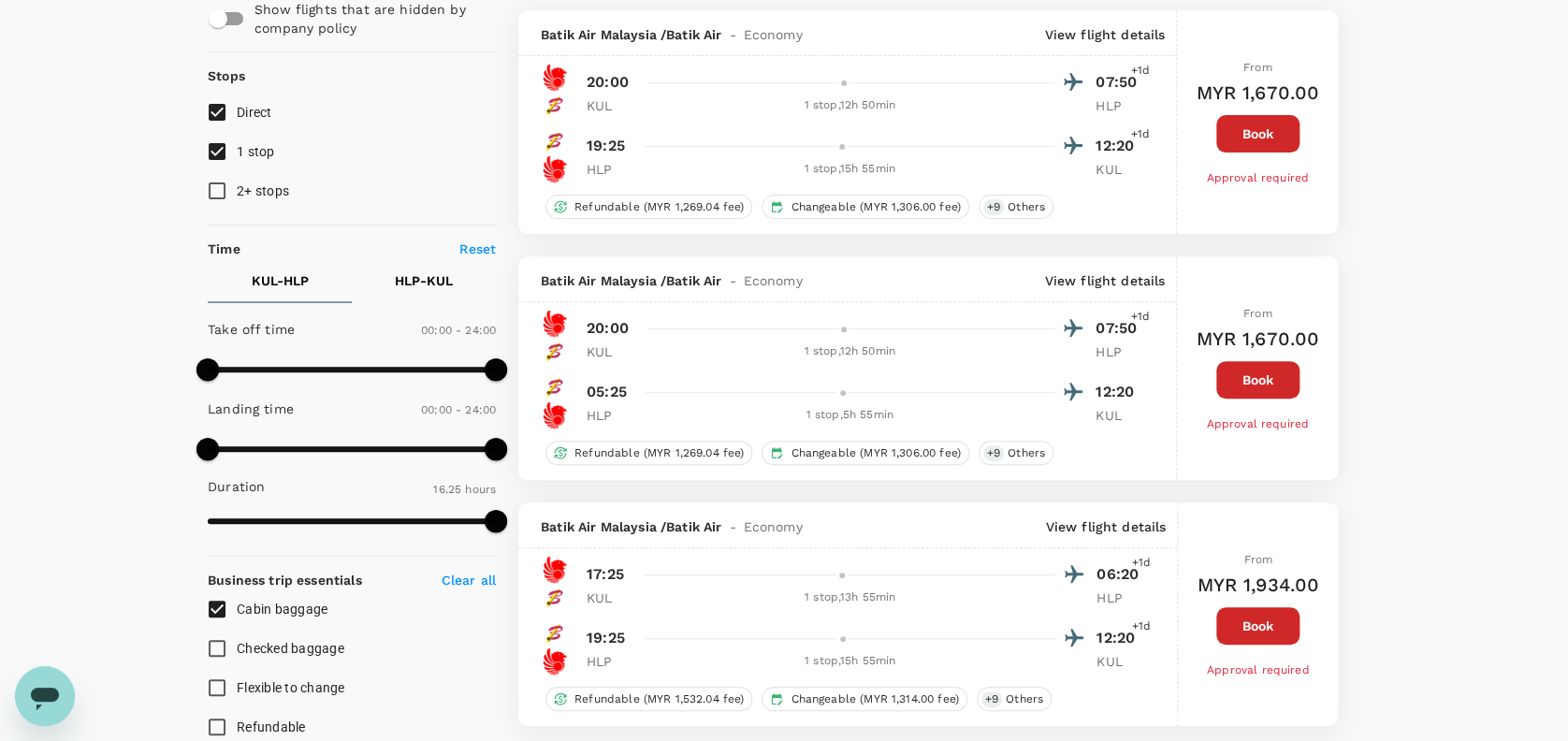 click on "View flight details" at bounding box center (1104, 281) 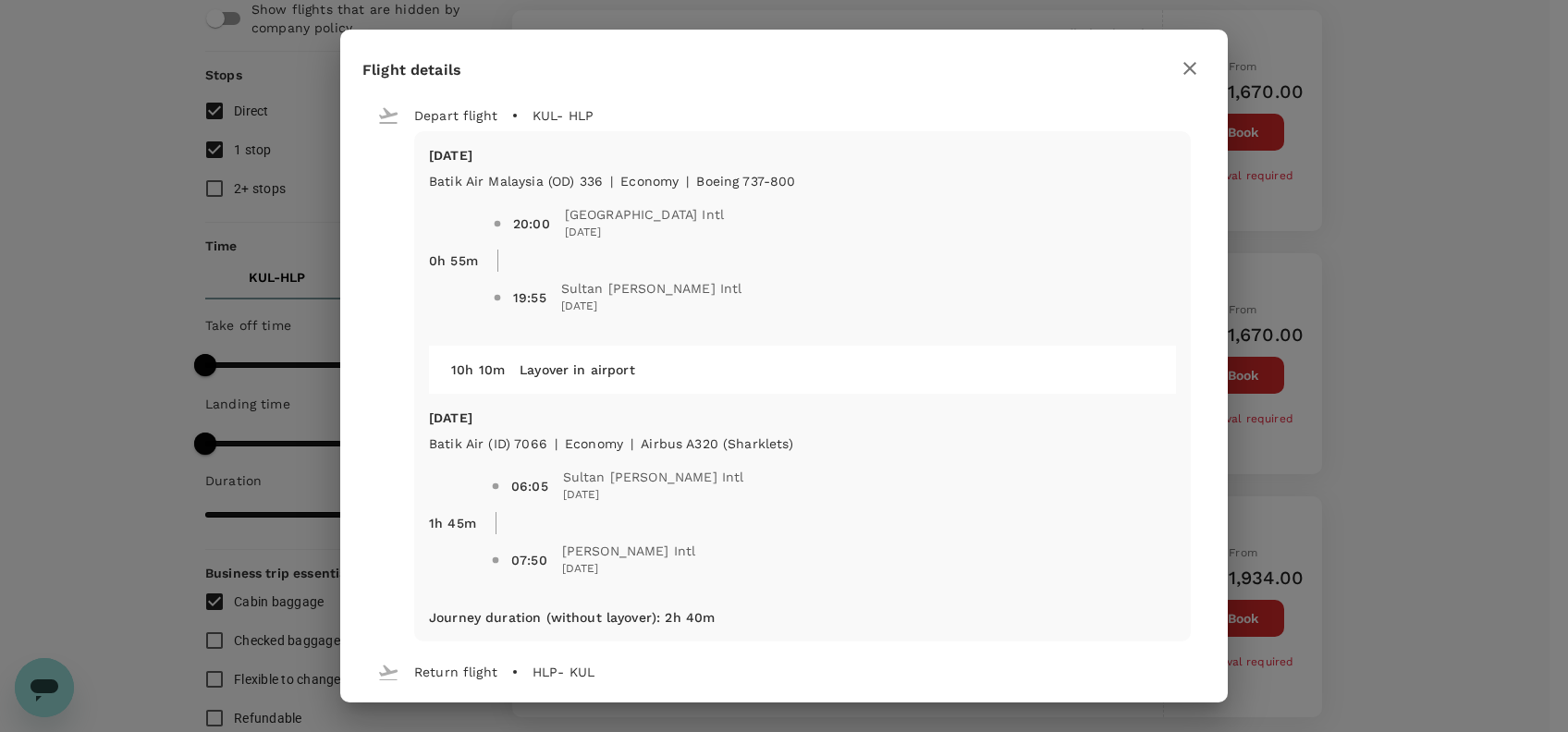 click 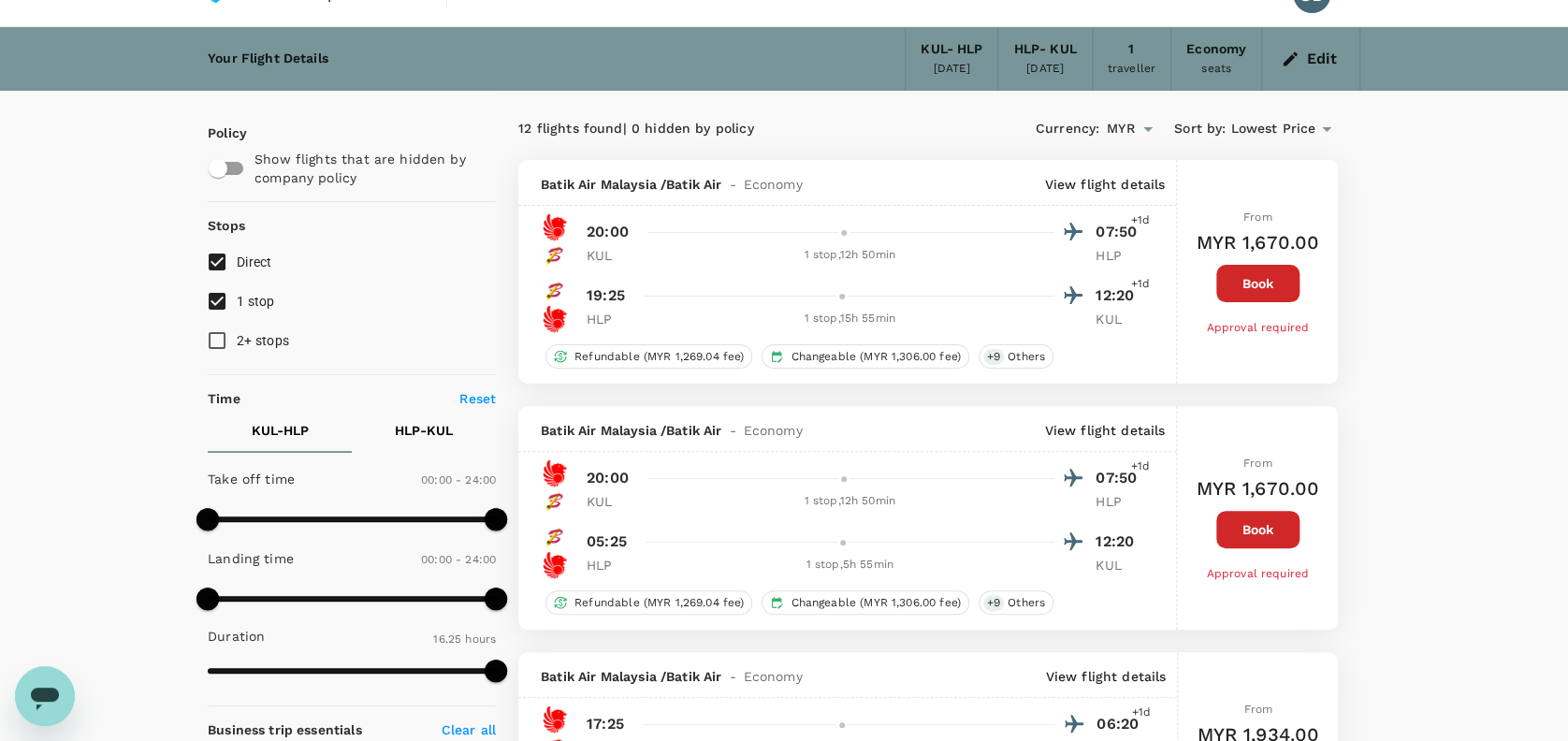 scroll, scrollTop: 0, scrollLeft: 0, axis: both 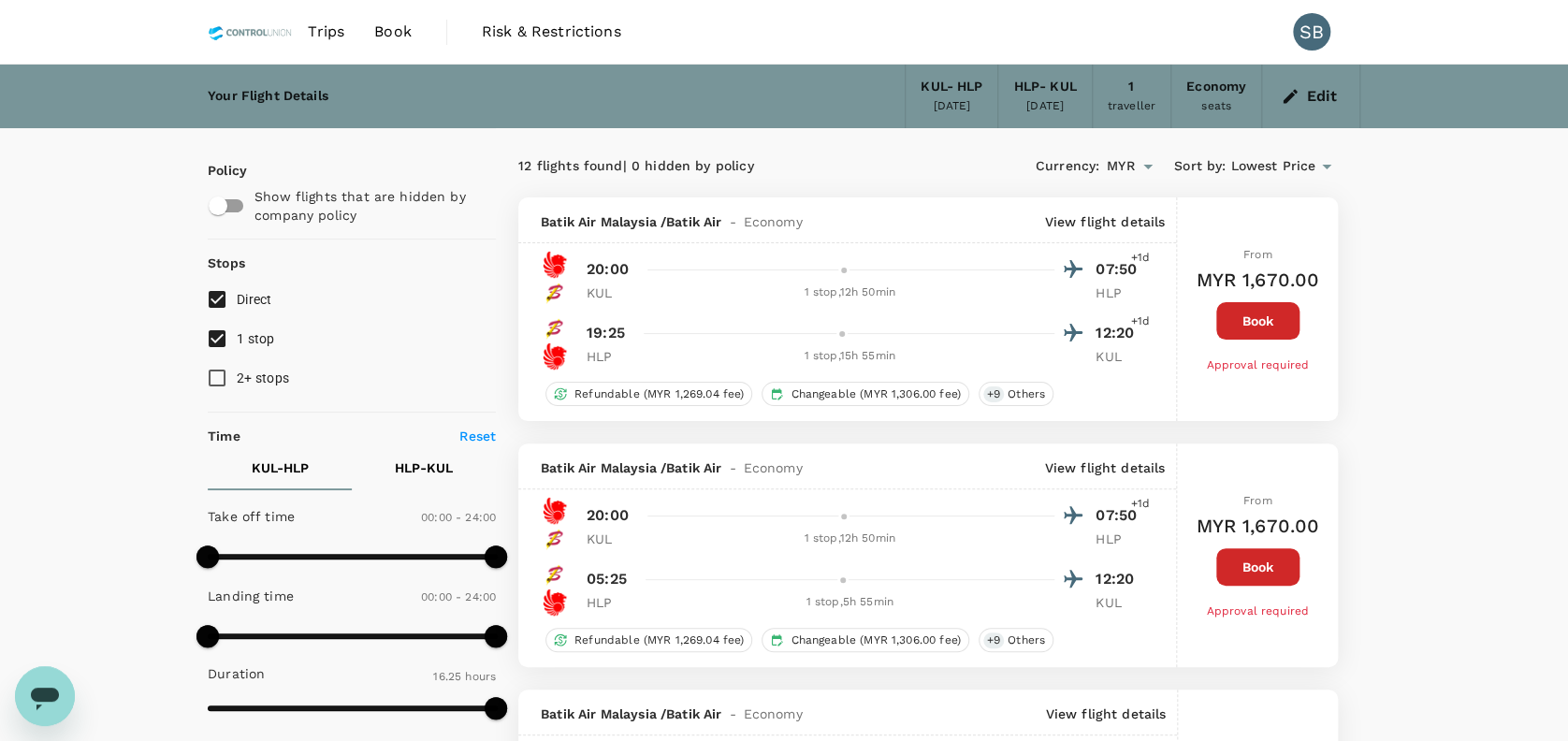 click on "Batik Air Malaysia  /   Batik Air     - Economy   View flight details" at bounding box center (847, 220) 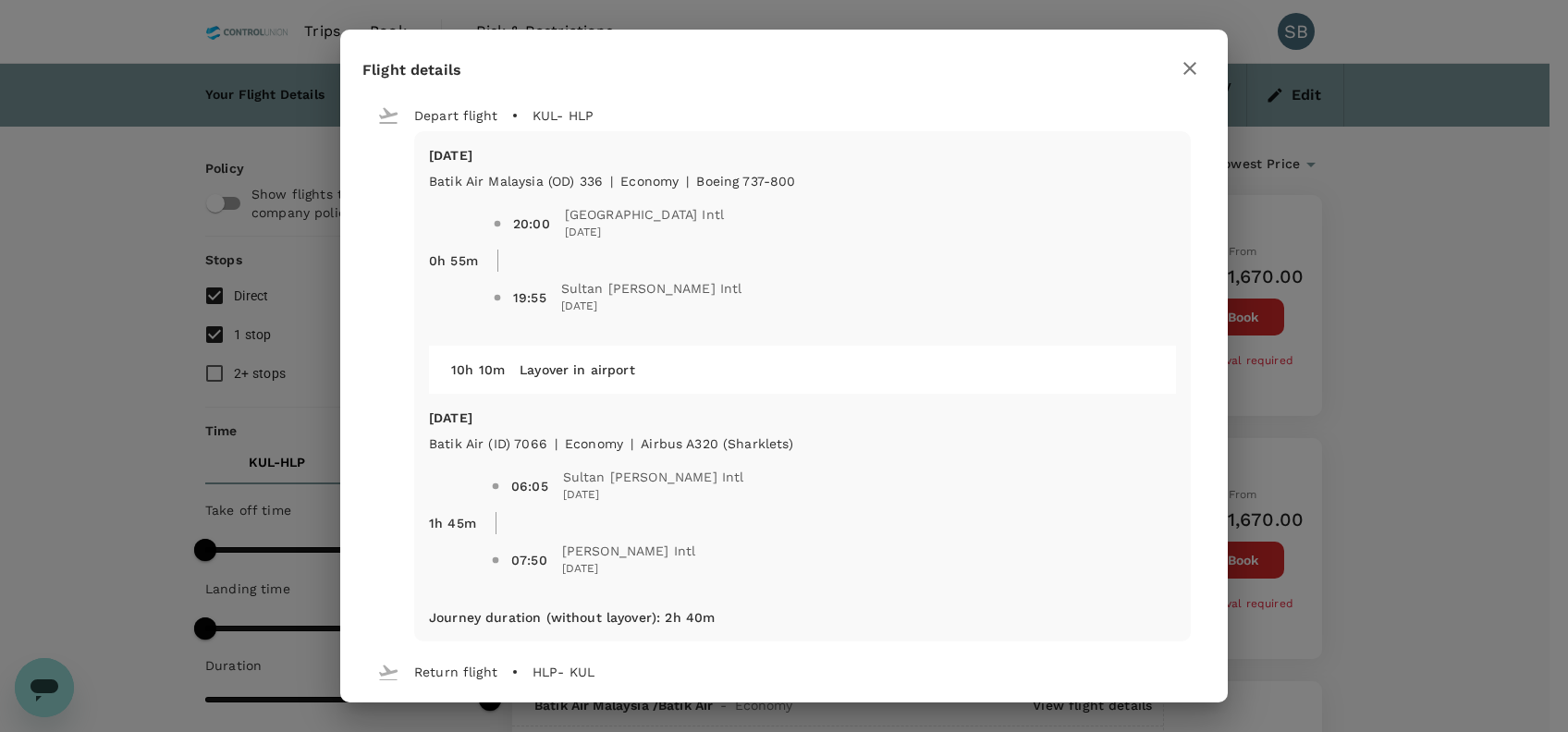 click 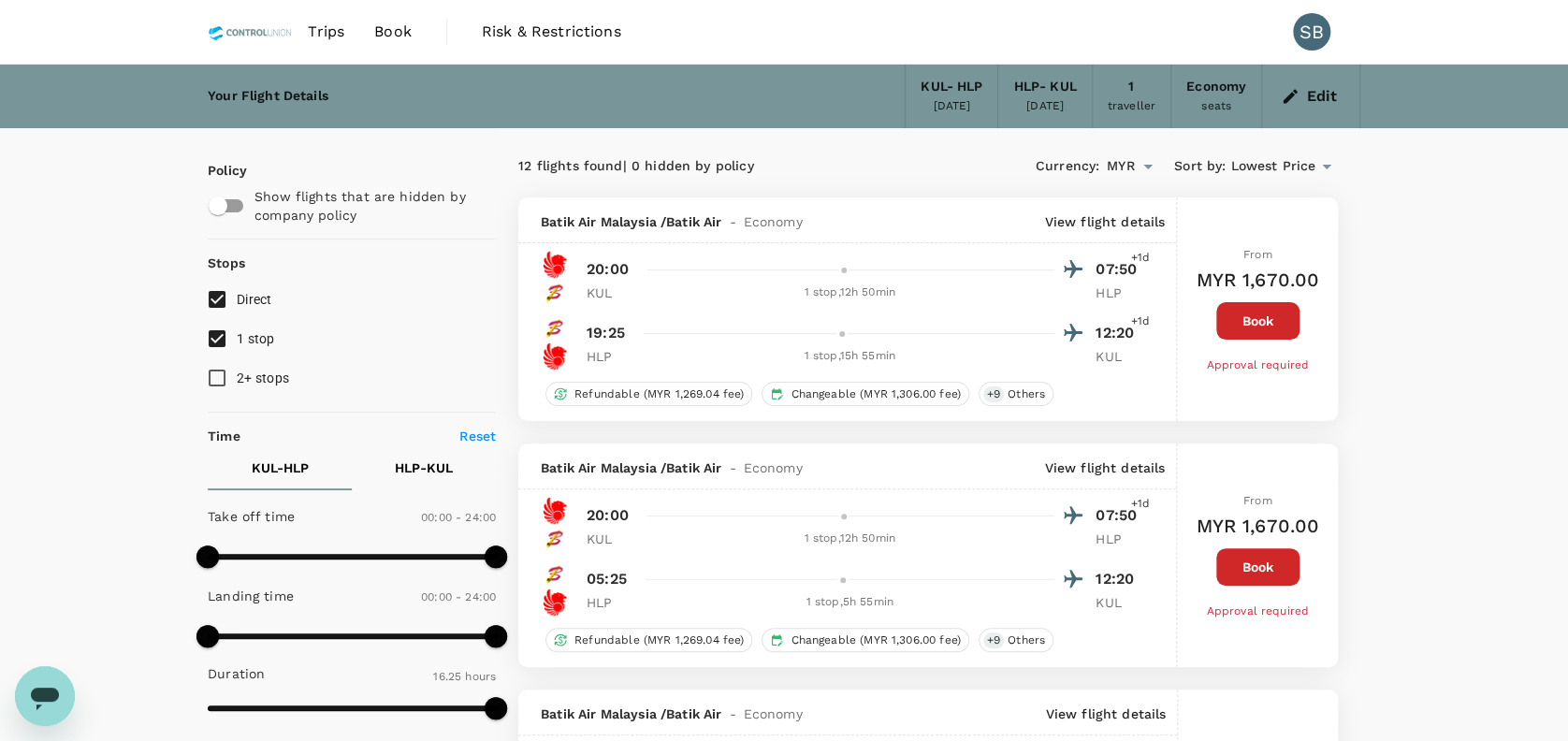 click on "2+ stops" at bounding box center [263, 378] 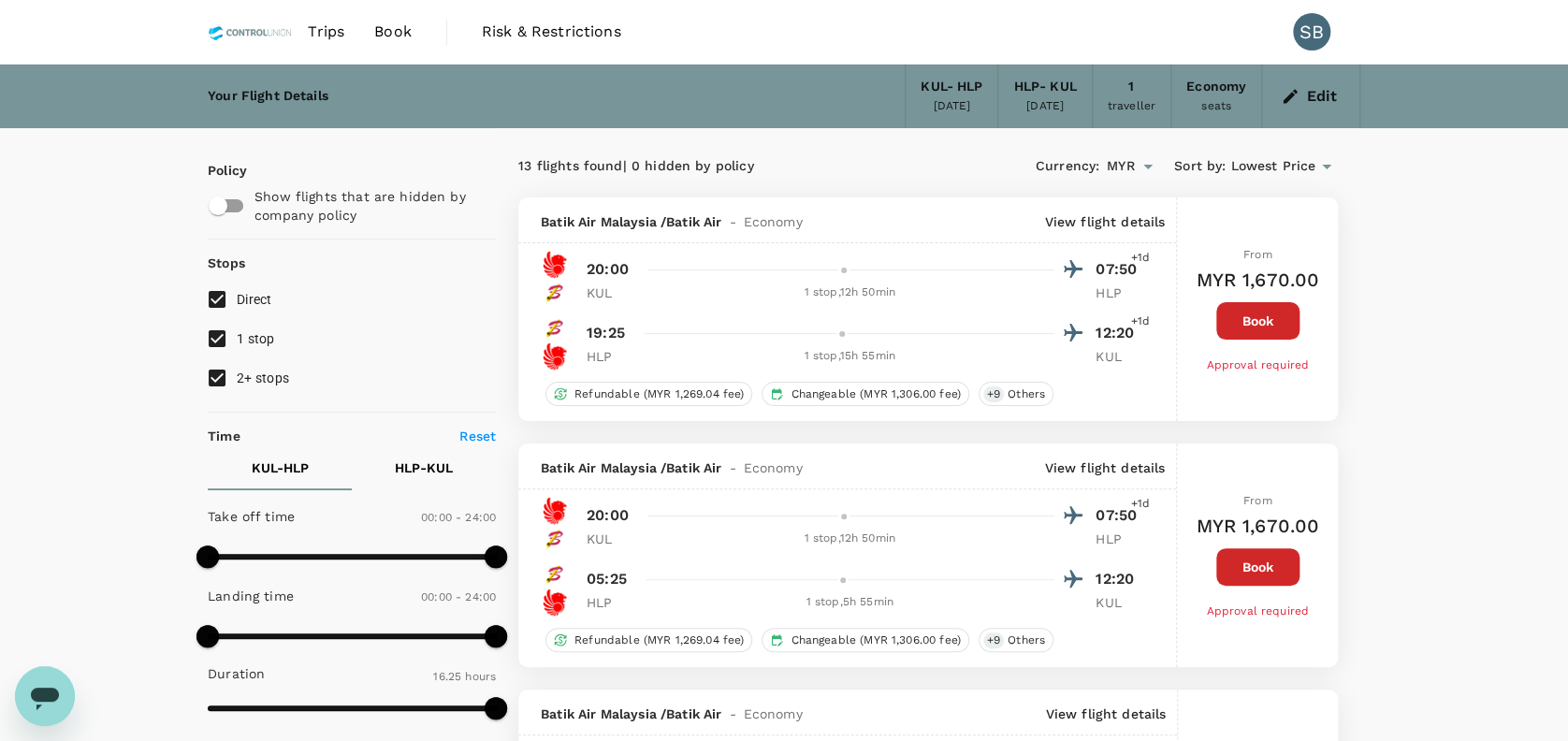 click on "View flight details" at bounding box center [1104, 222] 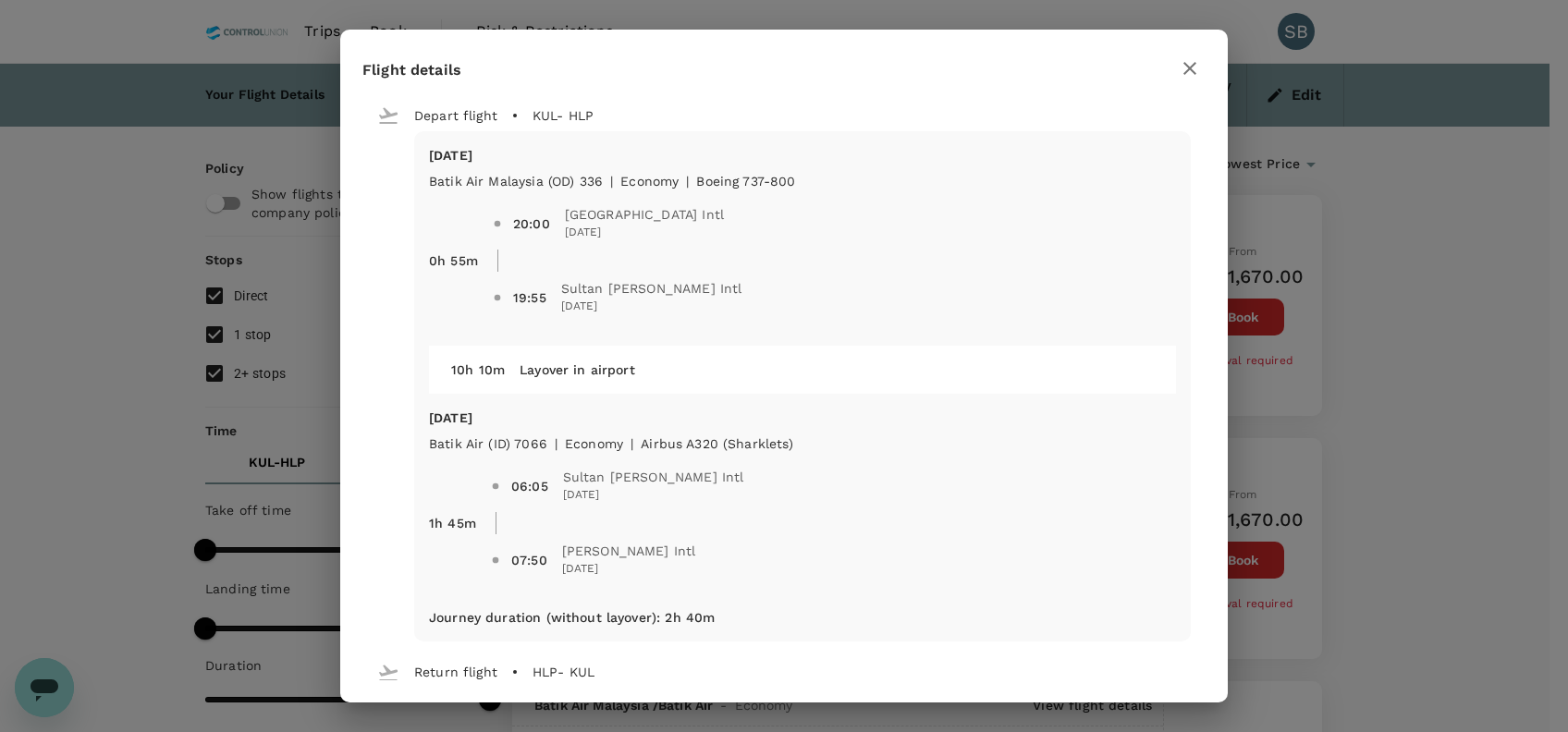 click 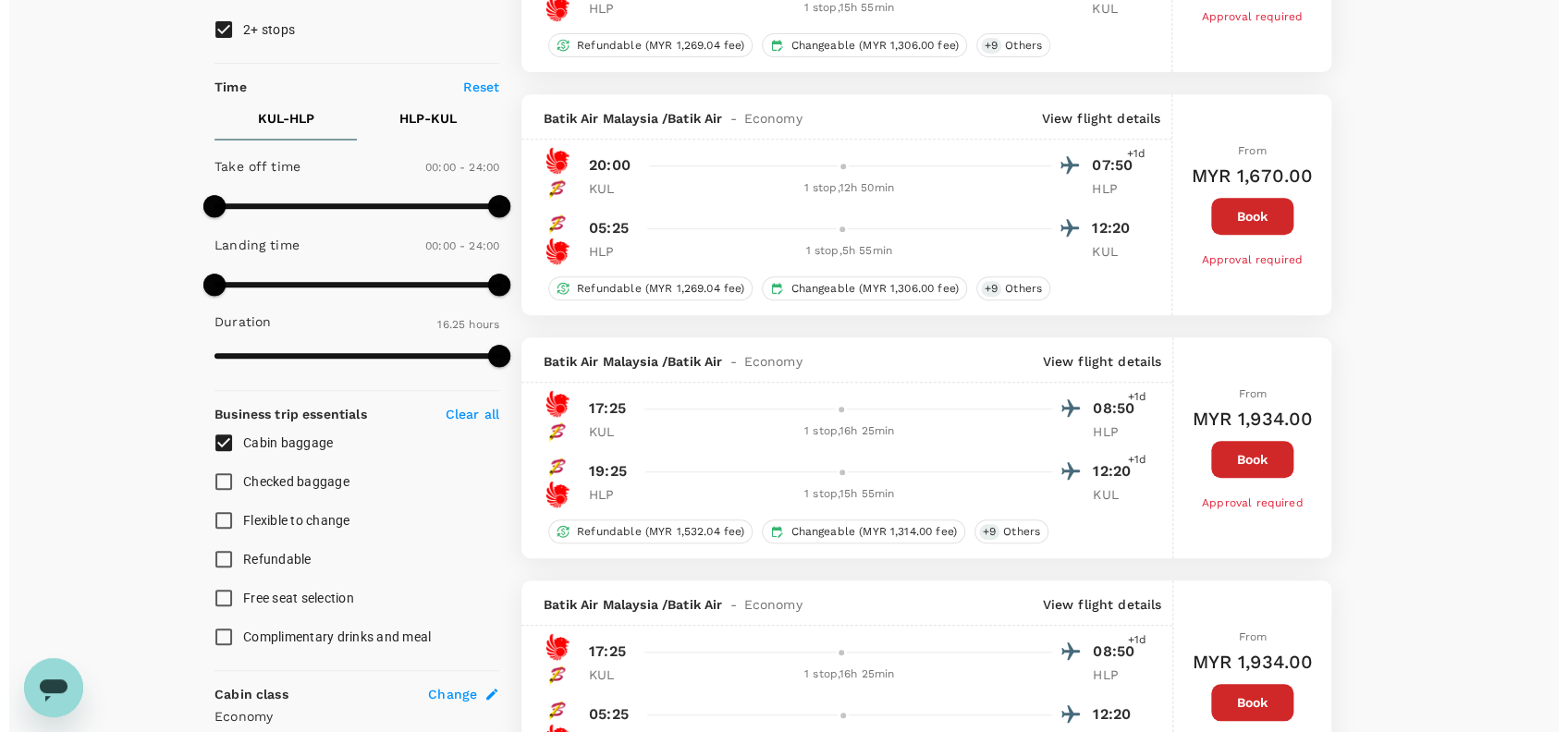 scroll, scrollTop: 358, scrollLeft: 0, axis: vertical 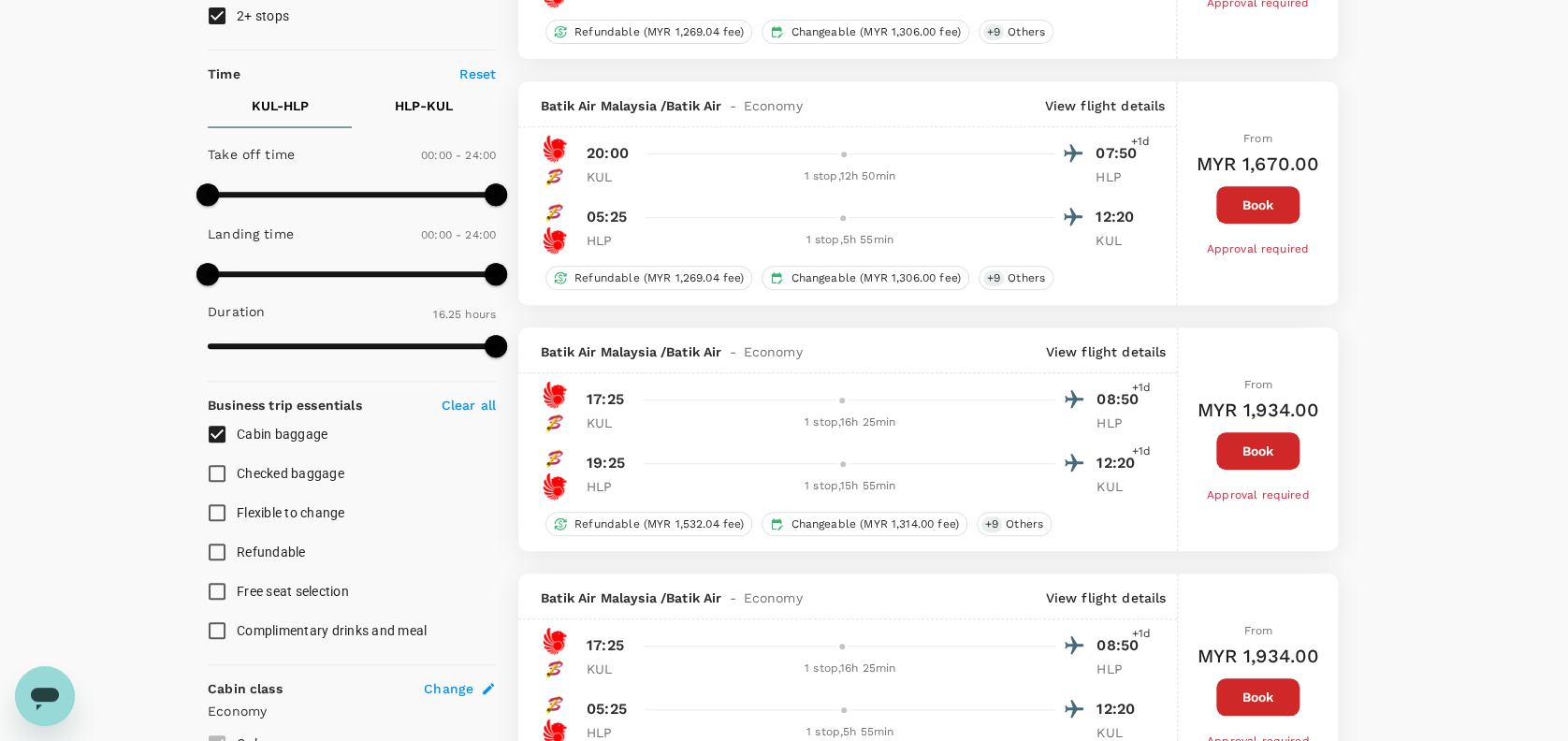 click on "View flight details" at bounding box center (1104, 106) 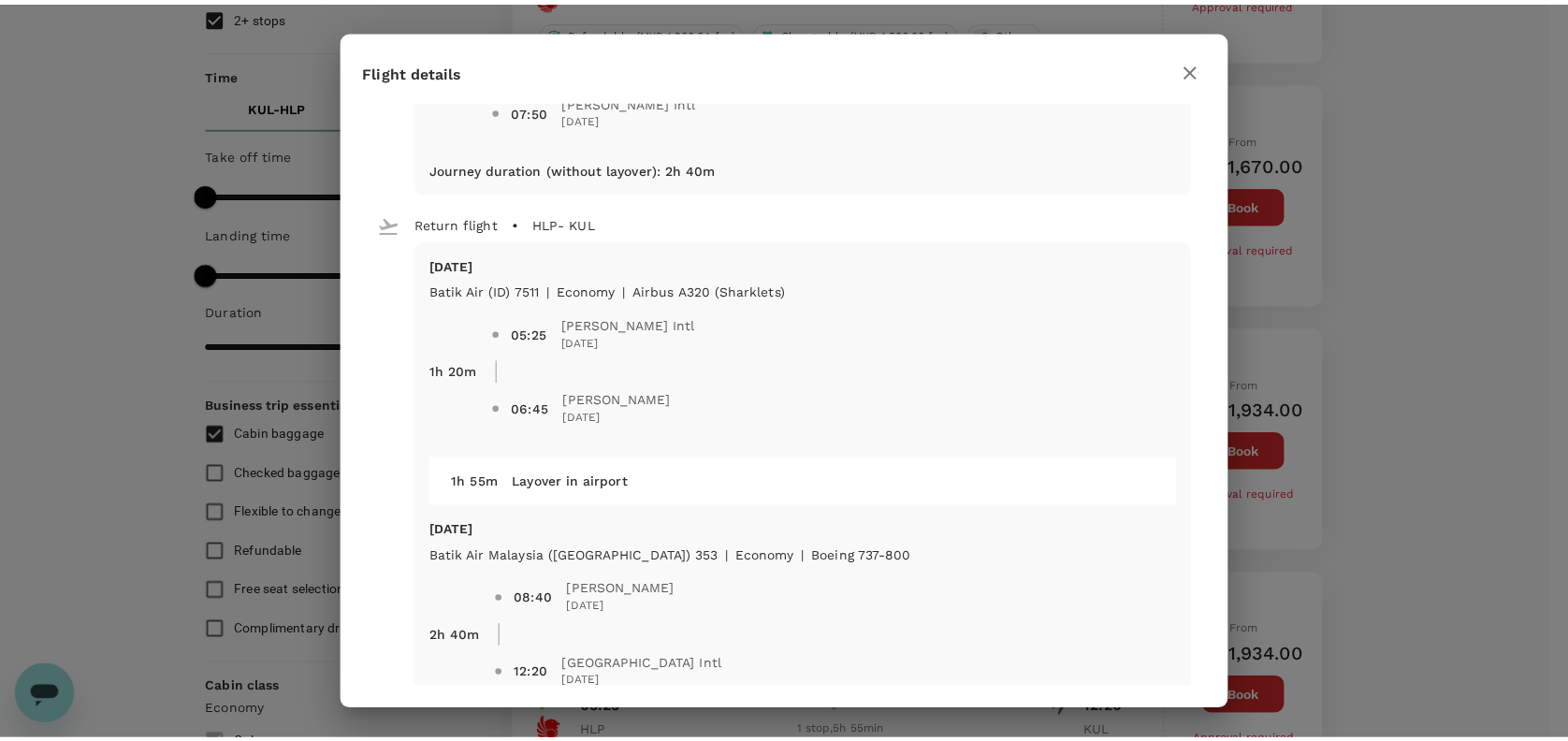 scroll, scrollTop: 0, scrollLeft: 0, axis: both 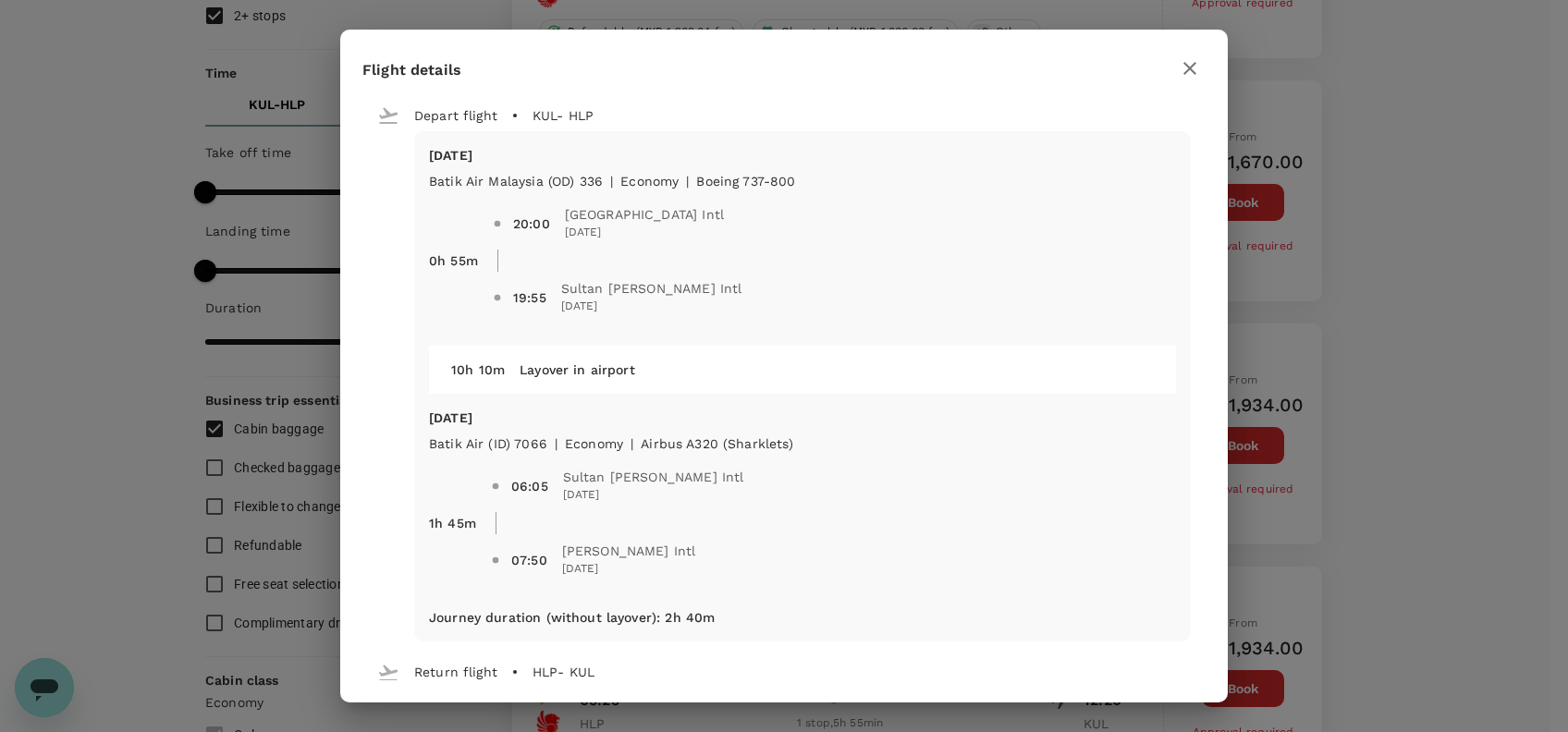 click 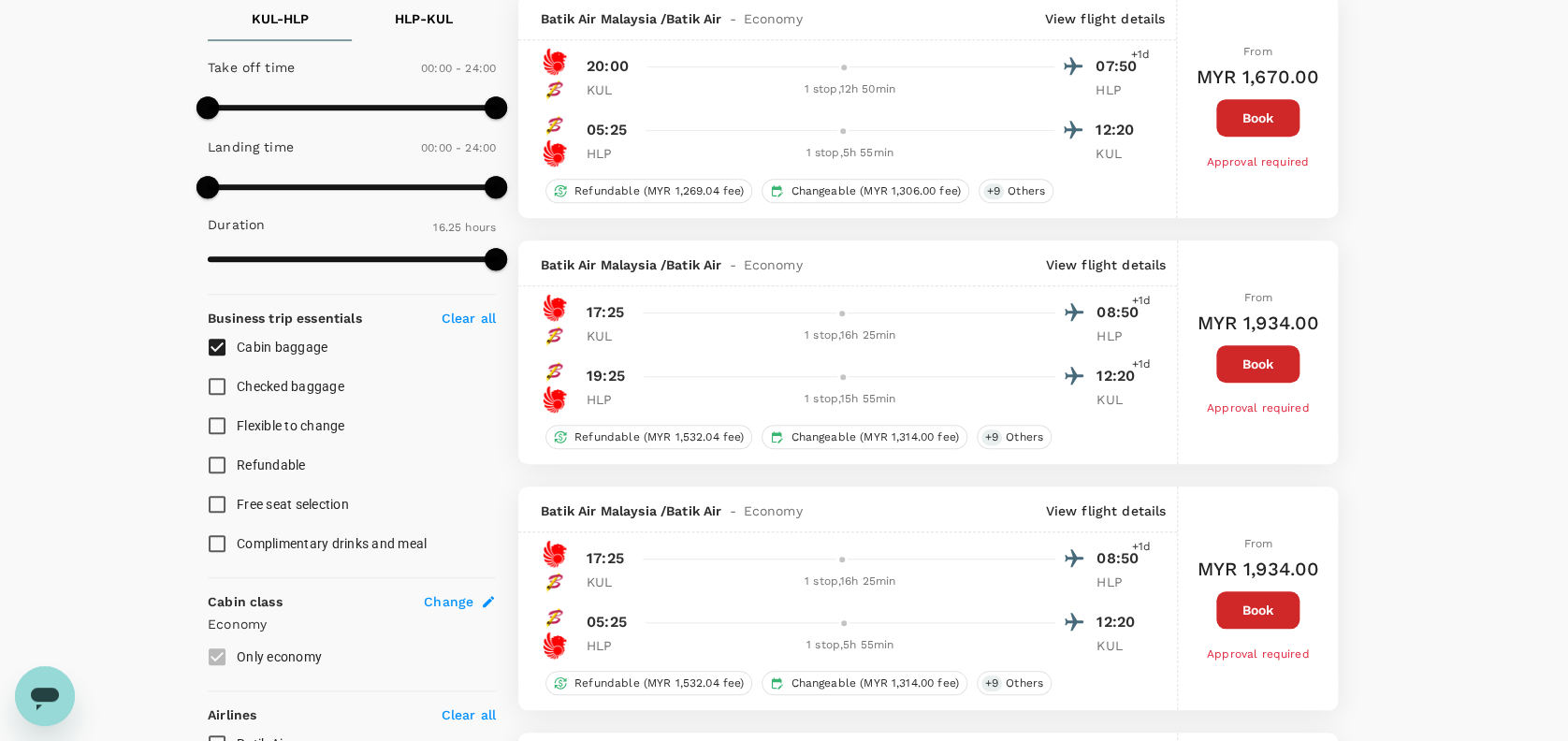 scroll, scrollTop: 494, scrollLeft: 0, axis: vertical 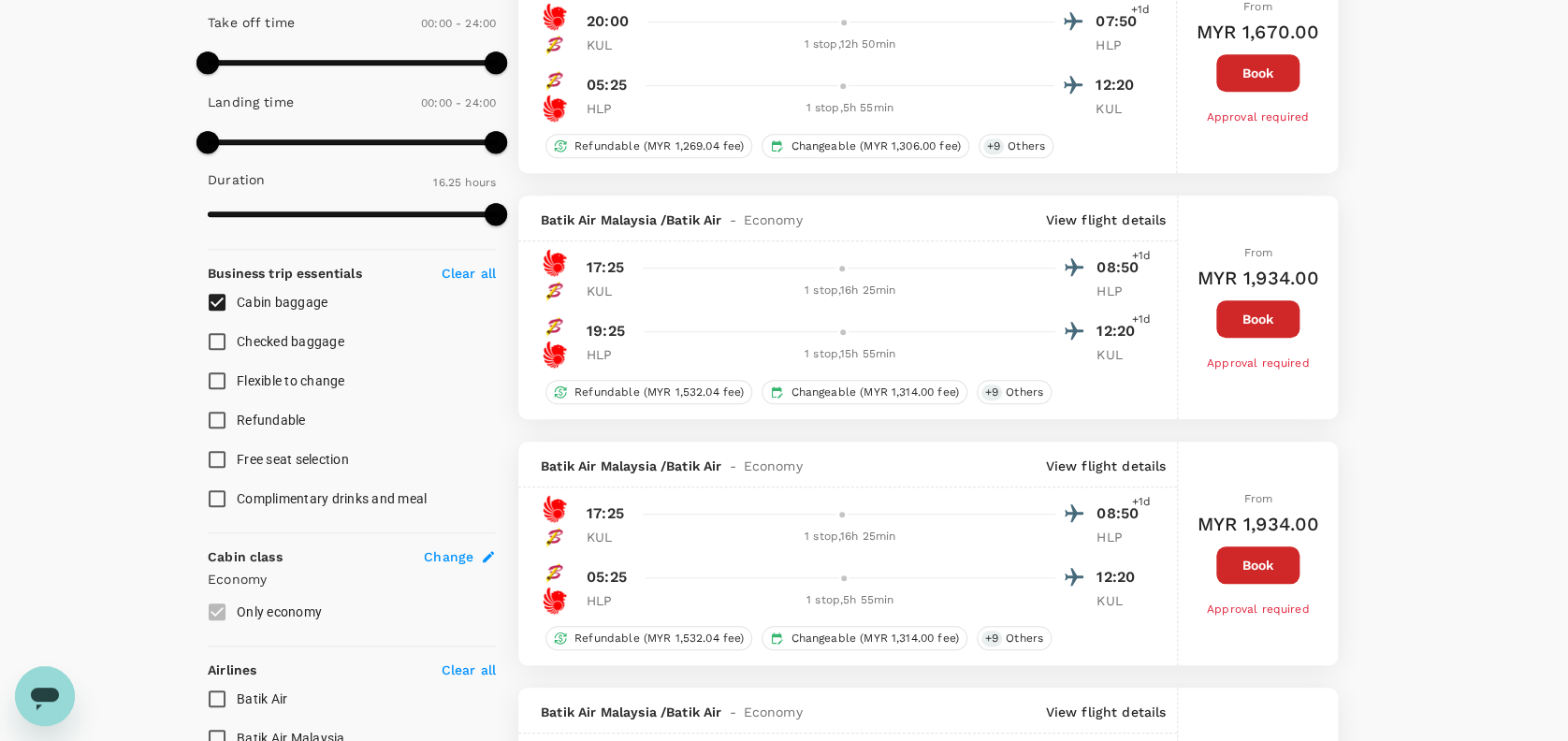 click on "View flight details" at bounding box center [1105, 220] 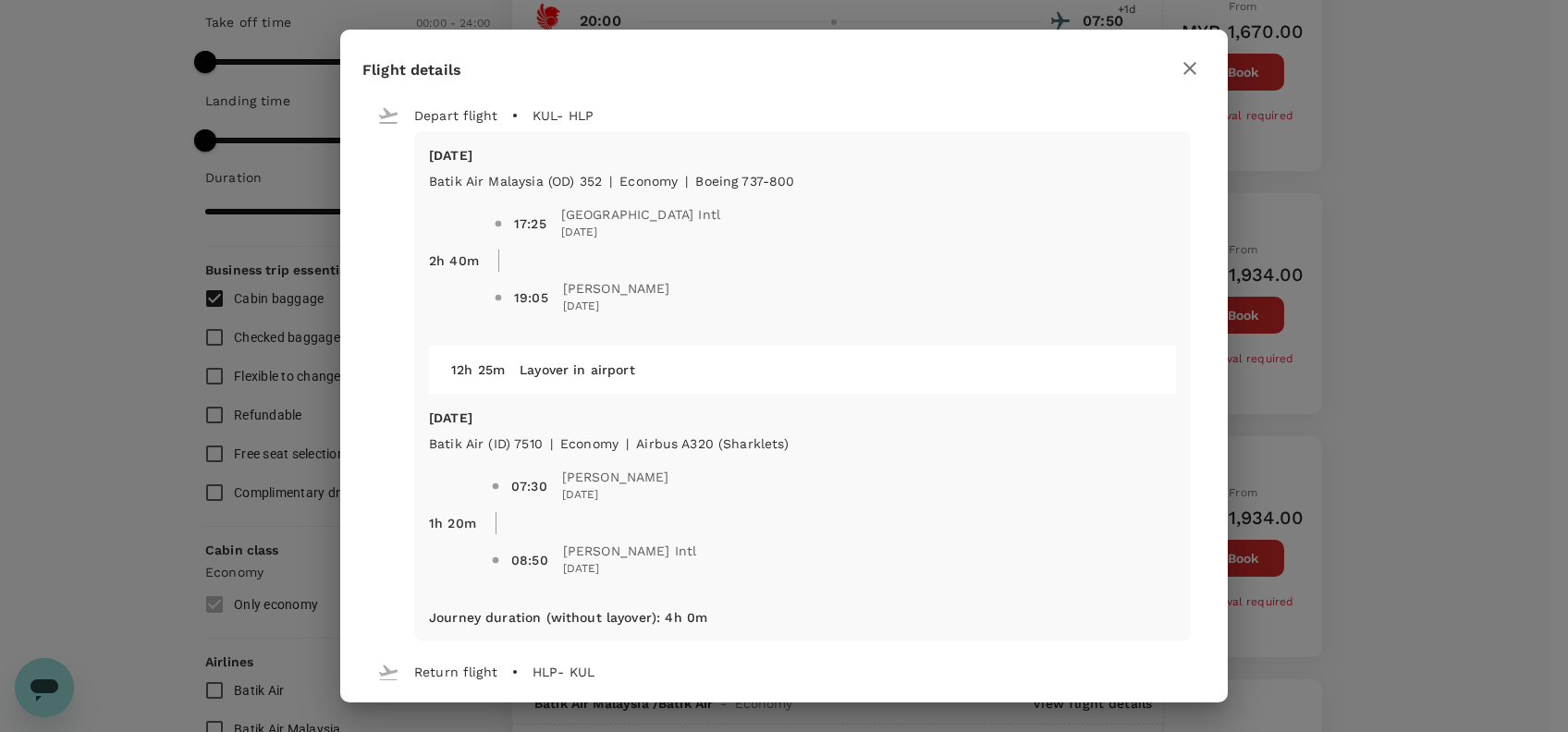 click 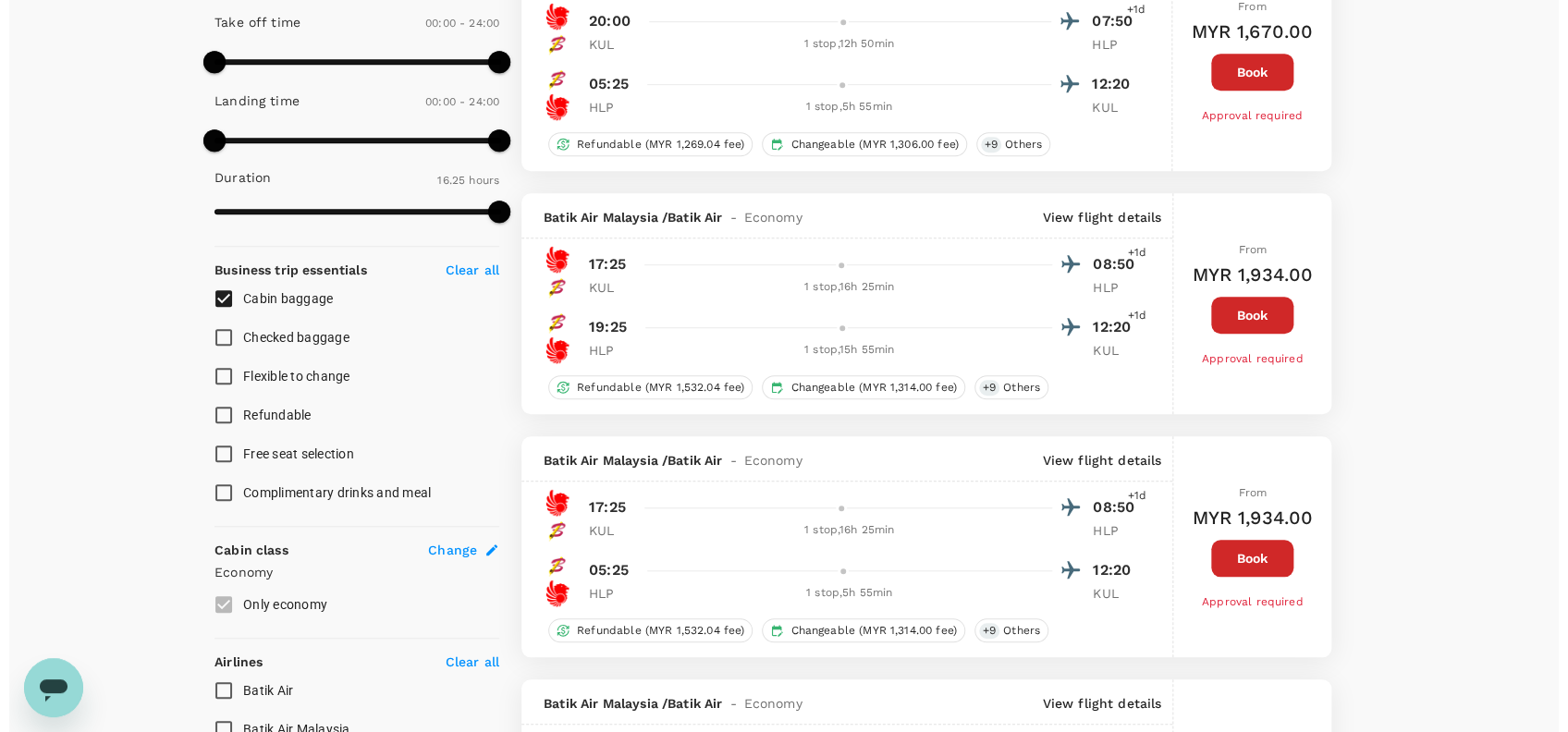 scroll, scrollTop: 37, scrollLeft: 0, axis: vertical 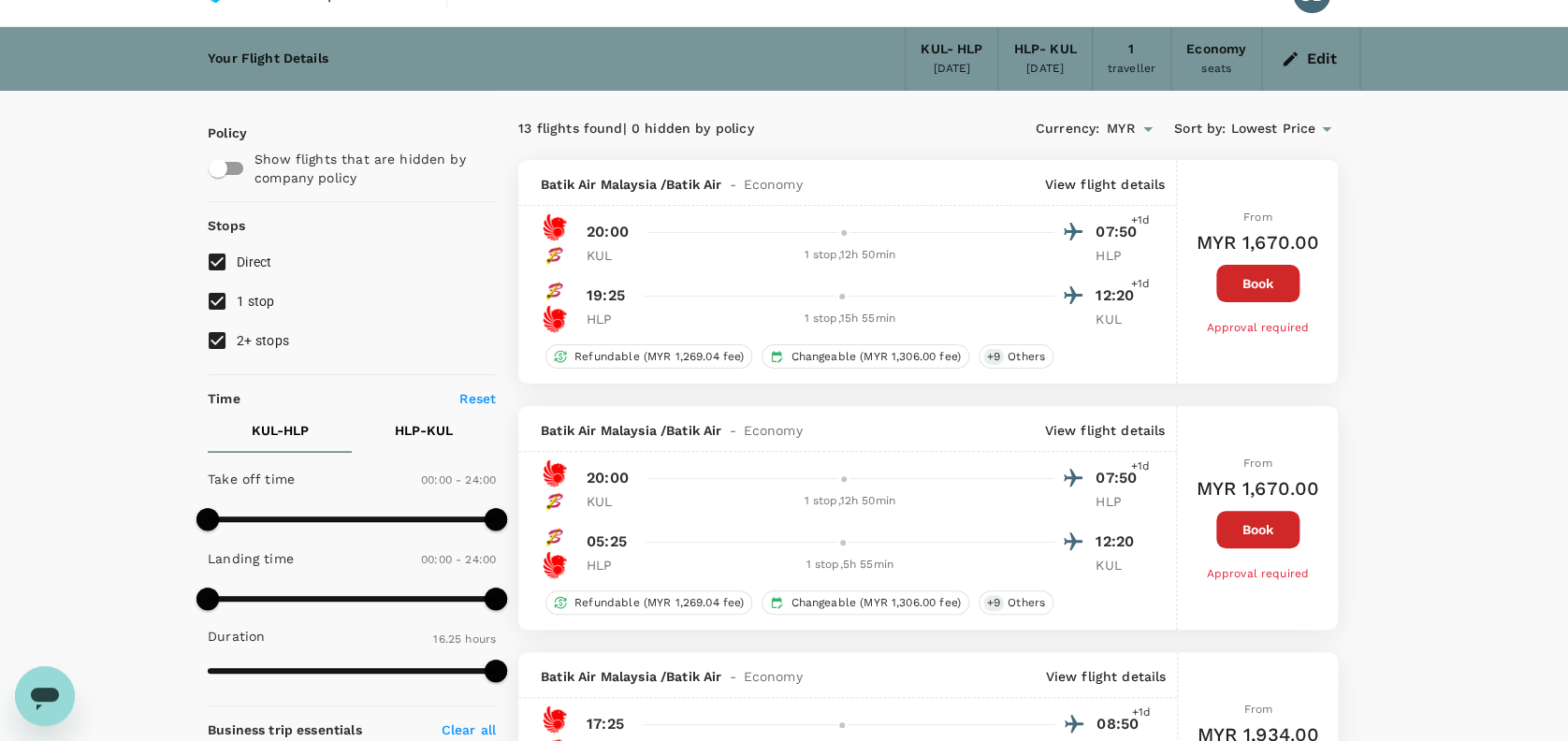 click on "View flight details" at bounding box center [1104, 184] 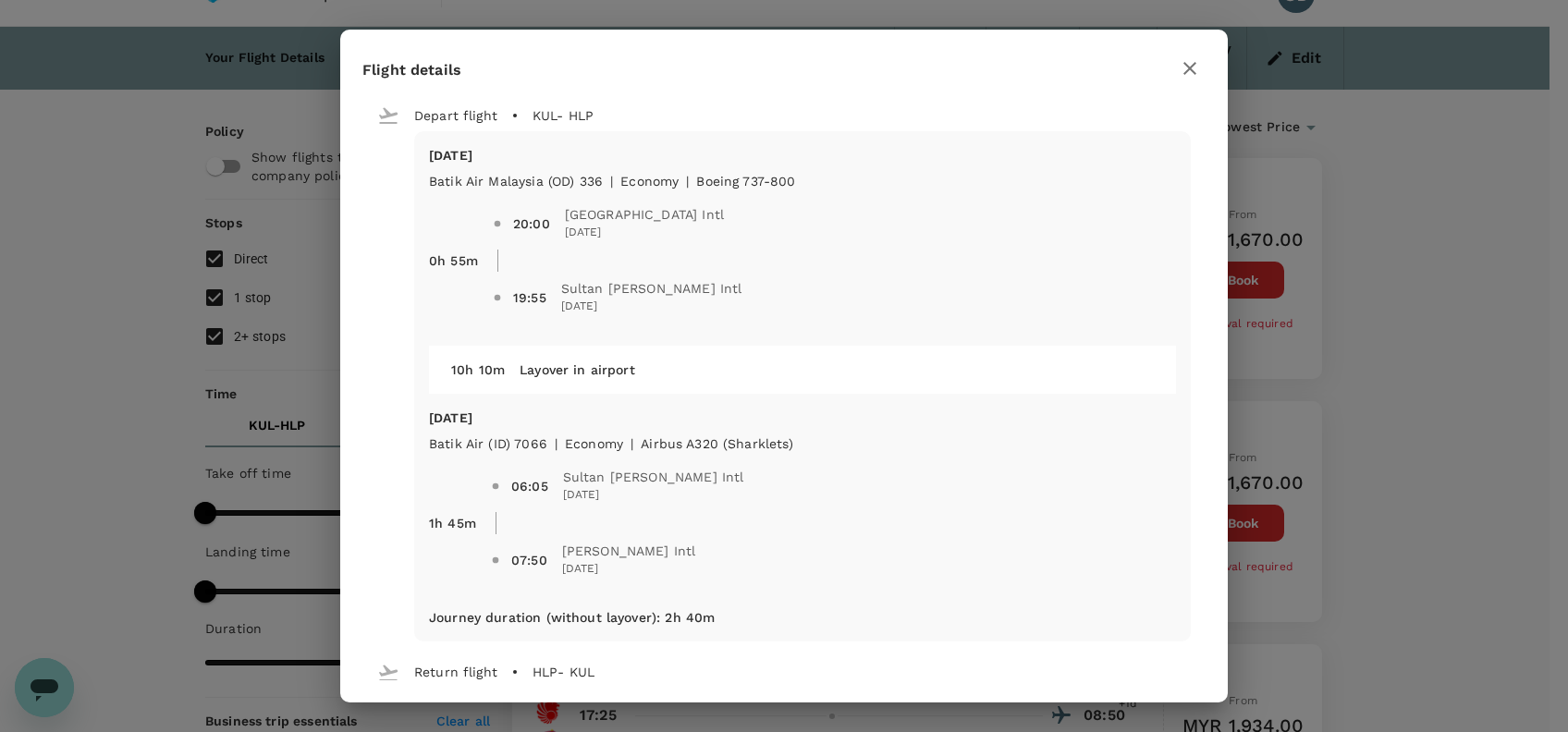 scroll, scrollTop: 47, scrollLeft: 0, axis: vertical 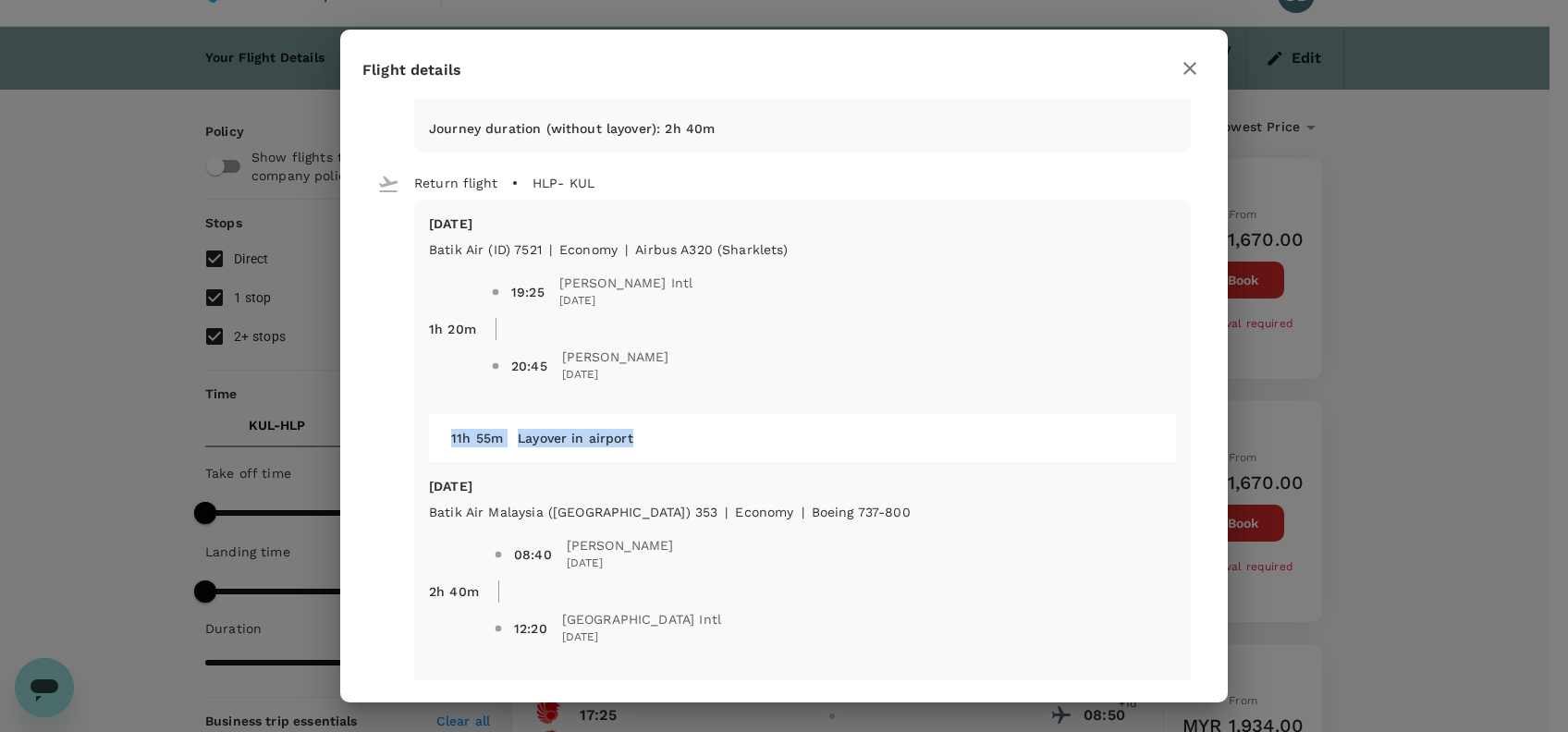 drag, startPoint x: 452, startPoint y: 442, endPoint x: 634, endPoint y: 433, distance: 182.22239 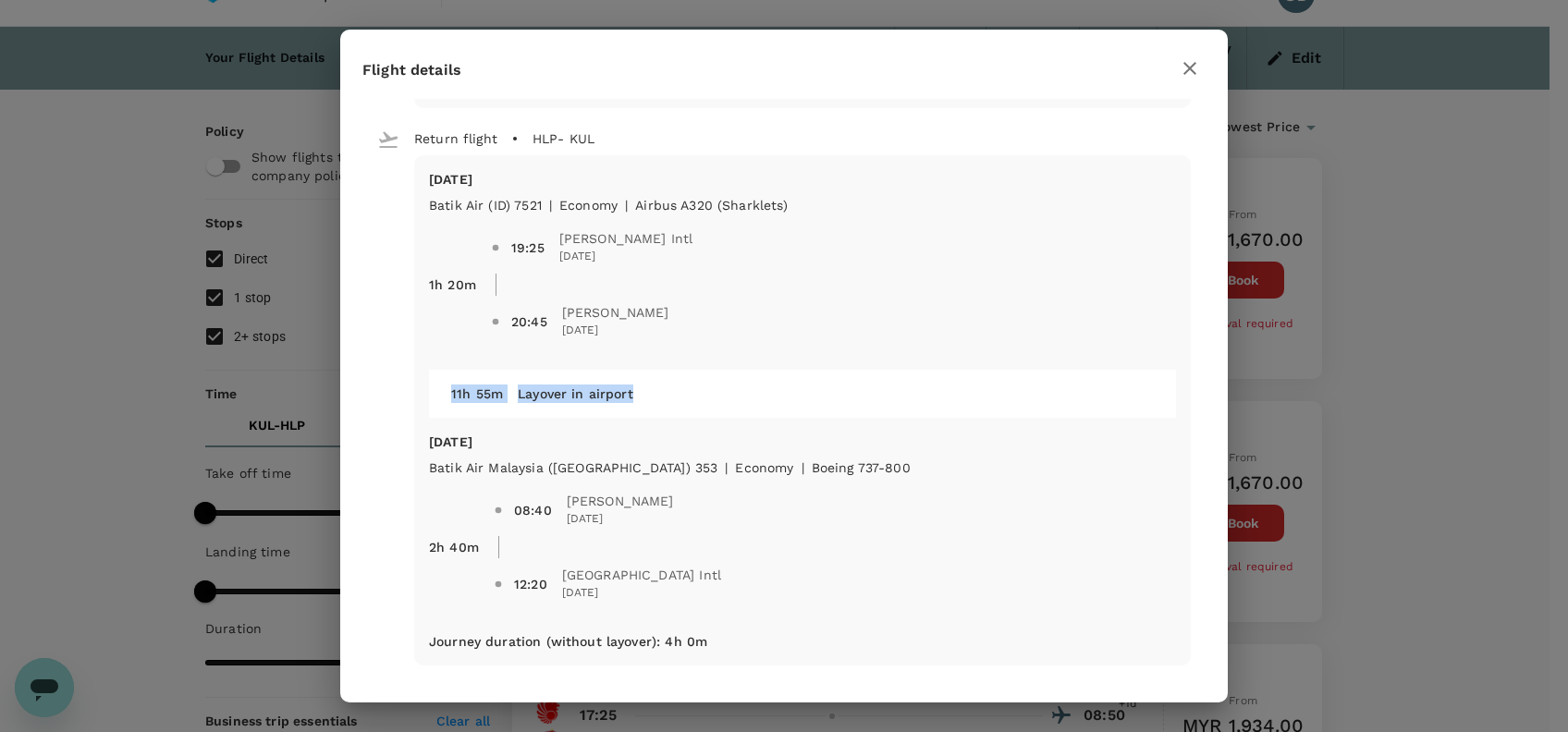 click 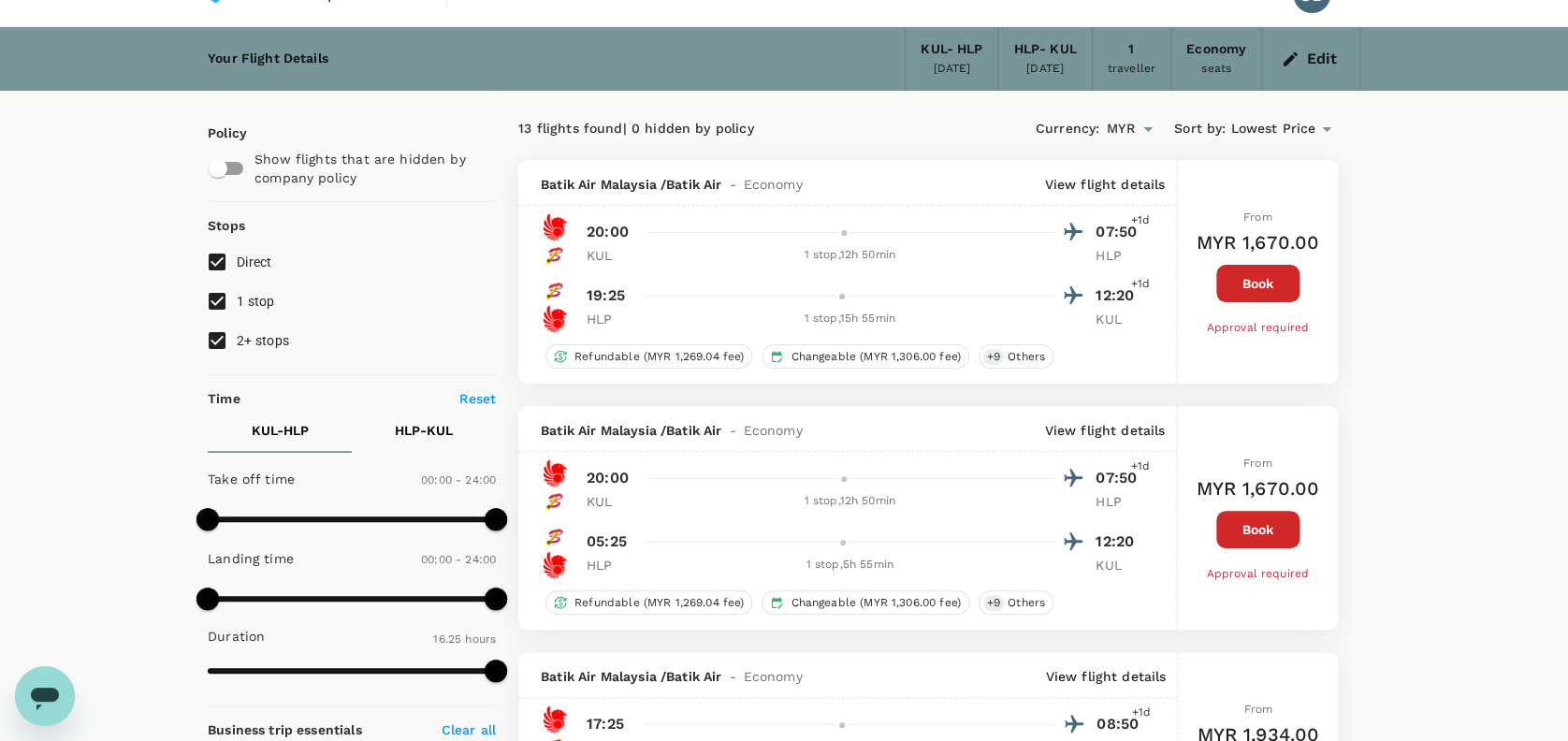 click on "View flight details" at bounding box center (1104, 184) 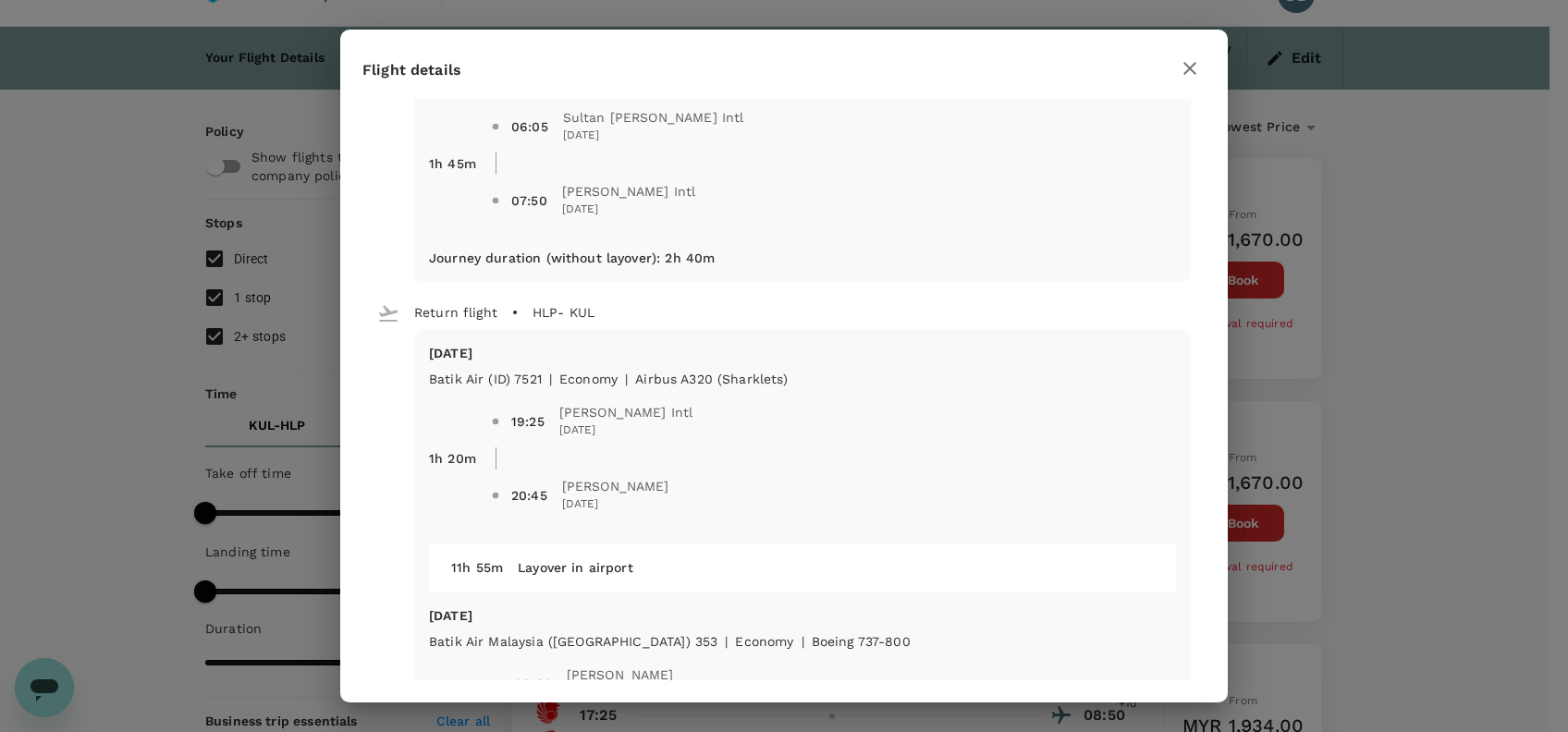 scroll, scrollTop: 63, scrollLeft: 0, axis: vertical 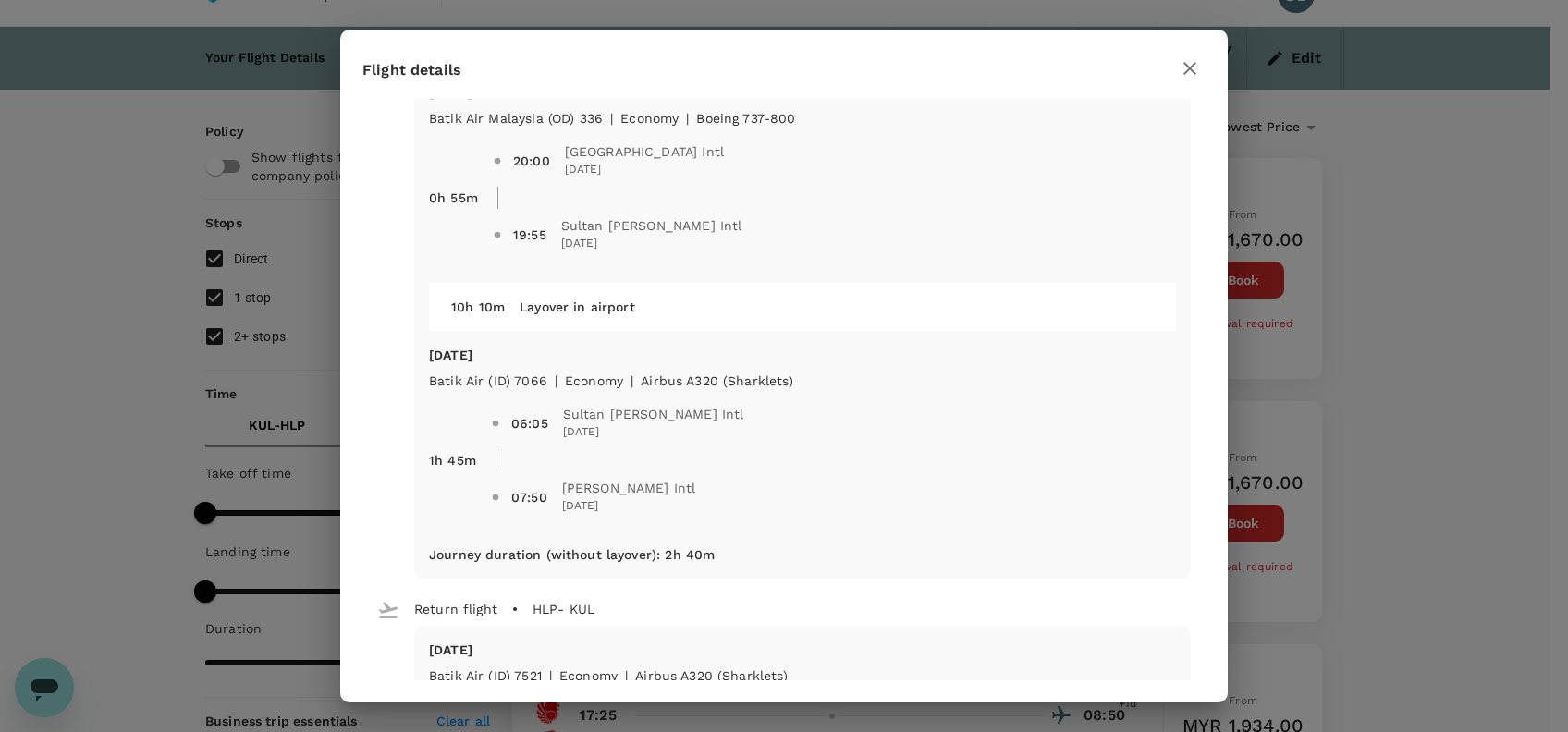 click on "Return flight HLP  -   [GEOGRAPHIC_DATA]" at bounding box center (777, 602) 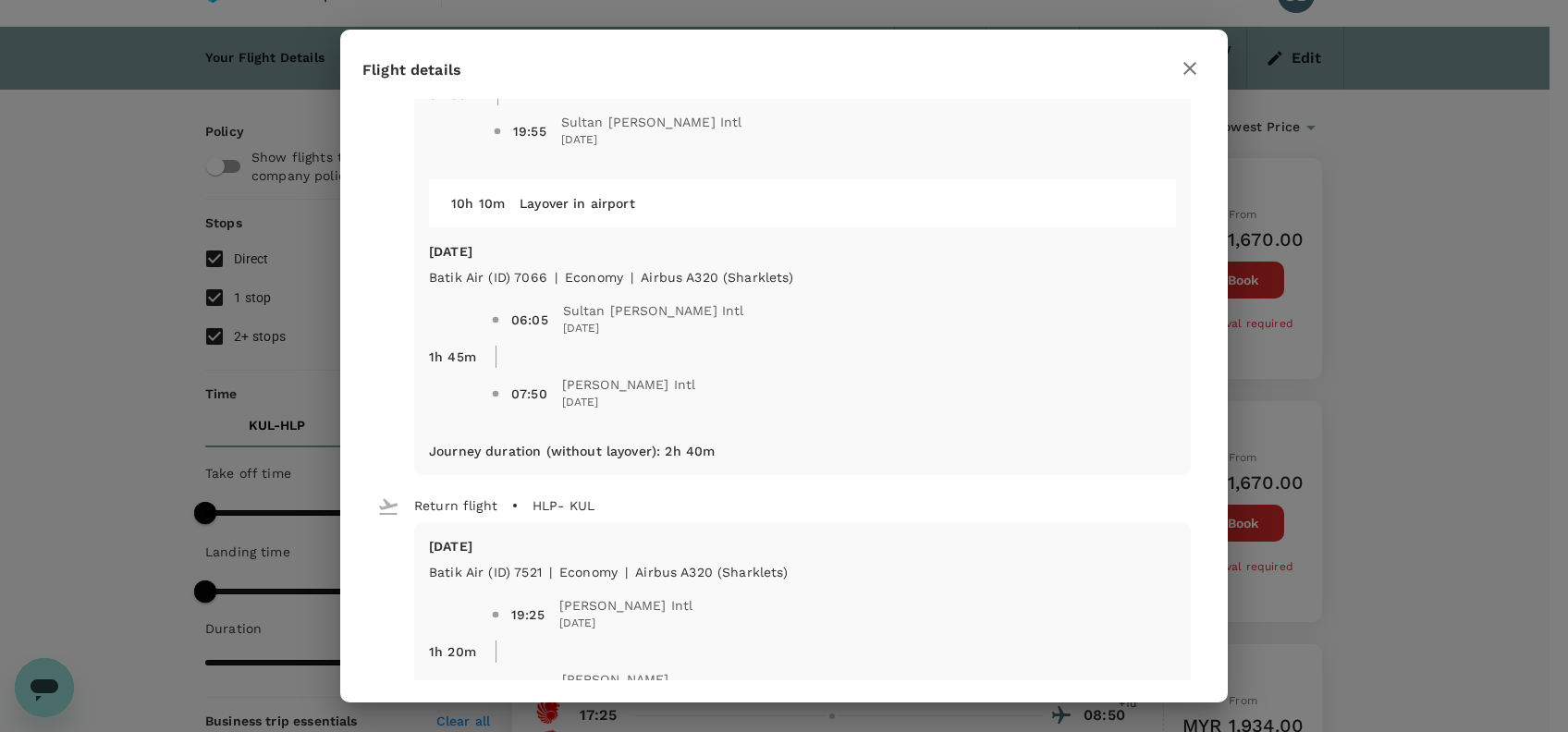 scroll, scrollTop: 140, scrollLeft: 0, axis: vertical 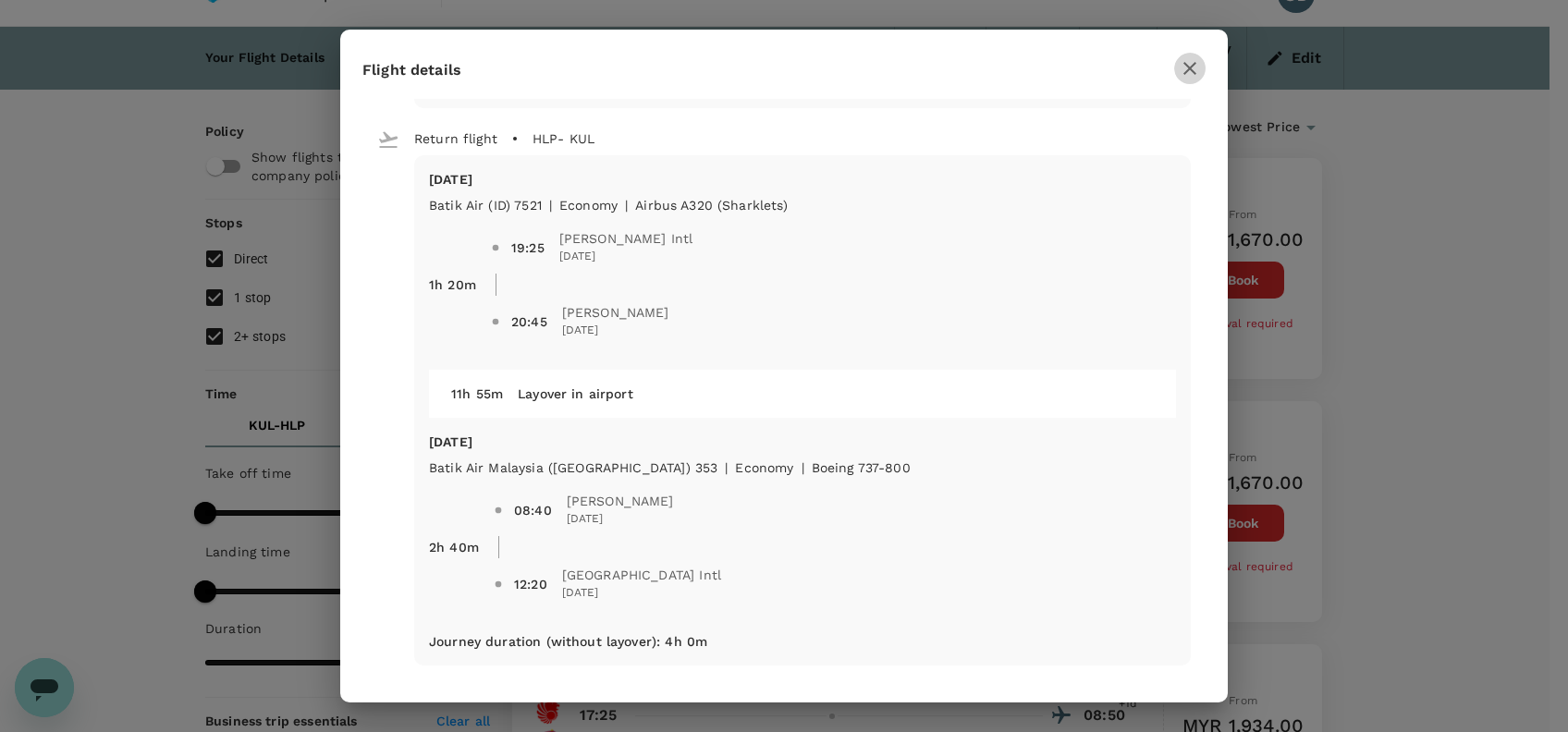 click 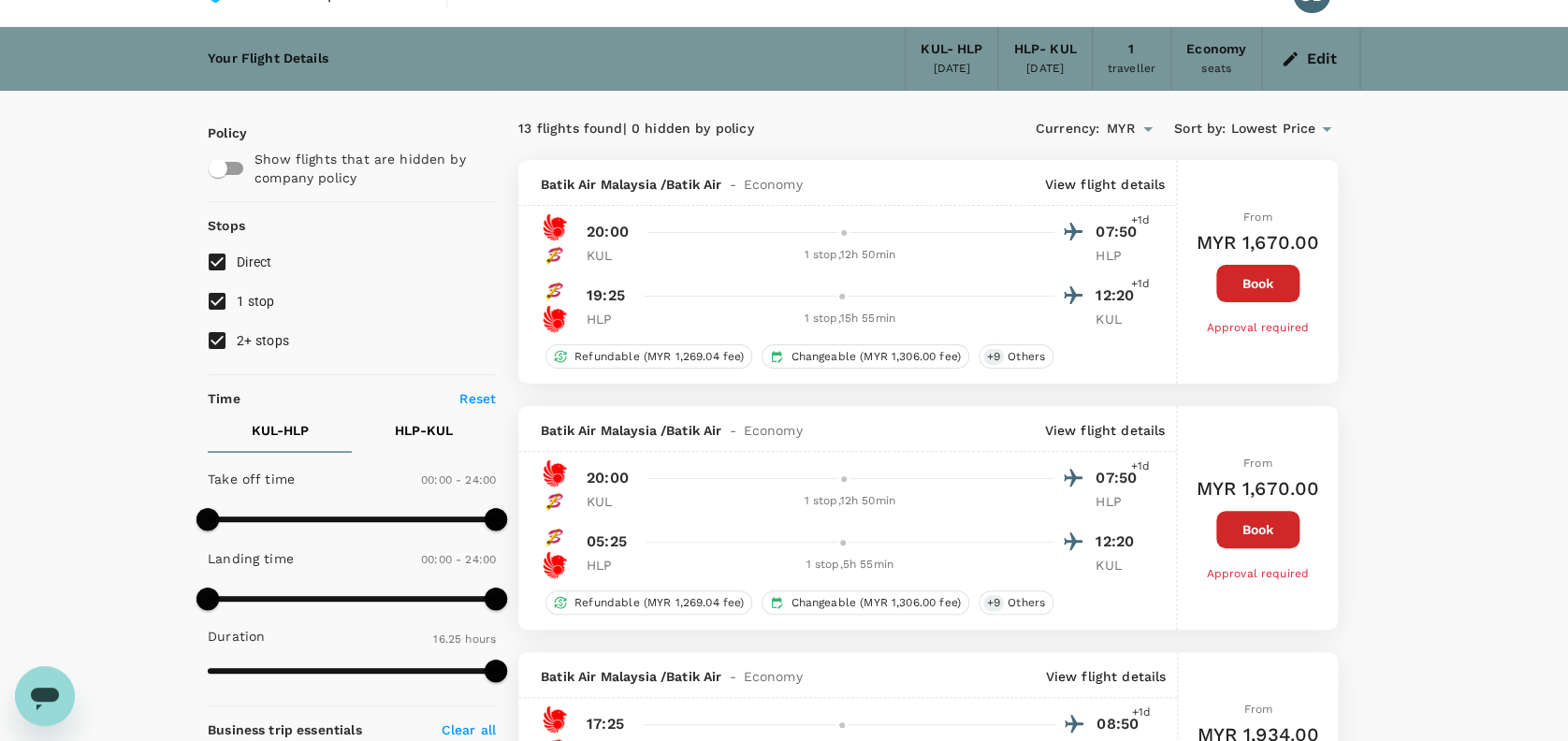 type on "x" 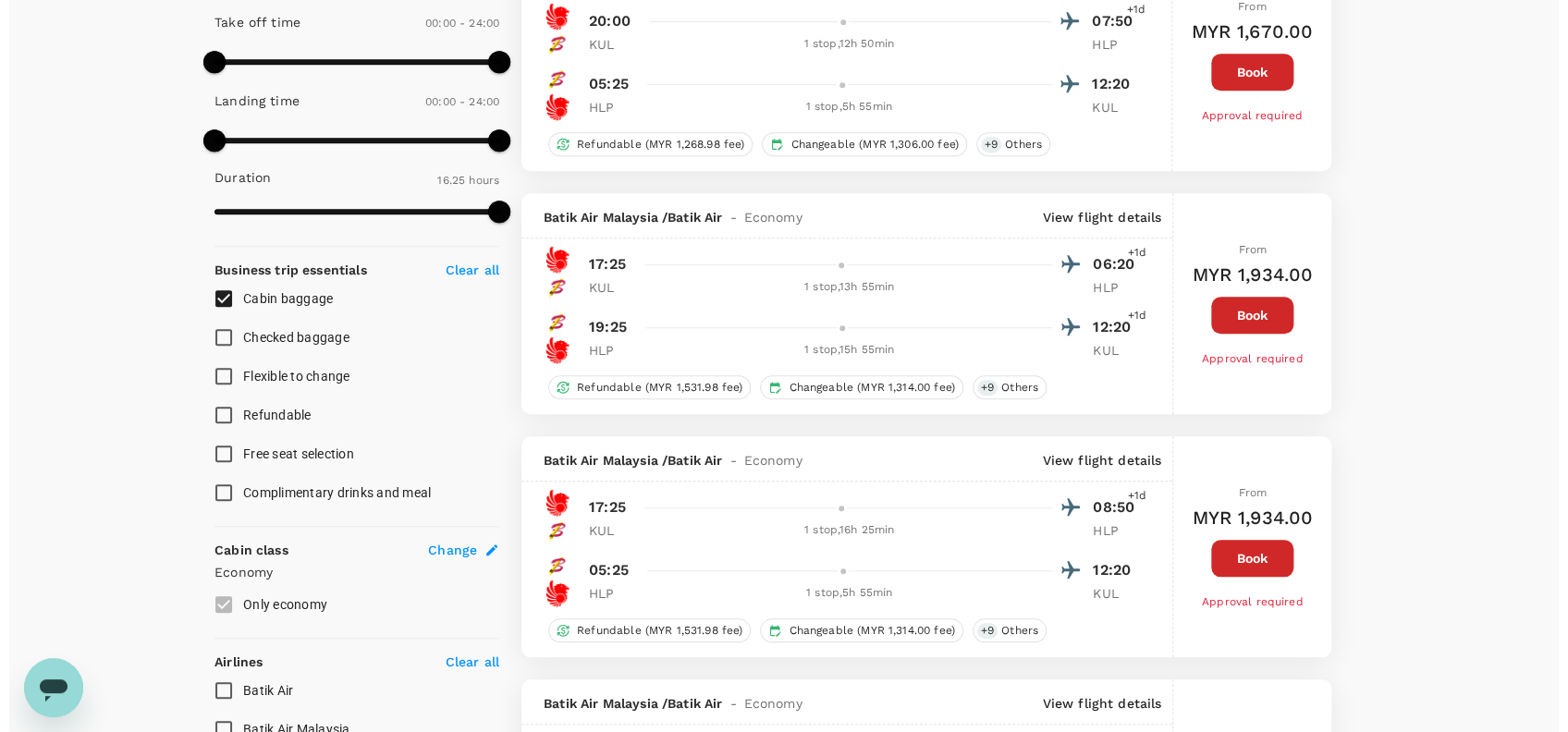 scroll, scrollTop: 37, scrollLeft: 0, axis: vertical 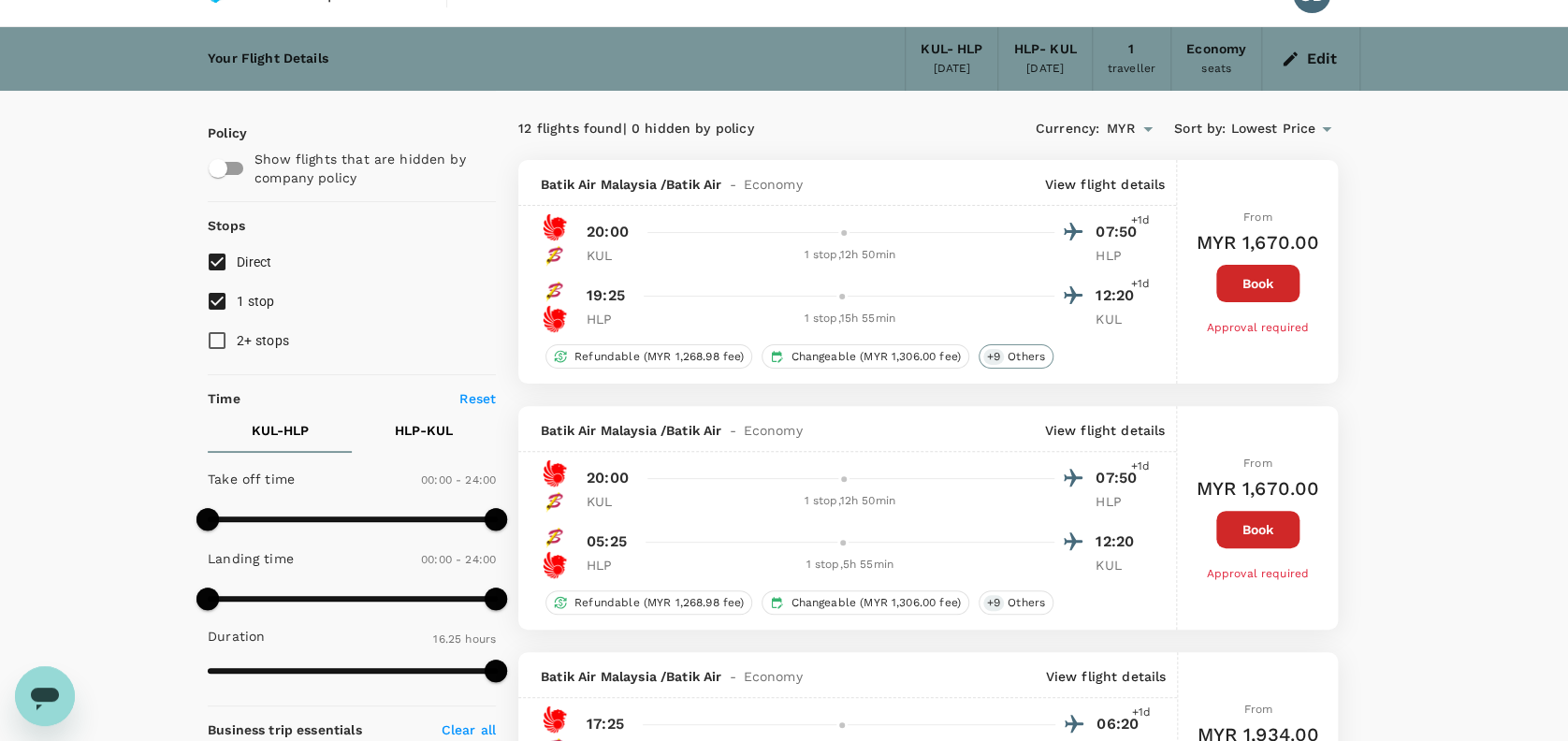 click on "Others" at bounding box center (1026, 356) 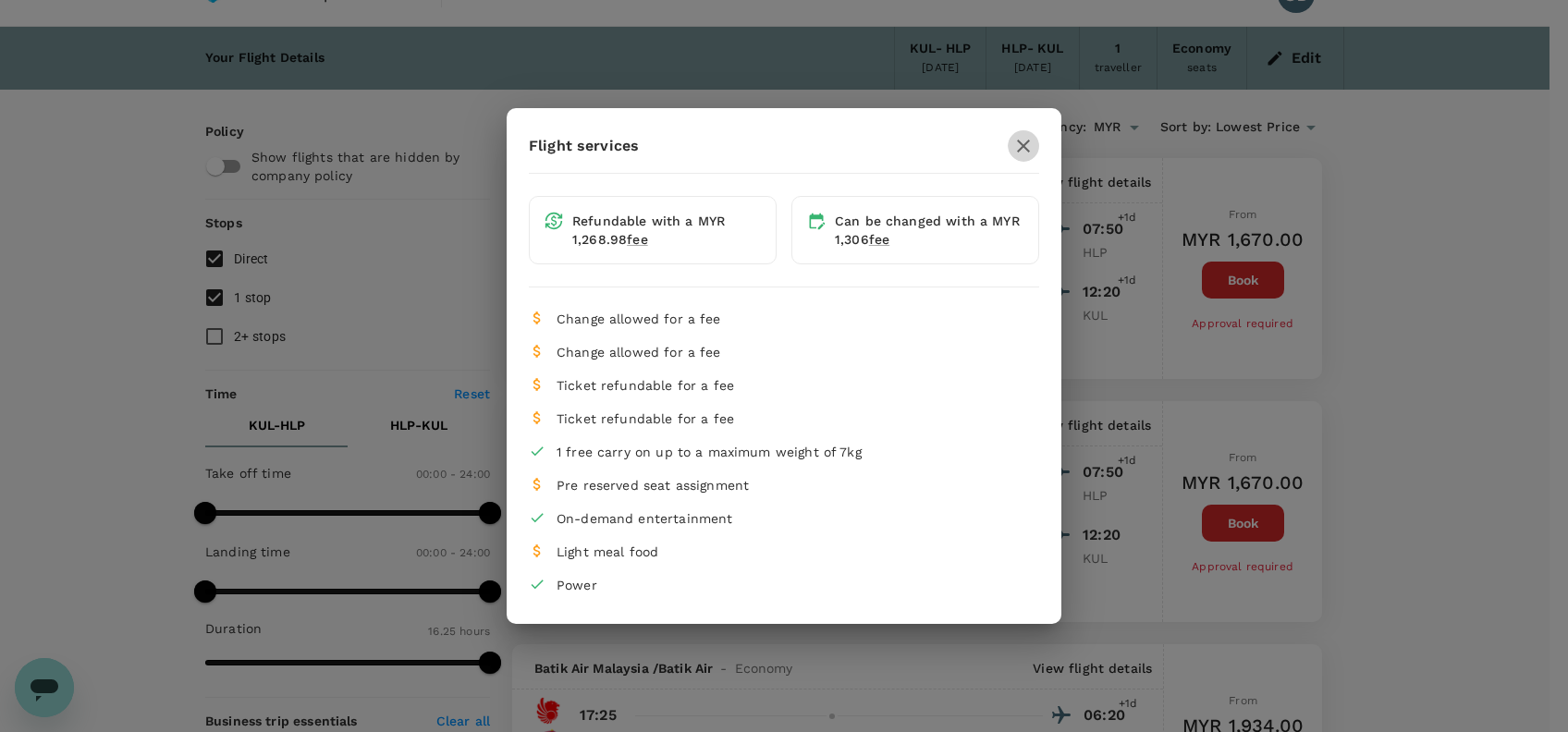 click 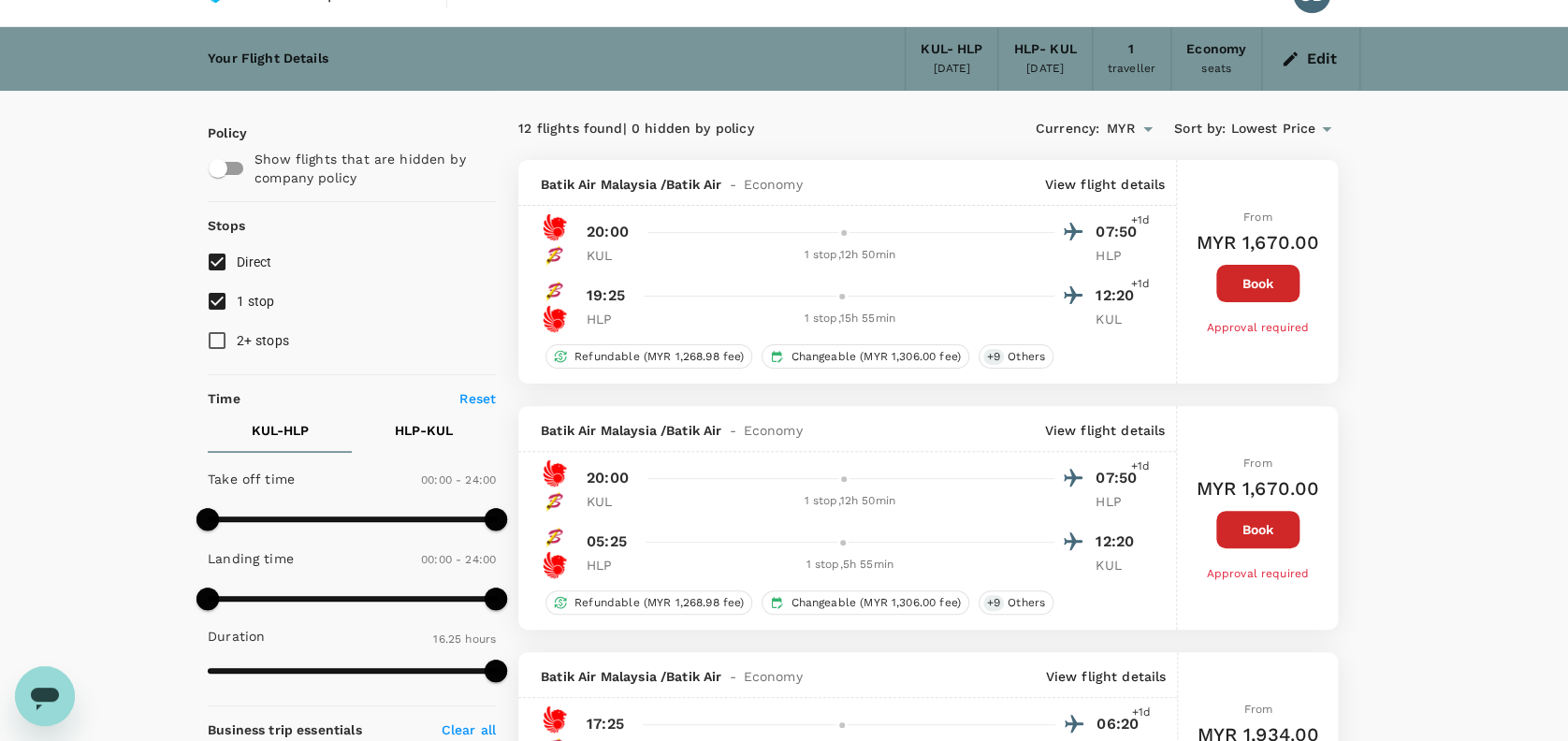 click on "Lowest Price" at bounding box center (1272, 129) 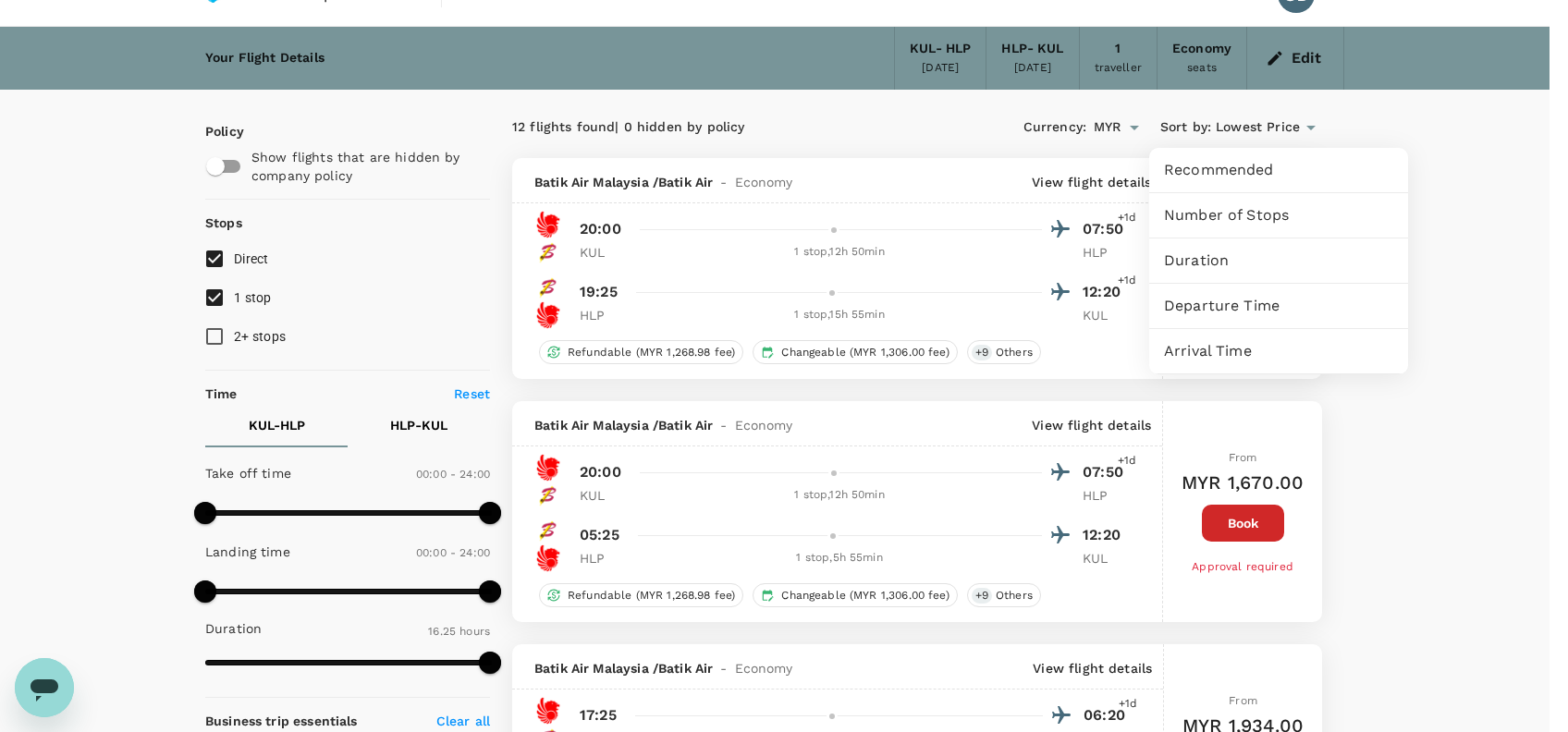click on "Recommended" at bounding box center (1279, 170) 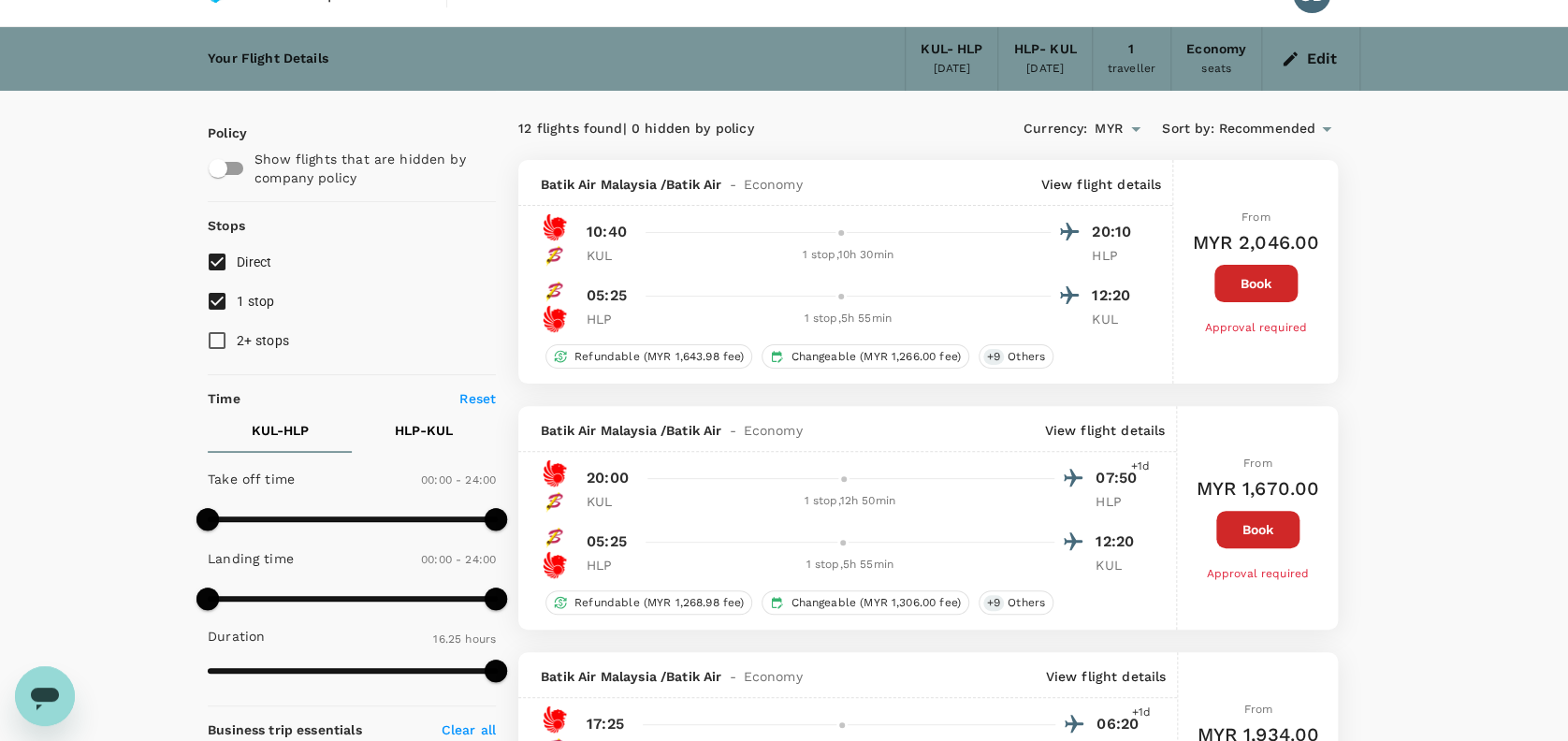 click on "View flight details" at bounding box center [1100, 184] 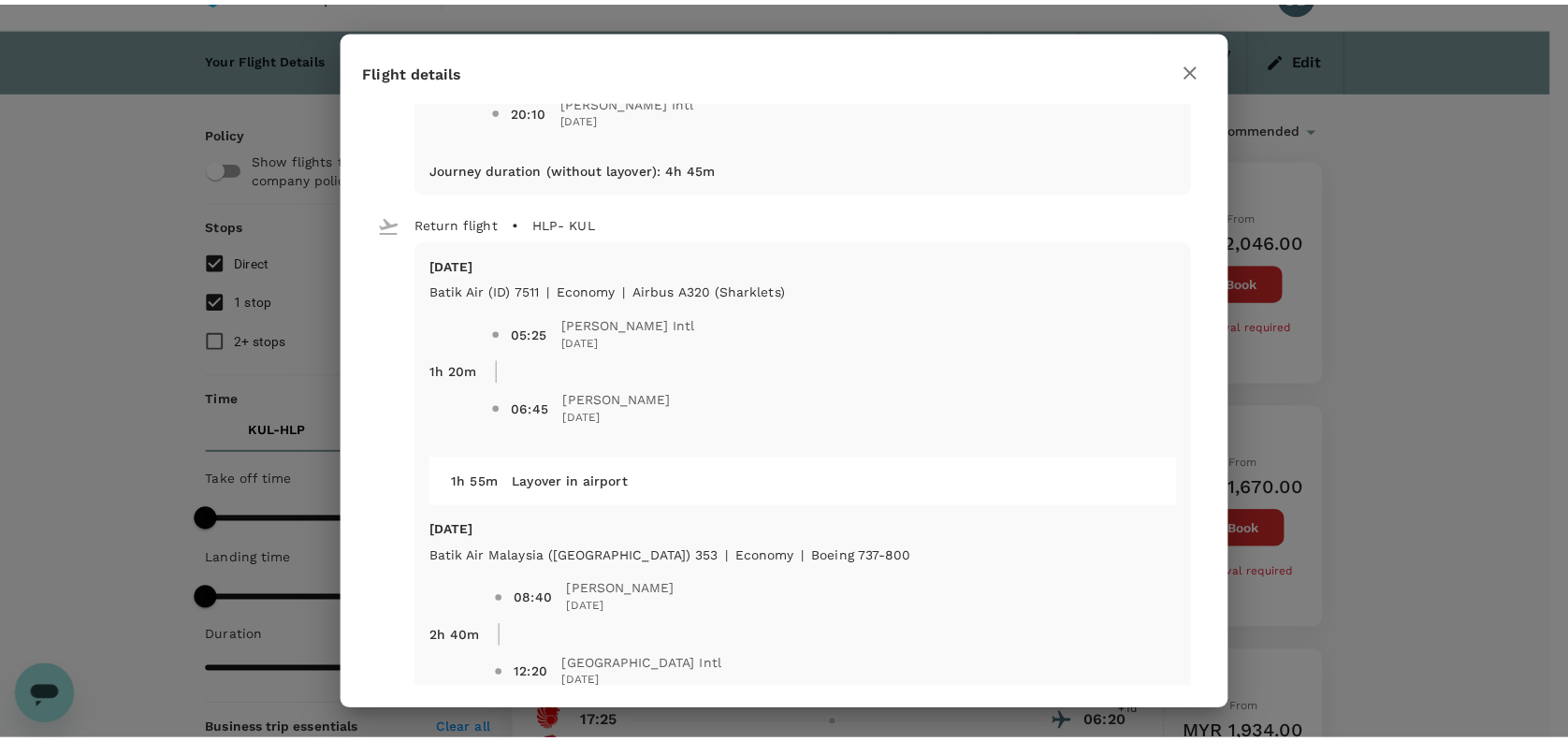 scroll, scrollTop: 0, scrollLeft: 0, axis: both 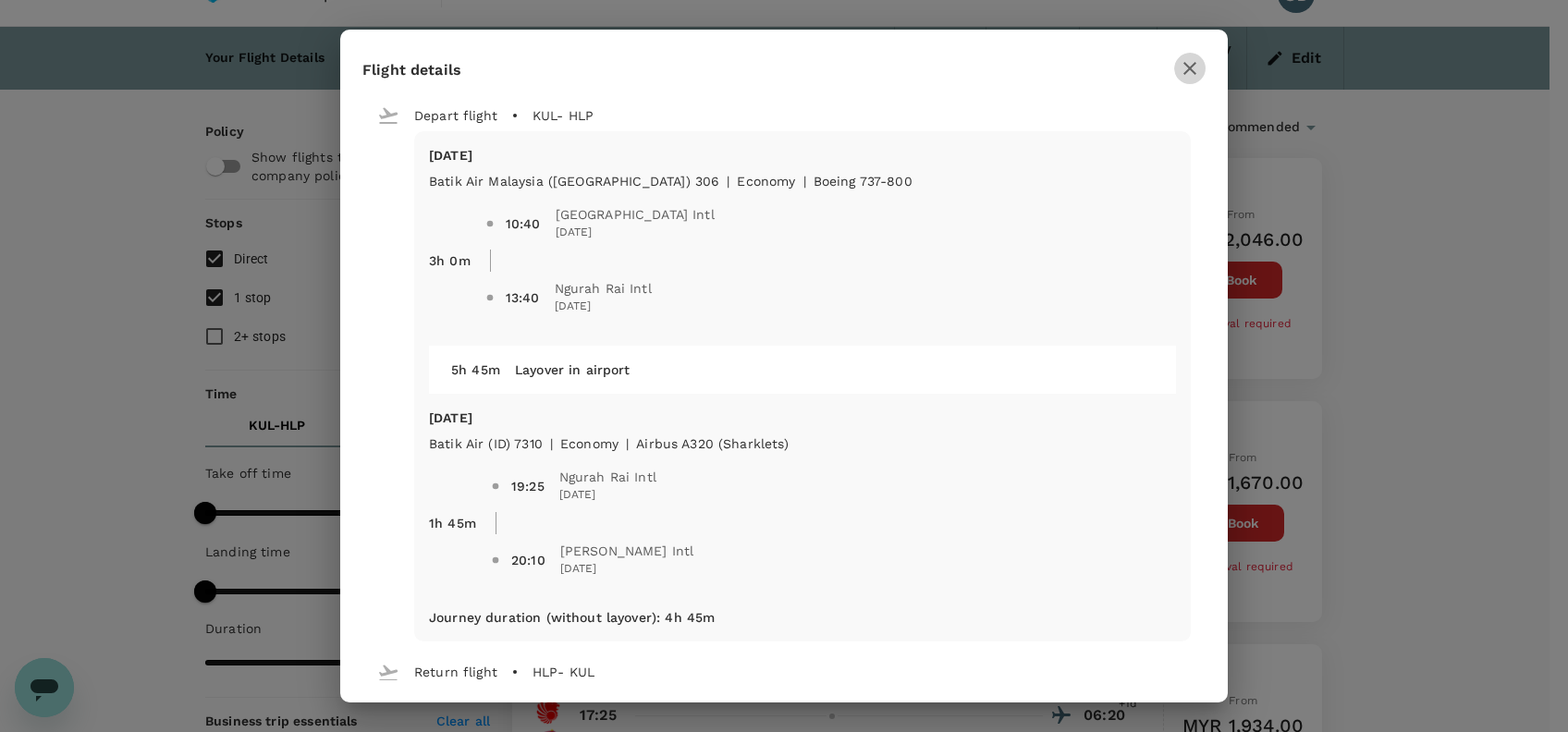 click 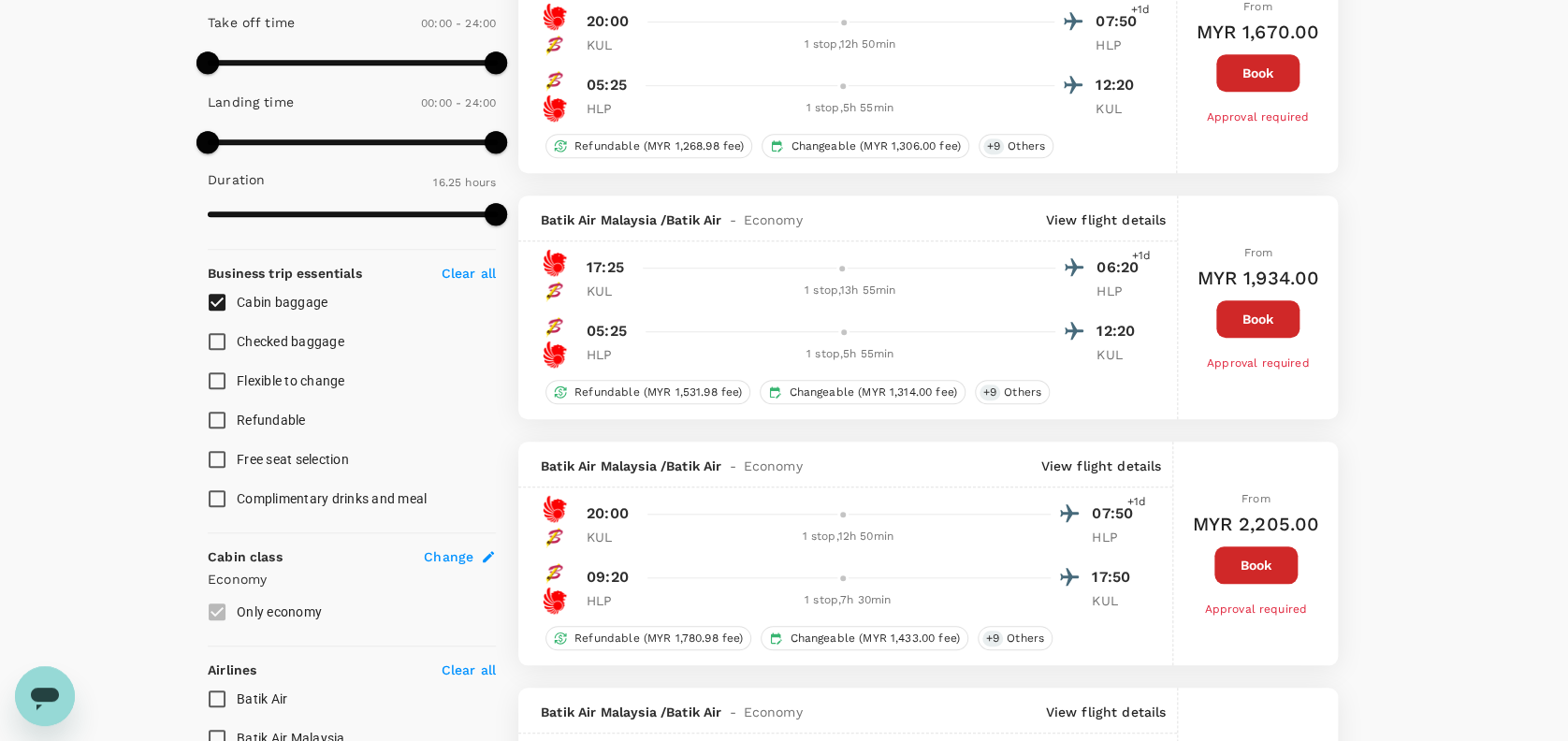 scroll, scrollTop: 37, scrollLeft: 0, axis: vertical 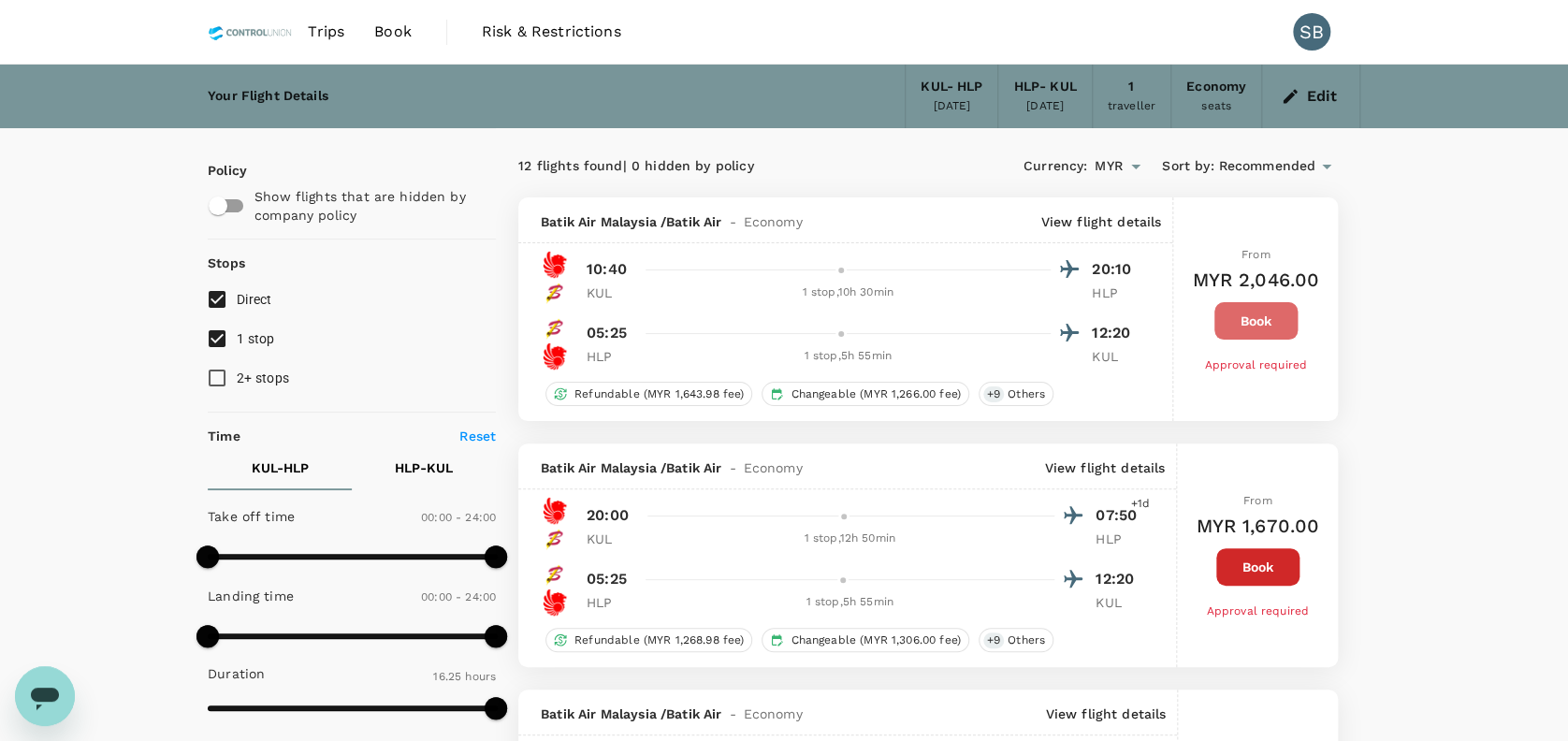 click on "Book" at bounding box center (1256, 321) 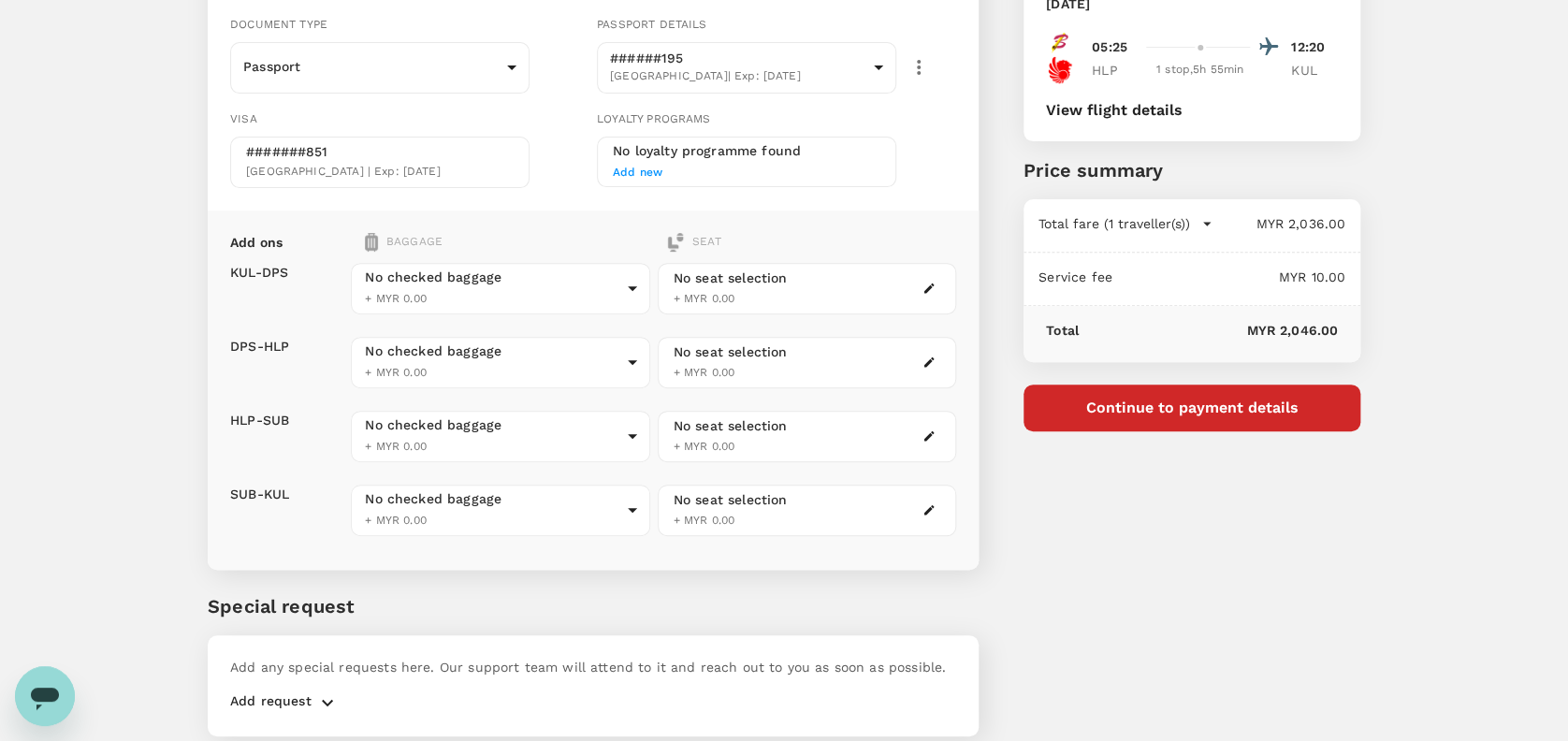 scroll, scrollTop: 301, scrollLeft: 0, axis: vertical 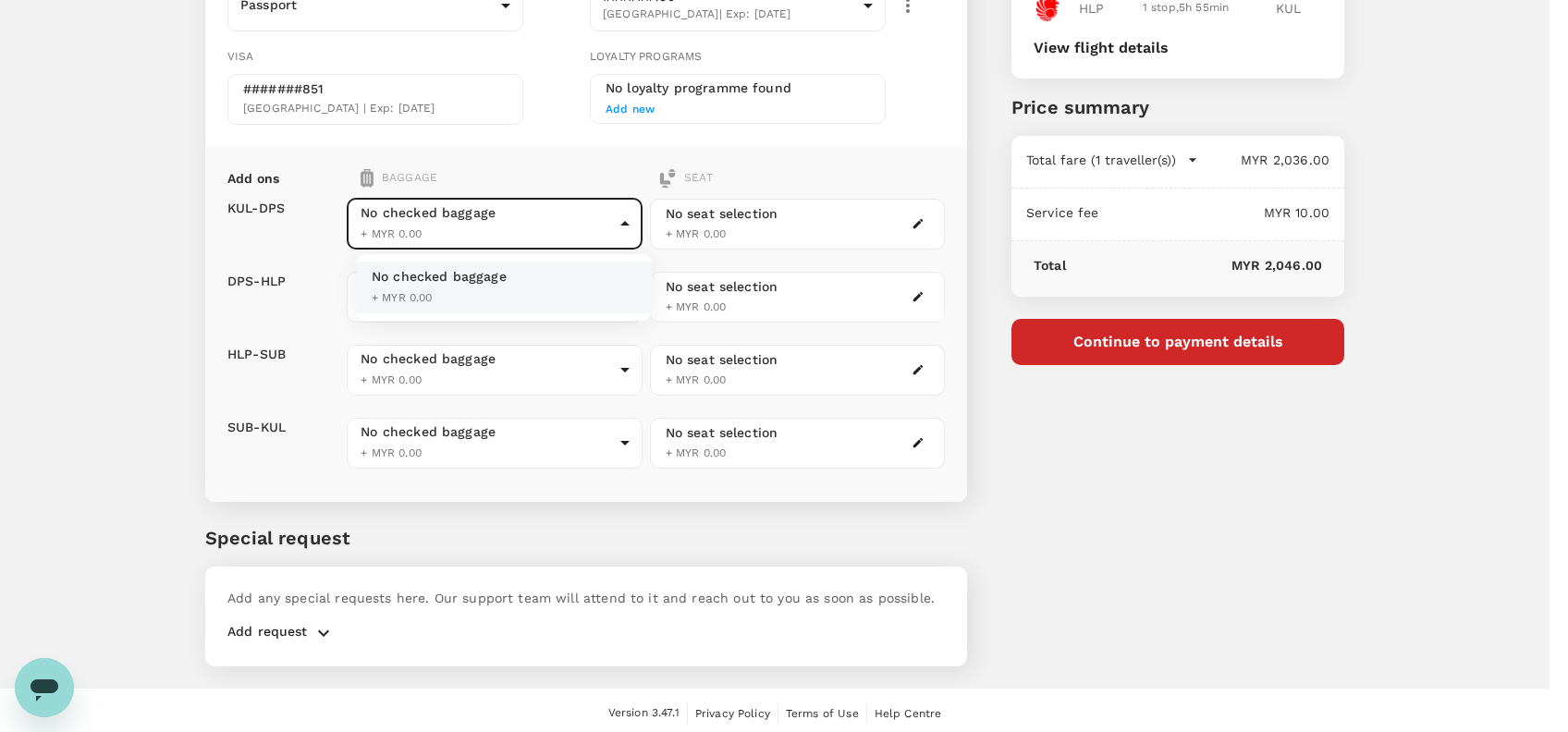 click on "Back to flight results Flight review Traveller(s) Traveller   1 : MB [PERSON_NAME] Your travel documents are complete Passport : Visa : Travel Document Document type Passport Passport ​ Passport details ######195 [GEOGRAPHIC_DATA]  | Exp:   [DATE] c2ab8cf8-a70c-4762-af7c-a0325cbbf7a0 ​ Visa #######851 [GEOGRAPHIC_DATA] | Exp: [DATE] Loyalty programs No loyalty programme found Add new Add ons Baggage Seat KUL  -  DPS DPS  -  HLP HLP  -  SUB SUB  -  KUL No checked baggage + MYR 0.00 ​ No checked baggage + MYR 0.00 ​ No checked baggage + MYR 0.00 ​ No checked baggage + MYR 0.00 ​ No seat selection + MYR 0.00 No seat selection + MYR 0.00 No seat selection + MYR 0.00 No seat selection + MYR 0.00 Special request Add any special requests here. Our support team will attend to it and reach out to you as soon as possible. Add request You've selected [DATE] 10:40 20:10 KUL 1 stop ,  10h 30min HLP [DATE] 05:25 12:20 HLP 1 stop ,  5h 55min KUL View flight details Air fare" at bounding box center (784, 220) 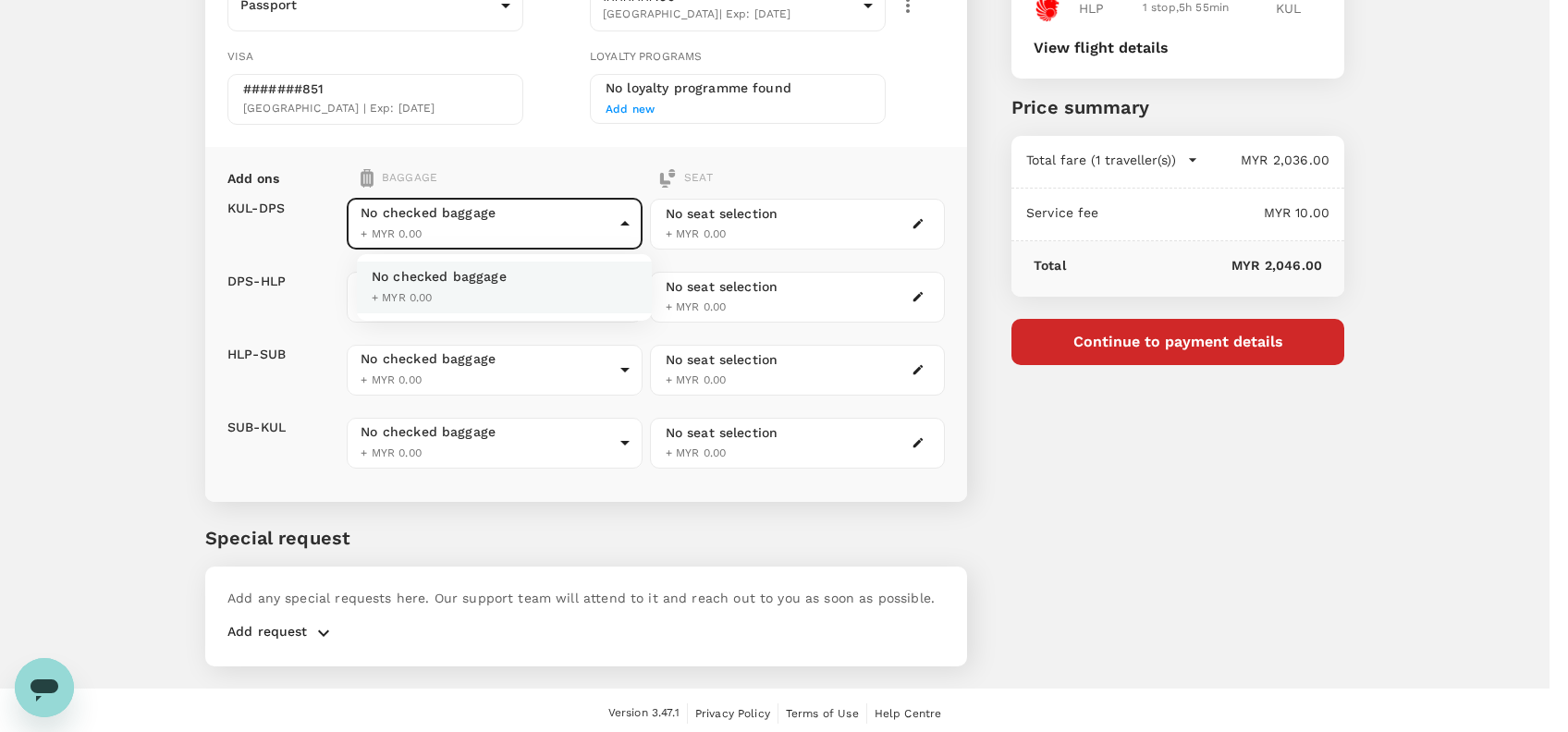 click at bounding box center [784, 366] 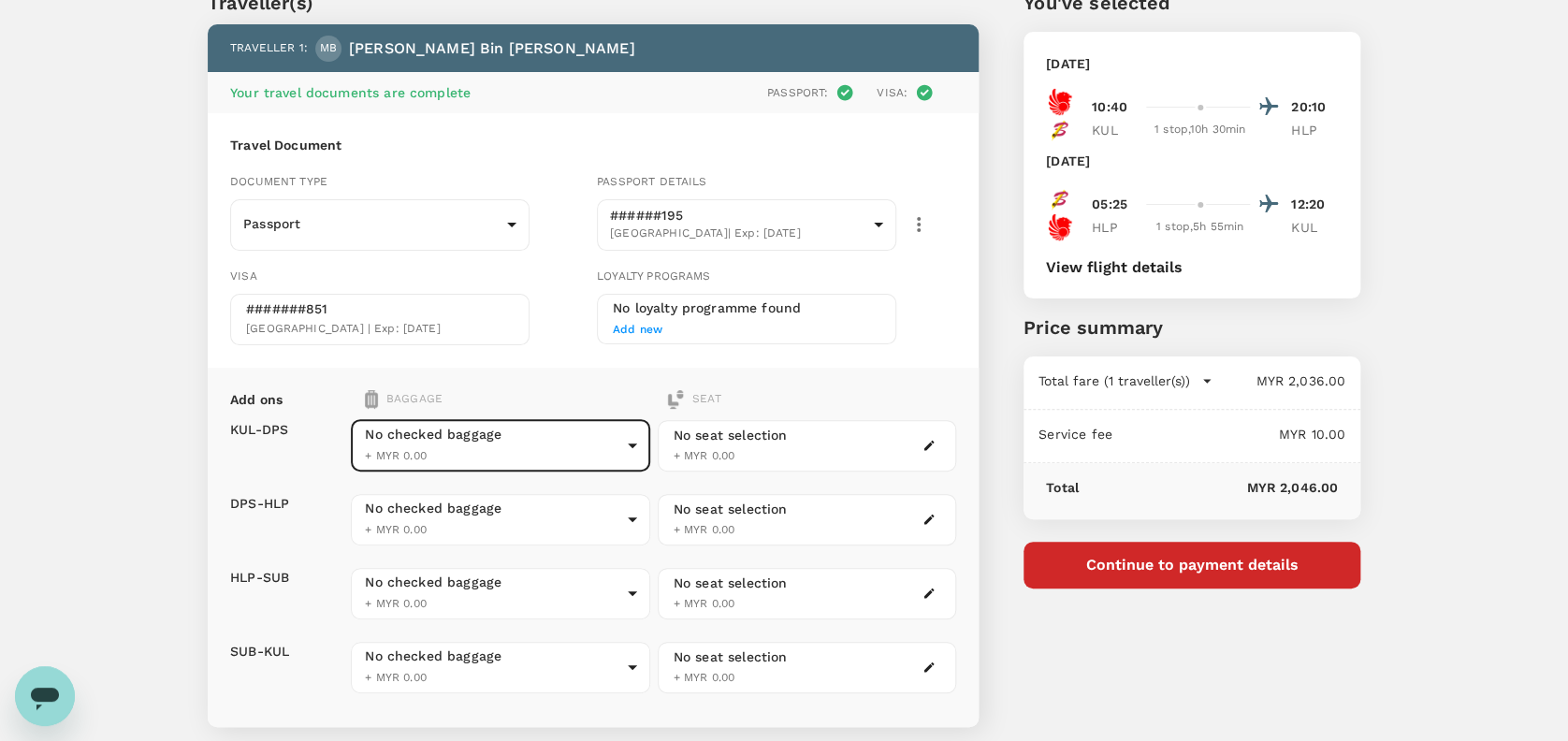 scroll, scrollTop: 0, scrollLeft: 0, axis: both 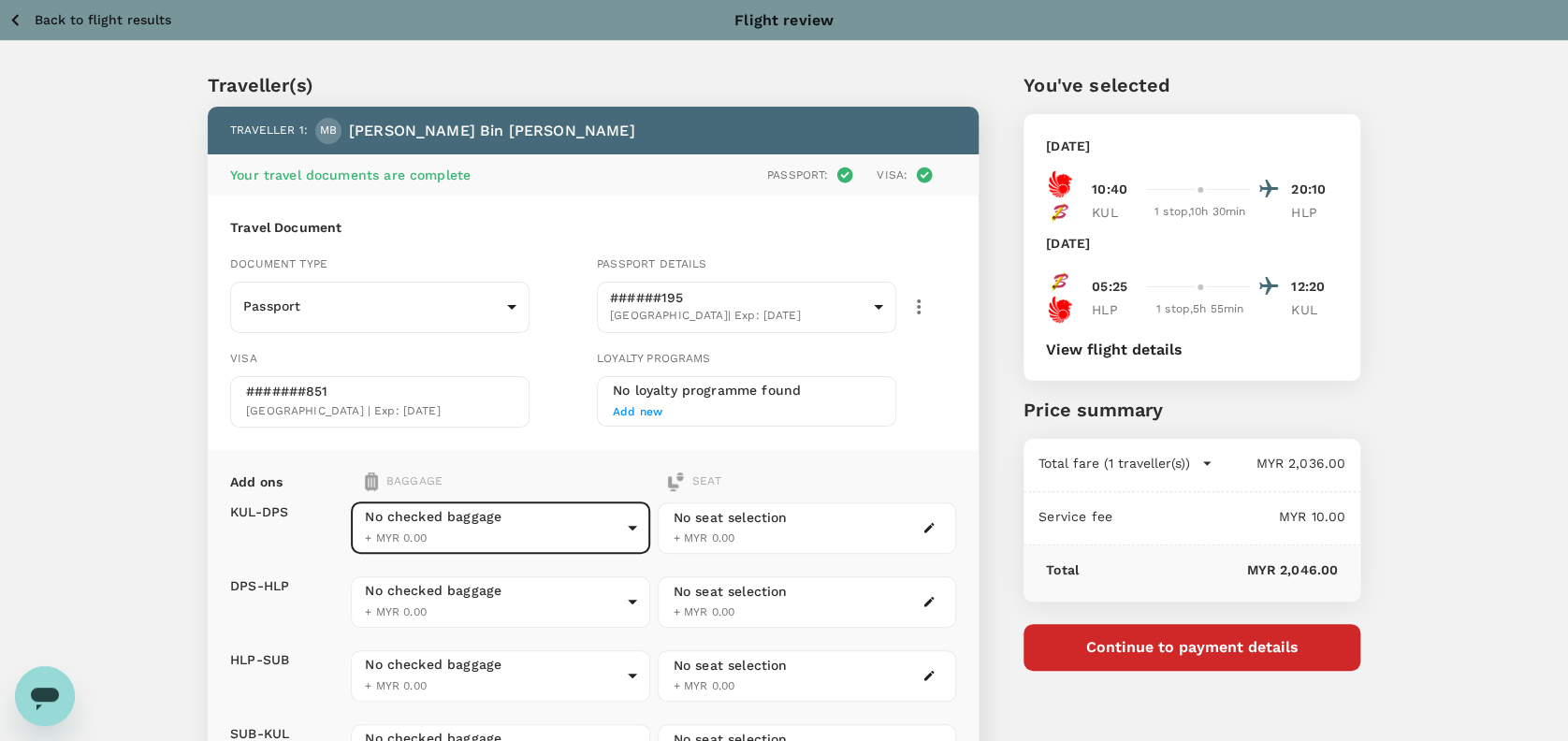 click on "Back to flight results" at bounding box center (103, 20) 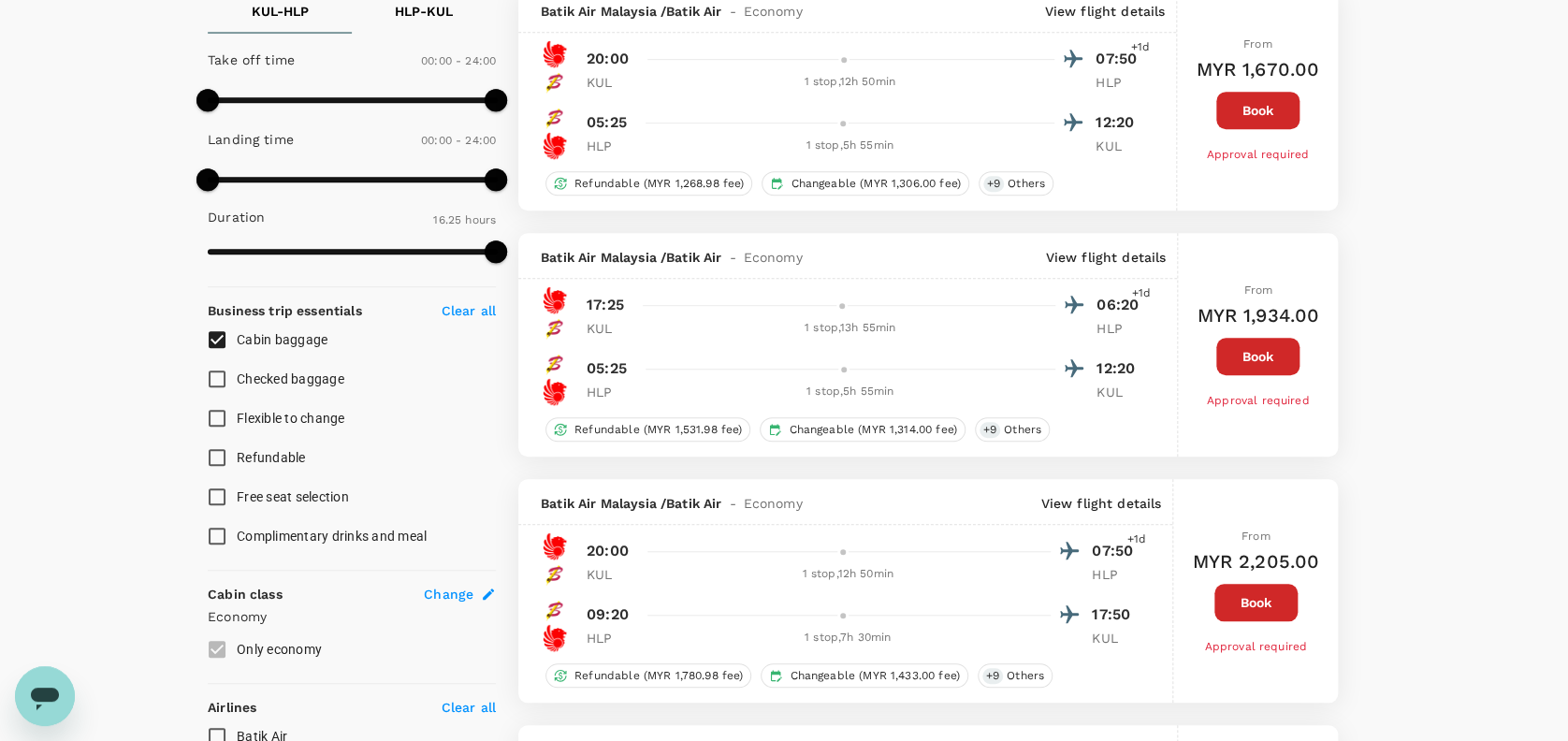 scroll, scrollTop: 0, scrollLeft: 0, axis: both 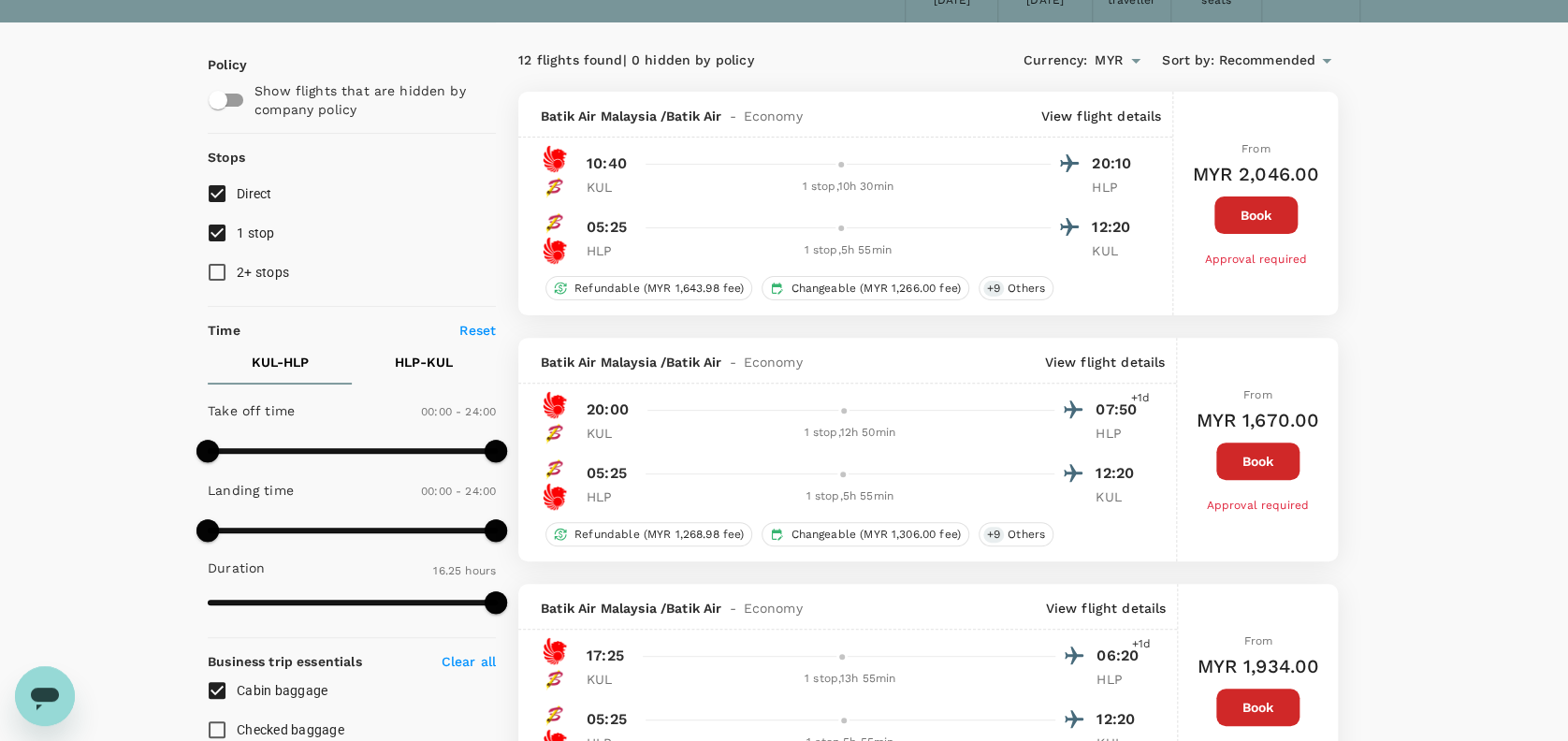 click on "Batik Air Malaysia  /   Batik Air     - Economy   View flight details" at bounding box center [845, 114] 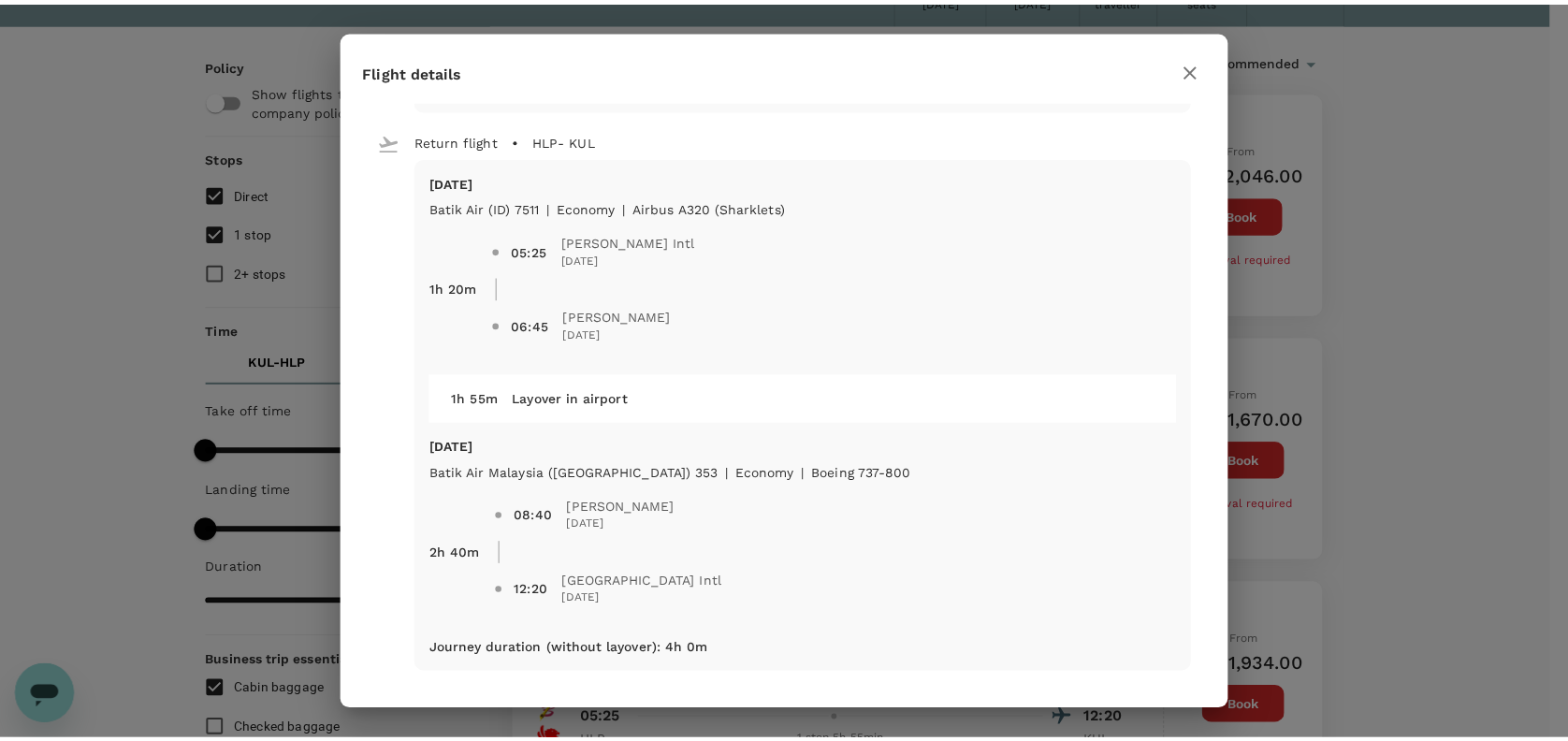scroll, scrollTop: 0, scrollLeft: 0, axis: both 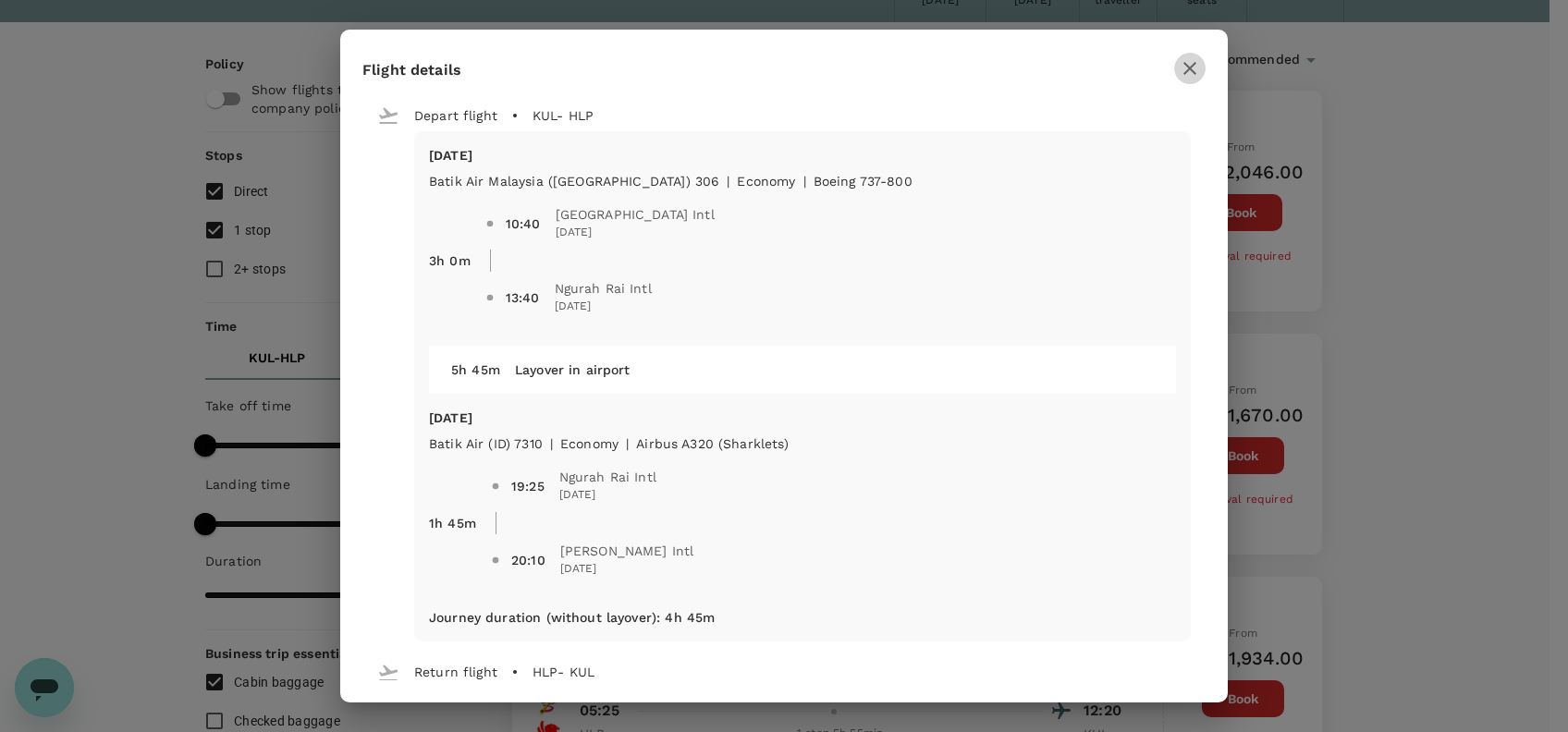 click 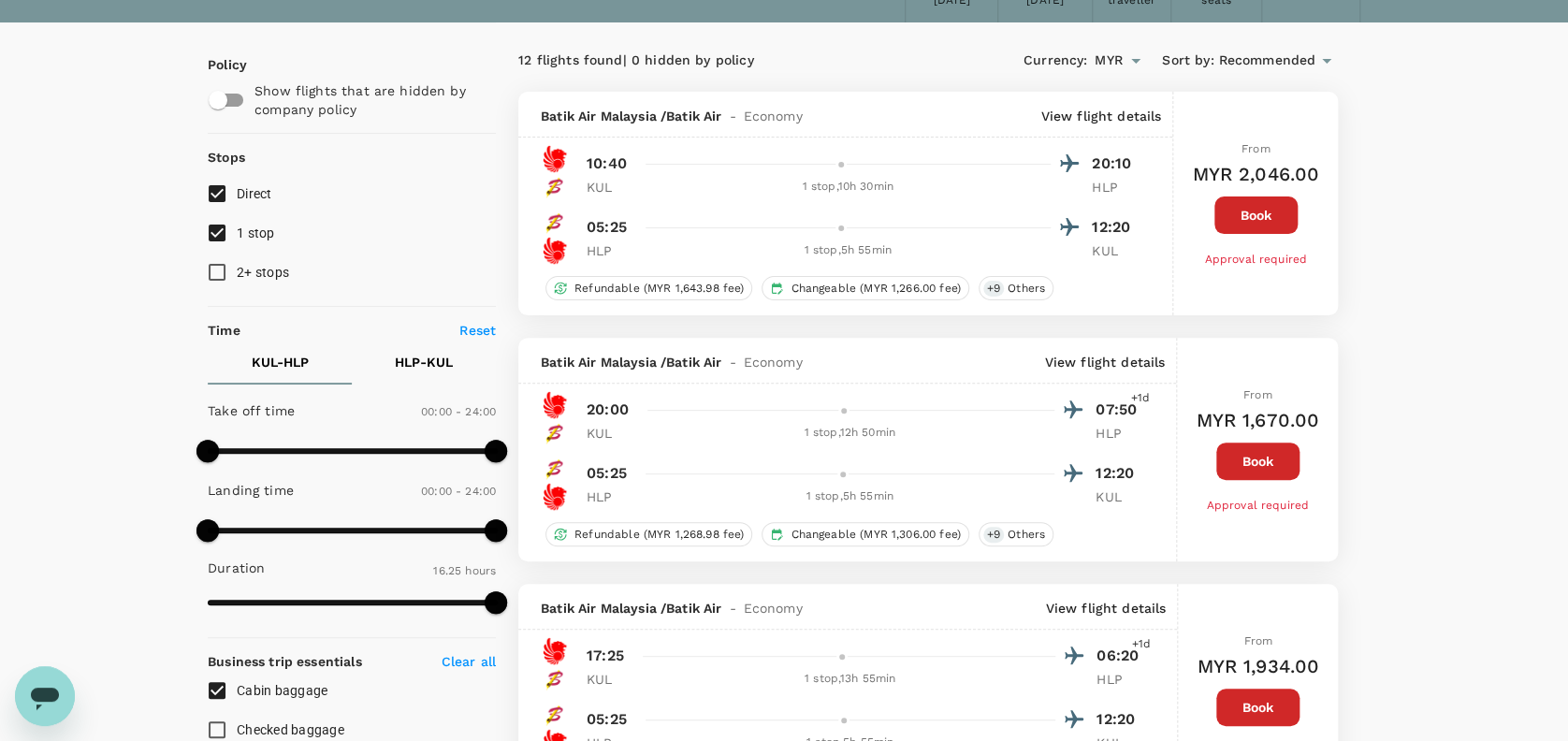 click on "Your Flight Details KUL  -   HLP [DATE] HLP  -   KUL [DATE] 1 traveller Economy seats Edit Policy Show flights that are hidden by company policy Stops Direct 1 stop 2+ stops Time Reset KUL - HLP HLP - KUL Take off time 00:00 - 24:00 Landing time 00:00 - 24:00 Duration 16.25 hours Take off time 00:00 - 24:00 Landing time 00:00 - 24:00 Duration 15.55 hours Business trip essentials Clear all Cabin baggage Checked baggage Flexible to change Refundable Free seat selection Complimentary drinks and meal Cabin class Change Economy Only economy Airlines Clear all Batik Air Batik Air Malaysia Other Exclude code share flights 12   flights found  |   0   hidden by policy Currency :  MYR Sort by :  Recommended Batik Air Malaysia  /   Batik Air     - Economy   View flight details 10:40 20:10 KUL 1 stop ,  10h 30min HLP 05:25 12:20 HLP 1 stop ,  5h 55min KUL Refundable (MYR 1,643.98 fee) Changeable (MYR 1,266.00 fee) + 9 Others From MYR 2,046.00 Book Approval required Batik Air Malaysia  /   Batik Air     -   +1d" at bounding box center (784, 1656) 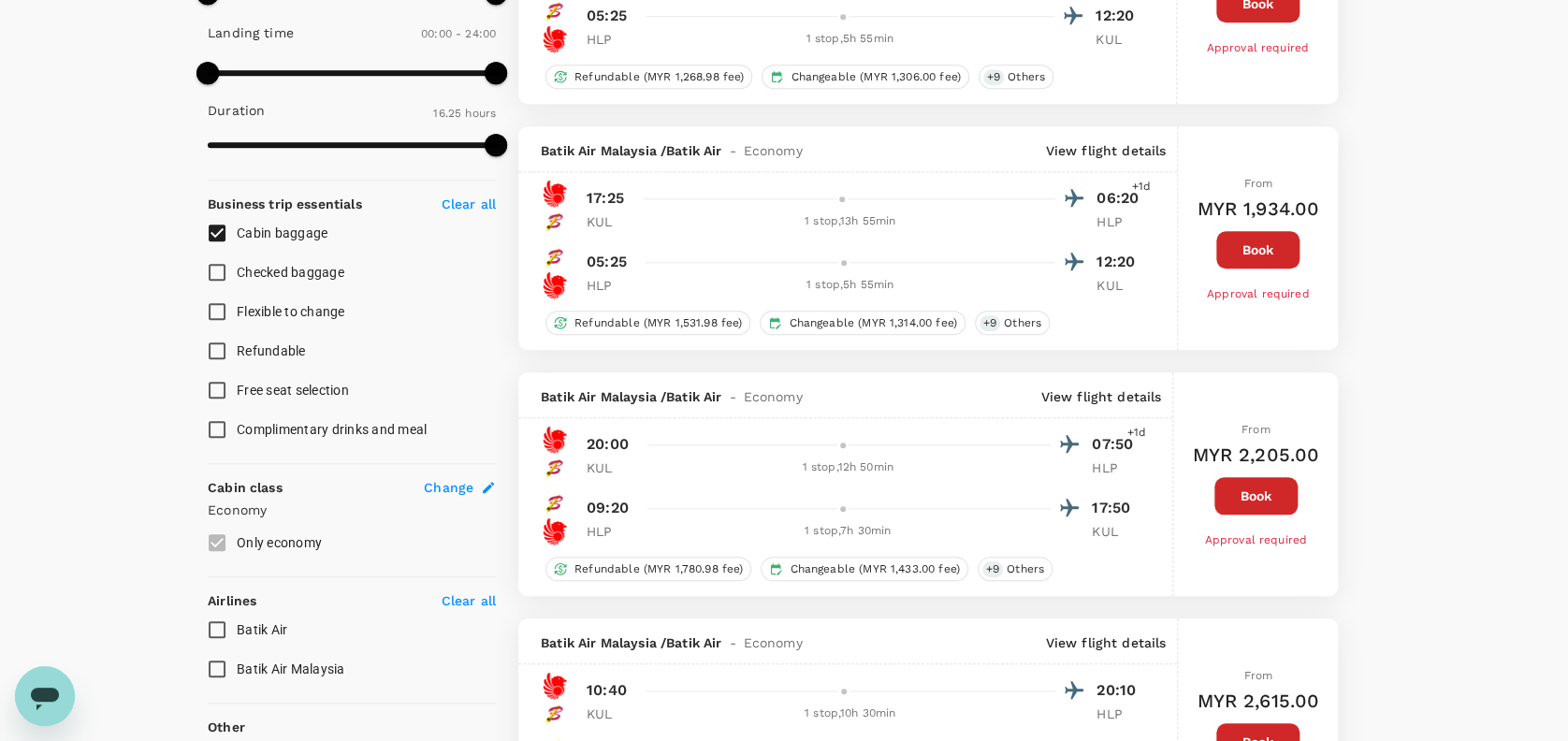 scroll, scrollTop: 106, scrollLeft: 0, axis: vertical 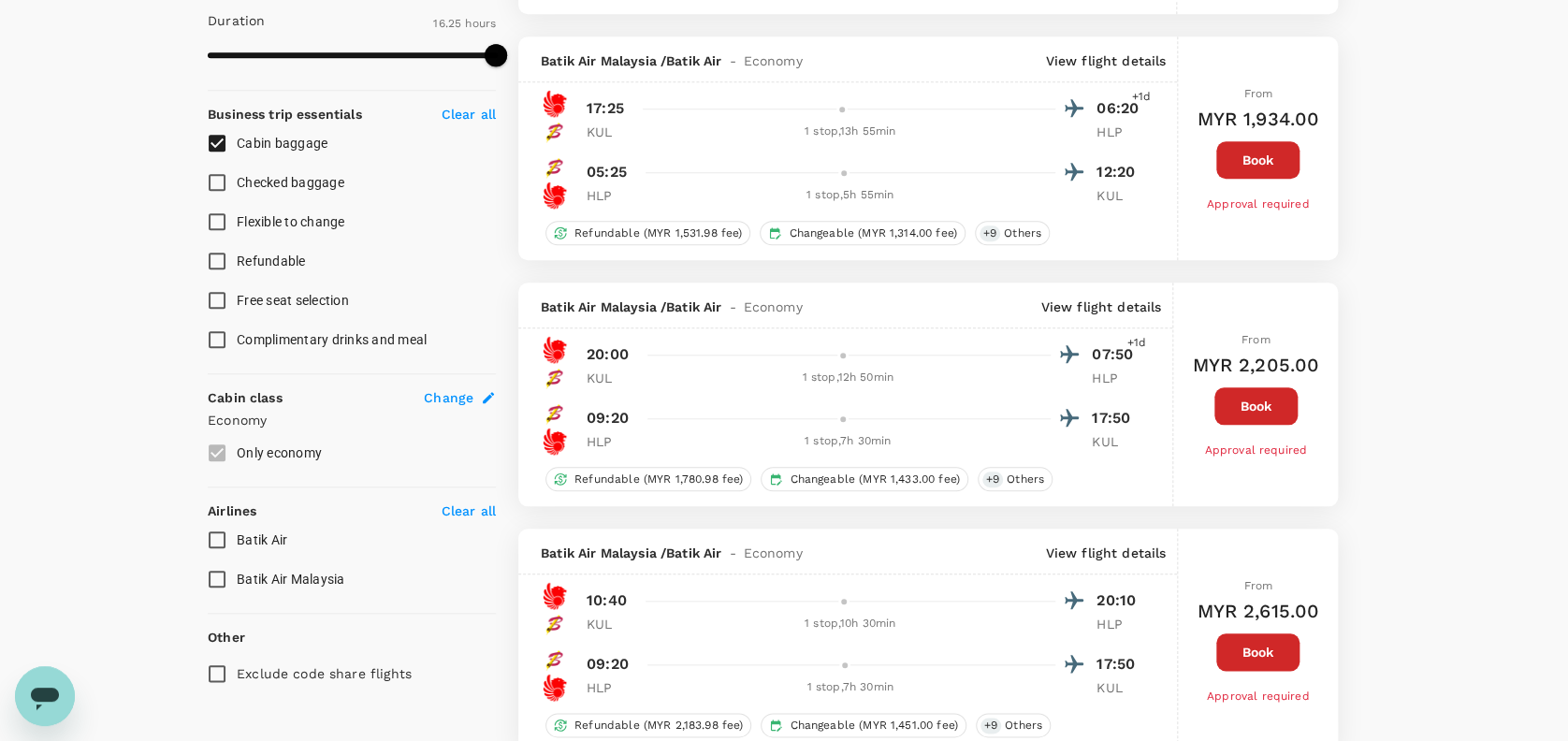 click on "View flight details" at bounding box center (1105, 61) 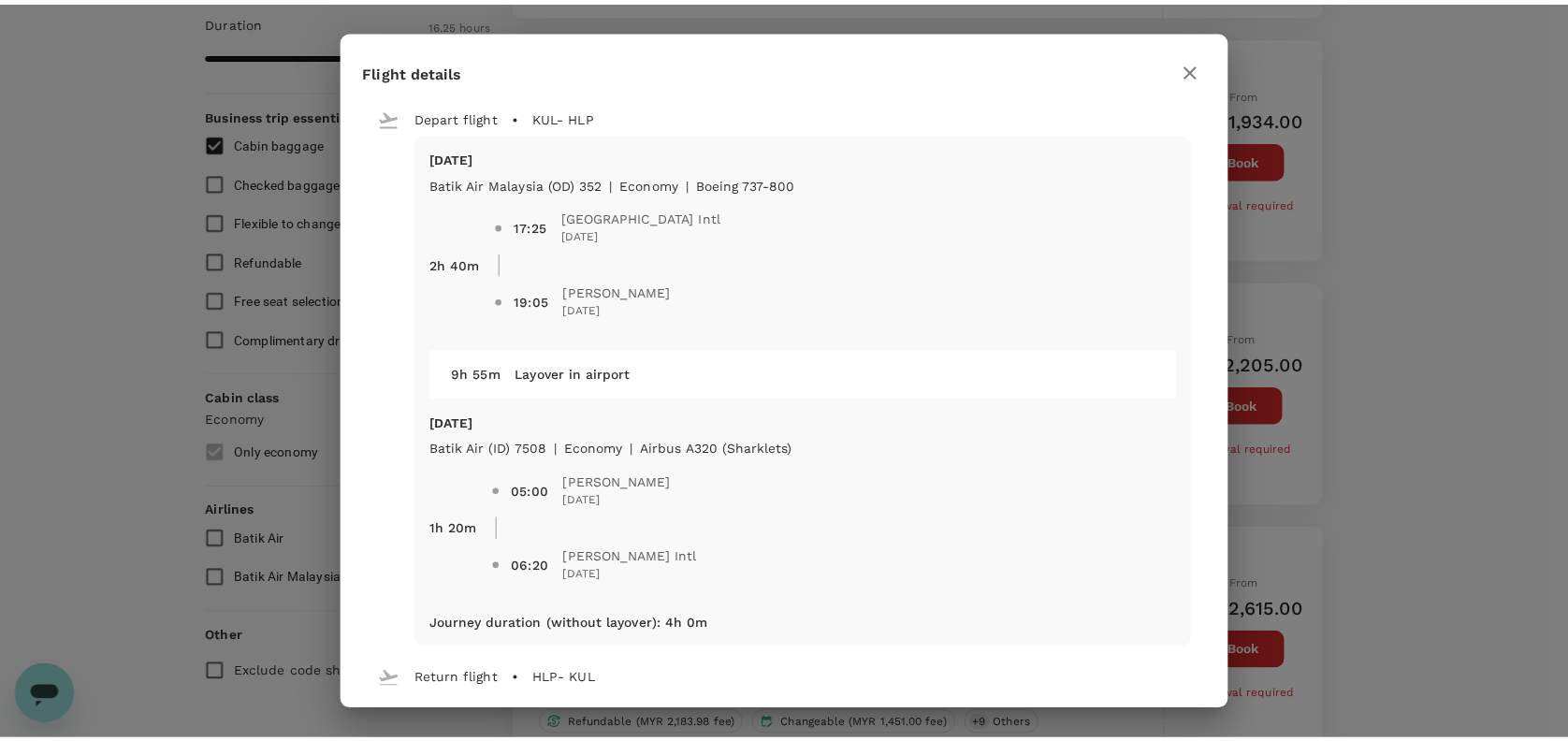 scroll, scrollTop: 457, scrollLeft: 0, axis: vertical 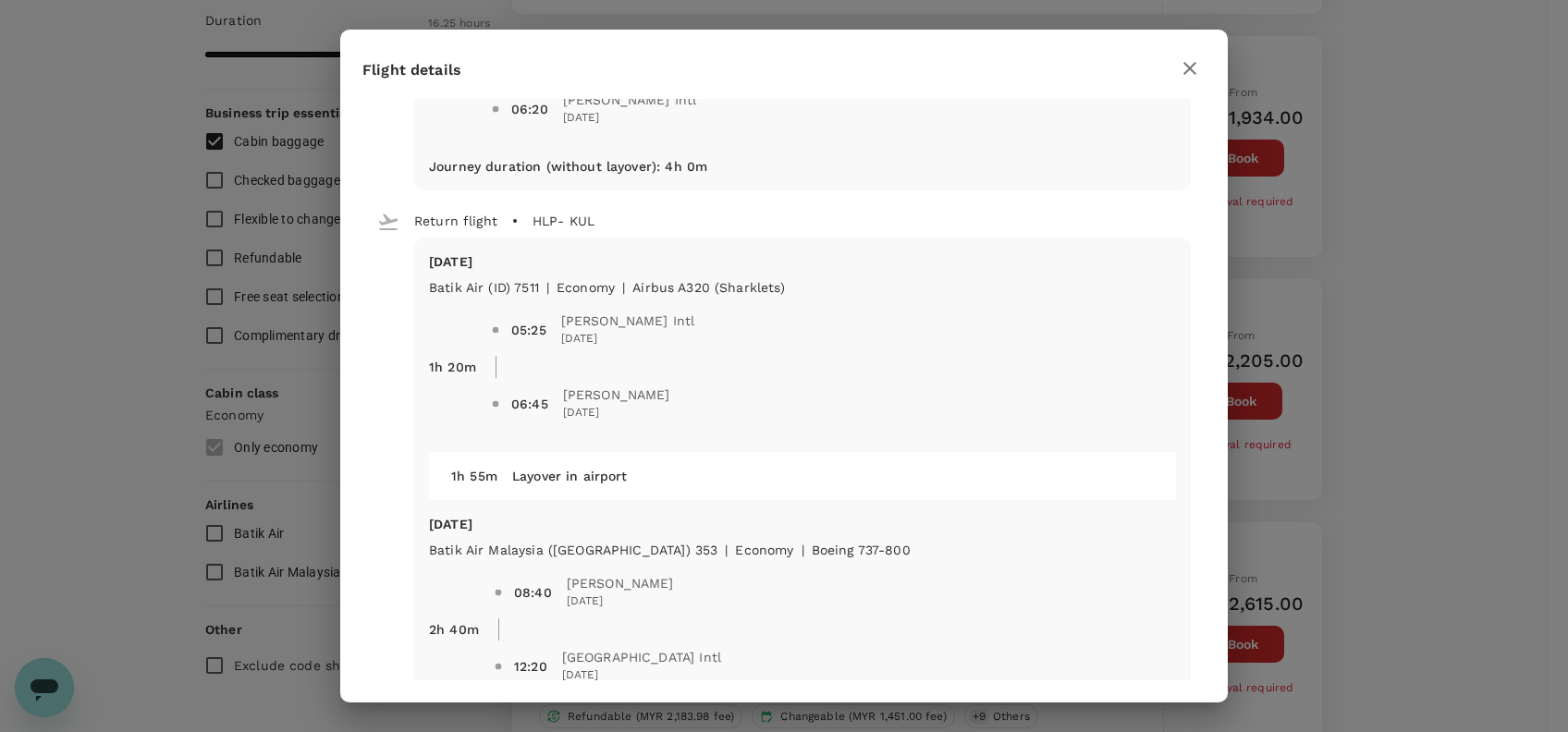 drag, startPoint x: 1366, startPoint y: 177, endPoint x: 1071, endPoint y: 66, distance: 315.192 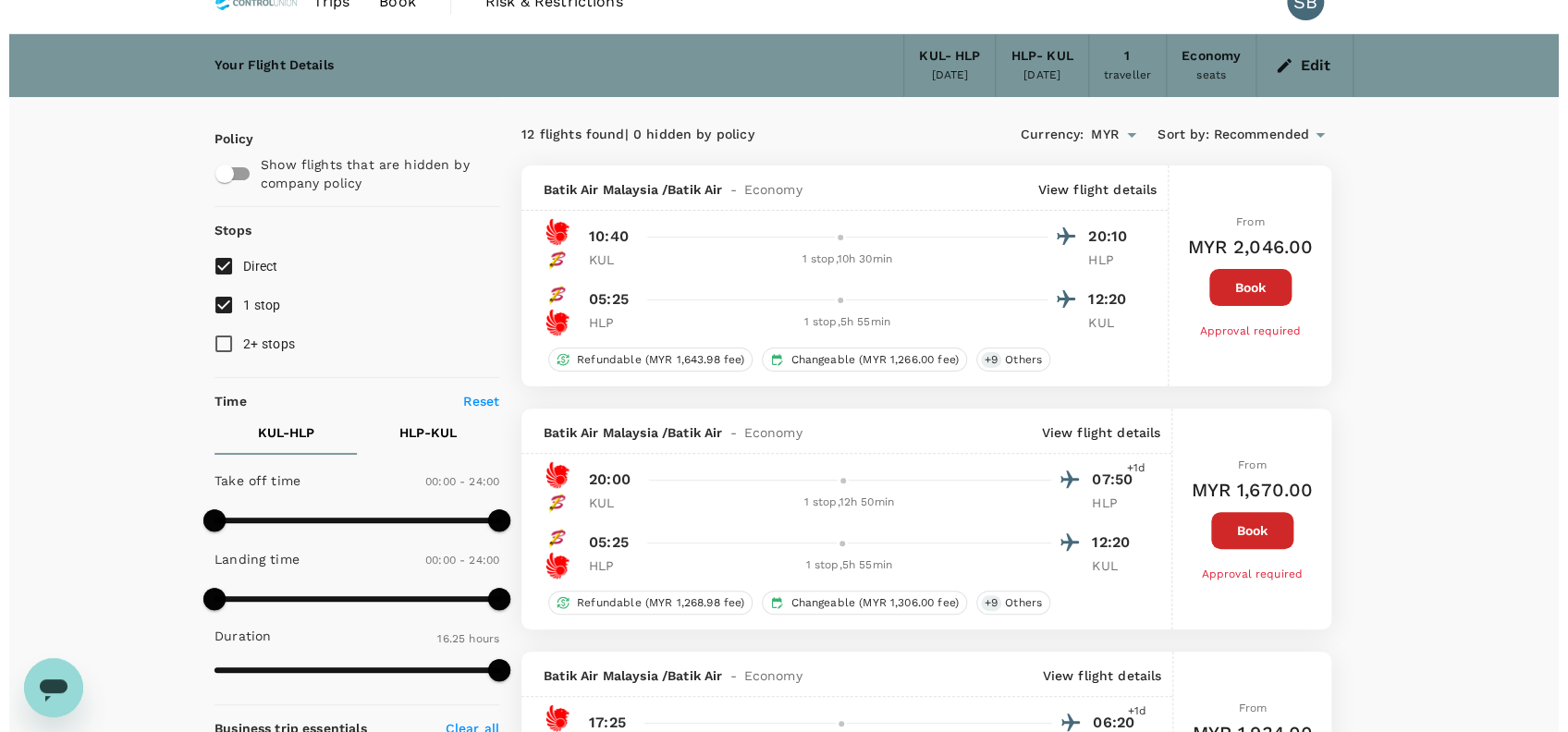 scroll, scrollTop: 0, scrollLeft: 0, axis: both 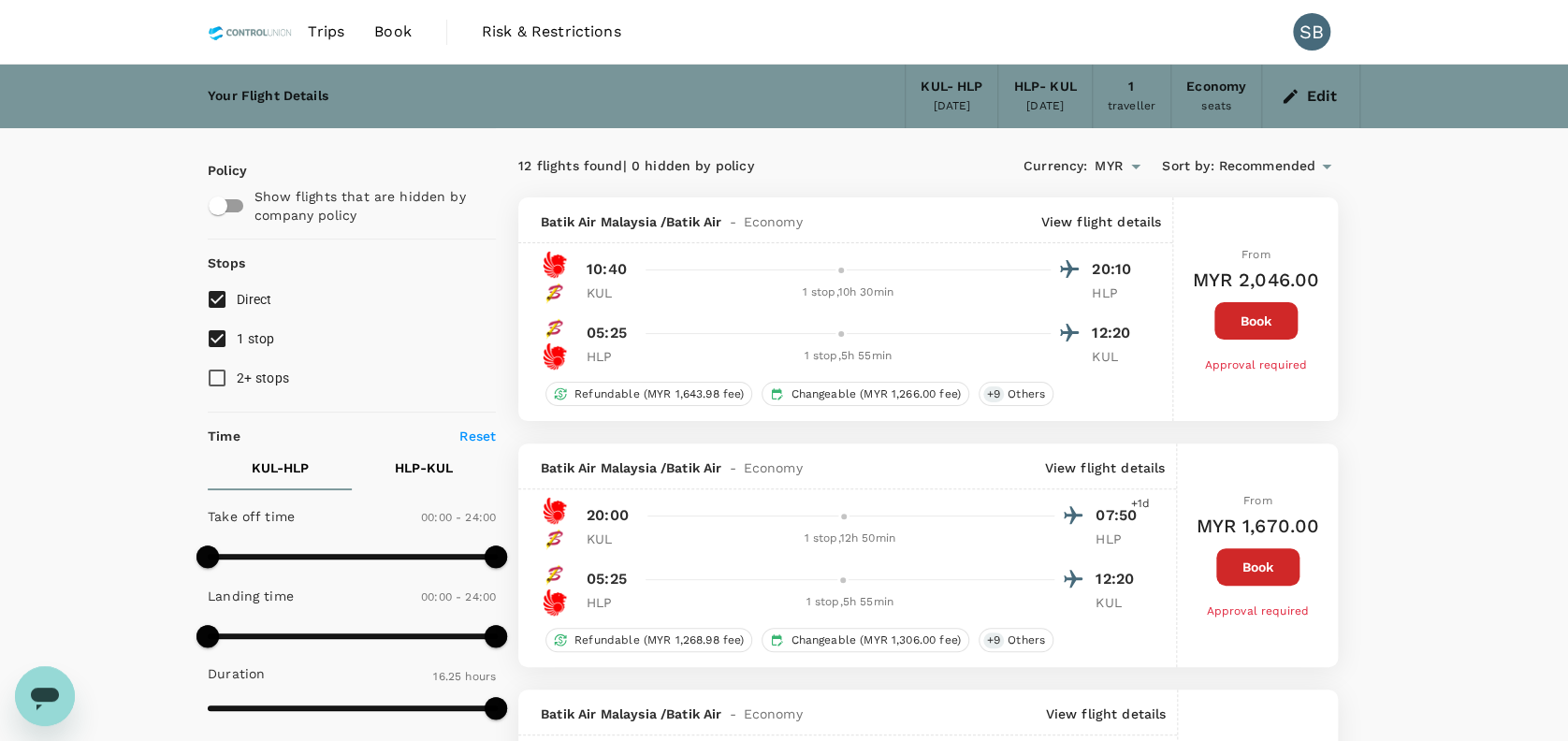 click on "View flight details" at bounding box center [1100, 222] 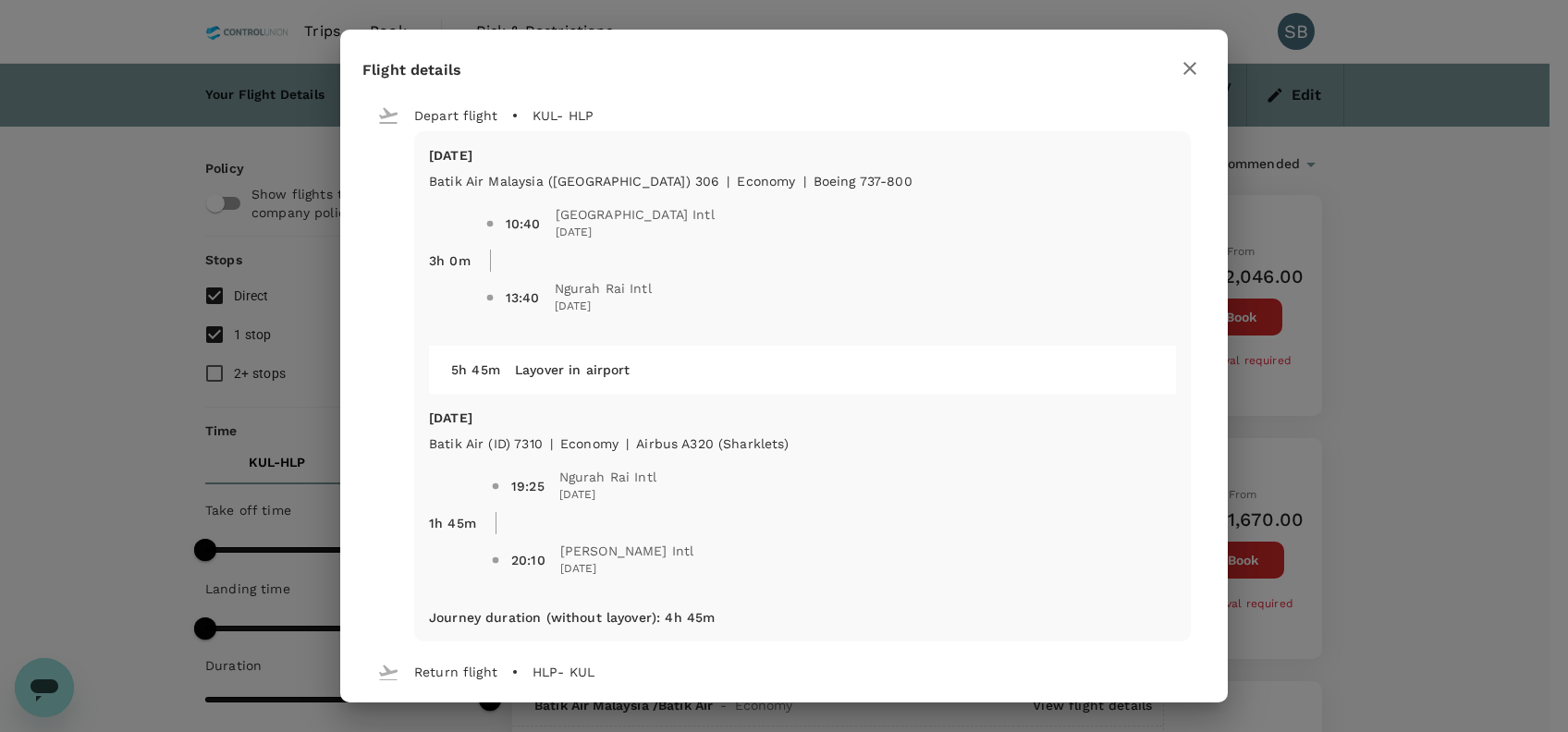 click 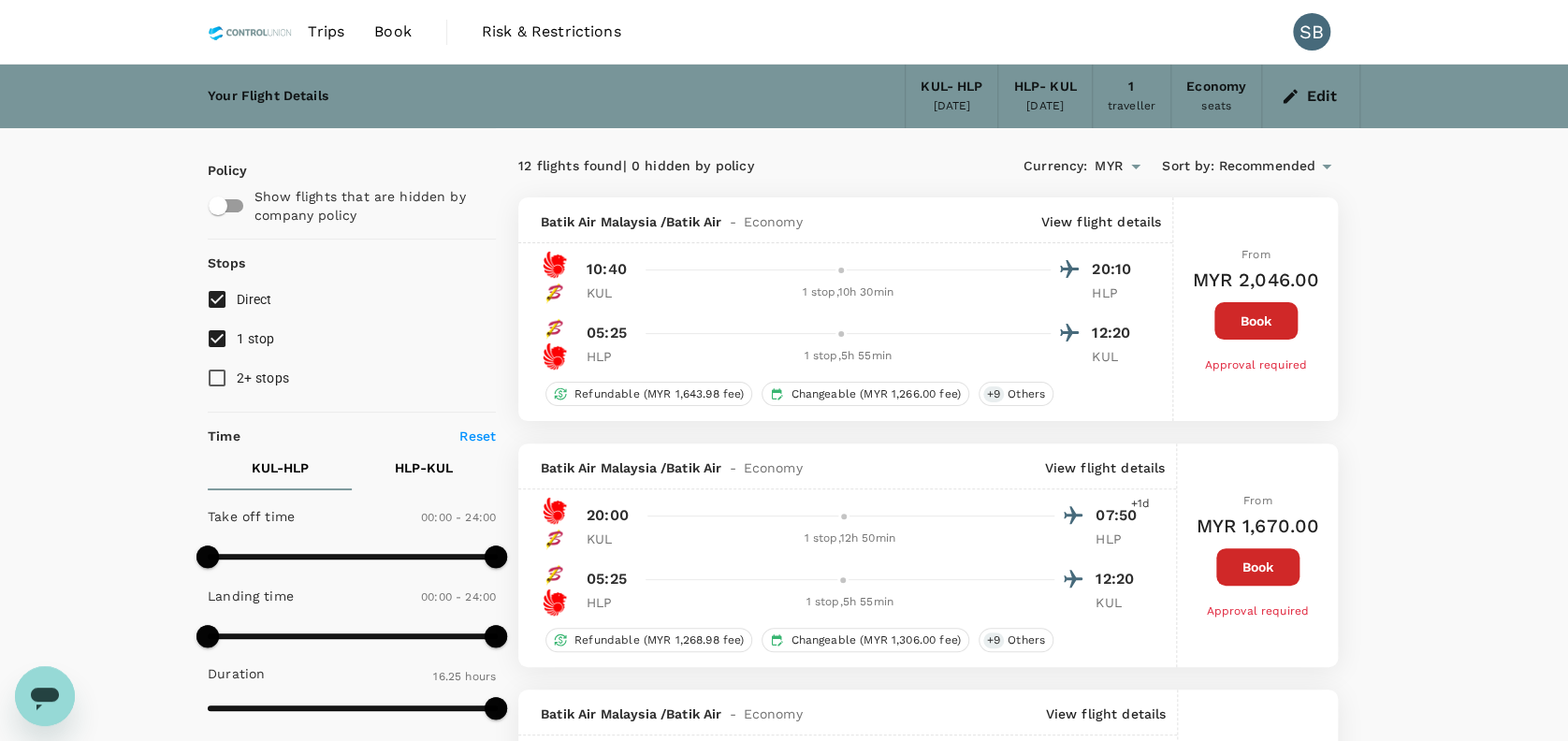 click on "View flight details" at bounding box center (1100, 222) 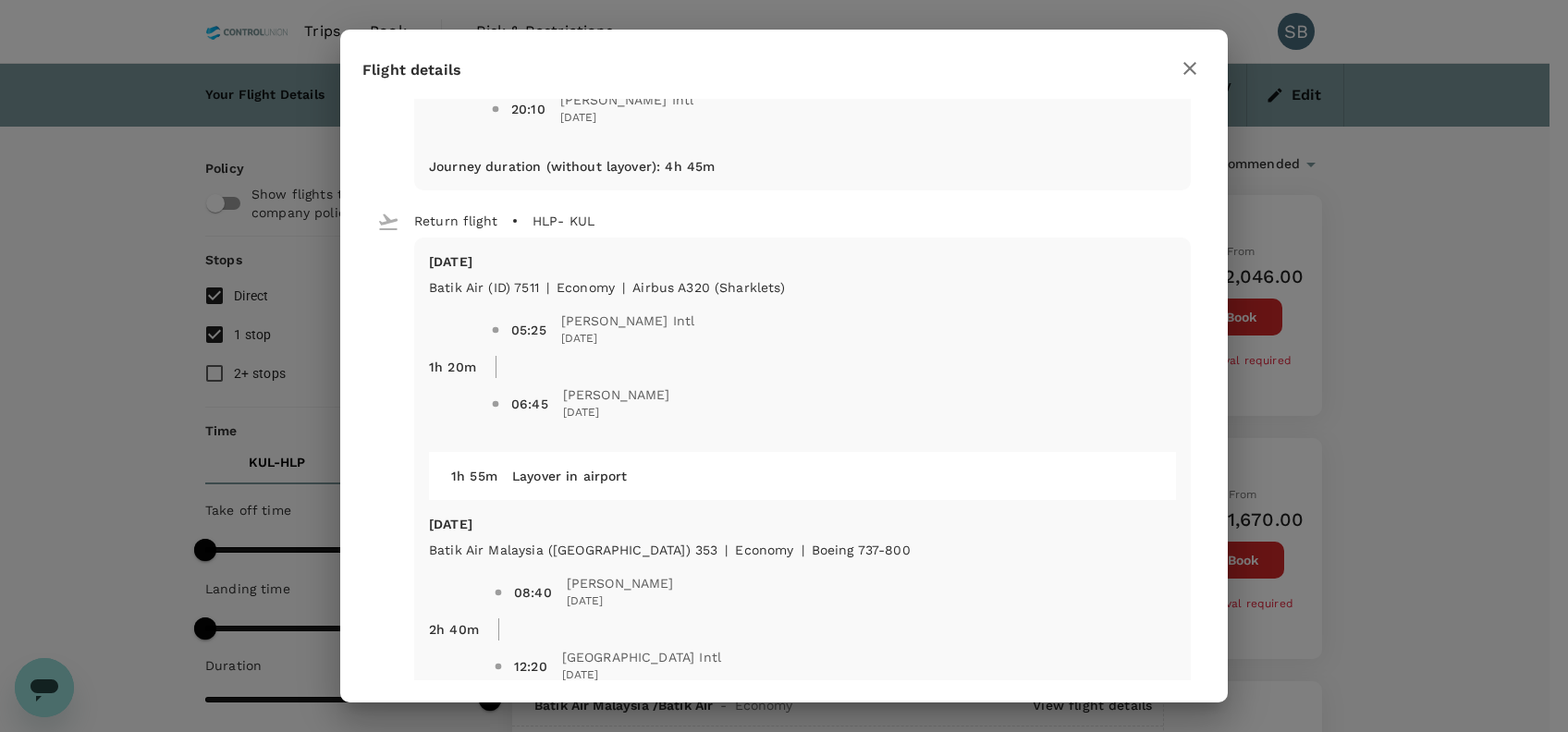scroll, scrollTop: 0, scrollLeft: 0, axis: both 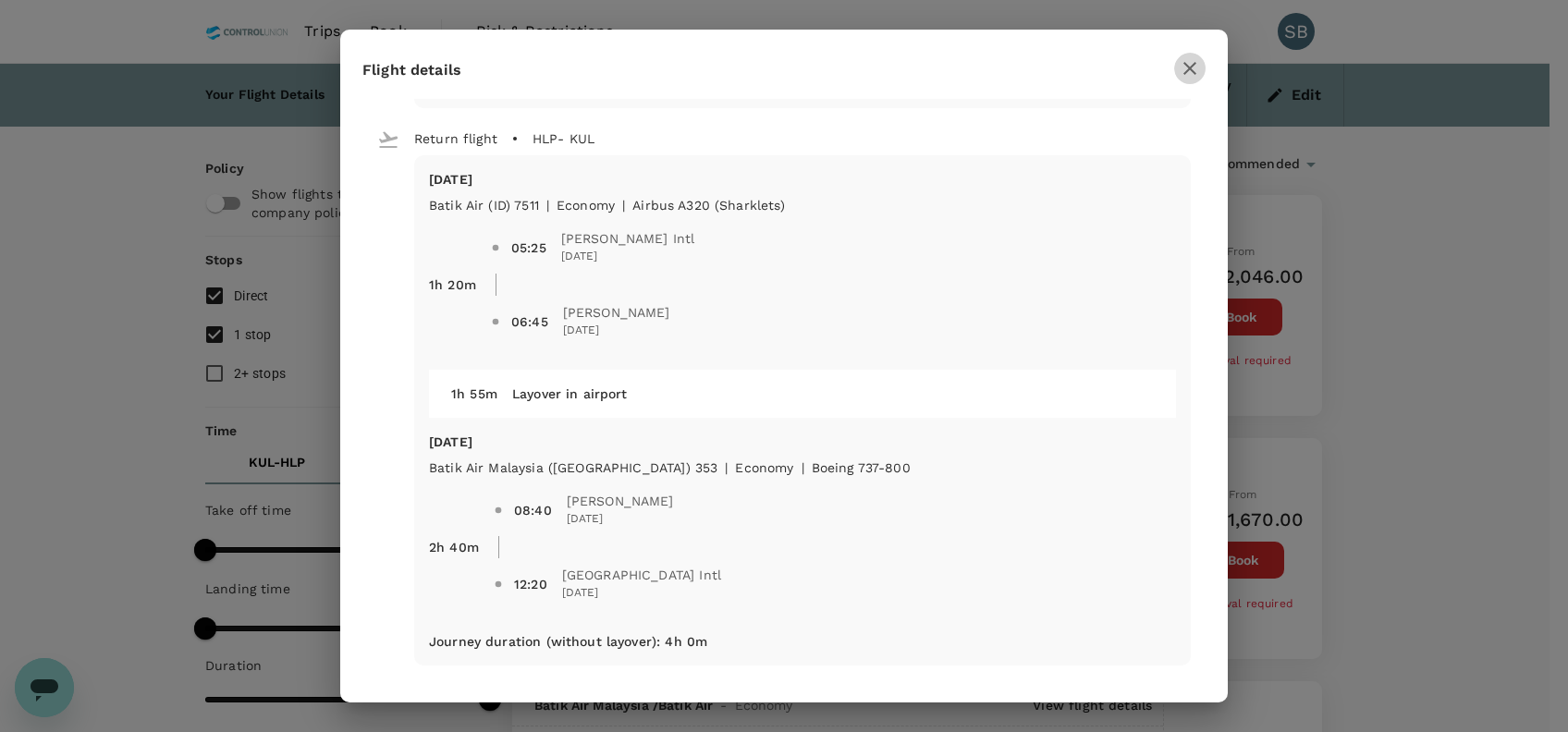 drag, startPoint x: 1183, startPoint y: 65, endPoint x: 1191, endPoint y: 96, distance: 32.015621 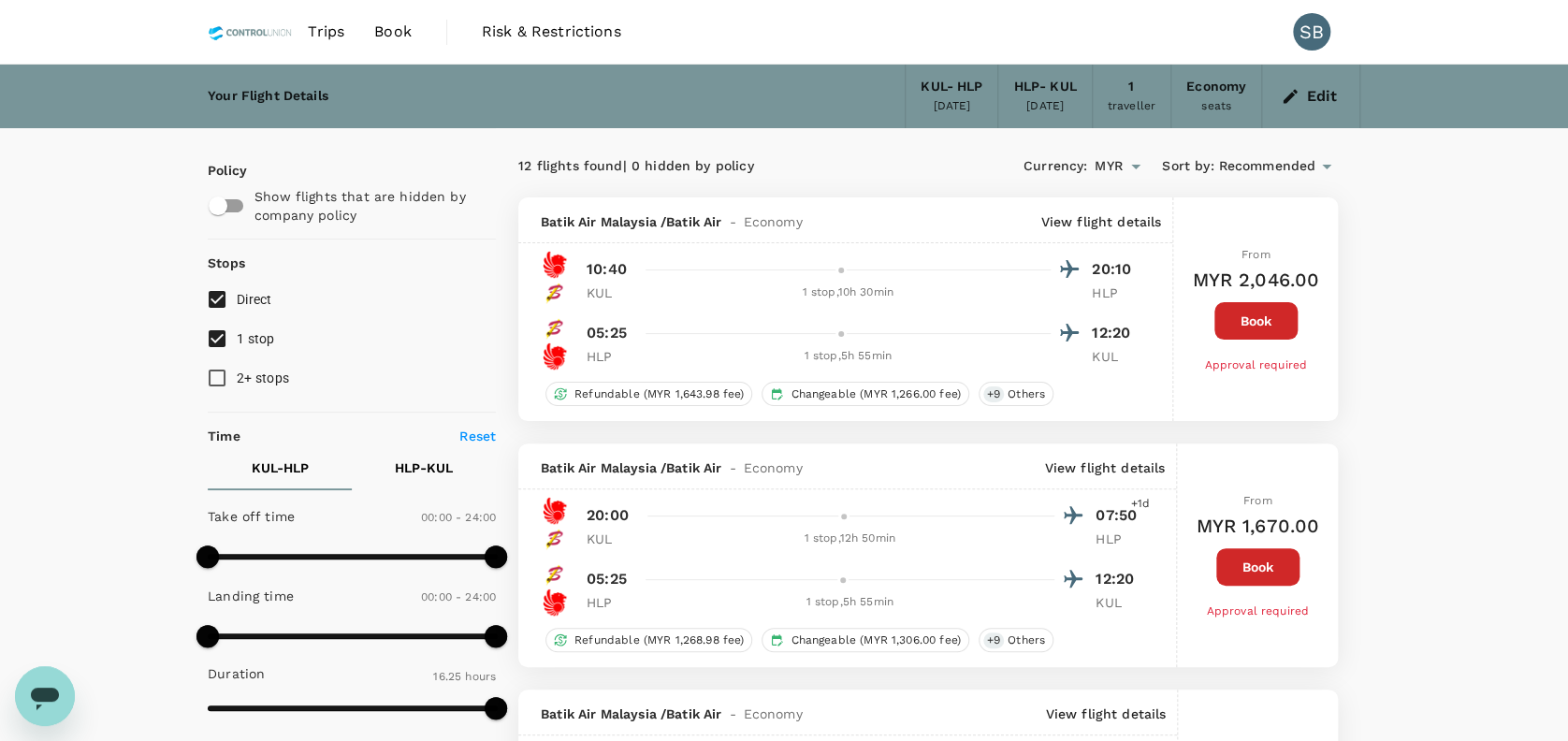 click on "Your Flight Details KUL  -   HLP [DATE] HLP  -   KUL [DATE] 1 traveller Economy seats Edit Policy Show flights that are hidden by company policy Stops Direct 1 stop 2+ stops Time Reset KUL - HLP HLP - KUL Take off time 00:00 - 24:00 Landing time 00:00 - 24:00 Duration 16.25 hours Take off time 00:00 - 24:00 Landing time 00:00 - 24:00 Duration 15.55 hours Business trip essentials Clear all Cabin baggage Checked baggage Flexible to change Refundable Free seat selection Complimentary drinks and meal Cabin class Change Economy Only economy Airlines Clear all Batik Air Batik Air Malaysia Other Exclude code share flights 12   flights found  |   0   hidden by policy Currency :  MYR Sort by :  Recommended Batik Air Malaysia  /   Batik Air     - Economy   View flight details 10:40 20:10 KUL 1 stop ,  10h 30min HLP 05:25 12:20 HLP 1 stop ,  5h 55min KUL Refundable (MYR 1,643.98 fee) Changeable (MYR 1,266.00 fee) + 9 Others From MYR 2,046.00 Book Approval required Batik Air Malaysia  /   Batik Air     -   +1d" at bounding box center [784, 1762] 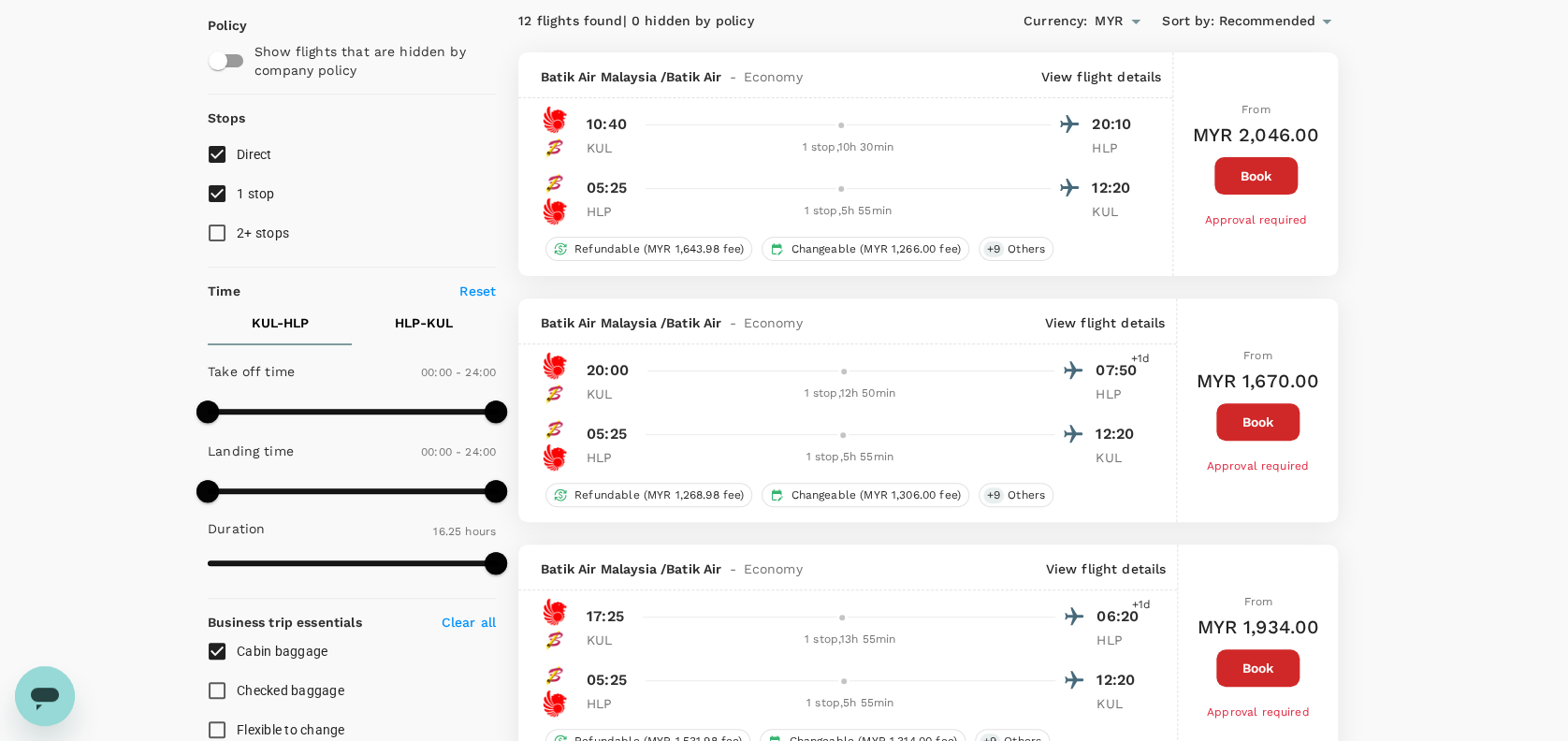 scroll, scrollTop: 115, scrollLeft: 0, axis: vertical 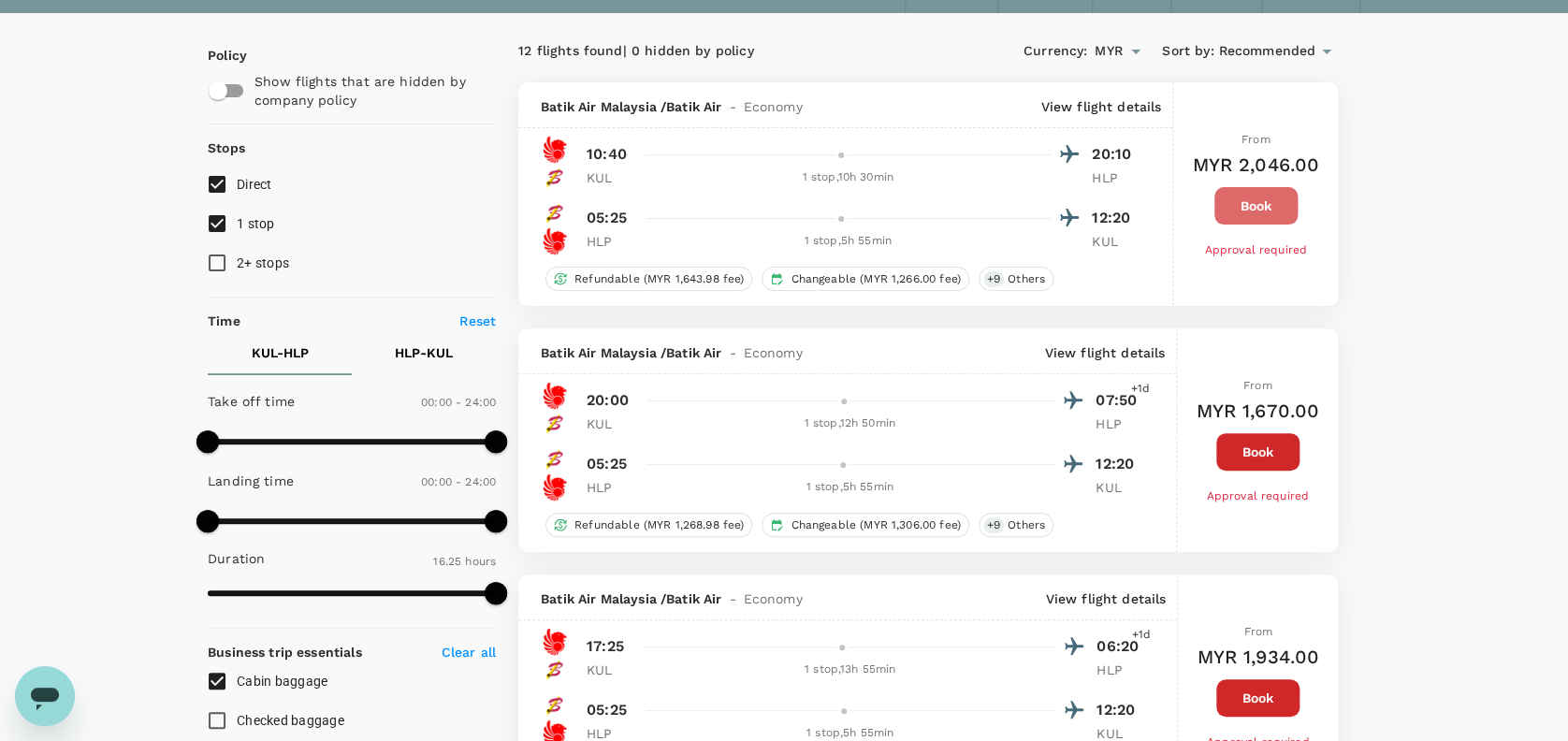 click on "Book" at bounding box center (1256, 206) 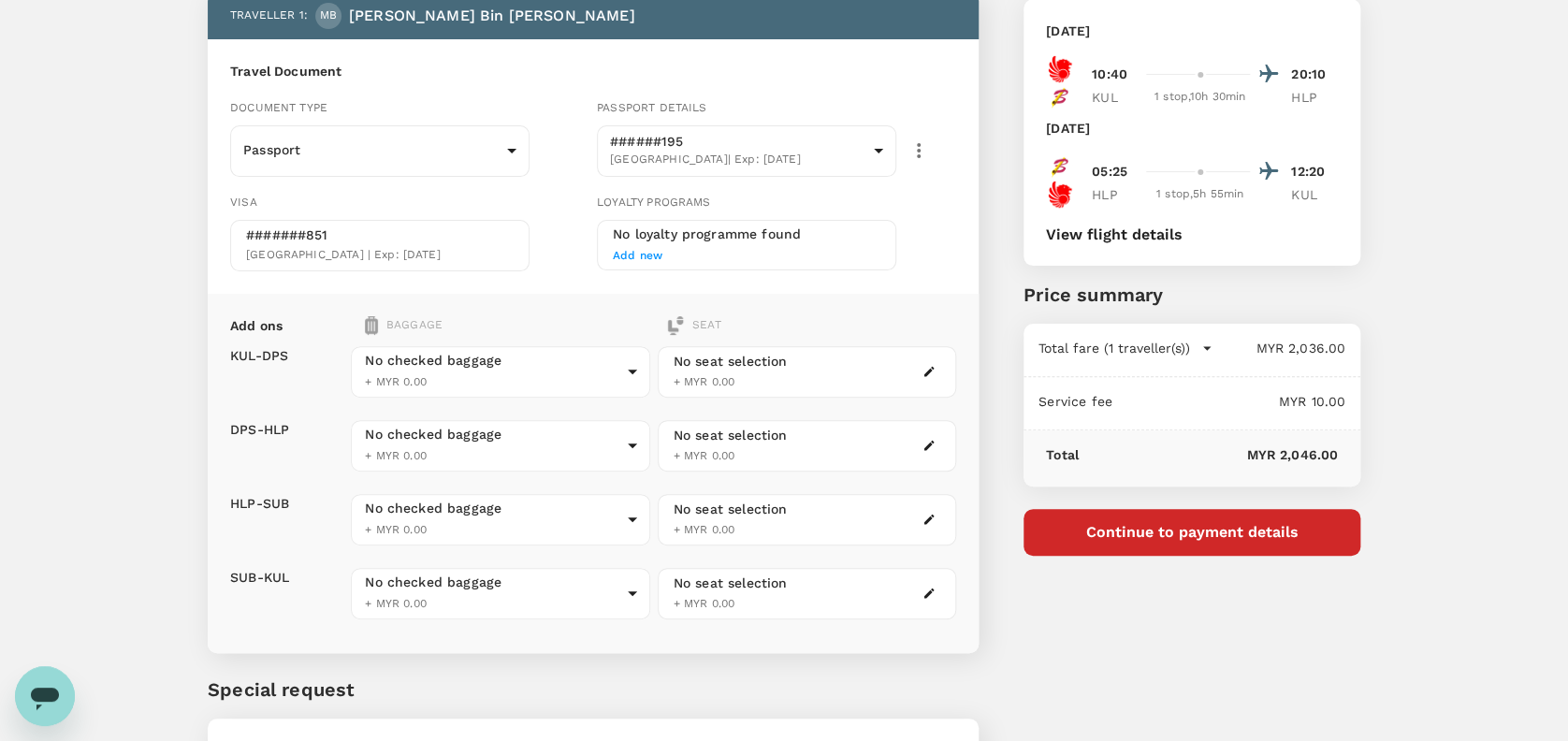 scroll, scrollTop: 0, scrollLeft: 0, axis: both 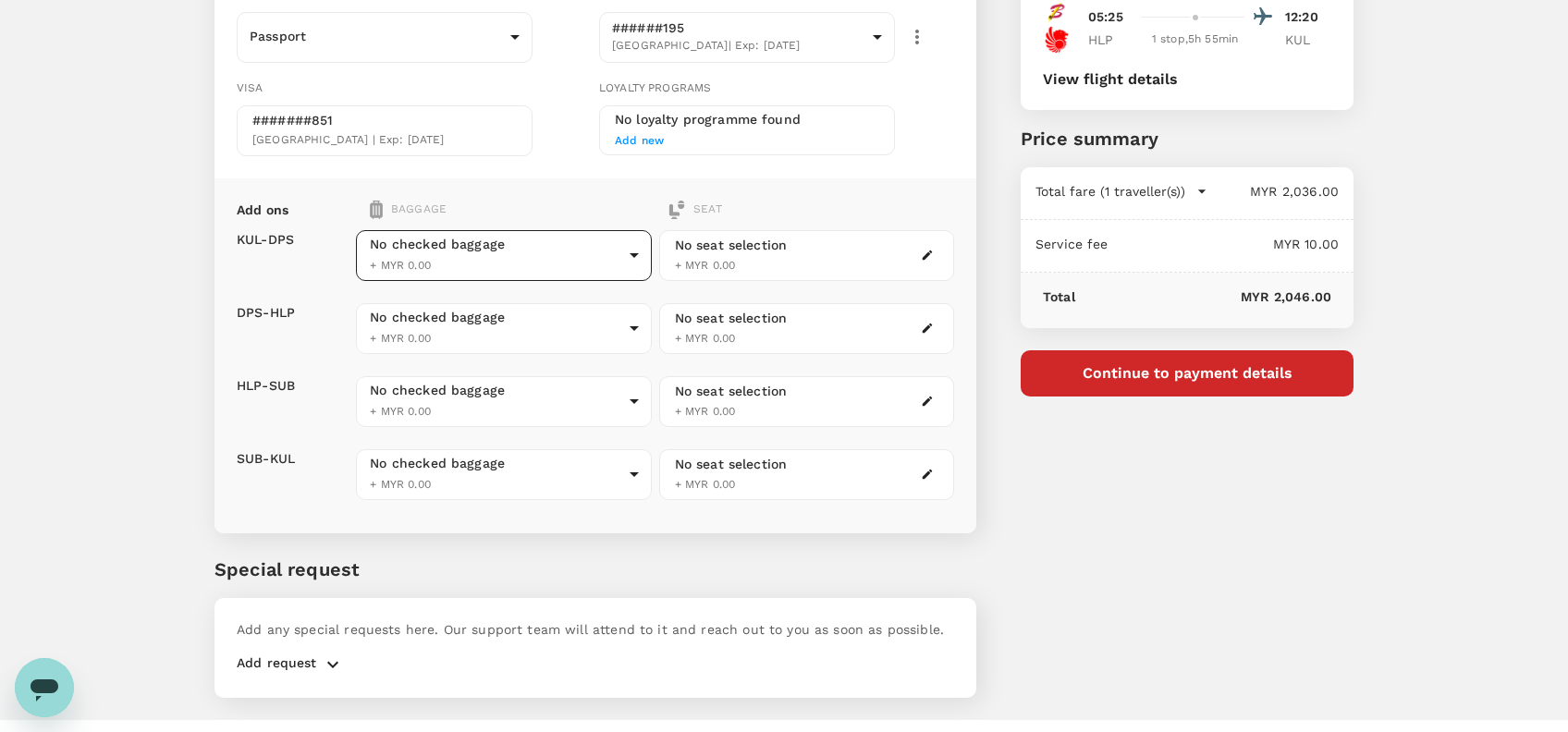 click on "Back to flight results Flight review Traveller(s) Traveller   1 : MB [PERSON_NAME] Your travel documents are complete Passport : Visa : Travel Document Document type Passport Passport ​ Passport details ######195 [GEOGRAPHIC_DATA]  | Exp:   [DATE] c2ab8cf8-a70c-4762-af7c-a0325cbbf7a0 ​ Visa #######851 [GEOGRAPHIC_DATA] | Exp: [DATE] Loyalty programs No loyalty programme found Add new Add ons Baggage Seat KUL  -  DPS DPS  -  HLP HLP  -  SUB SUB  -  KUL No checked baggage + MYR 0.00 ​ No checked baggage + MYR 0.00 ​ No checked baggage + MYR 0.00 ​ No checked baggage + MYR 0.00 ​ No seat selection + MYR 0.00 No seat selection + MYR 0.00 No seat selection + MYR 0.00 No seat selection + MYR 0.00 Special request Add any special requests here. Our support team will attend to it and reach out to you as soon as possible. Add request You've selected [DATE] 10:40 20:10 KUL 1 stop ,  10h 30min HLP [DATE] 05:25 12:20 HLP 1 stop ,  5h 55min KUL View flight details Air fare" at bounding box center [784, 251] 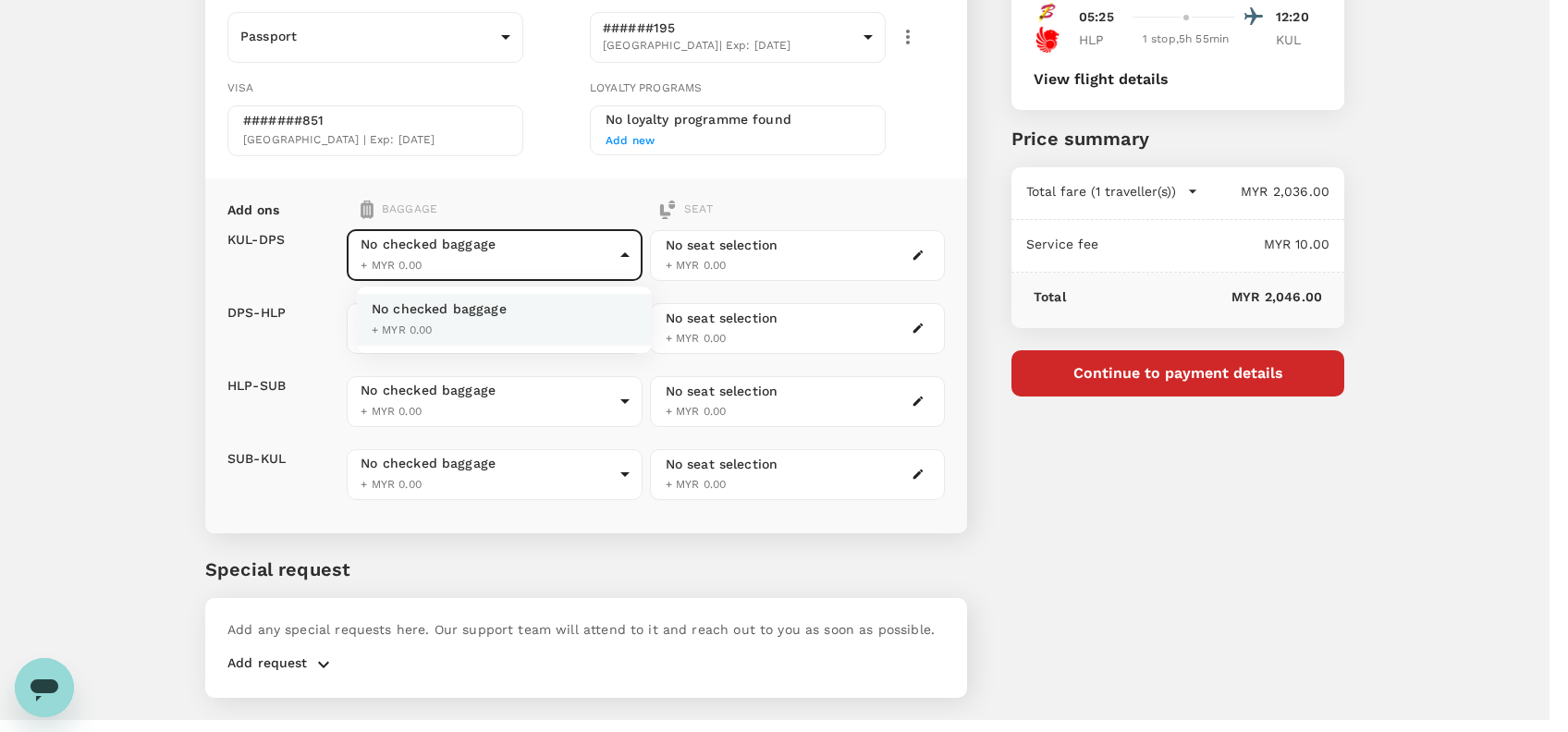 click at bounding box center (784, 366) 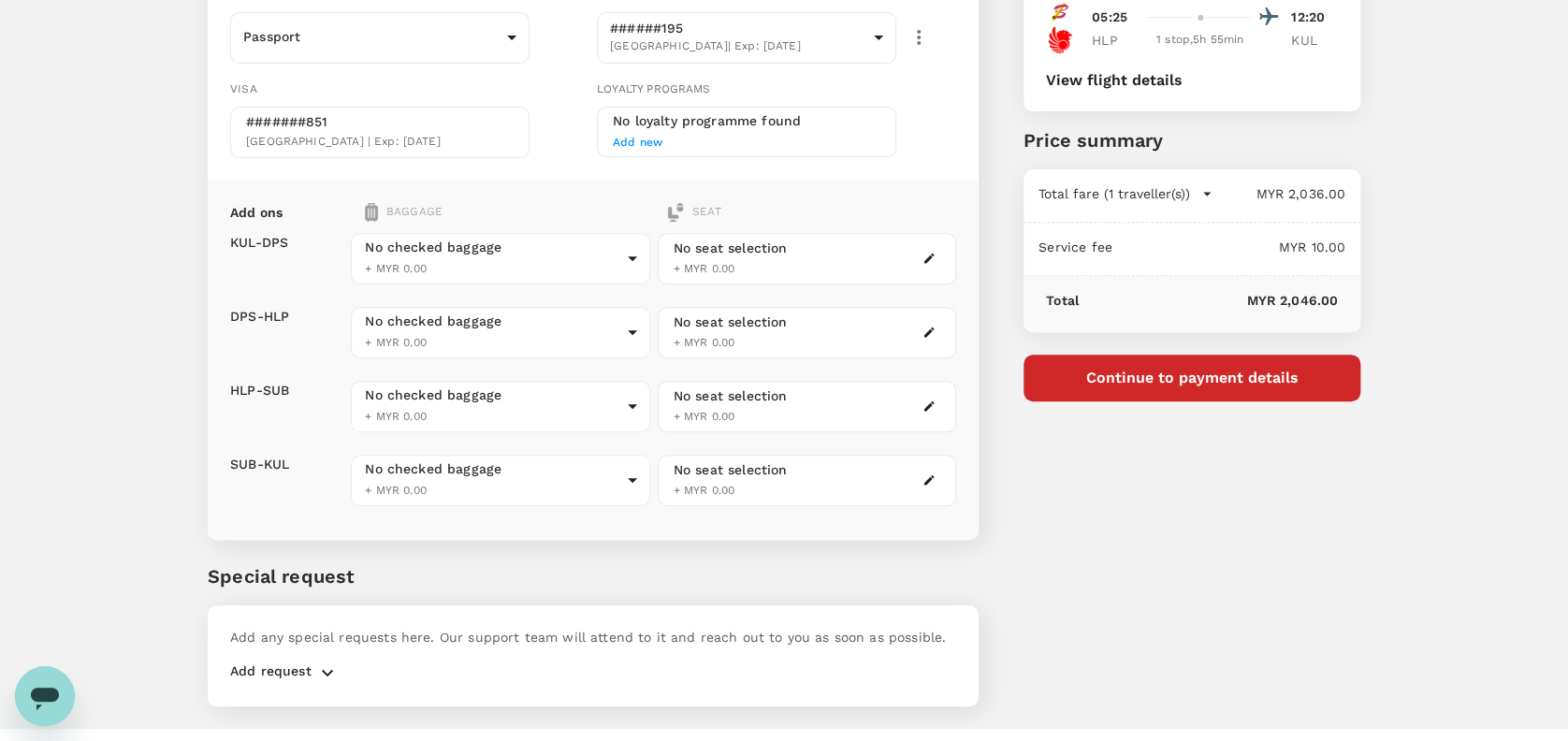 click on "No seat selection + MYR 0.00" at bounding box center [731, 258] 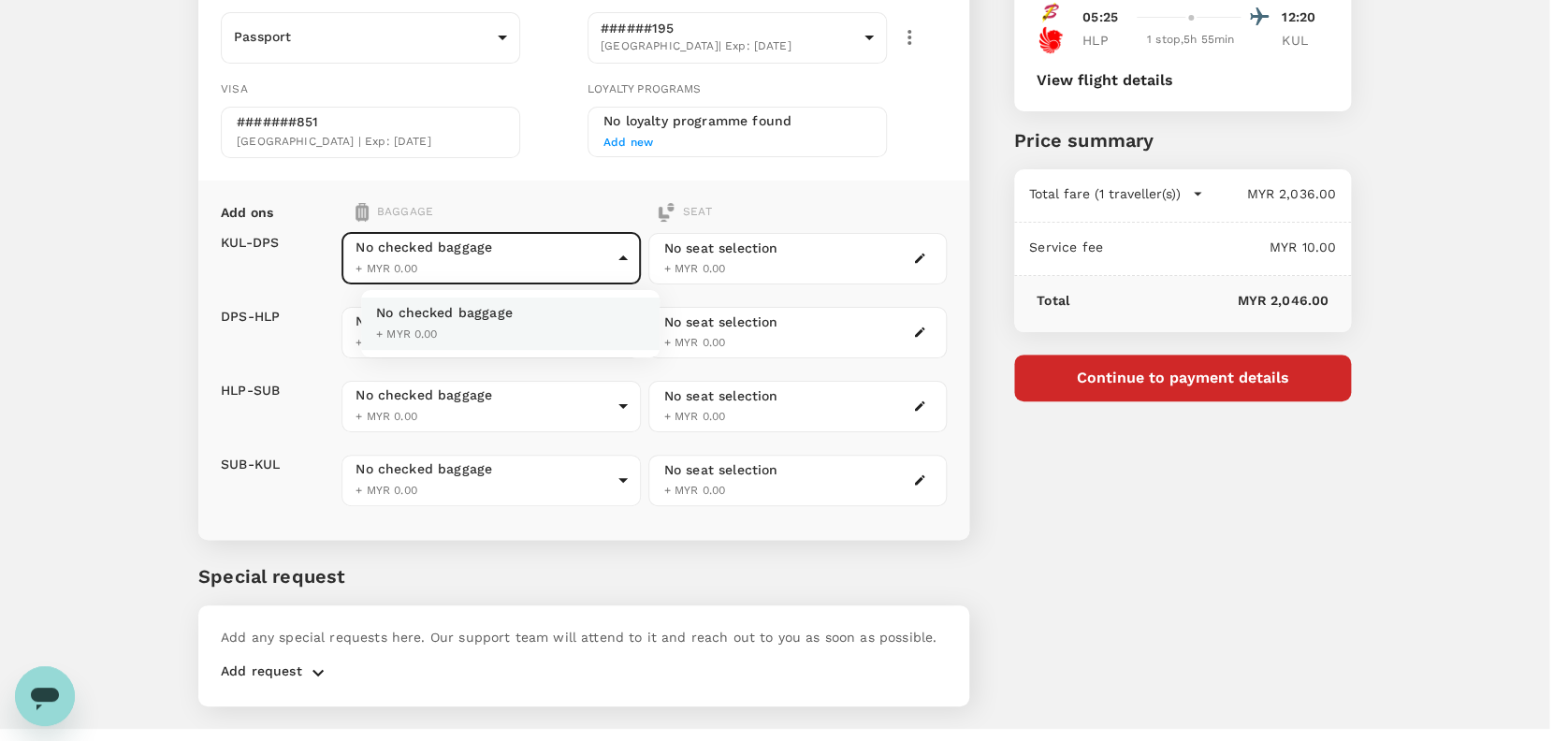 click on "Back to flight results Flight review Traveller(s) Traveller   1 : MB [PERSON_NAME] Your travel documents are complete Passport : Visa : Travel Document Document type Passport Passport ​ Passport details ######195 [GEOGRAPHIC_DATA]  | Exp:   [DATE] c2ab8cf8-a70c-4762-af7c-a0325cbbf7a0 ​ Visa #######851 [GEOGRAPHIC_DATA] | Exp: [DATE] Loyalty programs No loyalty programme found Add new Add ons Baggage Seat KUL  -  DPS DPS  -  HLP HLP  -  SUB SUB  -  KUL No checked baggage + MYR 0.00 ​ No checked baggage + MYR 0.00 ​ No checked baggage + MYR 0.00 ​ No checked baggage + MYR 0.00 ​ No seat selection + MYR 0.00 No seat selection + MYR 0.00 No seat selection + MYR 0.00 No seat selection + MYR 0.00 Special request Add any special requests here. Our support team will attend to it and reach out to you as soon as possible. Add request You've selected [DATE] 10:40 20:10 KUL 1 stop ,  10h 30min HLP [DATE] 05:25 12:20 HLP 1 stop ,  5h 55min KUL View flight details Air fare" at bounding box center (784, 254) 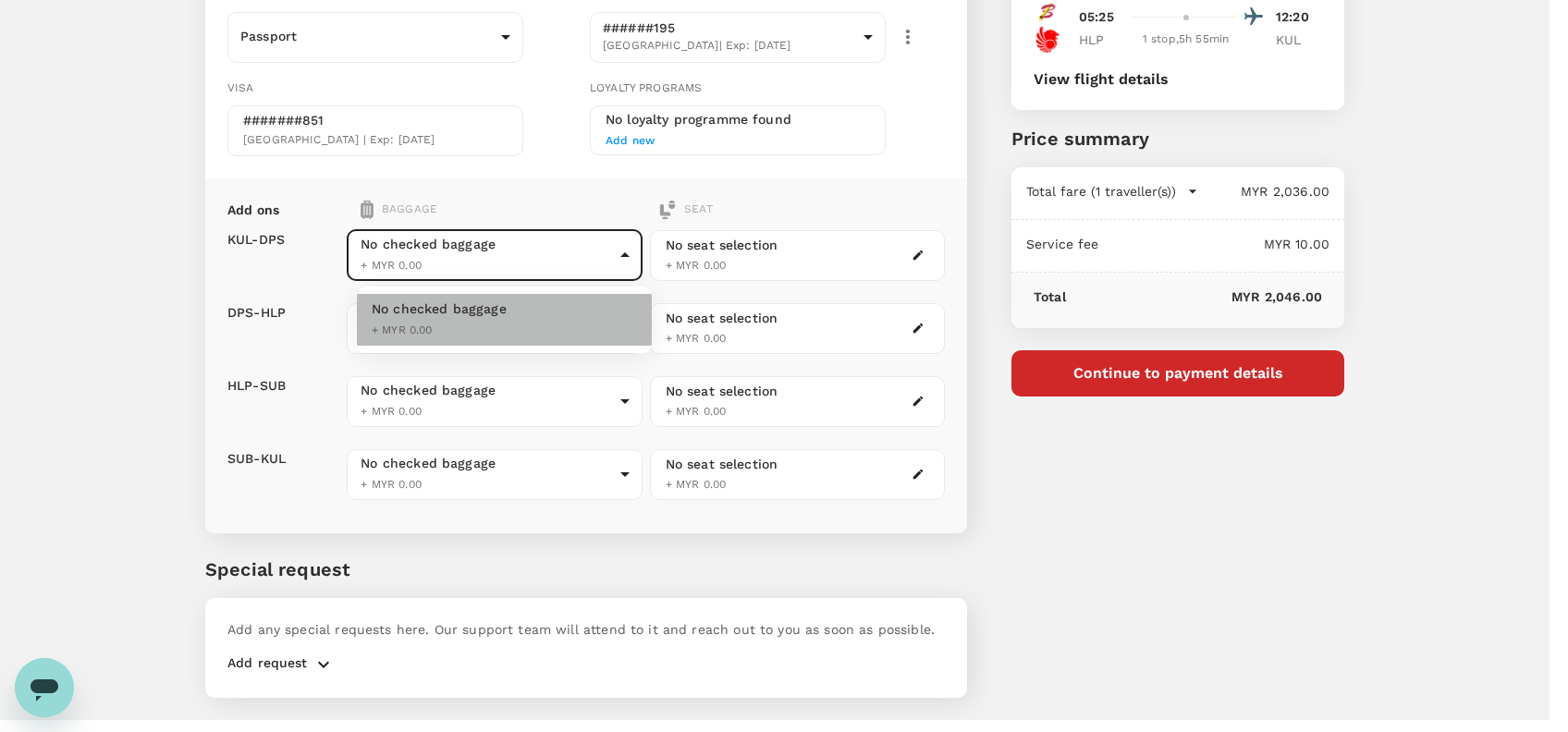 click on "No checked baggage + MYR 0.00" at bounding box center (504, 320) 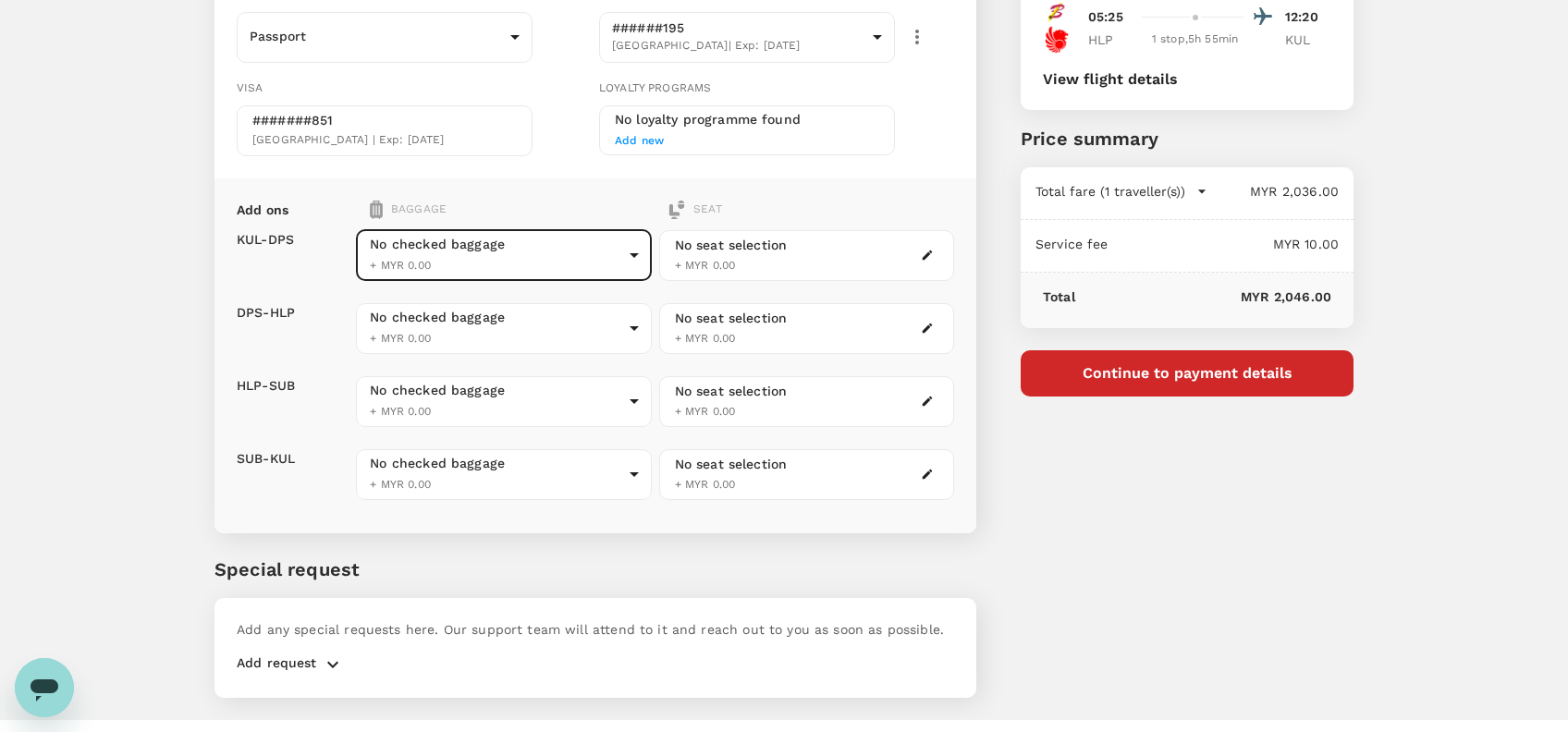 click on "Back to flight results Flight review Traveller(s) Traveller   1 : MB [PERSON_NAME] Your travel documents are complete Passport : Visa : Travel Document Document type Passport Passport ​ Passport details ######195 [GEOGRAPHIC_DATA]  | Exp:   [DATE] c2ab8cf8-a70c-4762-af7c-a0325cbbf7a0 ​ Visa #######851 [GEOGRAPHIC_DATA] | Exp: [DATE] Loyalty programs No loyalty programme found Add new Add ons Baggage Seat KUL  -  DPS DPS  -  HLP HLP  -  SUB SUB  -  KUL No checked baggage + MYR 0.00 ​ No checked baggage + MYR 0.00 ​ No checked baggage + MYR 0.00 ​ No checked baggage + MYR 0.00 ​ No seat selection + MYR 0.00 No seat selection + MYR 0.00 No seat selection + MYR 0.00 No seat selection + MYR 0.00 Special request Add any special requests here. Our support team will attend to it and reach out to you as soon as possible. Add request You've selected [DATE] 10:40 20:10 KUL 1 stop ,  10h 30min HLP [DATE] 05:25 12:20 HLP 1 stop ,  5h 55min KUL View flight details Air fare" at bounding box center [784, 251] 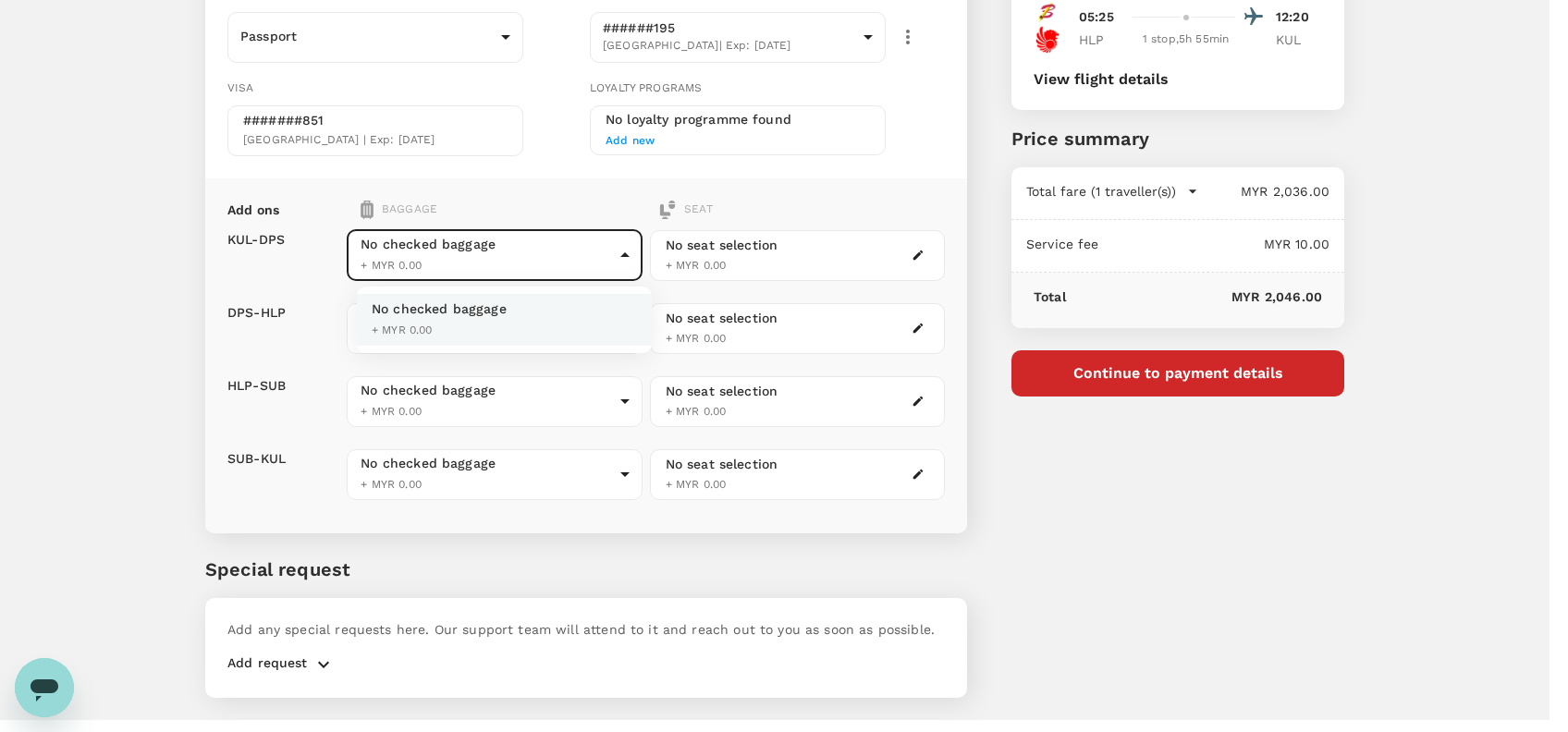 click at bounding box center [784, 366] 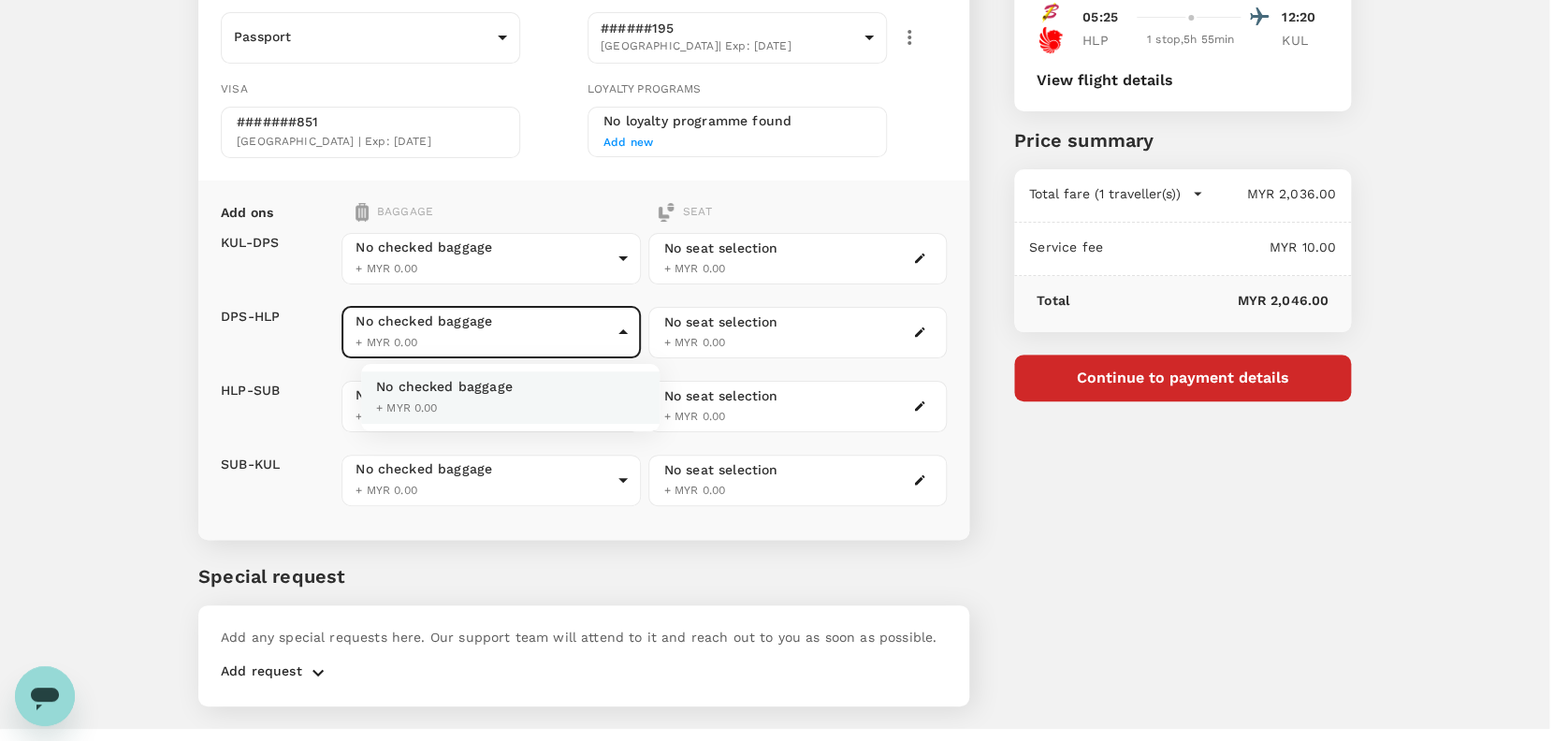 click on "Back to flight results Flight review Traveller(s) Traveller   1 : MB [PERSON_NAME] Your travel documents are complete Passport : Visa : Travel Document Document type Passport Passport ​ Passport details ######195 [GEOGRAPHIC_DATA]  | Exp:   [DATE] c2ab8cf8-a70c-4762-af7c-a0325cbbf7a0 ​ Visa #######851 [GEOGRAPHIC_DATA] | Exp: [DATE] Loyalty programs No loyalty programme found Add new Add ons Baggage Seat KUL  -  DPS DPS  -  HLP HLP  -  SUB SUB  -  KUL No checked baggage + MYR 0.00 ​ No checked baggage + MYR 0.00 ​ No checked baggage + MYR 0.00 ​ No checked baggage + MYR 0.00 ​ No seat selection + MYR 0.00 No seat selection + MYR 0.00 No seat selection + MYR 0.00 No seat selection + MYR 0.00 Special request Add any special requests here. Our support team will attend to it and reach out to you as soon as possible. Add request You've selected [DATE] 10:40 20:10 KUL 1 stop ,  10h 30min HLP [DATE] 05:25 12:20 HLP 1 stop ,  5h 55min KUL View flight details Air fare" at bounding box center (784, 254) 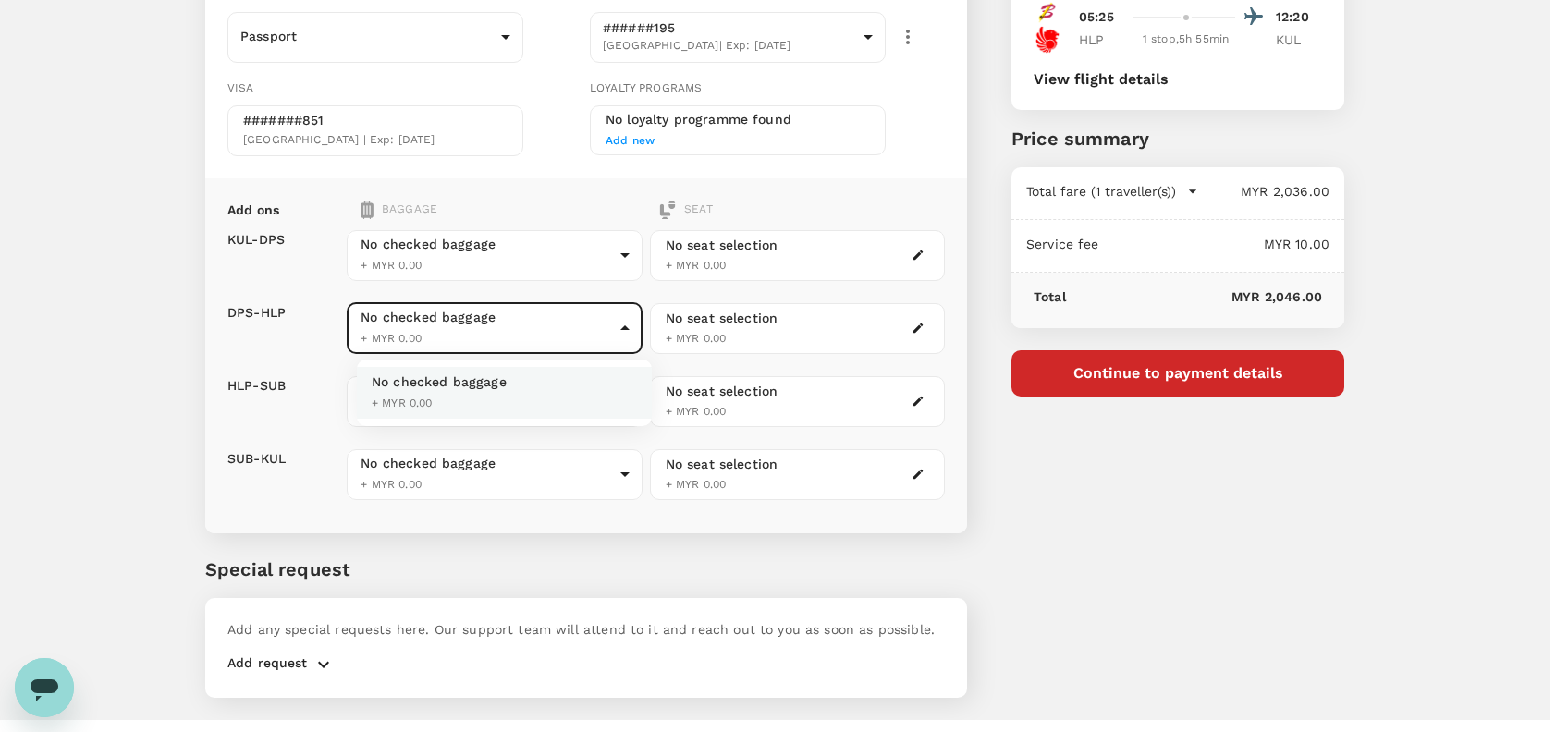click at bounding box center (784, 366) 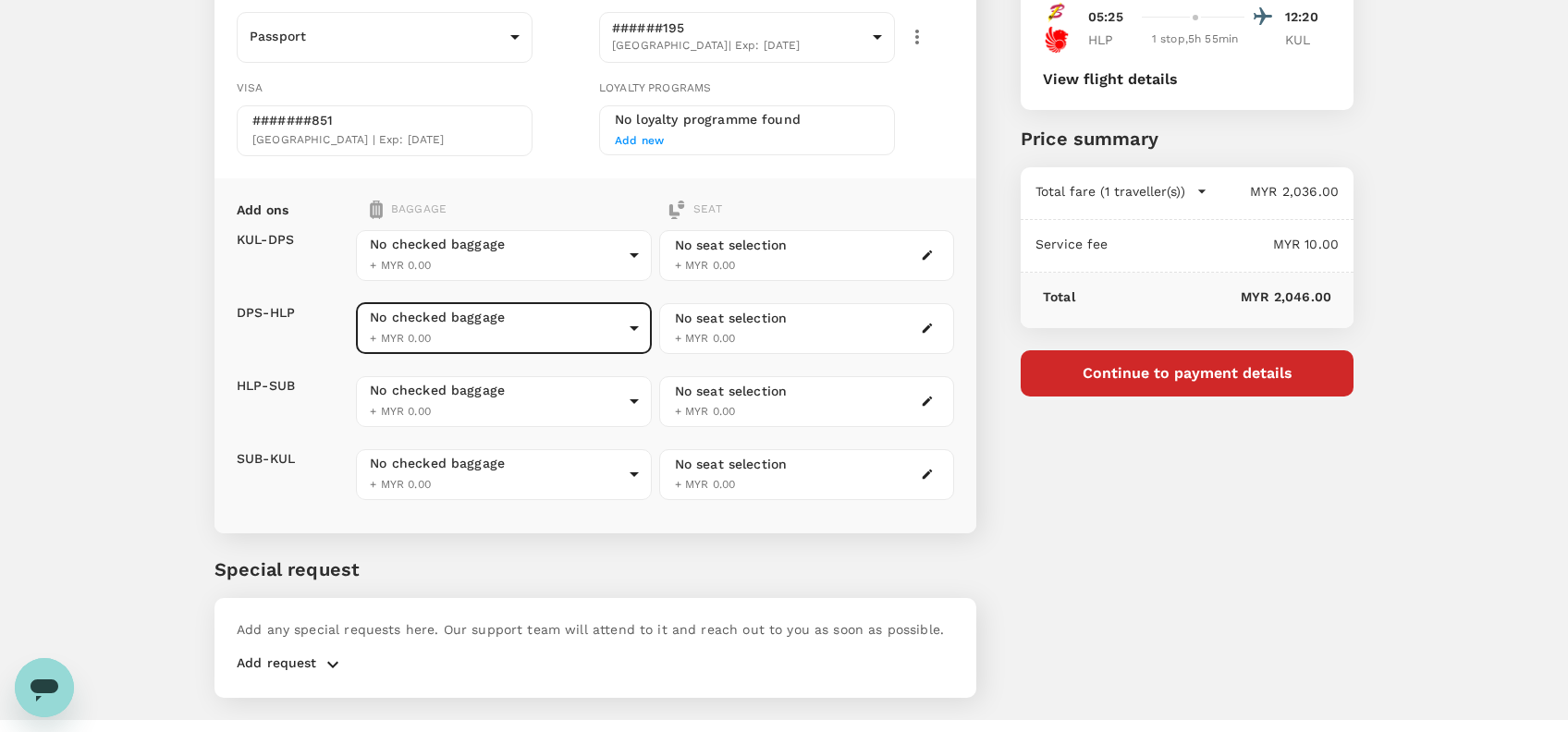 click on "Back to flight results Flight review Traveller(s) Traveller   1 : MB [PERSON_NAME] Your travel documents are complete Passport : Visa : Travel Document Document type Passport Passport ​ Passport details ######195 [GEOGRAPHIC_DATA]  | Exp:   [DATE] c2ab8cf8-a70c-4762-af7c-a0325cbbf7a0 ​ Visa #######851 [GEOGRAPHIC_DATA] | Exp: [DATE] Loyalty programs No loyalty programme found Add new Add ons Baggage Seat KUL  -  DPS DPS  -  HLP HLP  -  SUB SUB  -  KUL No checked baggage + MYR 0.00 ​ No checked baggage + MYR 0.00 ​ No checked baggage + MYR 0.00 ​ No checked baggage + MYR 0.00 ​ No seat selection + MYR 0.00 No seat selection + MYR 0.00 No seat selection + MYR 0.00 No seat selection + MYR 0.00 Special request Add any special requests here. Our support team will attend to it and reach out to you as soon as possible. Add request You've selected [DATE] 10:40 20:10 KUL 1 stop ,  10h 30min HLP [DATE] 05:25 12:20 HLP 1 stop ,  5h 55min KUL View flight details Air fare" at bounding box center (784, 251) 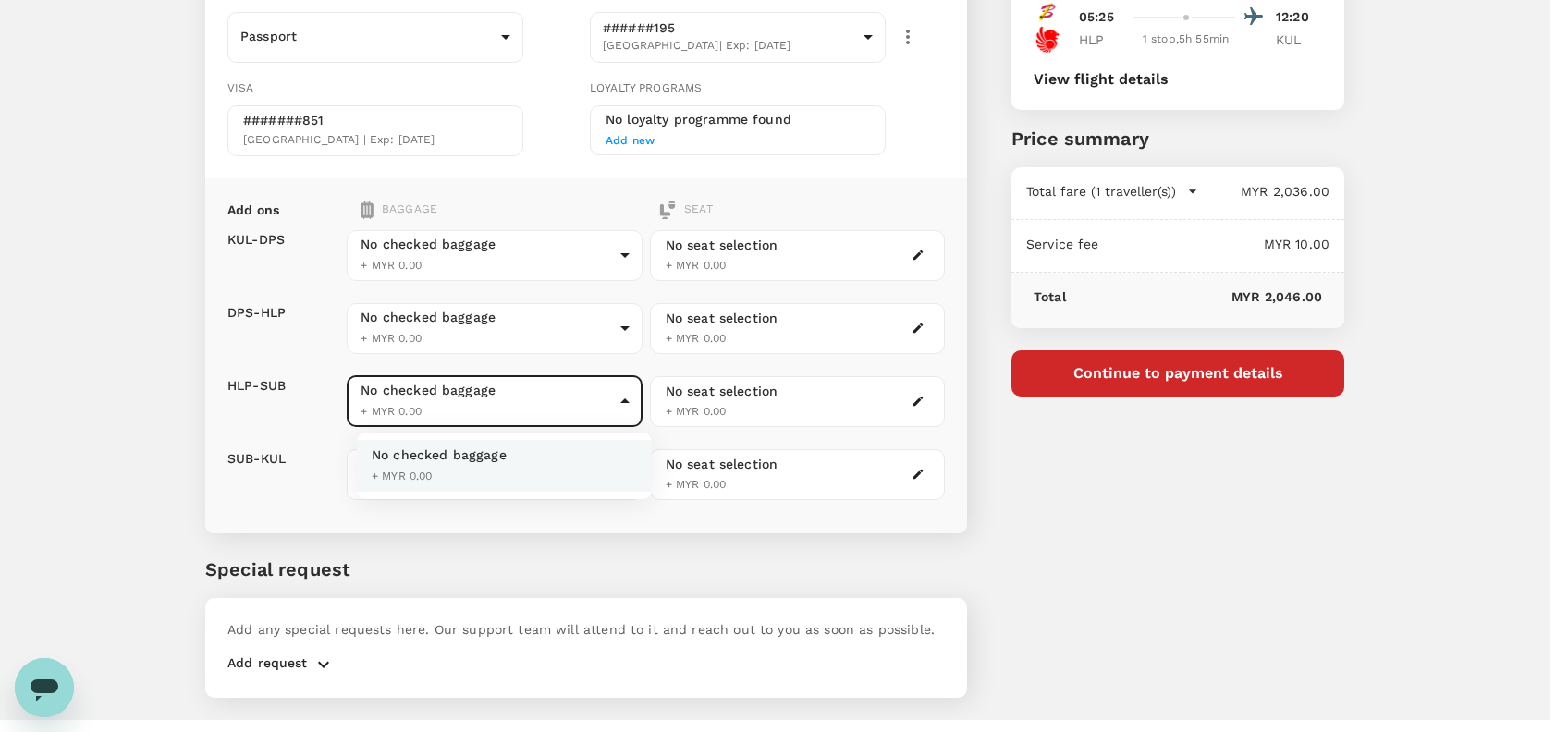 click at bounding box center (784, 366) 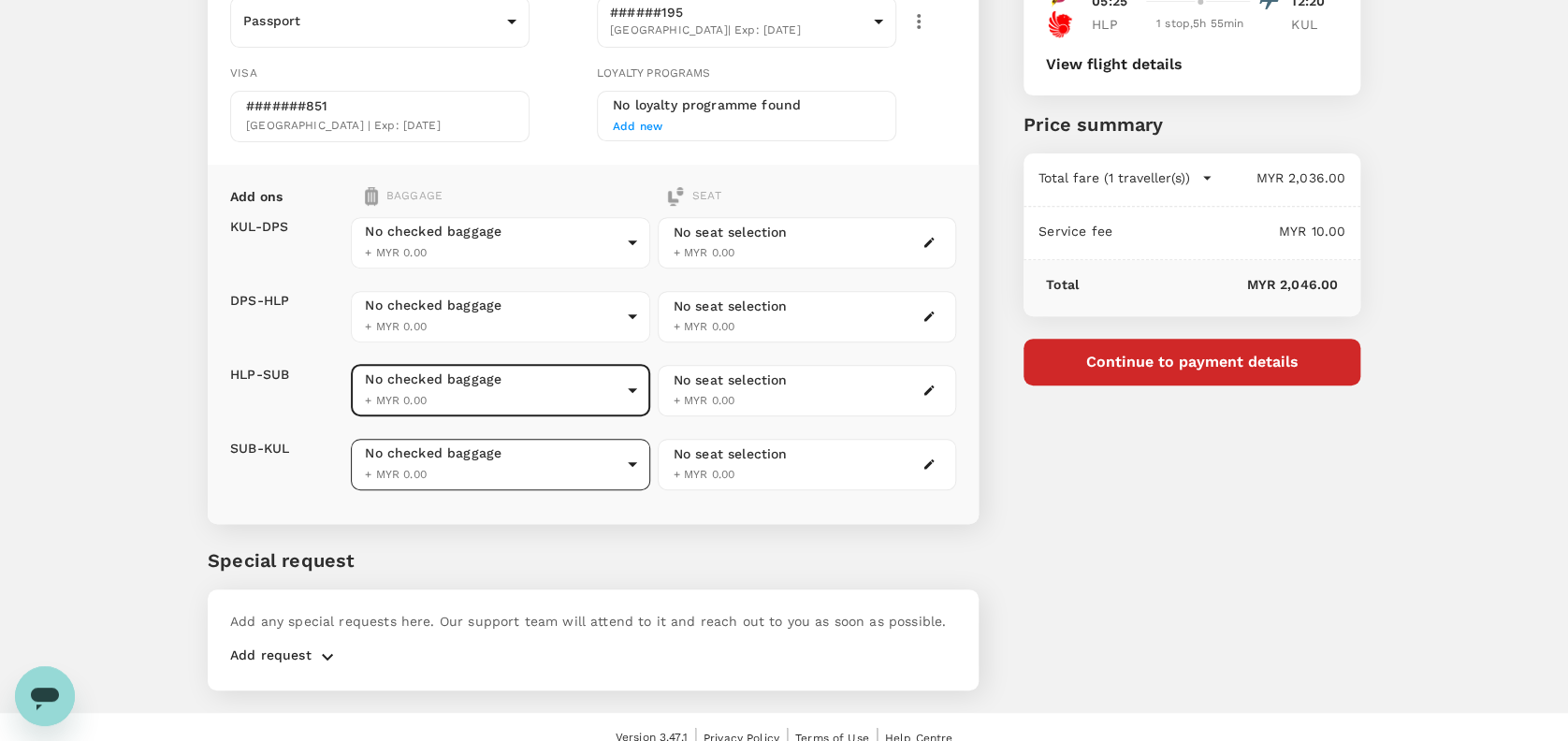 scroll, scrollTop: 301, scrollLeft: 0, axis: vertical 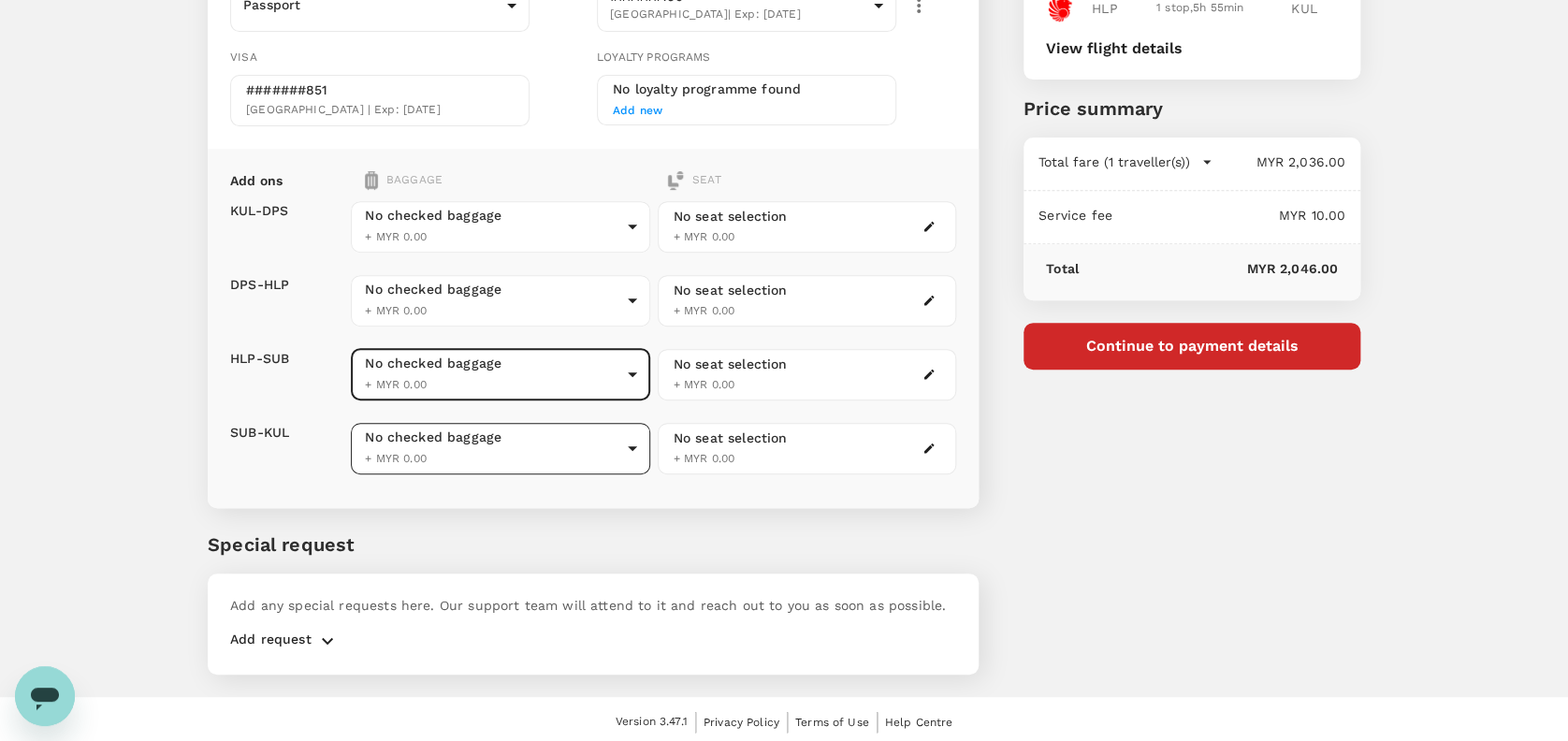 click on "Back to flight results Flight review Traveller(s) Traveller   1 : MB [PERSON_NAME] Your travel documents are complete Passport : Visa : Travel Document Document type Passport Passport ​ Passport details ######195 [GEOGRAPHIC_DATA]  | Exp:   [DATE] c2ab8cf8-a70c-4762-af7c-a0325cbbf7a0 ​ Visa #######851 [GEOGRAPHIC_DATA] | Exp: [DATE] Loyalty programs No loyalty programme found Add new Add ons Baggage Seat KUL  -  DPS DPS  -  HLP HLP  -  SUB SUB  -  KUL No checked baggage + MYR 0.00 ​ No checked baggage + MYR 0.00 ​ No checked baggage + MYR 0.00 ​ No checked baggage + MYR 0.00 ​ No seat selection + MYR 0.00 No seat selection + MYR 0.00 No seat selection + MYR 0.00 No seat selection + MYR 0.00 Special request Add any special requests here. Our support team will attend to it and reach out to you as soon as possible. Add request You've selected [DATE] 10:40 20:10 KUL 1 stop ,  10h 30min HLP [DATE] 05:25 12:20 HLP 1 stop ,  5h 55min KUL View flight details Air fare" at bounding box center (784, 223) 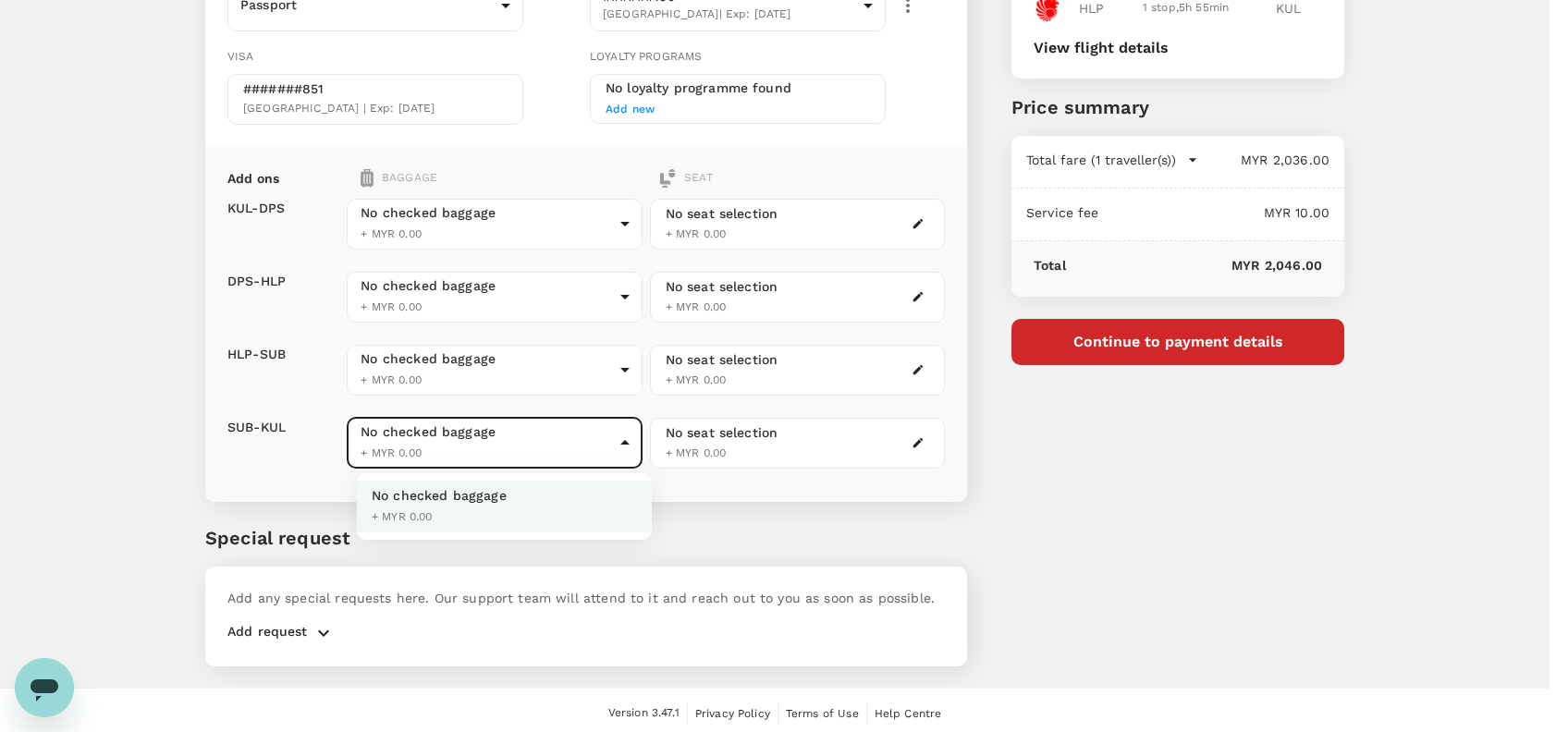 click at bounding box center (784, 366) 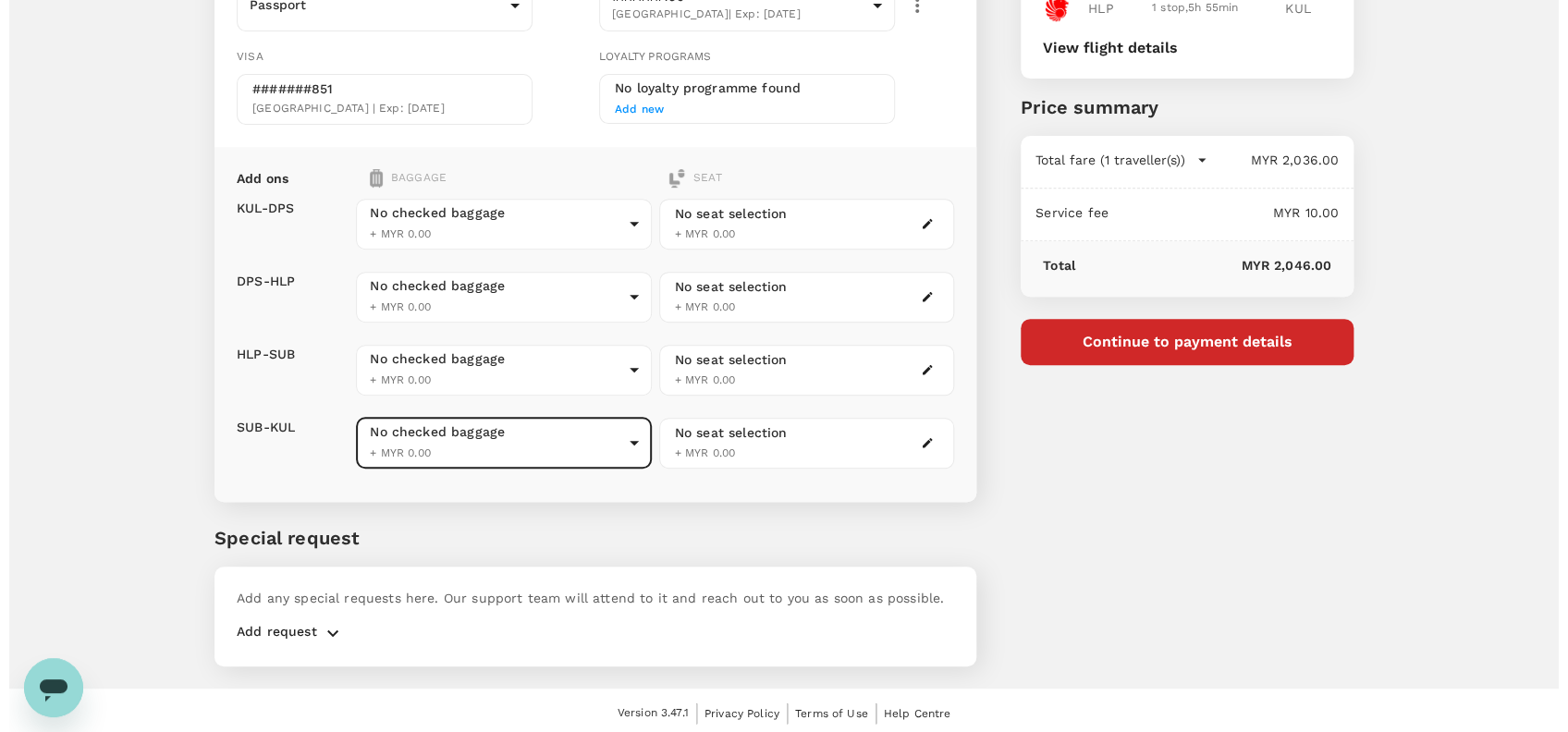 scroll, scrollTop: 0, scrollLeft: 0, axis: both 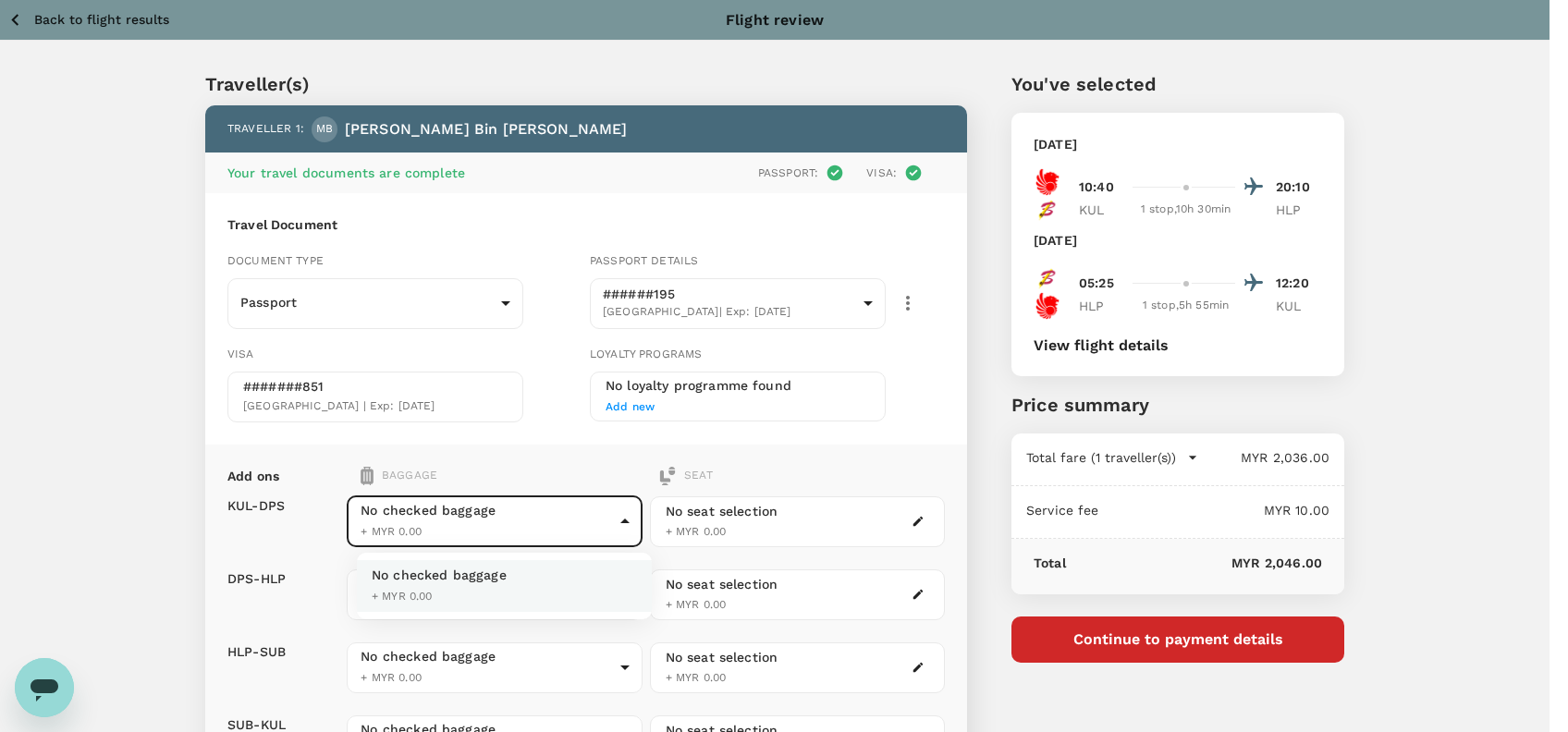 click on "Back to flight results Flight review Traveller(s) Traveller   1 : MB [PERSON_NAME] Your travel documents are complete Passport : Visa : Travel Document Document type Passport Passport ​ Passport details ######195 [GEOGRAPHIC_DATA]  | Exp:   [DATE] c2ab8cf8-a70c-4762-af7c-a0325cbbf7a0 ​ Visa #######851 [GEOGRAPHIC_DATA] | Exp: [DATE] Loyalty programs No loyalty programme found Add new Add ons Baggage Seat KUL  -  DPS DPS  -  HLP HLP  -  SUB SUB  -  KUL No checked baggage + MYR 0.00 ​ No checked baggage + MYR 0.00 ​ No checked baggage + MYR 0.00 ​ No checked baggage + MYR 0.00 ​ No seat selection + MYR 0.00 No seat selection + MYR 0.00 No seat selection + MYR 0.00 No seat selection + MYR 0.00 Special request Add any special requests here. Our support team will attend to it and reach out to you as soon as possible. Add request You've selected [DATE] 10:40 20:10 KUL 1 stop ,  10h 30min HLP [DATE] 05:25 12:20 HLP 1 stop ,  5h 55min KUL View flight details Air fare" at bounding box center [784, 518] 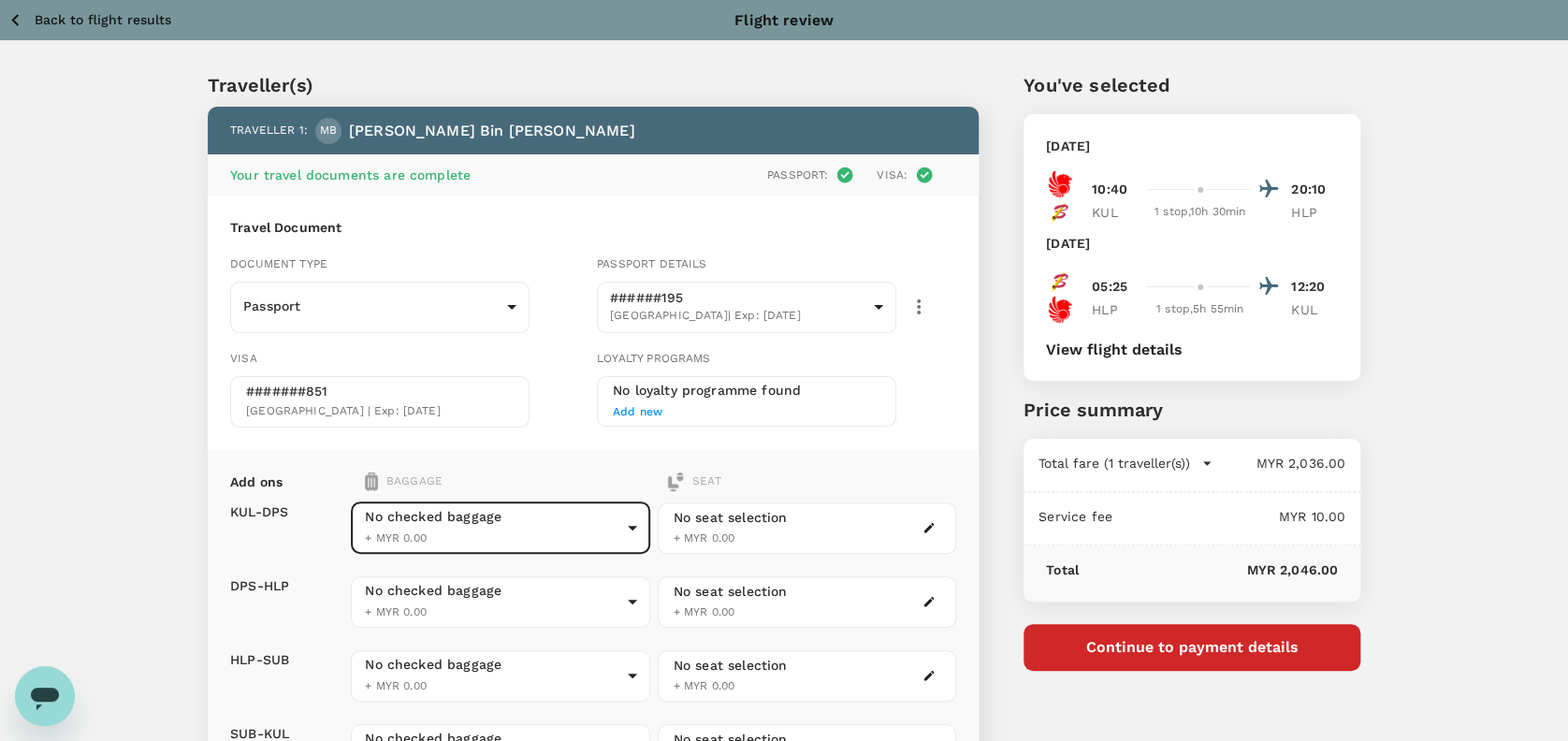 click on "View flight details" at bounding box center [1114, 350] 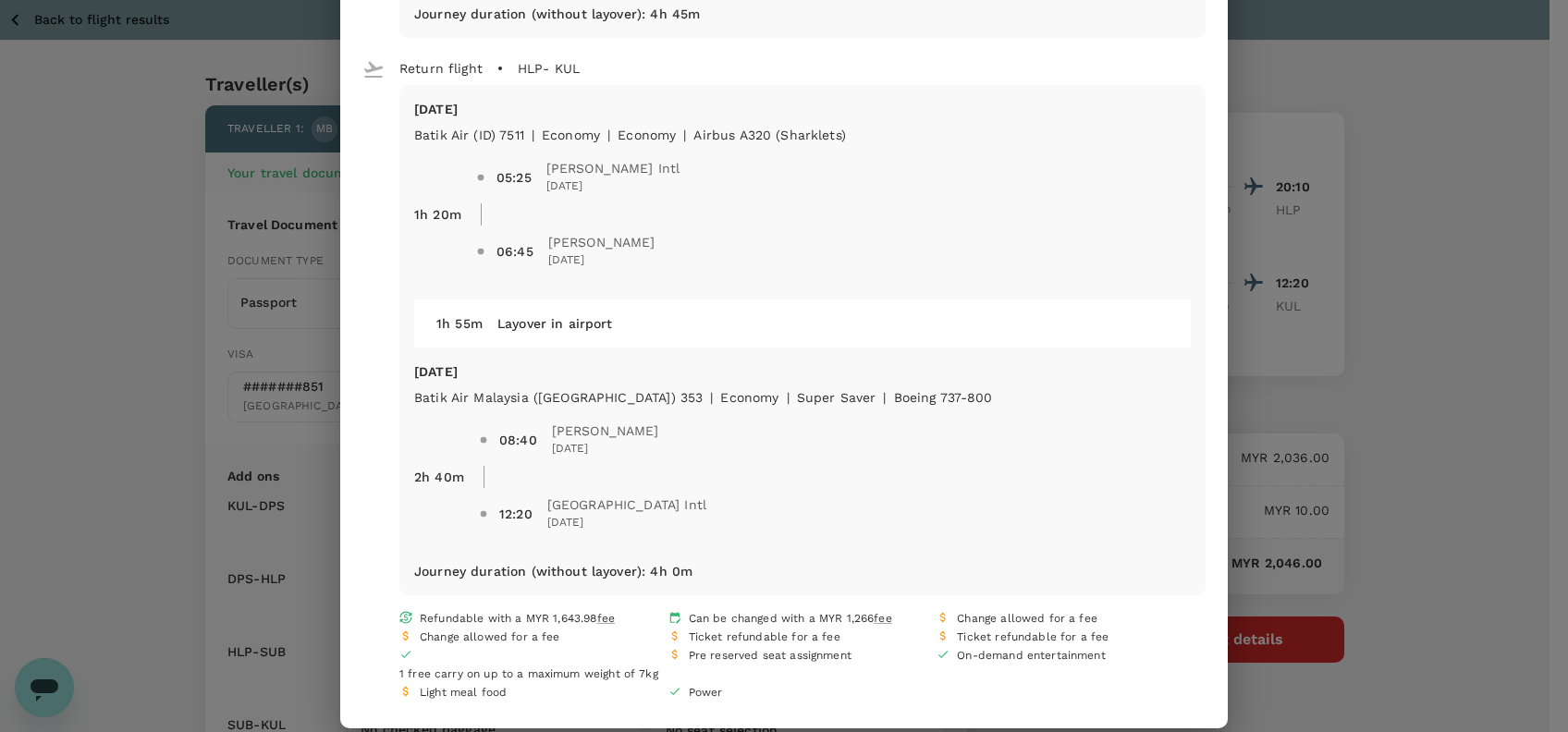 scroll, scrollTop: 618, scrollLeft: 0, axis: vertical 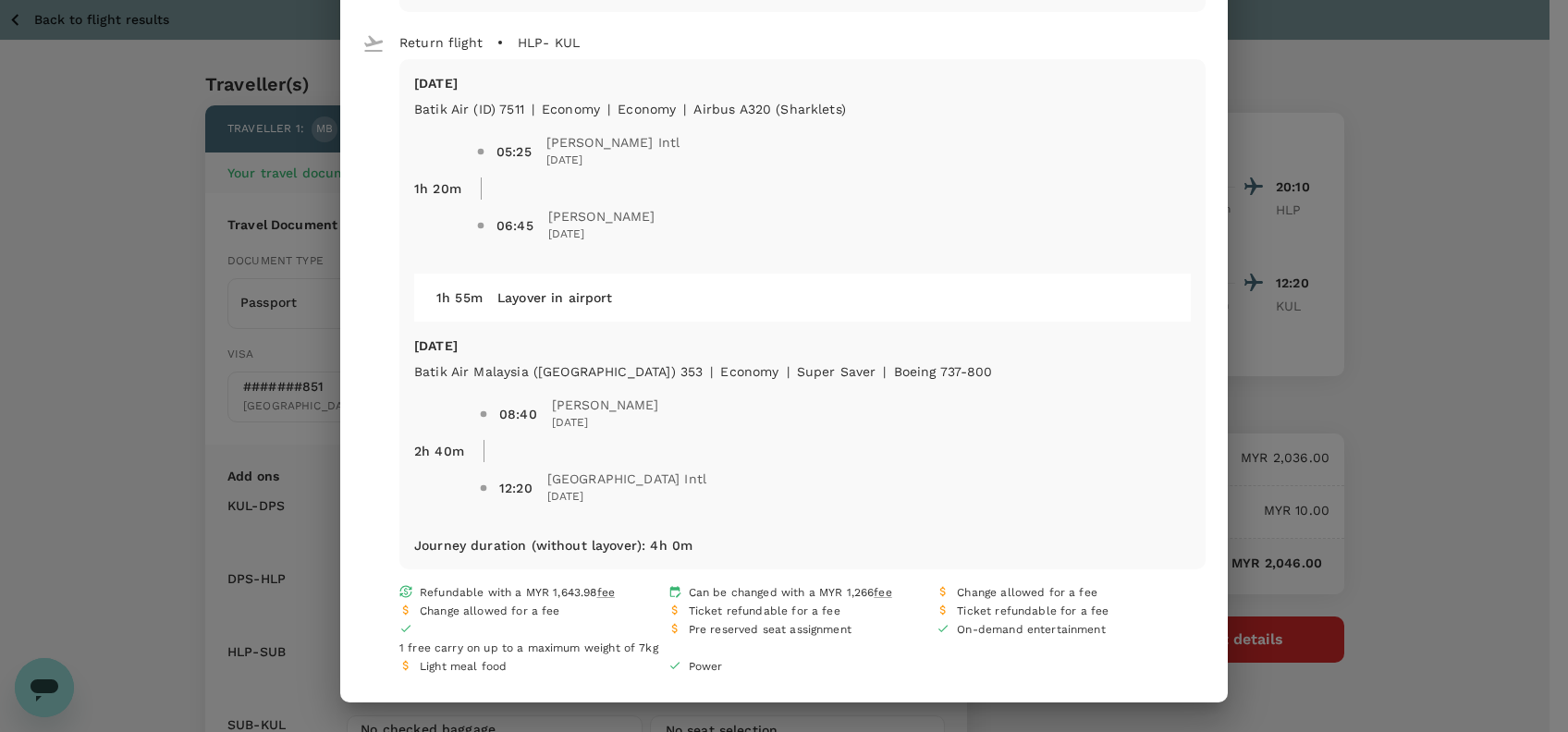 click on "Your flight details Depart flight KUL  -   HLP [DATE] Batik Air [GEOGRAPHIC_DATA] ([GEOGRAPHIC_DATA]) 306 | economy | Super Saver   | Boeing 737-800 3h 0m 10:40 [GEOGRAPHIC_DATA] Intl [DATE] 13:40 Ngurah Rai Intl [DATE] 5h 45m Layover in [GEOGRAPHIC_DATA][DATE] Batik Air (ID) 7310 | economy | Economy   | Airbus A320 (sharklets) 1h 45m 19:25 Ngurah Rai Intl [DATE] 20:10 Halim Perdanakusuma Intl  [DATE] Journey duration (without layover) : 4h 45m Return flight HLP  -   KUL [DATE] Batik Air (ID) 7511 | economy | Economy   | Airbus A320 (sharklets) 1h 20m 05:25 [PERSON_NAME] Intl  [DATE] 06:45 [PERSON_NAME] Intl [DATE] 1h 55m Layover in airport [DATE] Batik Air Malaysia (OD) 353 | economy | Super Saver   | Boeing 737-800 2h 40m 08:40 [PERSON_NAME] Intl [DATE] 12:20 [GEOGRAPHIC_DATA] Intl [DATE] Journey duration (without layover) : 4h 0m Refundable with a MYR 1,643.98  fee Can be changed with a MYR 1,266  fee Change allowed for a fee Change allowed for a fee Ticket refundable for a fee Light meal food" at bounding box center (784, 366) 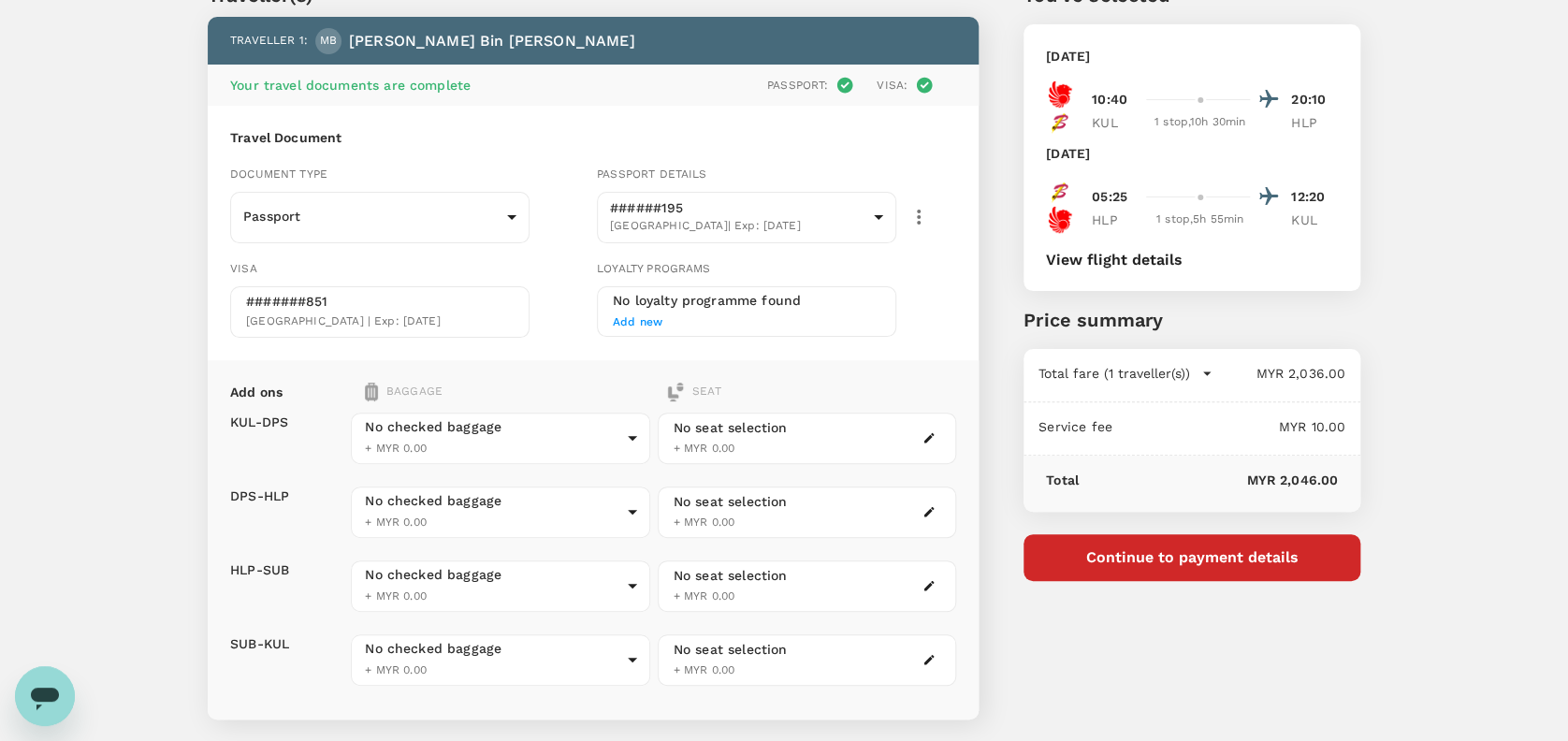 scroll, scrollTop: 137, scrollLeft: 0, axis: vertical 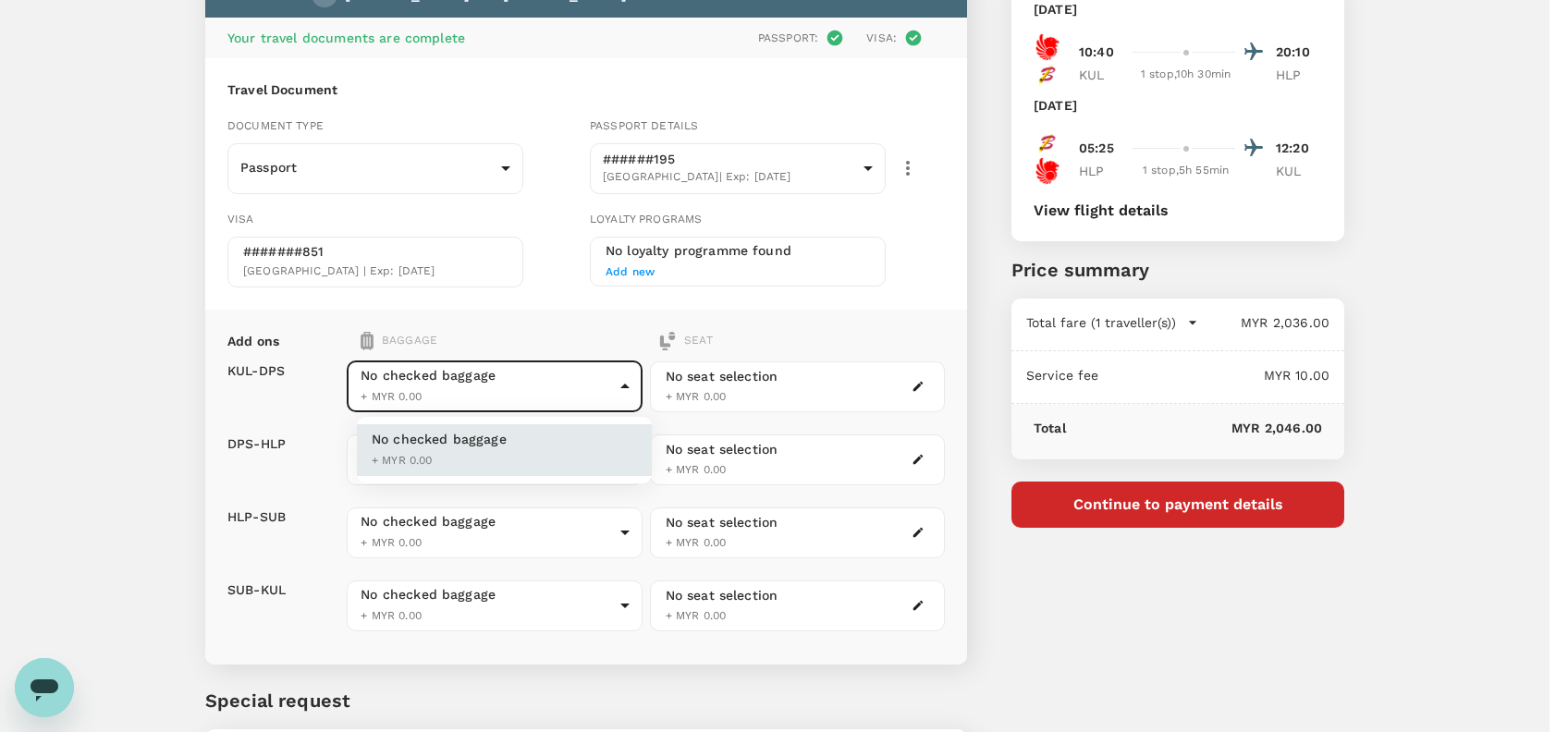 click on "Back to flight results Flight review Traveller(s) Traveller   1 : MB [PERSON_NAME] Your travel documents are complete Passport : Visa : Travel Document Document type Passport Passport ​ Passport details ######195 [GEOGRAPHIC_DATA]  | Exp:   [DATE] c2ab8cf8-a70c-4762-af7c-a0325cbbf7a0 ​ Visa #######851 [GEOGRAPHIC_DATA] | Exp: [DATE] Loyalty programs No loyalty programme found Add new Add ons Baggage Seat KUL  -  DPS DPS  -  HLP HLP  -  SUB SUB  -  KUL No checked baggage + MYR 0.00 ​ No checked baggage + MYR 0.00 ​ No checked baggage + MYR 0.00 ​ No checked baggage + MYR 0.00 ​ No seat selection + MYR 0.00 No seat selection + MYR 0.00 No seat selection + MYR 0.00 No seat selection + MYR 0.00 Special request Add any special requests here. Our support team will attend to it and reach out to you as soon as possible. Add request You've selected [DATE] 10:40 20:10 KUL 1 stop ,  10h 30min HLP [DATE] 05:25 12:20 HLP 1 stop ,  5h 55min KUL View flight details Air fare" at bounding box center (784, 383) 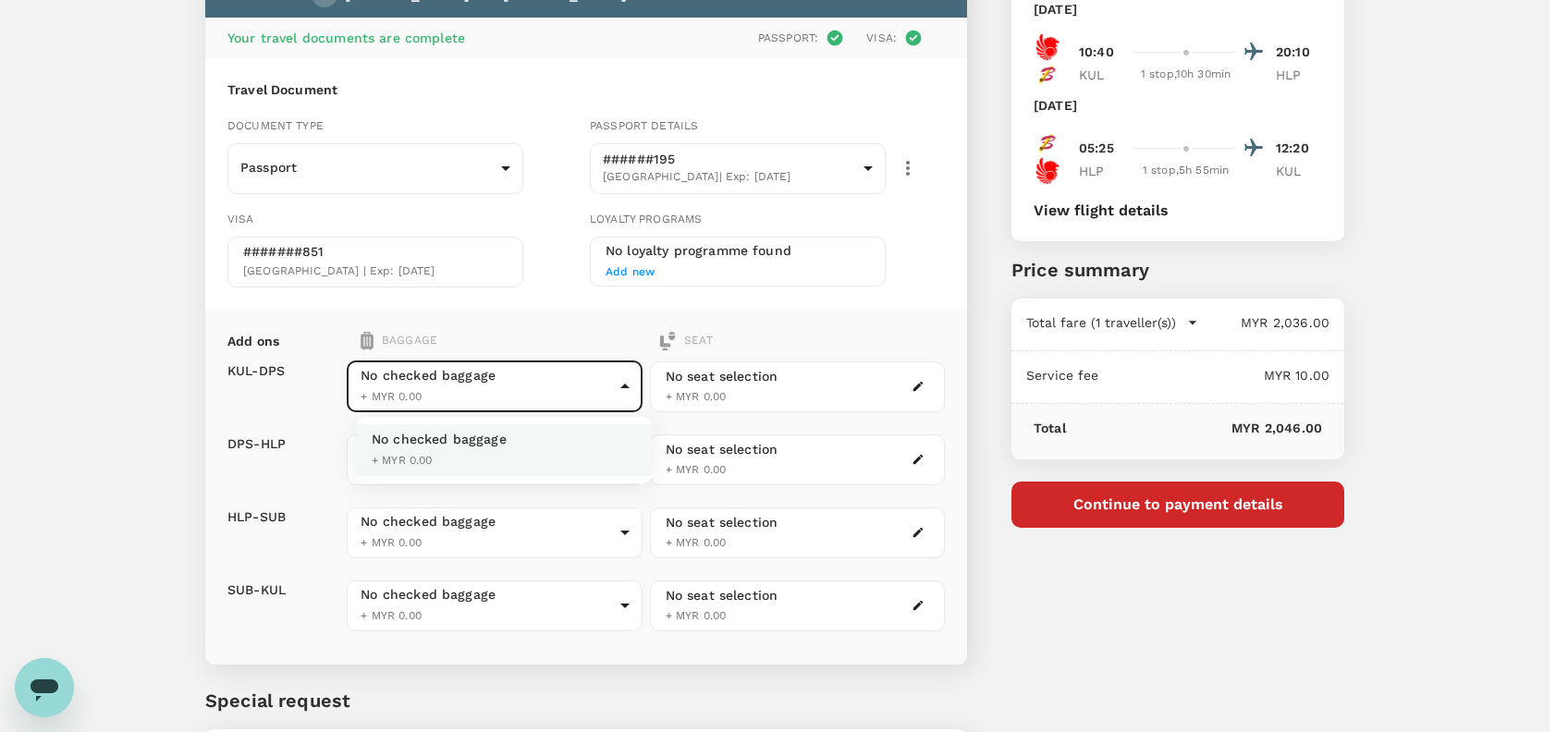 click at bounding box center [784, 366] 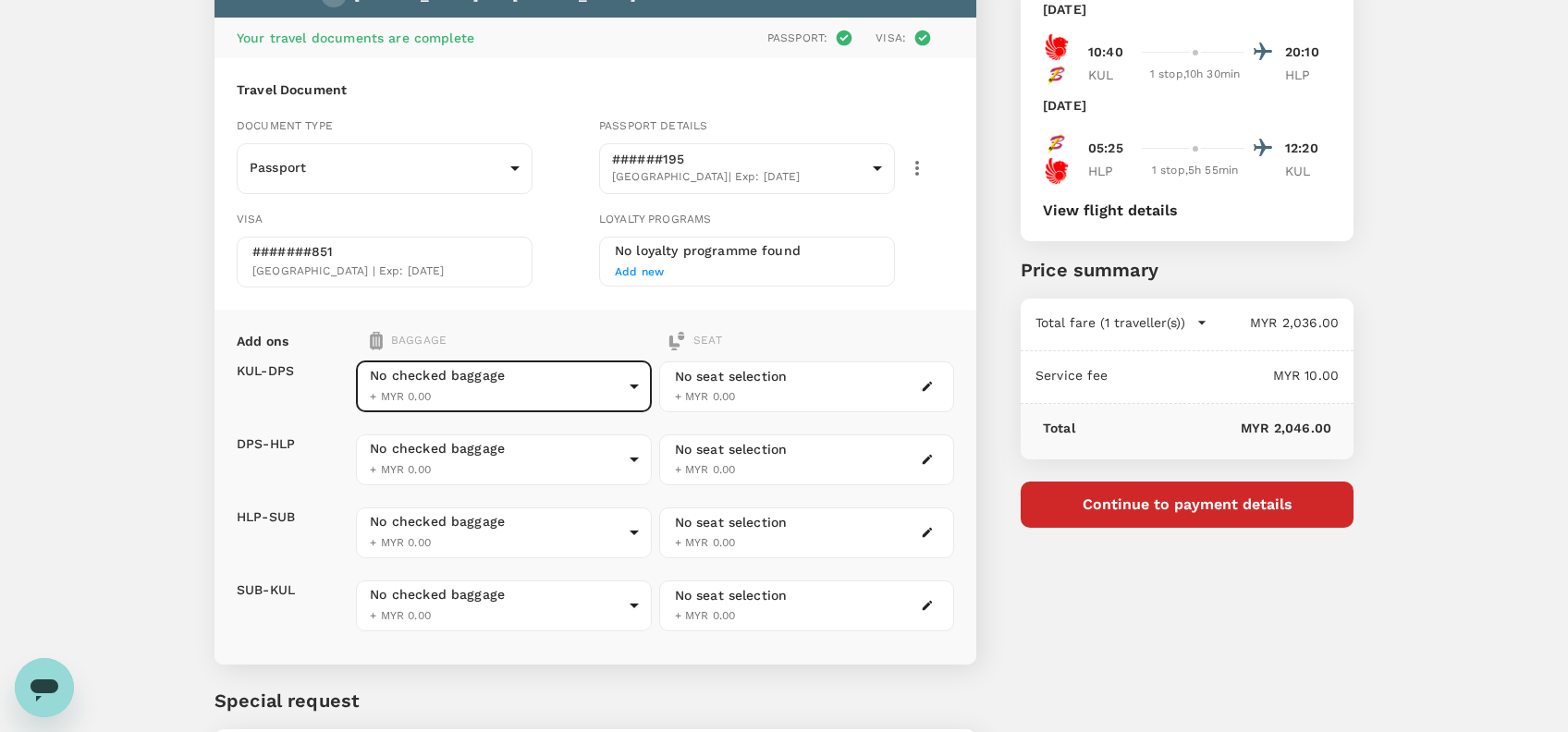 click on "Back to flight results Flight review Traveller(s) Traveller   1 : MB [PERSON_NAME] Your travel documents are complete Passport : Visa : Travel Document Document type Passport Passport ​ Passport details ######195 [GEOGRAPHIC_DATA]  | Exp:   [DATE] c2ab8cf8-a70c-4762-af7c-a0325cbbf7a0 ​ Visa #######851 [GEOGRAPHIC_DATA] | Exp: [DATE] Loyalty programs No loyalty programme found Add new Add ons Baggage Seat KUL  -  DPS DPS  -  HLP HLP  -  SUB SUB  -  KUL No checked baggage + MYR 0.00 ​ No checked baggage + MYR 0.00 ​ No checked baggage + MYR 0.00 ​ No checked baggage + MYR 0.00 ​ No seat selection + MYR 0.00 No seat selection + MYR 0.00 No seat selection + MYR 0.00 No seat selection + MYR 0.00 Special request Add any special requests here. Our support team will attend to it and reach out to you as soon as possible. Add request You've selected [DATE] 10:40 20:10 KUL 1 stop ,  10h 30min HLP [DATE] 05:25 12:20 HLP 1 stop ,  5h 55min KUL View flight details Air fare" at bounding box center [784, 383] 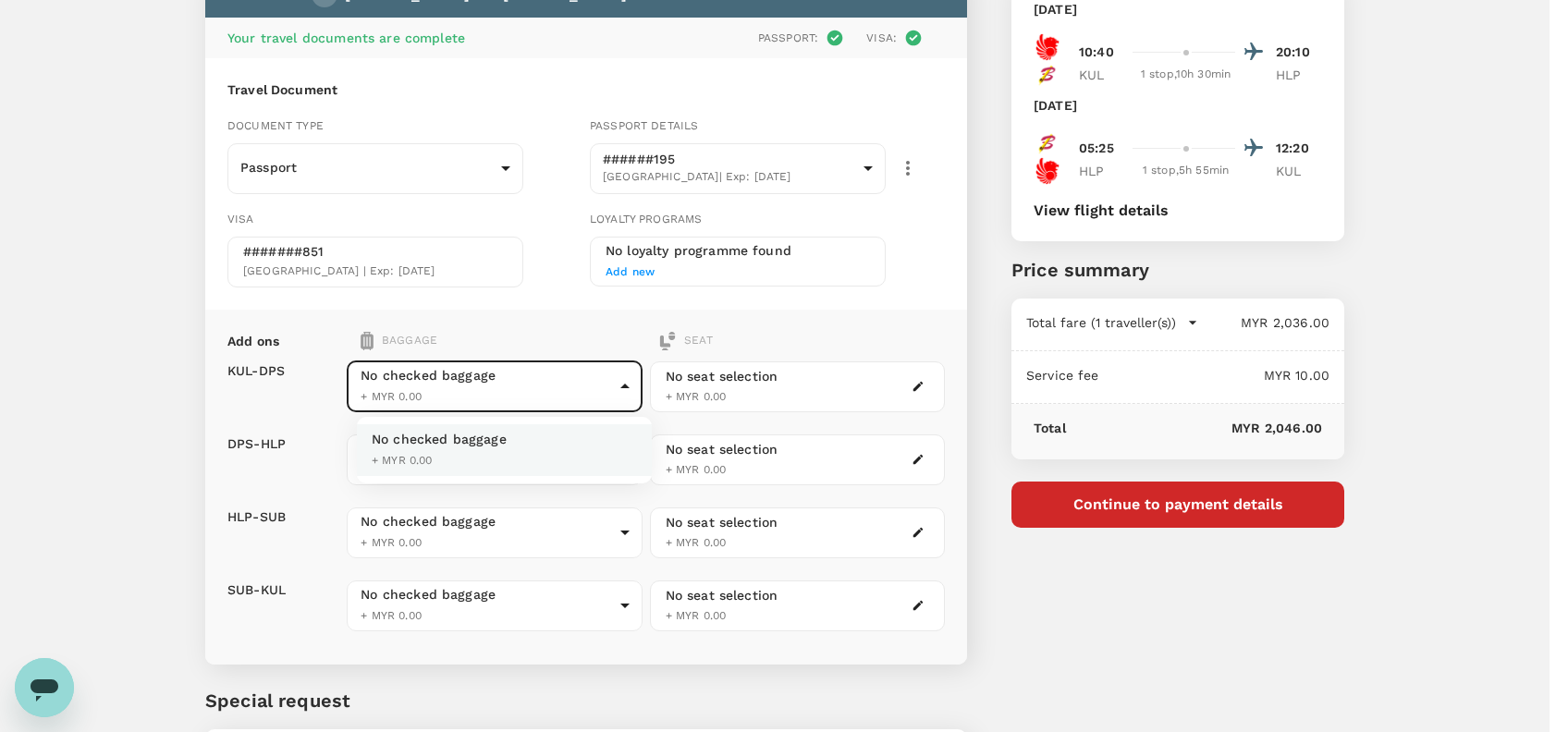 click on "No checked baggage + MYR 0.00" at bounding box center [504, 450] 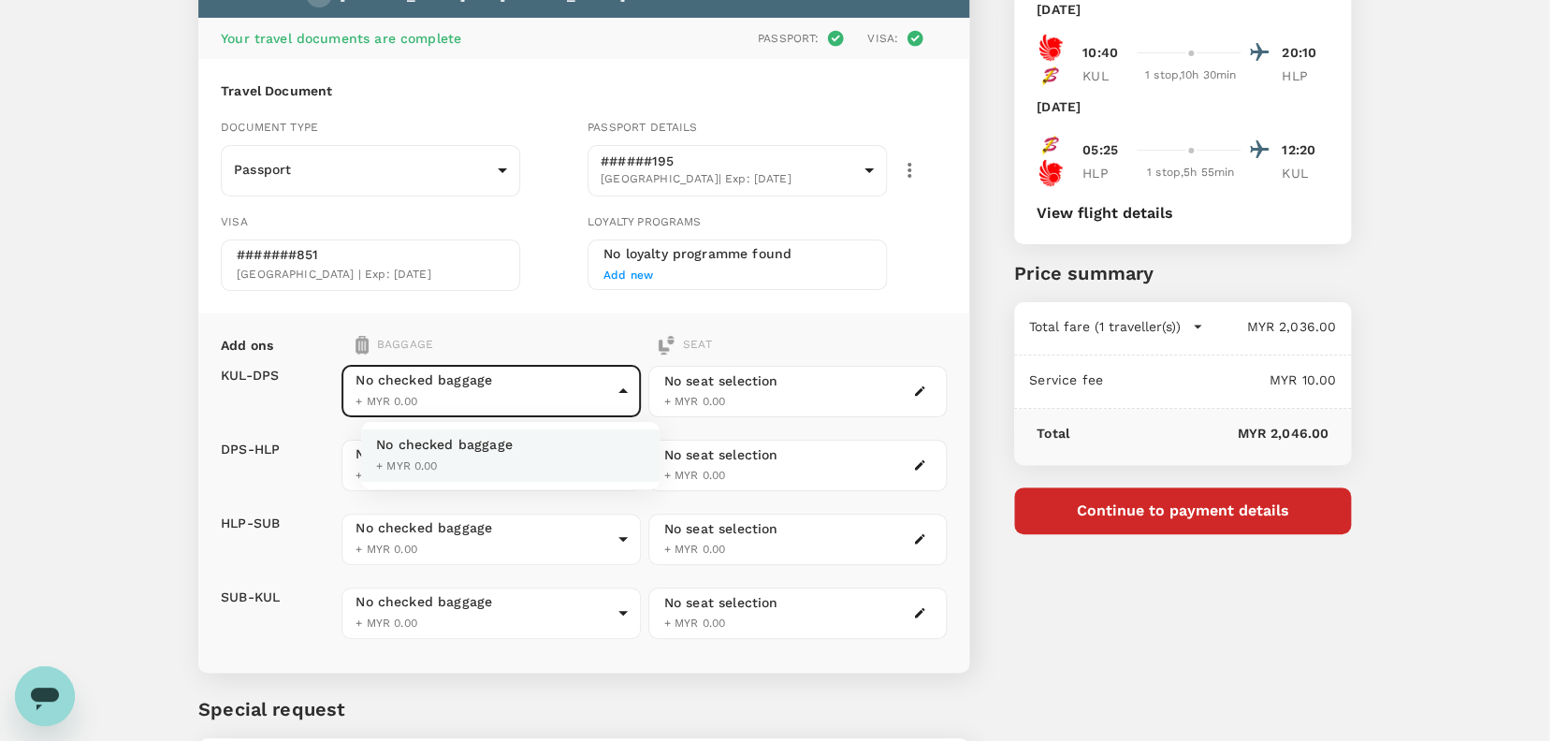click on "Back to flight results Flight review Traveller(s) Traveller   1 : MB [PERSON_NAME] Your travel documents are complete Passport : Visa : Travel Document Document type Passport Passport ​ Passport details ######195 [GEOGRAPHIC_DATA]  | Exp:   [DATE] c2ab8cf8-a70c-4762-af7c-a0325cbbf7a0 ​ Visa #######851 [GEOGRAPHIC_DATA] | Exp: [DATE] Loyalty programs No loyalty programme found Add new Add ons Baggage Seat KUL  -  DPS DPS  -  HLP HLP  -  SUB SUB  -  KUL No checked baggage + MYR 0.00 ​ No checked baggage + MYR 0.00 ​ No checked baggage + MYR 0.00 ​ No checked baggage + MYR 0.00 ​ No seat selection + MYR 0.00 No seat selection + MYR 0.00 No seat selection + MYR 0.00 No seat selection + MYR 0.00 Special request Add any special requests here. Our support team will attend to it and reach out to you as soon as possible. Add request You've selected [DATE] 10:40 20:10 KUL 1 stop ,  10h 30min HLP [DATE] 05:25 12:20 HLP 1 stop ,  5h 55min KUL View flight details Air fare" at bounding box center (784, 387) 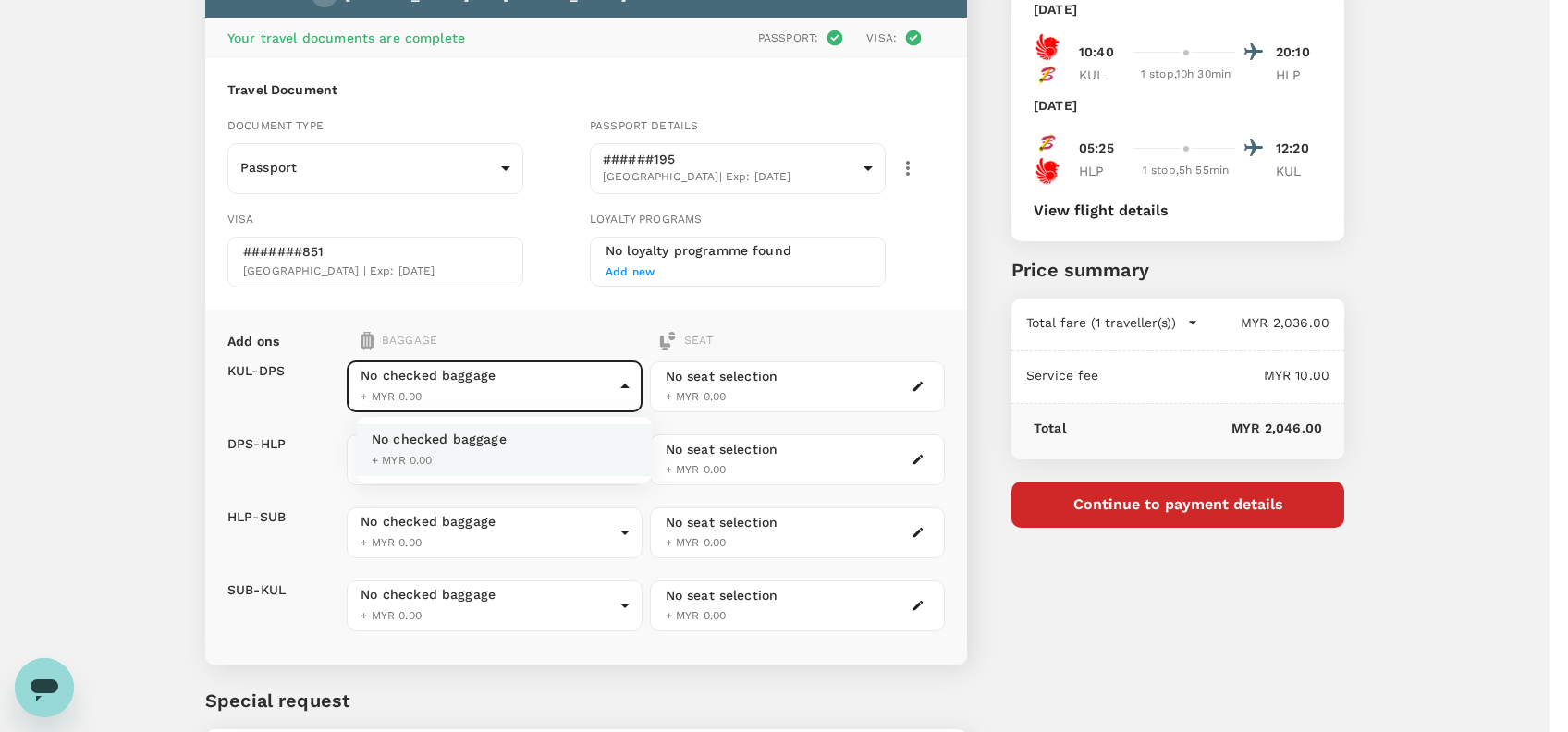 click on "No checked baggage + MYR 0.00" at bounding box center (504, 450) 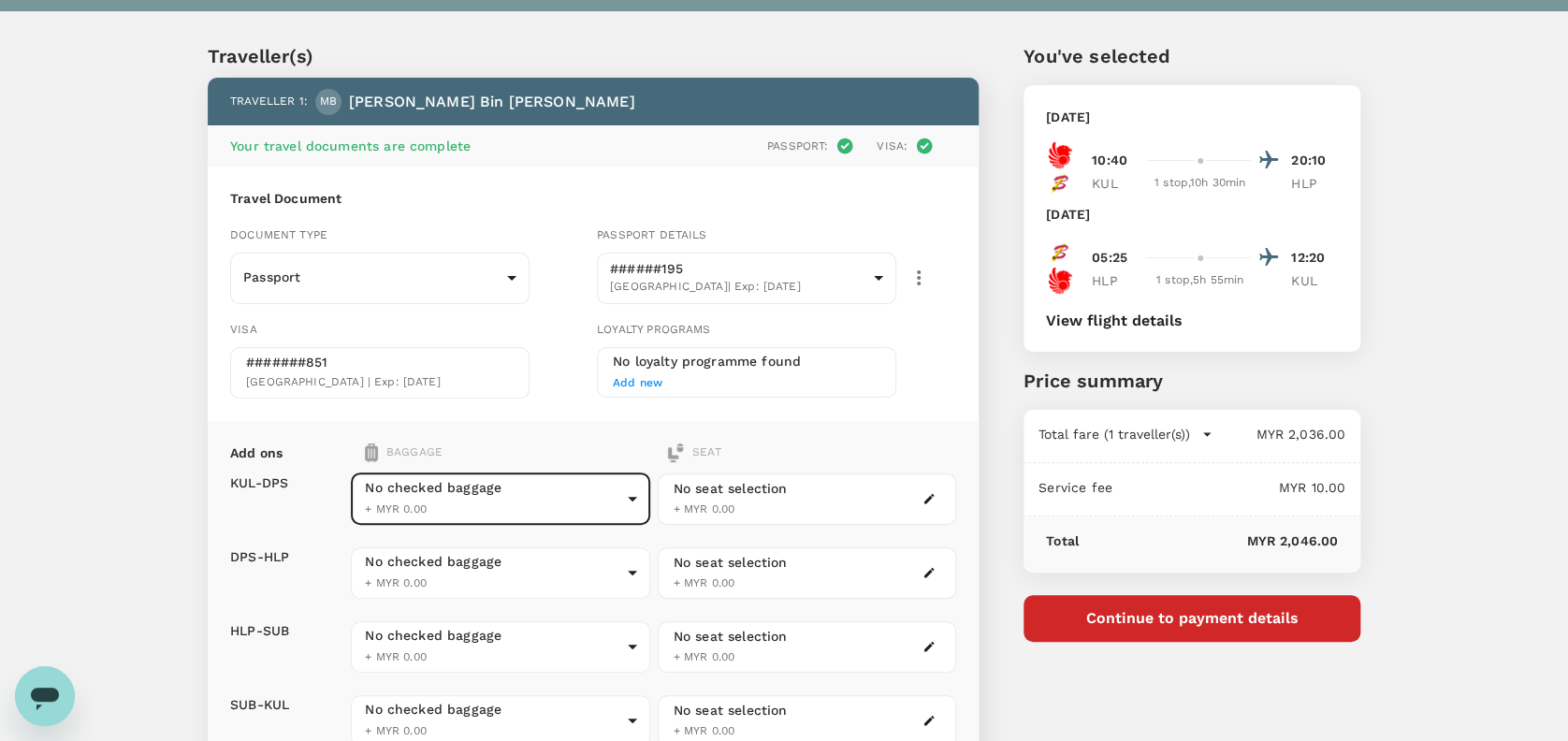 scroll, scrollTop: 0, scrollLeft: 0, axis: both 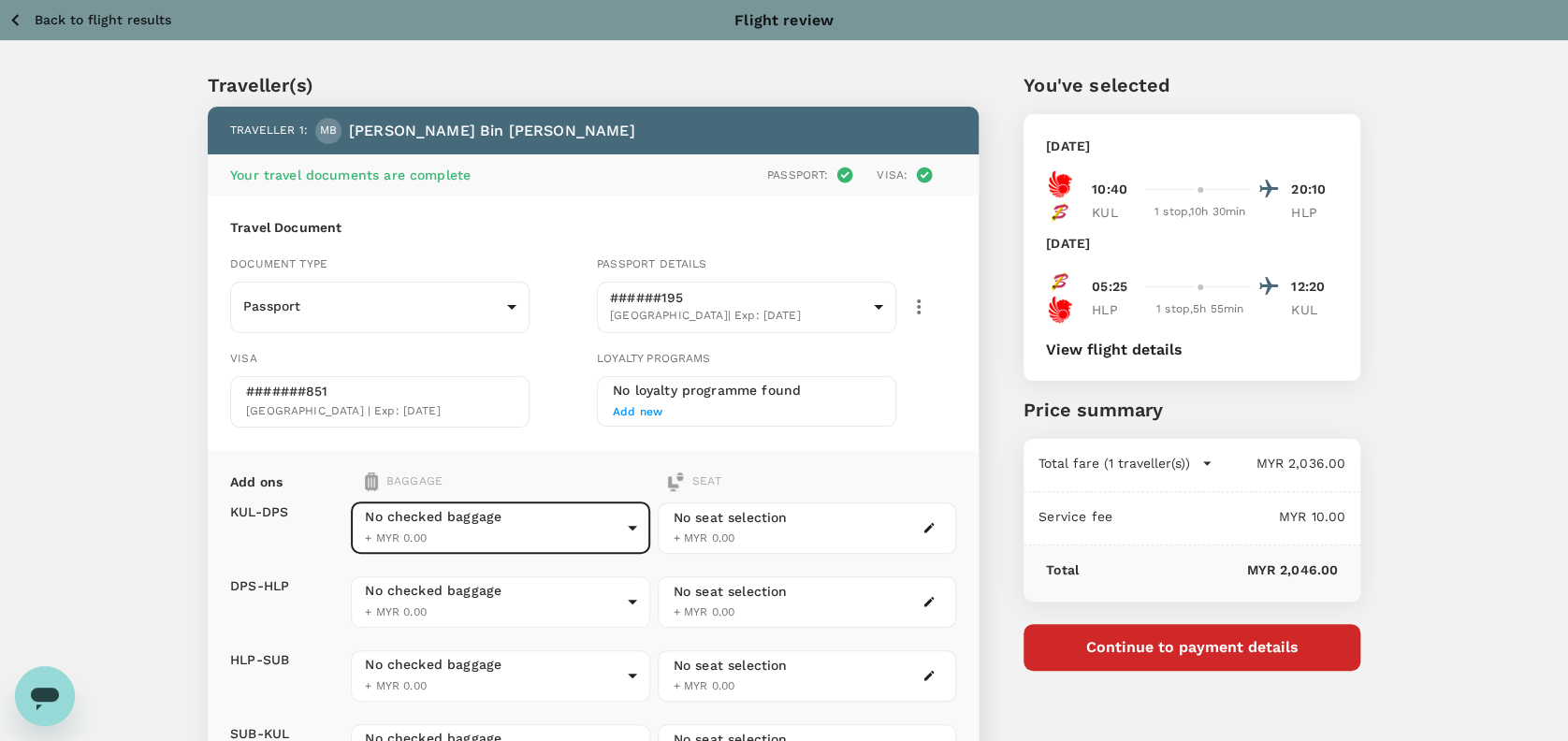 click on "Back to flight results Flight review" at bounding box center (784, 20) 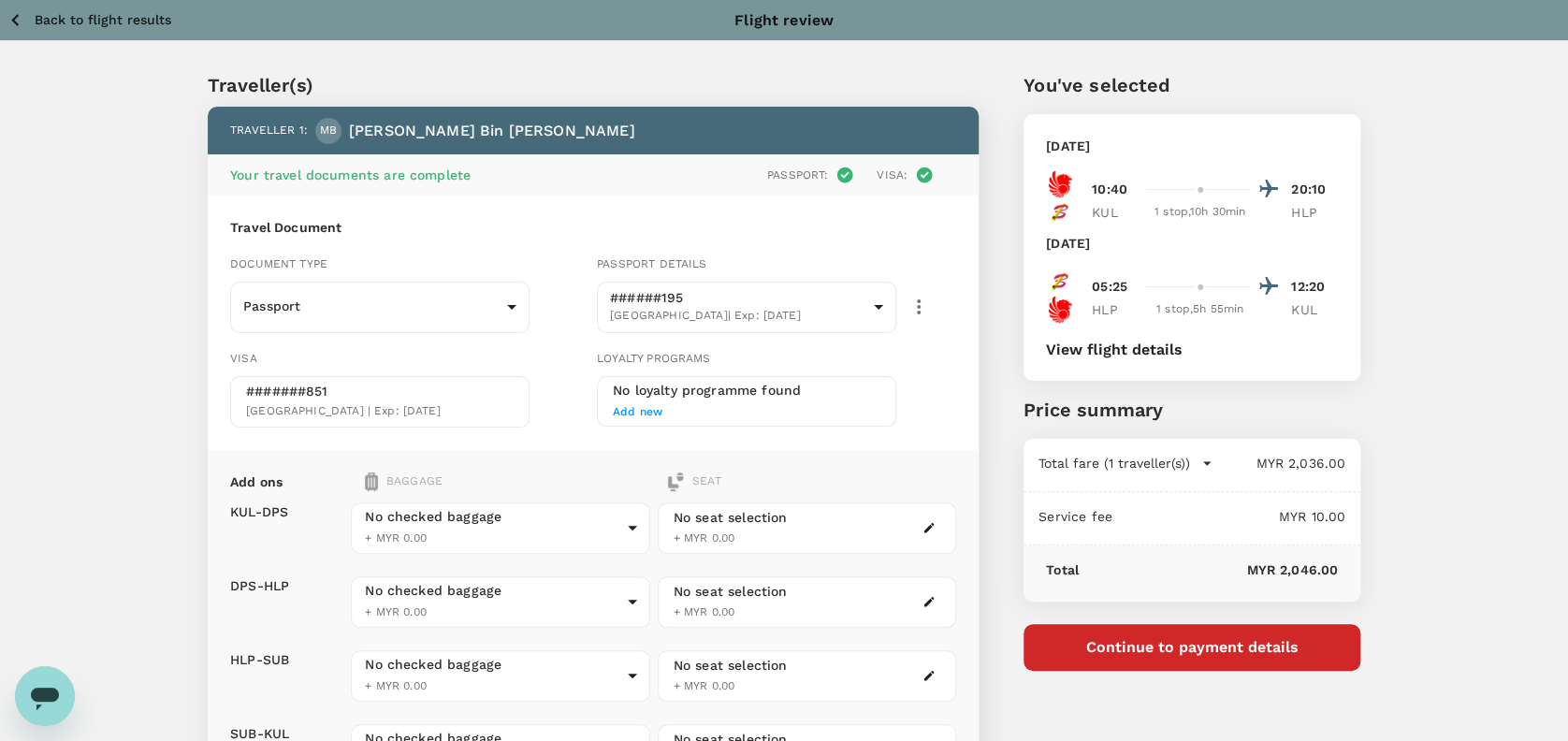 click on "Back to flight results" at bounding box center [103, 20] 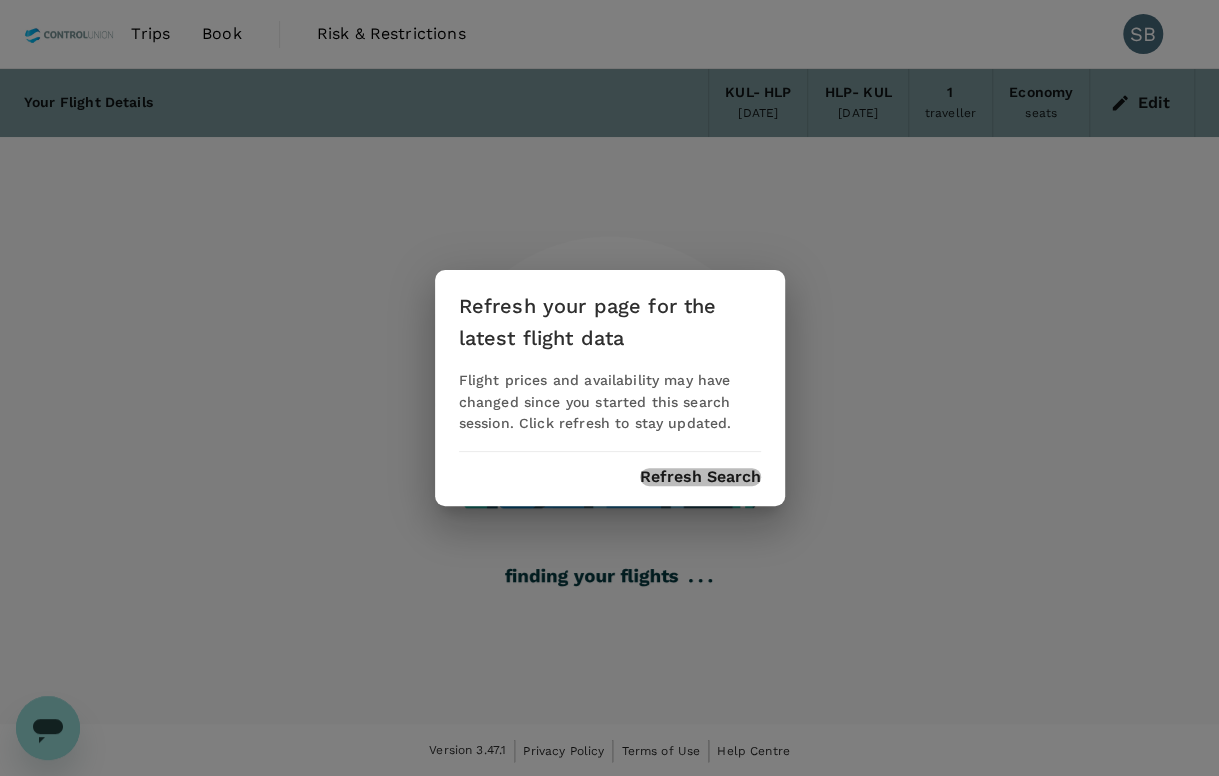 click on "Refresh Search" at bounding box center (700, 477) 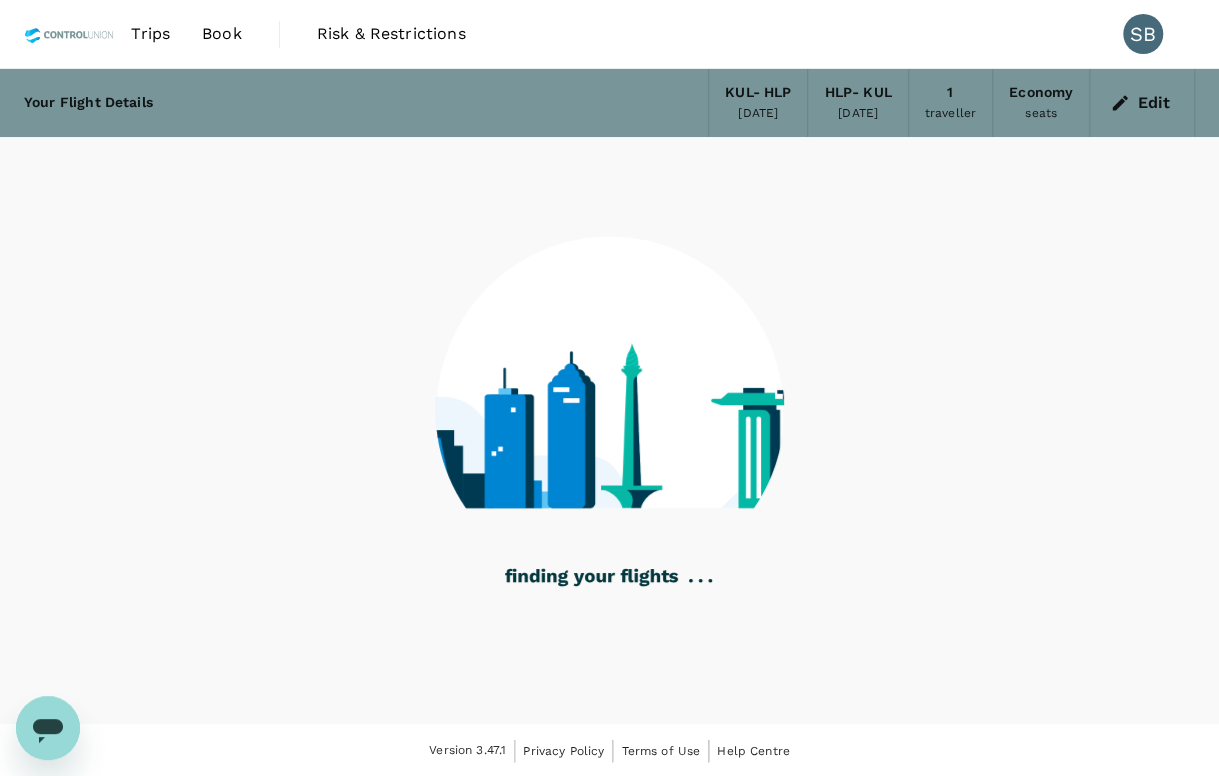 drag, startPoint x: 142, startPoint y: 285, endPoint x: 691, endPoint y: 45, distance: 599.16693 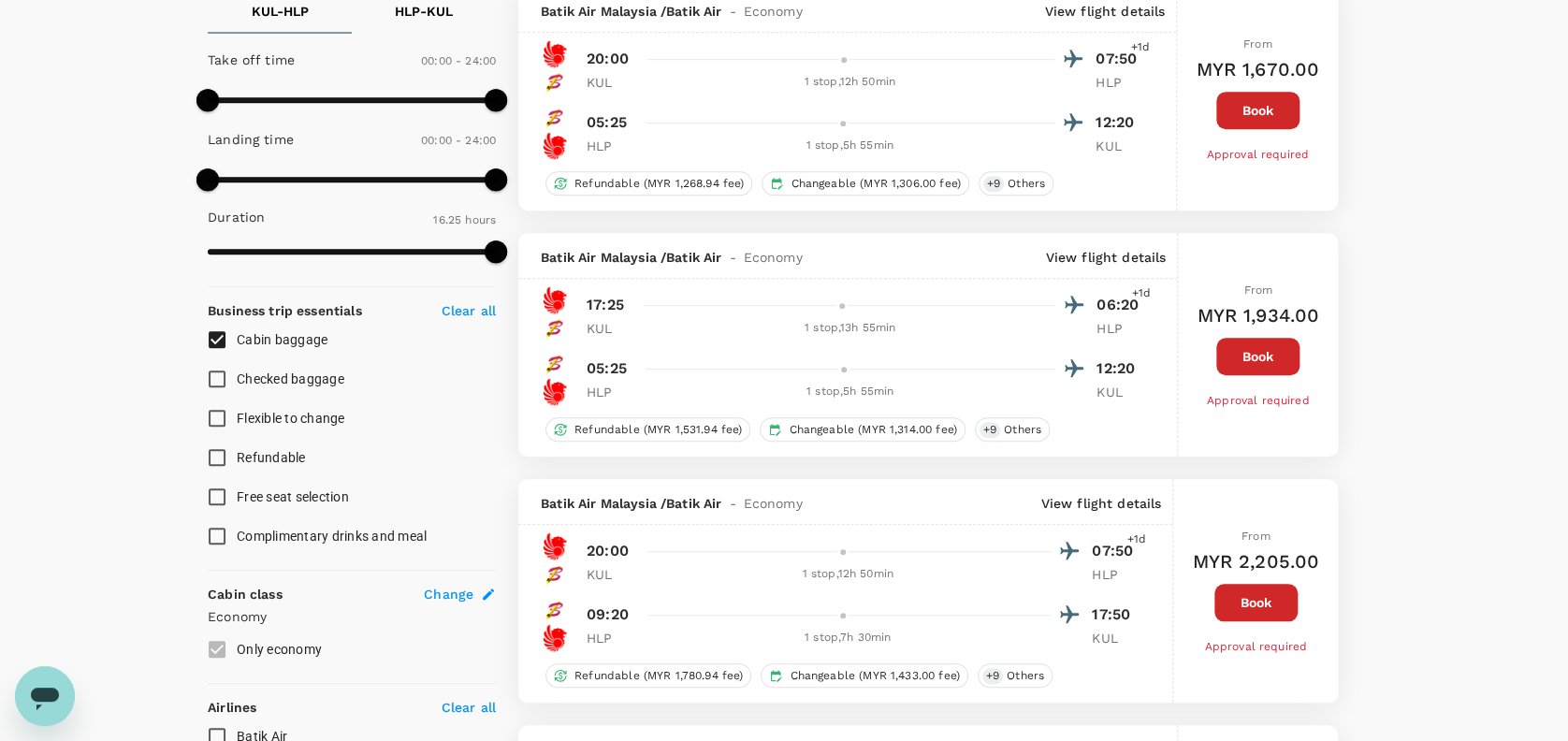 scroll, scrollTop: 0, scrollLeft: 0, axis: both 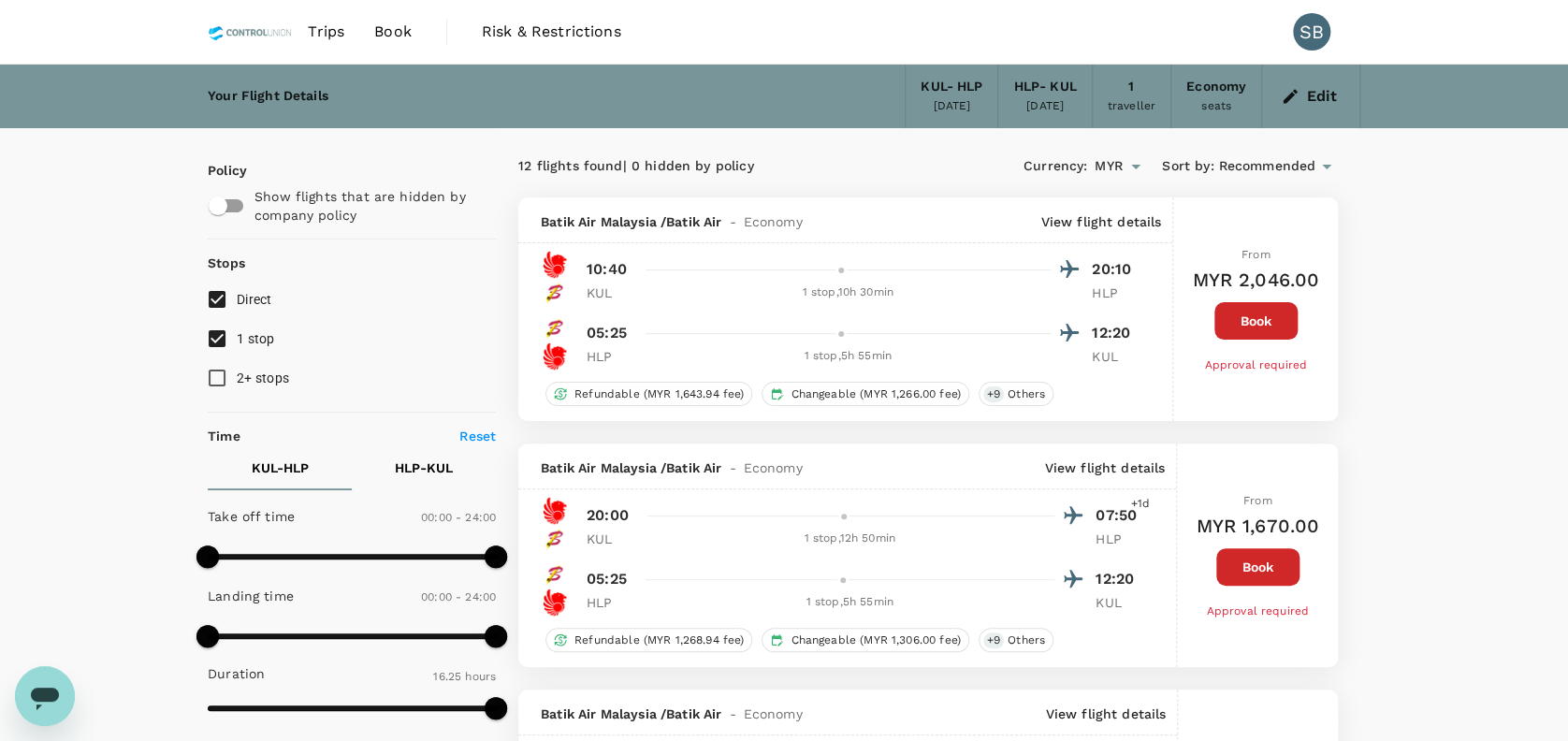 click at bounding box center (45, 696) 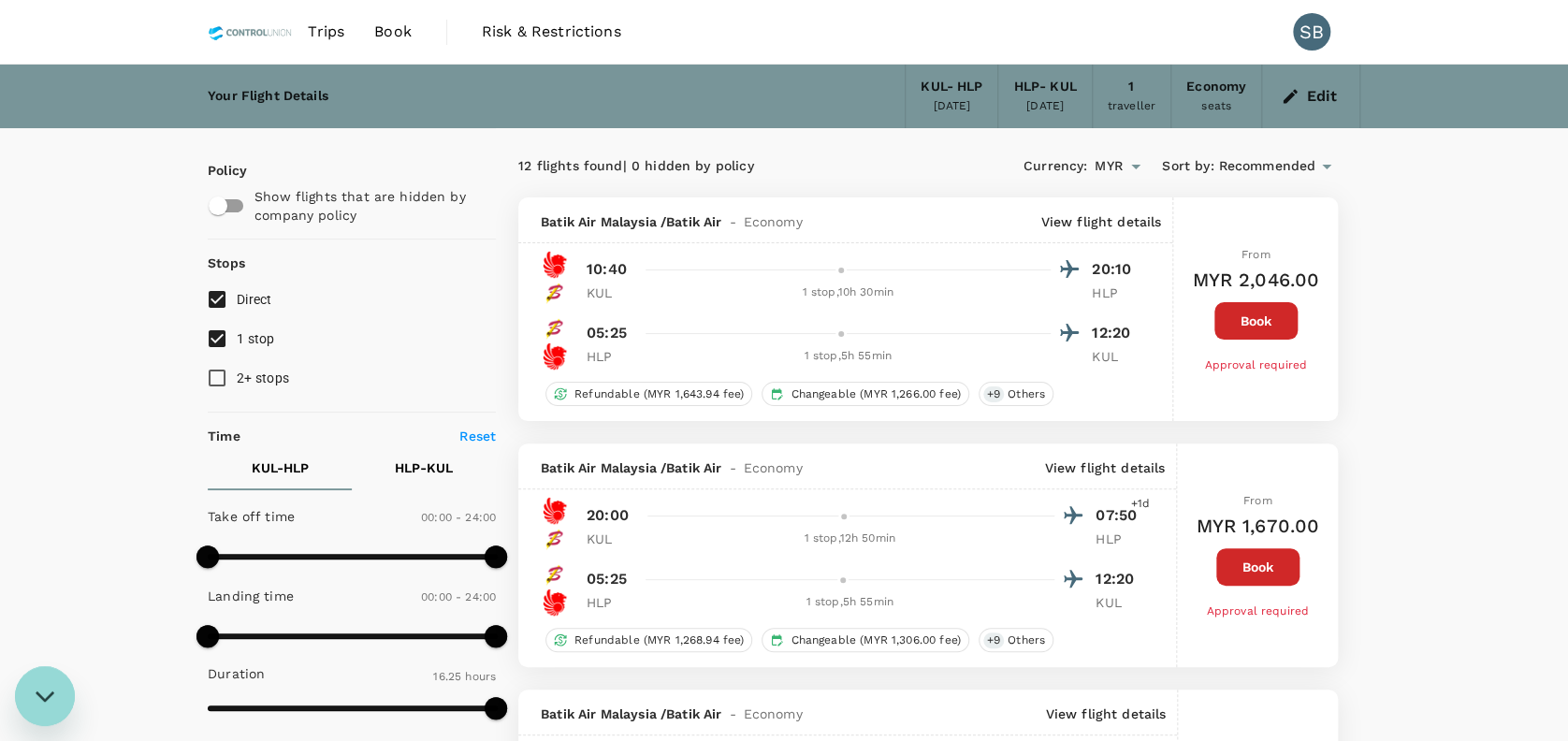 scroll, scrollTop: 0, scrollLeft: 0, axis: both 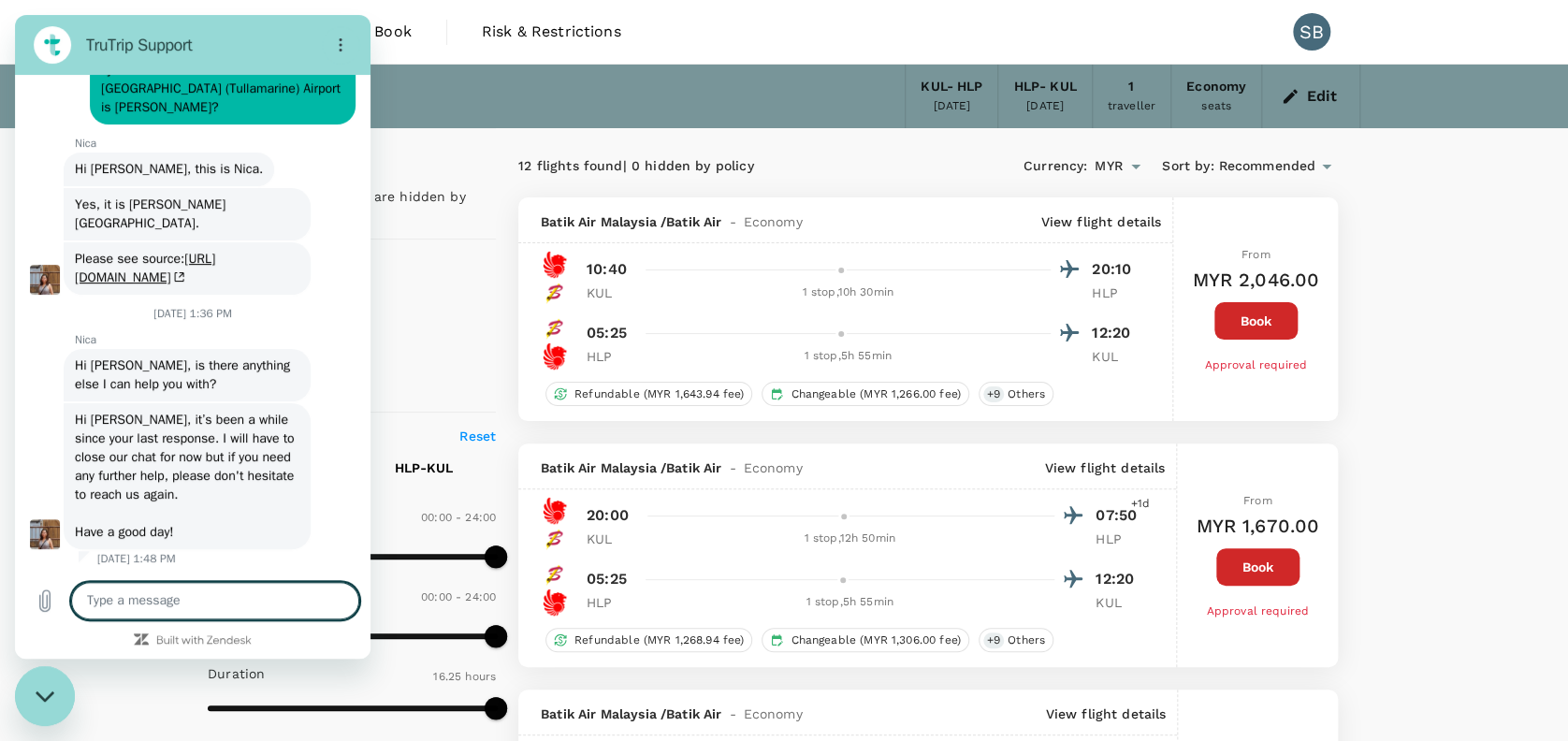 click at bounding box center [215, 601] 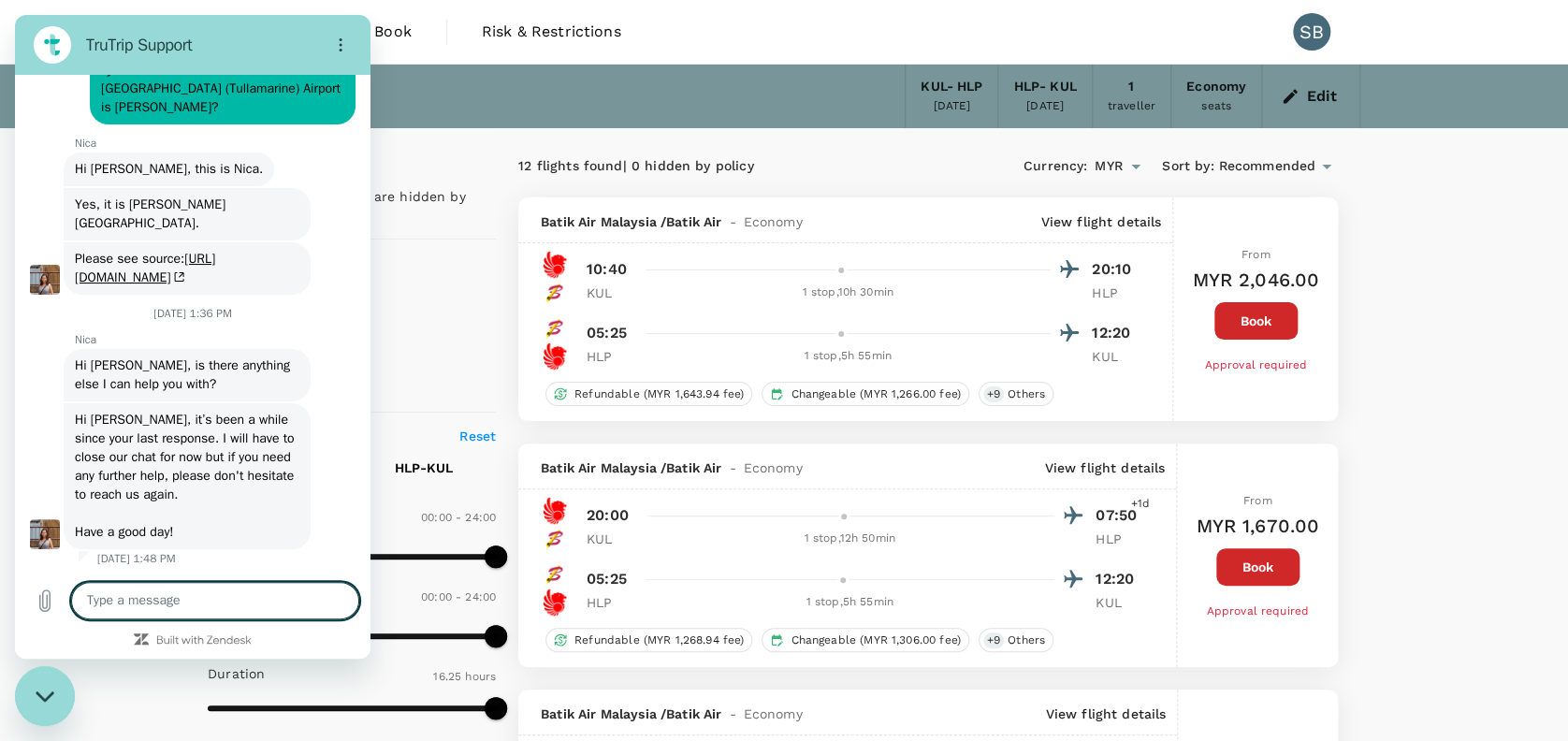 type on "H" 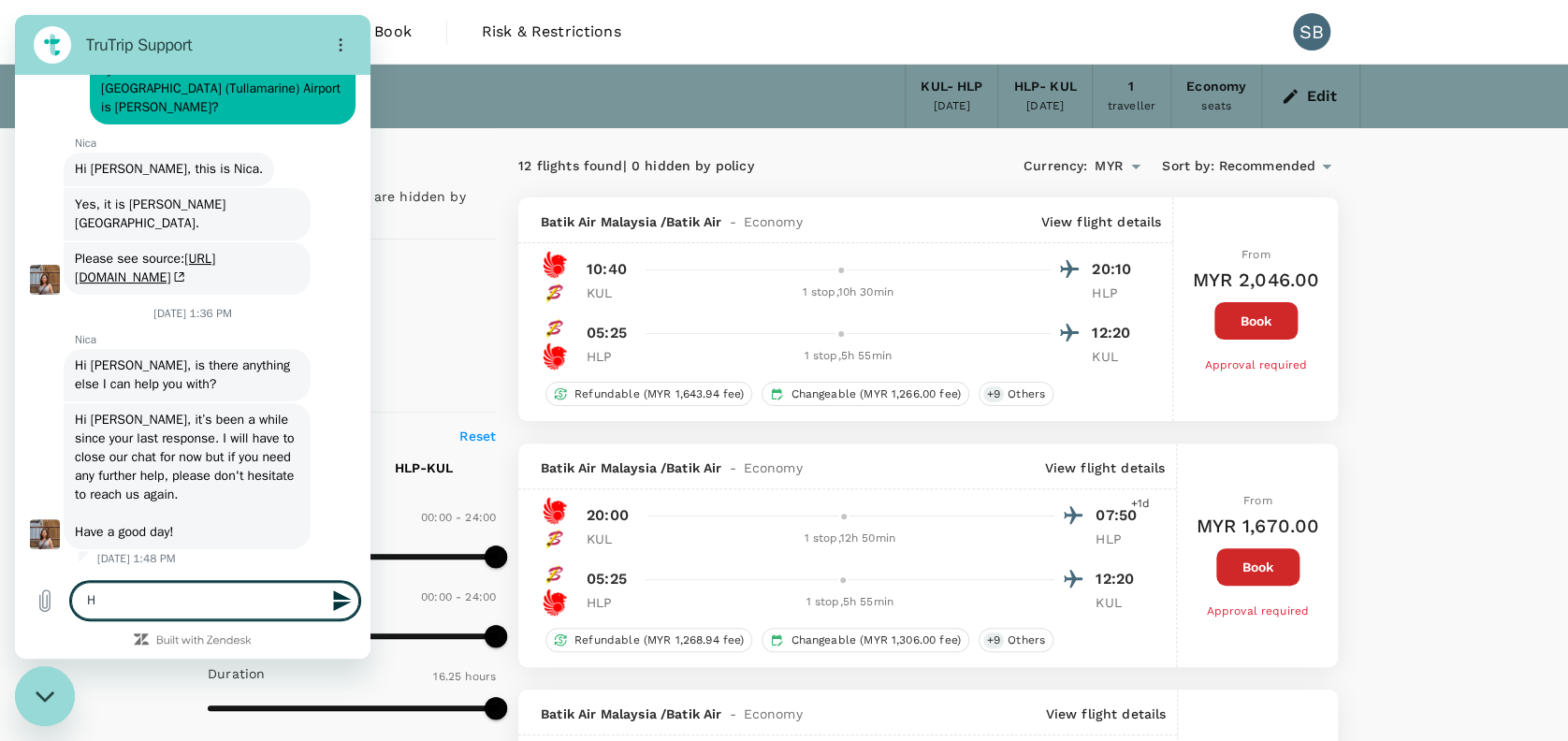 type on "Hi" 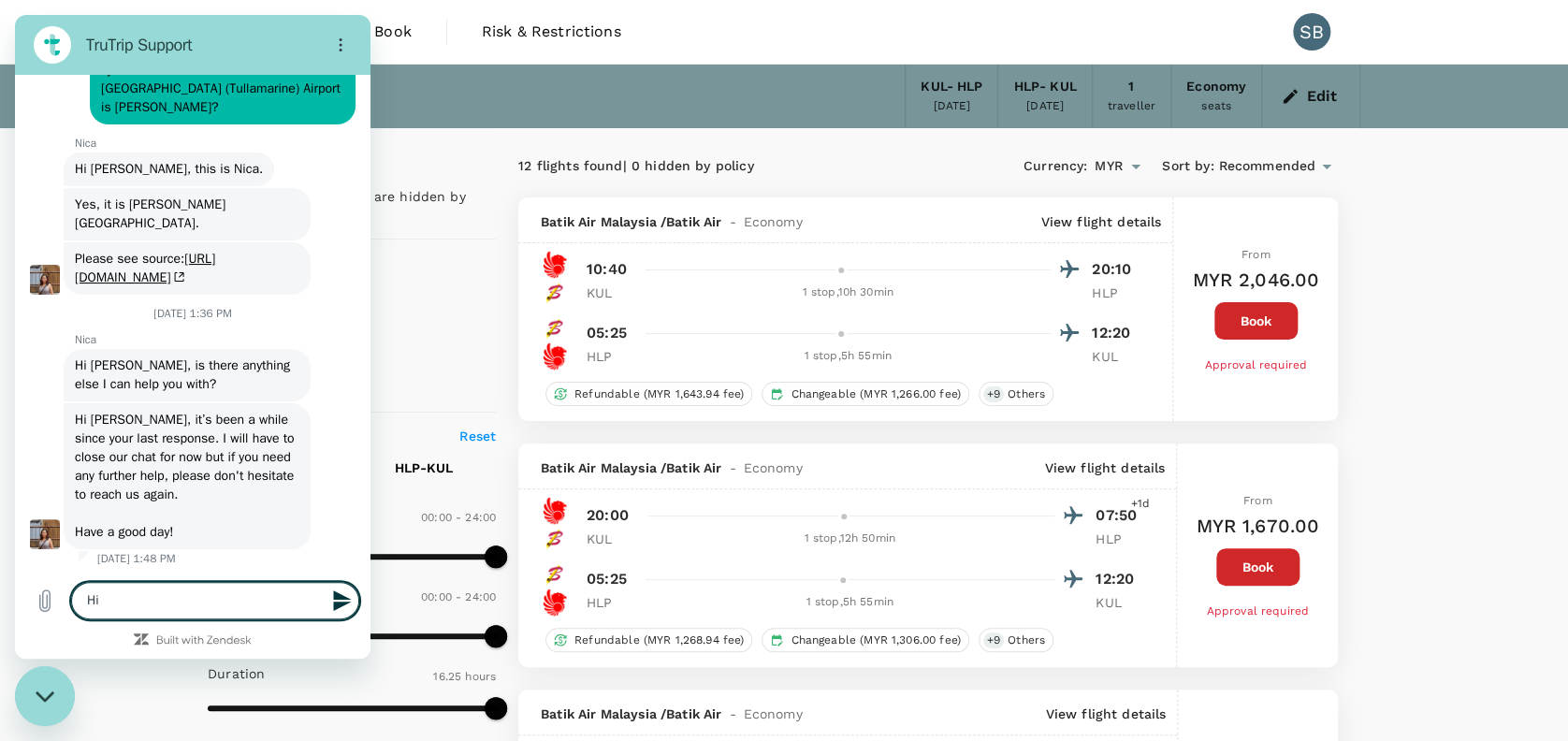type on "Hi" 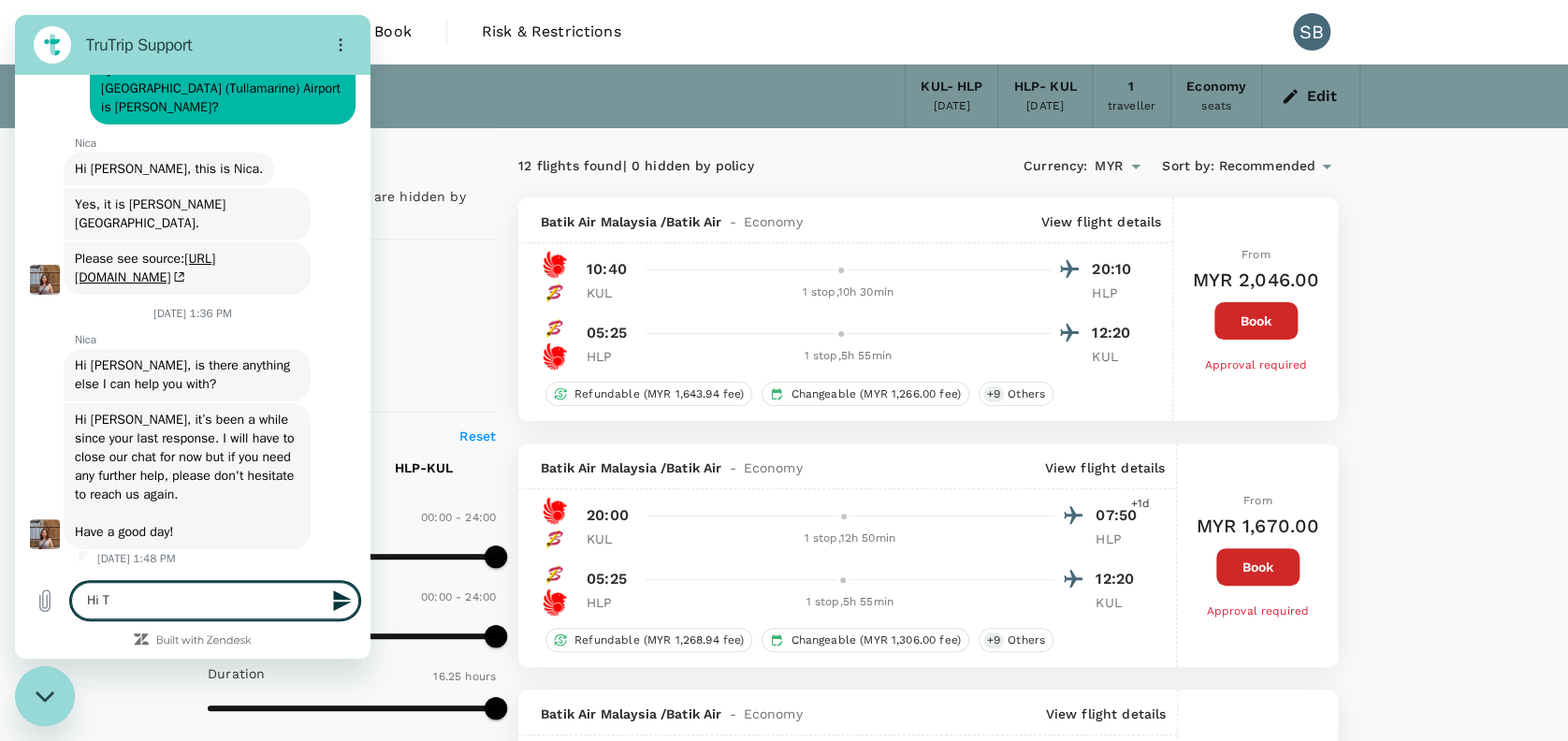 type on "Hi Tr" 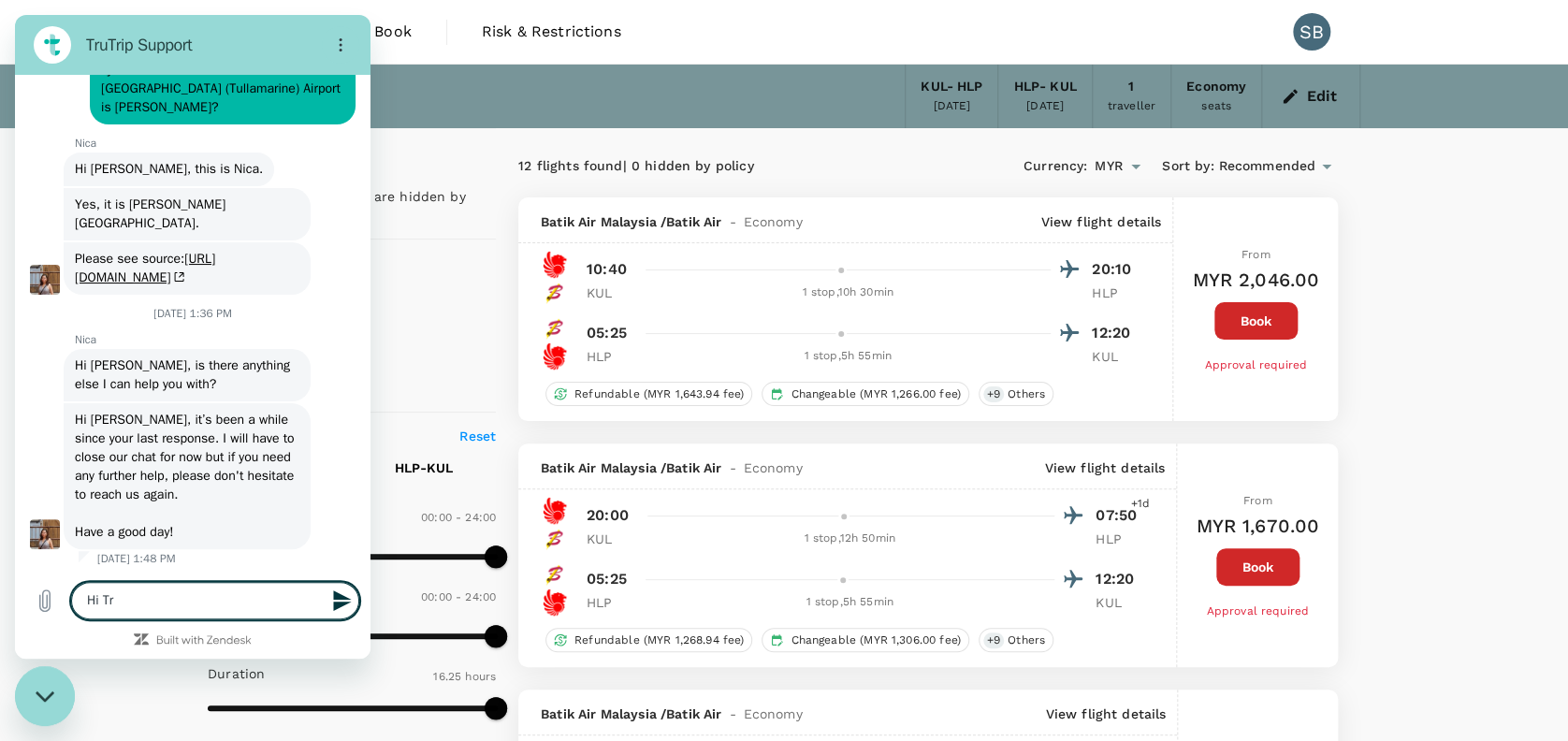 type on "Hi Tru" 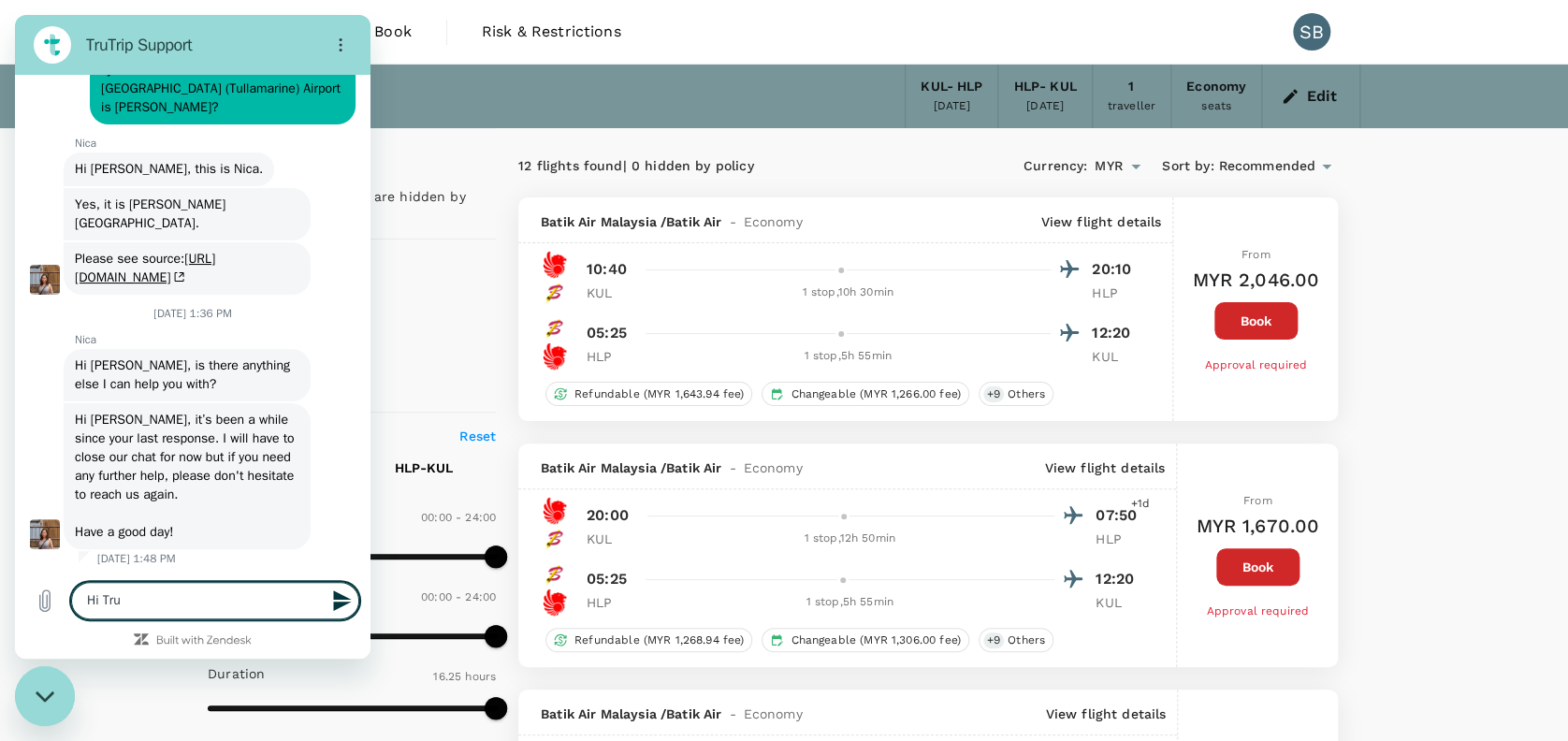 type on "Hi Trut" 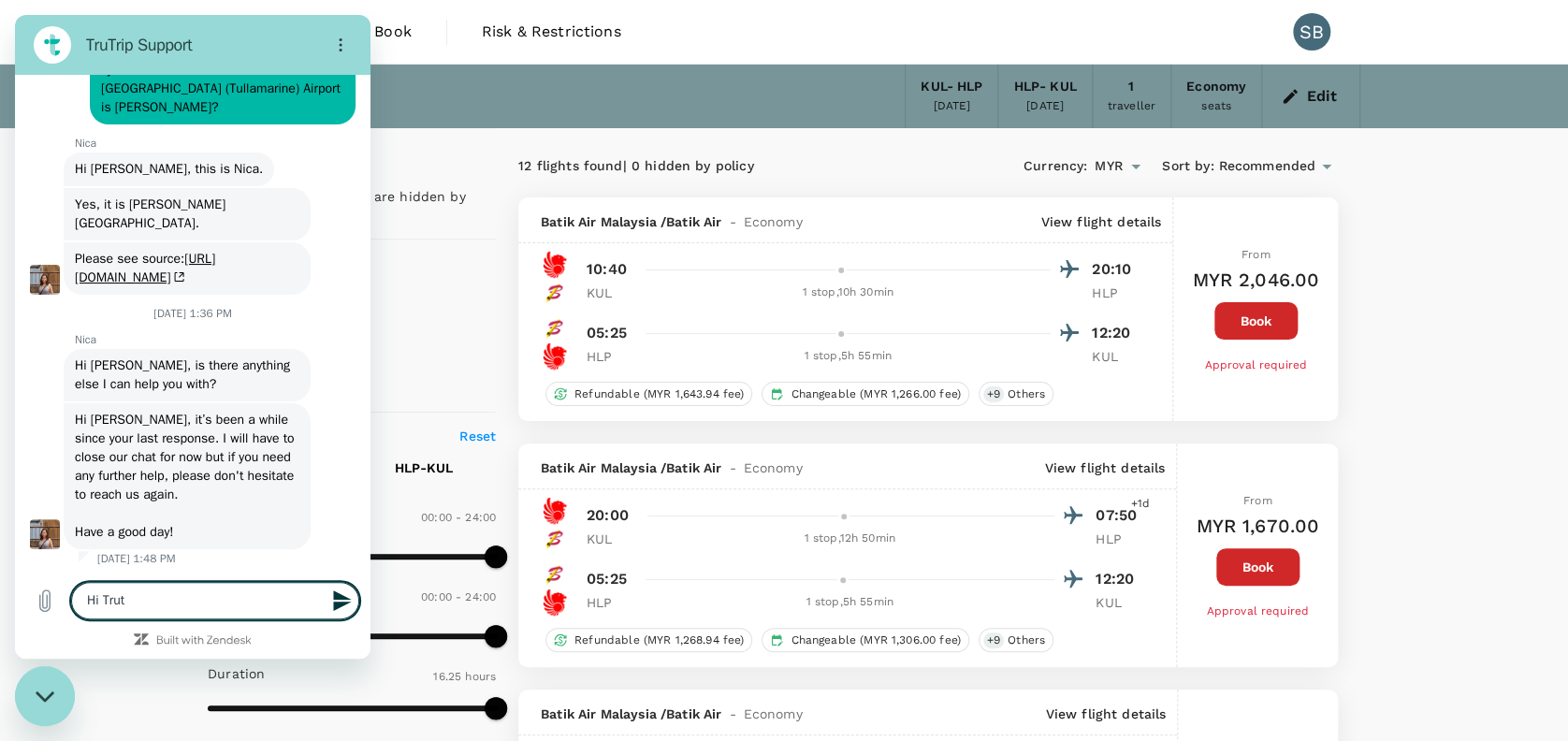 type on "Hi Trutr" 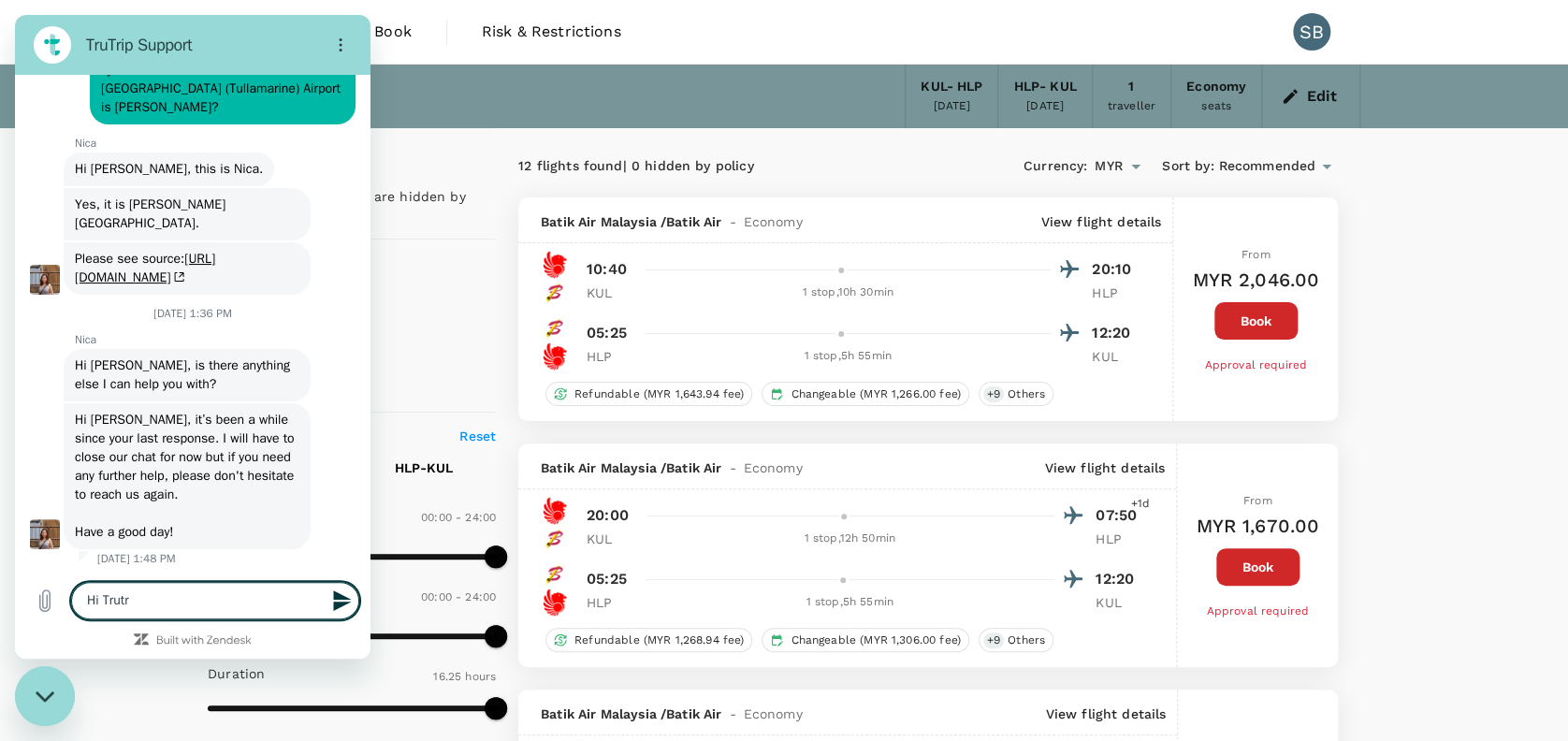type on "Hi [PERSON_NAME]" 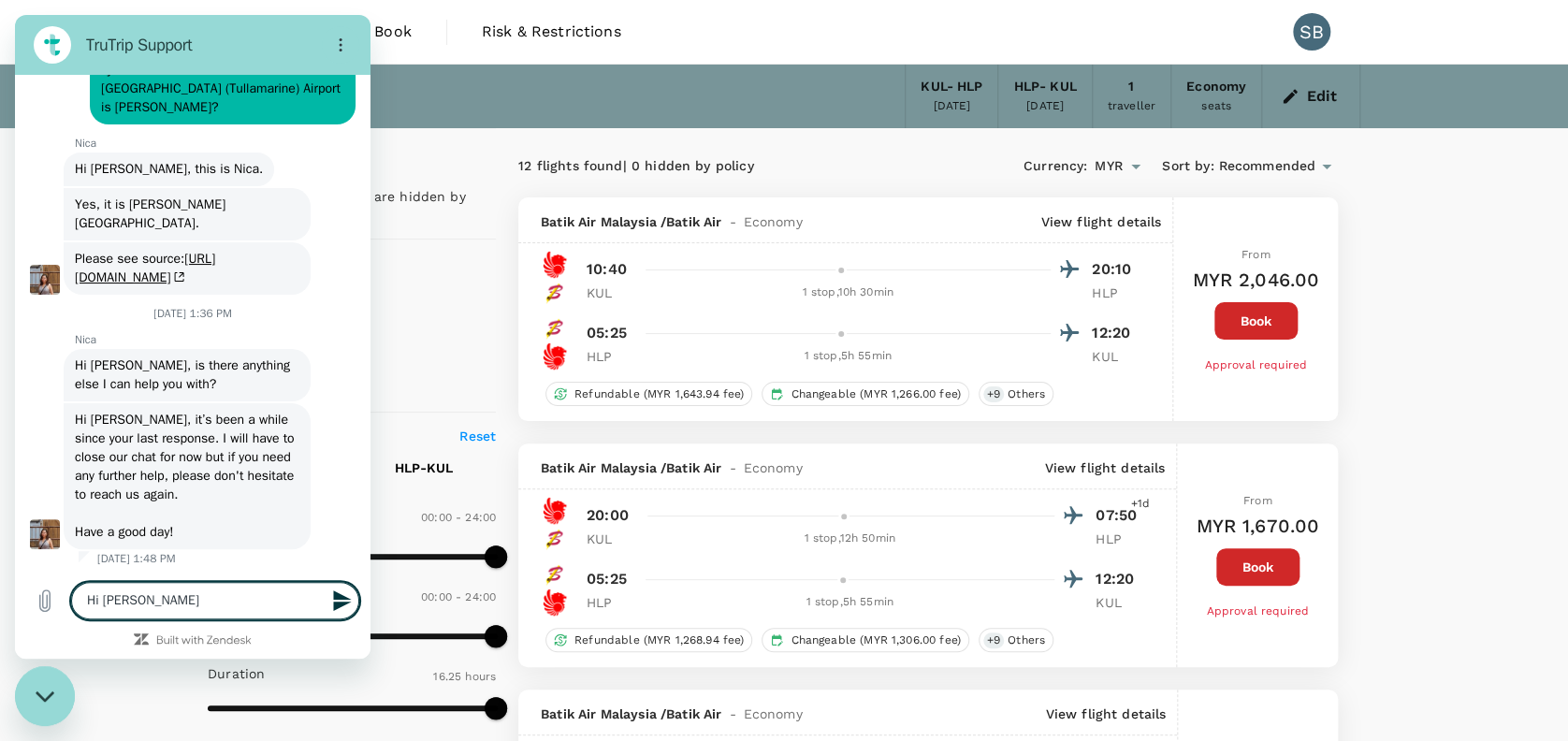 type on "Hi Trutrip" 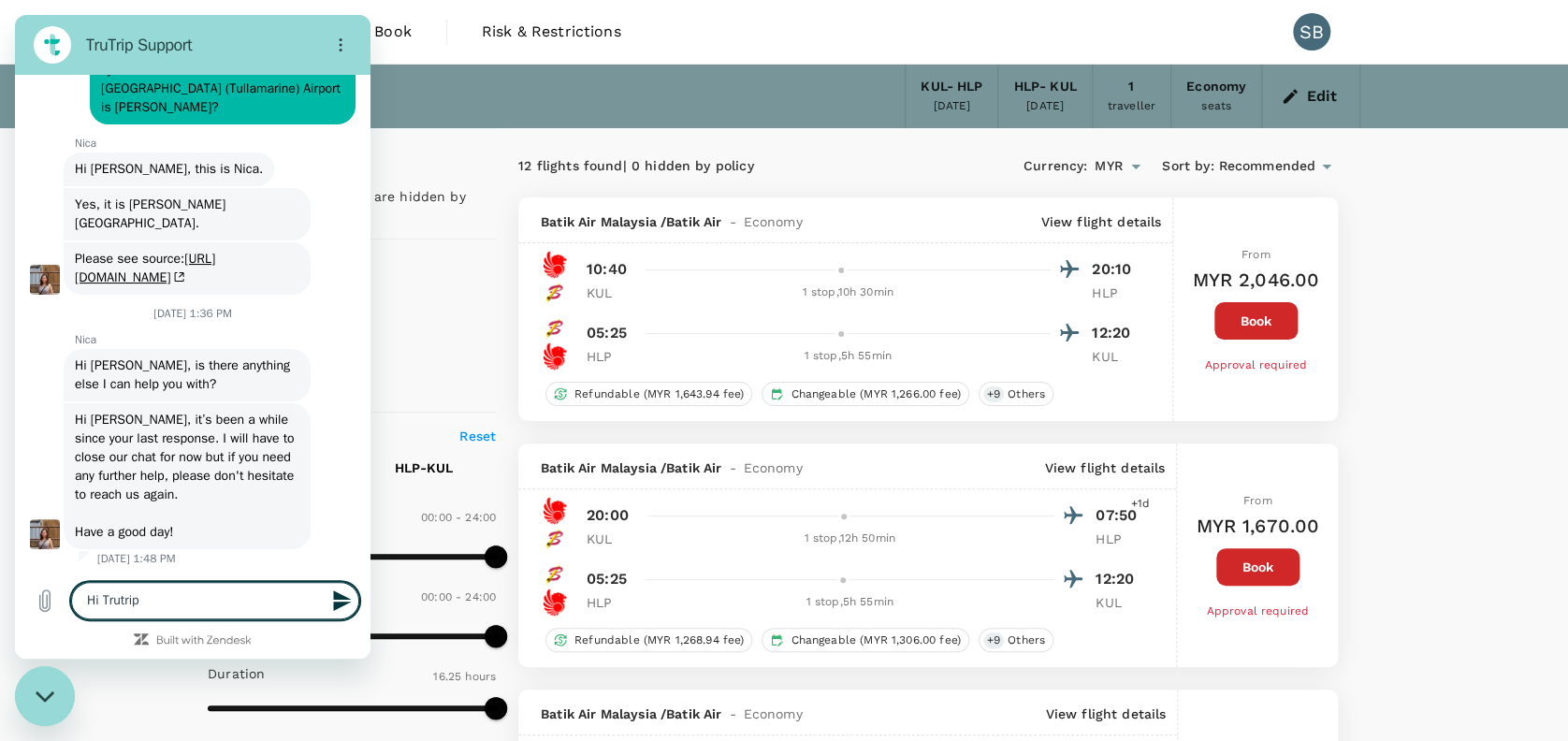 type on "Hi Trutrip" 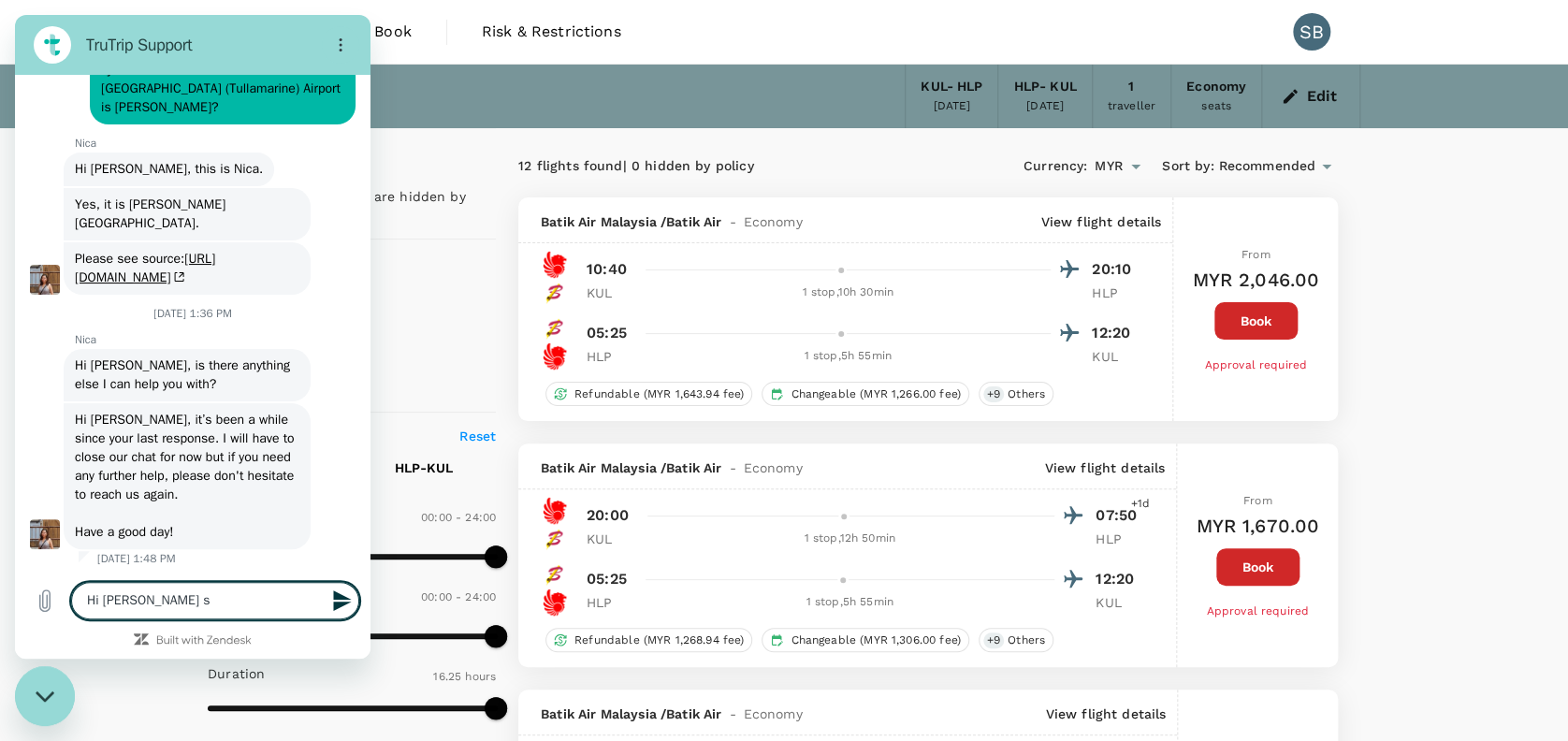 type on "Hi [PERSON_NAME] su" 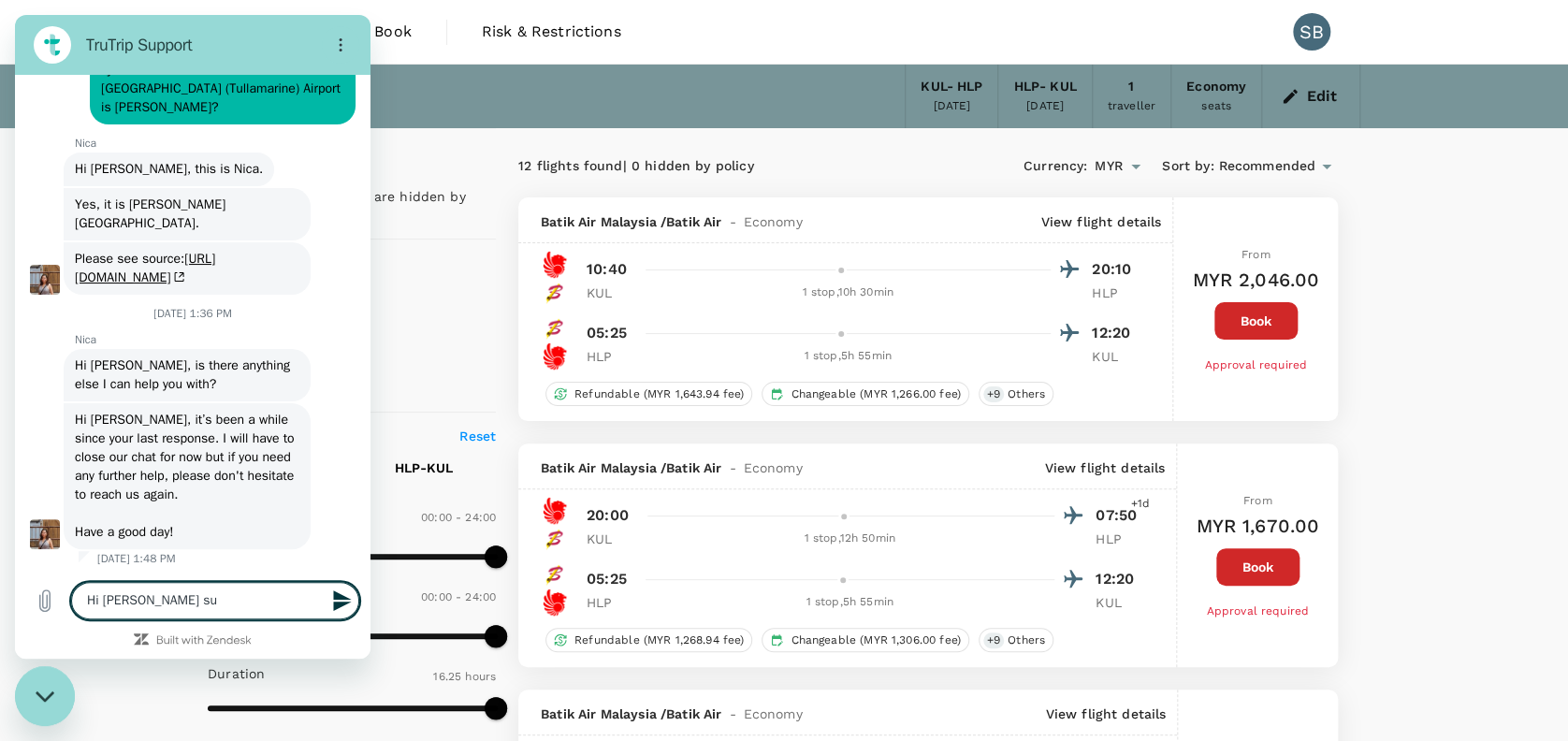 type on "Hi [PERSON_NAME] sup" 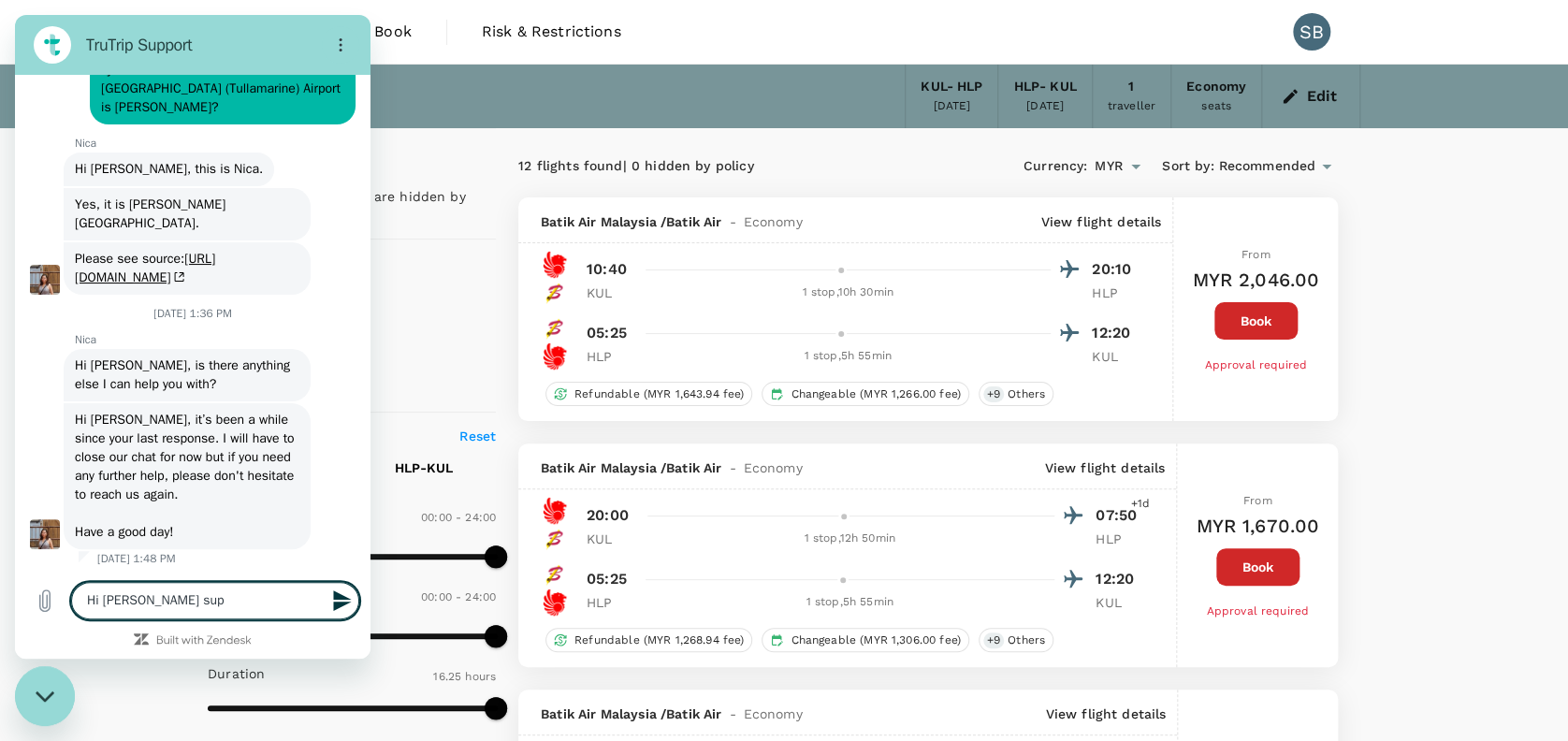 type on "Hi [PERSON_NAME] supp" 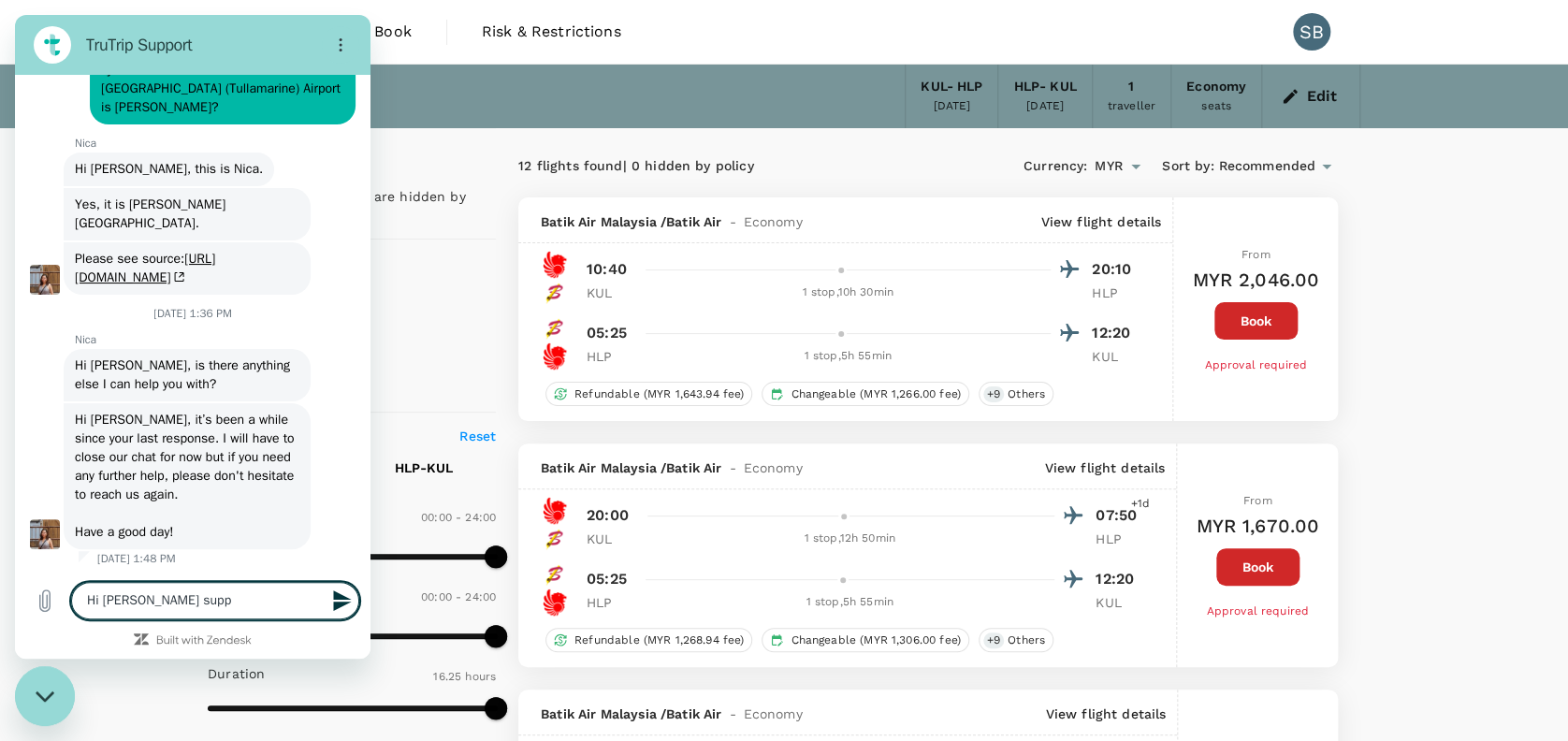type on "Hi [PERSON_NAME] suppo" 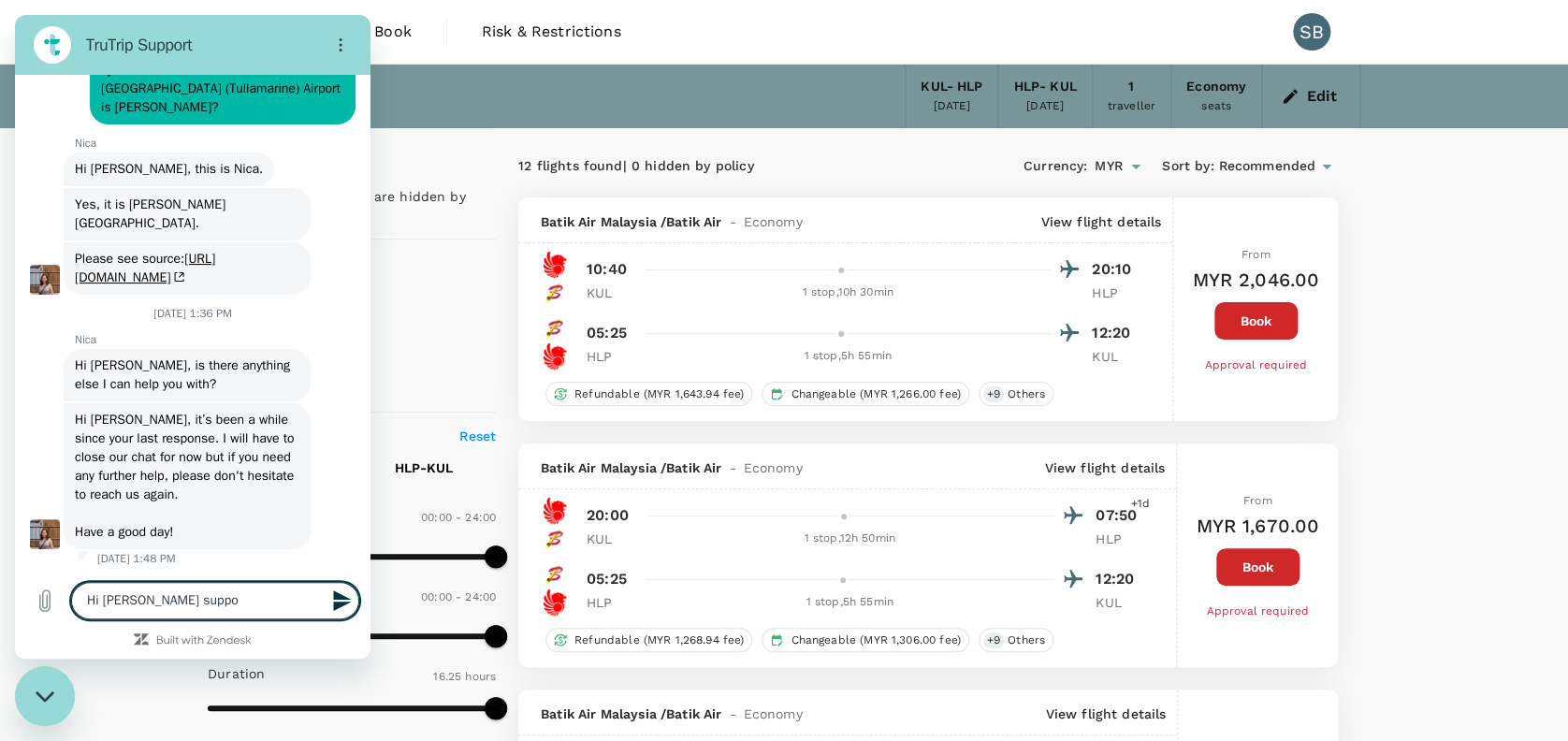 type on "Hi [PERSON_NAME] suppor" 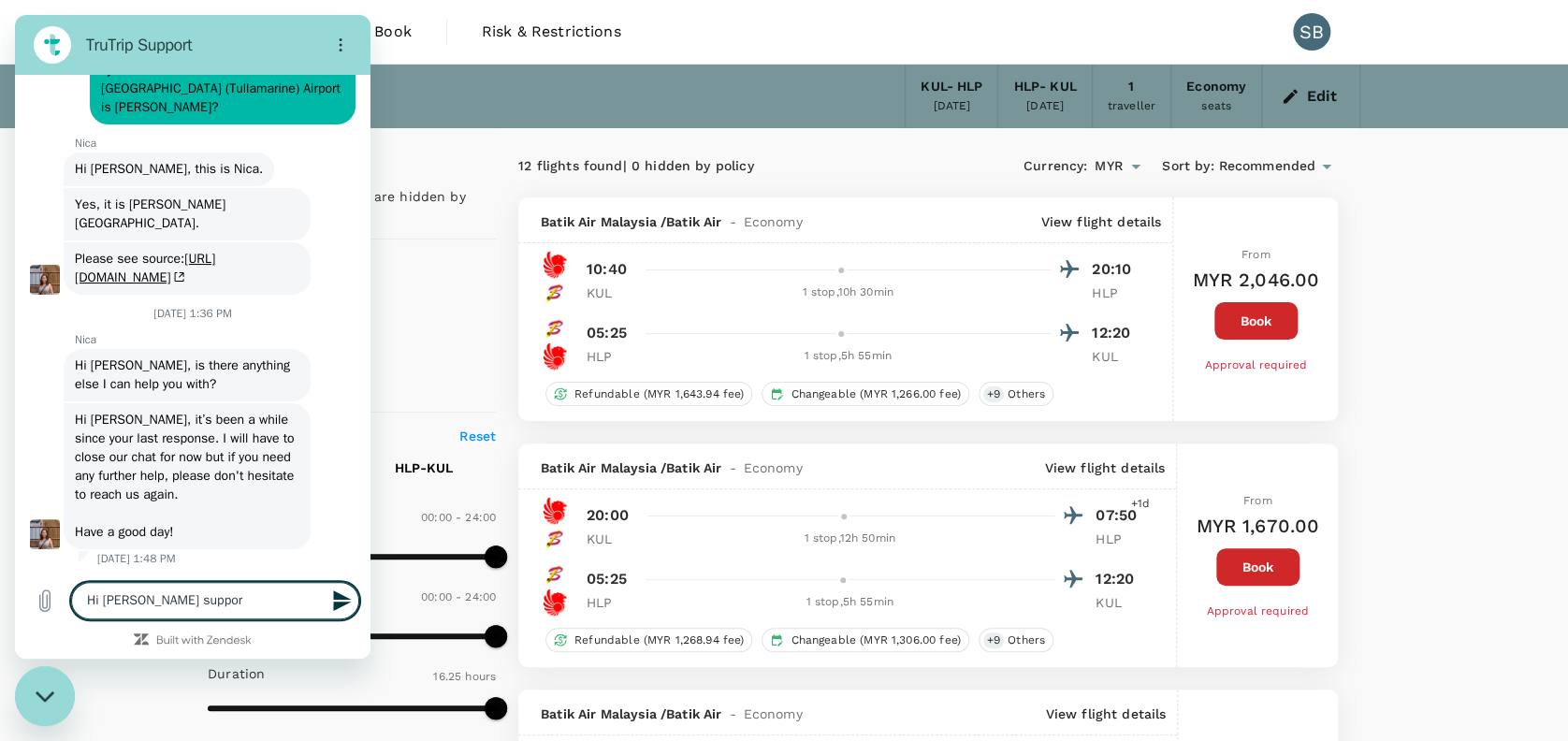 type on "Hi Trutrip support" 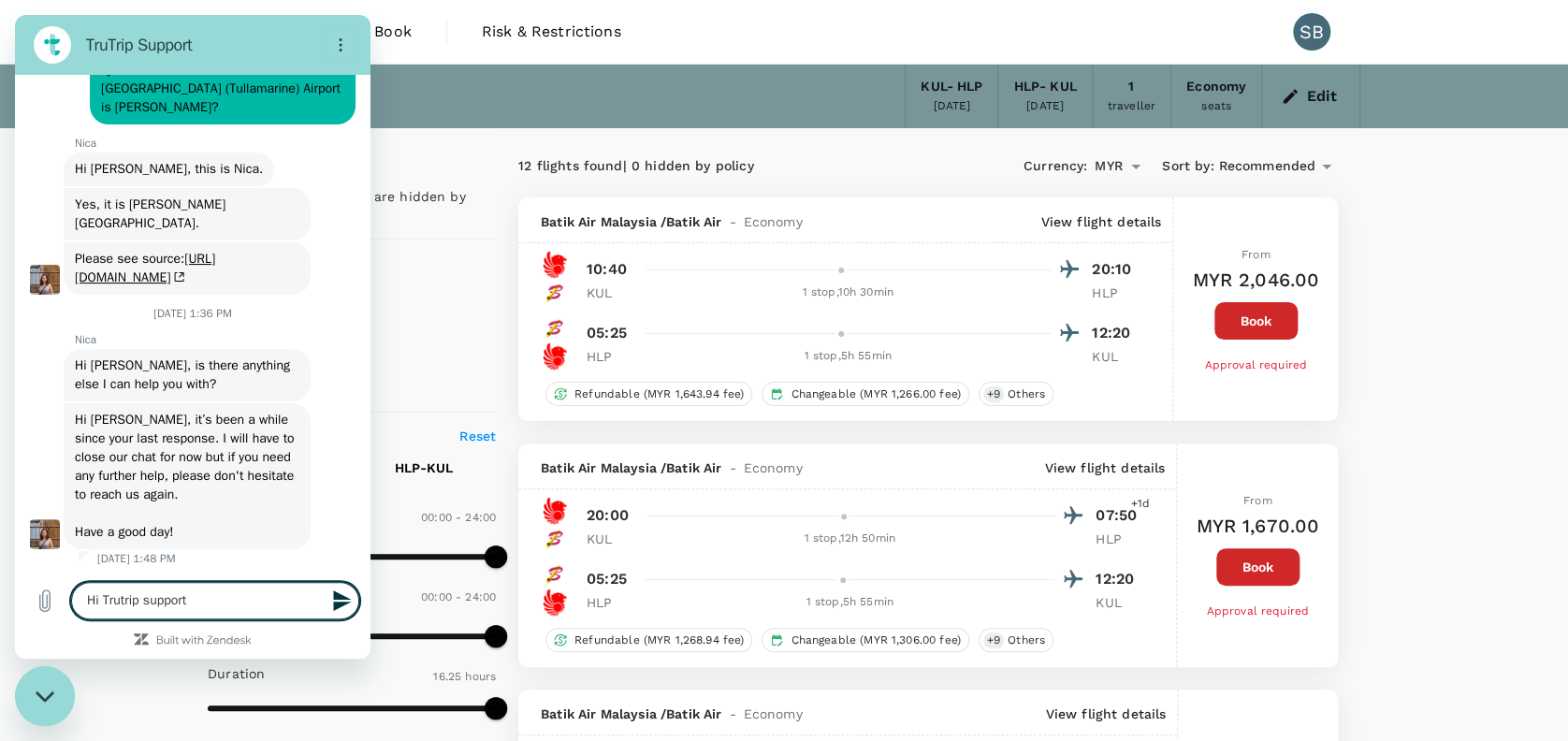 type on "Hi Trutrip support." 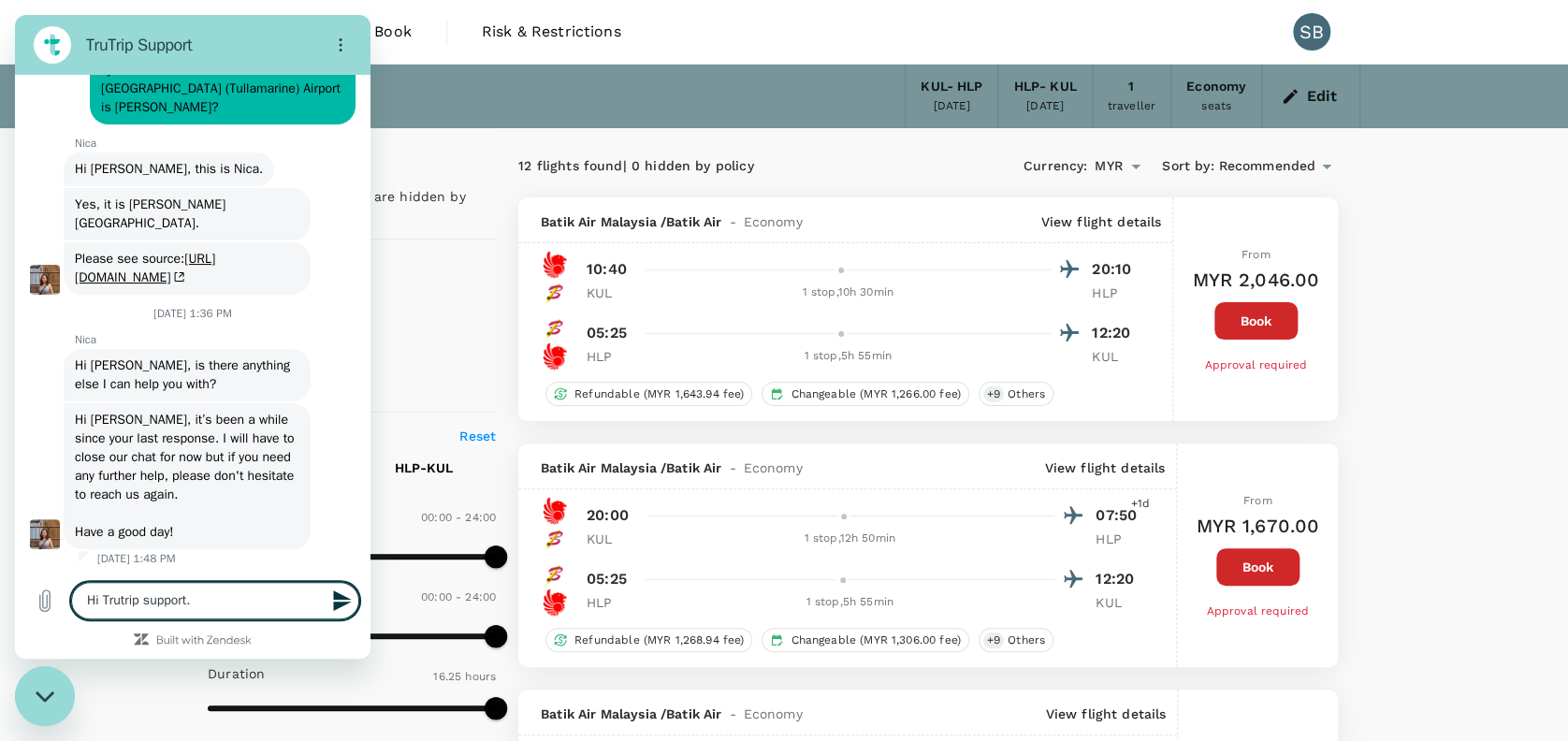 type on "Hi Trutrip support." 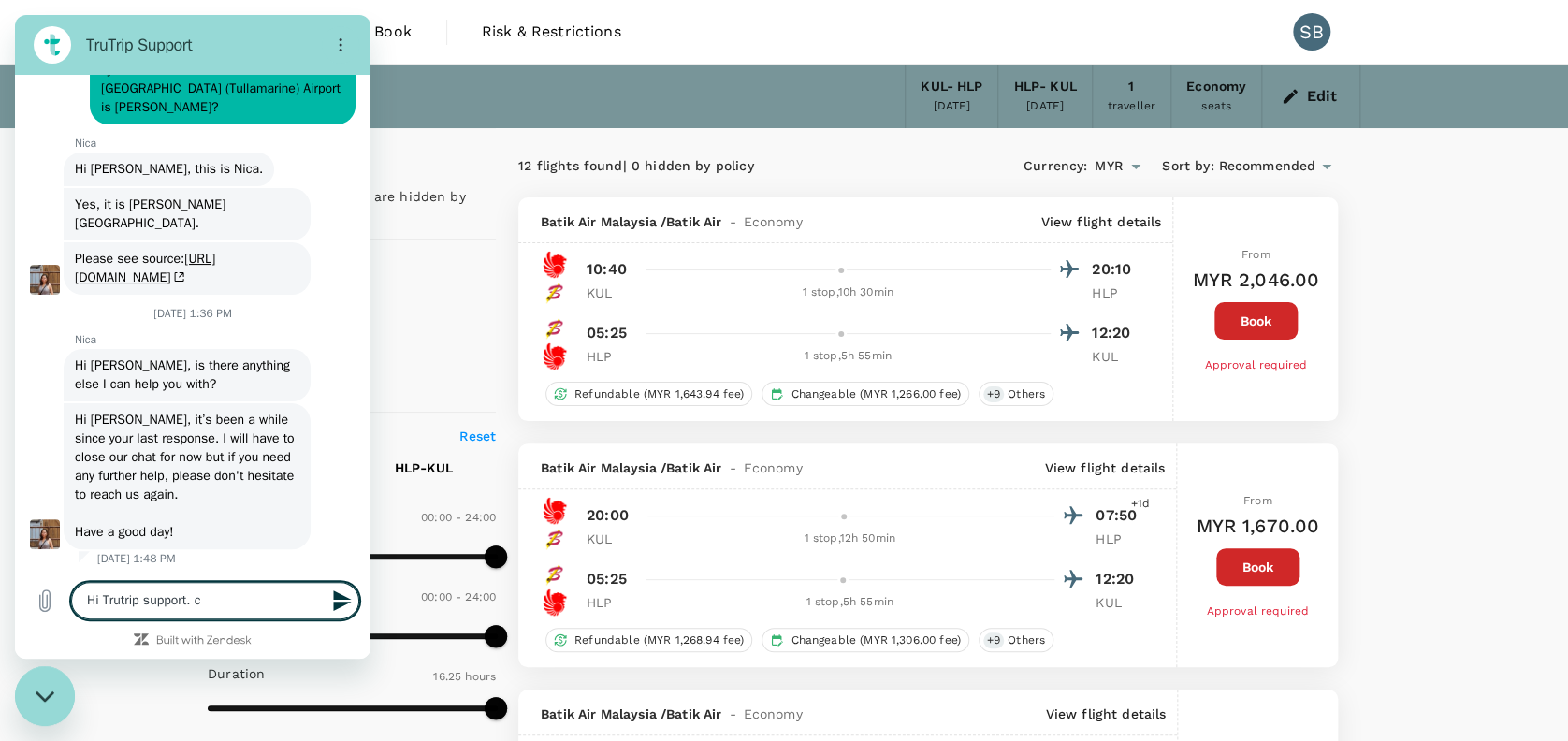 type on "x" 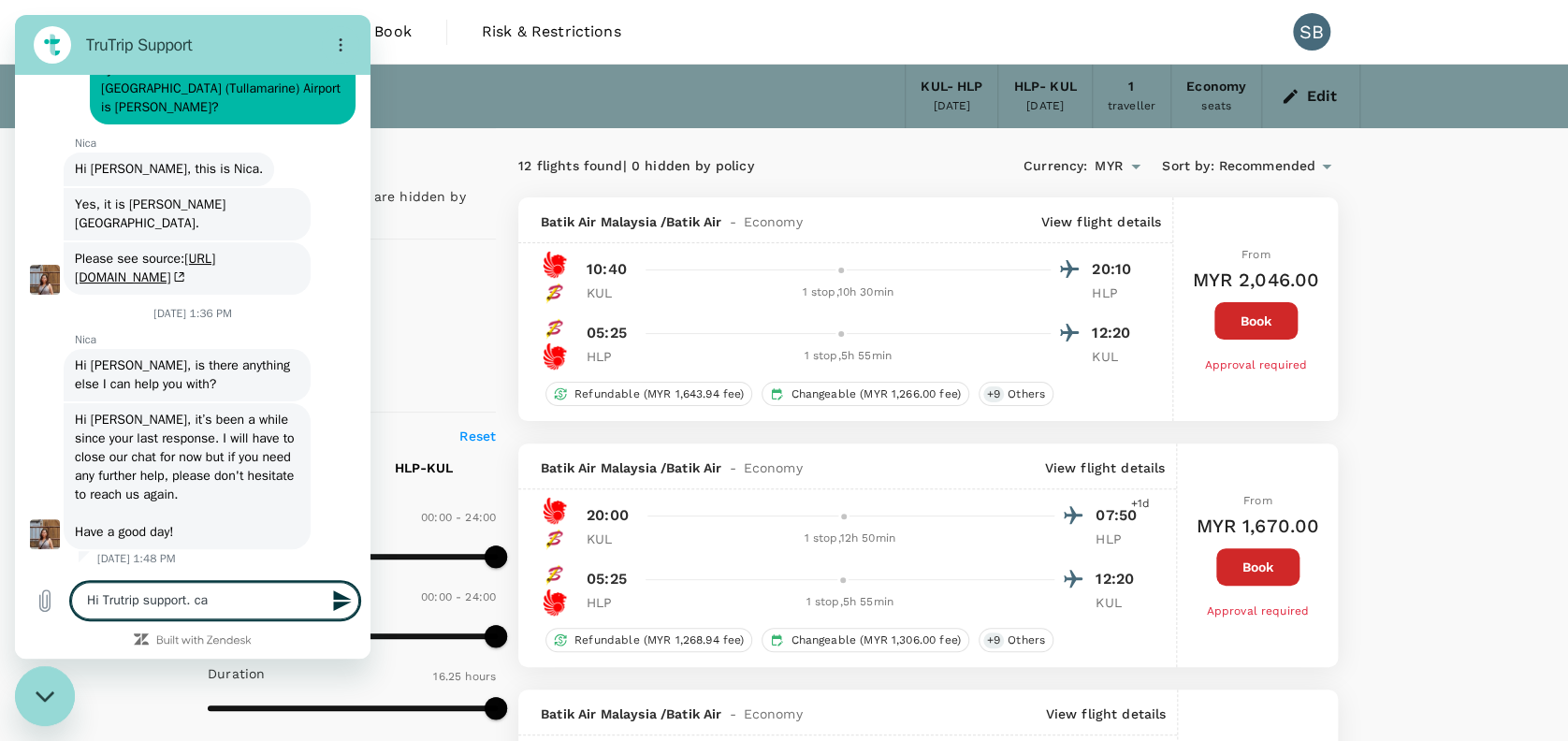 type on "Hi Trutrip support. can" 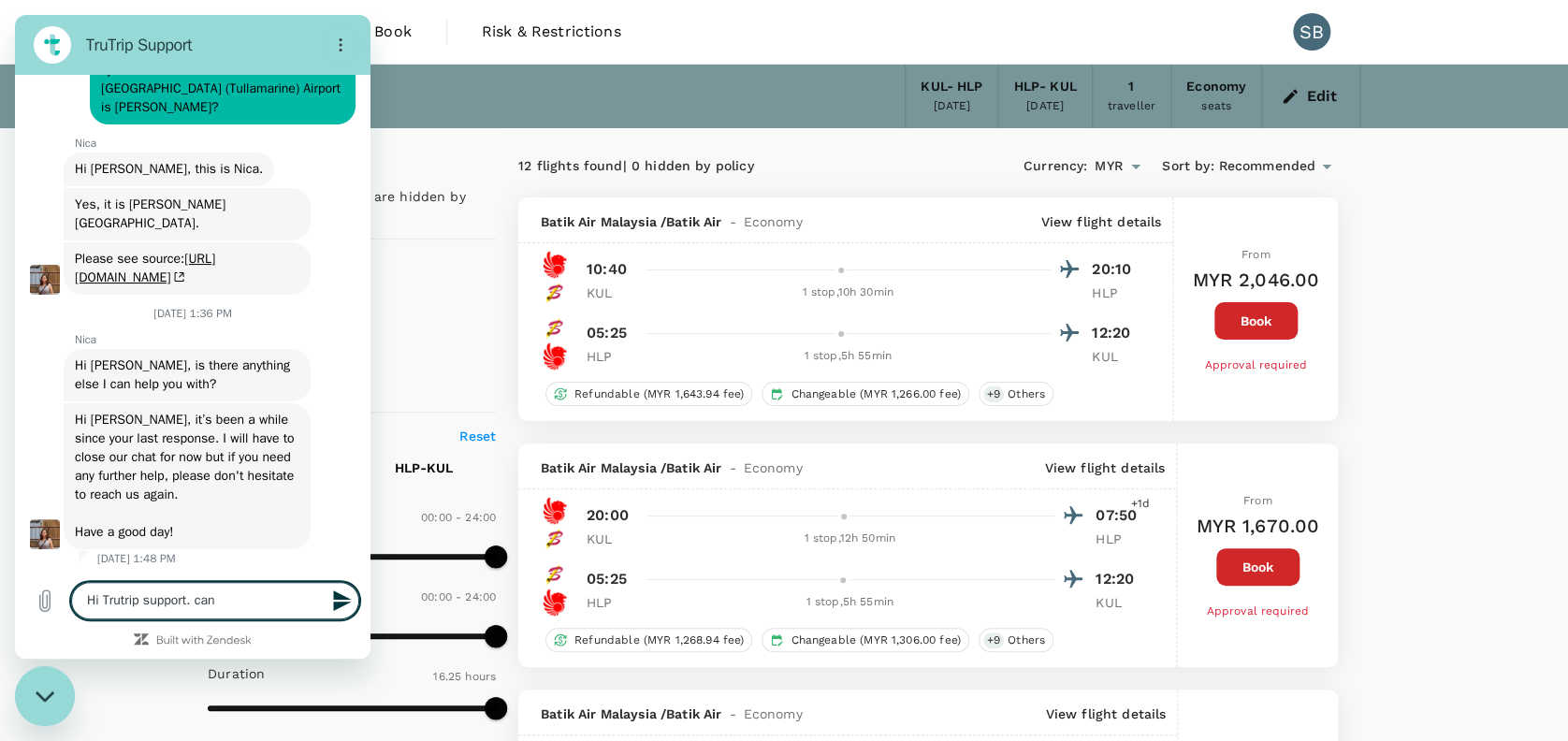 type on "Hi Trutrip support. can" 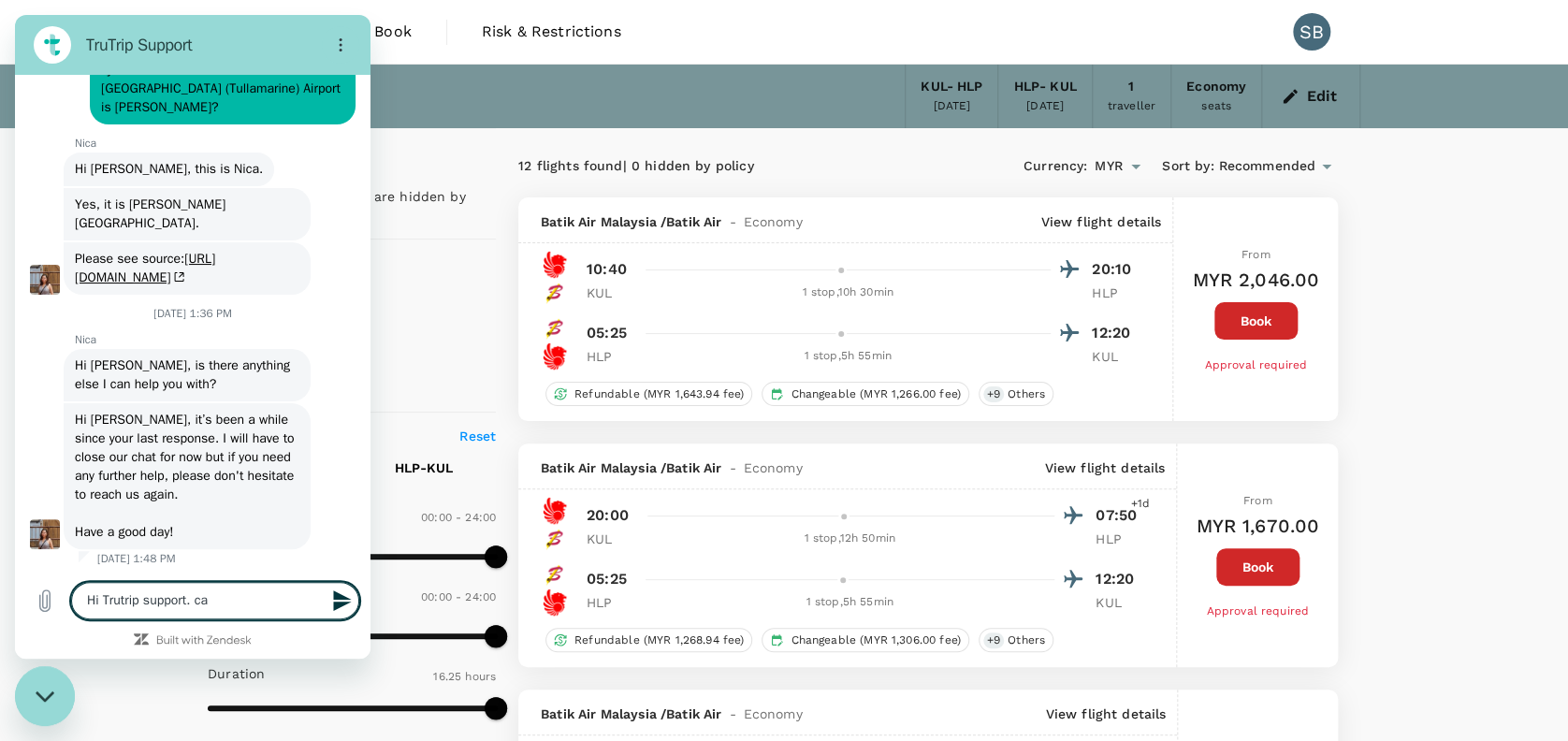 type on "Hi Trutrip support. c" 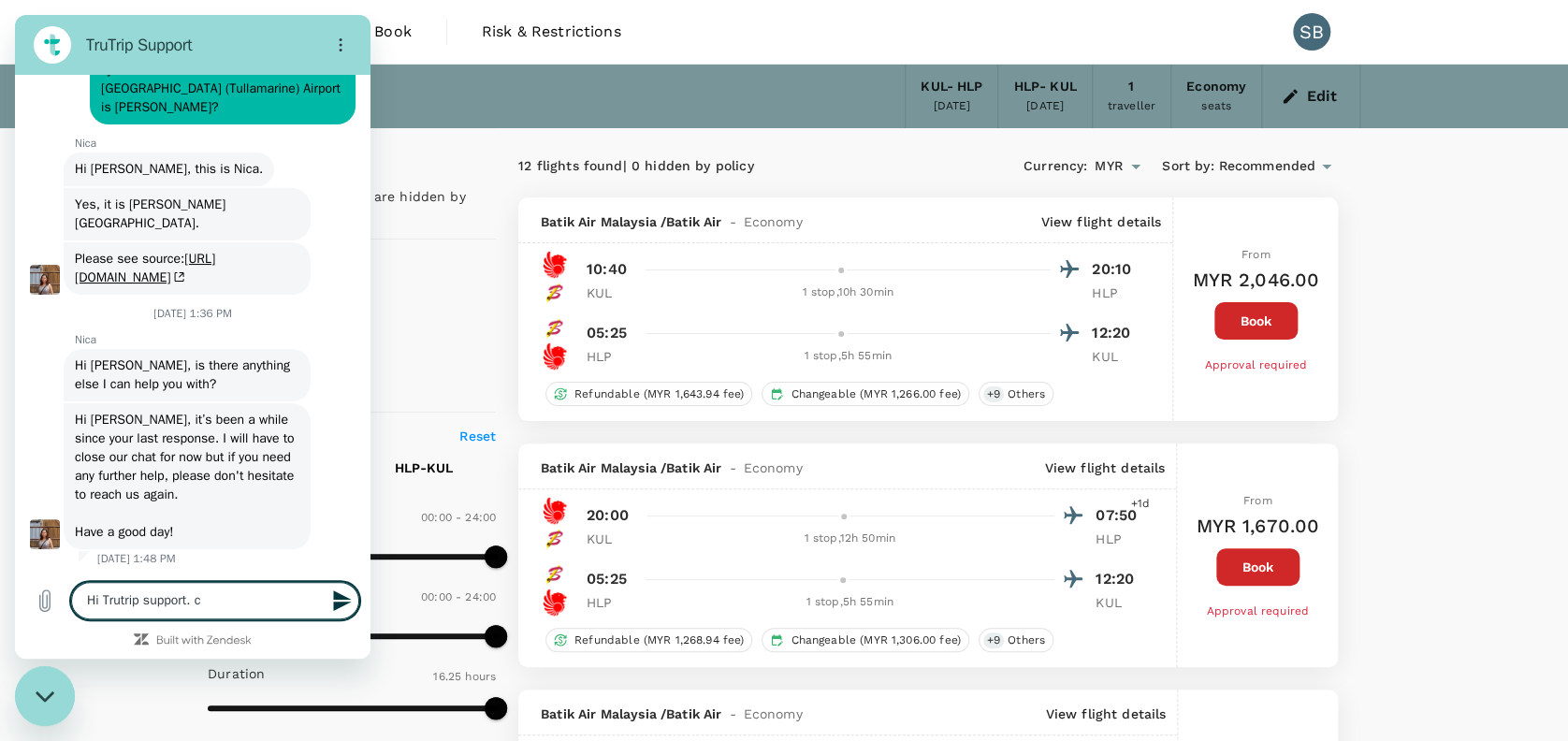type on "Hi Trutrip support." 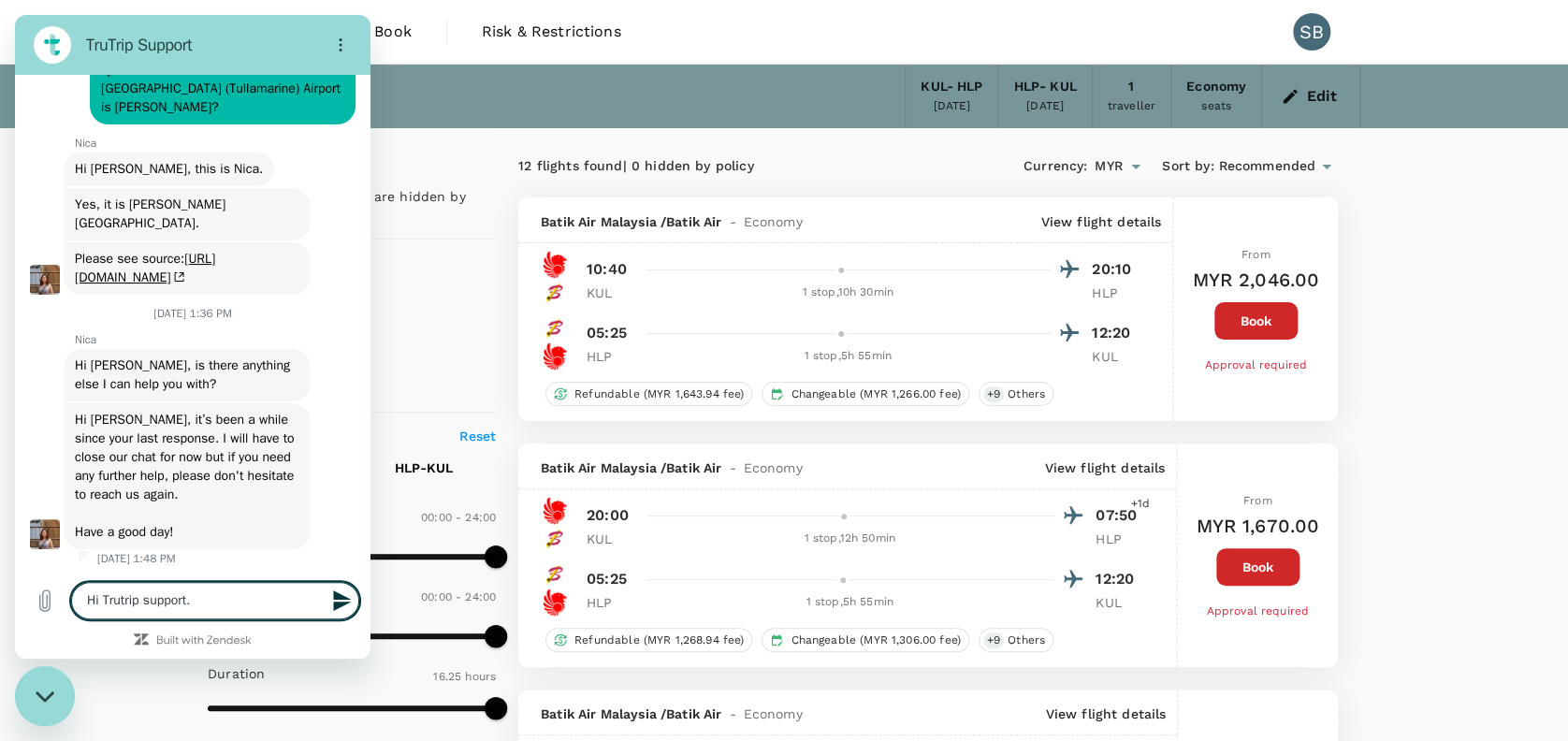 type on "Hi Trutrip support. C" 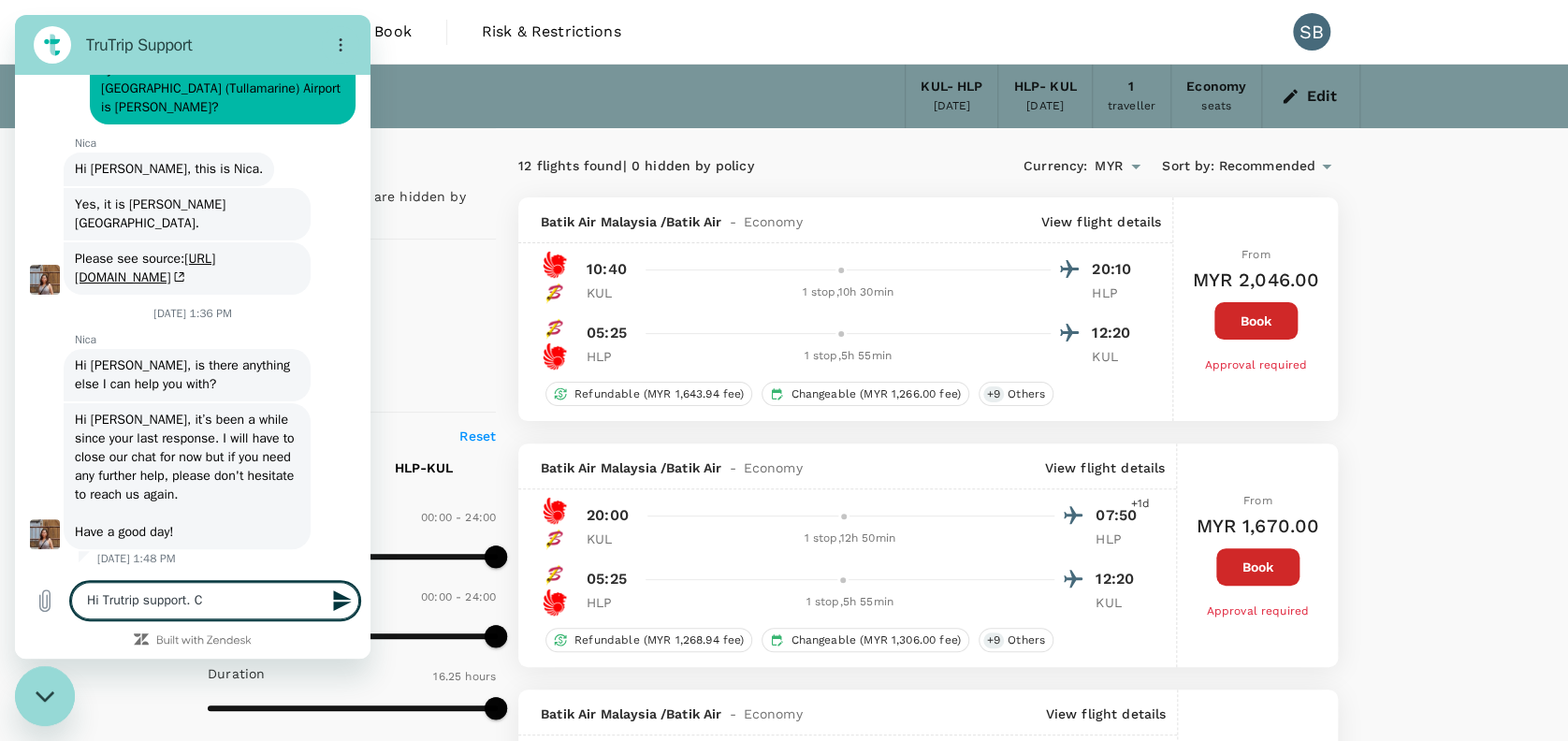 type on "Hi Trutrip support. Cn" 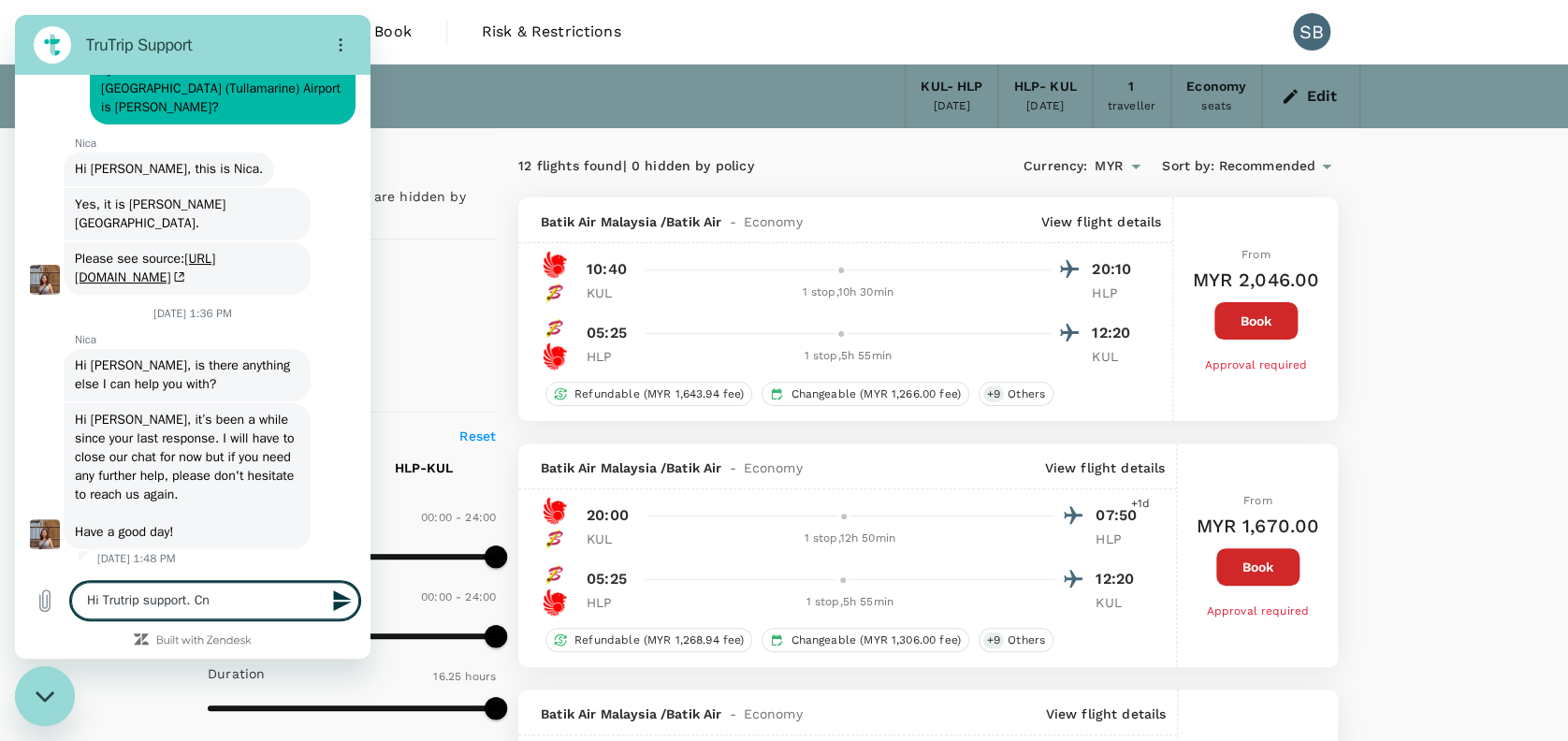 type on "Hi Trutrip support. Cn" 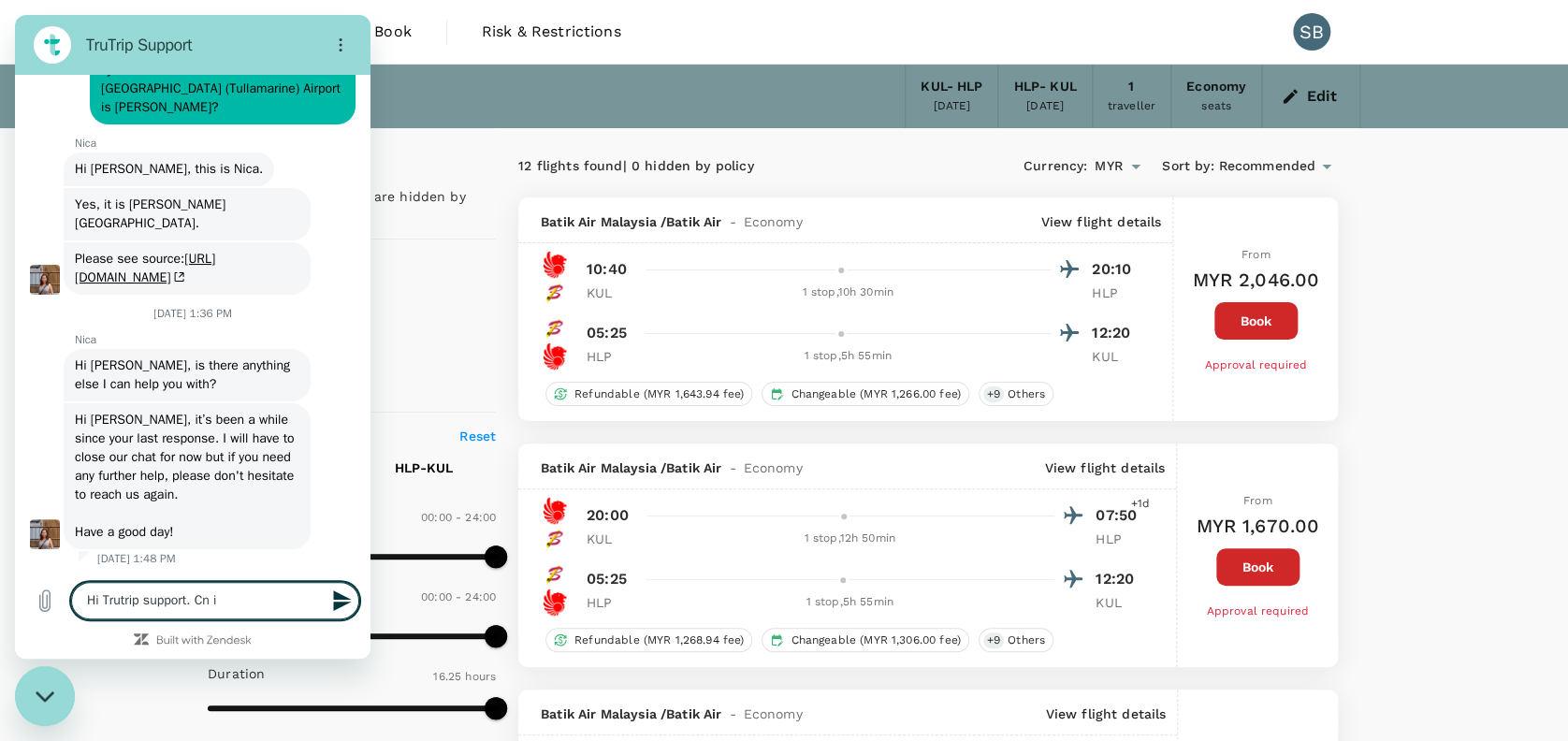 type on "Hi Trutrip support. Cn i" 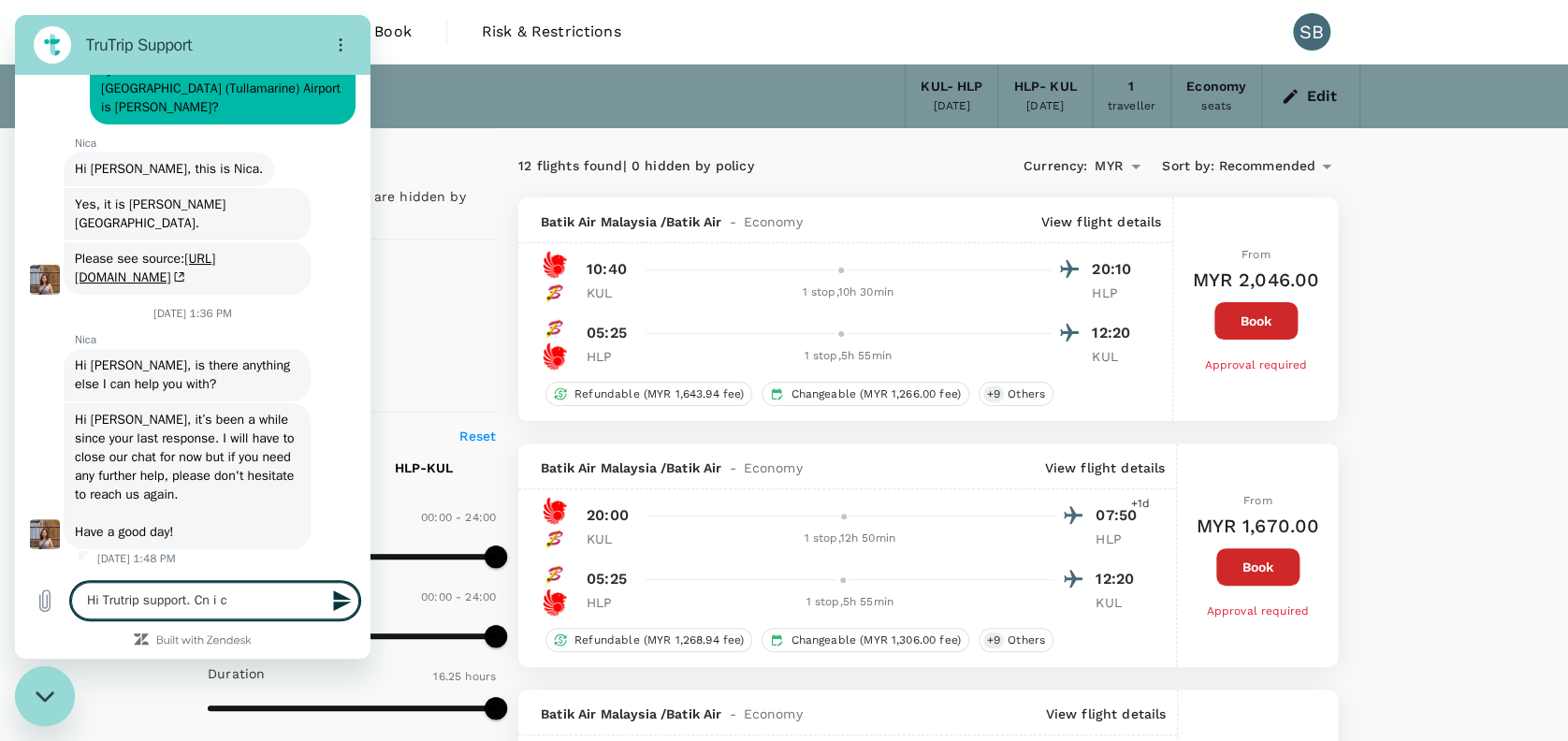 type on "x" 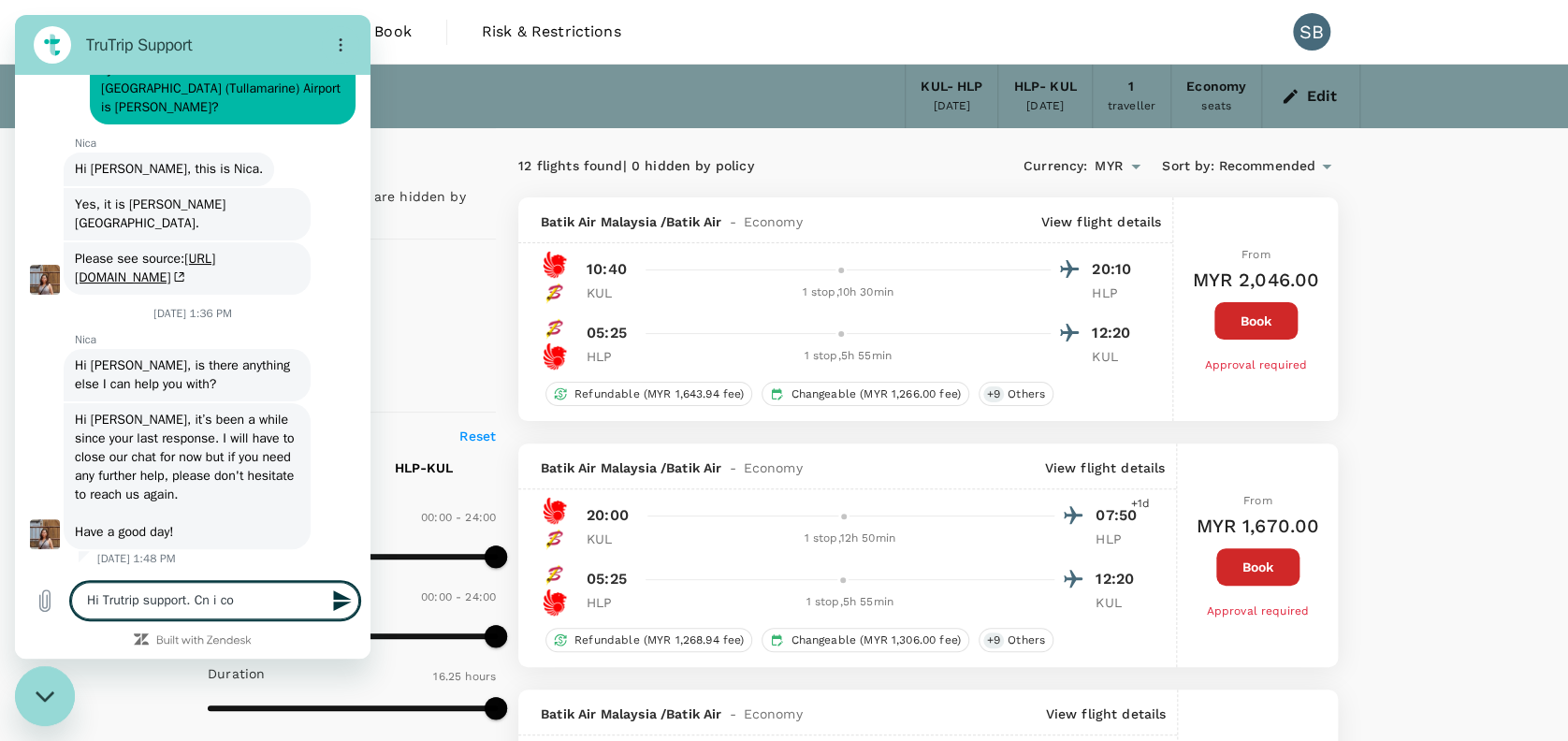 type on "Hi Trutrip support. Cn i con" 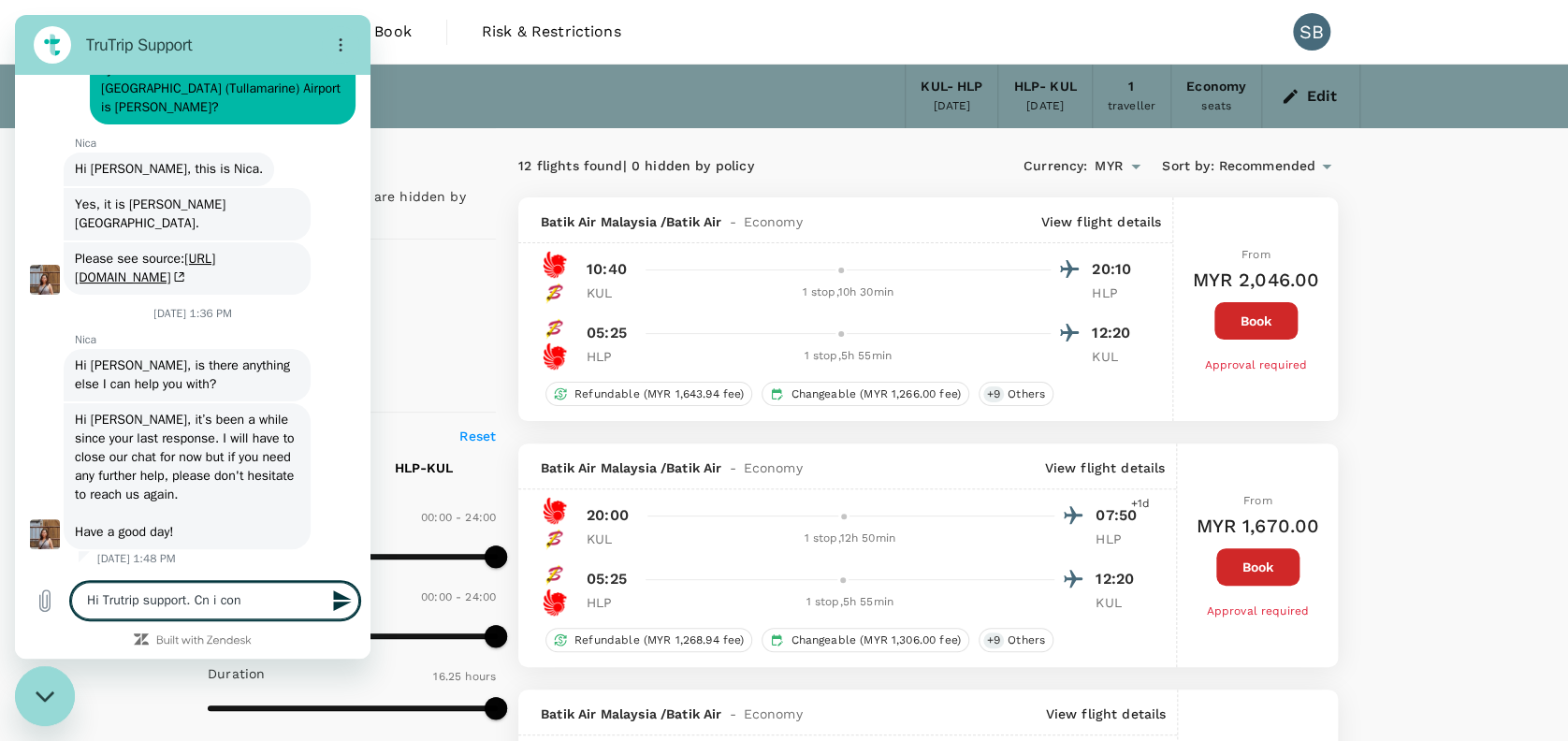 type on "Hi Trutrip support. Cn i conf" 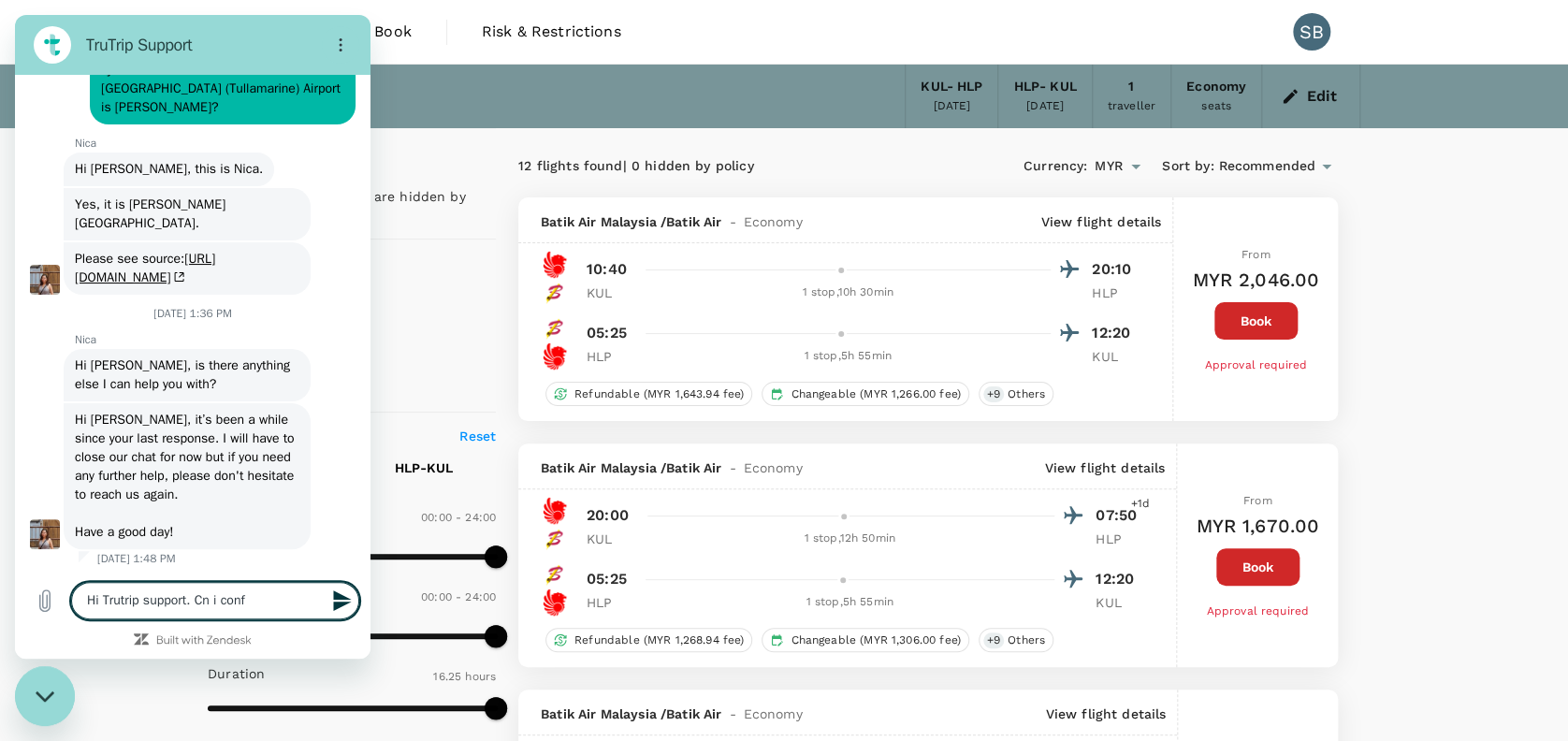 type on "Hi Trutrip support. Cn i confo" 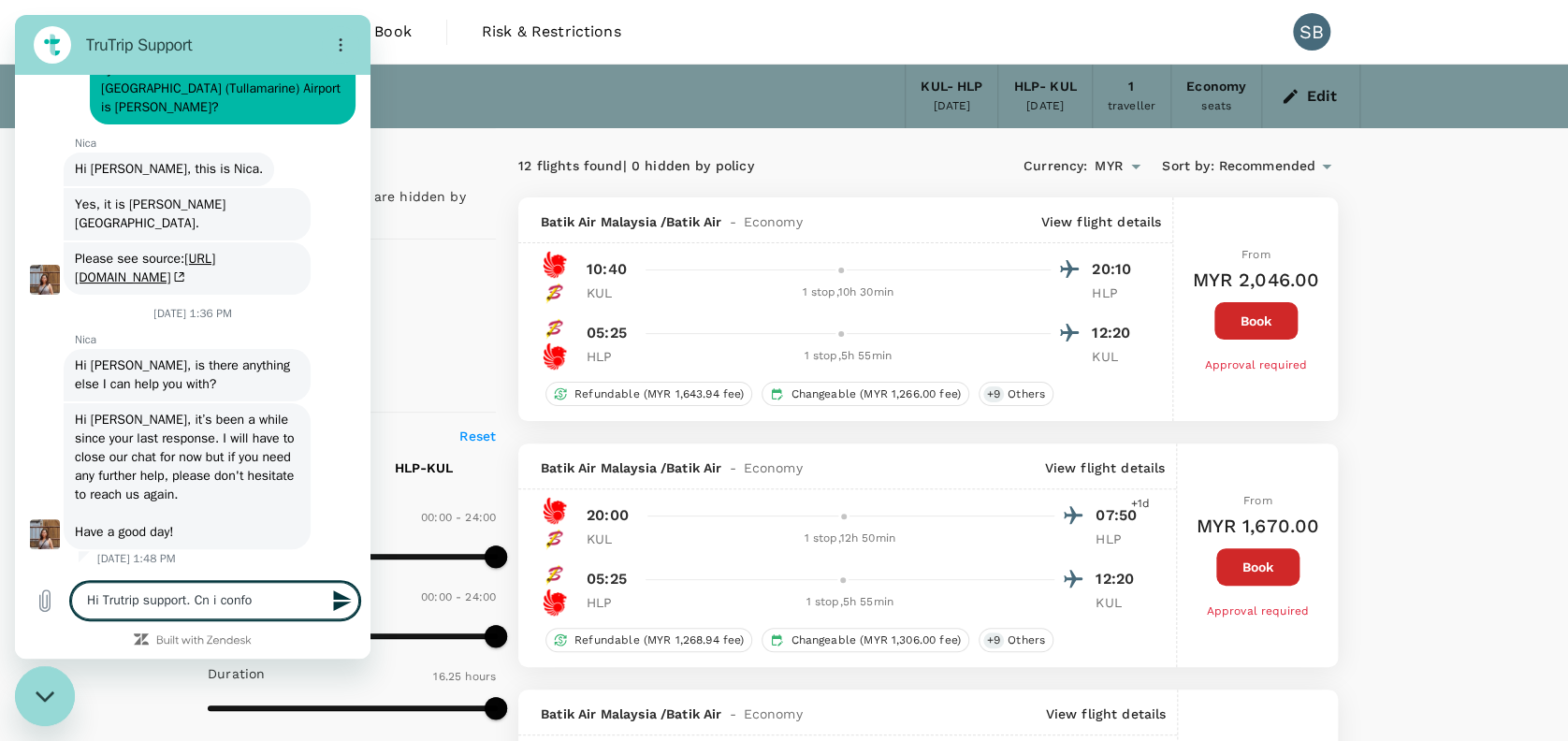 type on "Hi Trutrip support. Cn i confor" 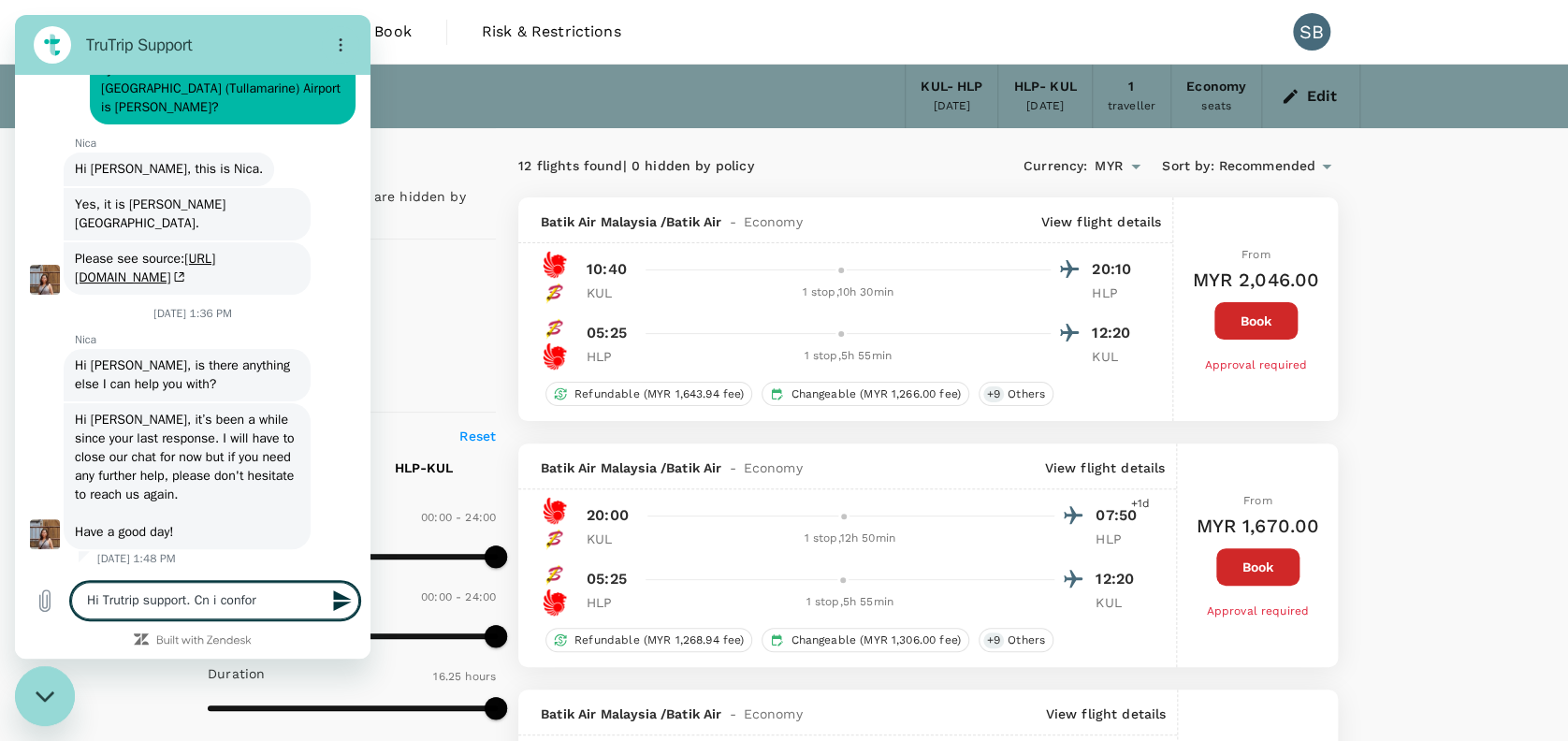 type on "Hi Trutrip support. Cn i confo" 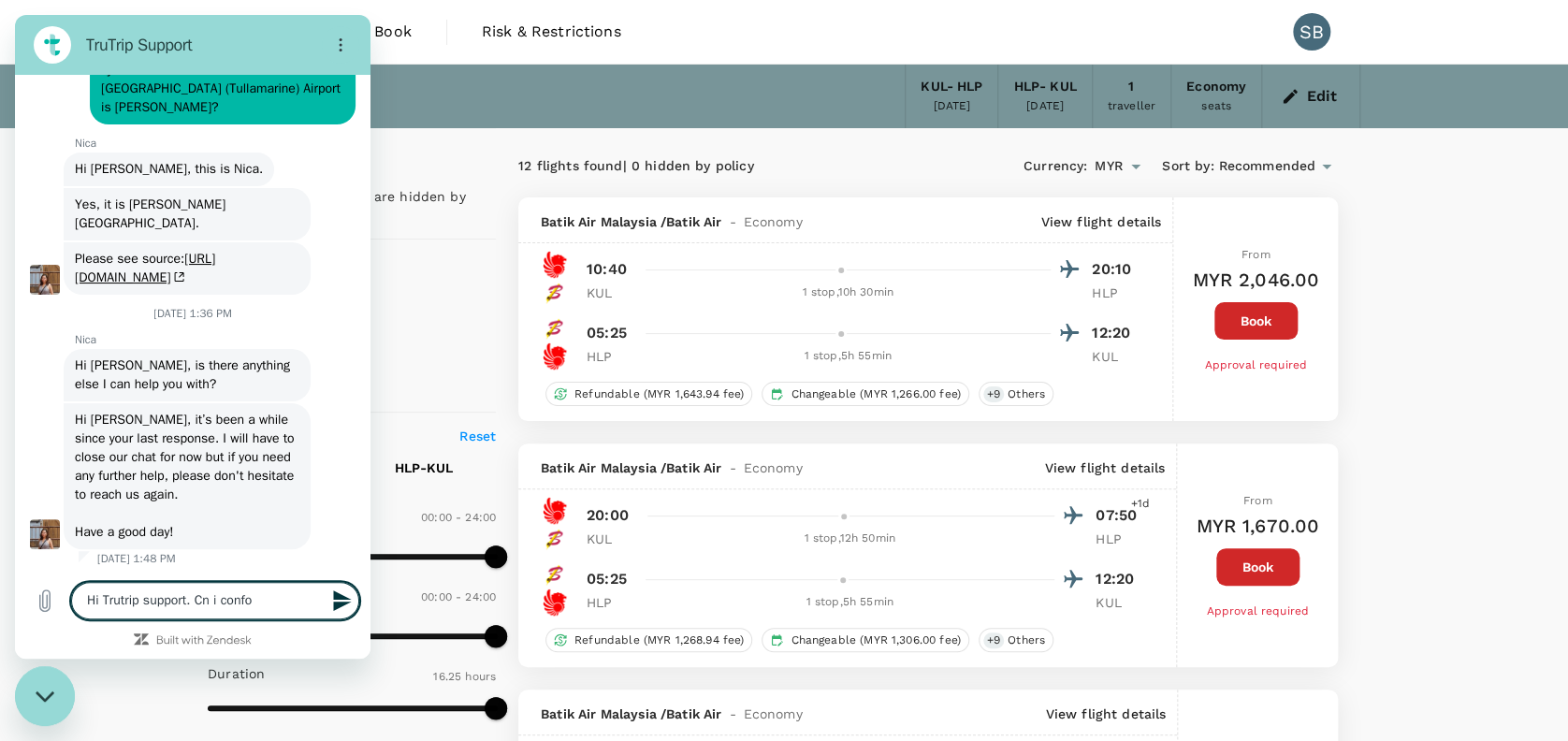 type on "Hi Trutrip support. Cn i conf" 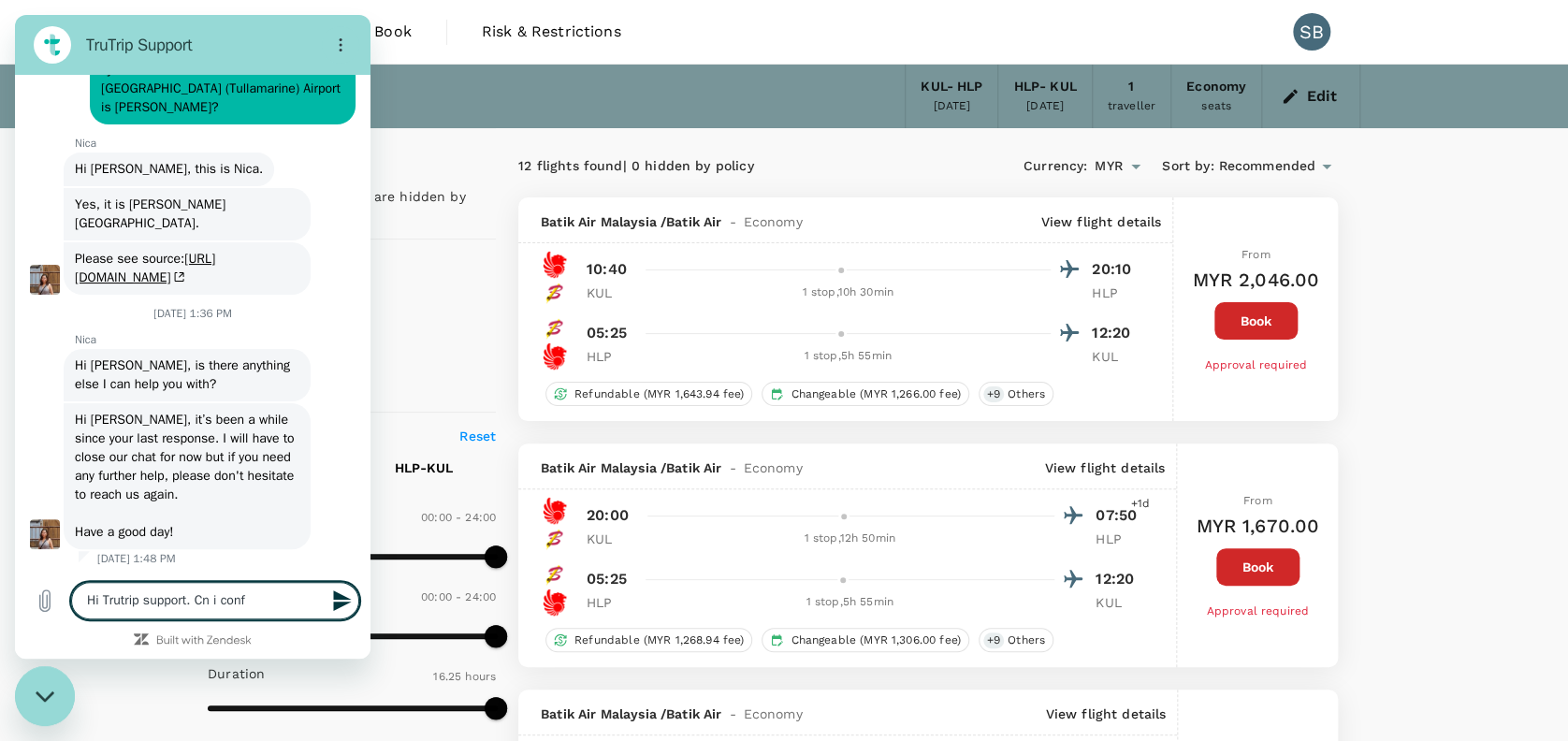 type on "Hi Trutrip support. Cn i confo" 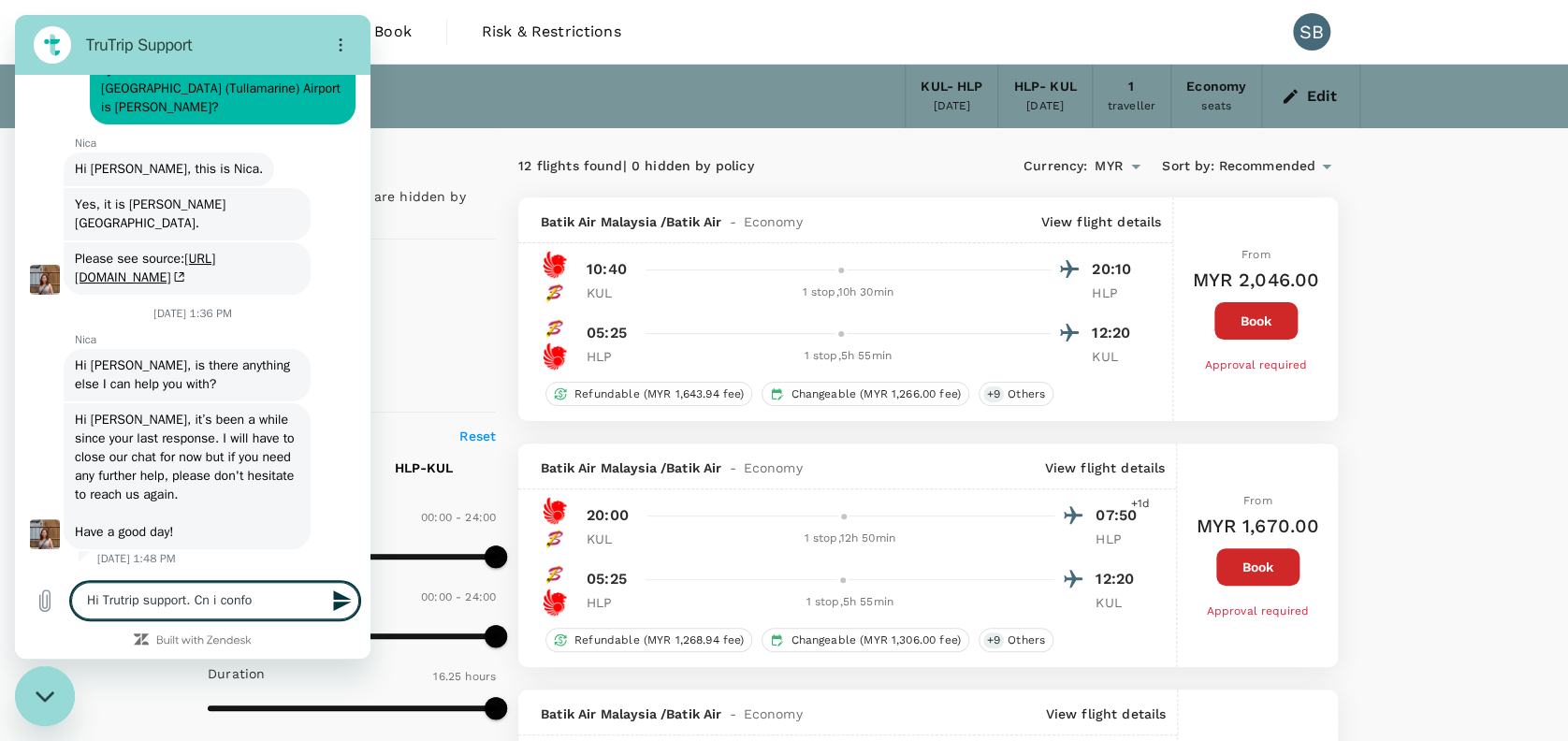 type on "Hi Trutrip support. Cn i confor" 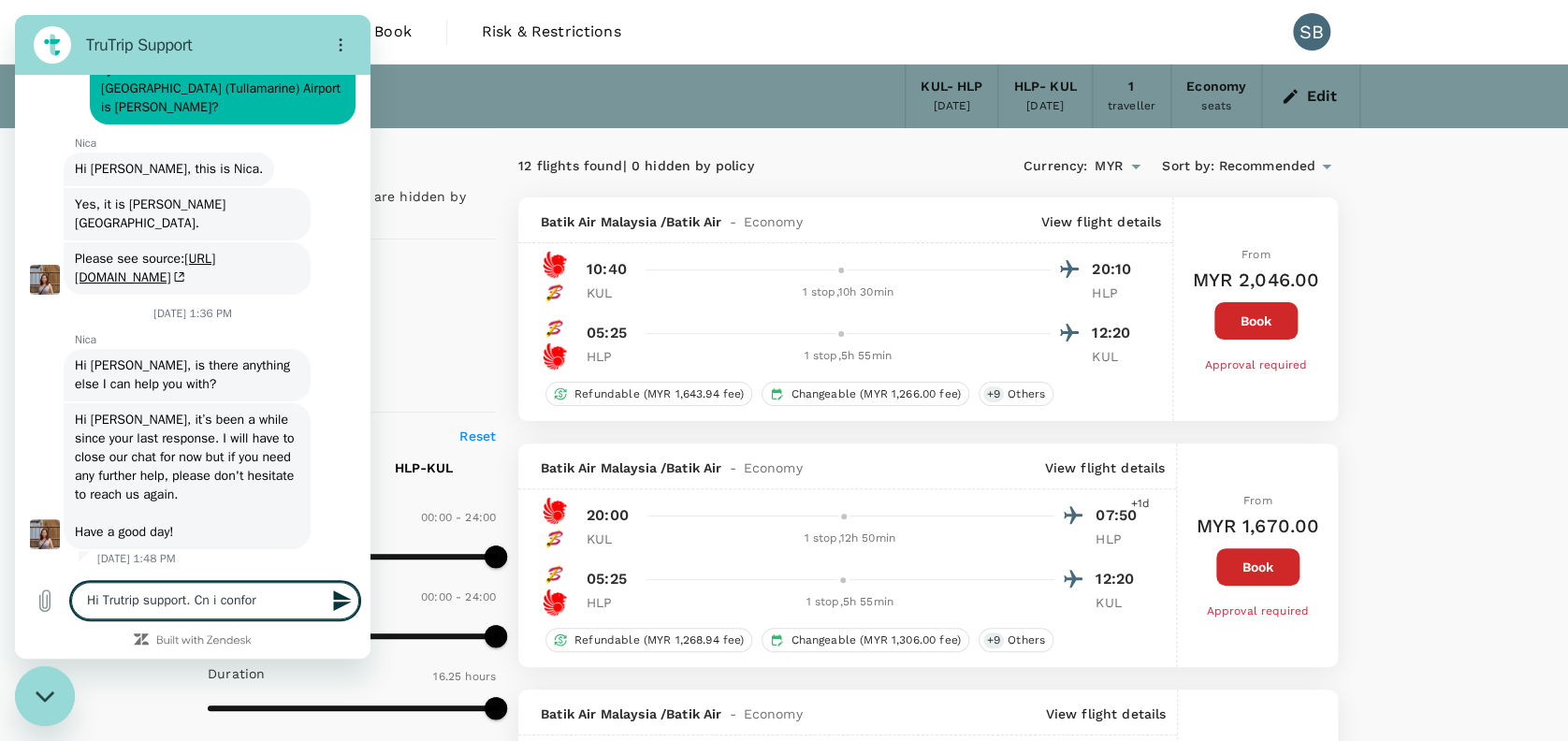 type on "Hi Trutrip support. Cn i conform" 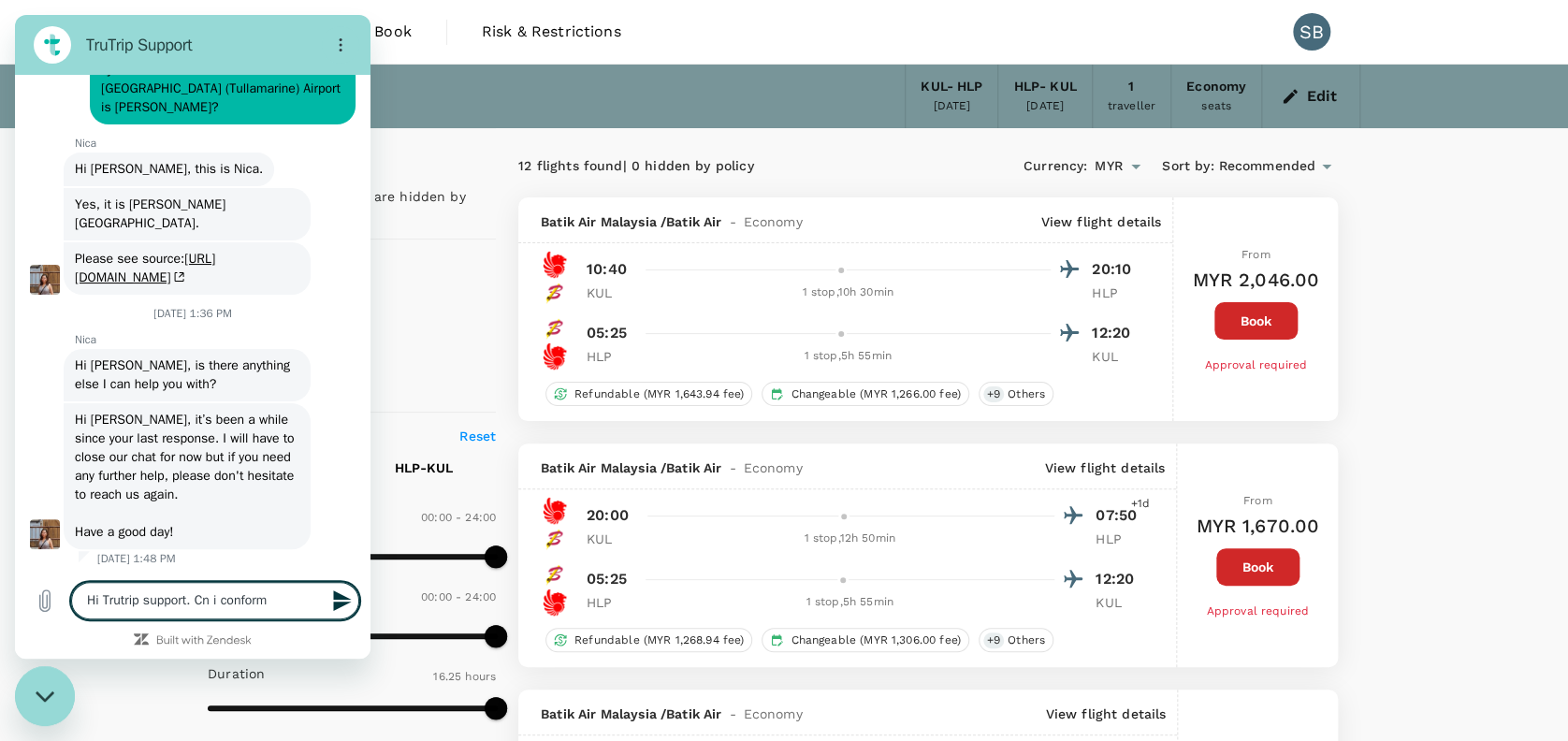 click on "Hi Trutrip support. Cn i conform" at bounding box center [215, 601] 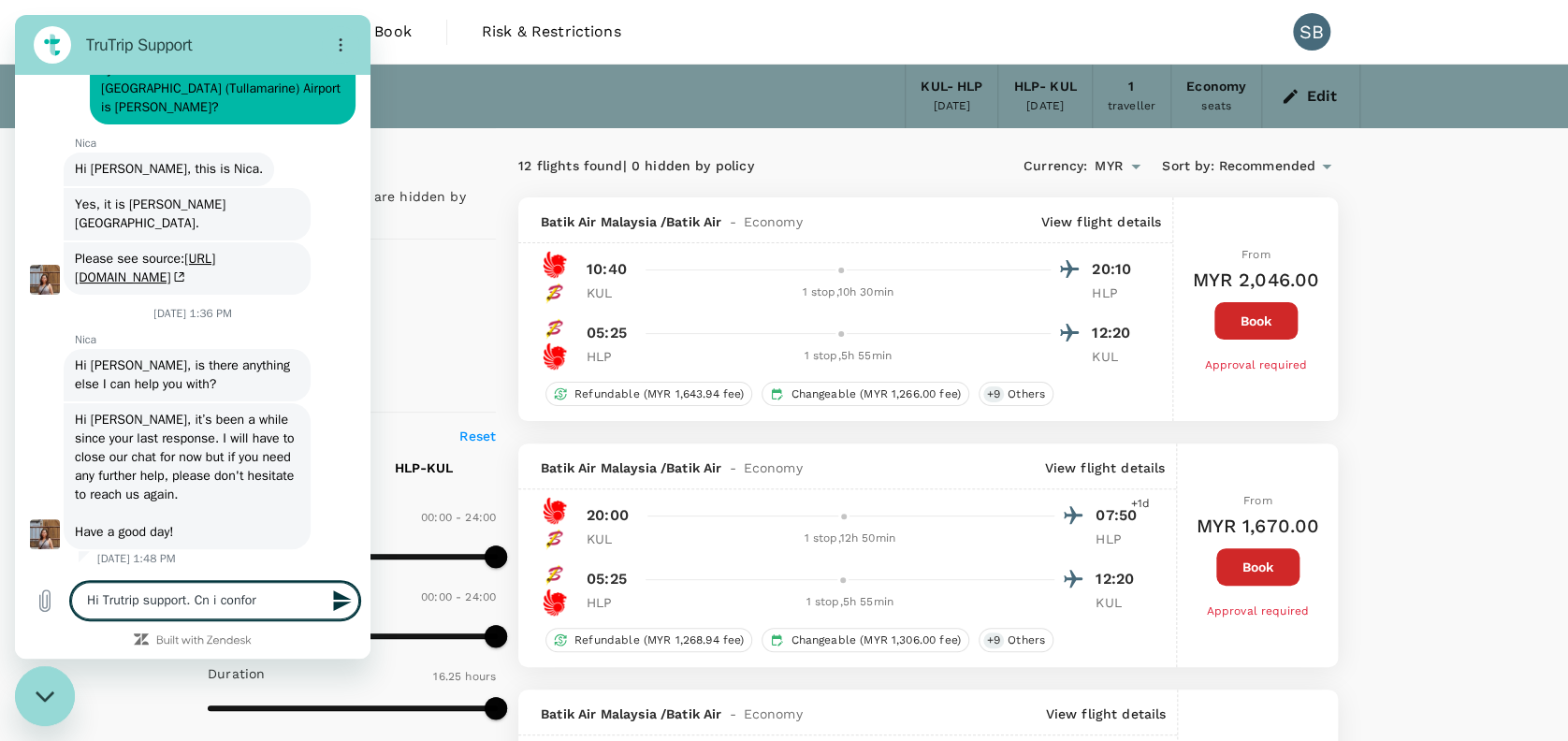 type on "Hi Trutrip support. Cn i confo" 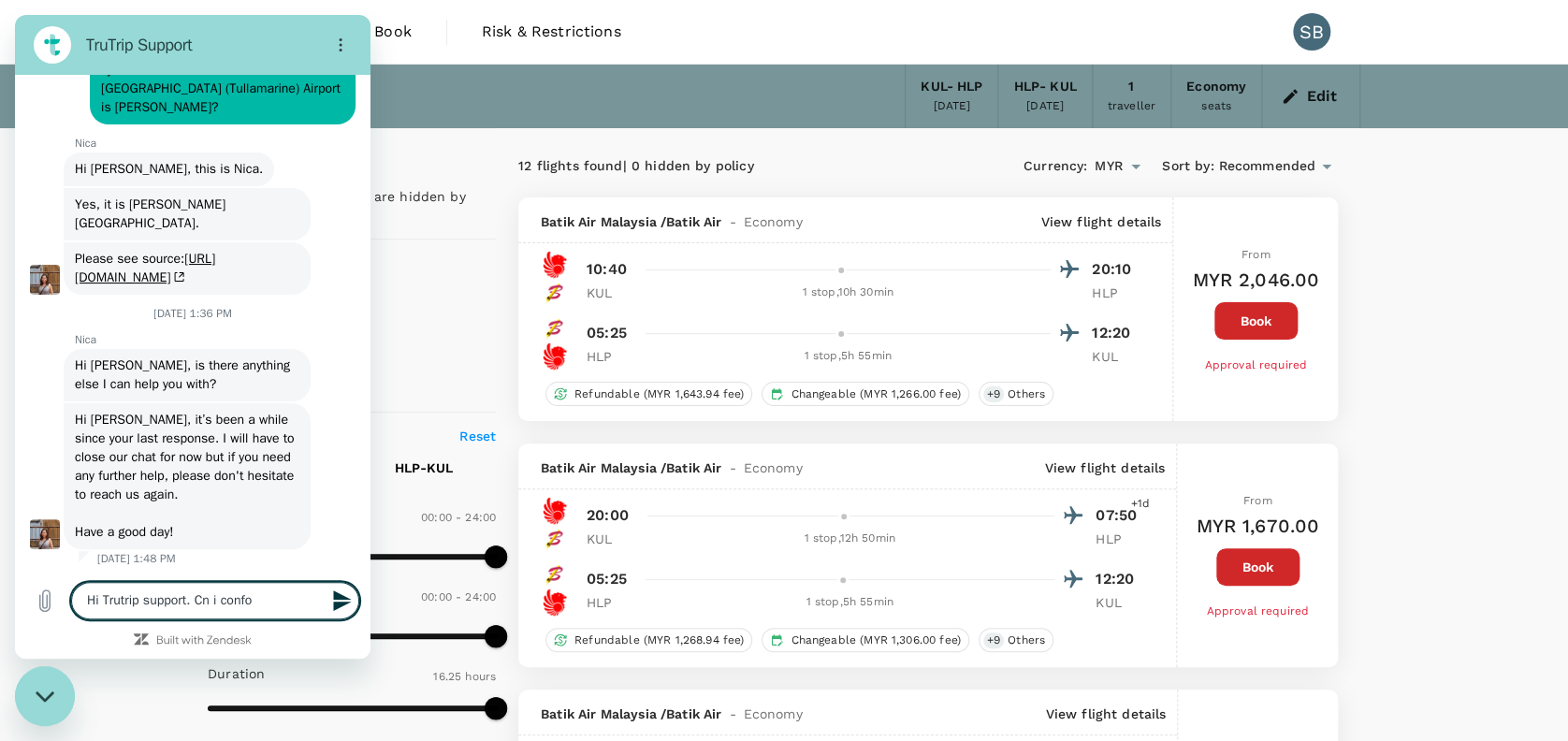 type on "Hi Trutrip support. Cn i conf" 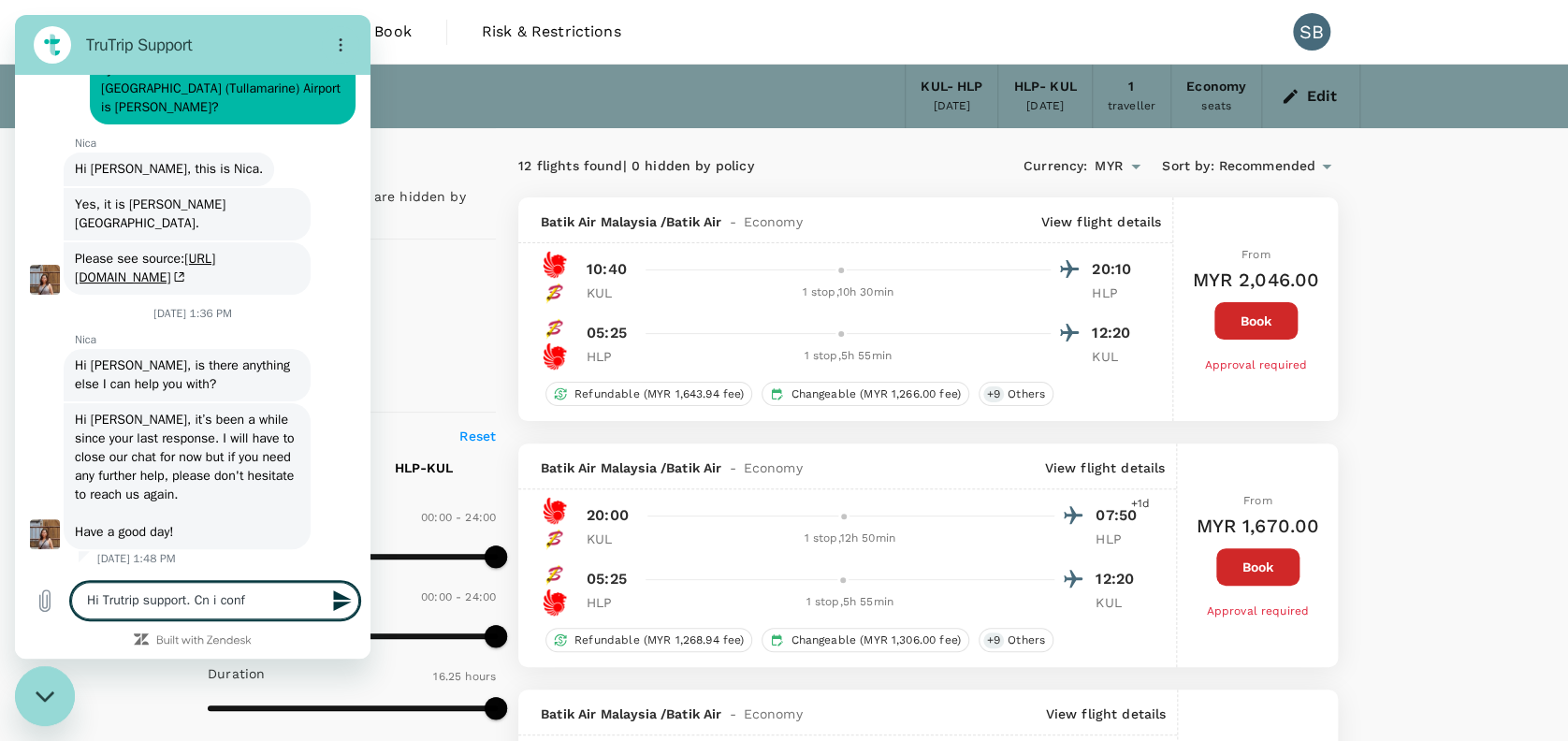 type on "Hi Trutrip support. Cn i con" 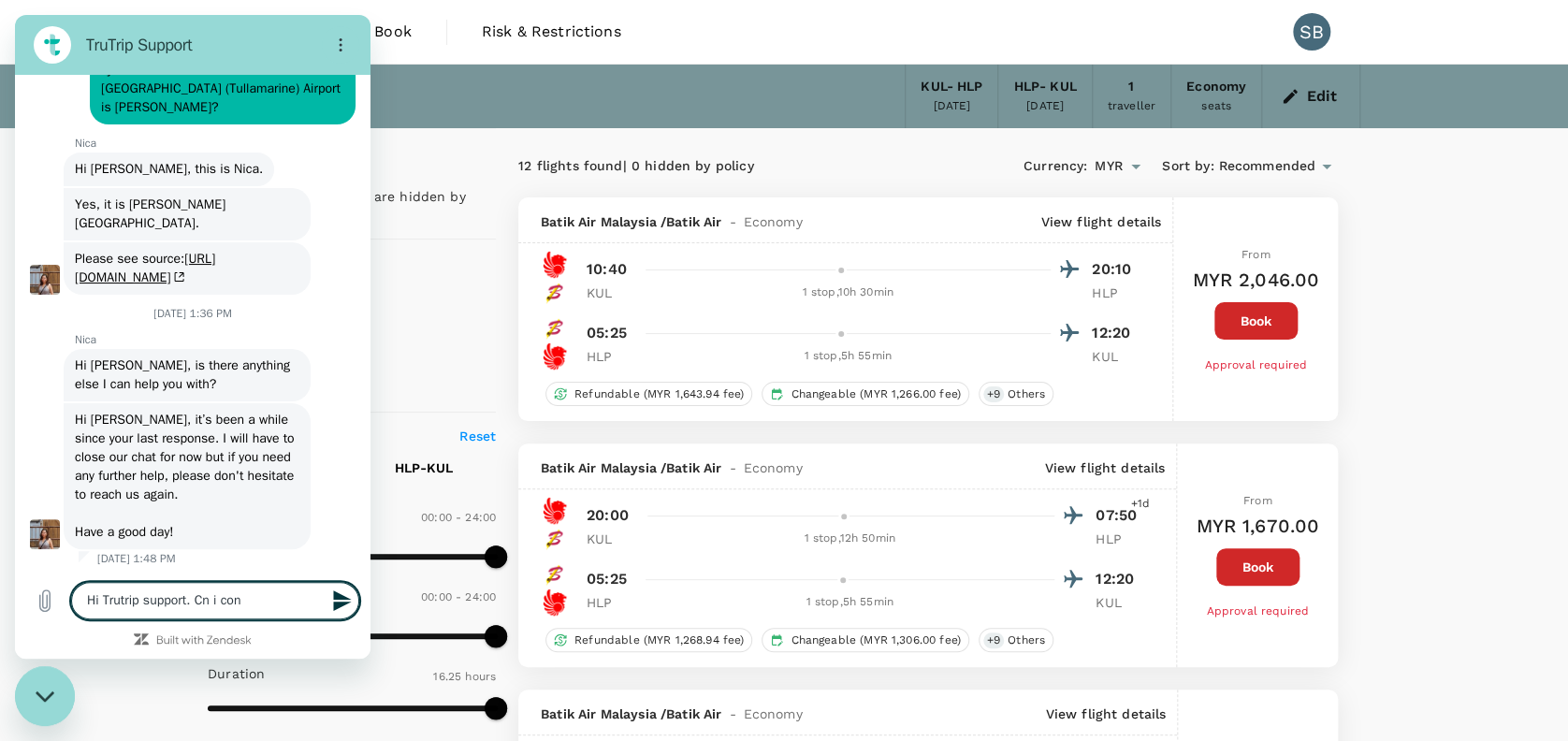 type on "Hi Trutrip support. Cn i co" 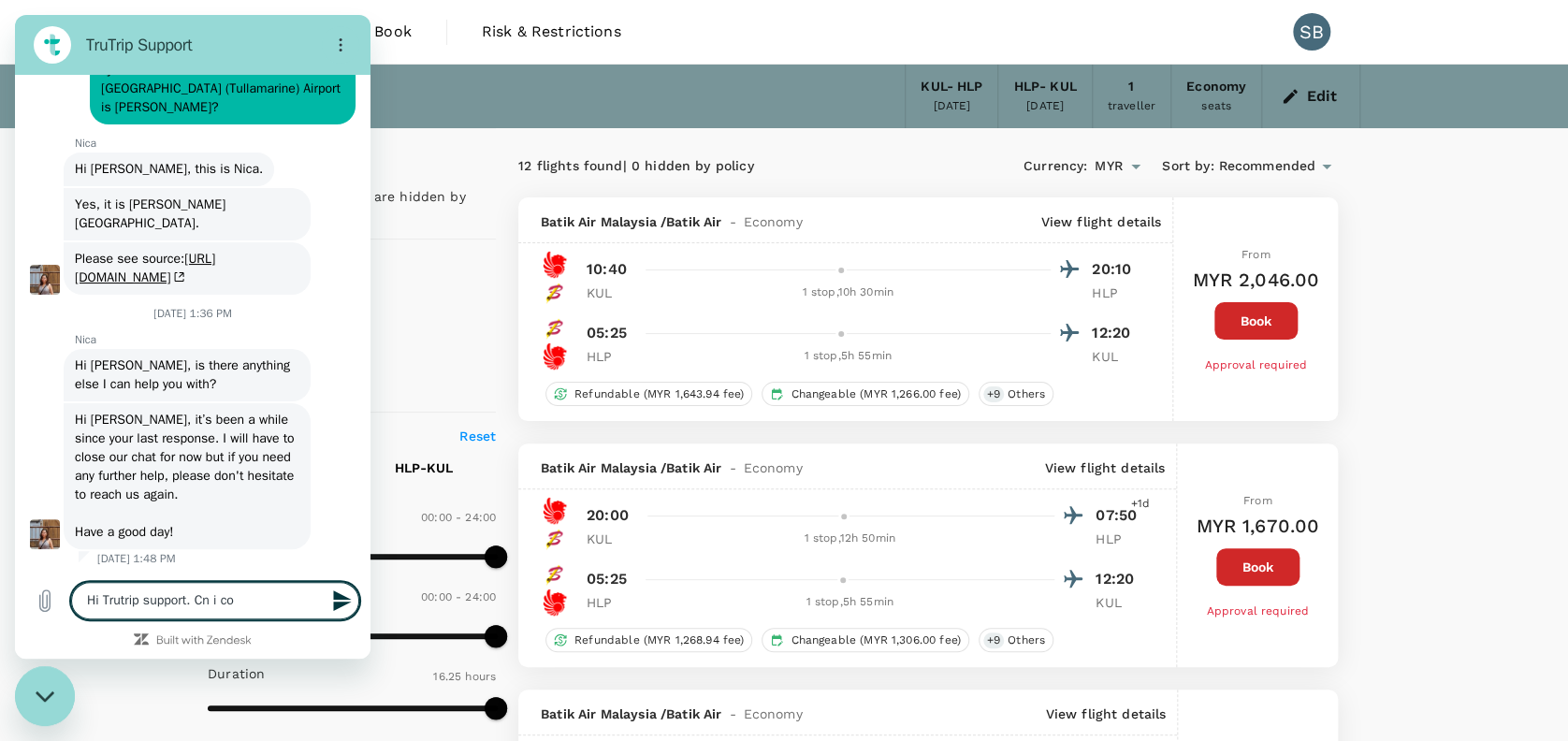 type on "Hi Trutrip support. Cn i c" 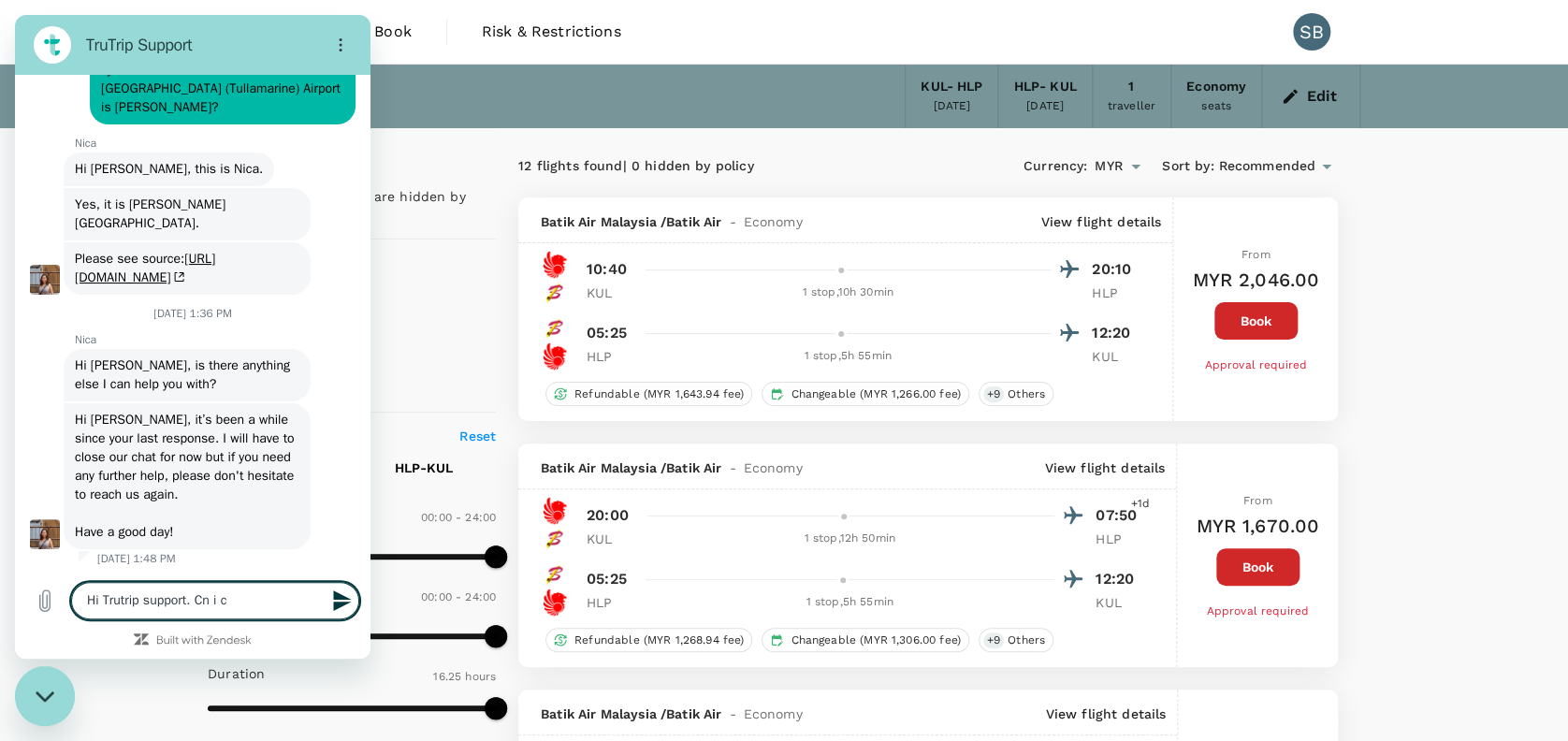 type on "Hi Trutrip support. Cn i" 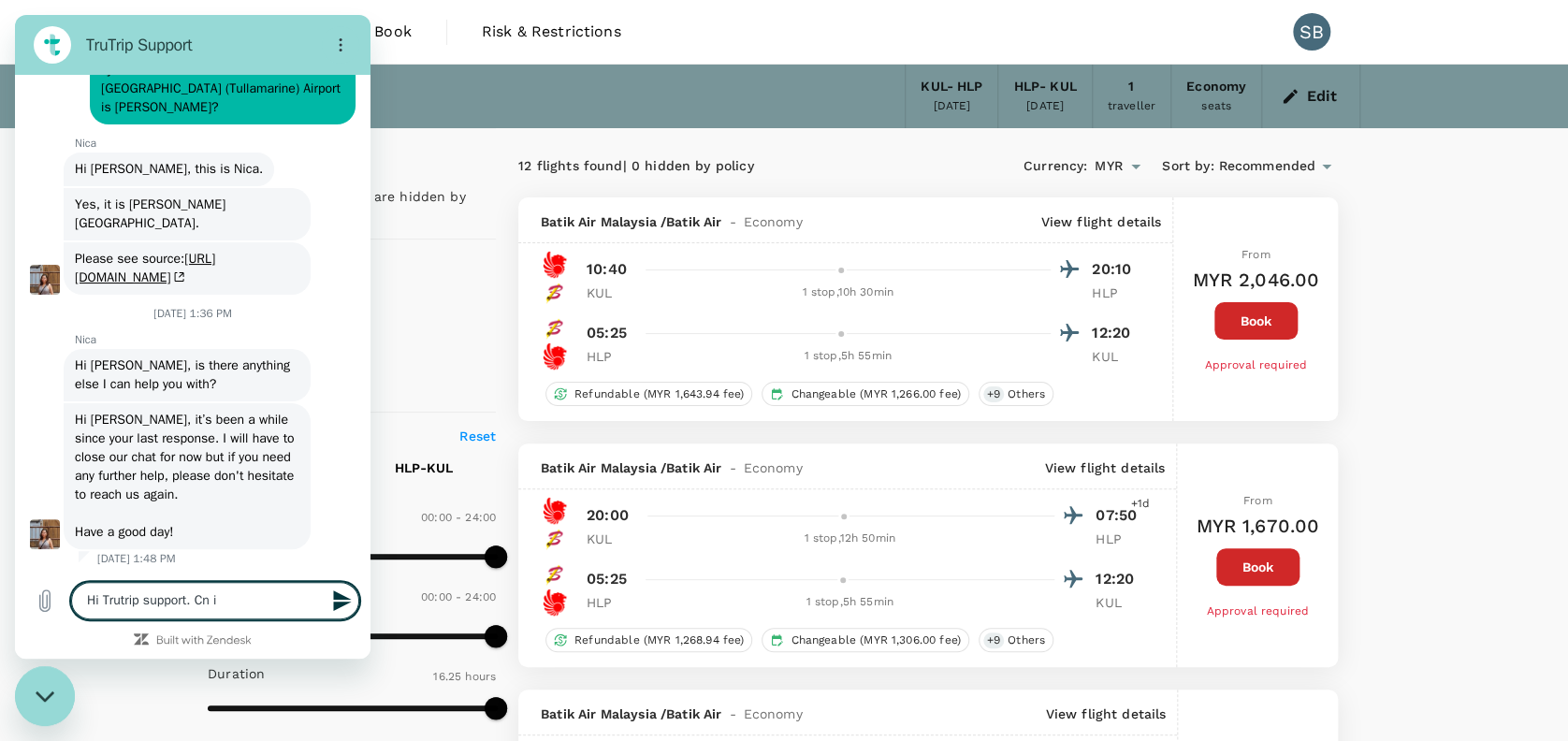 type on "Hi Trutrip support. Cn i" 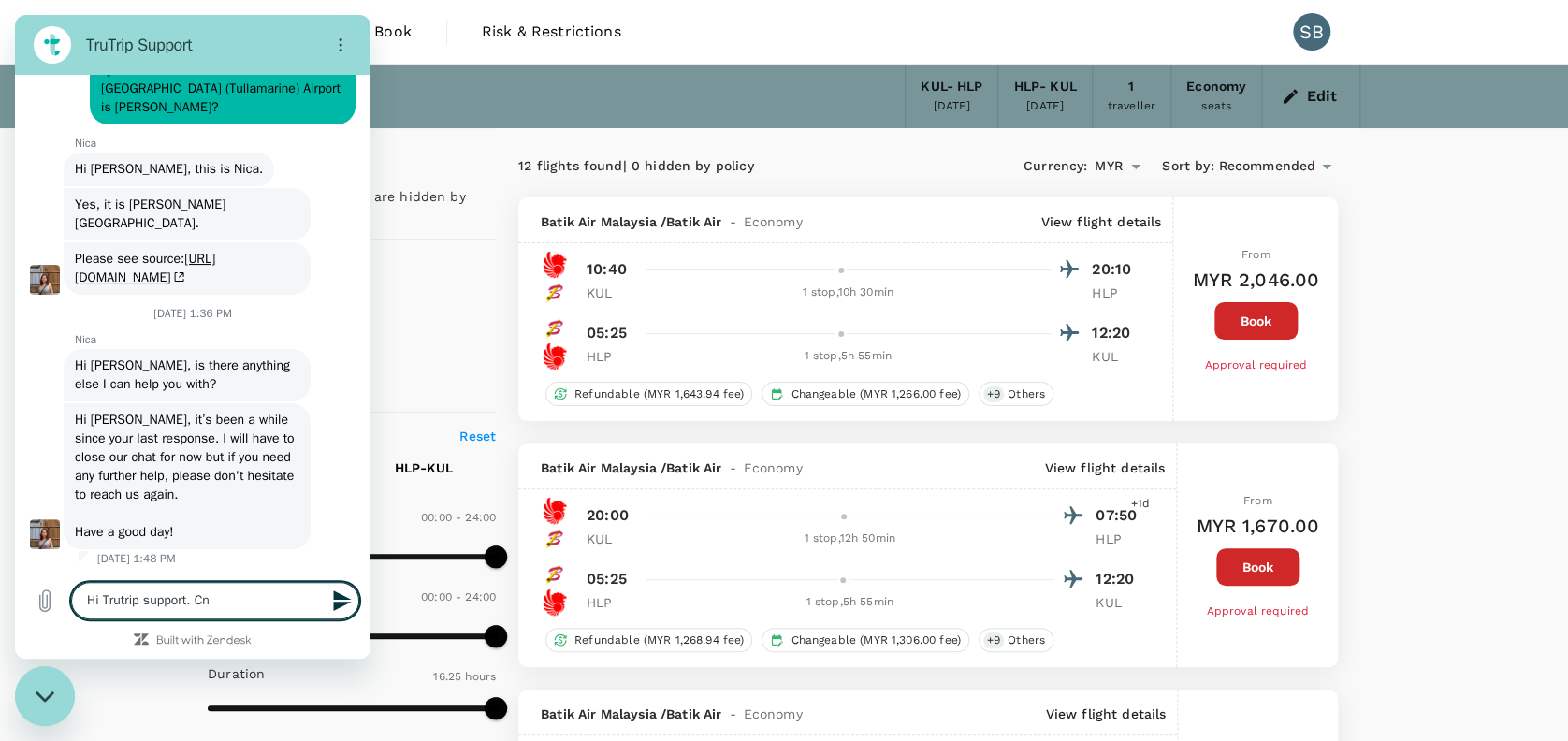 type on "Hi Trutrip support. Cn" 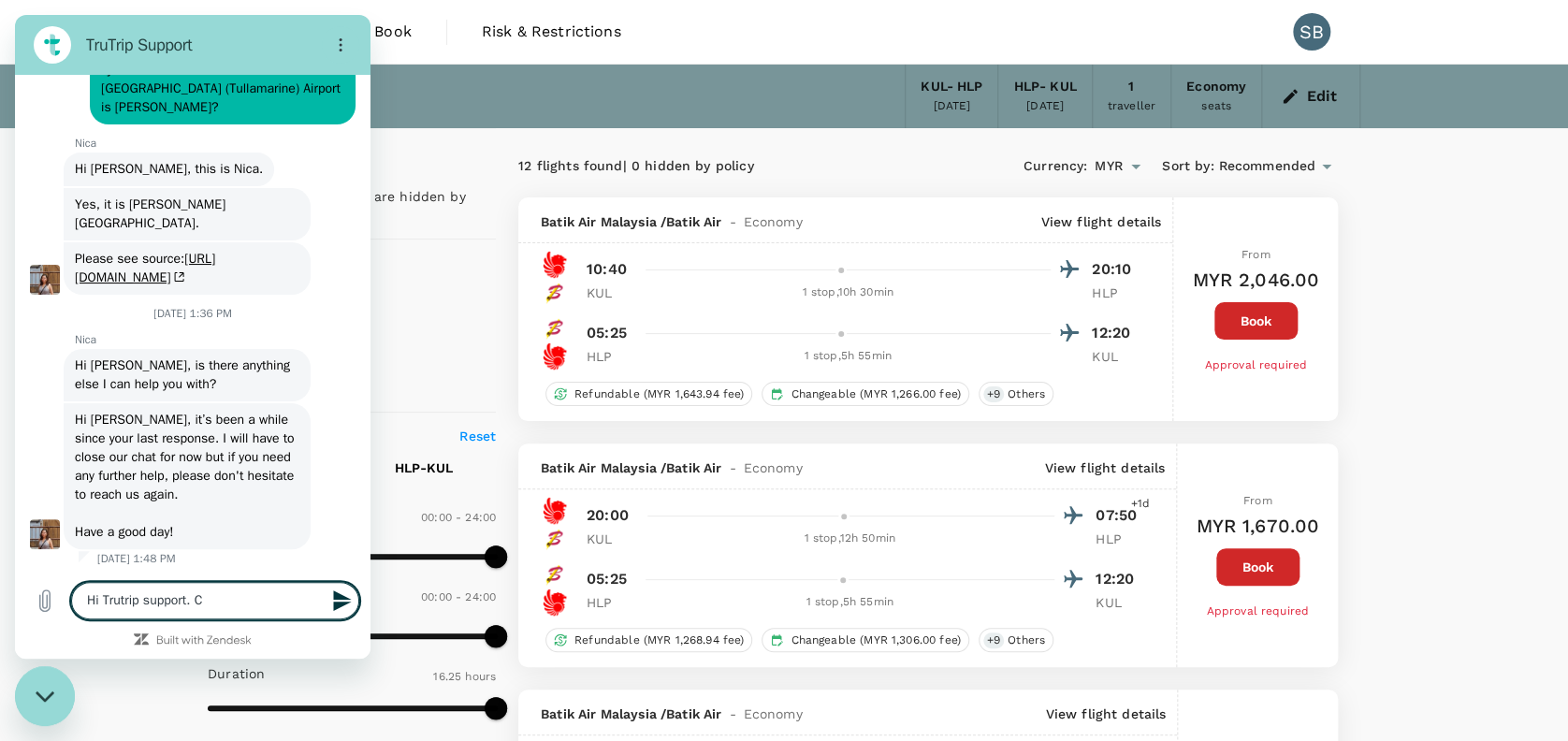 type on "Hi Trutrip support." 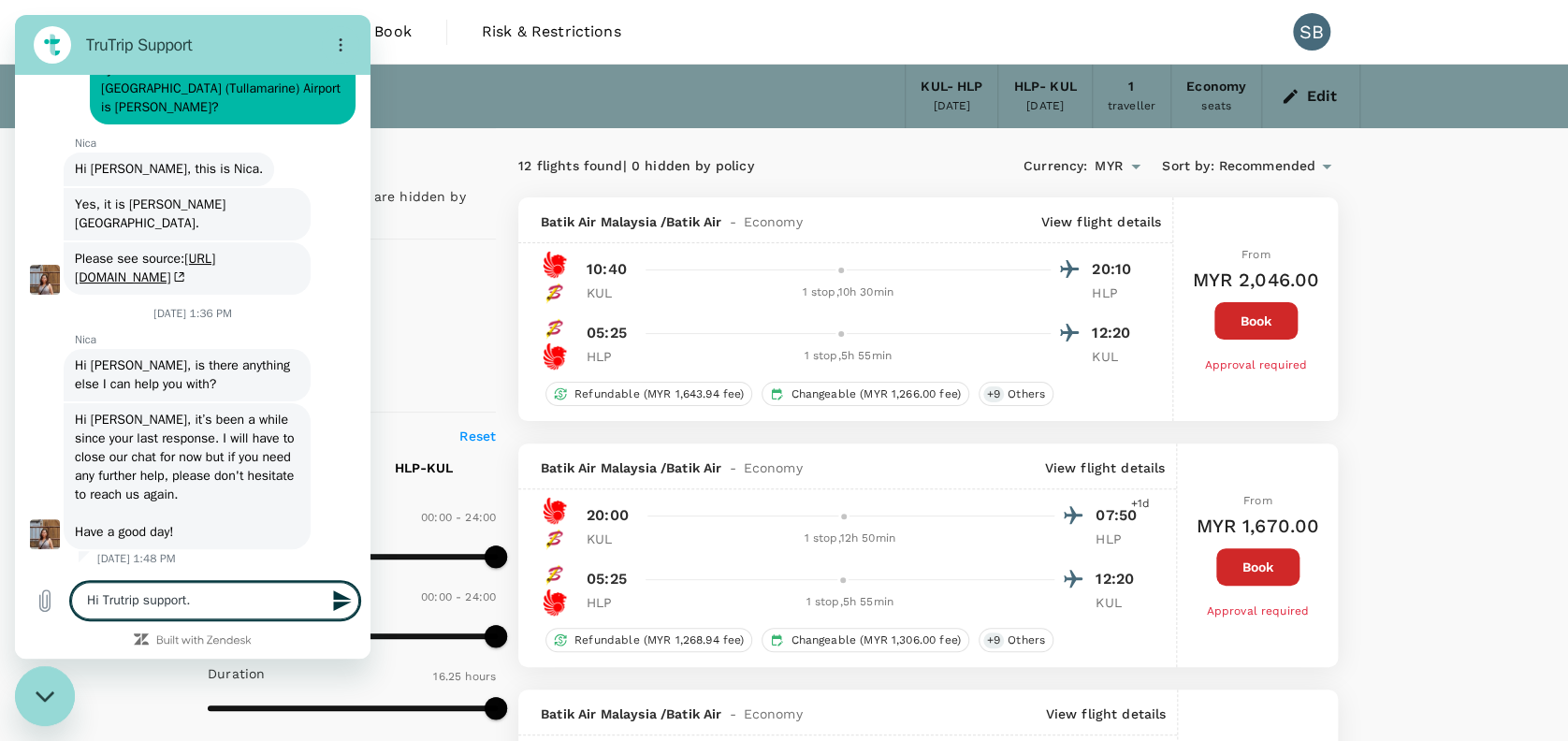 type 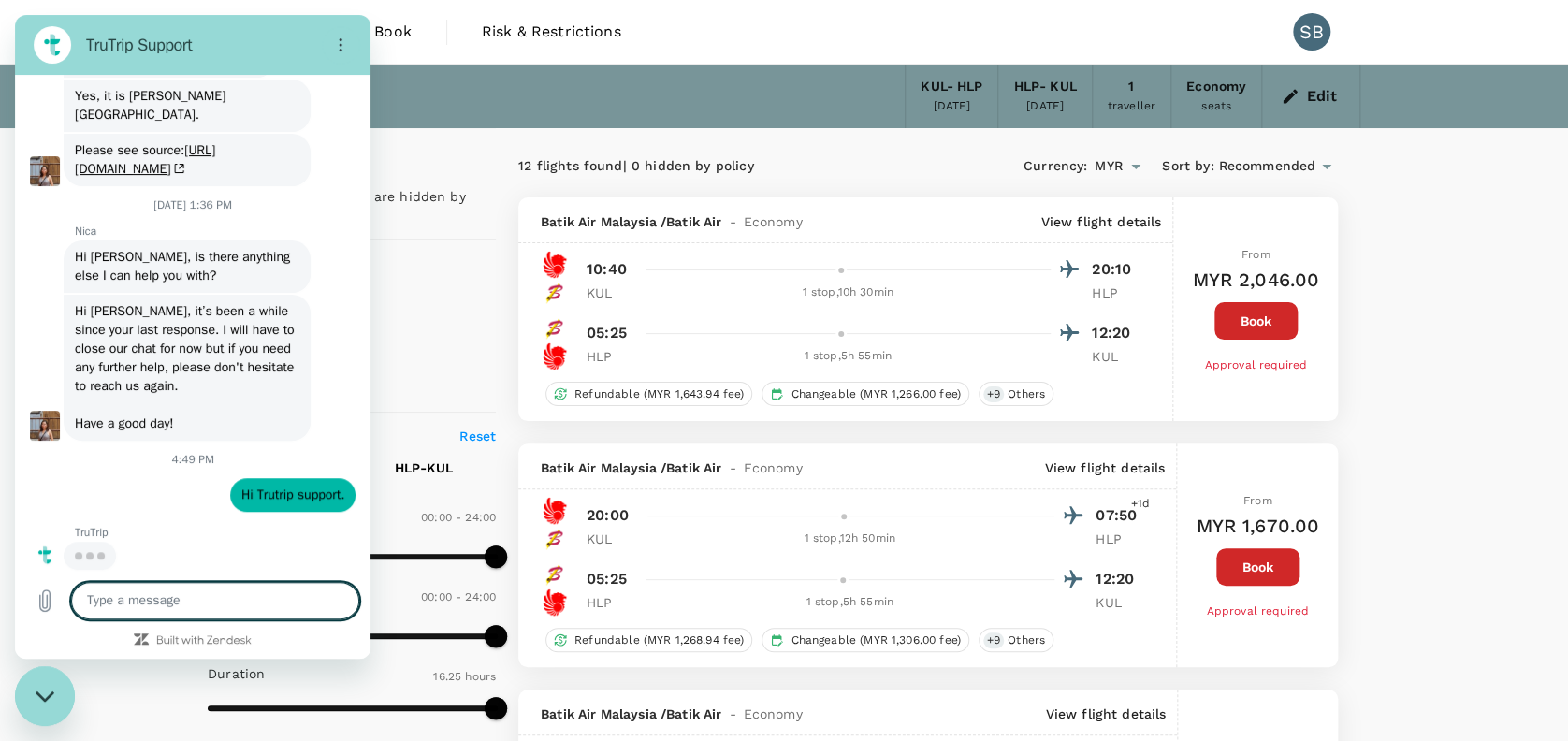 scroll, scrollTop: 394, scrollLeft: 0, axis: vertical 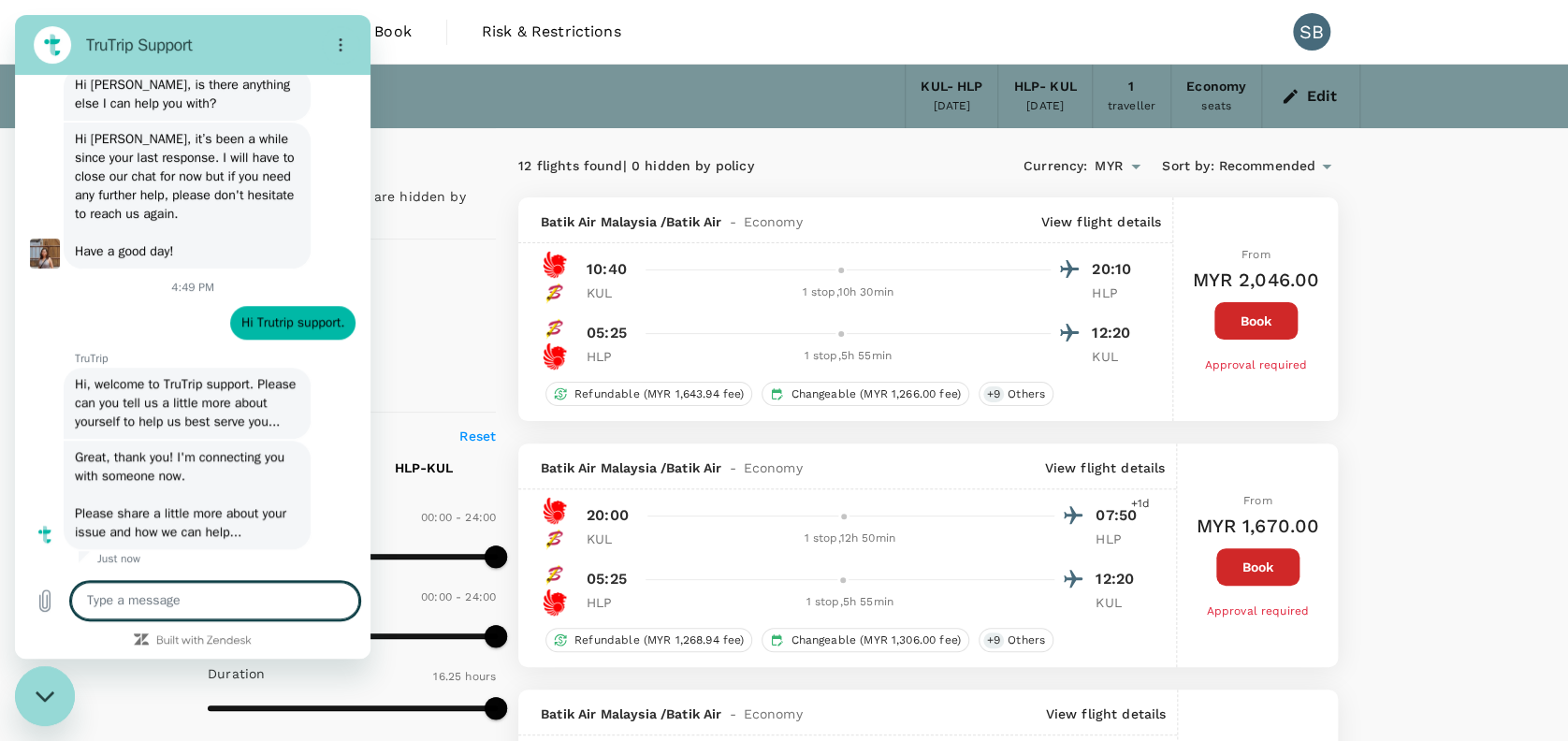 click at bounding box center (215, 601) 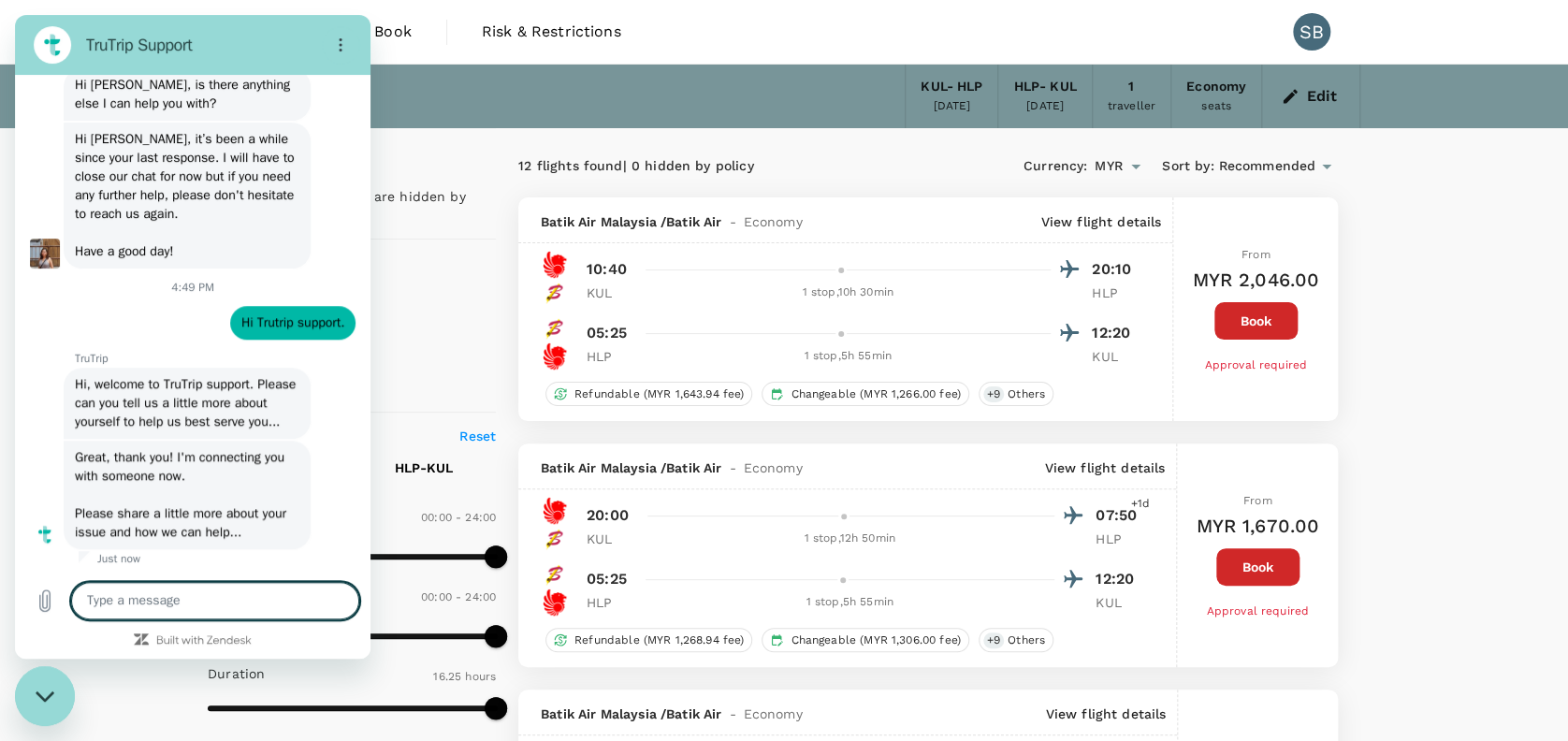 click at bounding box center [215, 601] 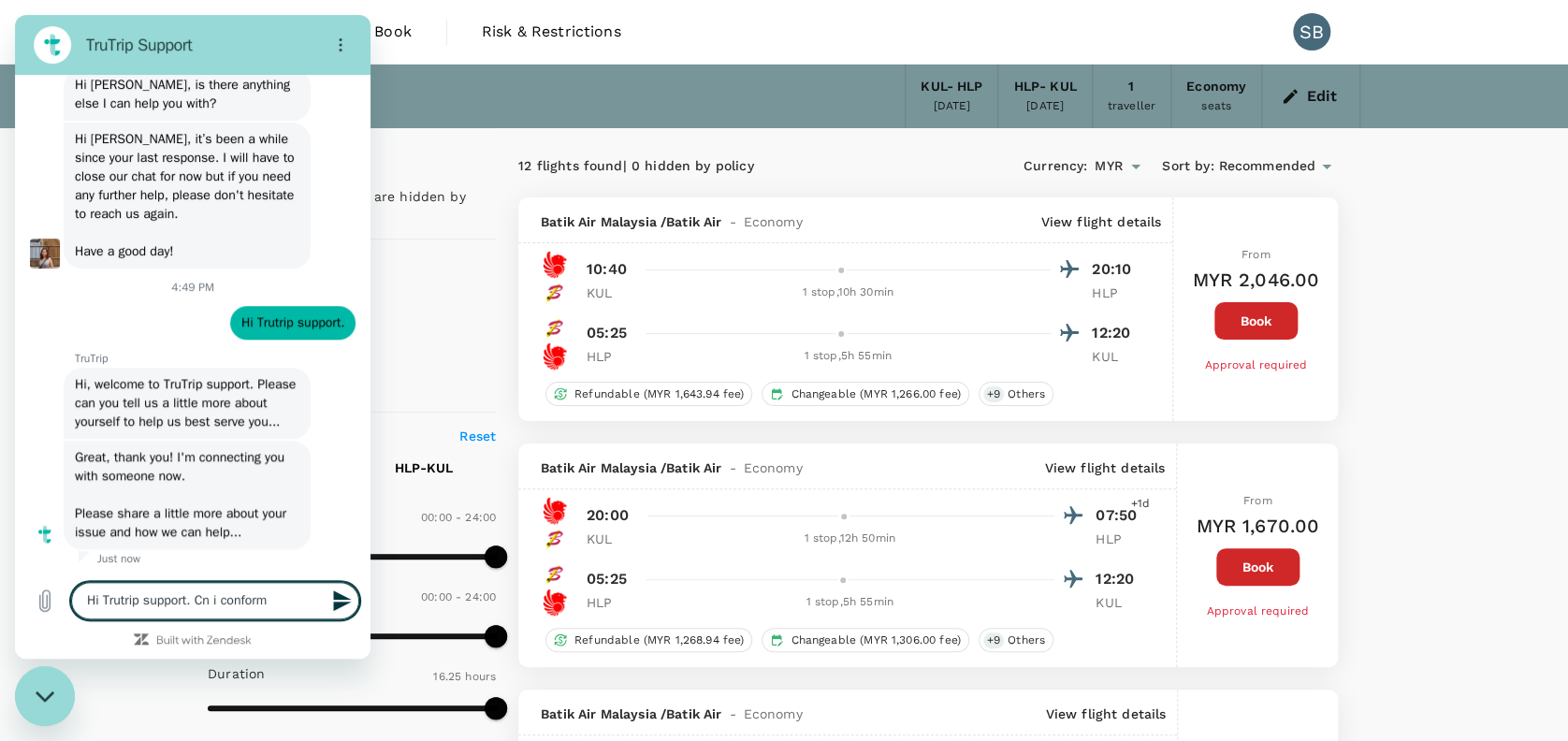 type on "Hi Trutrip support. Cn i conform" 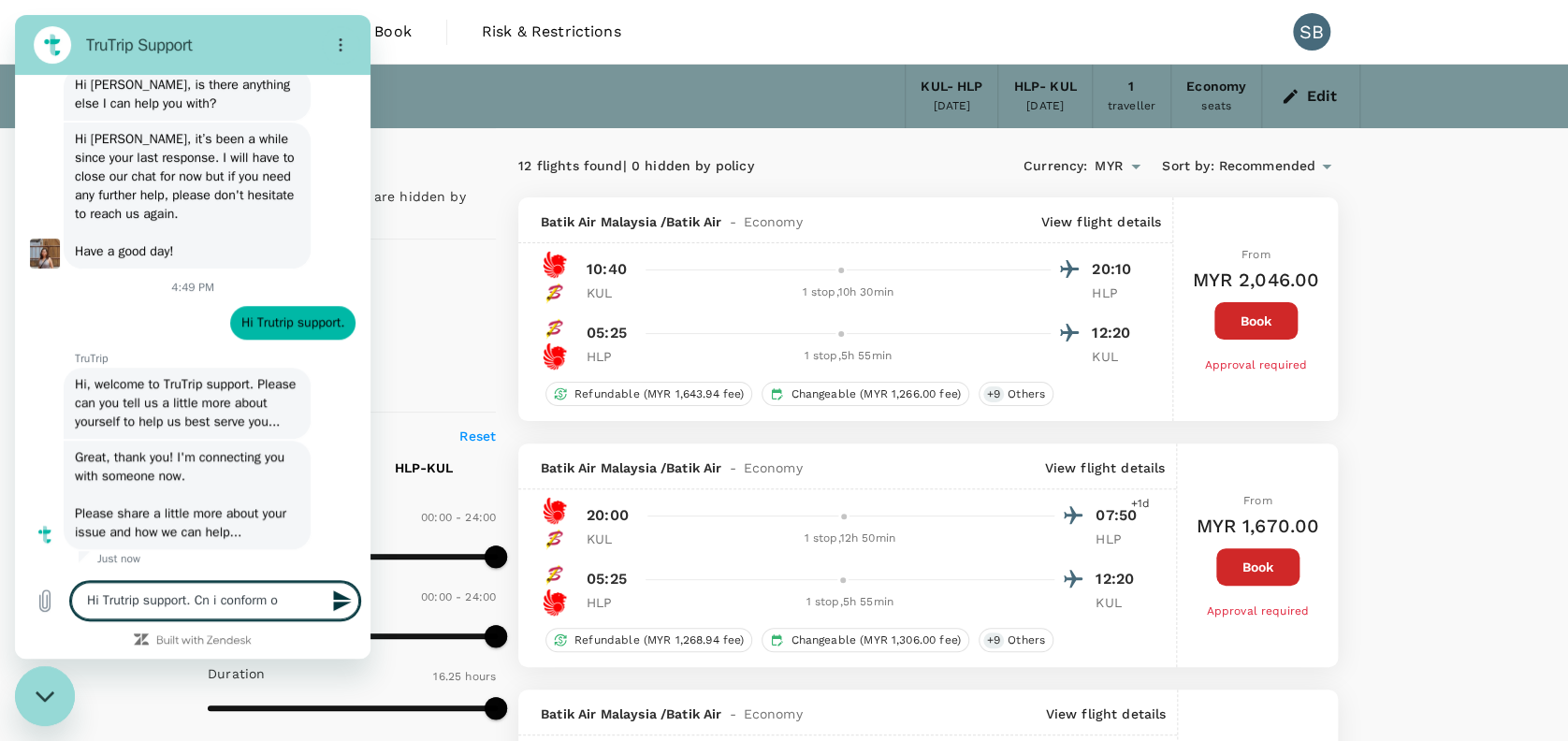 type on "Hi Trutrip support. Cn i conform on" 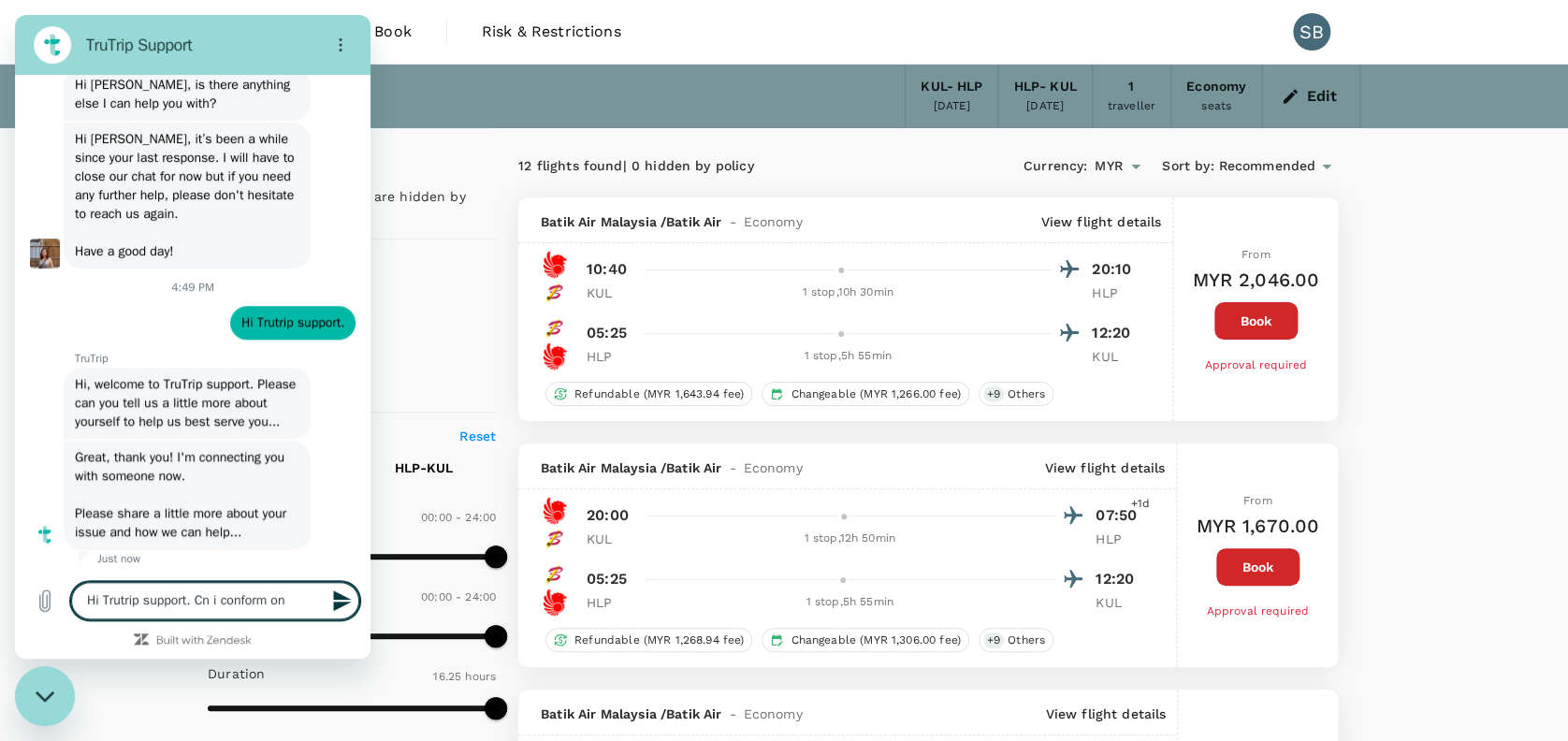 type on "Hi Trutrip support. Cn i conform on" 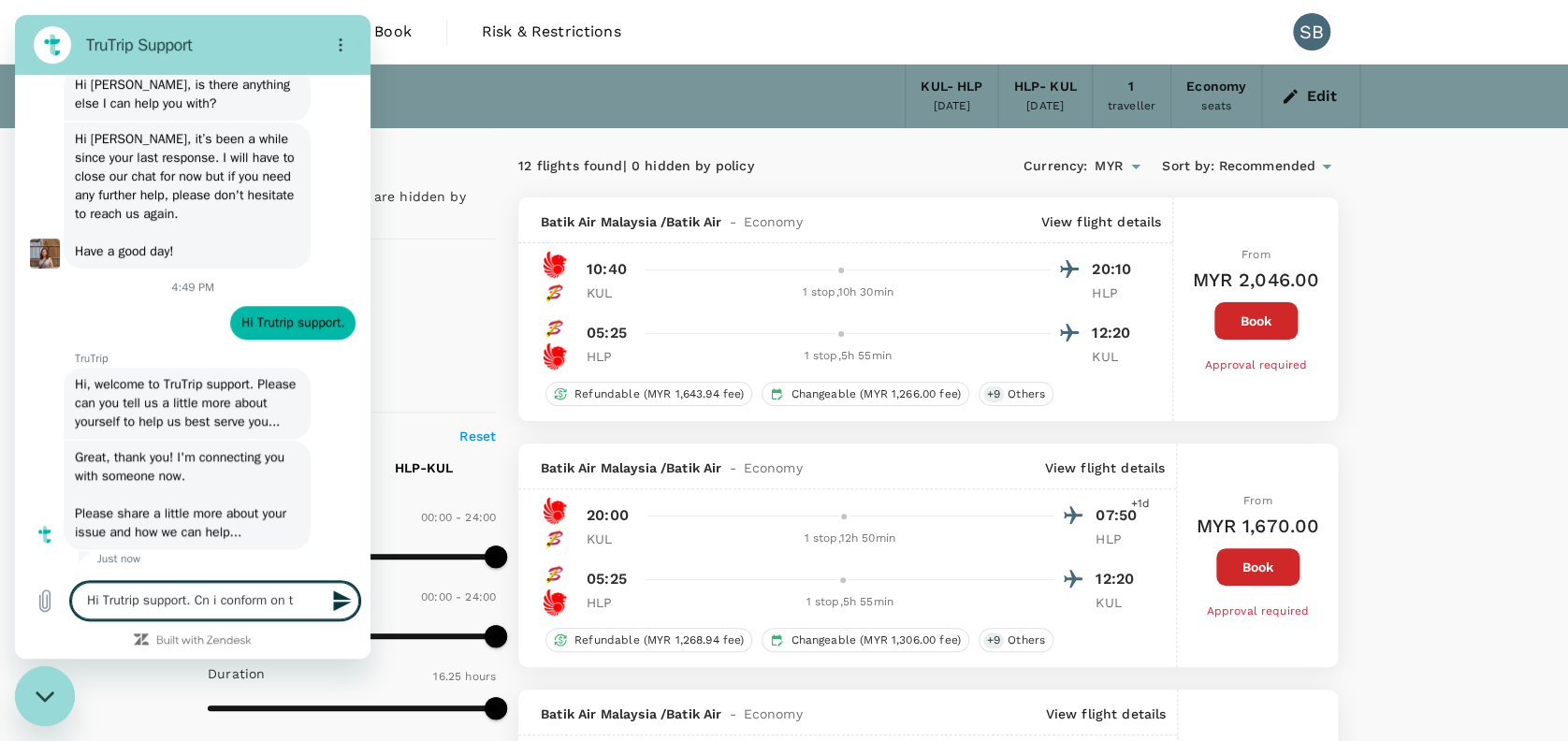 type on "Hi Trutrip support. Cn i conform on th" 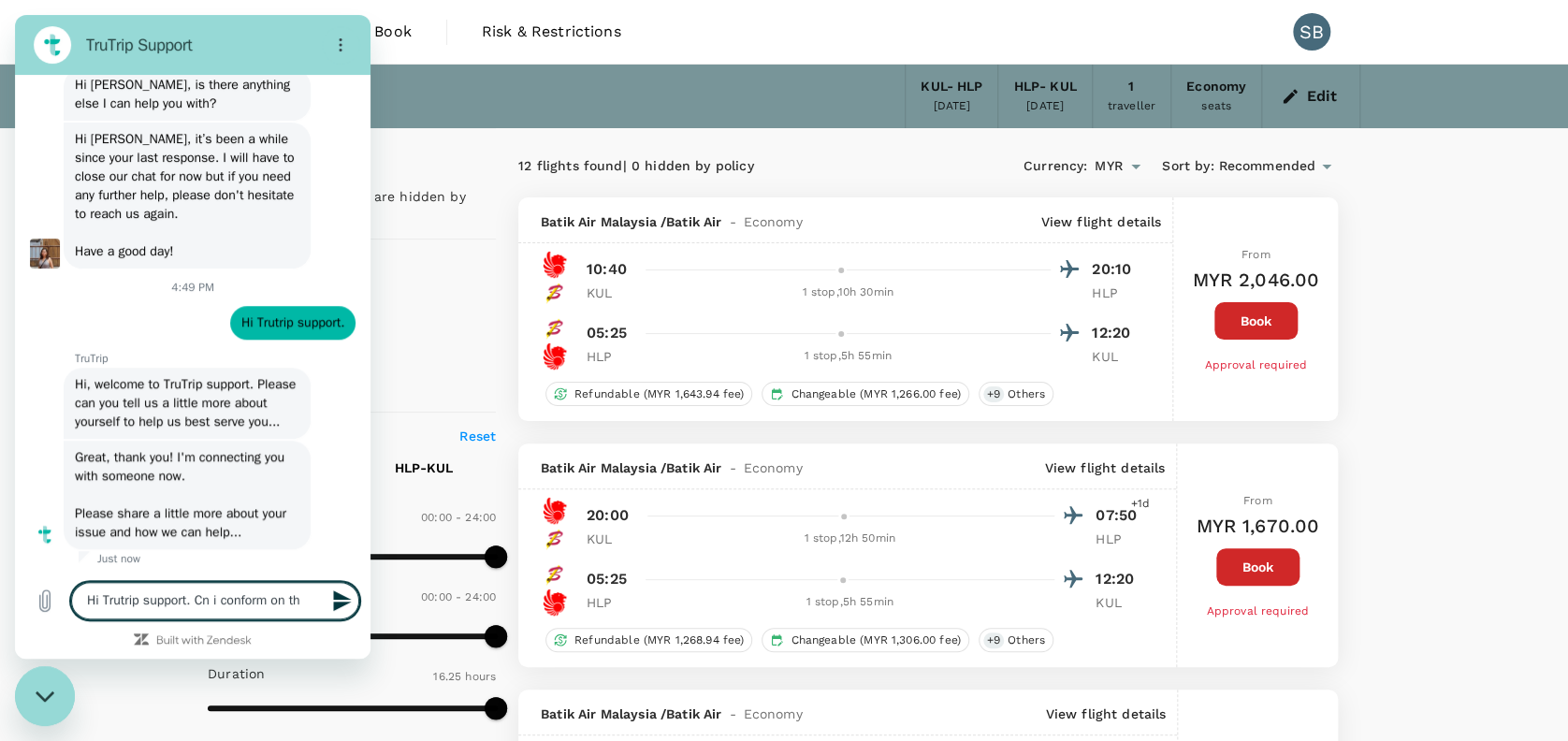 type on "Hi Trutrip support. Cn i conform on th" 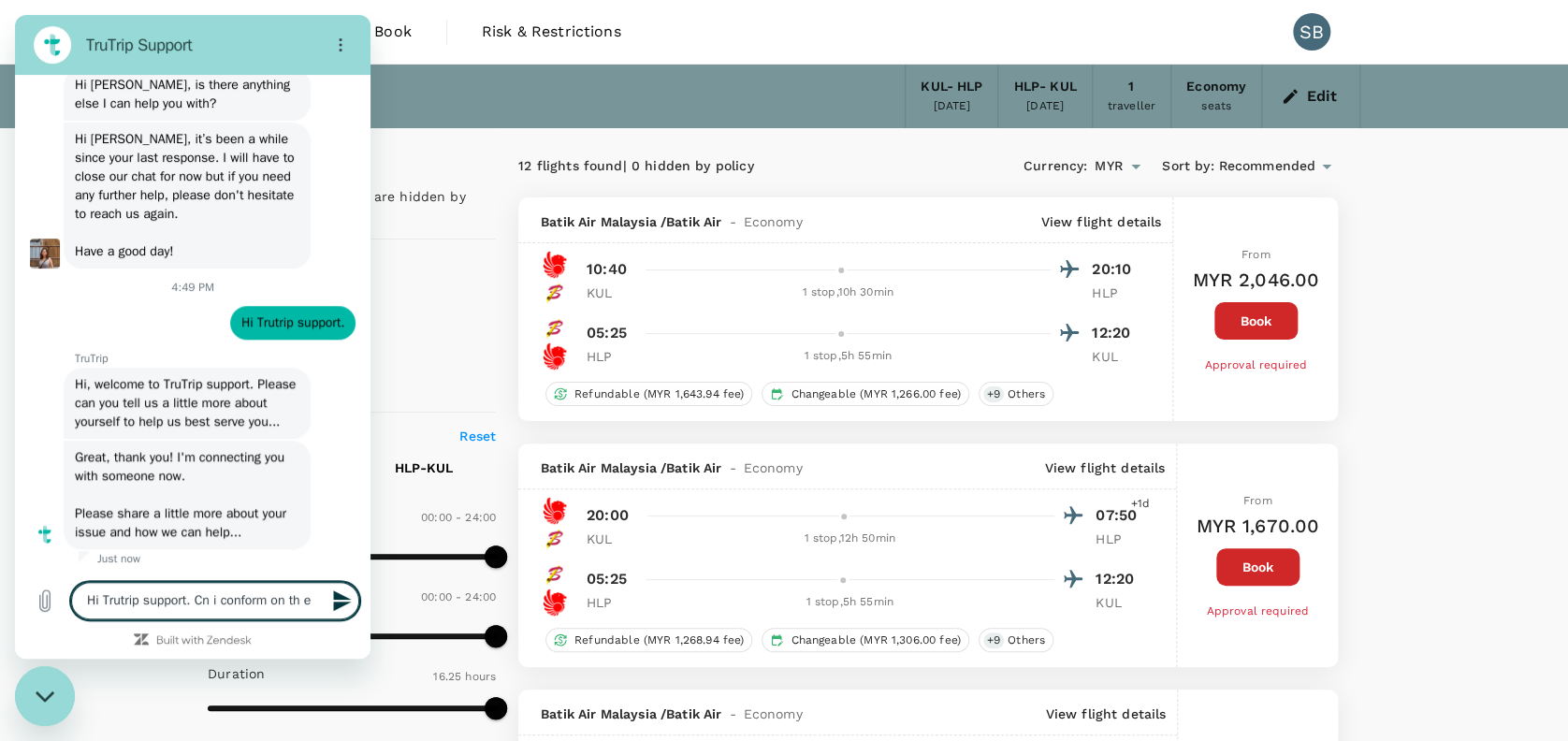 type on "Hi Trutrip support. Cn i conform on th" 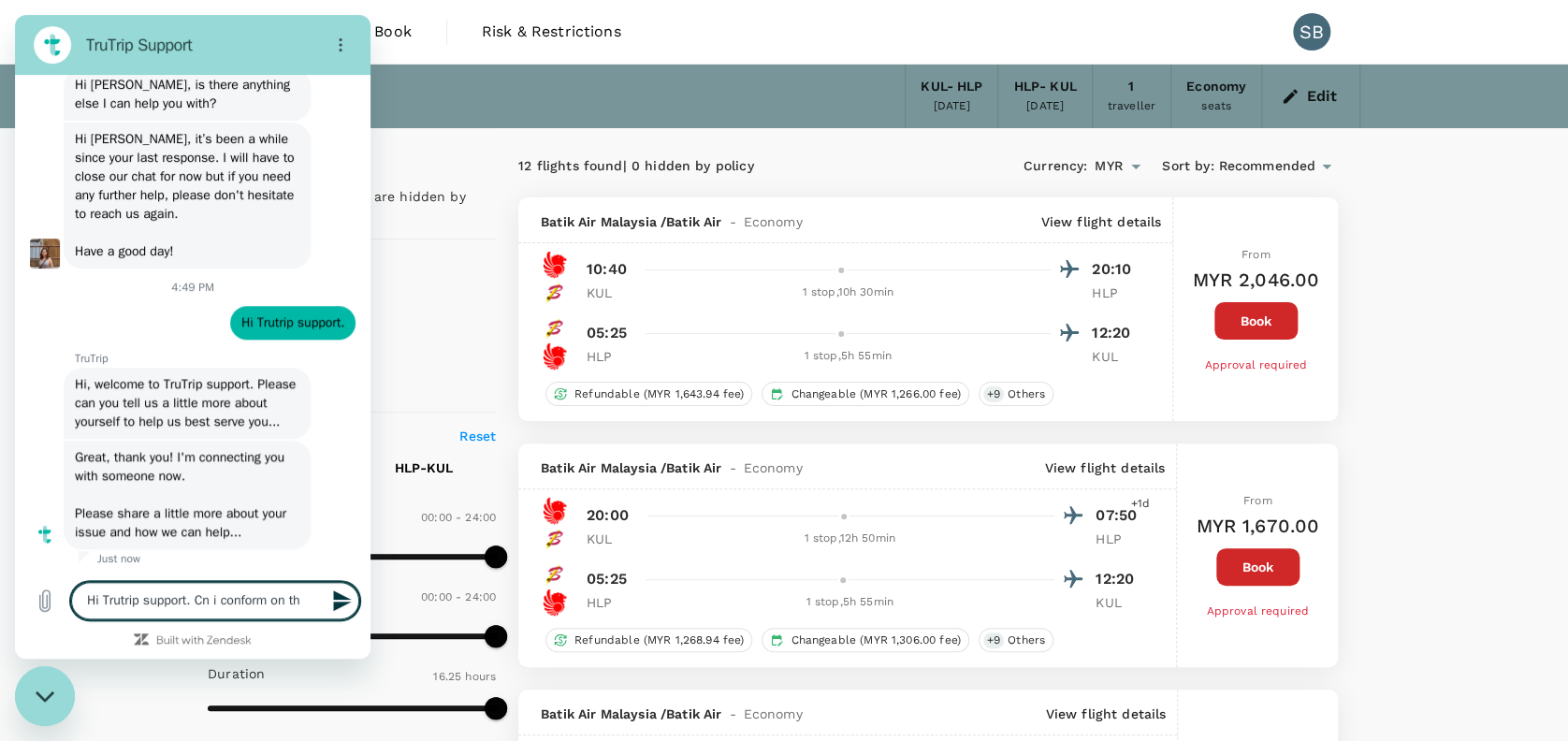 type on "Hi Trutrip support. Cn i conform on th" 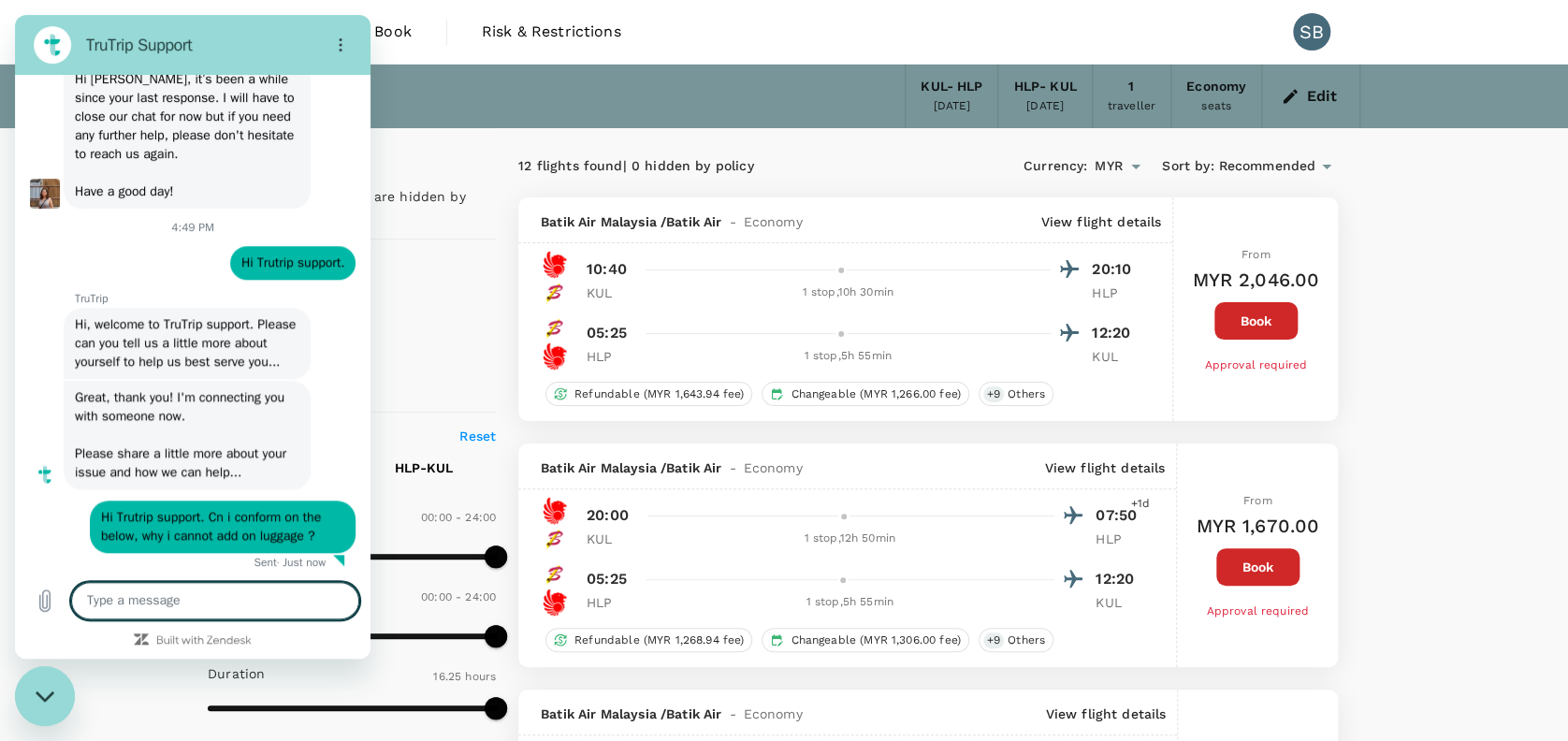 scroll, scrollTop: 650, scrollLeft: 0, axis: vertical 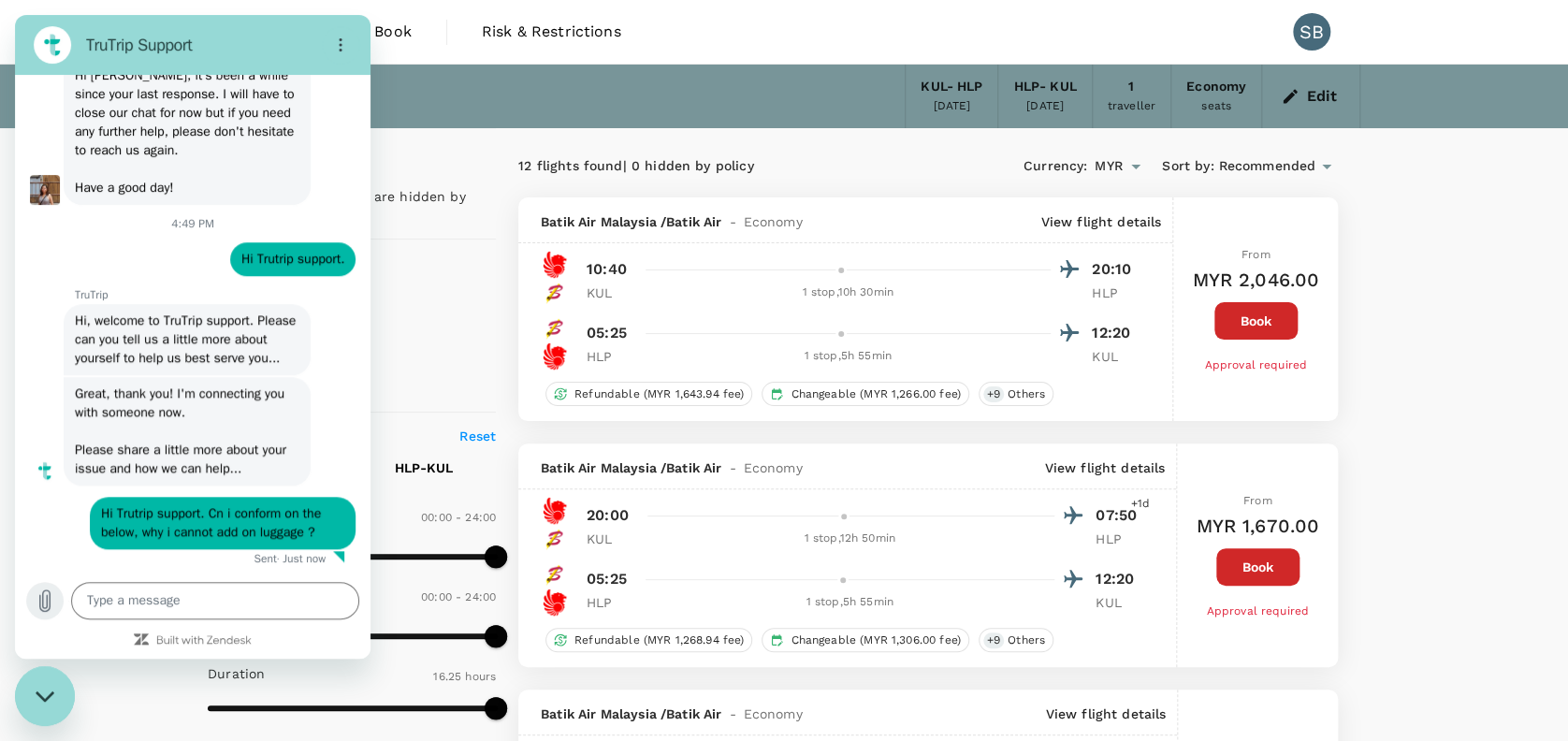 click 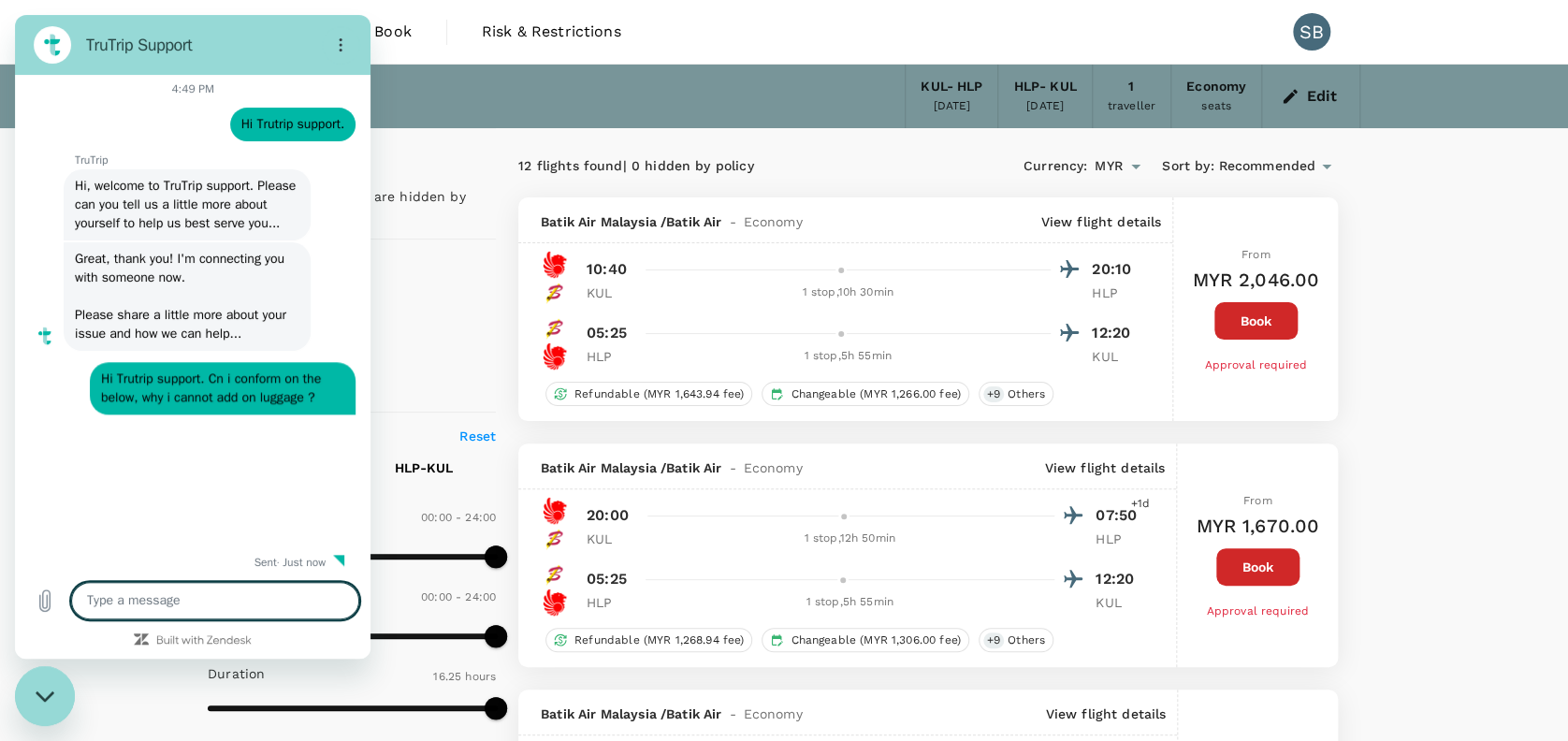 scroll, scrollTop: 788, scrollLeft: 0, axis: vertical 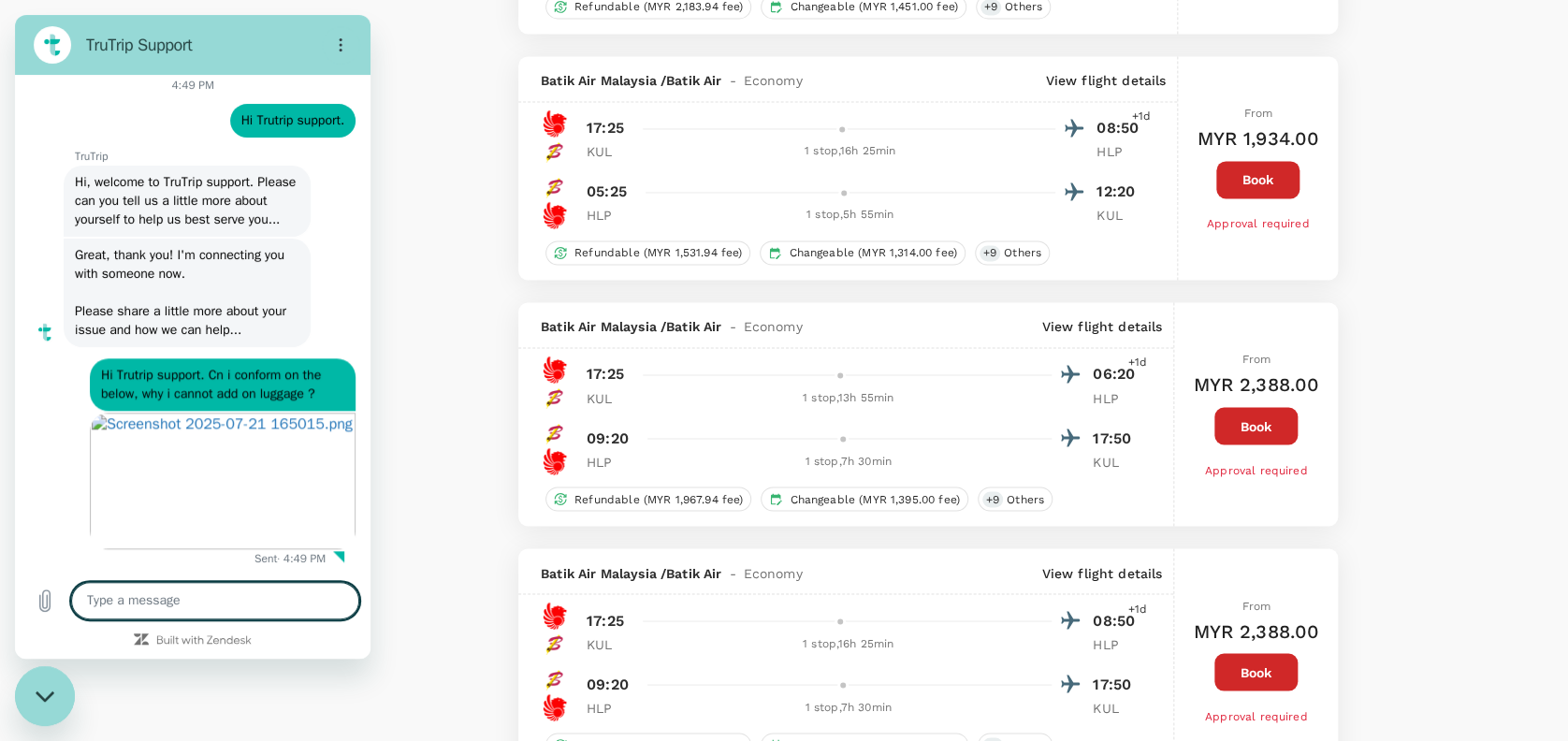 click at bounding box center (215, 601) 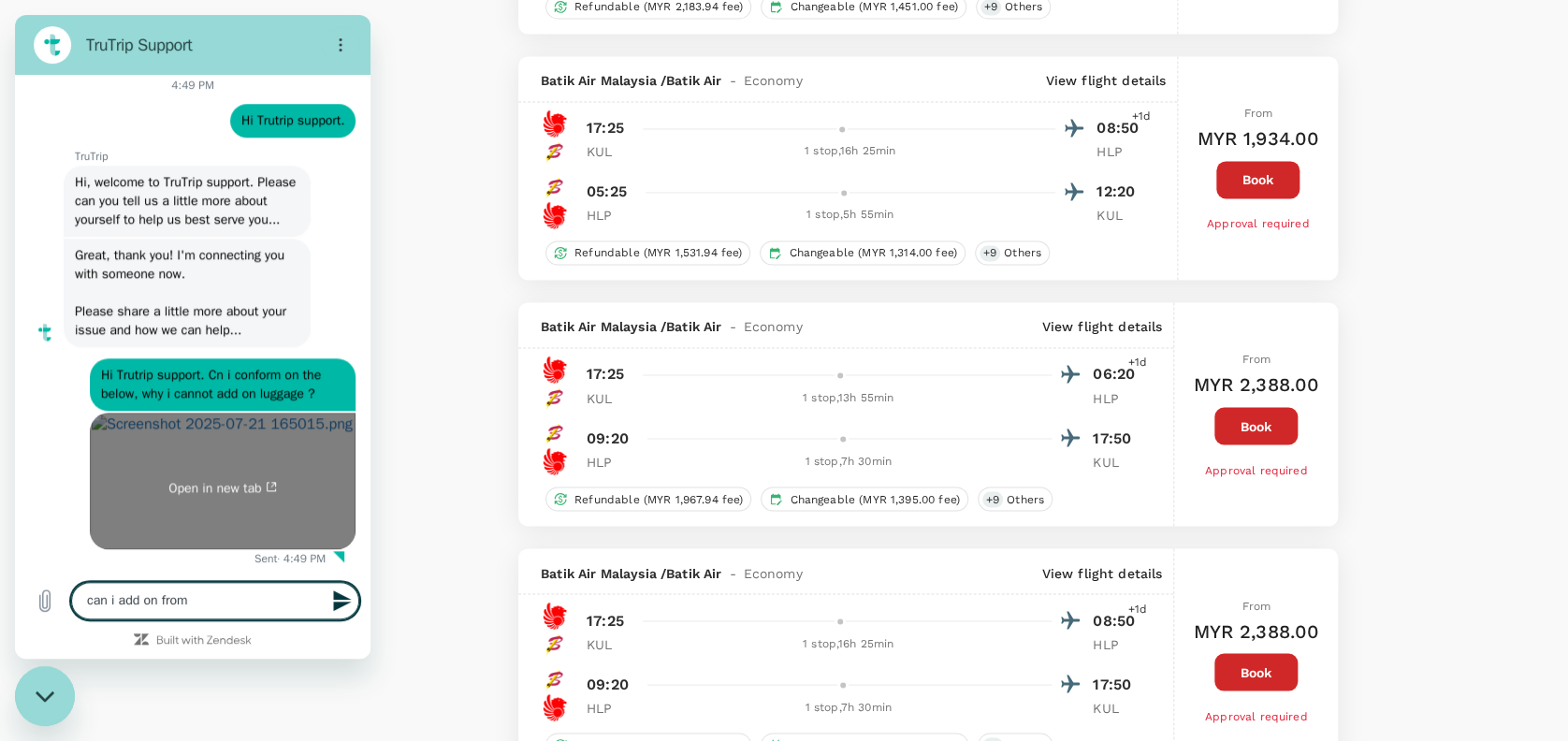scroll, scrollTop: 789, scrollLeft: 0, axis: vertical 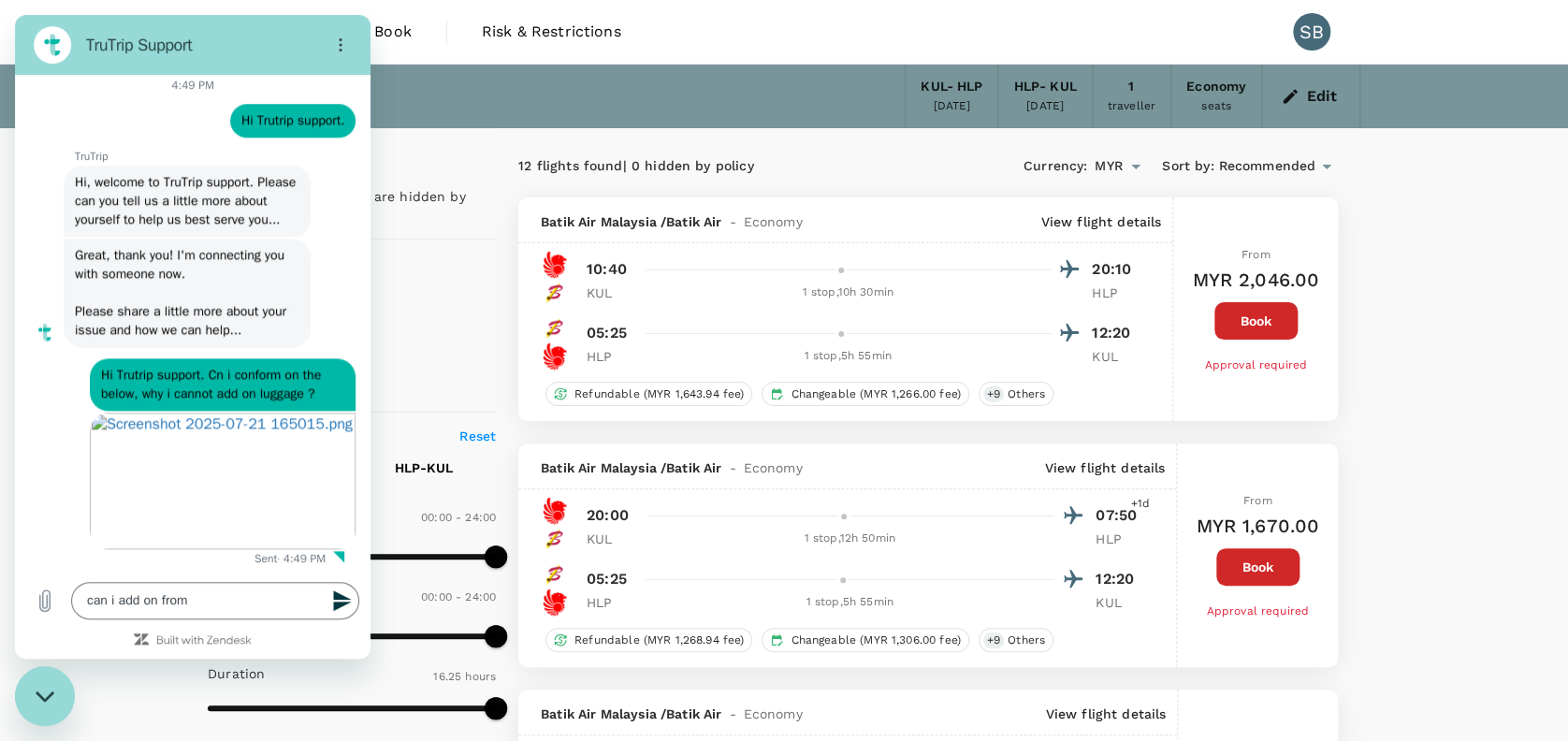 drag, startPoint x: 53, startPoint y: 683, endPoint x: 53, endPoint y: 668, distance: 15 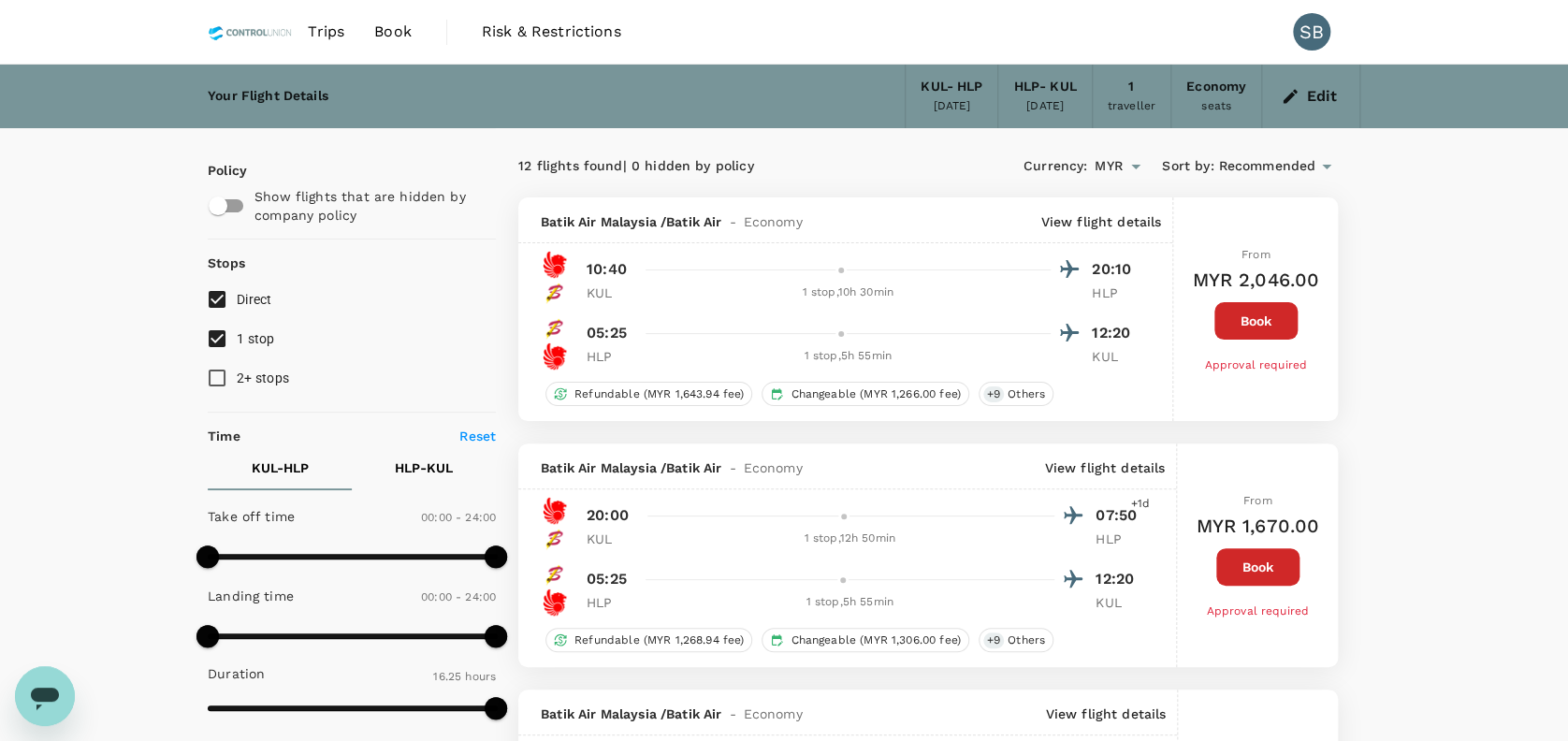 click 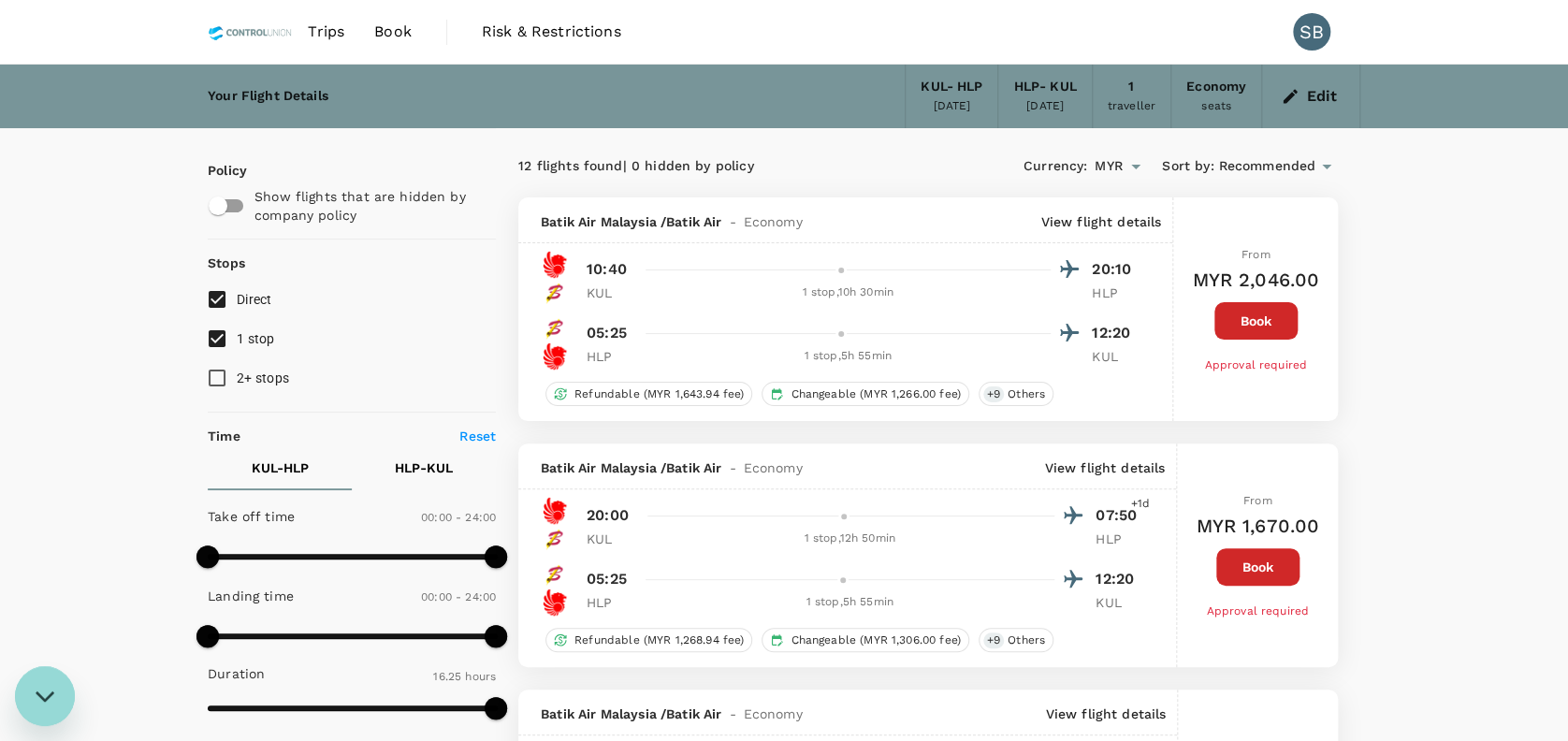 scroll, scrollTop: 0, scrollLeft: 0, axis: both 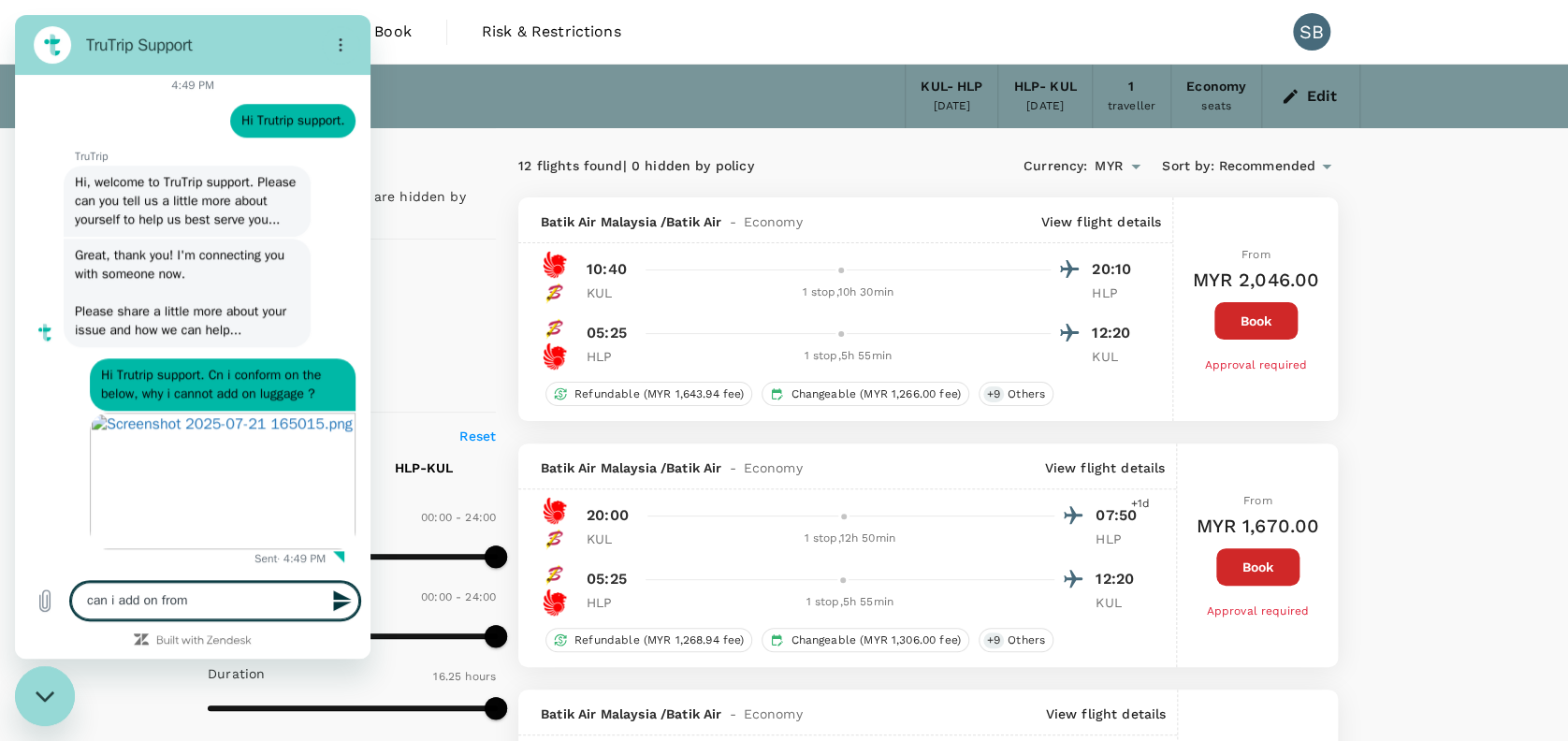 drag, startPoint x: 225, startPoint y: 614, endPoint x: 9, endPoint y: 612, distance: 216.0093 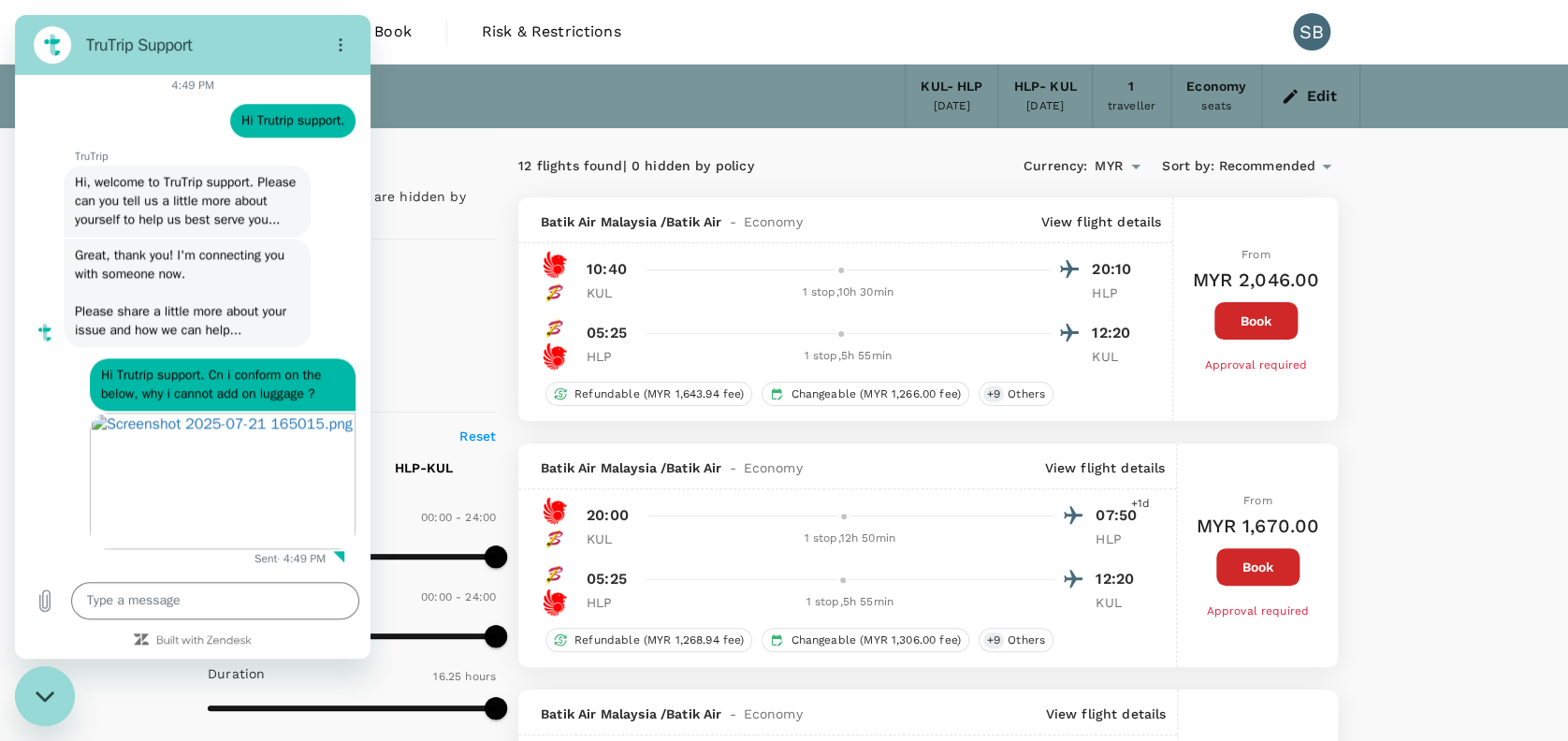 click at bounding box center (45, 696) 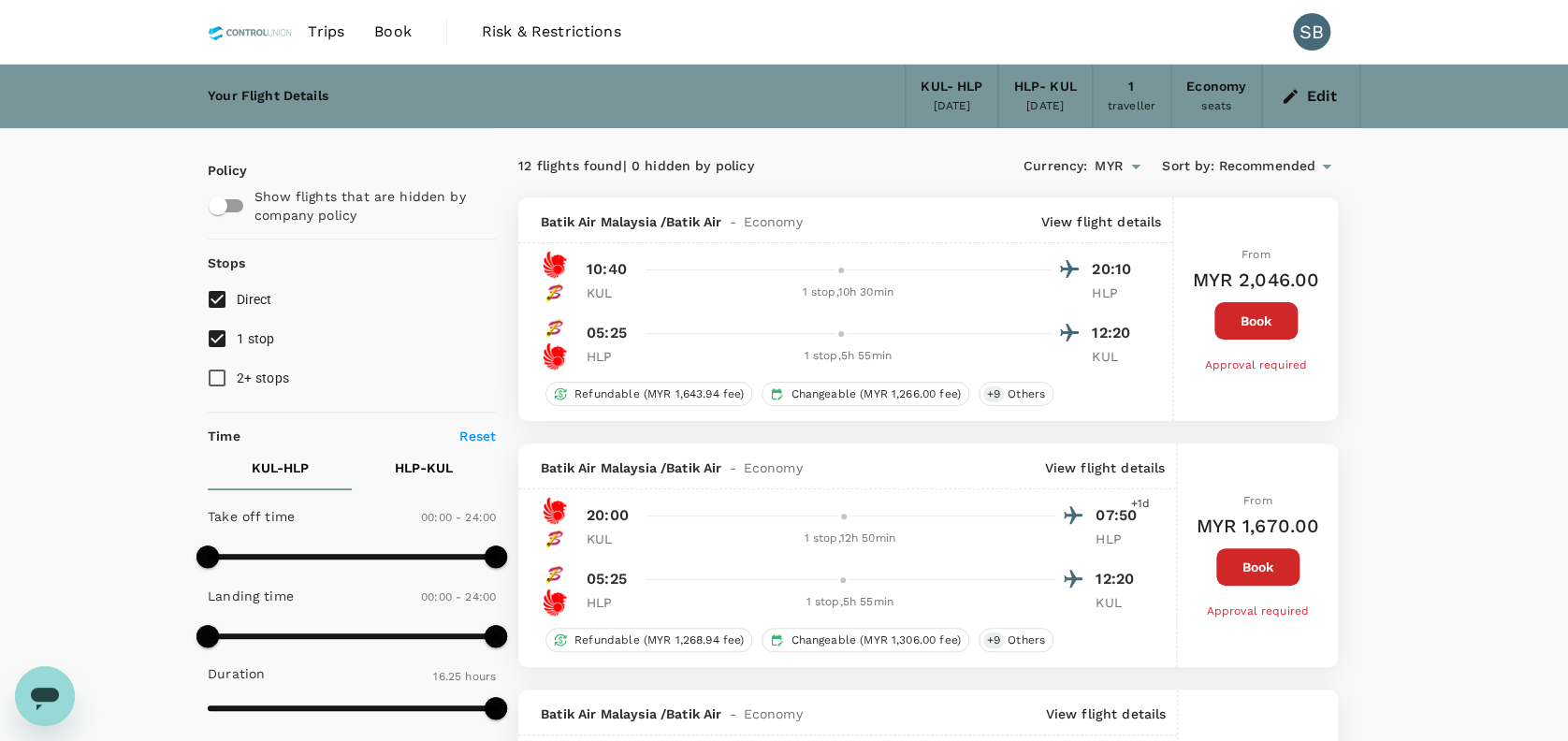 click 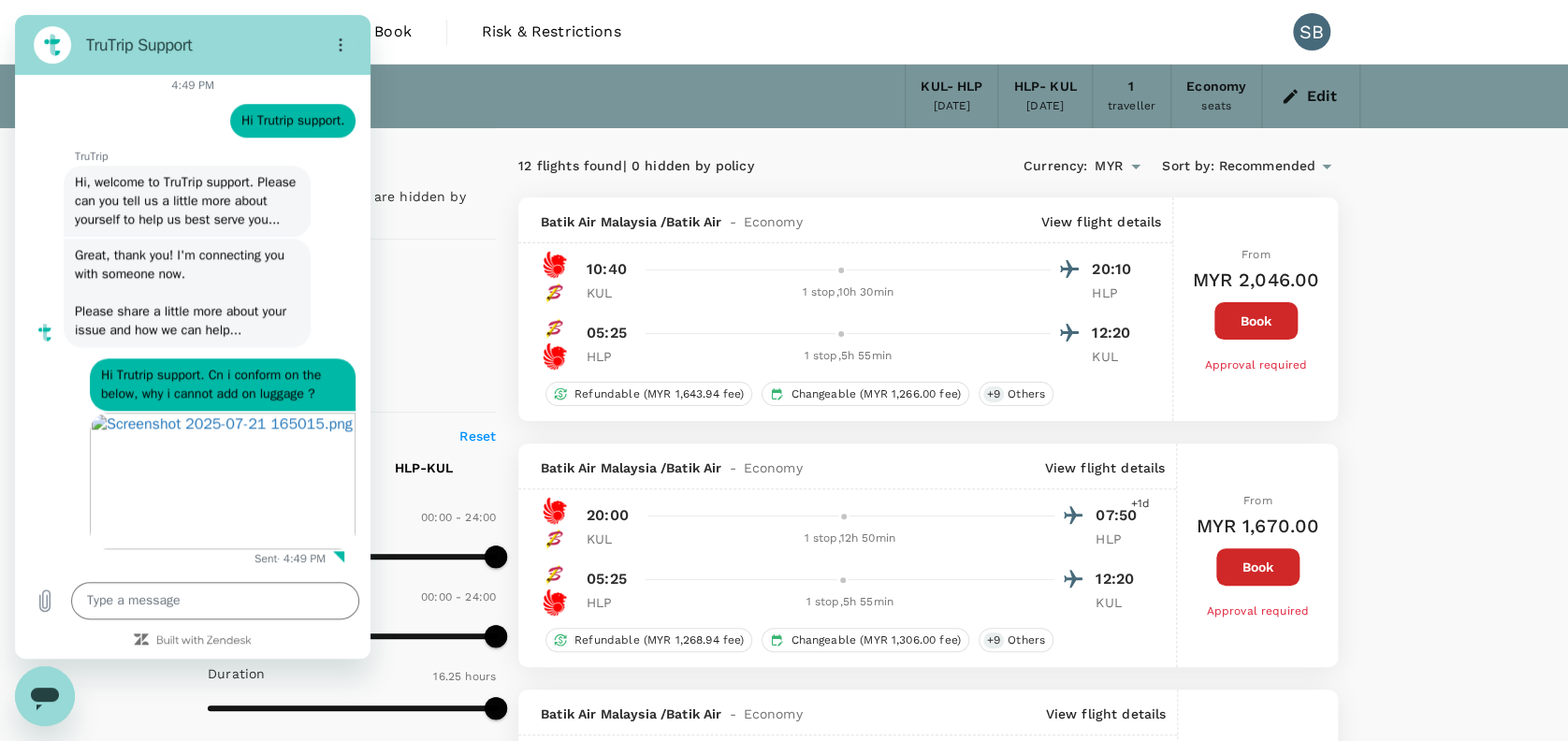 scroll, scrollTop: 0, scrollLeft: 0, axis: both 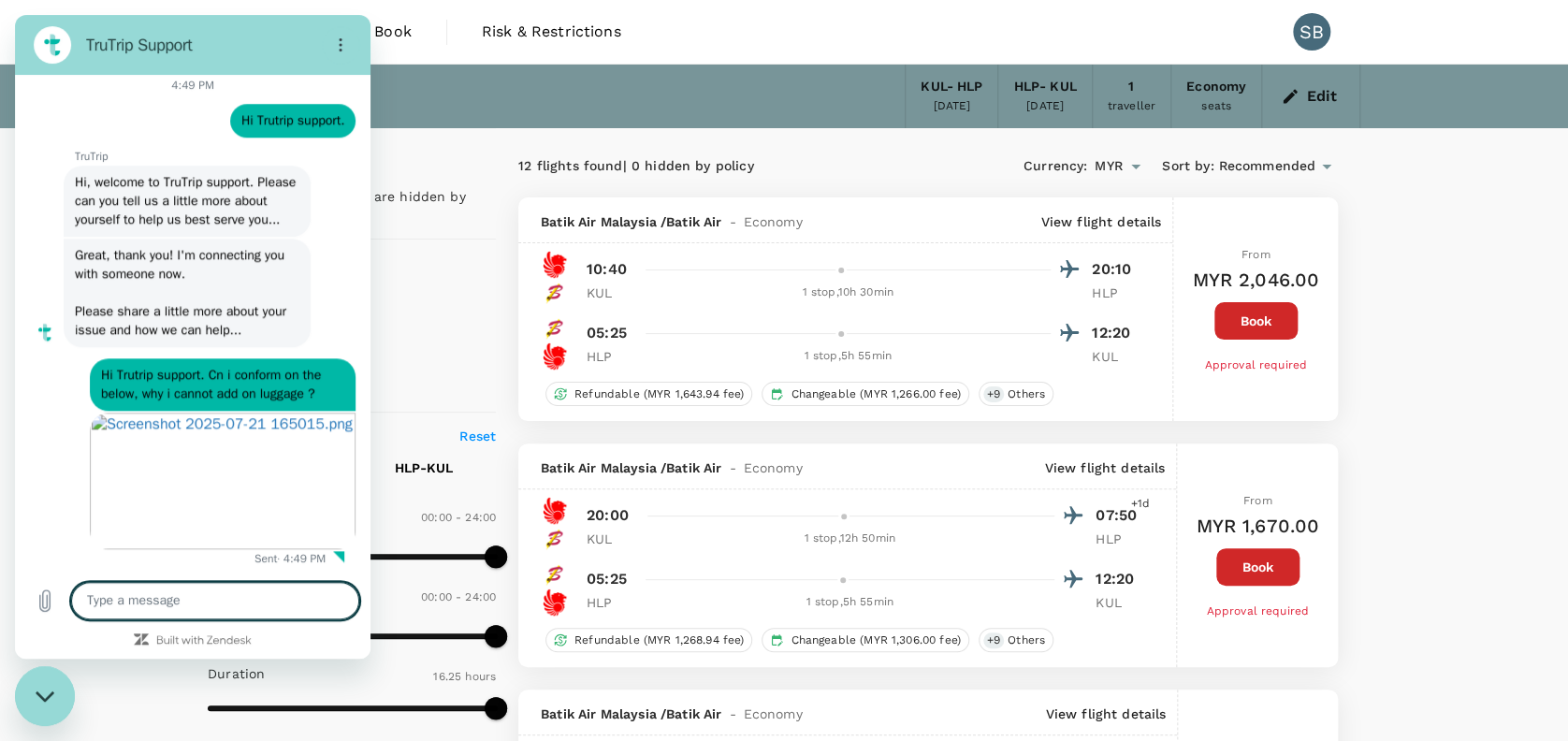 drag, startPoint x: 41, startPoint y: 704, endPoint x: 57, endPoint y: 671, distance: 36.674242 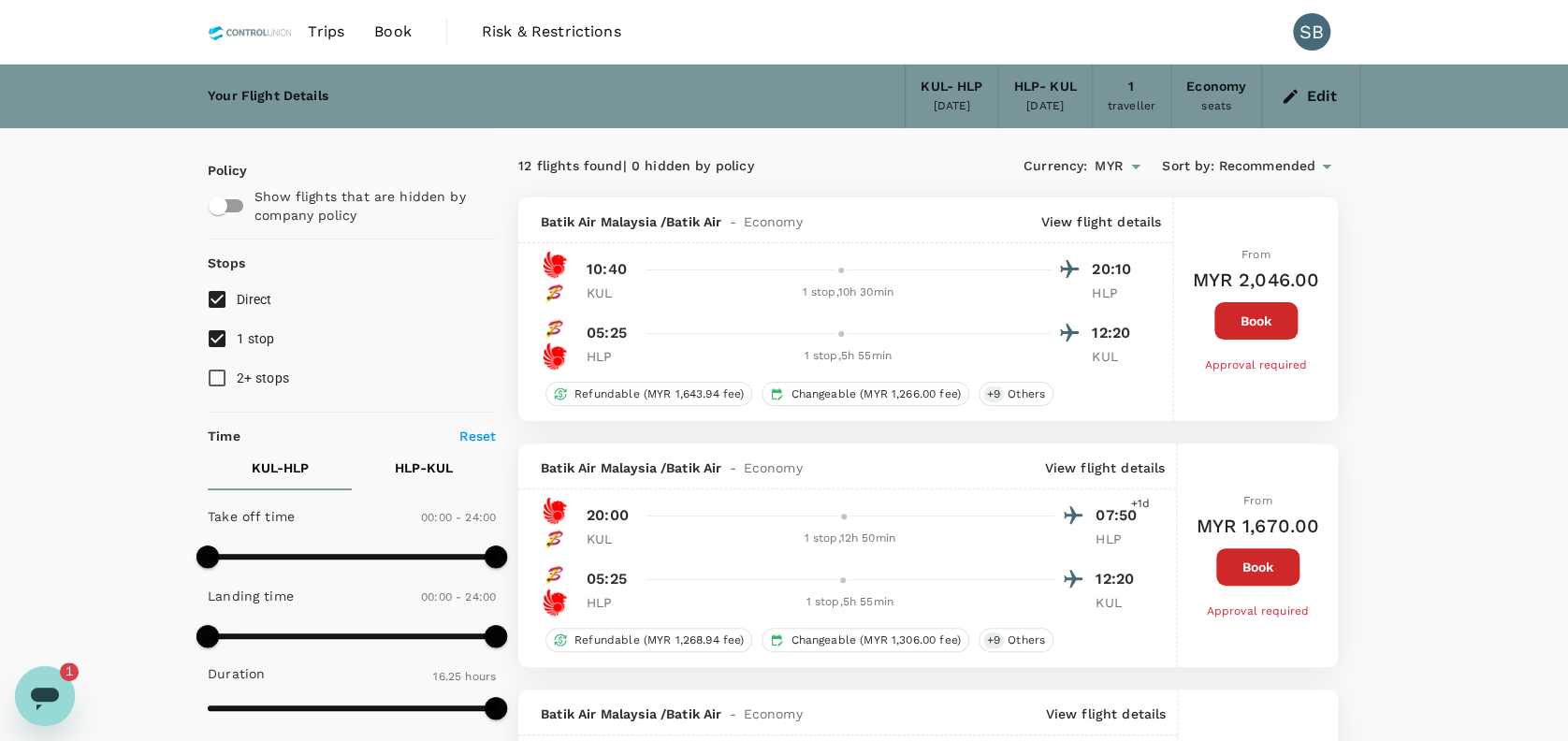 scroll, scrollTop: 0, scrollLeft: 0, axis: both 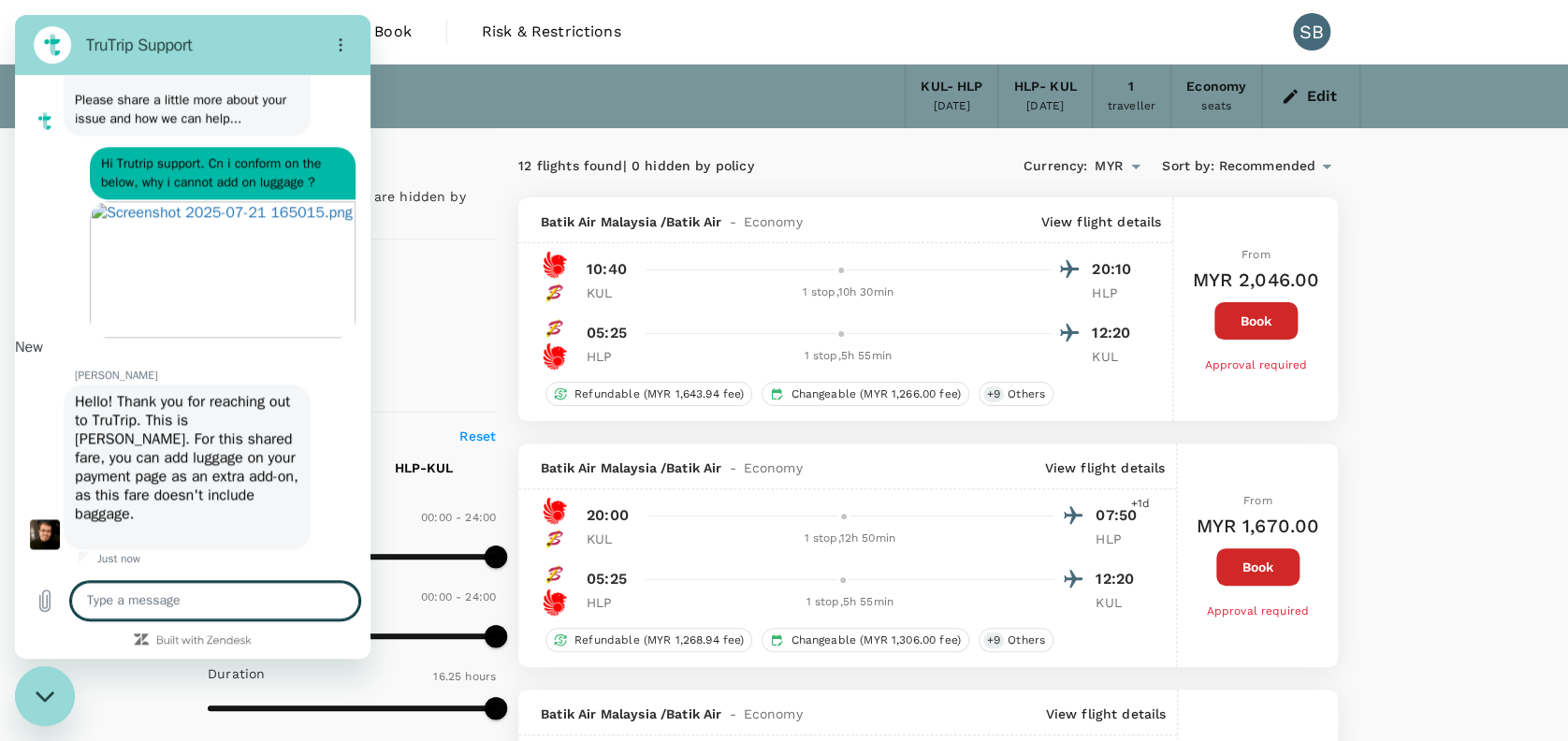click on "Book" at bounding box center [1256, 321] 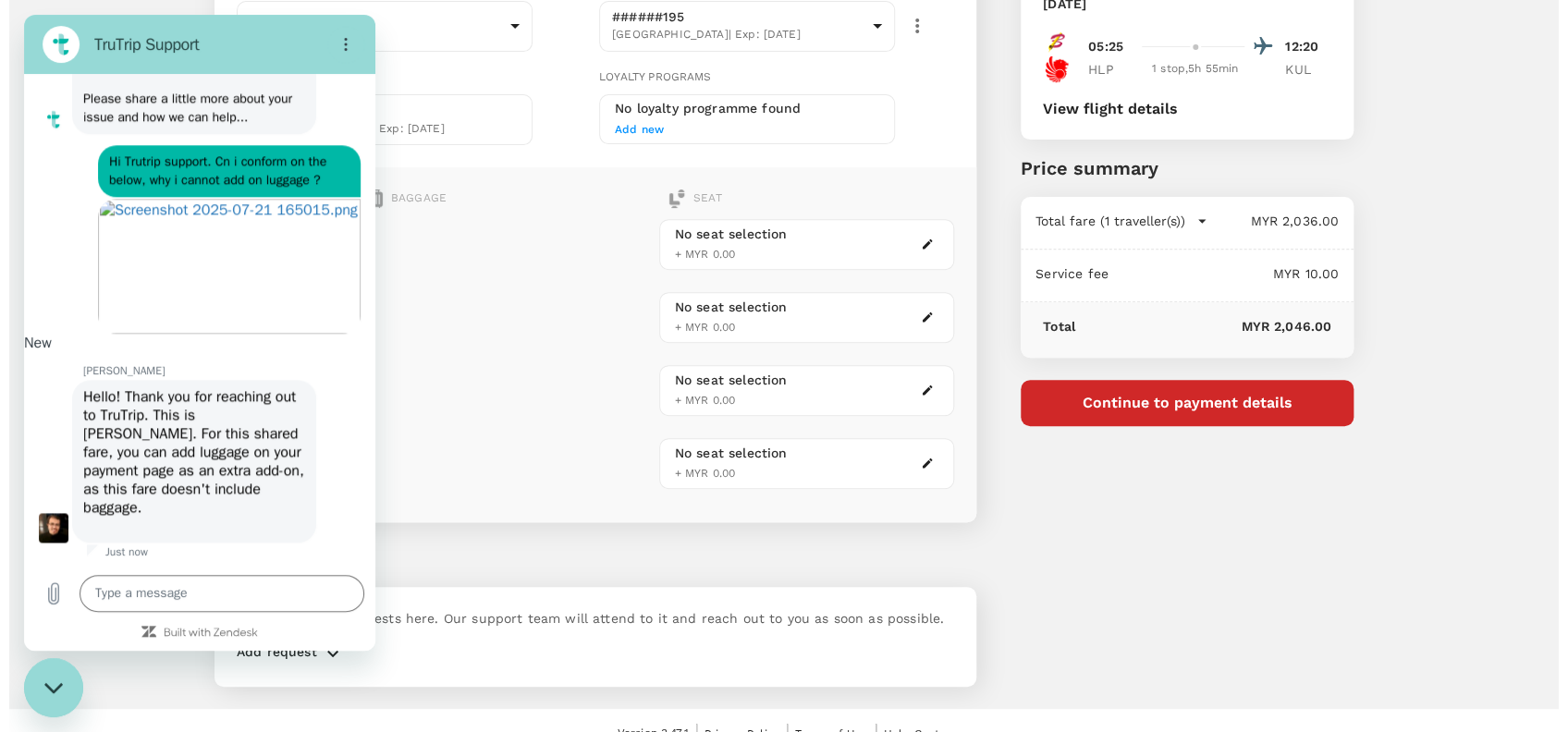 scroll, scrollTop: 258, scrollLeft: 0, axis: vertical 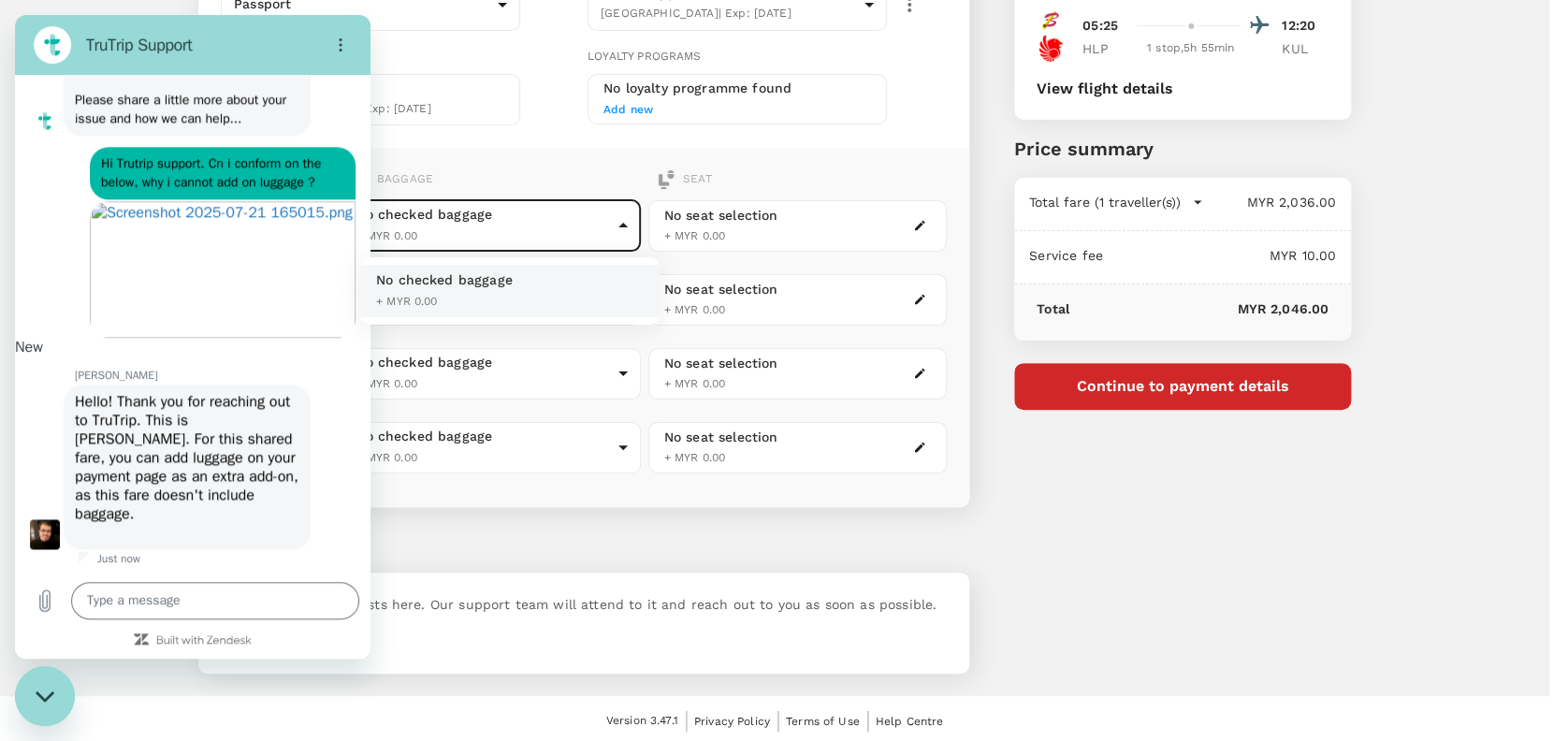 click on "Back to flight results Flight review Traveller(s) Traveller   1 : MB [PERSON_NAME] Travel Document Document type Passport Passport ​ Passport details ######195 [GEOGRAPHIC_DATA]  | Exp:   [DATE] c2ab8cf8-a70c-4762-af7c-a0325cbbf7a0 ​ Visa #######851 [GEOGRAPHIC_DATA] | Exp: [DATE] Loyalty programs No loyalty programme found Add new Add ons Baggage Seat KUL  -  DPS DPS  -  HLP HLP  -  SUB SUB  -  KUL No checked baggage + MYR 0.00 ​ No checked baggage + MYR 0.00 ​ No checked baggage + MYR 0.00 ​ No checked baggage + MYR 0.00 ​ No seat selection + MYR 0.00 No seat selection + MYR 0.00 No seat selection + MYR 0.00 No seat selection + MYR 0.00 Special request Add any special requests here. Our support team will attend to it and reach out to you as soon as possible. Add request You've selected [DATE] 10:40 20:10 KUL 1 stop ,  10h 30min HLP [DATE] 05:25 12:20 HLP 1 stop ,  5h 55min KUL View flight details Price summary Total fare (1 traveller(s)) MYR 2,036.00 Total" at bounding box center [784, 242] 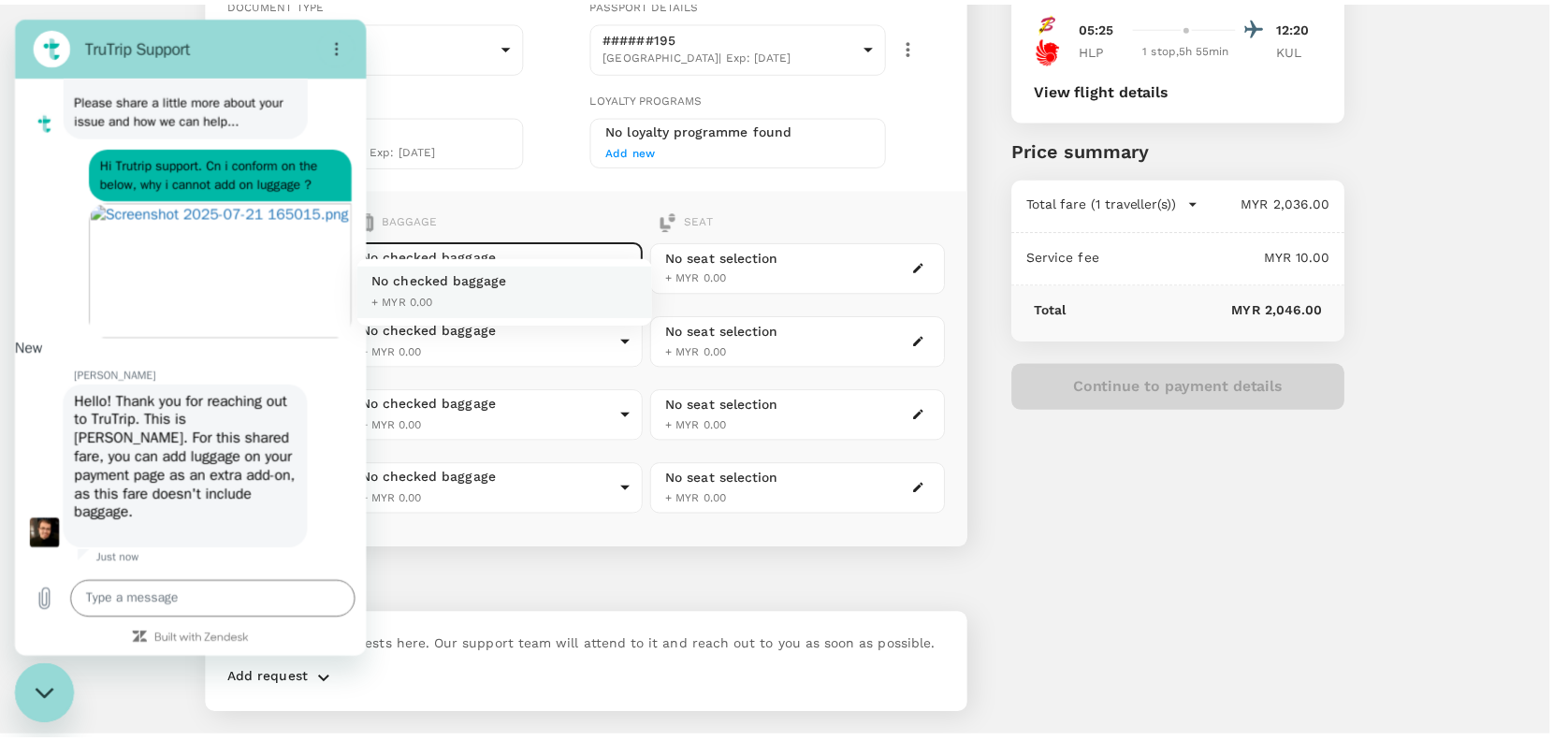 scroll, scrollTop: 301, scrollLeft: 0, axis: vertical 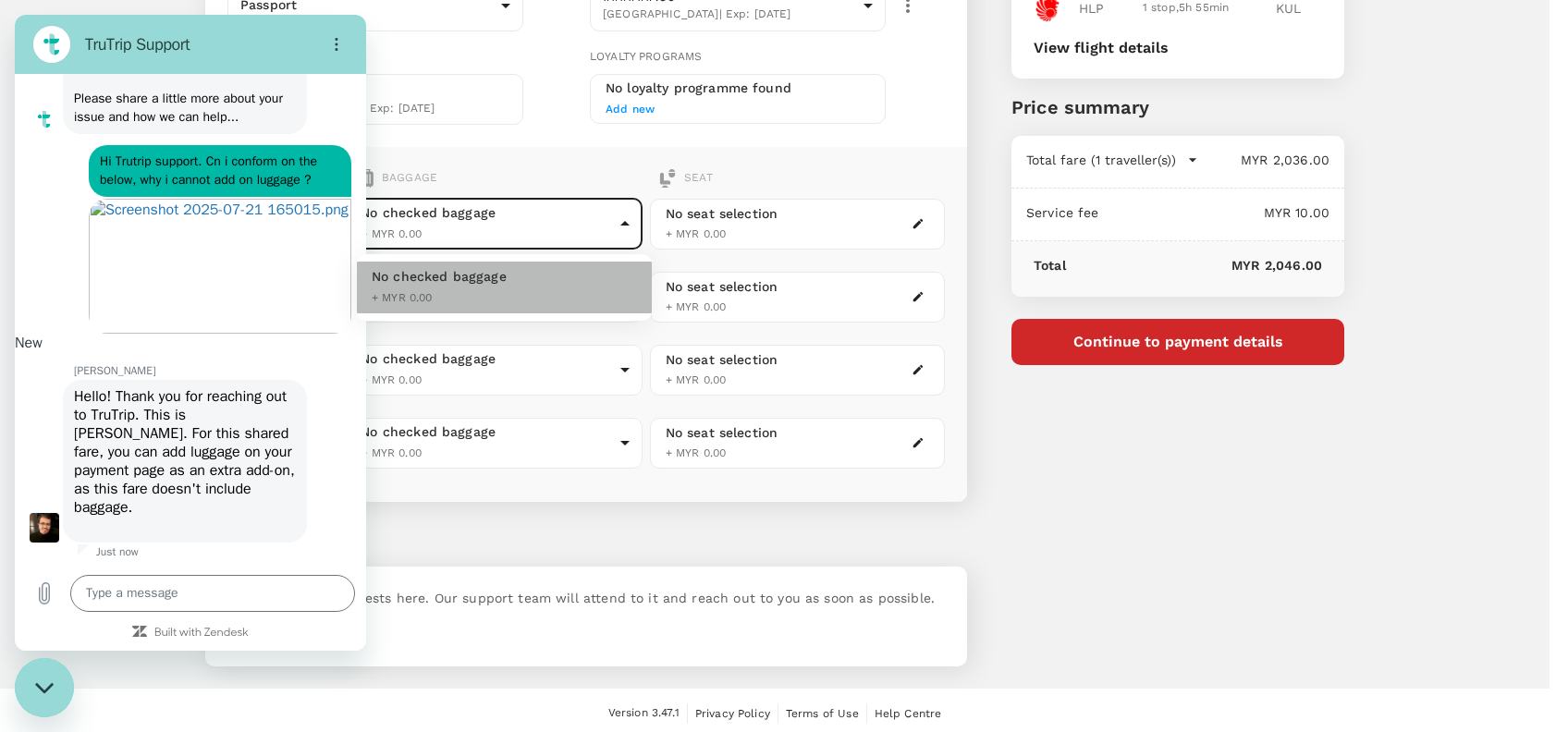 click on "No checked baggage + MYR 0.00" at bounding box center [439, 287] 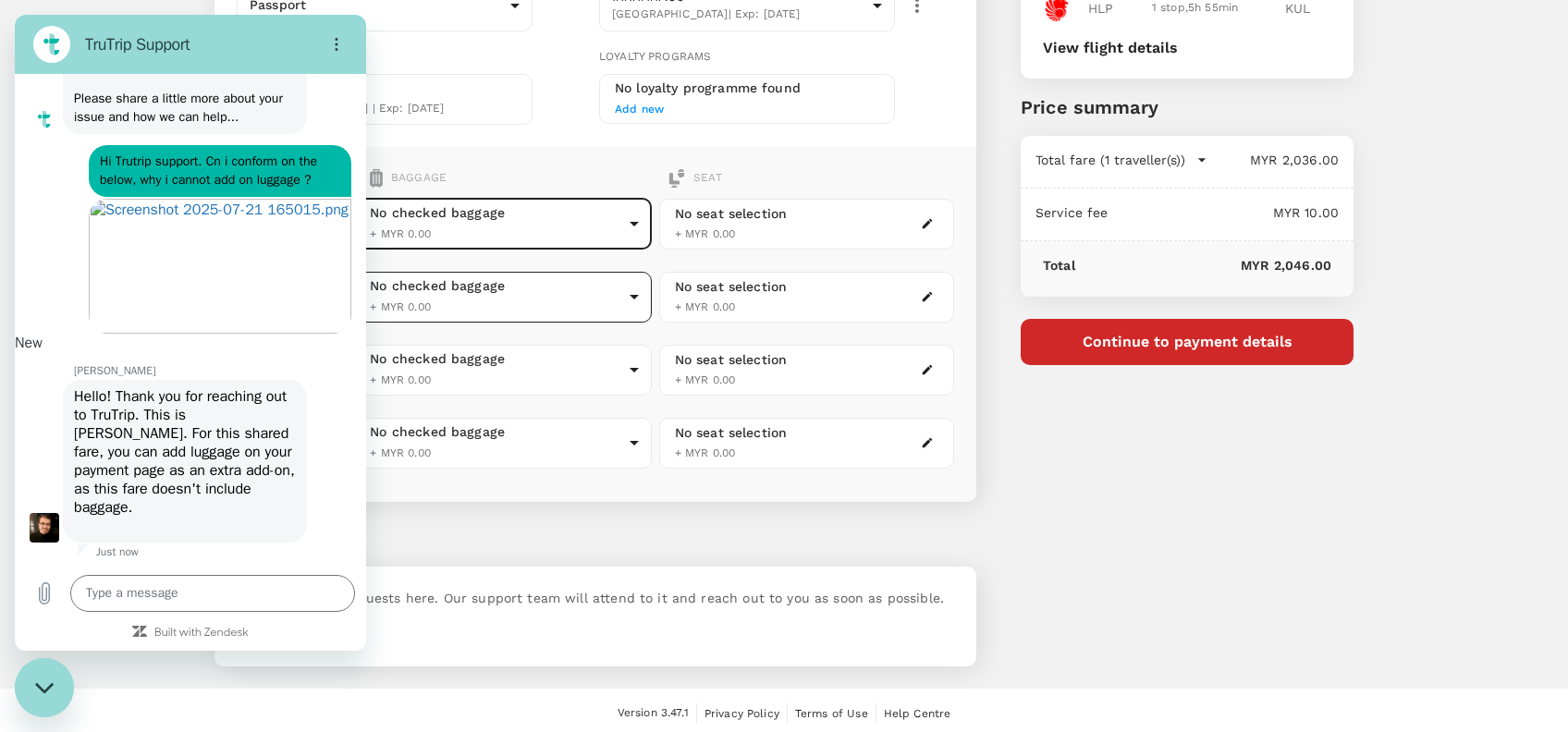 click on "Back to flight results Flight review Traveller(s) Traveller   1 : MB [PERSON_NAME] Your travel documents are complete Passport : Visa : Travel Document Document type Passport Passport ​ Passport details ######195 [GEOGRAPHIC_DATA]  | Exp:   [DATE] c2ab8cf8-a70c-4762-af7c-a0325cbbf7a0 ​ Visa #######851 [GEOGRAPHIC_DATA] | Exp: [DATE] Loyalty programs No loyalty programme found Add new Add ons Baggage Seat KUL  -  DPS DPS  -  HLP HLP  -  SUB SUB  -  KUL No checked baggage + MYR 0.00 ​ No checked baggage + MYR 0.00 ​ No checked baggage + MYR 0.00 ​ No checked baggage + MYR 0.00 ​ No seat selection + MYR 0.00 No seat selection + MYR 0.00 No seat selection + MYR 0.00 No seat selection + MYR 0.00 Special request Add any special requests here. Our support team will attend to it and reach out to you as soon as possible. Add request You've selected [DATE] 10:40 20:10 KUL 1 stop ,  10h 30min HLP [DATE] 05:25 12:20 HLP 1 stop ,  5h 55min KUL View flight details Air fare" at bounding box center [784, 220] 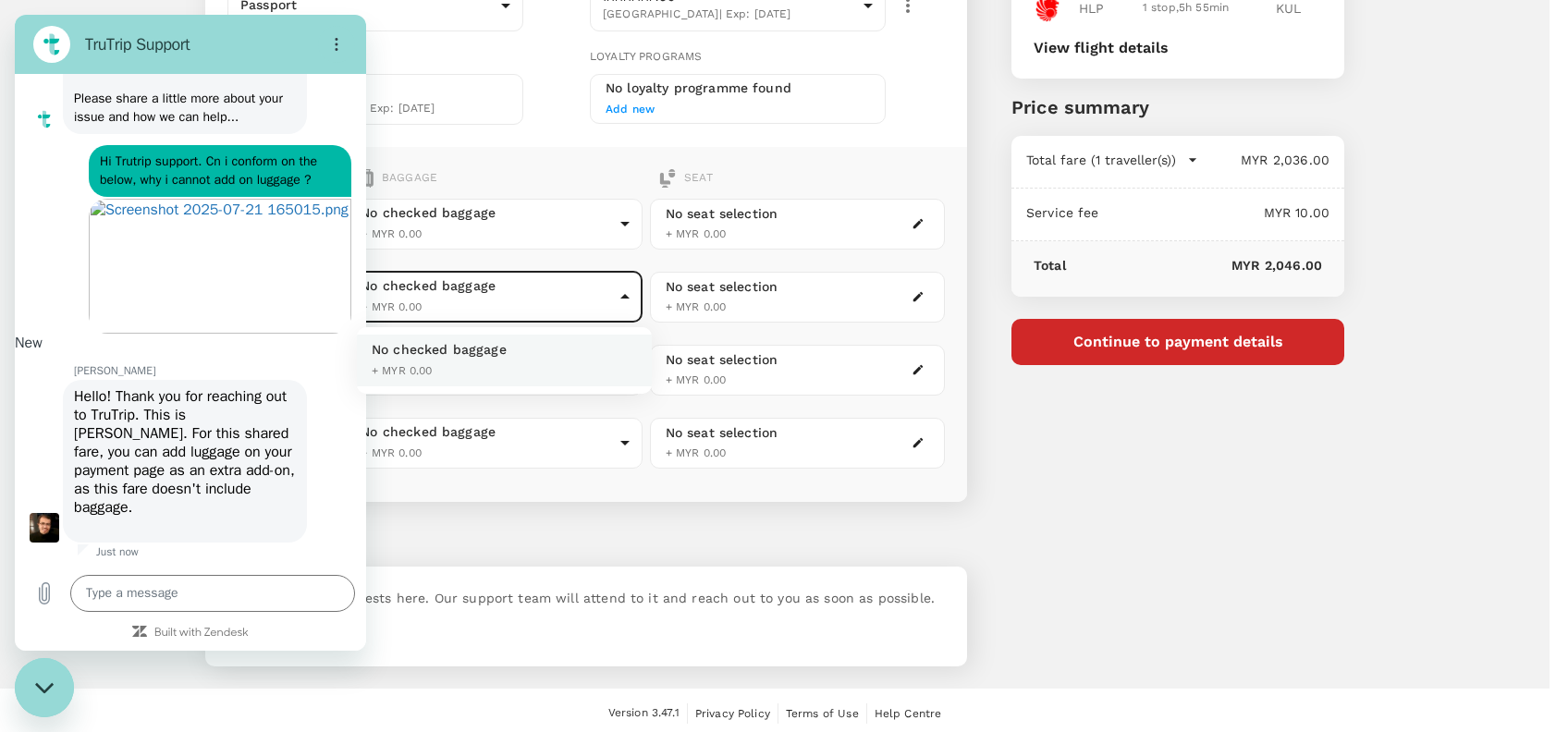click on "No checked baggage + MYR 0.00" at bounding box center [504, 360] 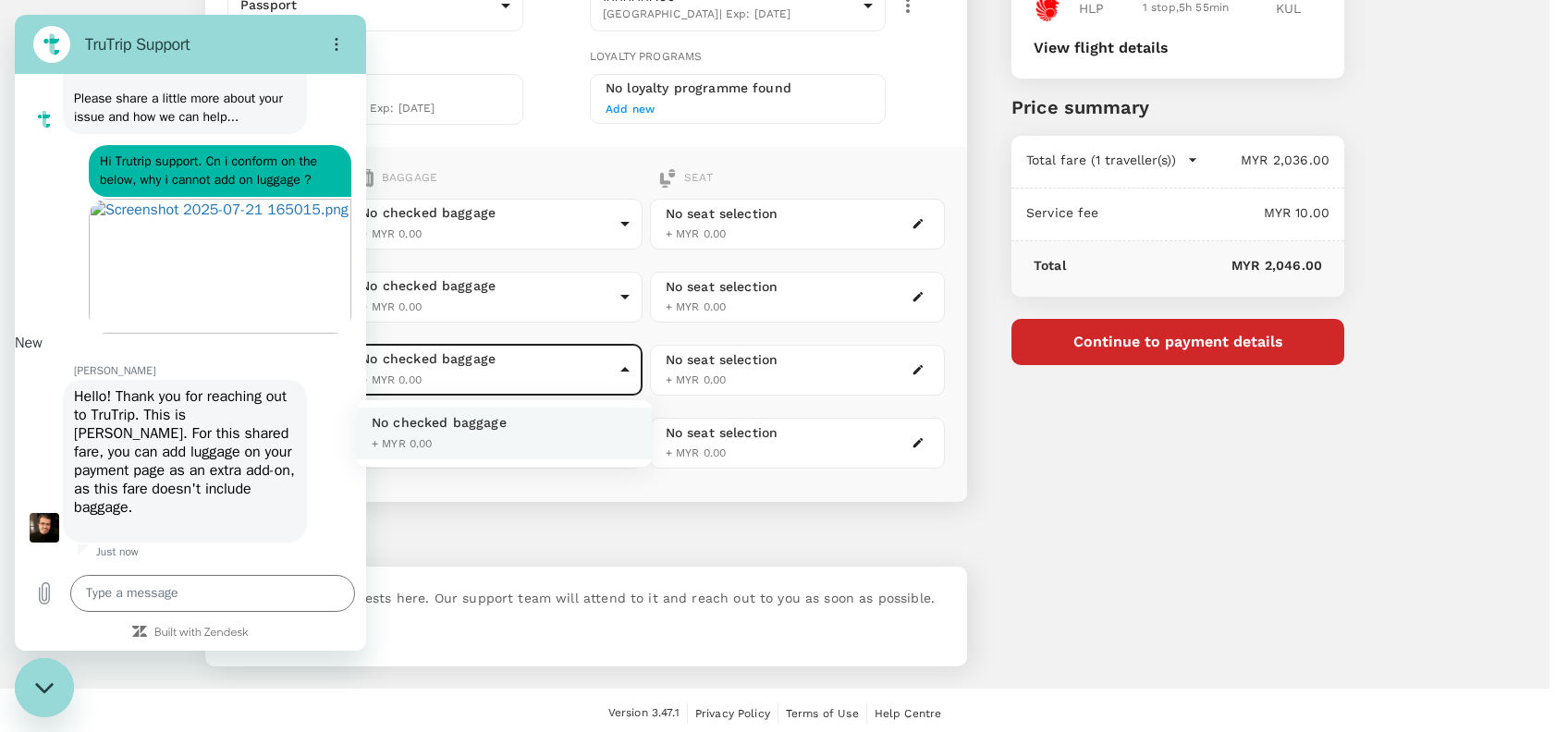 click on "Back to flight results Flight review Traveller(s) Traveller   1 : MB [PERSON_NAME] Your travel documents are complete Passport : Visa : Travel Document Document type Passport Passport ​ Passport details ######195 [GEOGRAPHIC_DATA]  | Exp:   [DATE] c2ab8cf8-a70c-4762-af7c-a0325cbbf7a0 ​ Visa #######851 [GEOGRAPHIC_DATA] | Exp: [DATE] Loyalty programs No loyalty programme found Add new Add ons Baggage Seat KUL  -  DPS DPS  -  HLP HLP  -  SUB SUB  -  KUL No checked baggage + MYR 0.00 ​ No checked baggage + MYR 0.00 ​ No checked baggage + MYR 0.00 ​ No checked baggage + MYR 0.00 ​ No seat selection + MYR 0.00 No seat selection + MYR 0.00 No seat selection + MYR 0.00 No seat selection + MYR 0.00 Special request Add any special requests here. Our support team will attend to it and reach out to you as soon as possible. Add request You've selected [DATE] 10:40 20:10 KUL 1 stop ,  10h 30min HLP [DATE] 05:25 12:20 HLP 1 stop ,  5h 55min KUL View flight details Air fare" at bounding box center [784, 220] 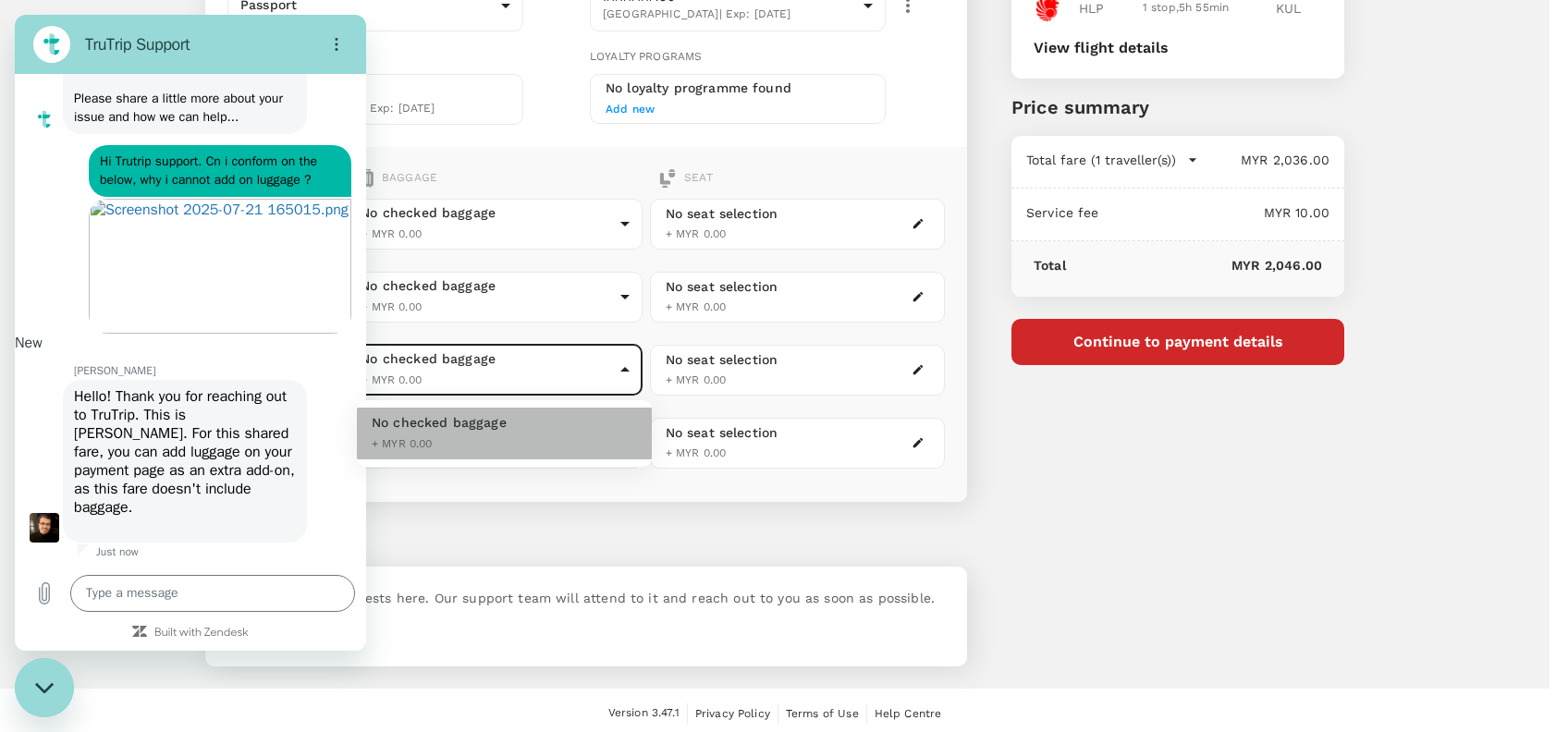 click on "No checked baggage + MYR 0.00" at bounding box center (504, 433) 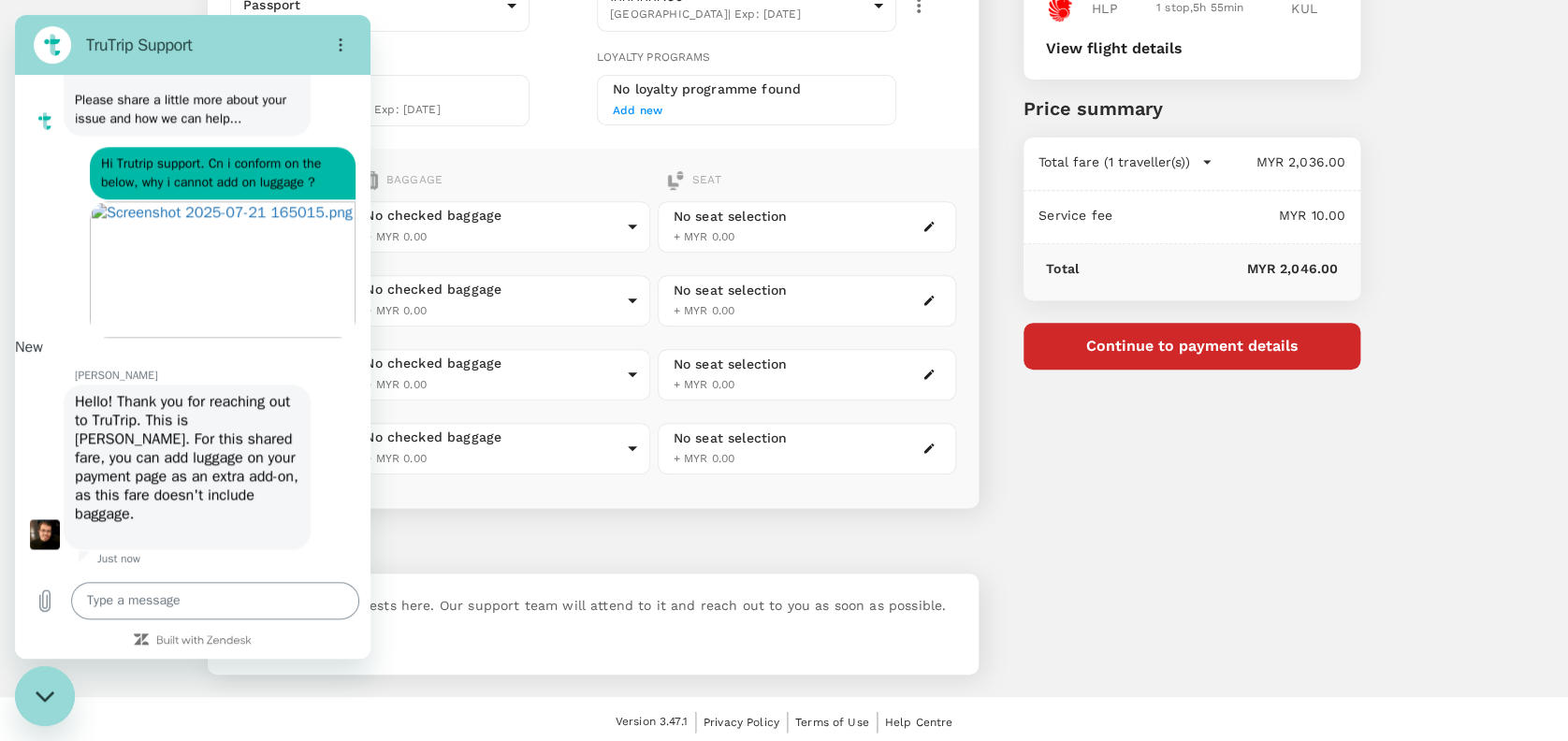 click at bounding box center [215, 601] 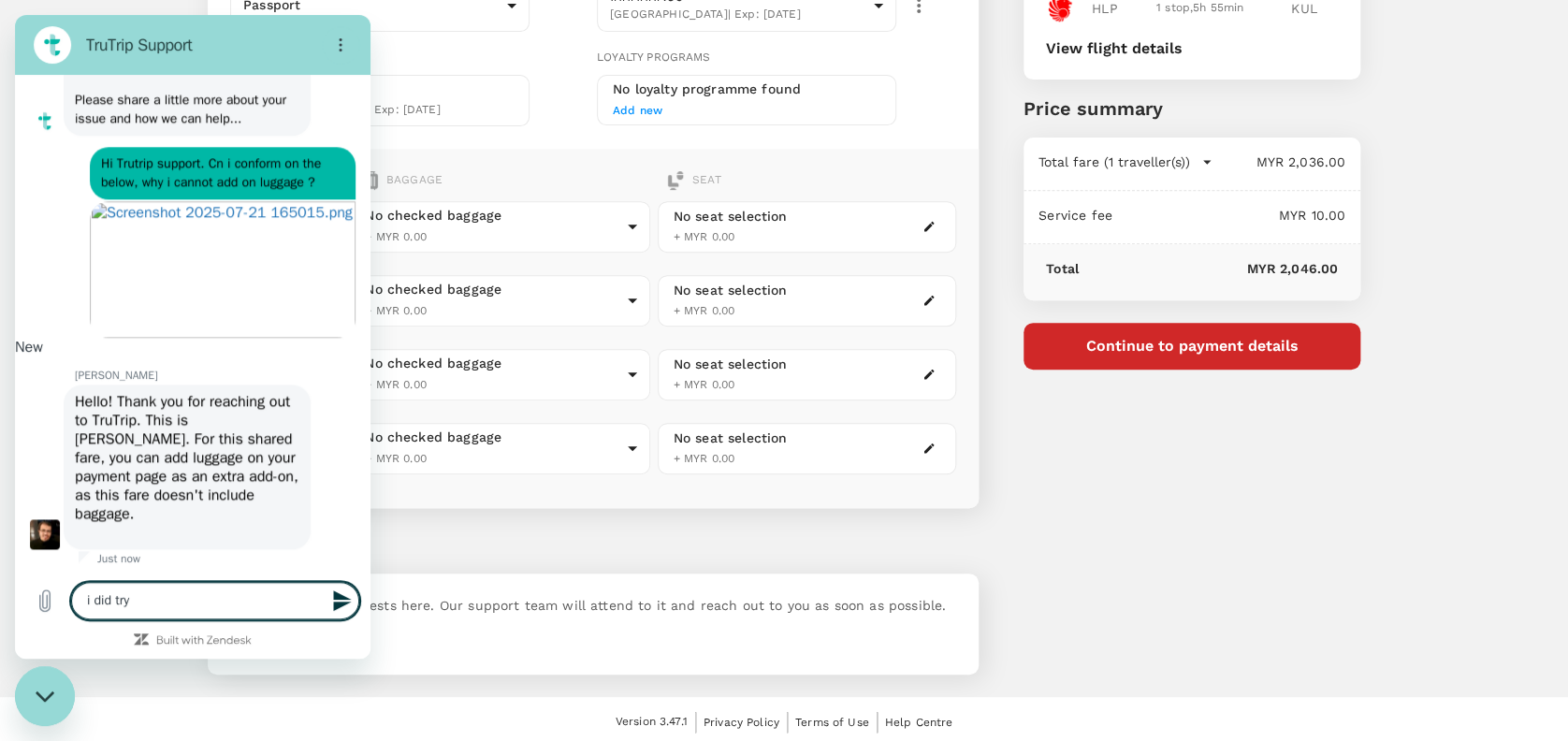 click at bounding box center (45, 696) 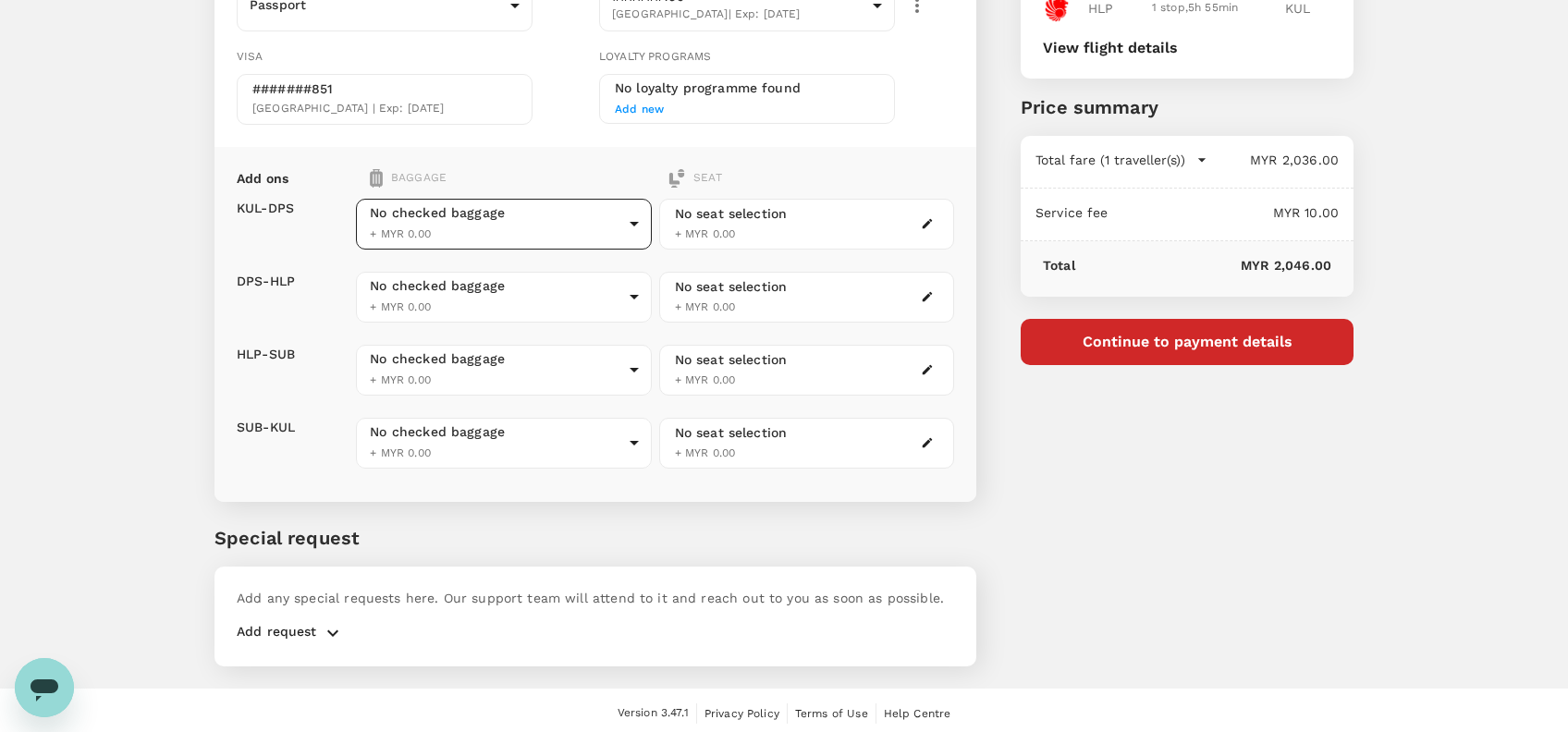 click on "Back to flight results Flight review Traveller(s) Traveller   1 : MB [PERSON_NAME] Your travel documents are complete Passport : Visa : Travel Document Document type Passport Passport ​ Passport details ######195 [GEOGRAPHIC_DATA]  | Exp:   [DATE] c2ab8cf8-a70c-4762-af7c-a0325cbbf7a0 ​ Visa #######851 [GEOGRAPHIC_DATA] | Exp: [DATE] Loyalty programs No loyalty programme found Add new Add ons Baggage Seat KUL  -  DPS DPS  -  HLP HLP  -  SUB SUB  -  KUL No checked baggage + MYR 0.00 ​ No checked baggage + MYR 0.00 ​ No checked baggage + MYR 0.00 ​ No checked baggage + MYR 0.00 ​ No seat selection + MYR 0.00 No seat selection + MYR 0.00 No seat selection + MYR 0.00 No seat selection + MYR 0.00 Special request Add any special requests here. Our support team will attend to it and reach out to you as soon as possible. Add request You've selected [DATE] 10:40 20:10 KUL 1 stop ,  10h 30min HLP [DATE] 05:25 12:20 HLP 1 stop ,  5h 55min KUL View flight details Air fare" at bounding box center (784, 220) 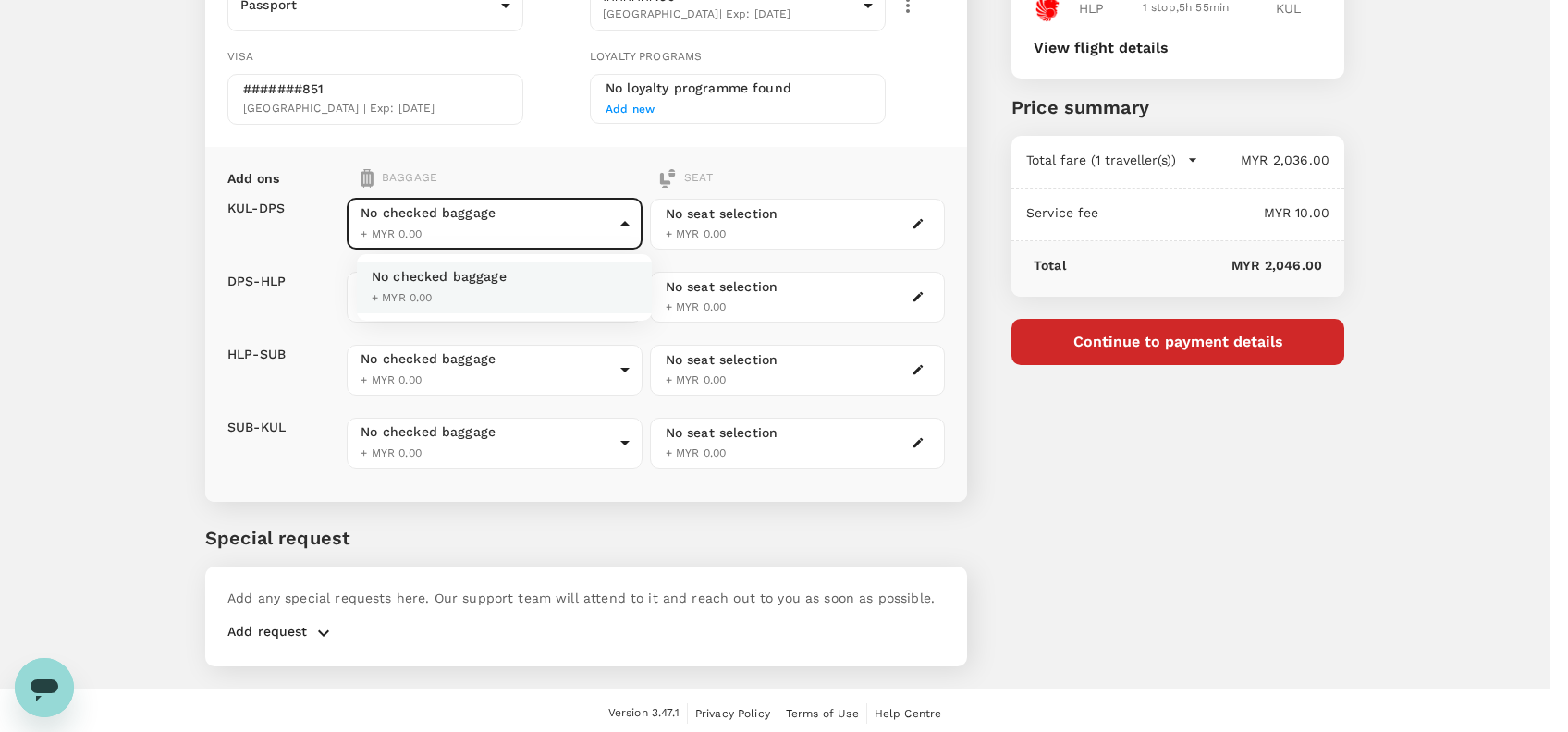click at bounding box center (784, 366) 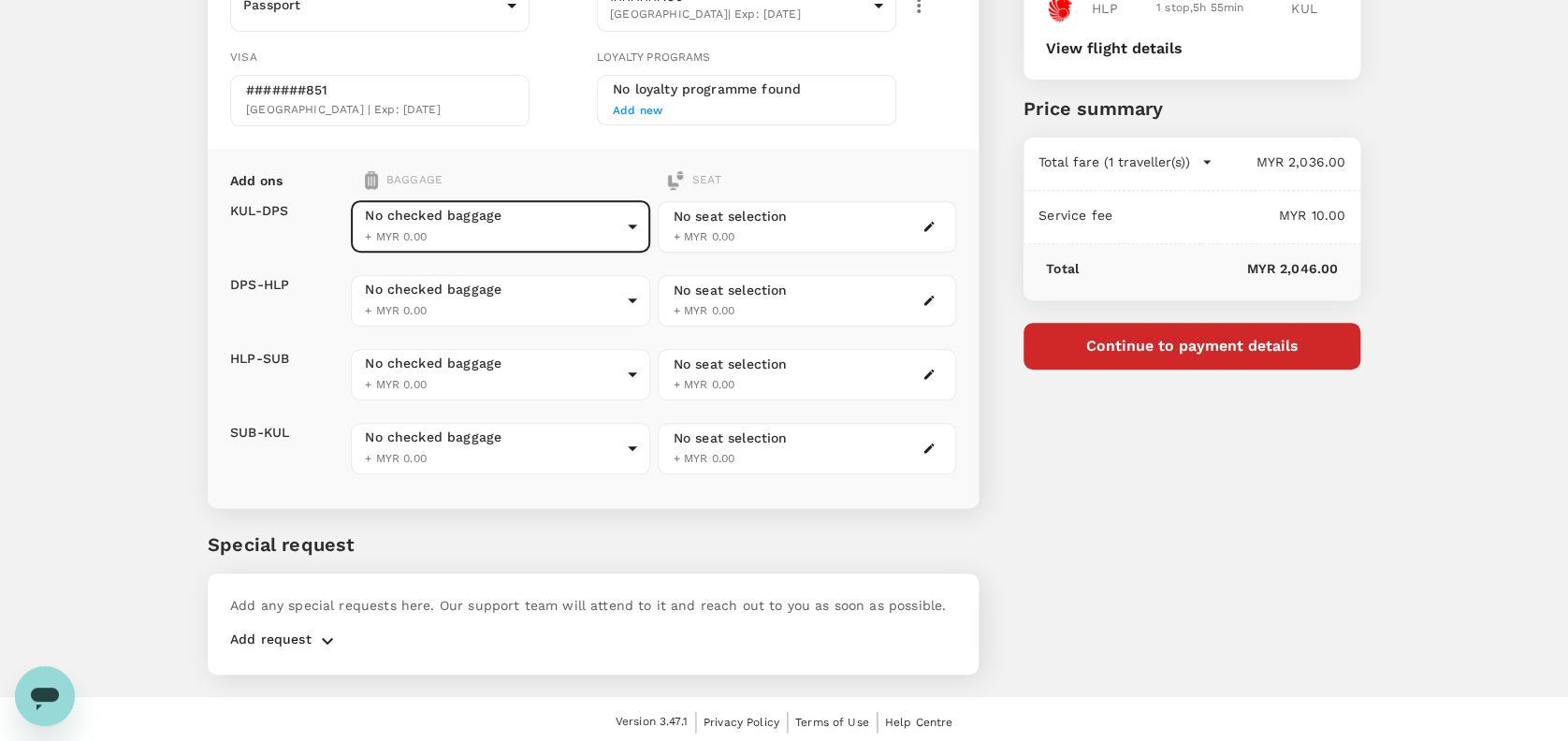 click on "Back to flight results Flight review Traveller(s) Traveller   1 : MB [PERSON_NAME] Your travel documents are complete Passport : Visa : Travel Document Document type Passport Passport ​ Passport details ######195 [GEOGRAPHIC_DATA]  | Exp:   [DATE] c2ab8cf8-a70c-4762-af7c-a0325cbbf7a0 ​ Visa #######851 [GEOGRAPHIC_DATA] | Exp: [DATE] Loyalty programs No loyalty programme found Add new Add ons Baggage Seat KUL  -  DPS DPS  -  HLP HLP  -  SUB SUB  -  KUL No checked baggage + MYR 0.00 ​ No checked baggage + MYR 0.00 ​ No checked baggage + MYR 0.00 ​ No checked baggage + MYR 0.00 ​ No seat selection + MYR 0.00 No seat selection + MYR 0.00 No seat selection + MYR 0.00 No seat selection + MYR 0.00 Special request Add any special requests here. Our support team will attend to it and reach out to you as soon as possible. Add request You've selected [DATE] 10:40 20:10 KUL 1 stop ,  10h 30min HLP [DATE] 05:25 12:20 HLP 1 stop ,  5h 55min KUL View flight details Air fare" at bounding box center (784, 223) 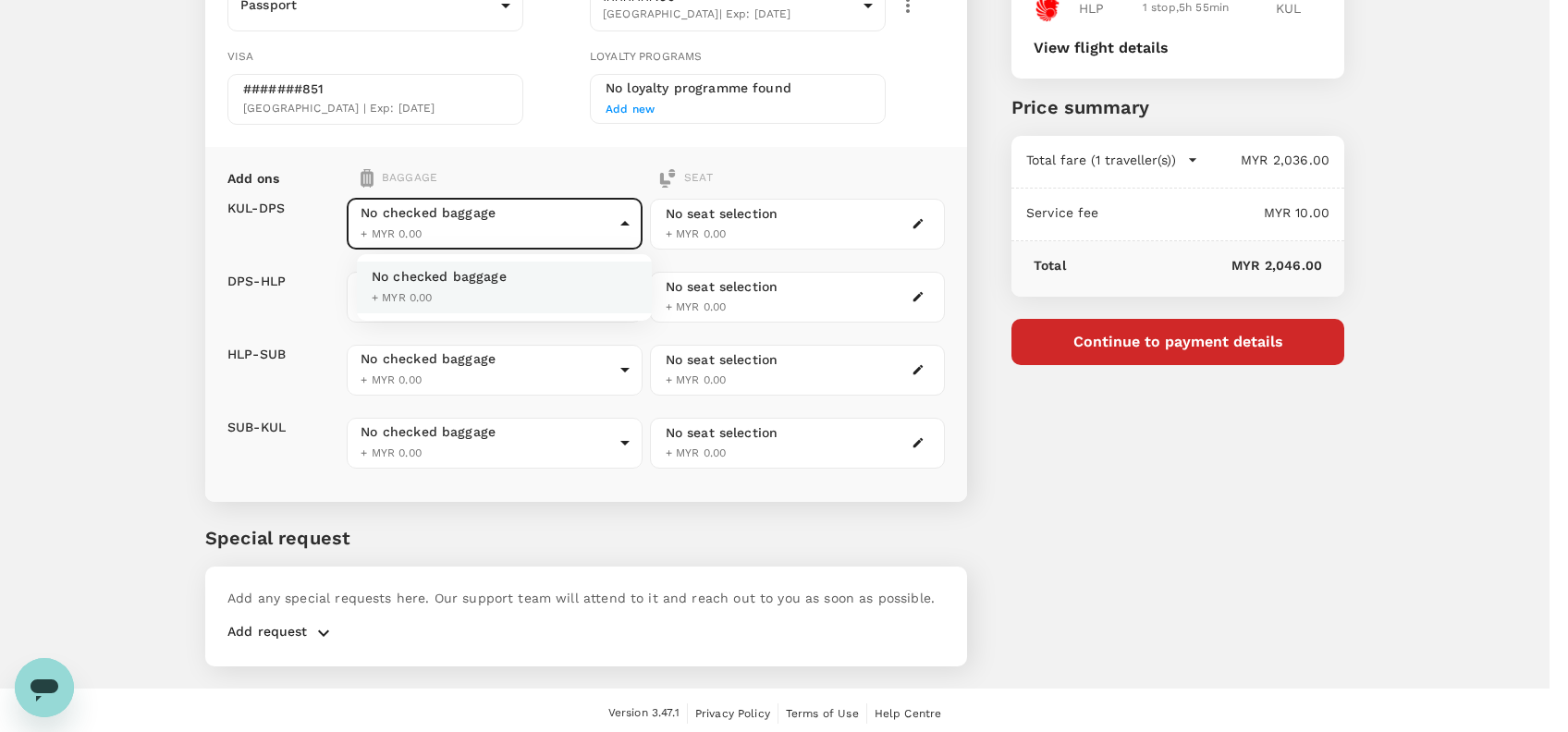 click at bounding box center (784, 366) 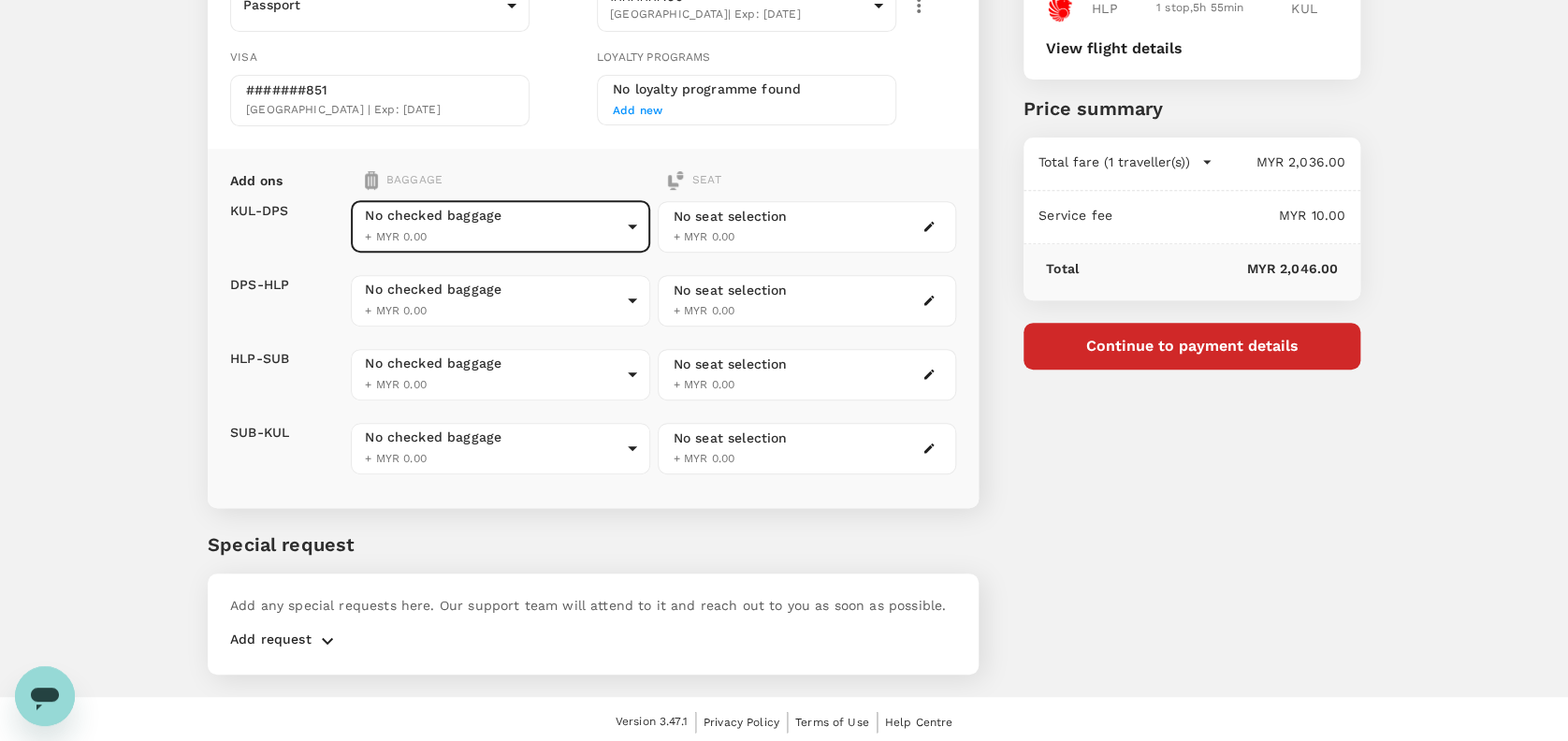 click at bounding box center (45, 696) 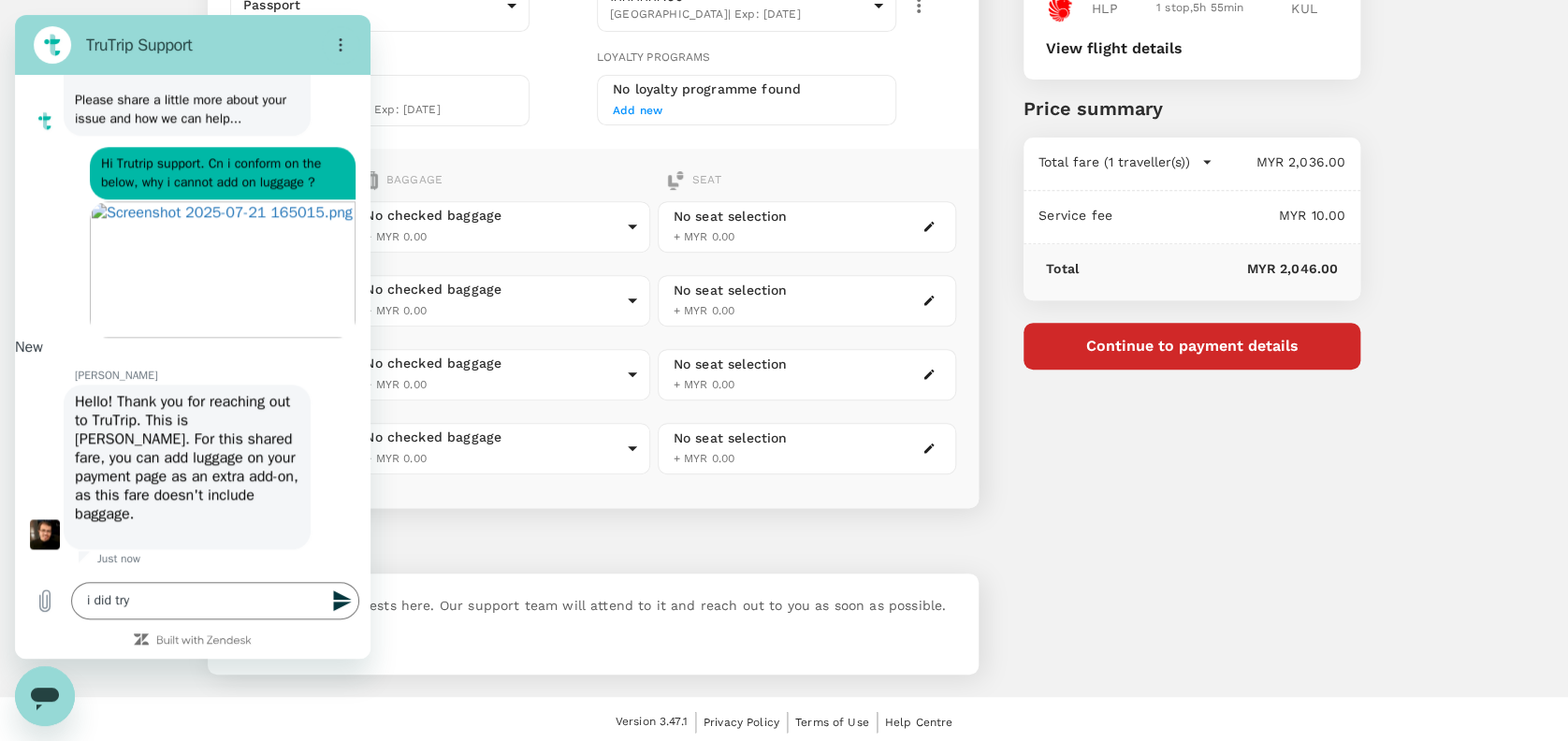 scroll, scrollTop: 0, scrollLeft: 0, axis: both 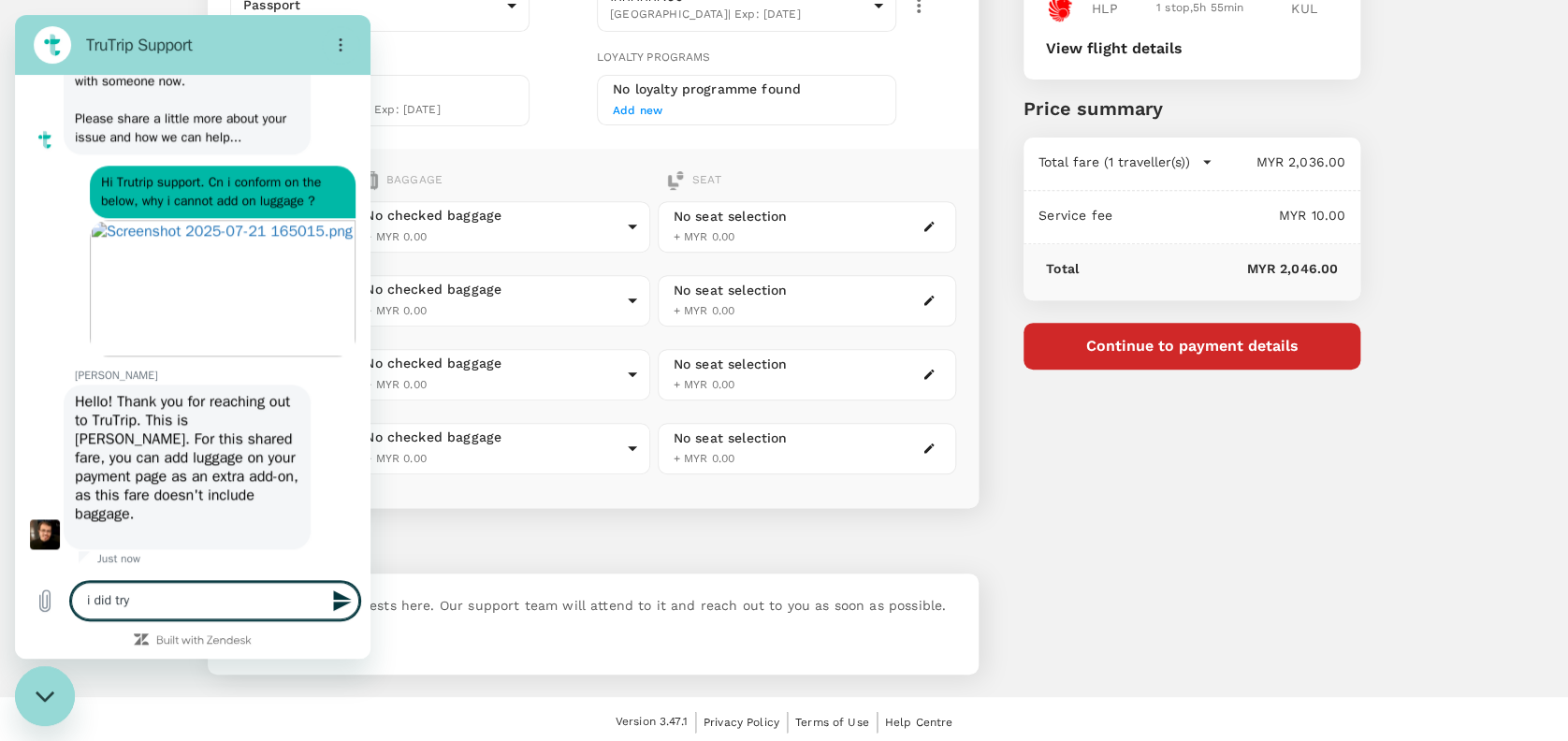 click on "i did try" at bounding box center [215, 601] 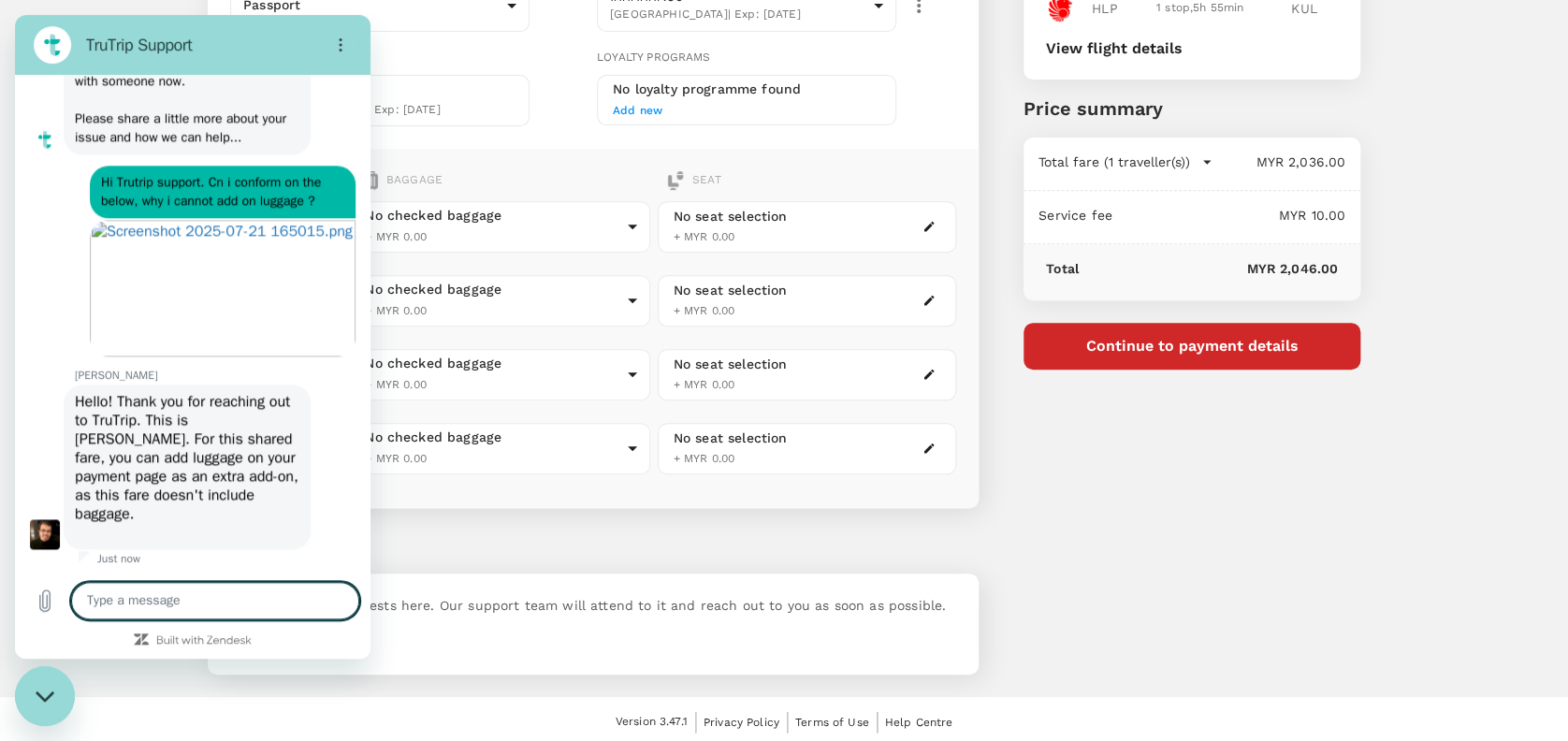 click on "You've selected [DATE] 10:40 20:10 KUL 1 stop ,  10h 30min HLP [DATE] 05:25 12:20 HLP 1 stop ,  5h 55min KUL View flight details Price summary Total fare (1 traveller(s)) MYR 2,036.00 Air fare MYR 2,036.00 Baggage fee MYR 0.00 Seat fee MYR 0.00 Service fee MYR 10.00 Total MYR 2,046.00 Continue to payment details" at bounding box center [1169, 211] 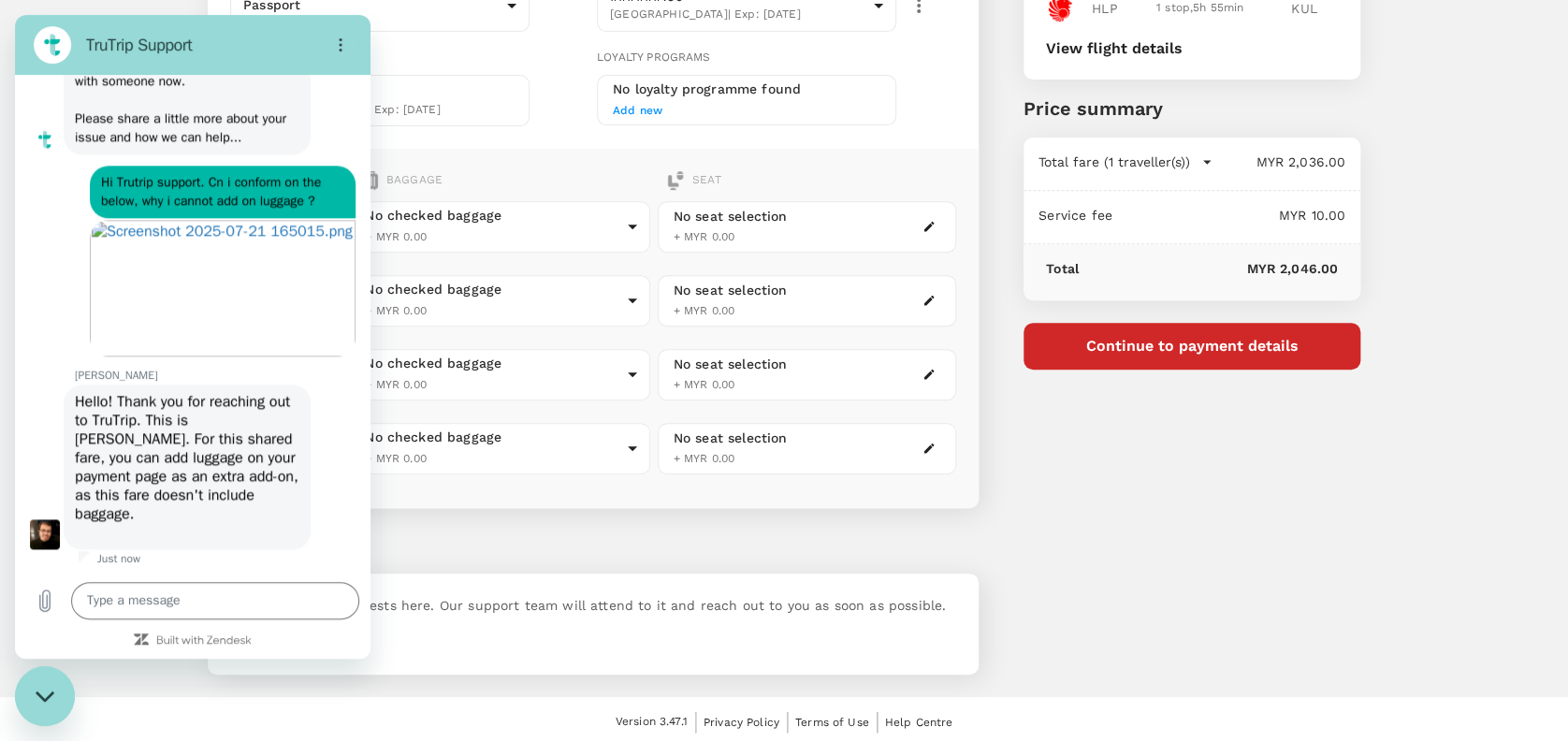 click on "Traveller(s) Traveller   1 : MB [PERSON_NAME] Your travel documents are complete Passport : Visa : Travel Document Document type Passport Passport ​ Passport details ######195 [GEOGRAPHIC_DATA]  | Exp:   [DATE] c2ab8cf8-a70c-4762-af7c-a0325cbbf7a0 ​ Visa #######851 [GEOGRAPHIC_DATA] | Exp: [DATE] Loyalty programs No loyalty programme found Add new Add ons Baggage Seat KUL  -  DPS DPS  -  HLP HLP  -  SUB SUB  -  KUL No checked baggage + MYR 0.00 ​ No checked baggage + MYR 0.00 ​ No checked baggage + MYR 0.00 ​ No checked baggage + MYR 0.00 ​ No seat selection + MYR 0.00 No seat selection + MYR 0.00 No seat selection + MYR 0.00 No seat selection + MYR 0.00 Special request Add any special requests here. Our support team will attend to it and reach out to you as soon as possible. Add request You've selected [DATE] 10:40 20:10 KUL 1 stop ,  10h 30min HLP [DATE] 05:25 12:20 HLP 1 stop ,  5h 55min KUL View flight details Price summary Total fare (1 traveller(s))" at bounding box center [784, 218] 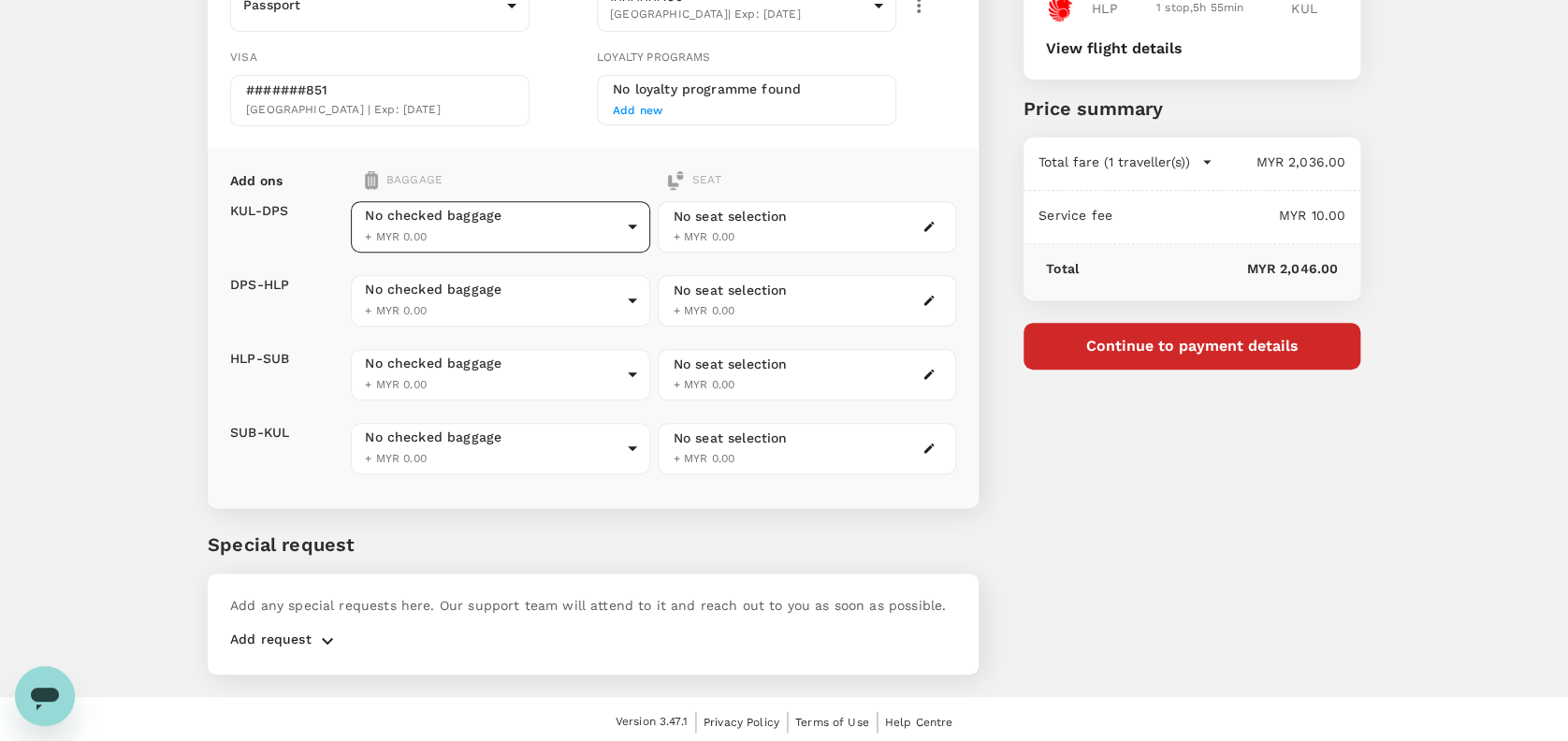 scroll, scrollTop: 993, scrollLeft: 0, axis: vertical 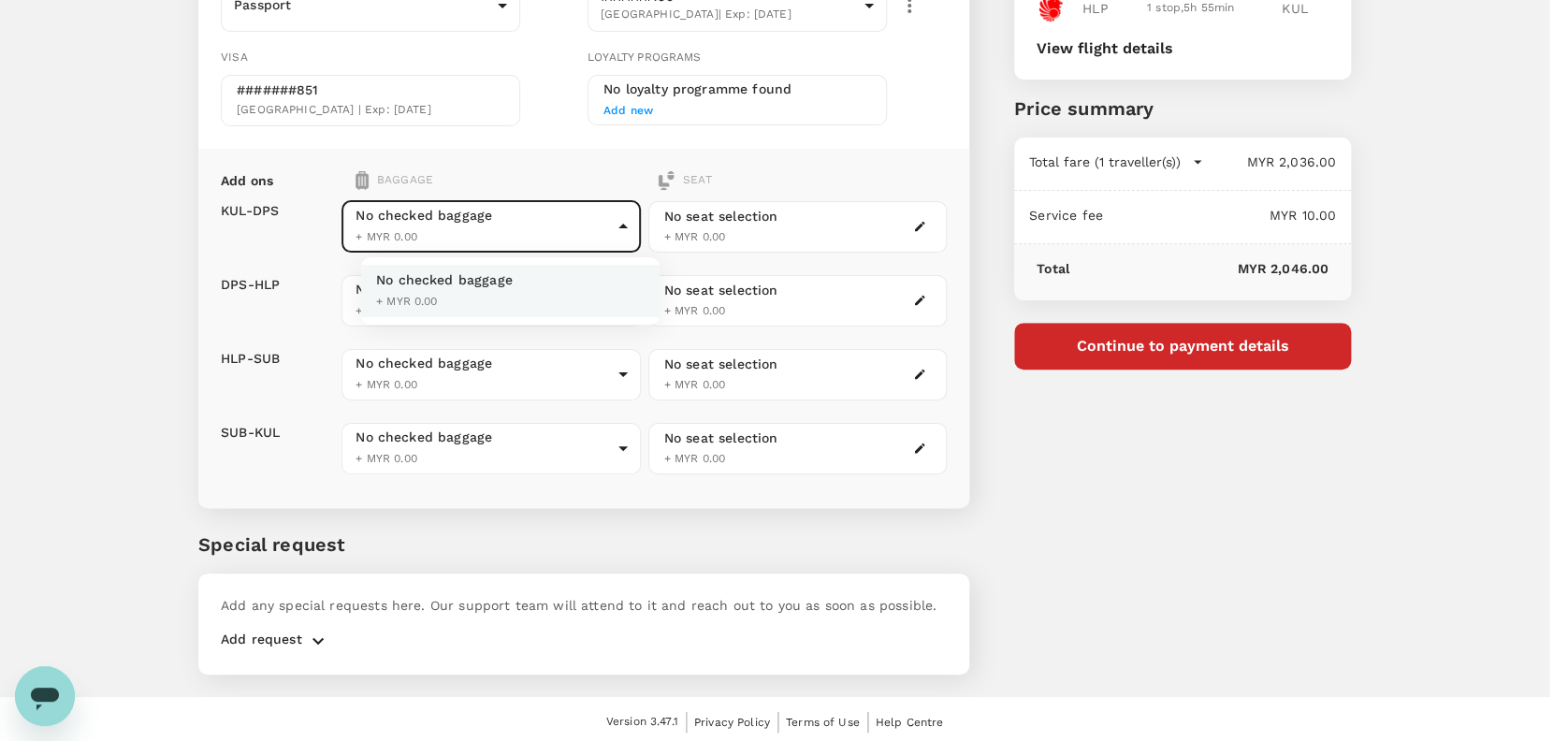 click on "Back to flight results Flight review Traveller(s) Traveller   1 : MB [PERSON_NAME] Your travel documents are complete Passport : Visa : Travel Document Document type Passport Passport ​ Passport details ######195 [GEOGRAPHIC_DATA]  | Exp:   [DATE] c2ab8cf8-a70c-4762-af7c-a0325cbbf7a0 ​ Visa #######851 [GEOGRAPHIC_DATA] | Exp: [DATE] Loyalty programs No loyalty programme found Add new Add ons Baggage Seat KUL  -  DPS DPS  -  HLP HLP  -  SUB SUB  -  KUL No checked baggage + MYR 0.00 ​ No checked baggage + MYR 0.00 ​ No checked baggage + MYR 0.00 ​ No checked baggage + MYR 0.00 ​ No seat selection + MYR 0.00 No seat selection + MYR 0.00 No seat selection + MYR 0.00 No seat selection + MYR 0.00 Special request Add any special requests here. Our support team will attend to it and reach out to you as soon as possible. Add request You've selected [DATE] 10:40 20:10 KUL 1 stop ,  10h 30min HLP [DATE] 05:25 12:20 HLP 1 stop ,  5h 55min KUL View flight details Air fare" at bounding box center (784, 223) 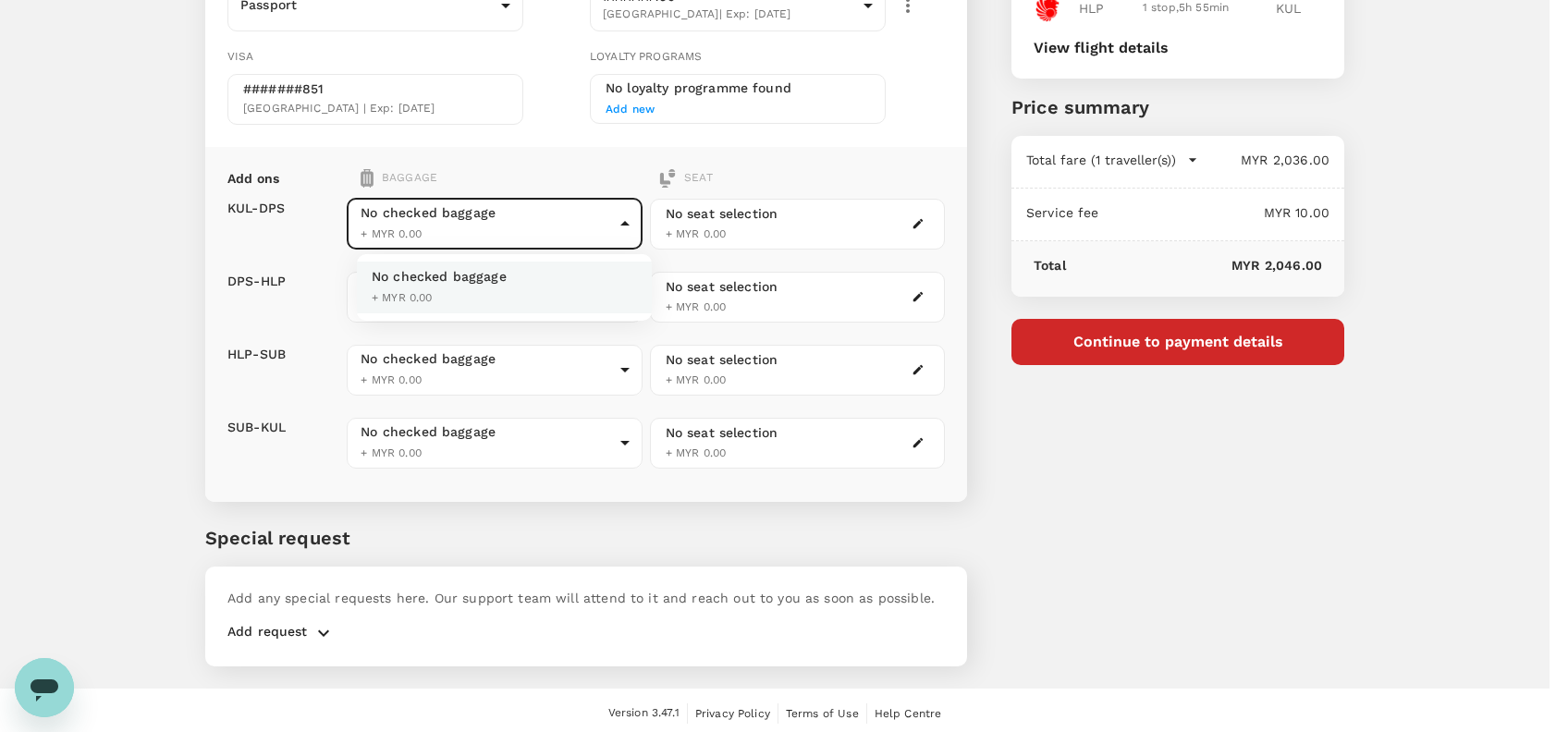 click at bounding box center [784, 366] 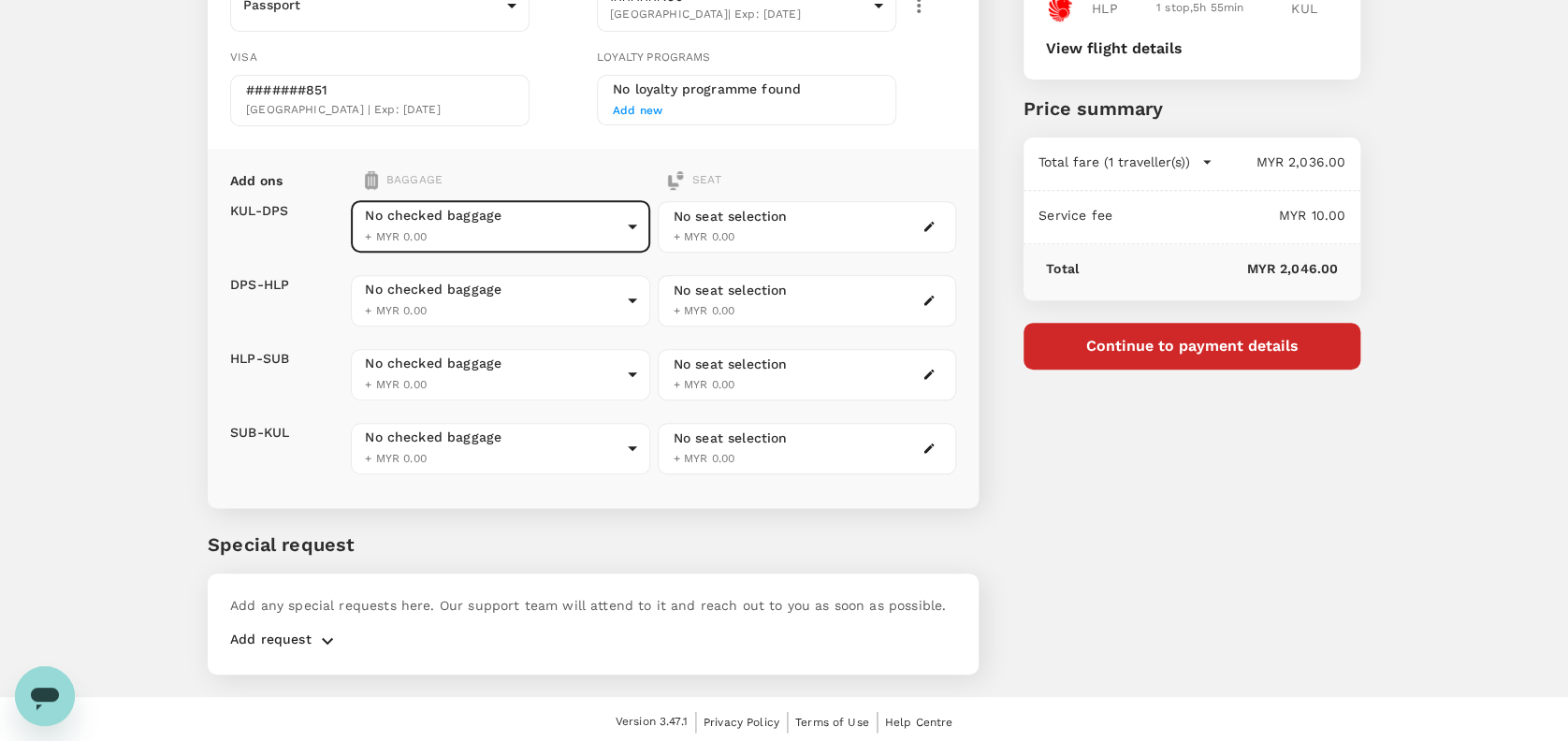 click 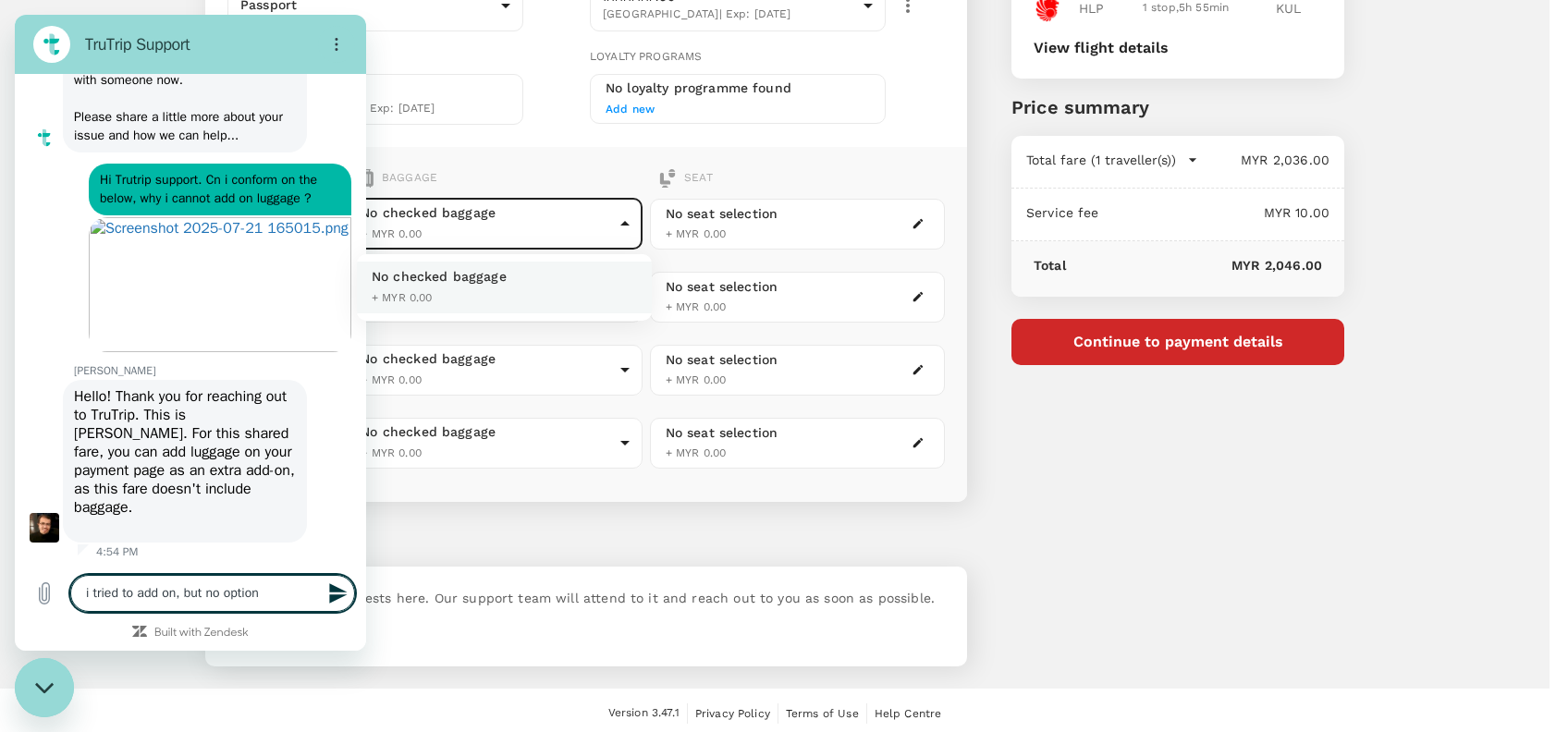 click on "Back to flight results Flight review Traveller(s) Traveller   1 : MB [PERSON_NAME] Your travel documents are complete Passport : Visa : Travel Document Document type Passport Passport ​ Passport details ######195 [GEOGRAPHIC_DATA]  | Exp:   [DATE] c2ab8cf8-a70c-4762-af7c-a0325cbbf7a0 ​ Visa #######851 [GEOGRAPHIC_DATA] | Exp: [DATE] Loyalty programs No loyalty programme found Add new Add ons Baggage Seat KUL  -  DPS DPS  -  HLP HLP  -  SUB SUB  -  KUL No checked baggage + MYR 0.00 ​ No checked baggage + MYR 0.00 ​ No checked baggage + MYR 0.00 ​ No checked baggage + MYR 0.00 ​ No seat selection + MYR 0.00 No seat selection + MYR 0.00 No seat selection + MYR 0.00 No seat selection + MYR 0.00 Special request Add any special requests here. Our support team will attend to it and reach out to you as soon as possible. Add request You've selected [DATE] 10:40 20:10 KUL 1 stop ,  10h 30min HLP [DATE] 05:25 12:20 HLP 1 stop ,  5h 55min KUL View flight details Air fare" at bounding box center [784, 220] 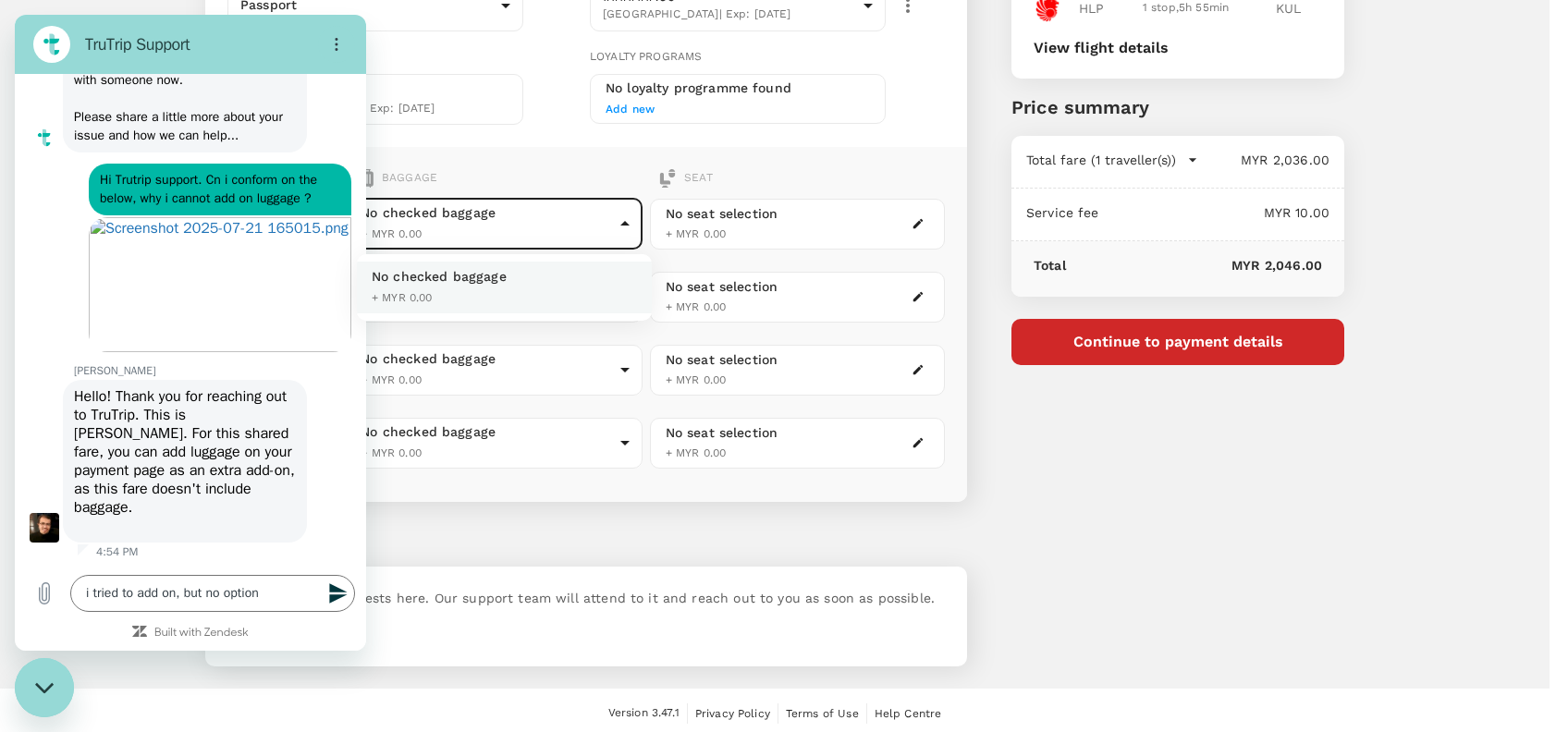 click at bounding box center (784, 366) 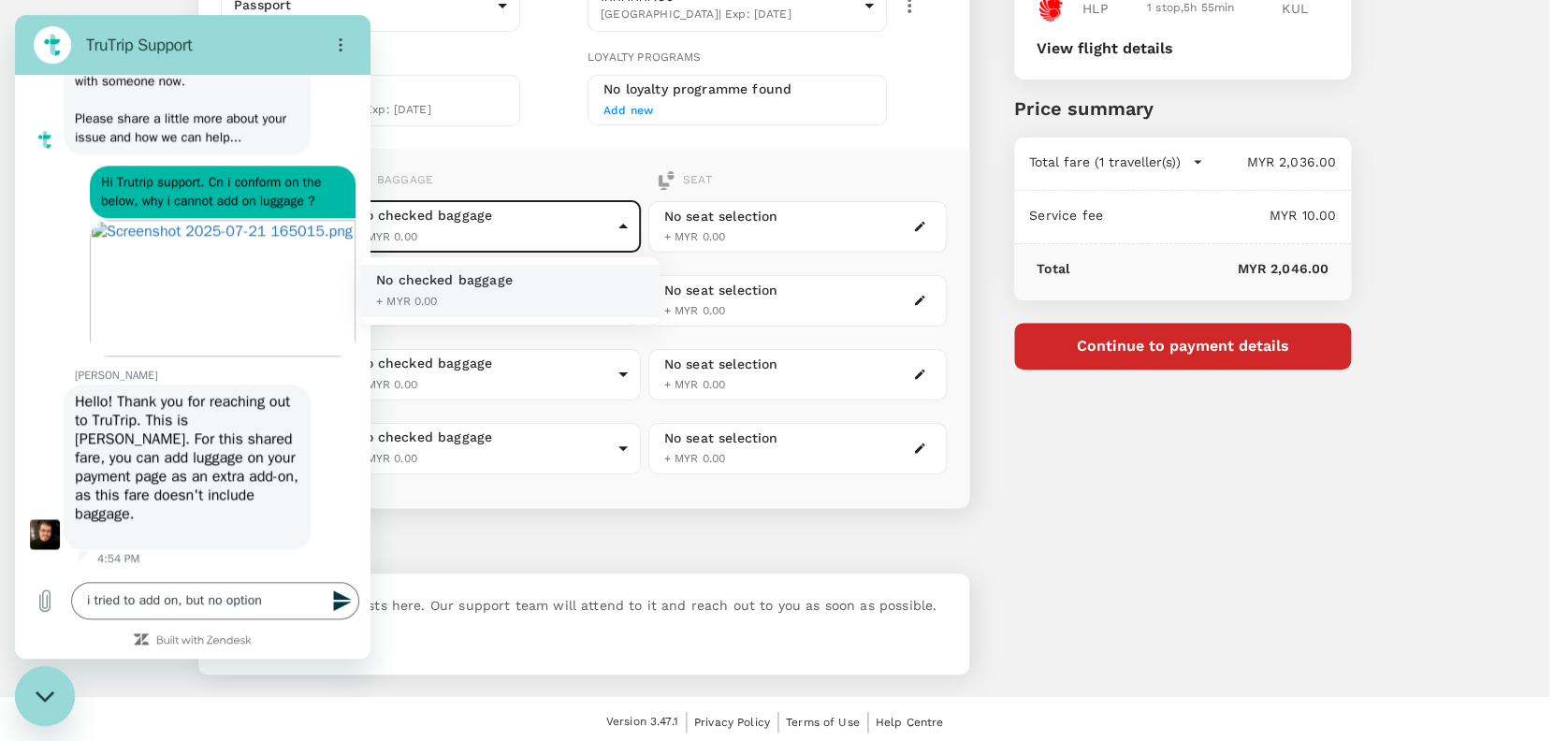 click on "Back to flight results Flight review Traveller(s) Traveller   1 : MB [PERSON_NAME] Your travel documents are complete Passport : Visa : Travel Document Document type Passport Passport ​ Passport details ######195 [GEOGRAPHIC_DATA]  | Exp:   [DATE] c2ab8cf8-a70c-4762-af7c-a0325cbbf7a0 ​ Visa #######851 [GEOGRAPHIC_DATA] | Exp: [DATE] Loyalty programs No loyalty programme found Add new Add ons Baggage Seat KUL  -  DPS DPS  -  HLP HLP  -  SUB SUB  -  KUL No checked baggage + MYR 0.00 ​ No checked baggage + MYR 0.00 ​ No checked baggage + MYR 0.00 ​ No checked baggage + MYR 0.00 ​ No seat selection + MYR 0.00 No seat selection + MYR 0.00 No seat selection + MYR 0.00 No seat selection + MYR 0.00 Special request Add any special requests here. Our support team will attend to it and reach out to you as soon as possible. Add request You've selected [DATE] 10:40 20:10 KUL 1 stop ,  10h 30min HLP [DATE] 05:25 12:20 HLP 1 stop ,  5h 55min KUL View flight details Air fare" at bounding box center (784, 223) 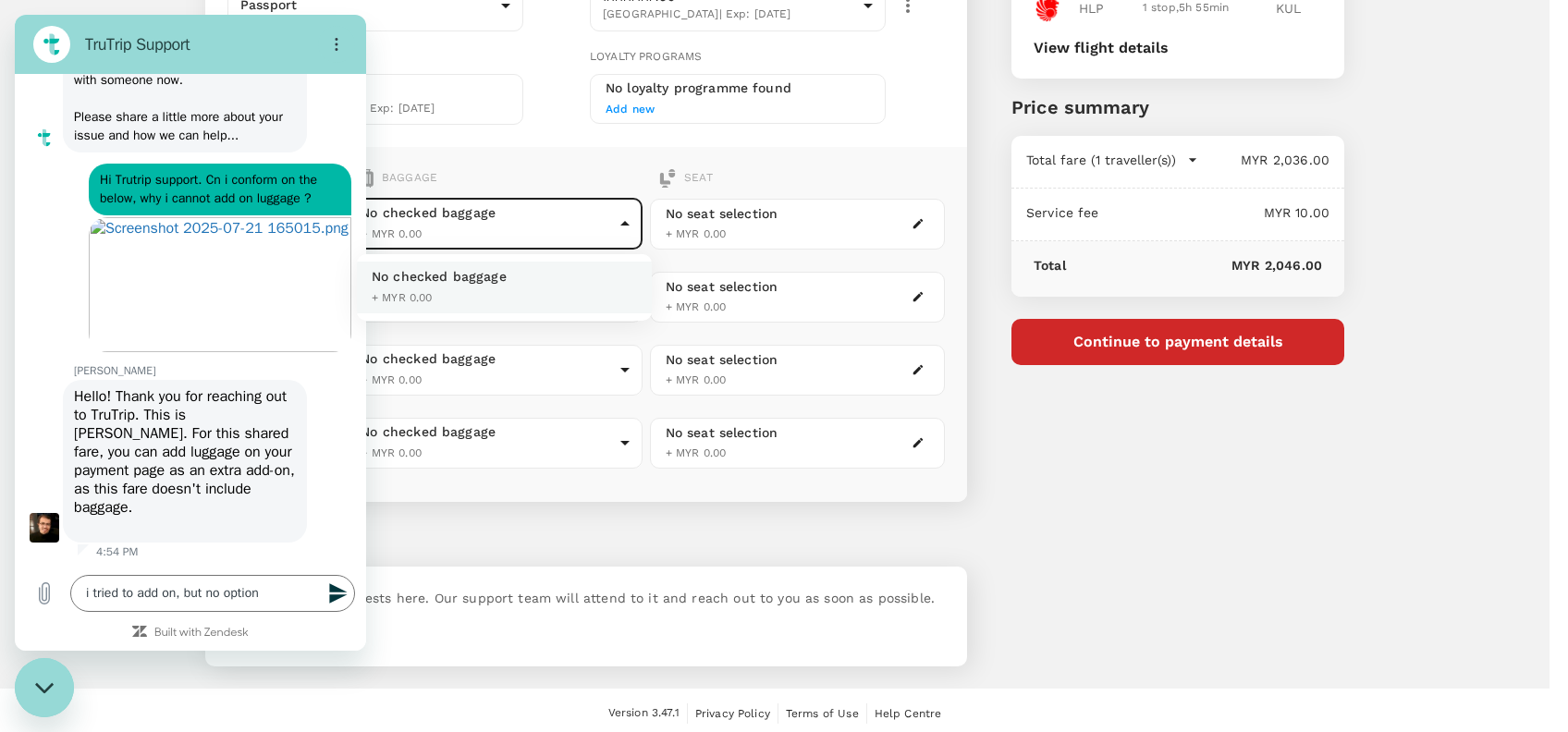 click at bounding box center [784, 366] 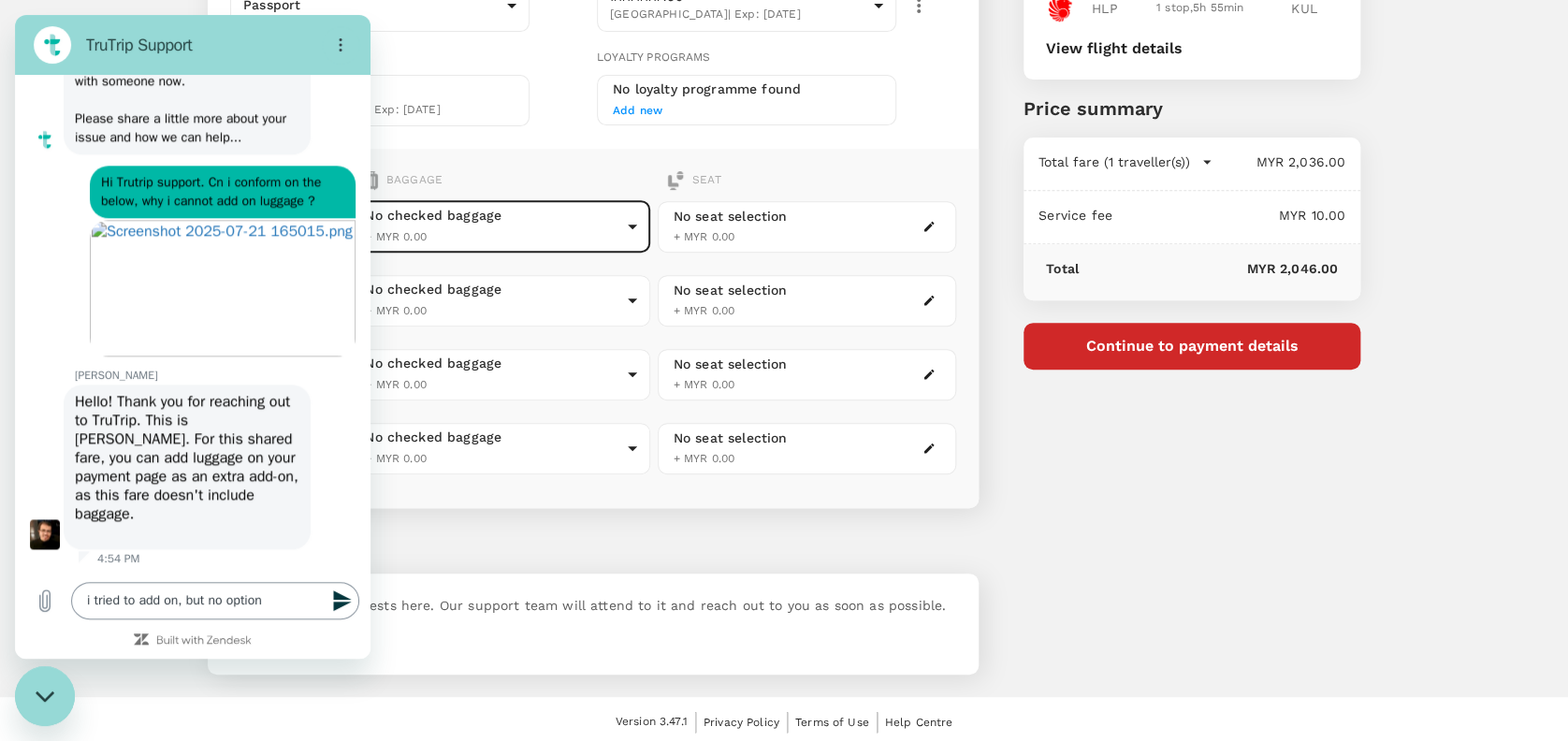click on "i tried to add on, but no option" at bounding box center (215, 601) 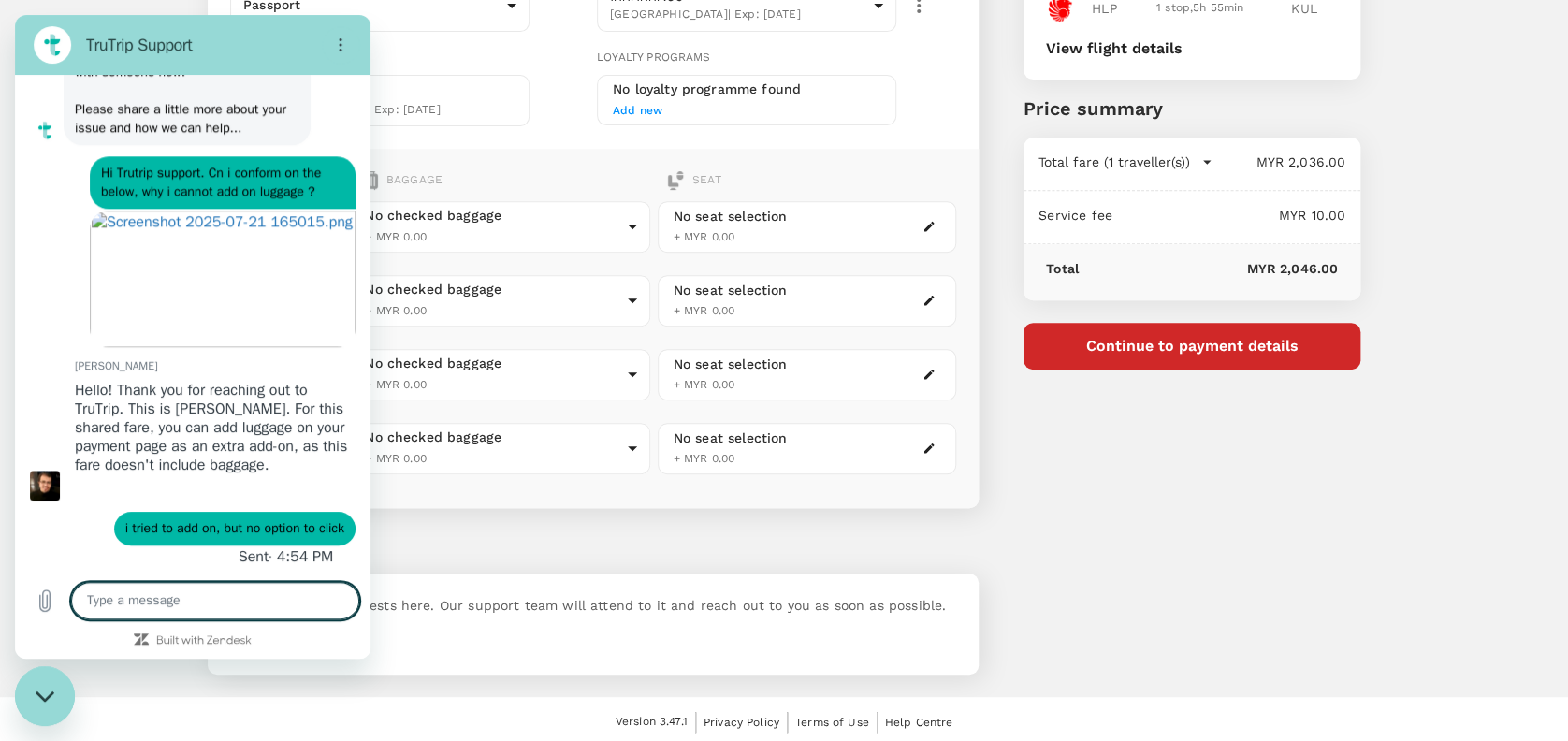 scroll, scrollTop: 1008, scrollLeft: 0, axis: vertical 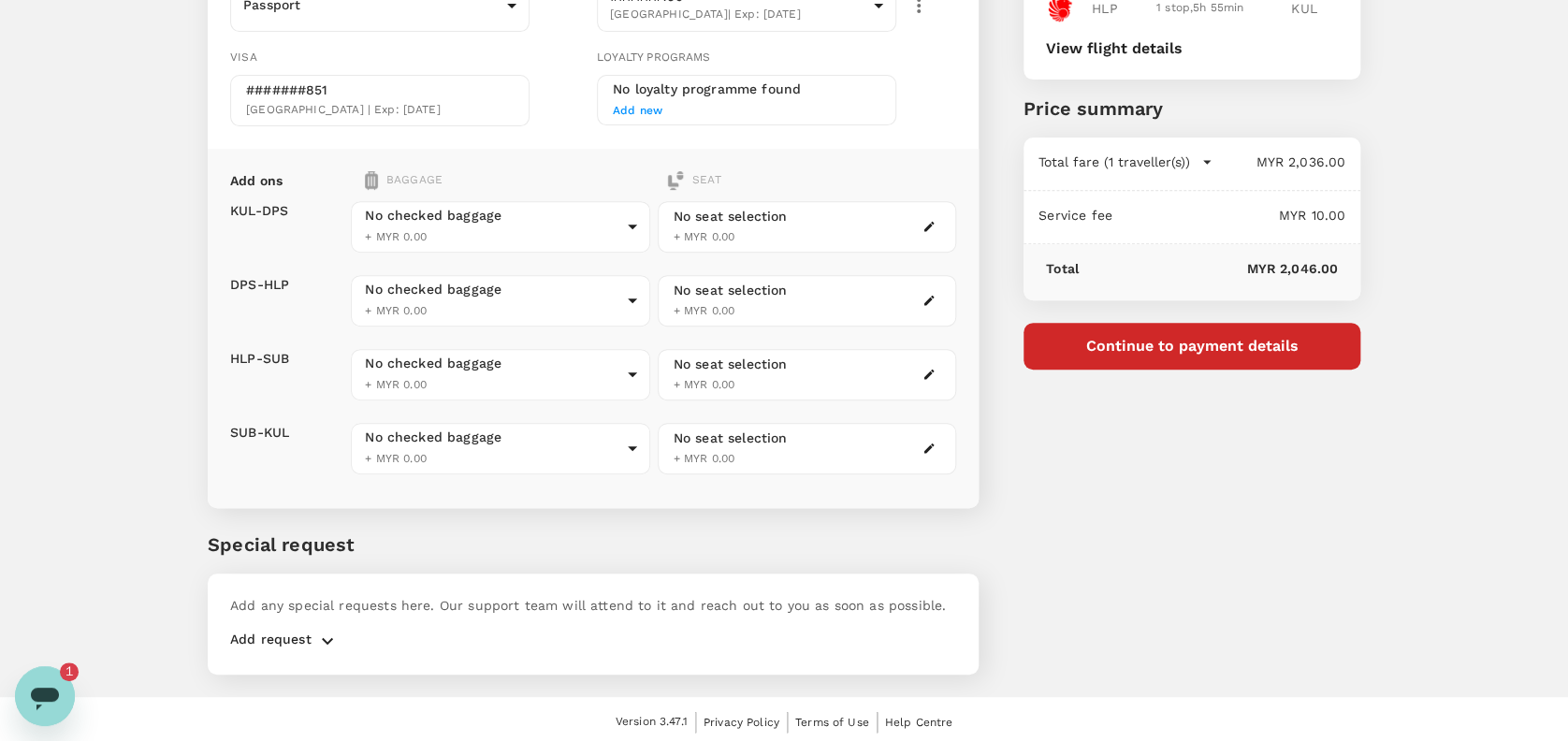 click 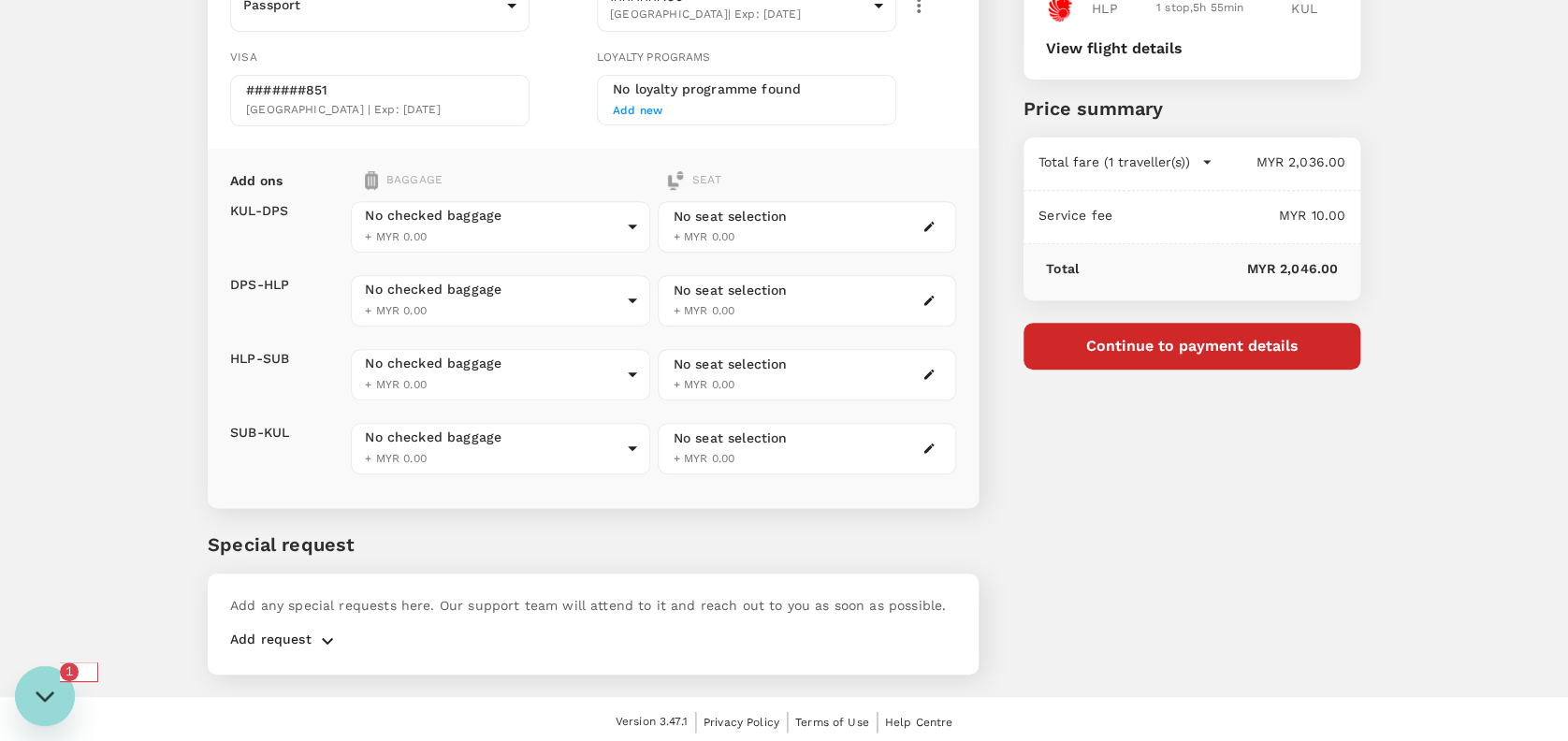 scroll, scrollTop: 0, scrollLeft: 0, axis: both 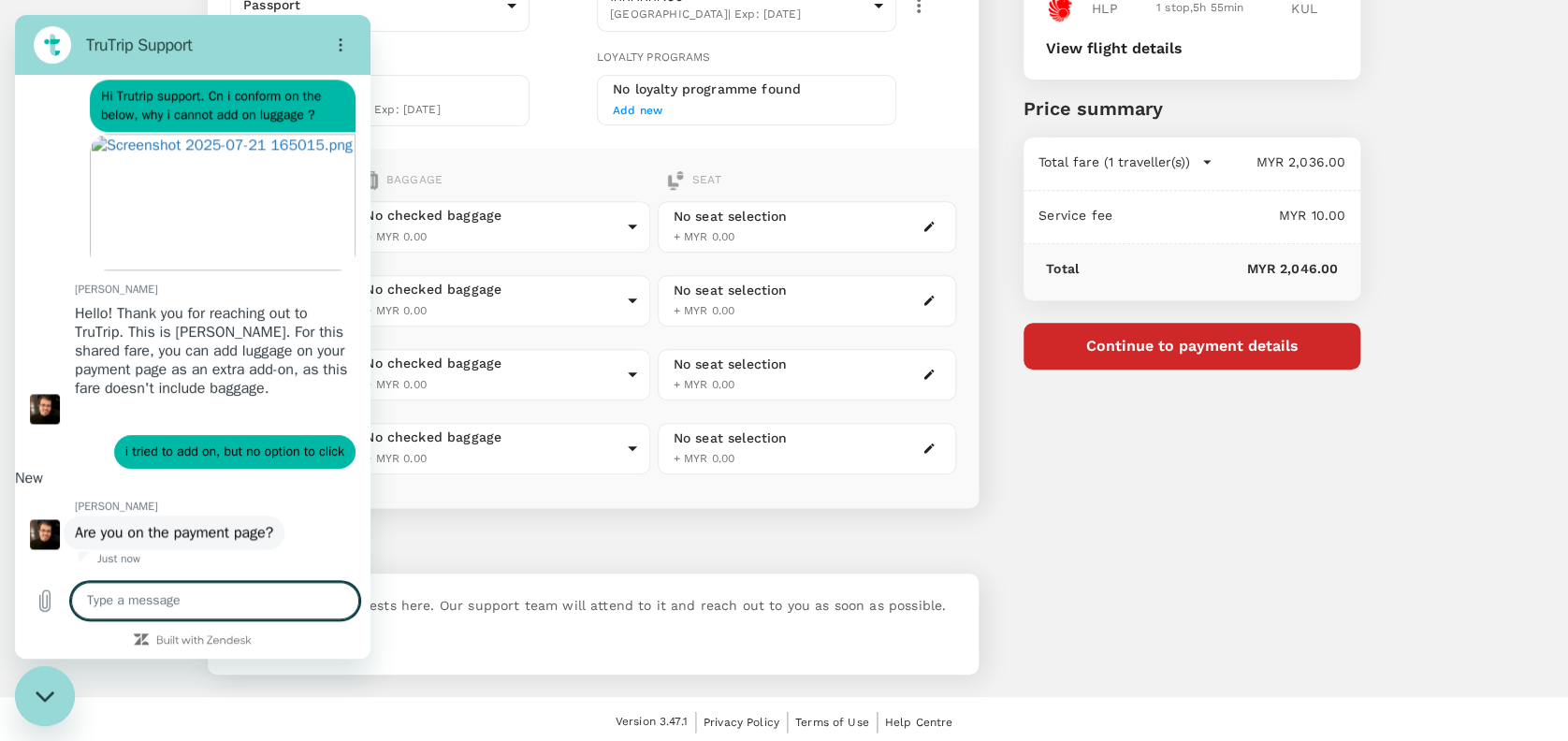 click at bounding box center [215, 601] 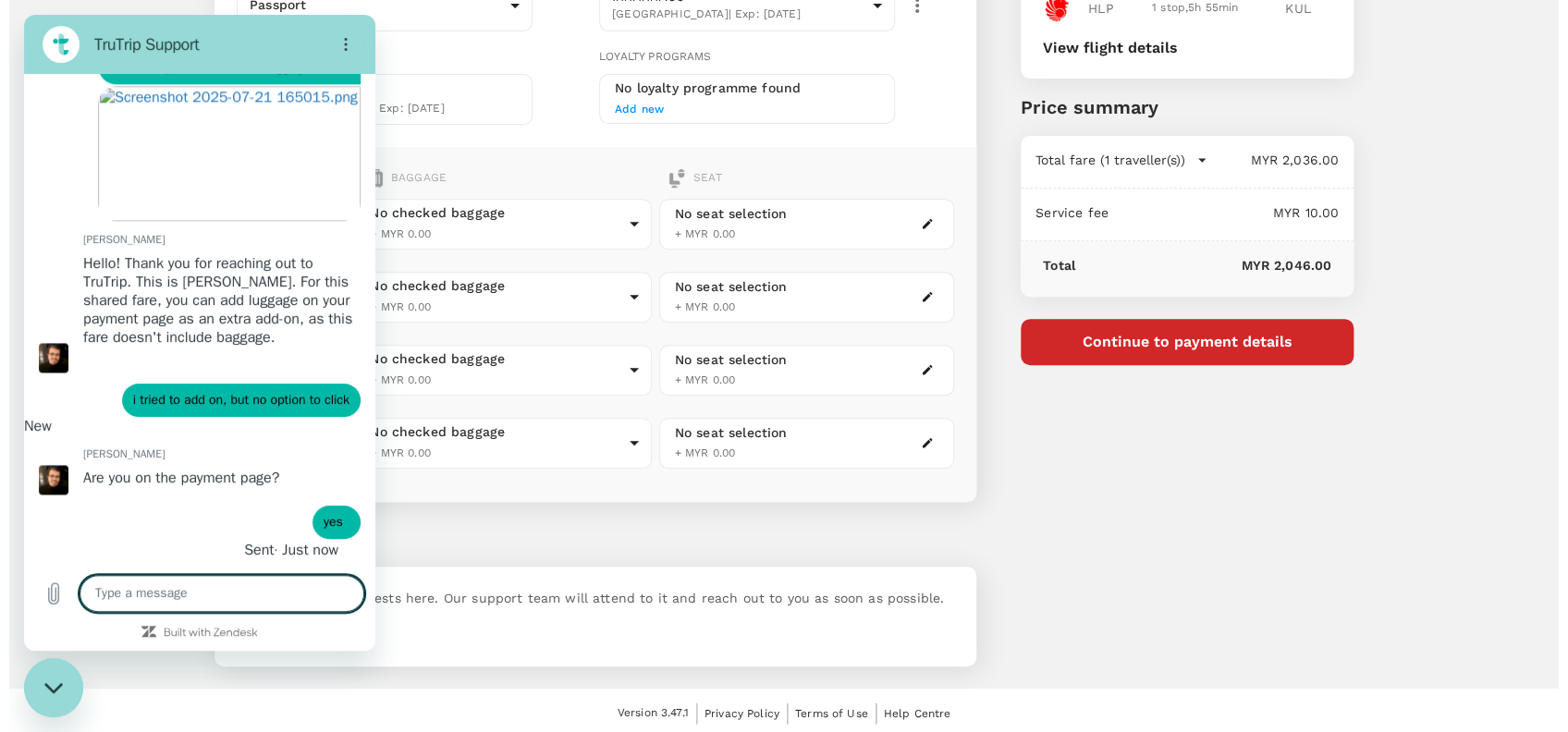 scroll, scrollTop: 1130, scrollLeft: 0, axis: vertical 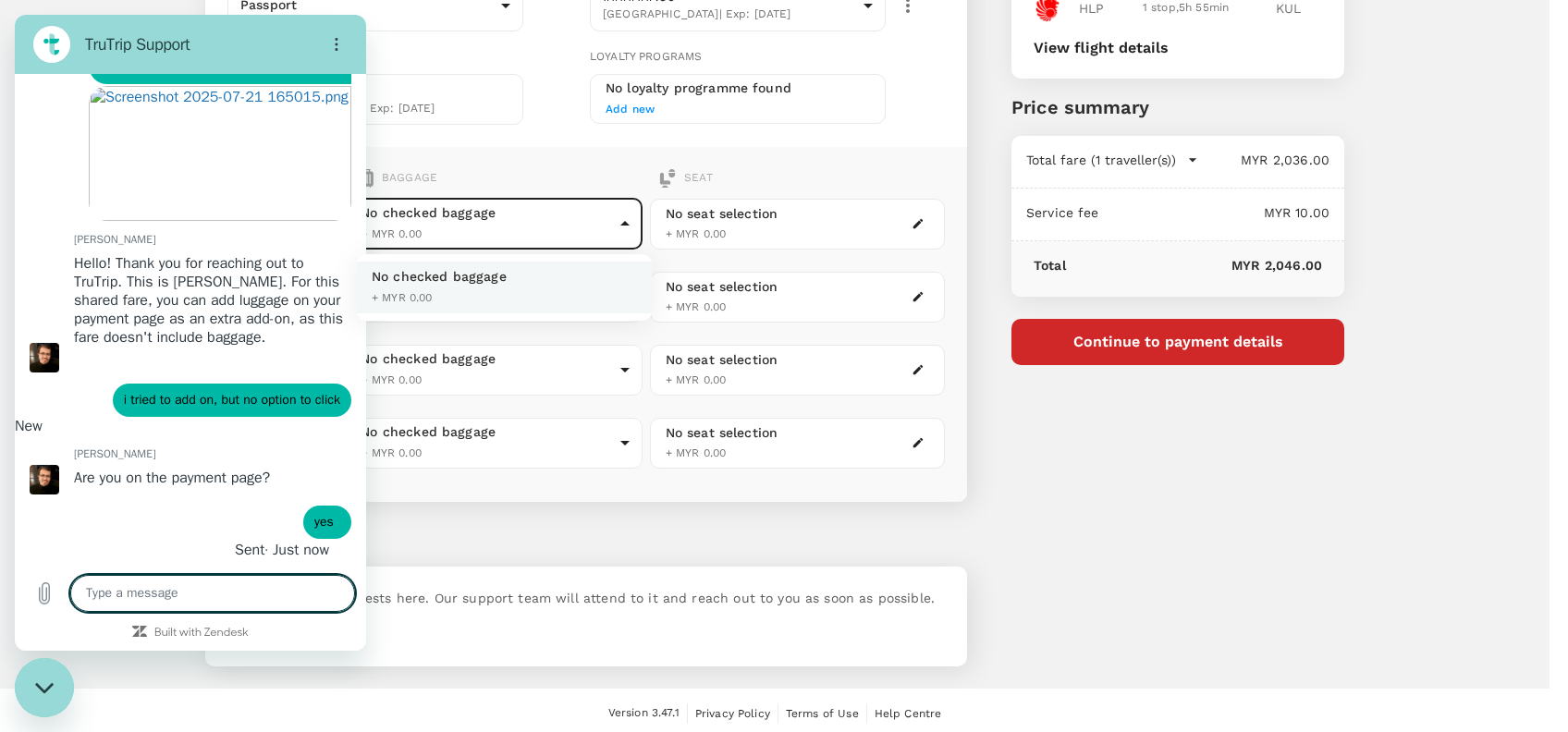 click on "Back to flight results Flight review Traveller(s) Traveller   1 : MB [PERSON_NAME] Your travel documents are complete Passport : Visa : Travel Document Document type Passport Passport ​ Passport details ######195 [GEOGRAPHIC_DATA]  | Exp:   [DATE] c2ab8cf8-a70c-4762-af7c-a0325cbbf7a0 ​ Visa #######851 [GEOGRAPHIC_DATA] | Exp: [DATE] Loyalty programs No loyalty programme found Add new Add ons Baggage Seat KUL  -  DPS DPS  -  HLP HLP  -  SUB SUB  -  KUL No checked baggage + MYR 0.00 ​ No checked baggage + MYR 0.00 ​ No checked baggage + MYR 0.00 ​ No checked baggage + MYR 0.00 ​ No seat selection + MYR 0.00 No seat selection + MYR 0.00 No seat selection + MYR 0.00 No seat selection + MYR 0.00 Special request Add any special requests here. Our support team will attend to it and reach out to you as soon as possible. Add request You've selected [DATE] 10:40 20:10 KUL 1 stop ,  10h 30min HLP [DATE] 05:25 12:20 HLP 1 stop ,  5h 55min KUL View flight details Air fare" at bounding box center (784, 220) 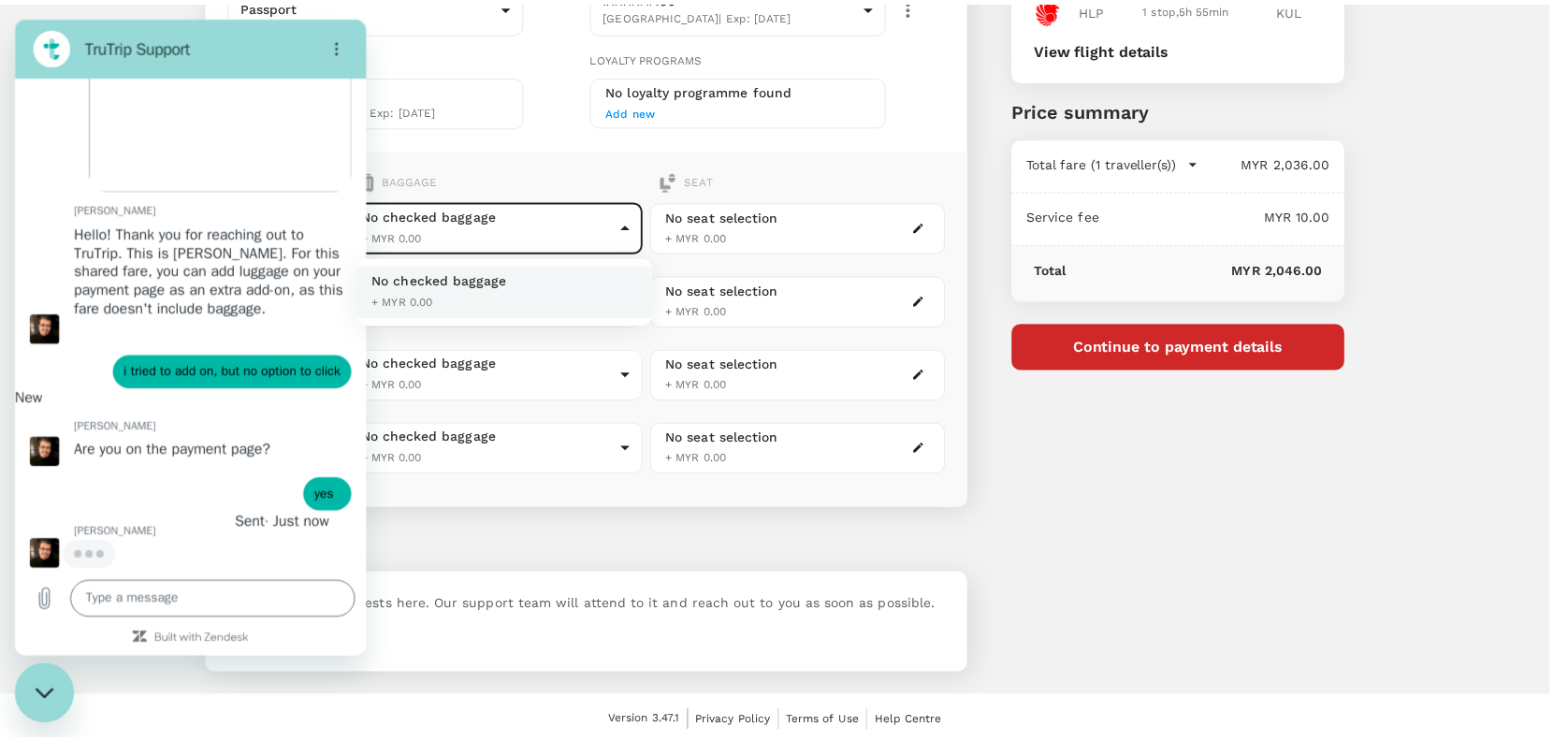 scroll, scrollTop: 1180, scrollLeft: 0, axis: vertical 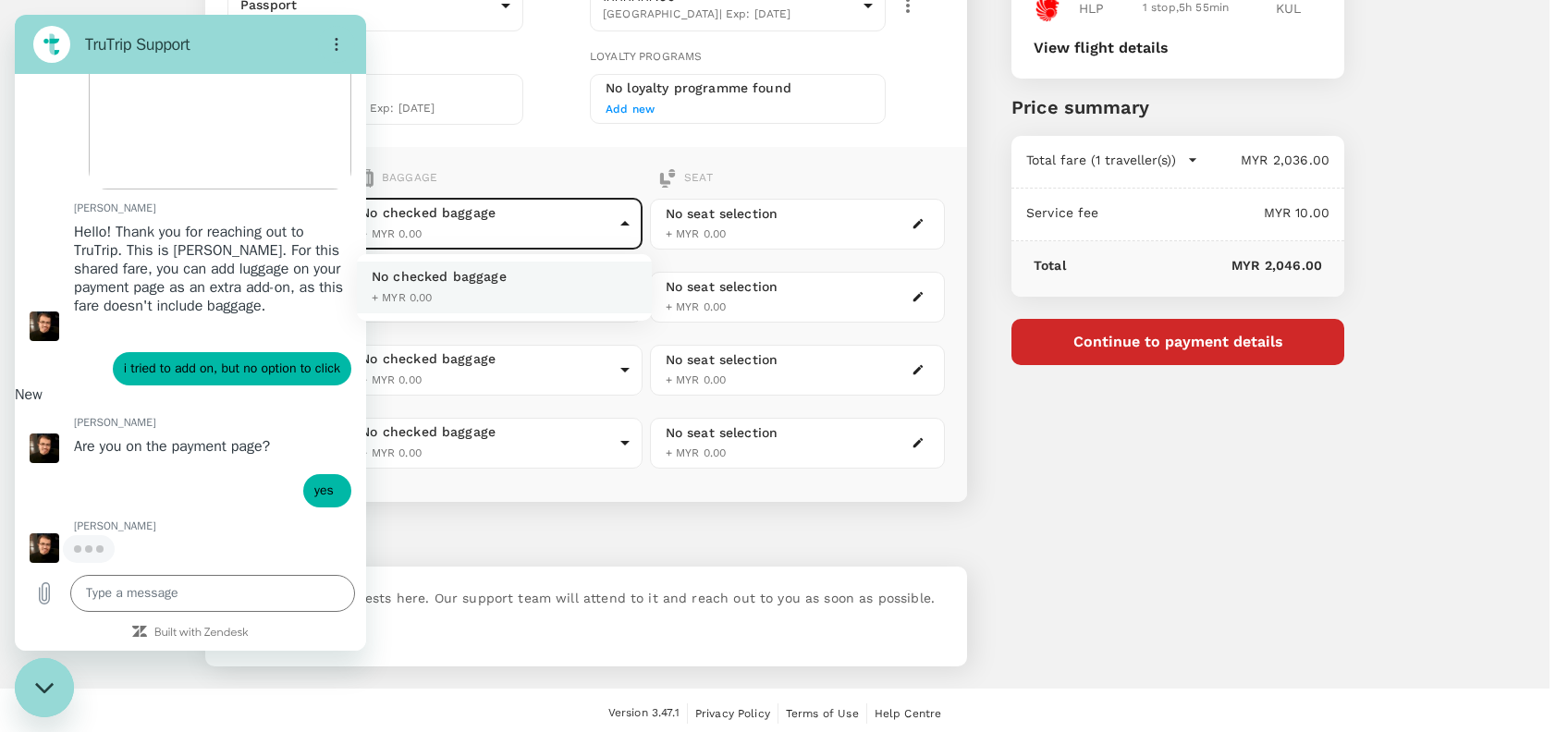 click at bounding box center [784, 366] 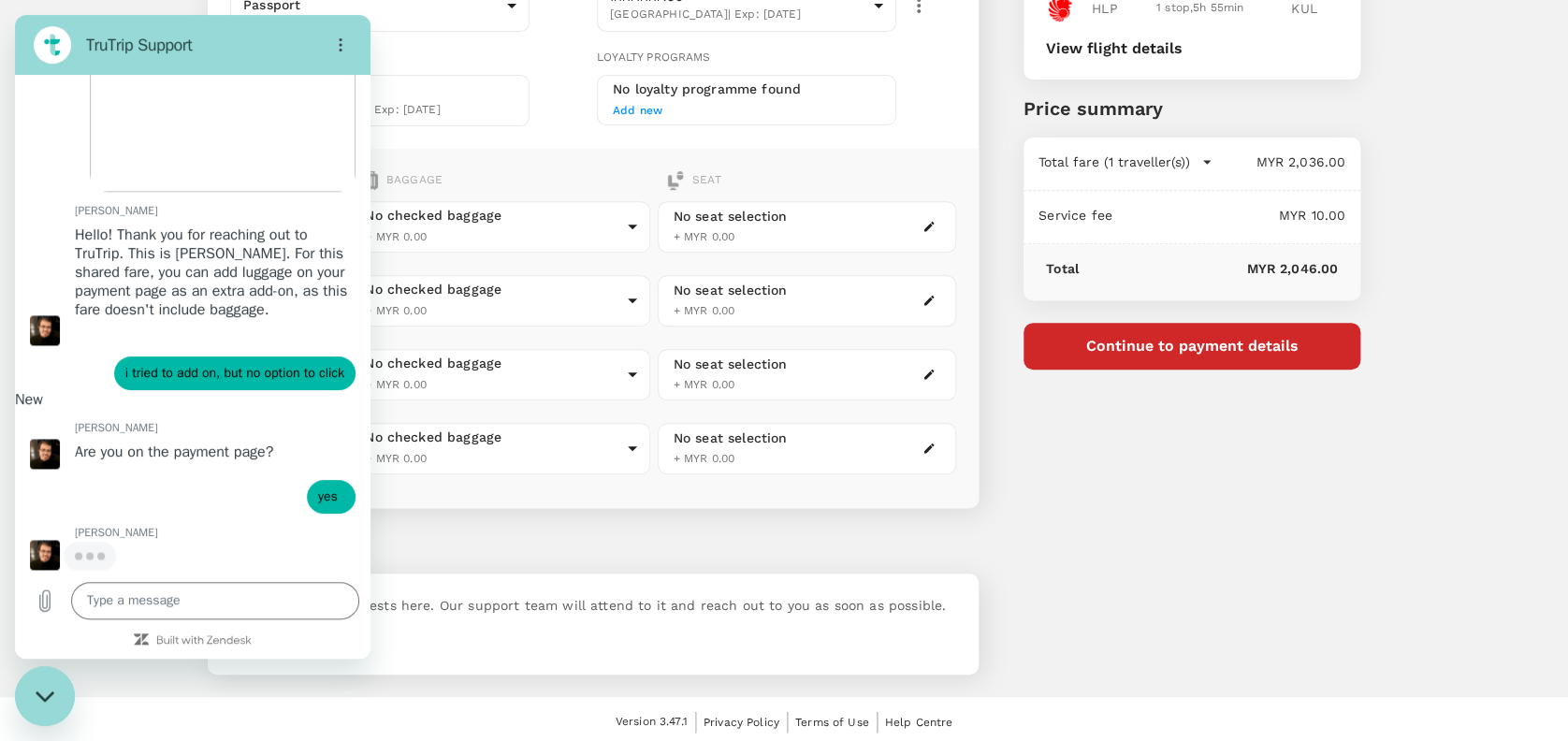 click at bounding box center (45, 696) 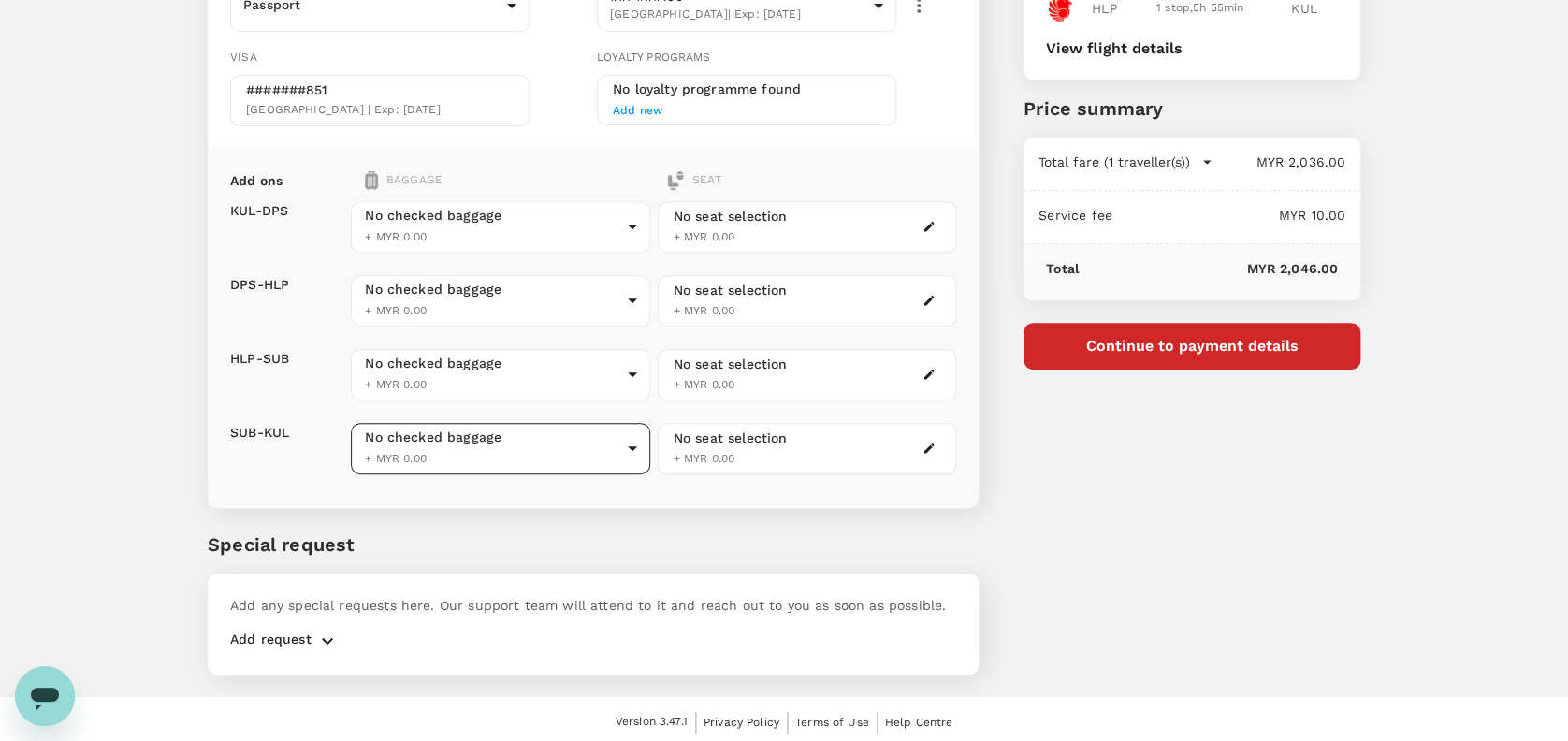 scroll, scrollTop: 0, scrollLeft: 0, axis: both 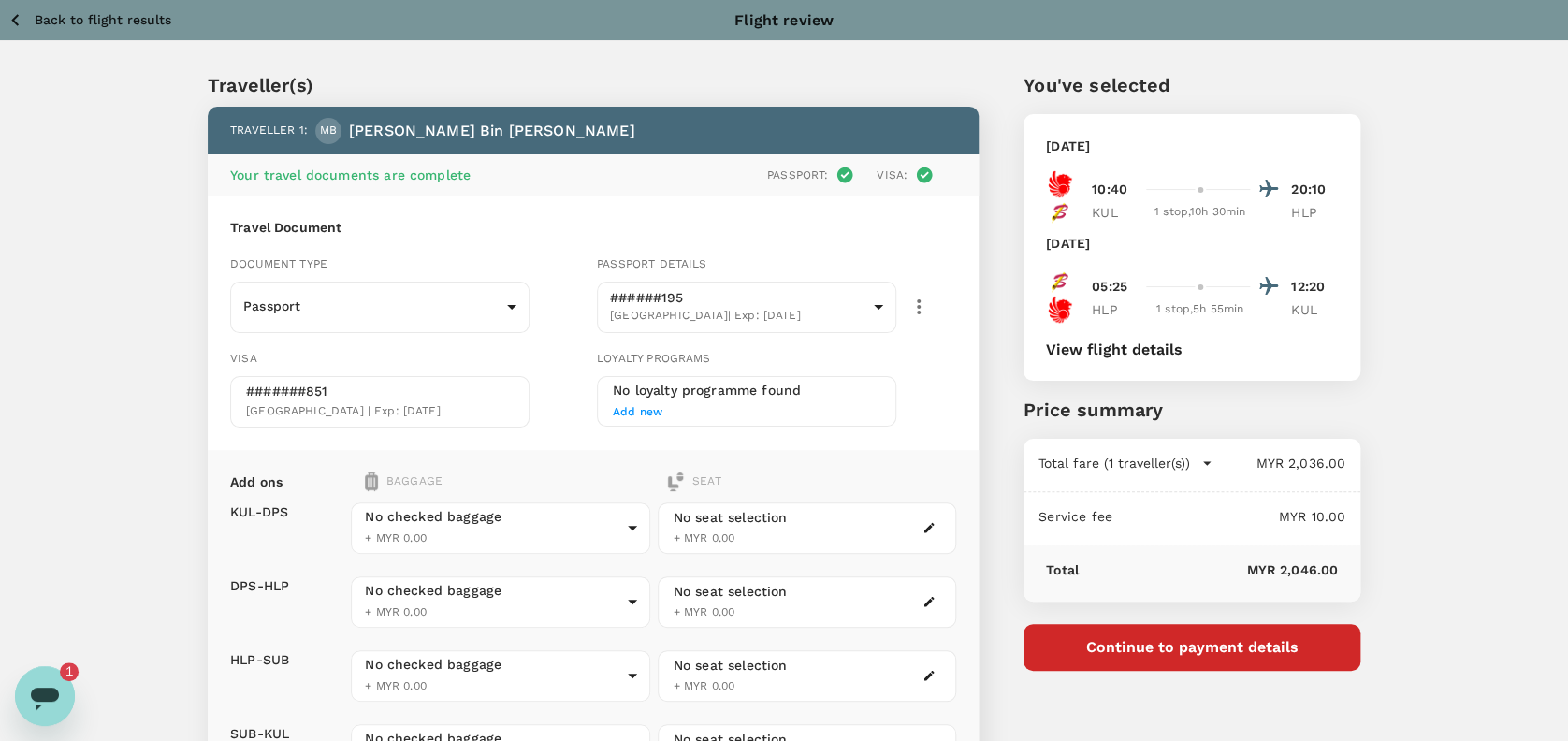 click 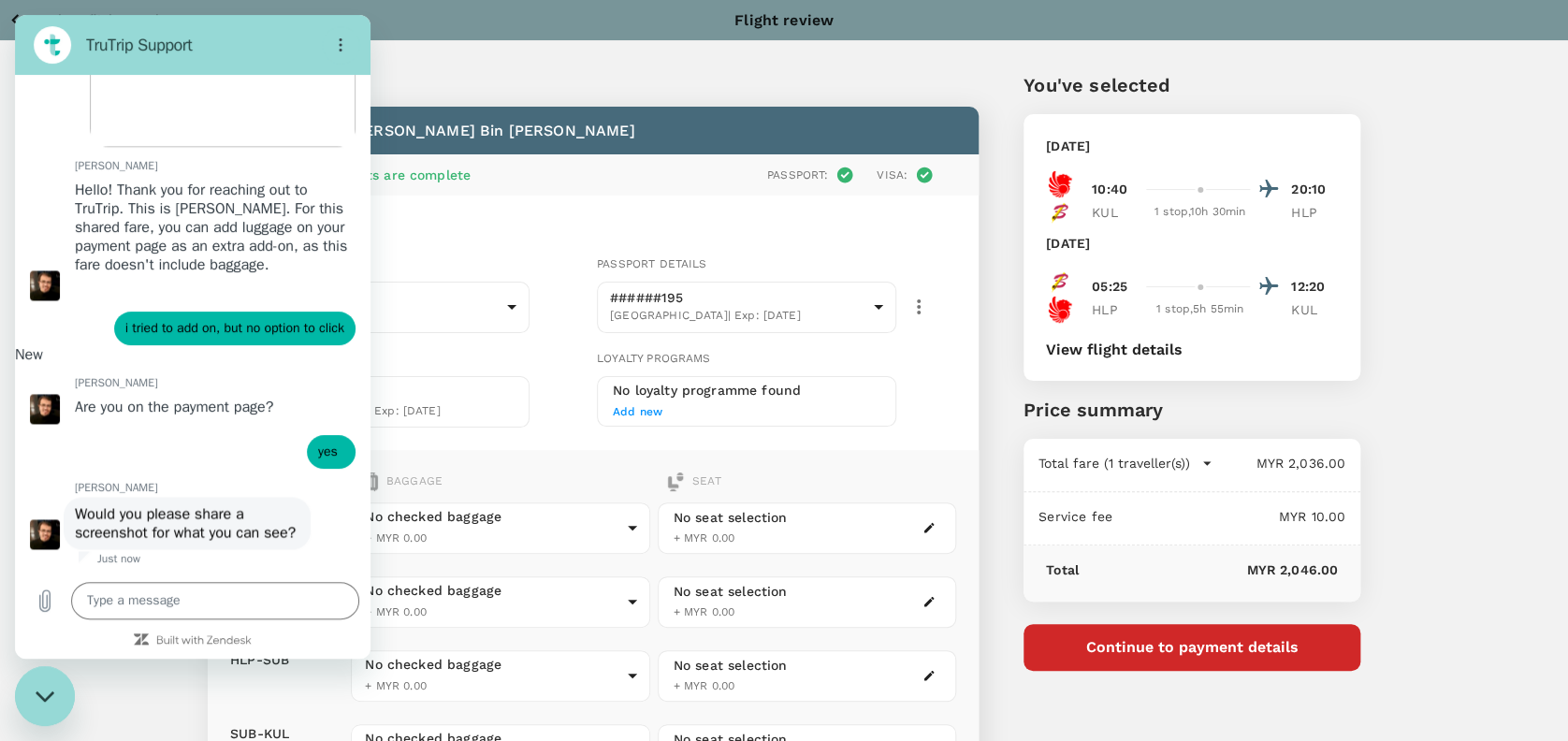scroll, scrollTop: 0, scrollLeft: 0, axis: both 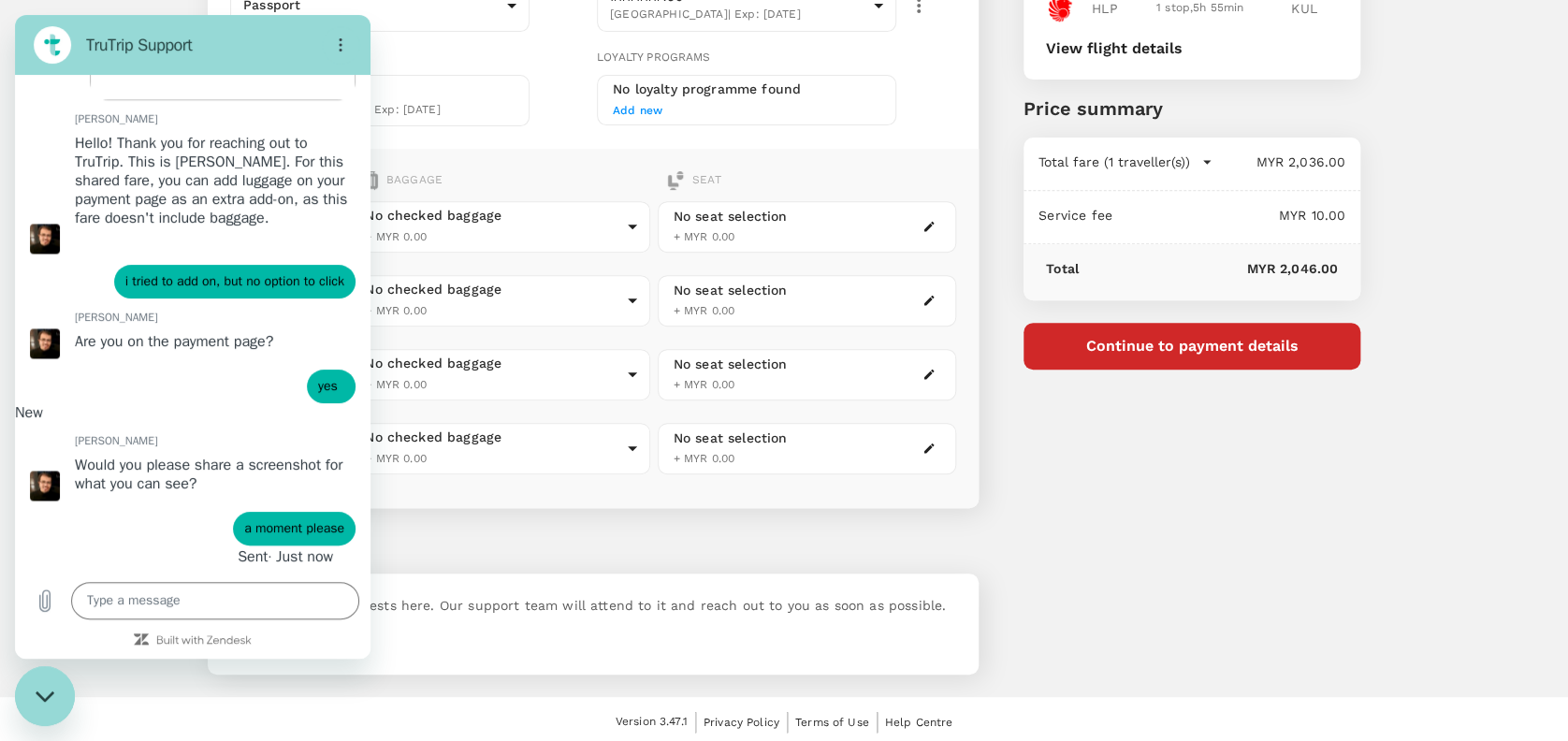 click at bounding box center (45, 696) 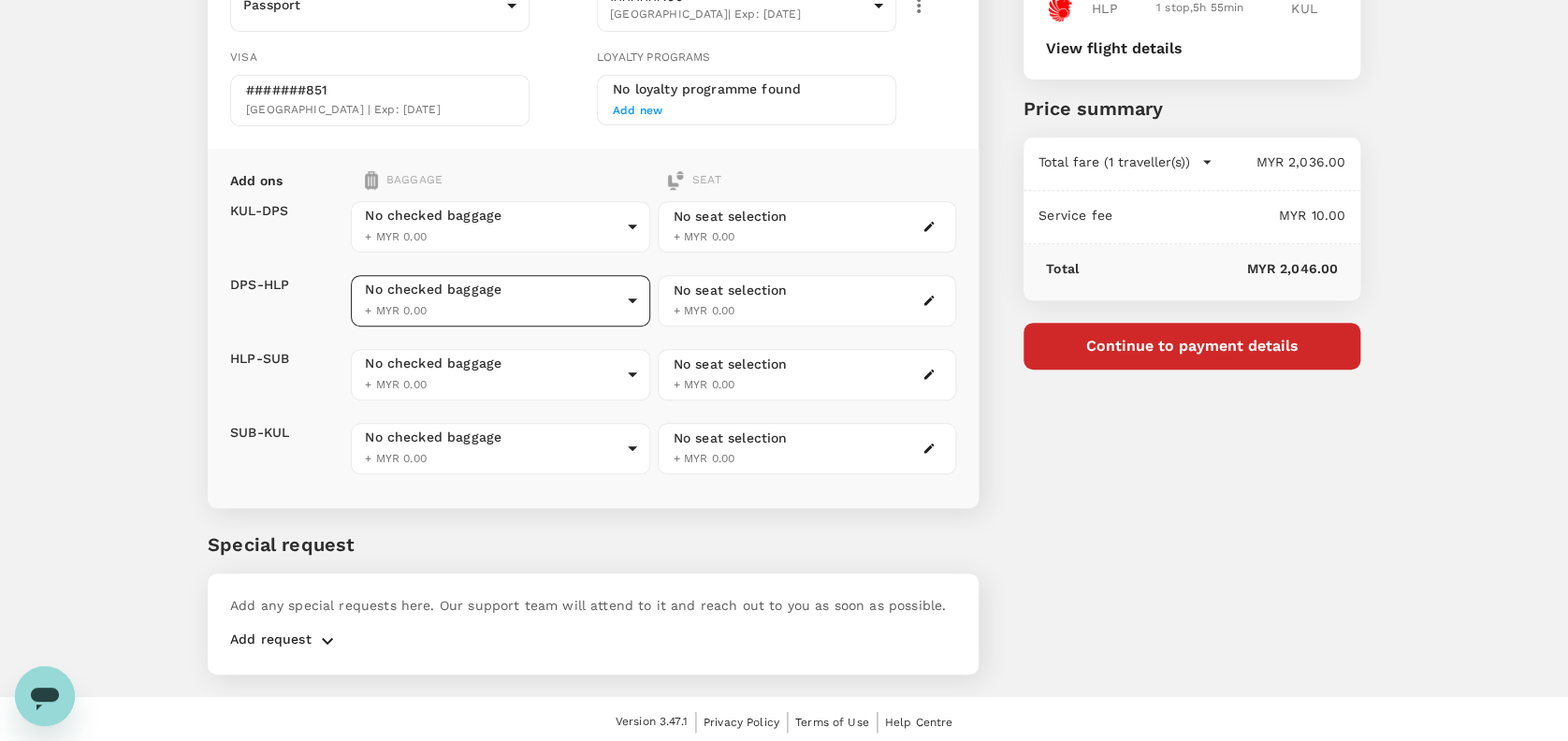 scroll, scrollTop: 1271, scrollLeft: 0, axis: vertical 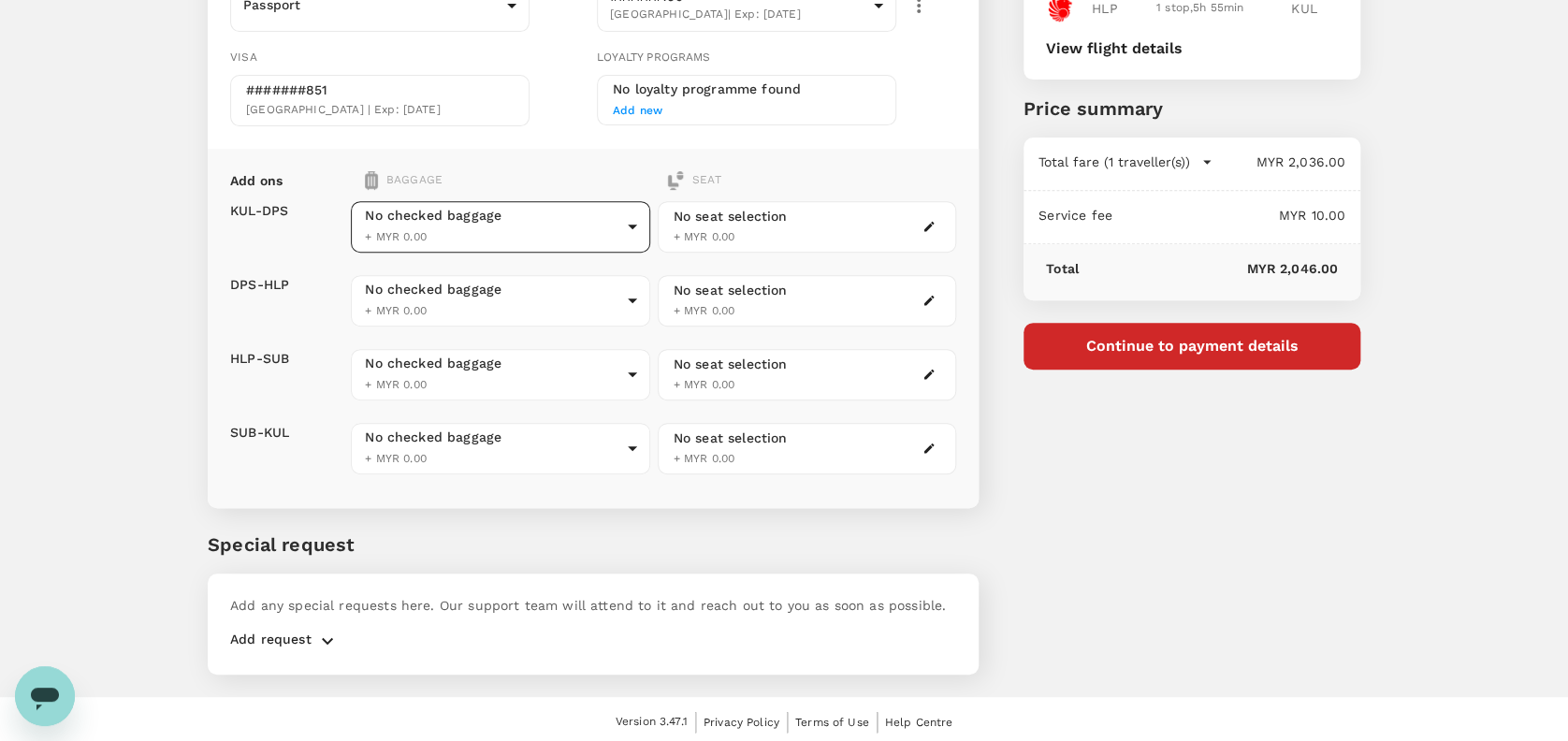 click on "Back to flight results Flight review Traveller(s) Traveller   1 : MB [PERSON_NAME] Your travel documents are complete Passport : Visa : Travel Document Document type Passport Passport ​ Passport details ######195 [GEOGRAPHIC_DATA]  | Exp:   [DATE] c2ab8cf8-a70c-4762-af7c-a0325cbbf7a0 ​ Visa #######851 [GEOGRAPHIC_DATA] | Exp: [DATE] Loyalty programs No loyalty programme found Add new Add ons Baggage Seat KUL  -  DPS DPS  -  HLP HLP  -  SUB SUB  -  KUL No checked baggage + MYR 0.00 ​ No checked baggage + MYR 0.00 ​ No checked baggage + MYR 0.00 ​ No checked baggage + MYR 0.00 ​ No seat selection + MYR 0.00 No seat selection + MYR 0.00 No seat selection + MYR 0.00 No seat selection + MYR 0.00 Special request Add any special requests here. Our support team will attend to it and reach out to you as soon as possible. Add request You've selected [DATE] 10:40 20:10 KUL 1 stop ,  10h 30min HLP [DATE] 05:25 12:20 HLP 1 stop ,  5h 55min KUL View flight details Air fare" at bounding box center [784, 223] 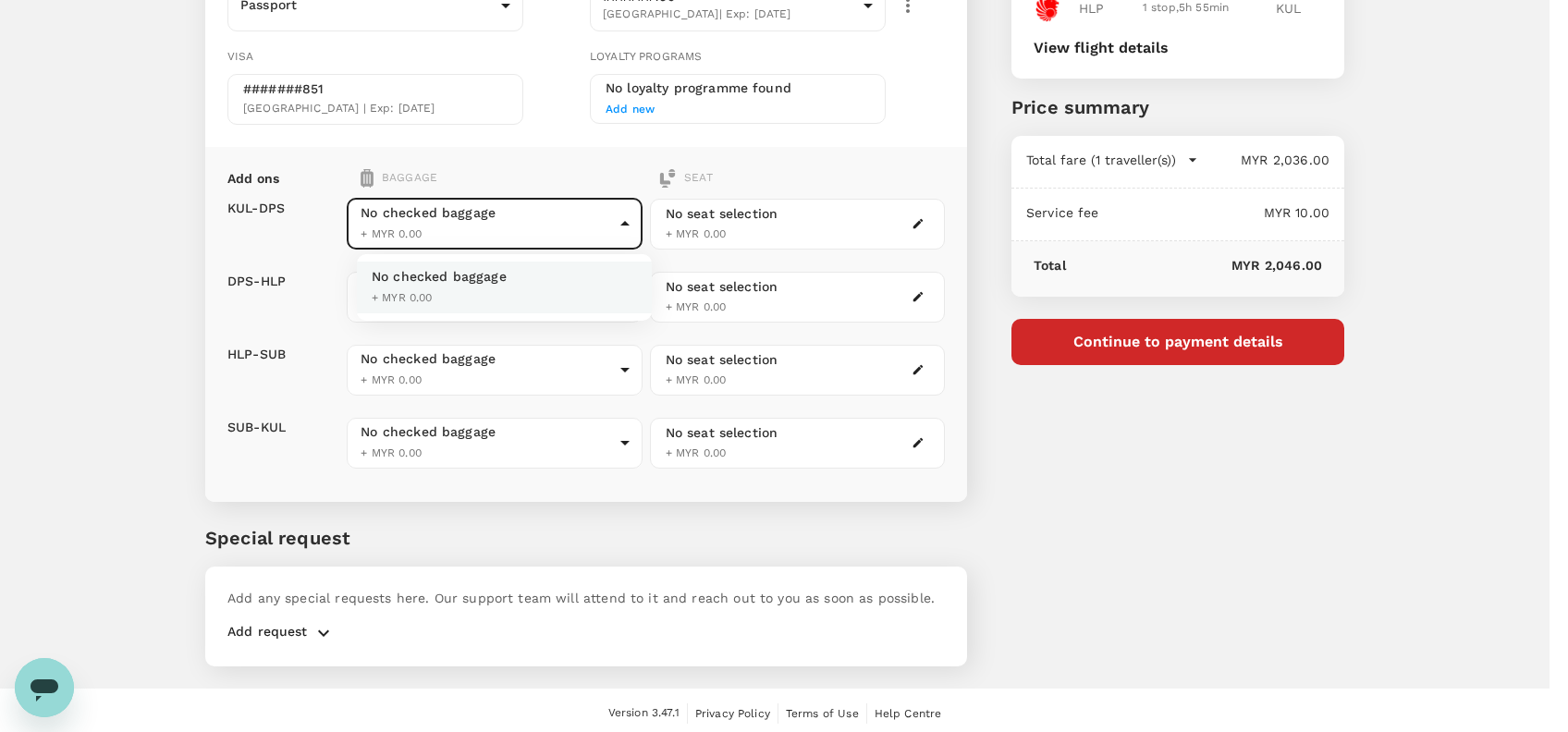 click at bounding box center [784, 366] 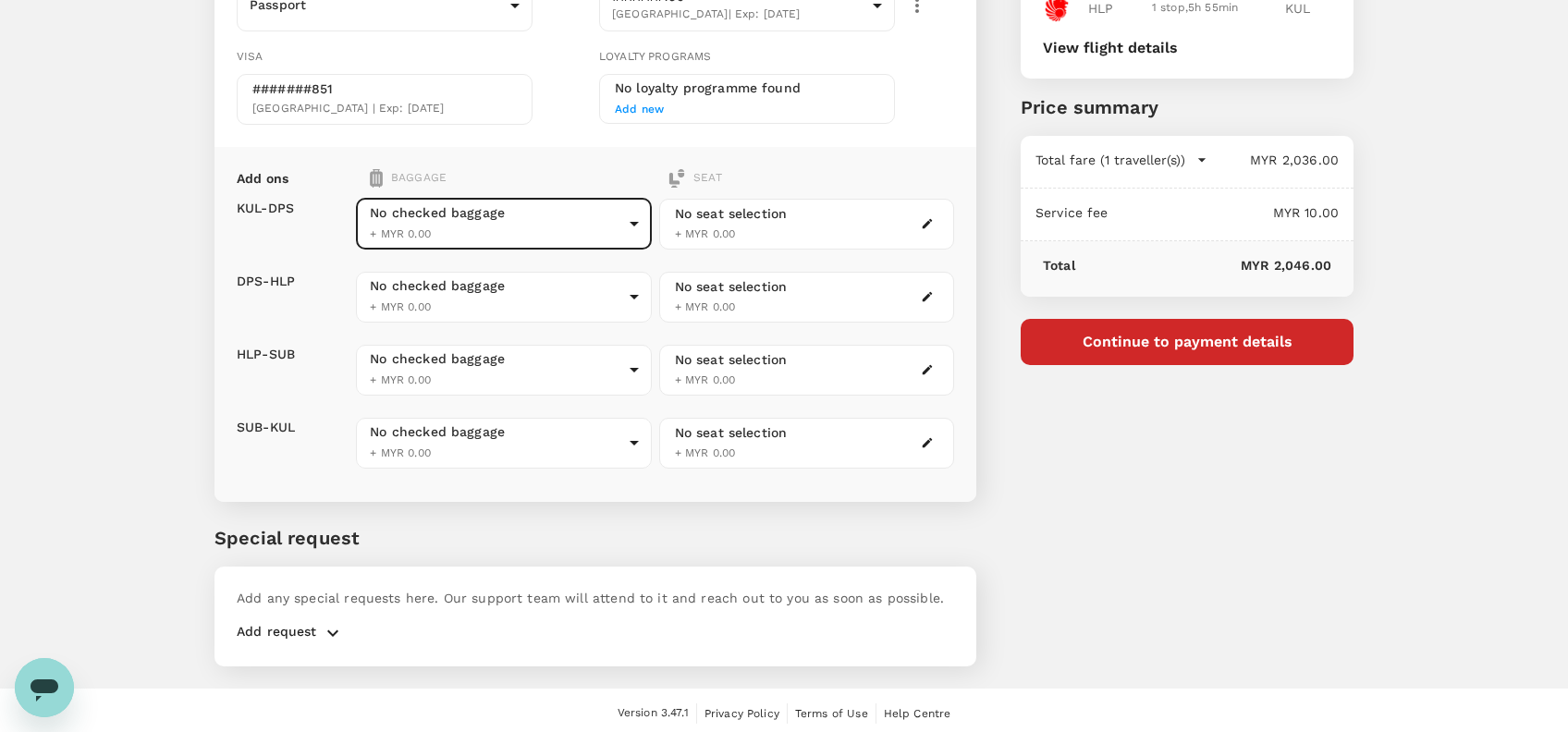 click on "Back to flight results Flight review Traveller(s) Traveller   1 : MB [PERSON_NAME] Your travel documents are complete Passport : Visa : Travel Document Document type Passport Passport ​ Passport details ######195 [GEOGRAPHIC_DATA]  | Exp:   [DATE] c2ab8cf8-a70c-4762-af7c-a0325cbbf7a0 ​ Visa #######851 [GEOGRAPHIC_DATA] | Exp: [DATE] Loyalty programs No loyalty programme found Add new Add ons Baggage Seat KUL  -  DPS DPS  -  HLP HLP  -  SUB SUB  -  KUL No checked baggage + MYR 0.00 ​ No checked baggage + MYR 0.00 ​ No checked baggage + MYR 0.00 ​ No checked baggage + MYR 0.00 ​ No seat selection + MYR 0.00 No seat selection + MYR 0.00 No seat selection + MYR 0.00 No seat selection + MYR 0.00 Special request Add any special requests here. Our support team will attend to it and reach out to you as soon as possible. Add request You've selected [DATE] 10:40 20:10 KUL 1 stop ,  10h 30min HLP [DATE] 05:25 12:20 HLP 1 stop ,  5h 55min KUL View flight details Air fare" at bounding box center [784, 220] 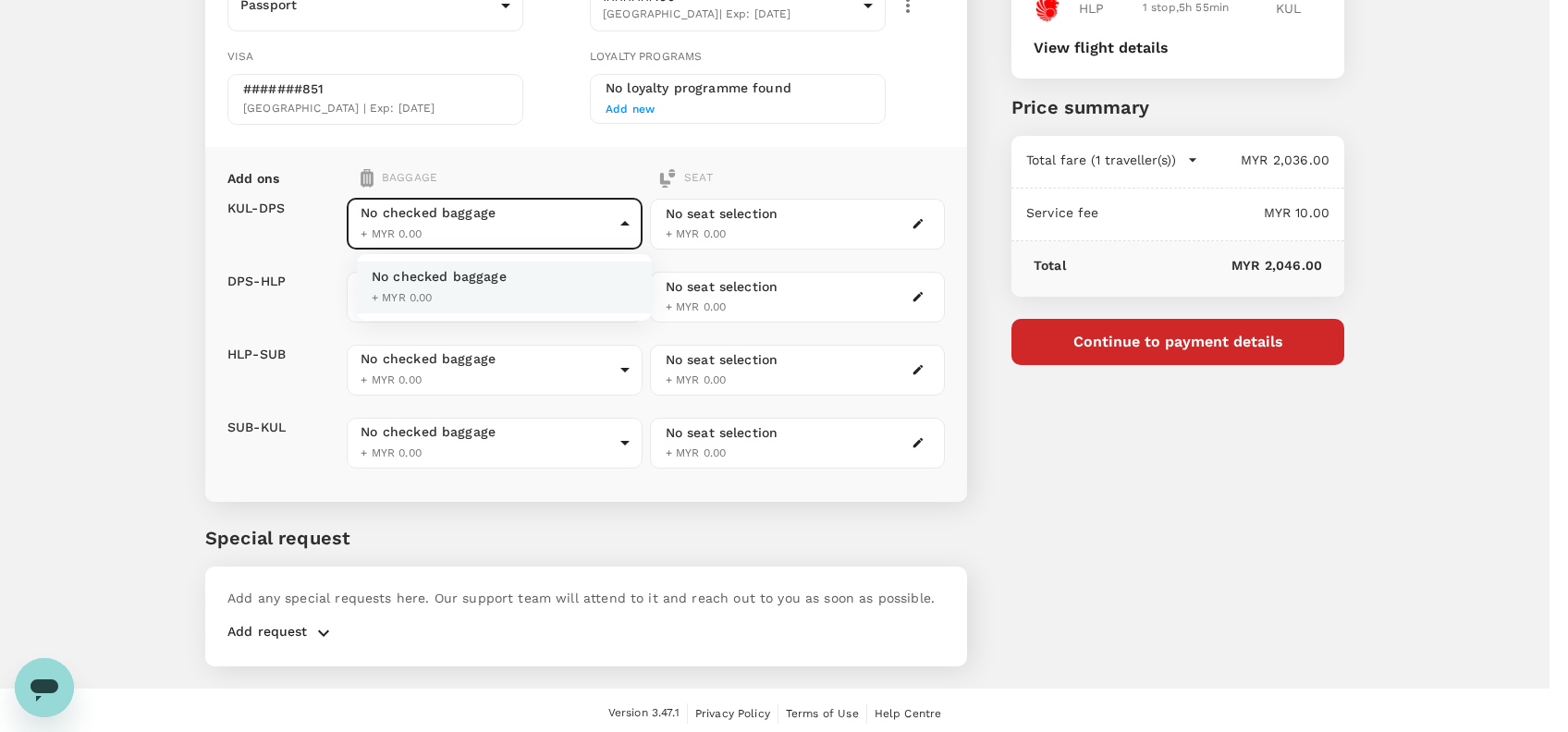 click at bounding box center (784, 366) 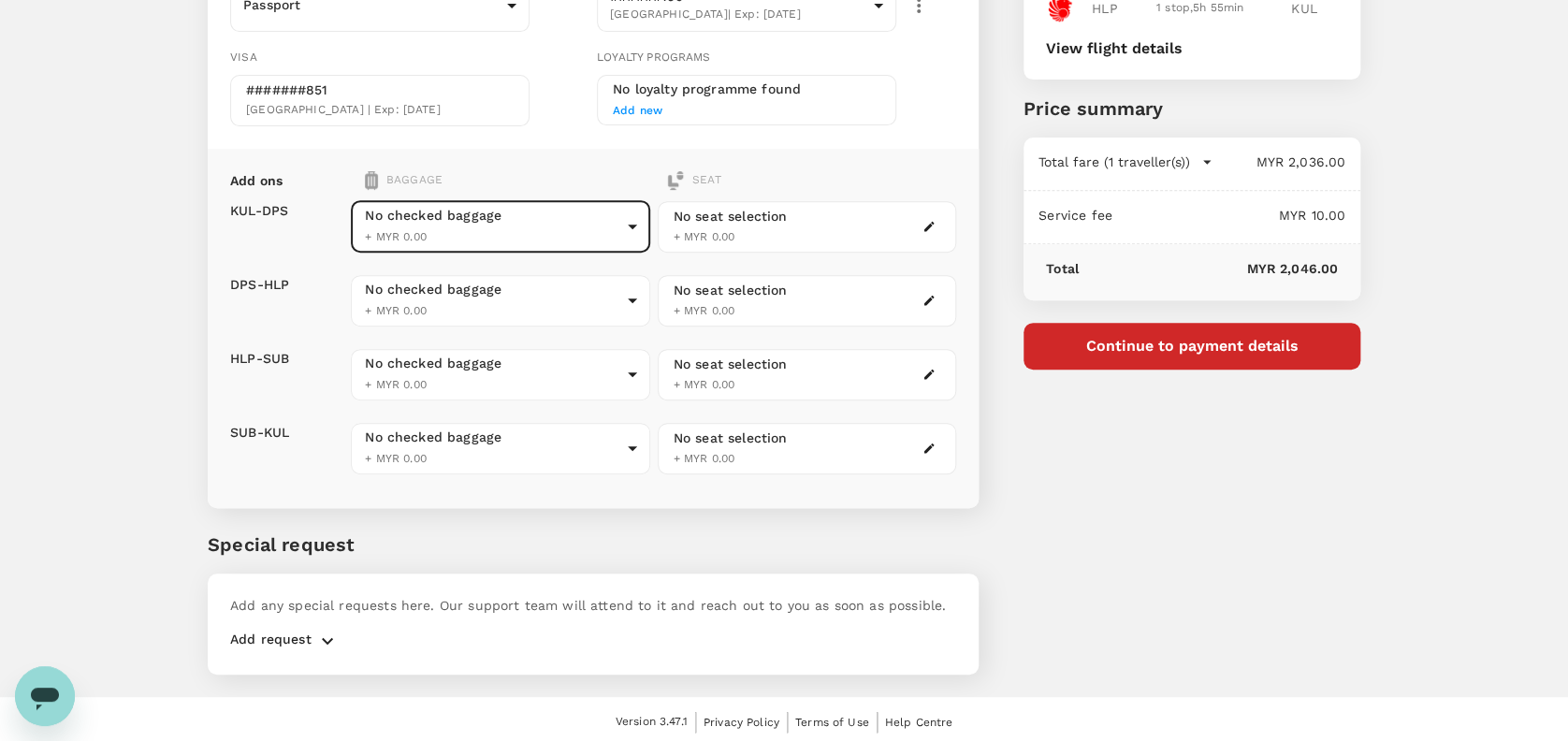 click on "Add ons Baggage Seat KUL  -  DPS DPS  -  HLP HLP  -  SUB SUB  -  KUL No checked baggage + MYR 0.00 ​ No checked baggage + MYR 0.00 ​ No checked baggage + MYR 0.00 ​ No checked baggage + MYR 0.00 ​ No seat selection + MYR 0.00 No seat selection + MYR 0.00 No seat selection + MYR 0.00 No seat selection + MYR 0.00" at bounding box center [593, 328] 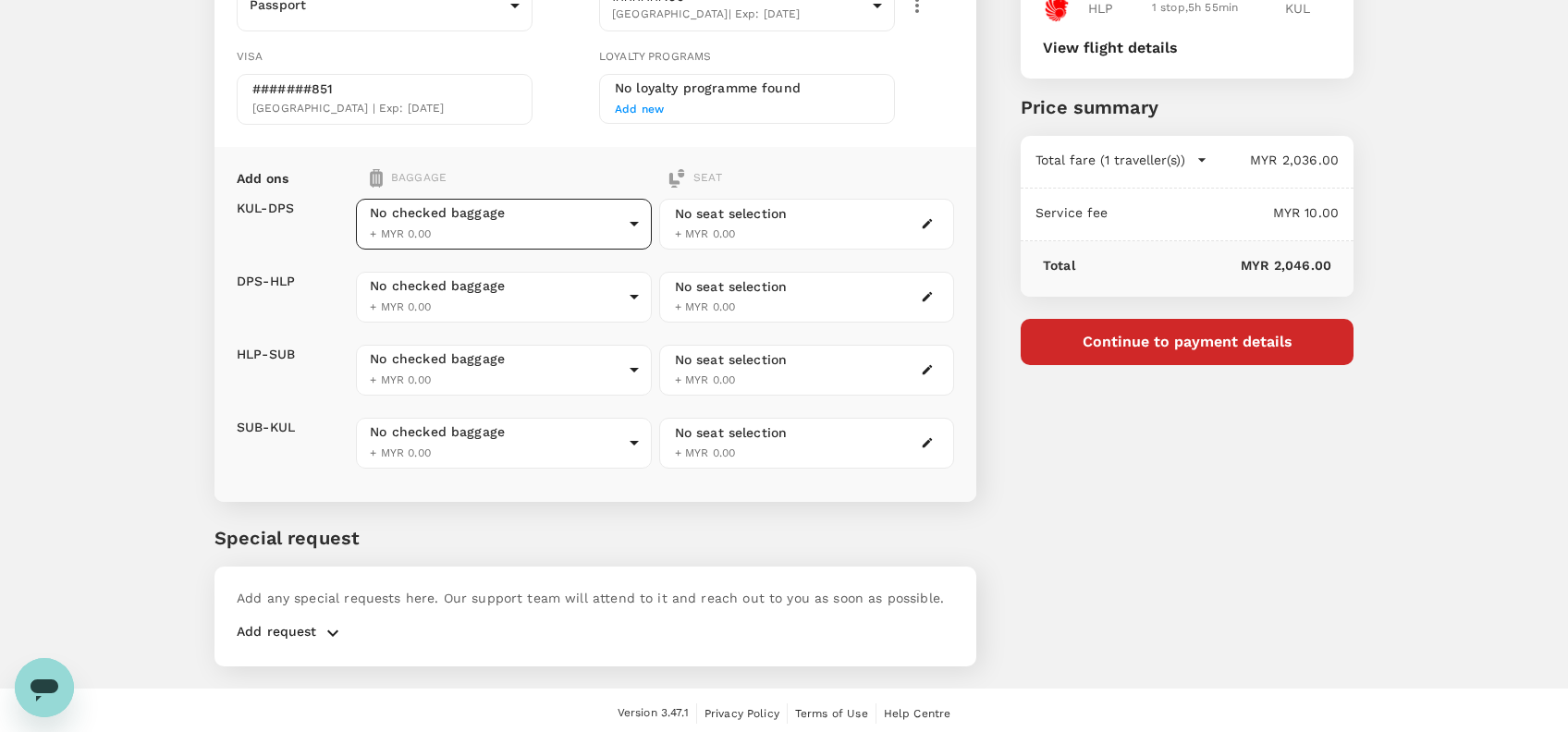 click on "Back to flight results Flight review Traveller(s) Traveller   1 : MB [PERSON_NAME] Your travel documents are complete Passport : Visa : Travel Document Document type Passport Passport ​ Passport details ######195 [GEOGRAPHIC_DATA]  | Exp:   [DATE] c2ab8cf8-a70c-4762-af7c-a0325cbbf7a0 ​ Visa #######851 [GEOGRAPHIC_DATA] | Exp: [DATE] Loyalty programs No loyalty programme found Add new Add ons Baggage Seat KUL  -  DPS DPS  -  HLP HLP  -  SUB SUB  -  KUL No checked baggage + MYR 0.00 ​ No checked baggage + MYR 0.00 ​ No checked baggage + MYR 0.00 ​ No checked baggage + MYR 0.00 ​ No seat selection + MYR 0.00 No seat selection + MYR 0.00 No seat selection + MYR 0.00 No seat selection + MYR 0.00 Special request Add any special requests here. Our support team will attend to it and reach out to you as soon as possible. Add request You've selected [DATE] 10:40 20:10 KUL 1 stop ,  10h 30min HLP [DATE] 05:25 12:20 HLP 1 stop ,  5h 55min KUL View flight details Air fare" at bounding box center [784, 220] 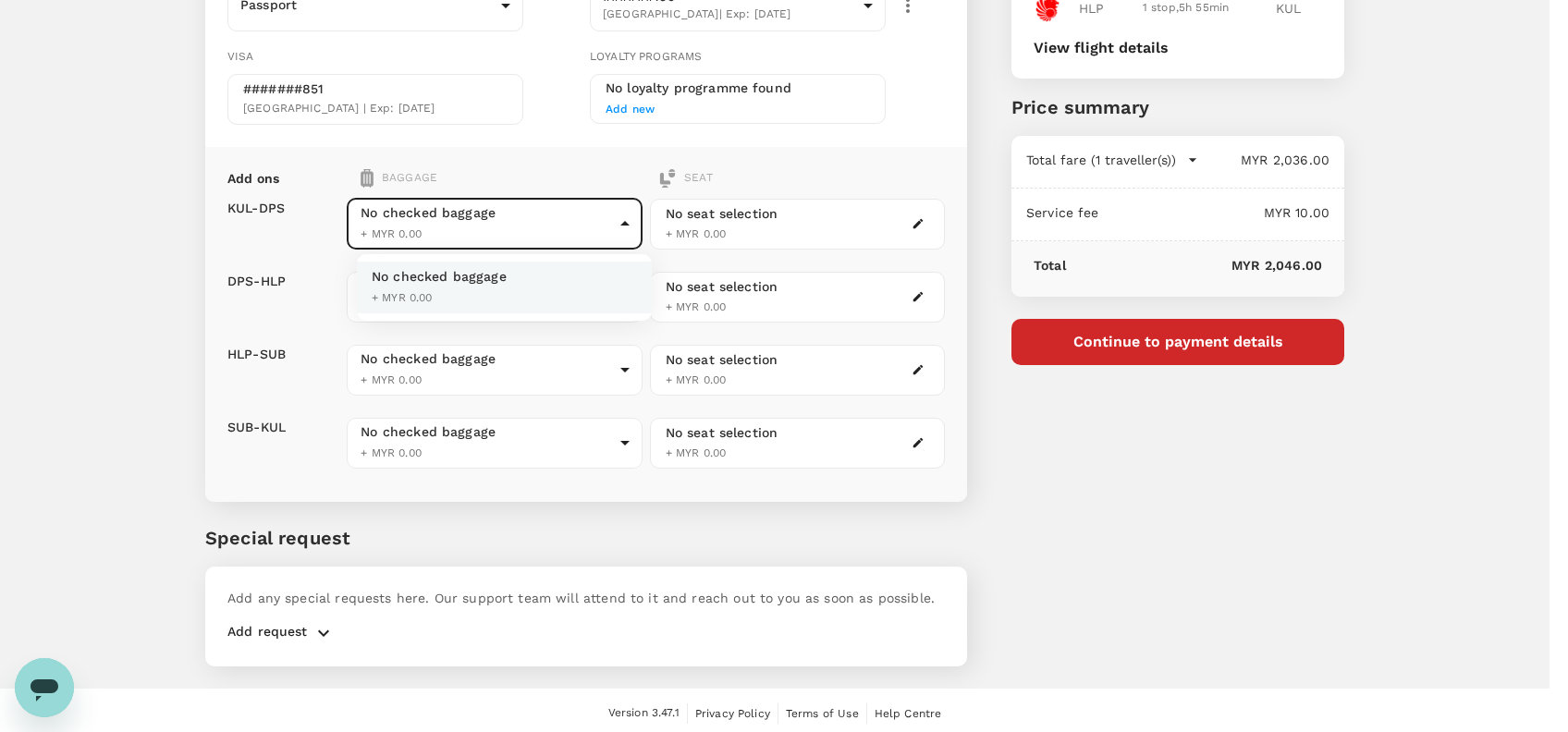 click at bounding box center (784, 366) 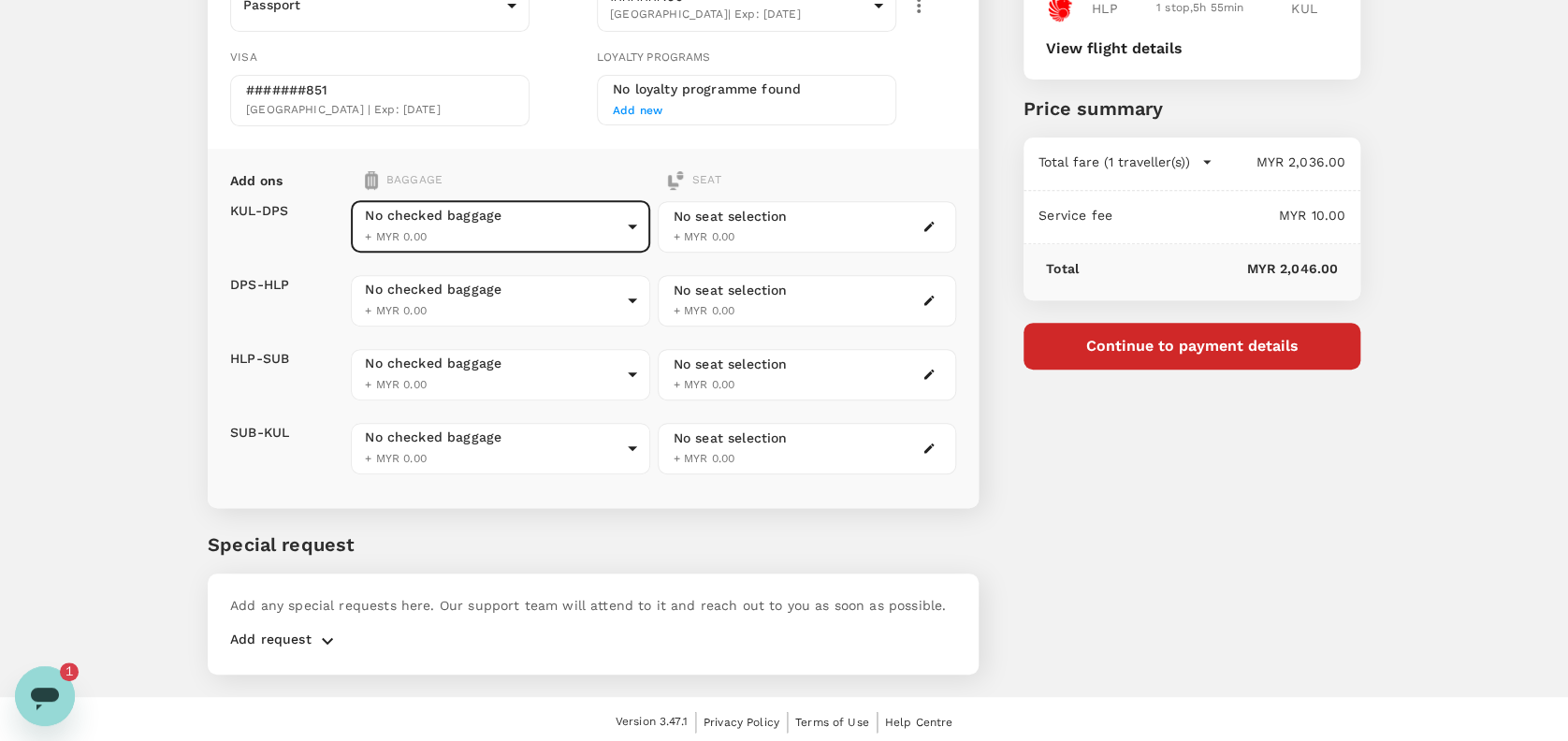 scroll, scrollTop: 0, scrollLeft: 0, axis: both 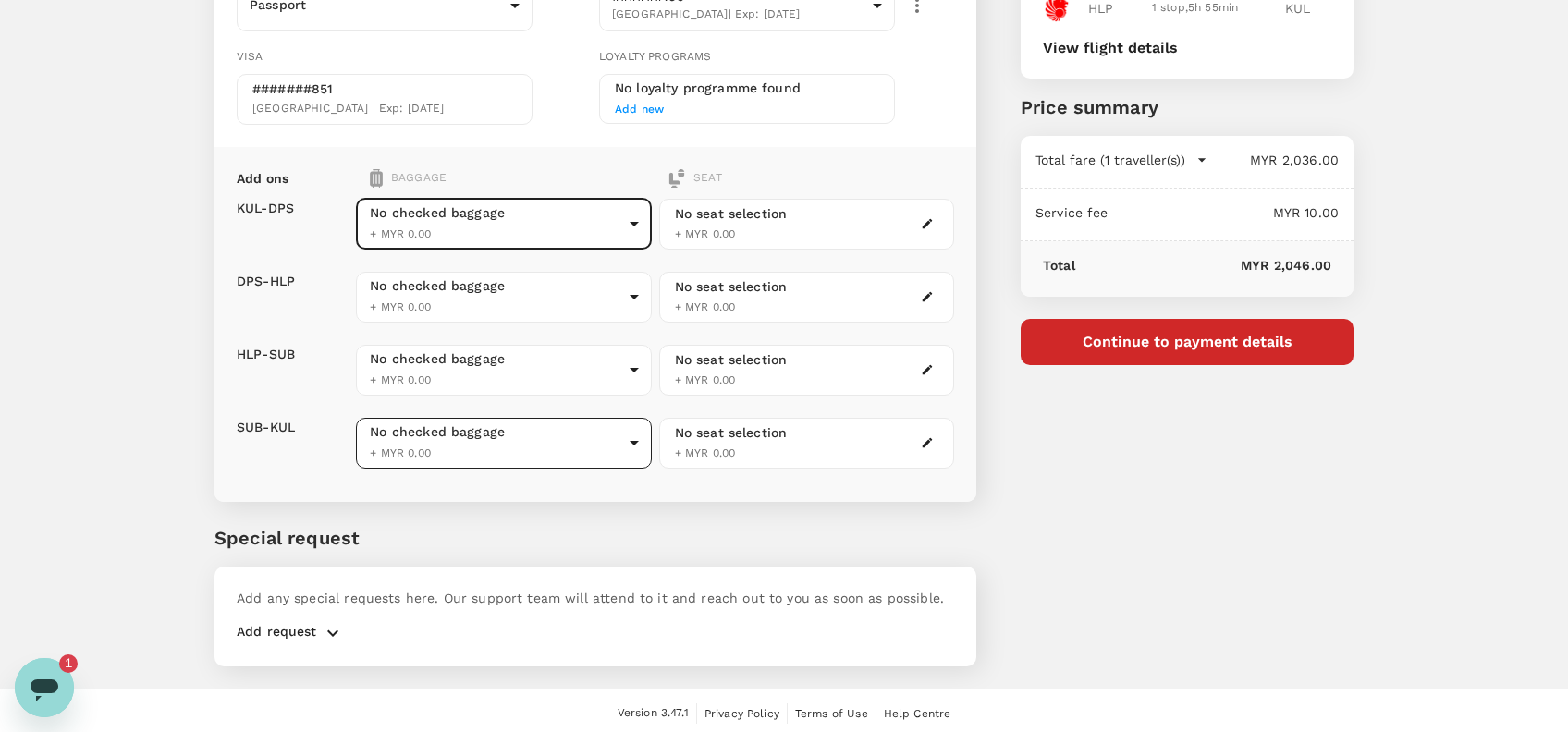 click on "Back to flight results Flight review Traveller(s) Traveller   1 : MB [PERSON_NAME] Your travel documents are complete Passport : Visa : Travel Document Document type Passport Passport ​ Passport details ######195 [GEOGRAPHIC_DATA]  | Exp:   [DATE] c2ab8cf8-a70c-4762-af7c-a0325cbbf7a0 ​ Visa #######851 [GEOGRAPHIC_DATA] | Exp: [DATE] Loyalty programs No loyalty programme found Add new Add ons Baggage Seat KUL  -  DPS DPS  -  HLP HLP  -  SUB SUB  -  KUL No checked baggage + MYR 0.00 ​ No checked baggage + MYR 0.00 ​ No checked baggage + MYR 0.00 ​ No checked baggage + MYR 0.00 ​ No seat selection + MYR 0.00 No seat selection + MYR 0.00 No seat selection + MYR 0.00 No seat selection + MYR 0.00 Special request Add any special requests here. Our support team will attend to it and reach out to you as soon as possible. Add request You've selected [DATE] 10:40 20:10 KUL 1 stop ,  10h 30min HLP [DATE] 05:25 12:20 HLP 1 stop ,  5h 55min KUL View flight details Air fare" at bounding box center [784, 220] 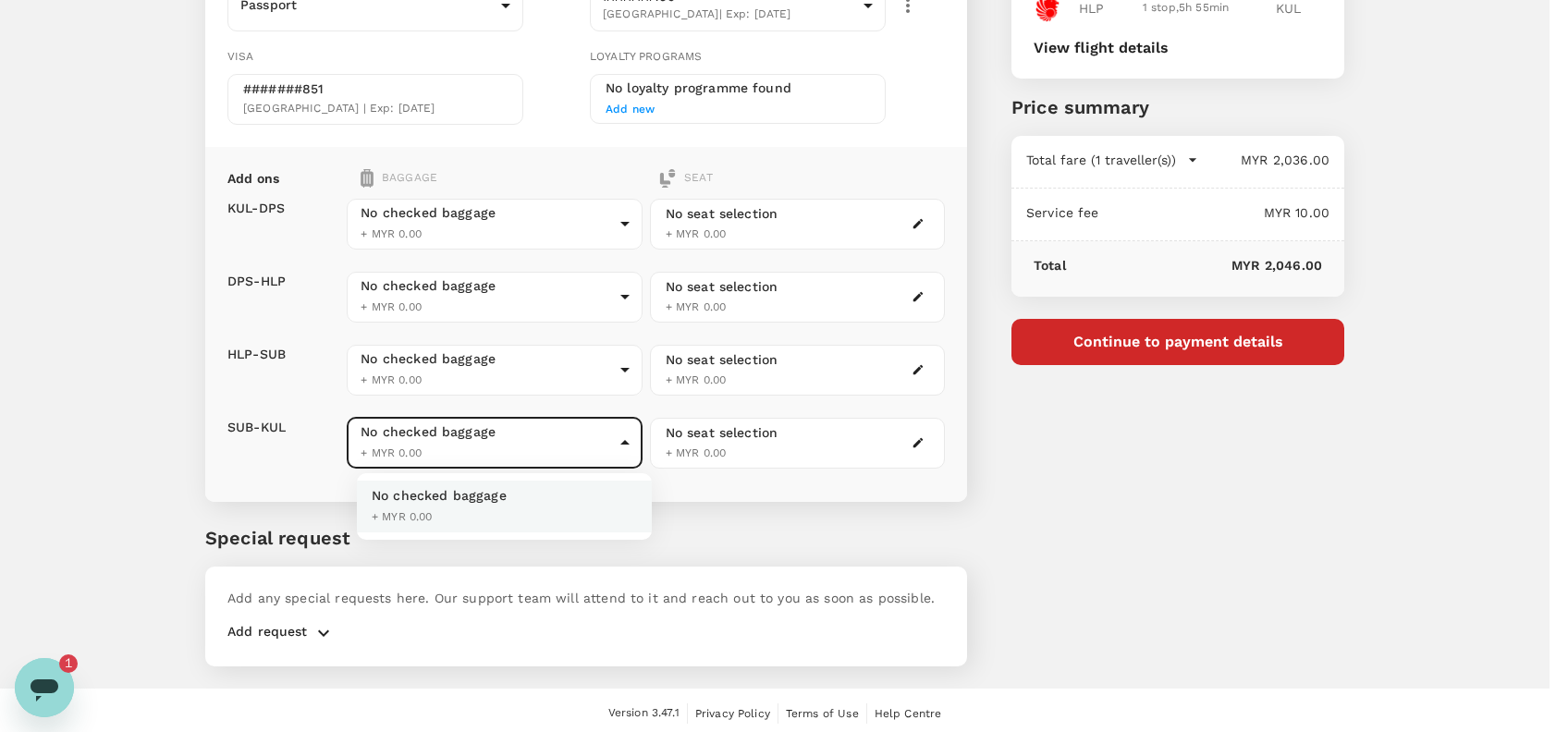 click at bounding box center (784, 366) 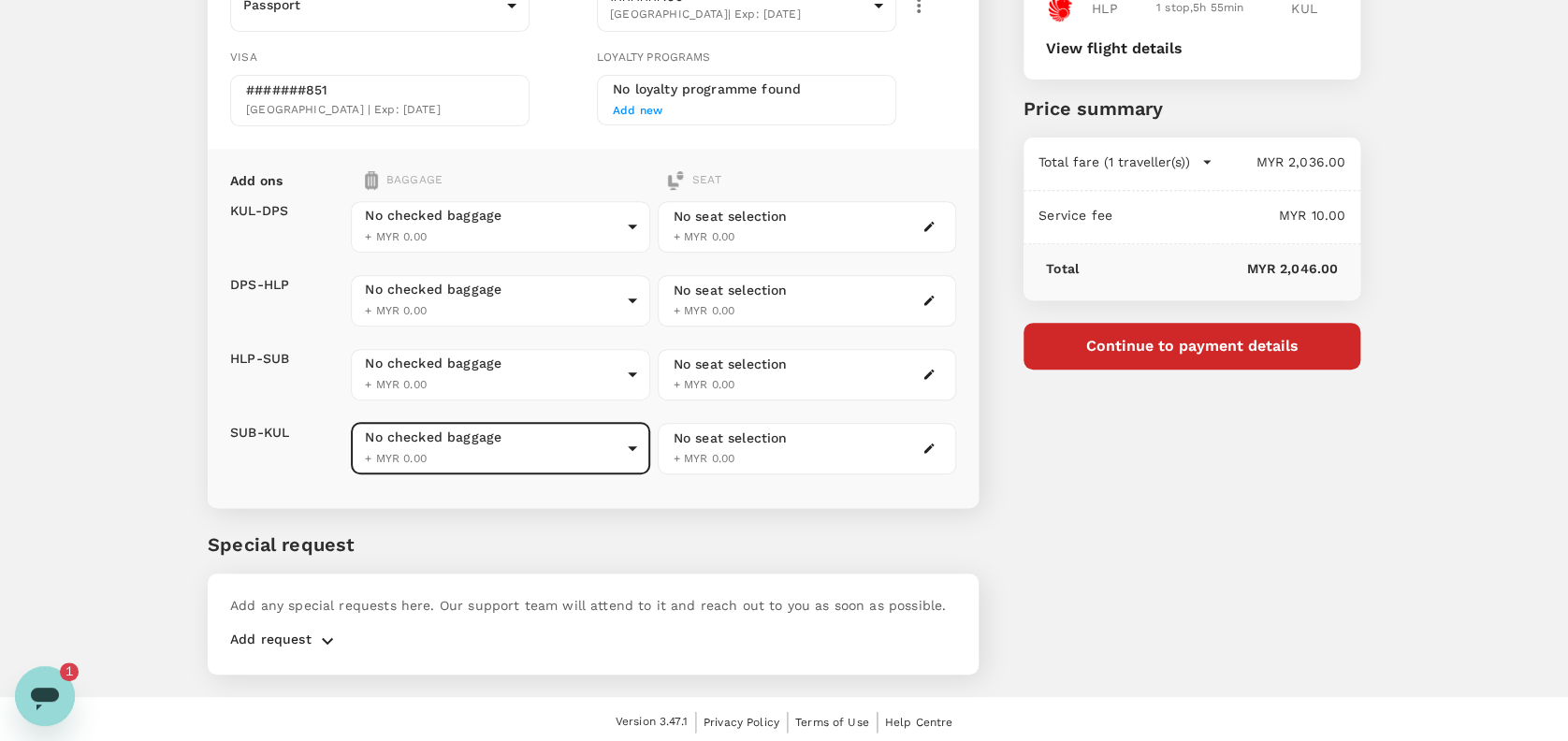 click on "Back to flight results Flight review Traveller(s) Traveller   1 : MB [PERSON_NAME] Your travel documents are complete Passport : Visa : Travel Document Document type Passport Passport ​ Passport details ######195 [GEOGRAPHIC_DATA]  | Exp:   [DATE] c2ab8cf8-a70c-4762-af7c-a0325cbbf7a0 ​ Visa #######851 [GEOGRAPHIC_DATA] | Exp: [DATE] Loyalty programs No loyalty programme found Add new Add ons Baggage Seat KUL  -  DPS DPS  -  HLP HLP  -  SUB SUB  -  KUL No checked baggage + MYR 0.00 ​ No checked baggage + MYR 0.00 ​ No checked baggage + MYR 0.00 ​ No checked baggage + MYR 0.00 ​ No seat selection + MYR 0.00 No seat selection + MYR 0.00 No seat selection + MYR 0.00 No seat selection + MYR 0.00 Special request Add any special requests here. Our support team will attend to it and reach out to you as soon as possible. Add request You've selected [DATE] 10:40 20:10 KUL 1 stop ,  10h 30min HLP [DATE] 05:25 12:20 HLP 1 stop ,  5h 55min KUL View flight details Air fare" at bounding box center (784, 223) 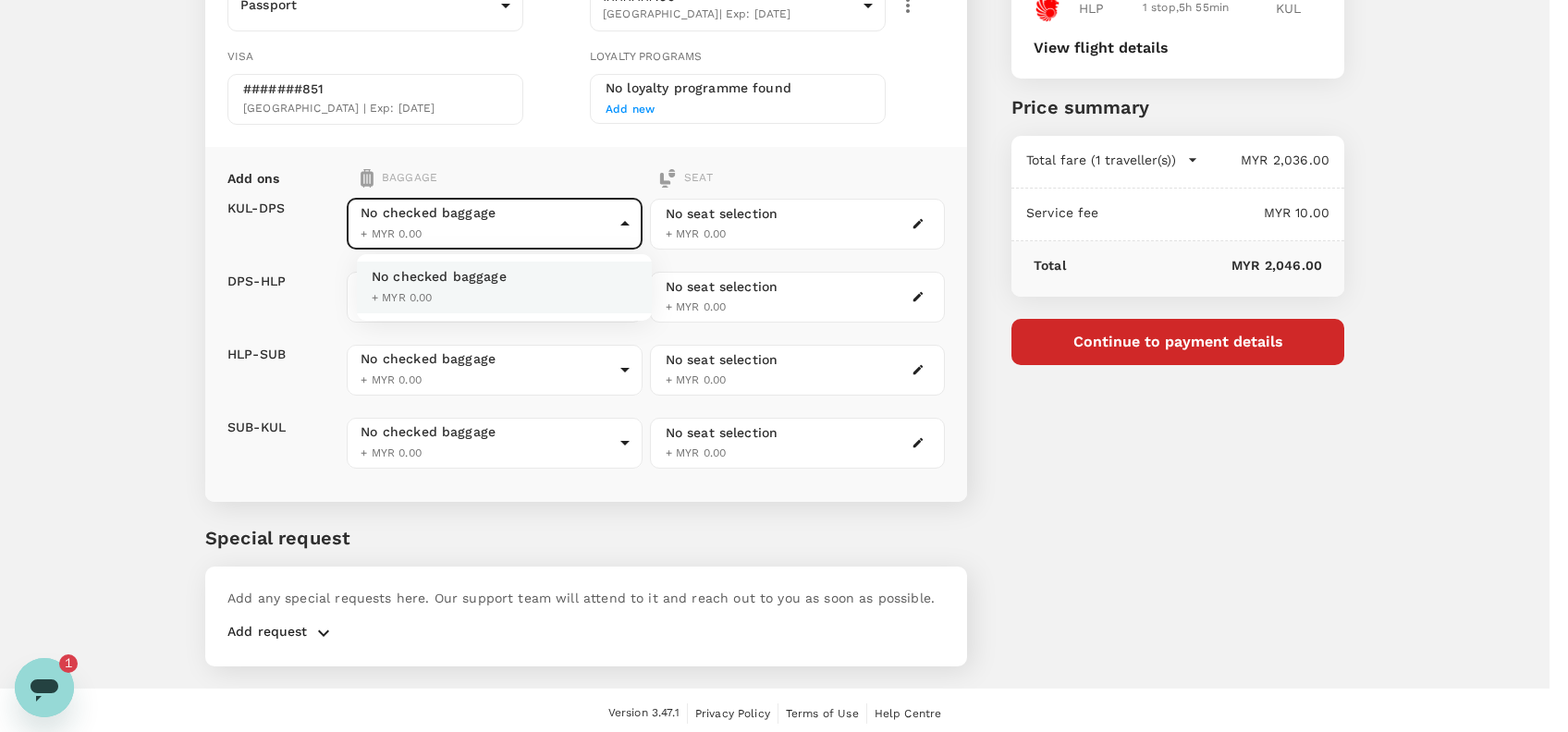 click at bounding box center [784, 366] 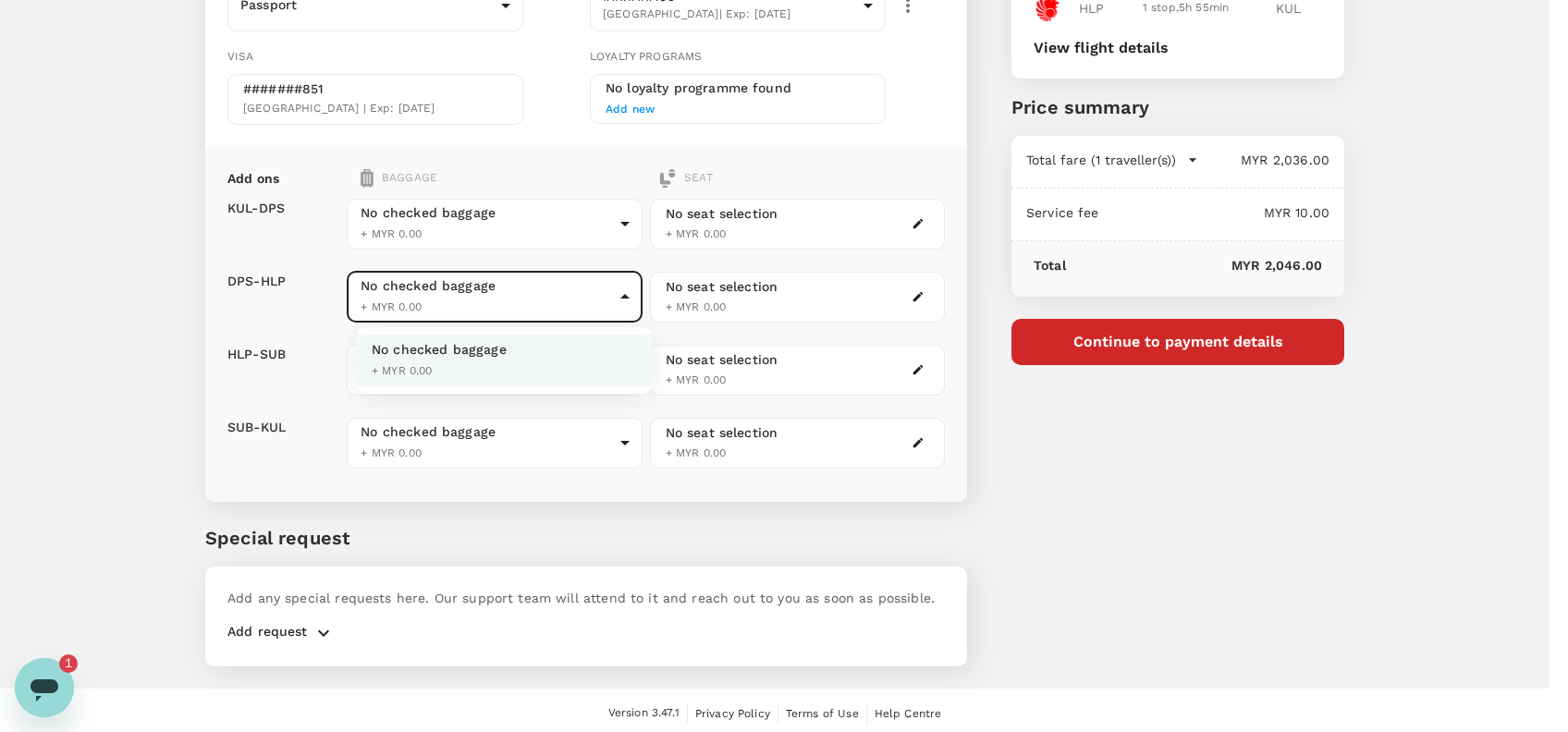 click on "Back to flight results Flight review Traveller(s) Traveller   1 : MB [PERSON_NAME] Your travel documents are complete Passport : Visa : Travel Document Document type Passport Passport ​ Passport details ######195 [GEOGRAPHIC_DATA]  | Exp:   [DATE] c2ab8cf8-a70c-4762-af7c-a0325cbbf7a0 ​ Visa #######851 [GEOGRAPHIC_DATA] | Exp: [DATE] Loyalty programs No loyalty programme found Add new Add ons Baggage Seat KUL  -  DPS DPS  -  HLP HLP  -  SUB SUB  -  KUL No checked baggage + MYR 0.00 ​ No checked baggage + MYR 0.00 ​ No checked baggage + MYR 0.00 ​ No checked baggage + MYR 0.00 ​ No seat selection + MYR 0.00 No seat selection + MYR 0.00 No seat selection + MYR 0.00 No seat selection + MYR 0.00 Special request Add any special requests here. Our support team will attend to it and reach out to you as soon as possible. Add request You've selected [DATE] 10:40 20:10 KUL 1 stop ,  10h 30min HLP [DATE] 05:25 12:20 HLP 1 stop ,  5h 55min KUL View flight details Air fare" at bounding box center (784, 220) 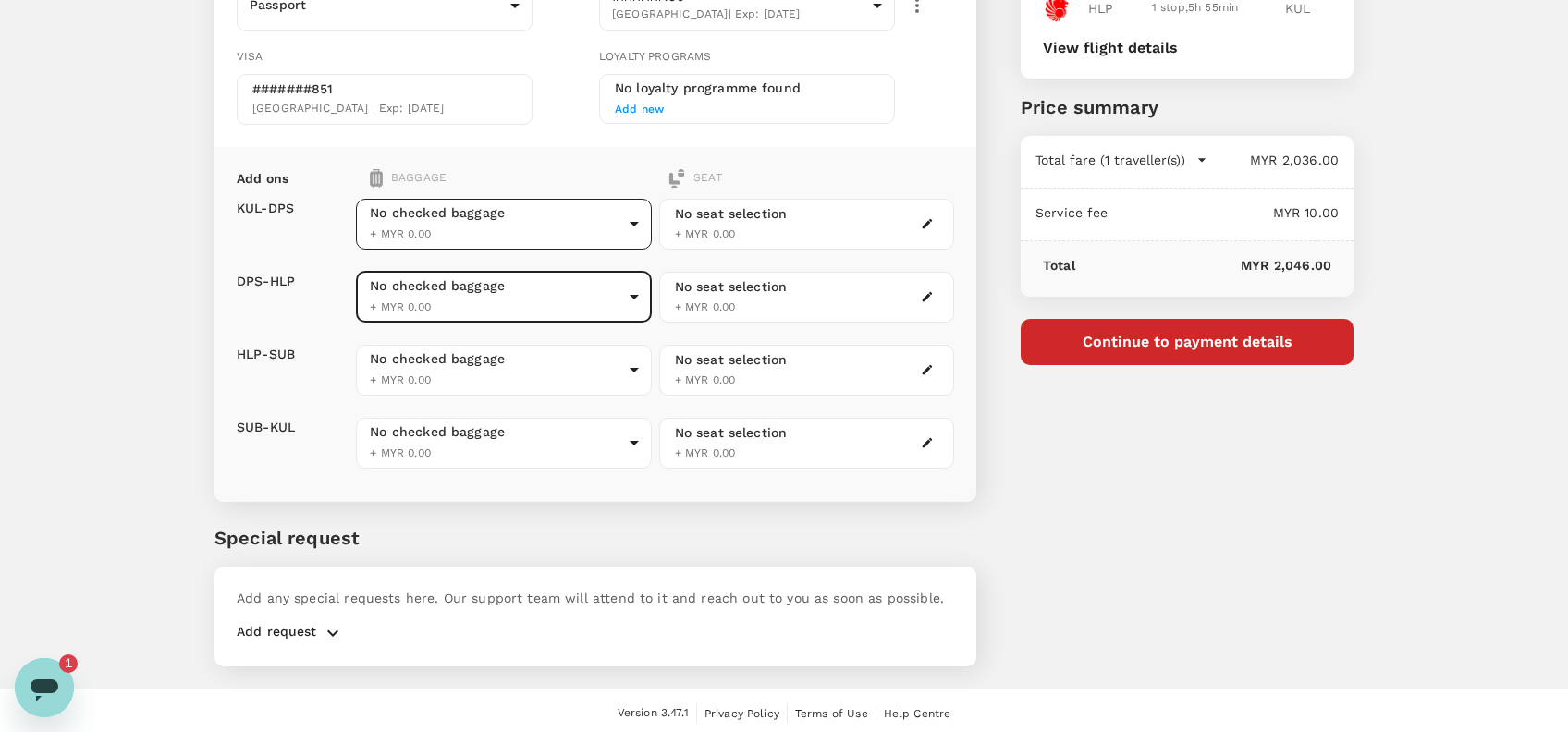click on "Back to flight results Flight review Traveller(s) Traveller   1 : MB [PERSON_NAME] Your travel documents are complete Passport : Visa : Travel Document Document type Passport Passport ​ Passport details ######195 [GEOGRAPHIC_DATA]  | Exp:   [DATE] c2ab8cf8-a70c-4762-af7c-a0325cbbf7a0 ​ Visa #######851 [GEOGRAPHIC_DATA] | Exp: [DATE] Loyalty programs No loyalty programme found Add new Add ons Baggage Seat KUL  -  DPS DPS  -  HLP HLP  -  SUB SUB  -  KUL No checked baggage + MYR 0.00 ​ No checked baggage + MYR 0.00 ​ No checked baggage + MYR 0.00 ​ No checked baggage + MYR 0.00 ​ No seat selection + MYR 0.00 No seat selection + MYR 0.00 No seat selection + MYR 0.00 No seat selection + MYR 0.00 Special request Add any special requests here. Our support team will attend to it and reach out to you as soon as possible. Add request You've selected [DATE] 10:40 20:10 KUL 1 stop ,  10h 30min HLP [DATE] 05:25 12:20 HLP 1 stop ,  5h 55min KUL View flight details Air fare" at bounding box center (784, 220) 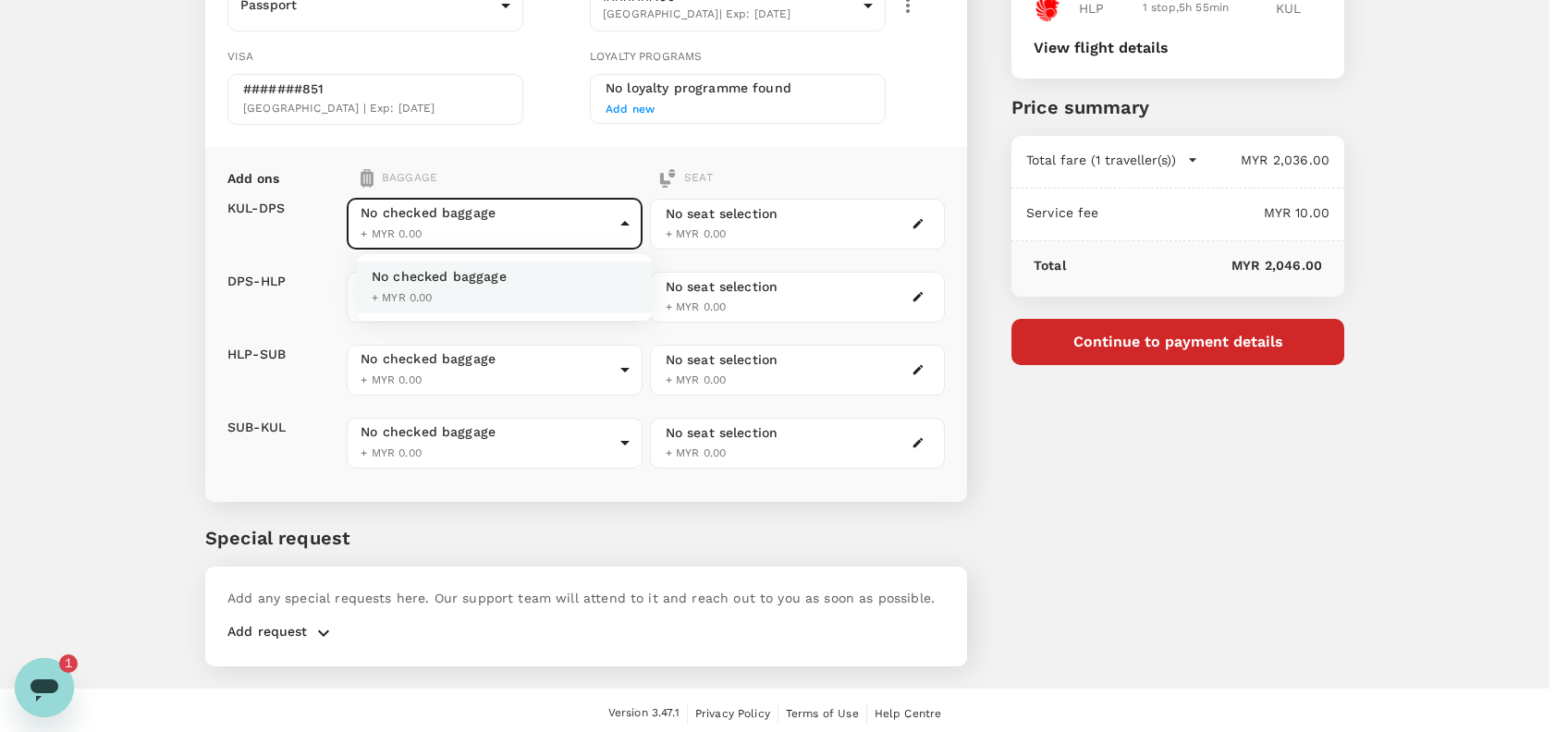 click at bounding box center (784, 366) 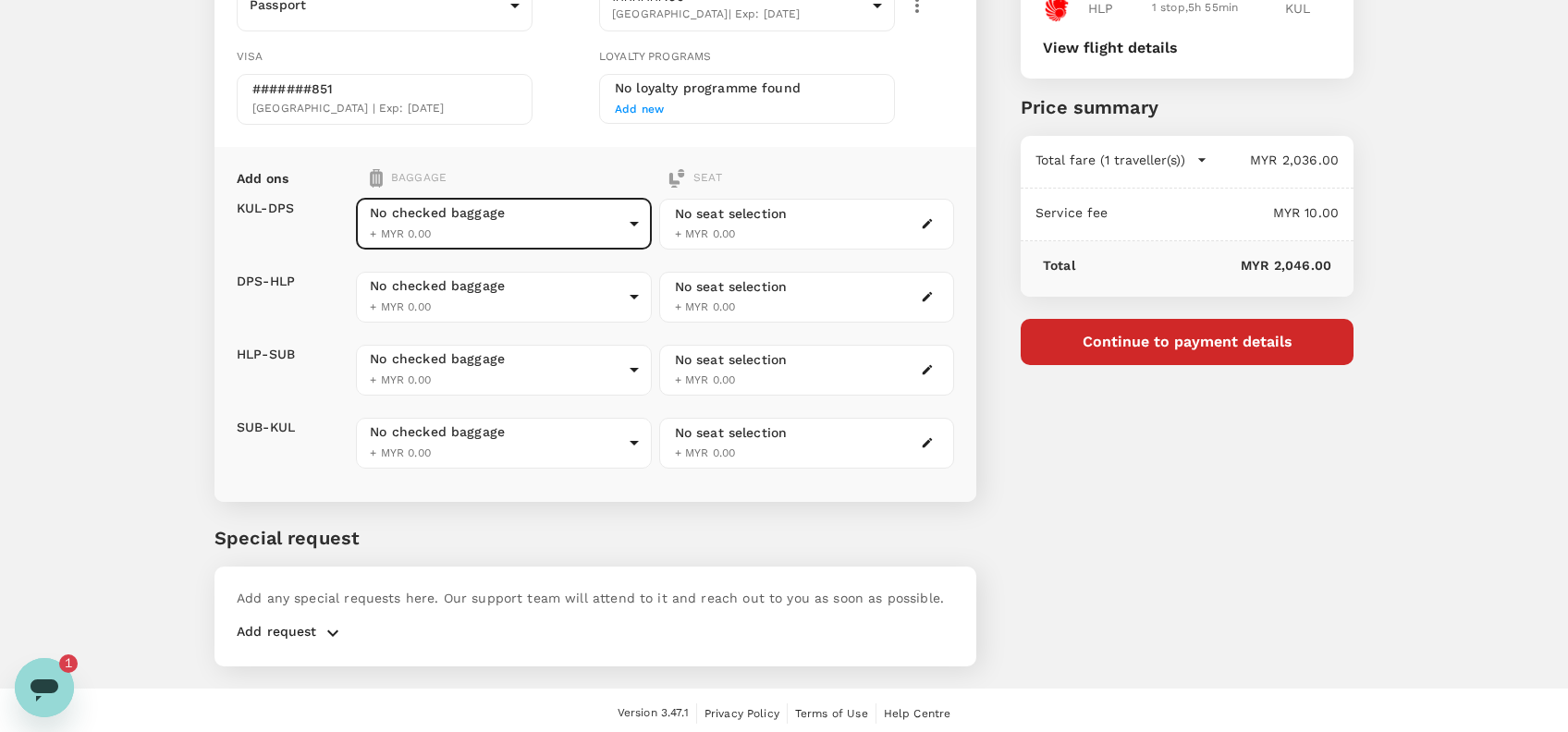 click on "Back to flight results Flight review Traveller(s) Traveller   1 : MB [PERSON_NAME] Your travel documents are complete Passport : Visa : Travel Document Document type Passport Passport ​ Passport details ######195 [GEOGRAPHIC_DATA]  | Exp:   [DATE] c2ab8cf8-a70c-4762-af7c-a0325cbbf7a0 ​ Visa #######851 [GEOGRAPHIC_DATA] | Exp: [DATE] Loyalty programs No loyalty programme found Add new Add ons Baggage Seat KUL  -  DPS DPS  -  HLP HLP  -  SUB SUB  -  KUL No checked baggage + MYR 0.00 ​ No checked baggage + MYR 0.00 ​ No checked baggage + MYR 0.00 ​ No checked baggage + MYR 0.00 ​ No seat selection + MYR 0.00 No seat selection + MYR 0.00 No seat selection + MYR 0.00 No seat selection + MYR 0.00 Special request Add any special requests here. Our support team will attend to it and reach out to you as soon as possible. Add request You've selected [DATE] 10:40 20:10 KUL 1 stop ,  10h 30min HLP [DATE] 05:25 12:20 HLP 1 stop ,  5h 55min KUL View flight details Air fare" at bounding box center (784, 220) 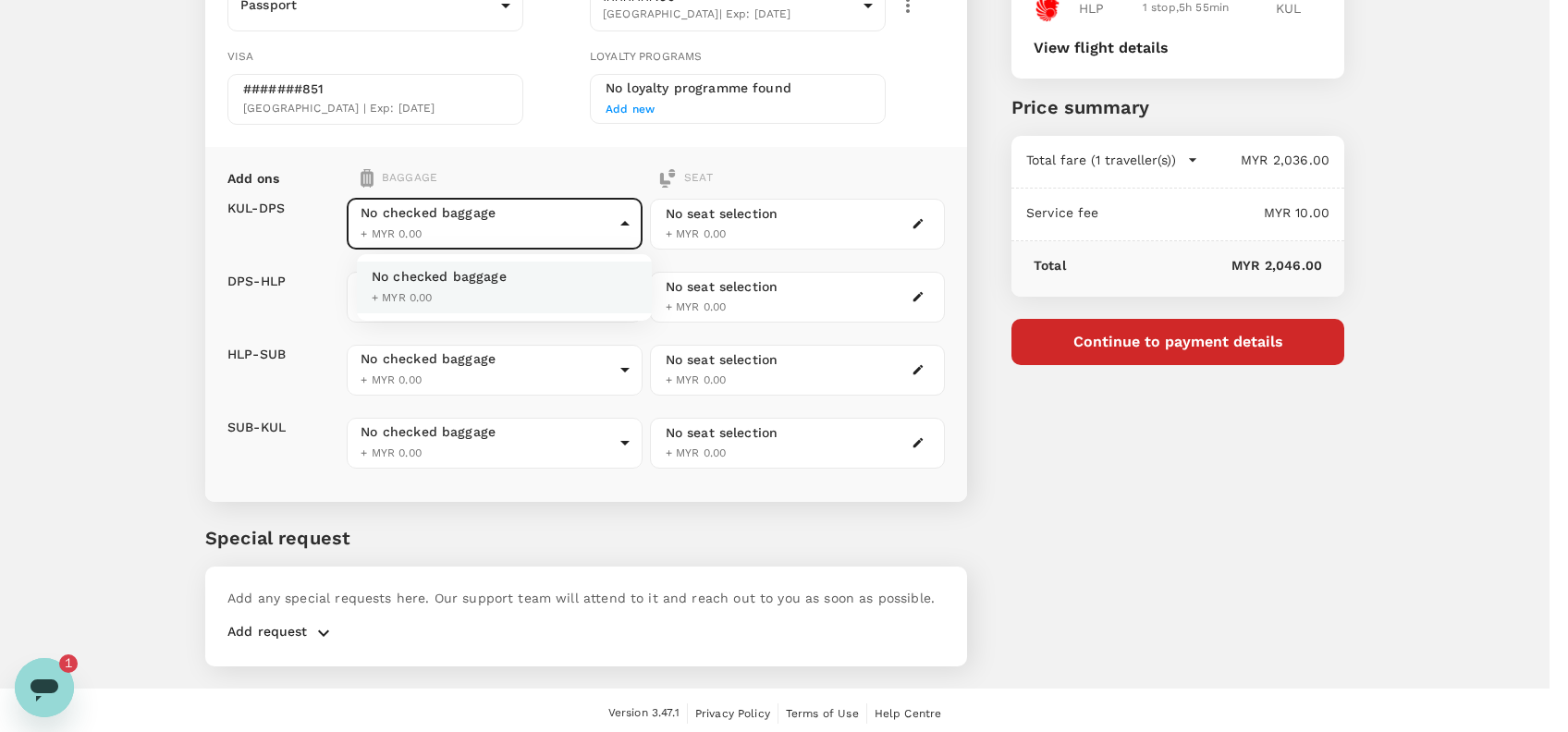 click at bounding box center (784, 366) 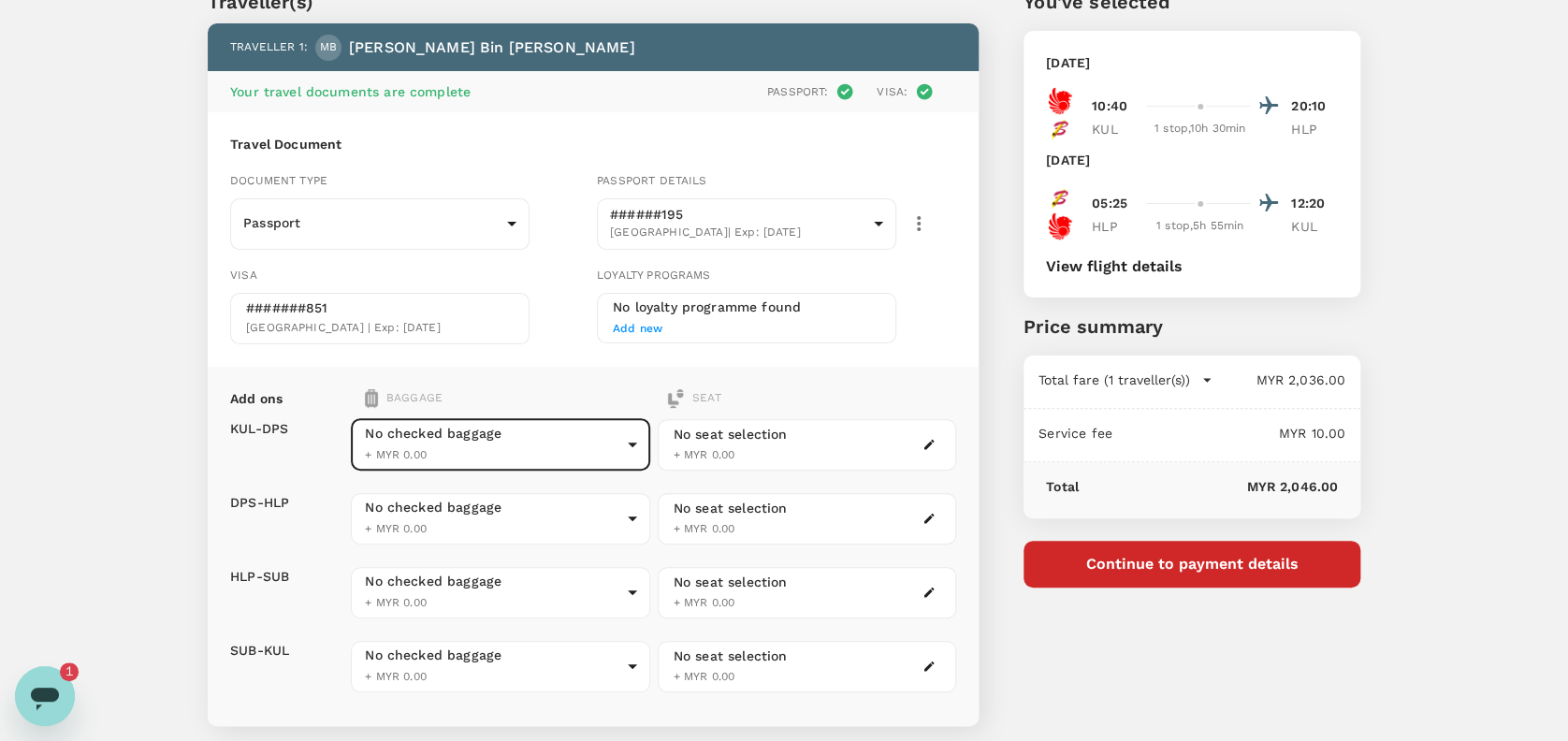 scroll, scrollTop: 105, scrollLeft: 0, axis: vertical 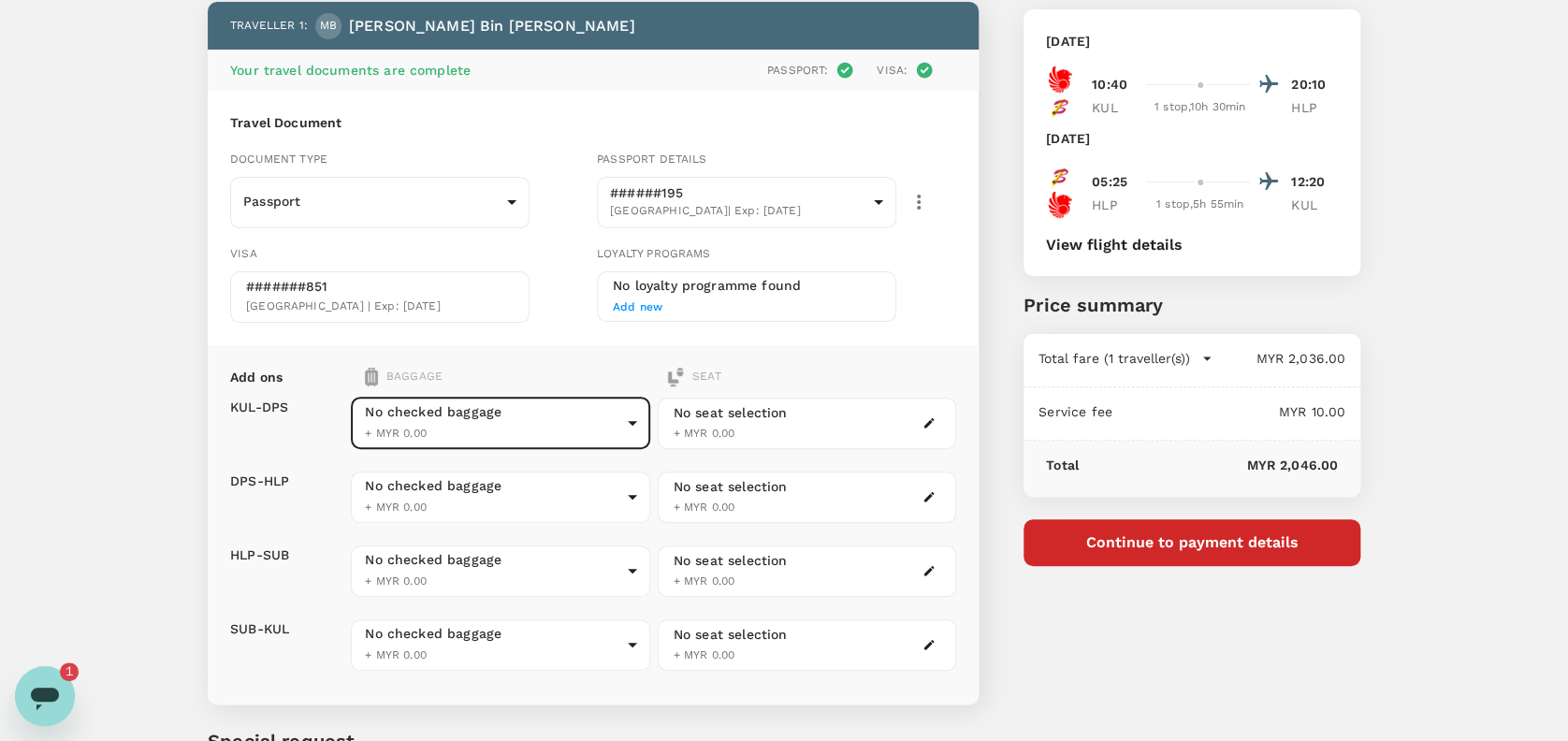 click at bounding box center [45, 696] 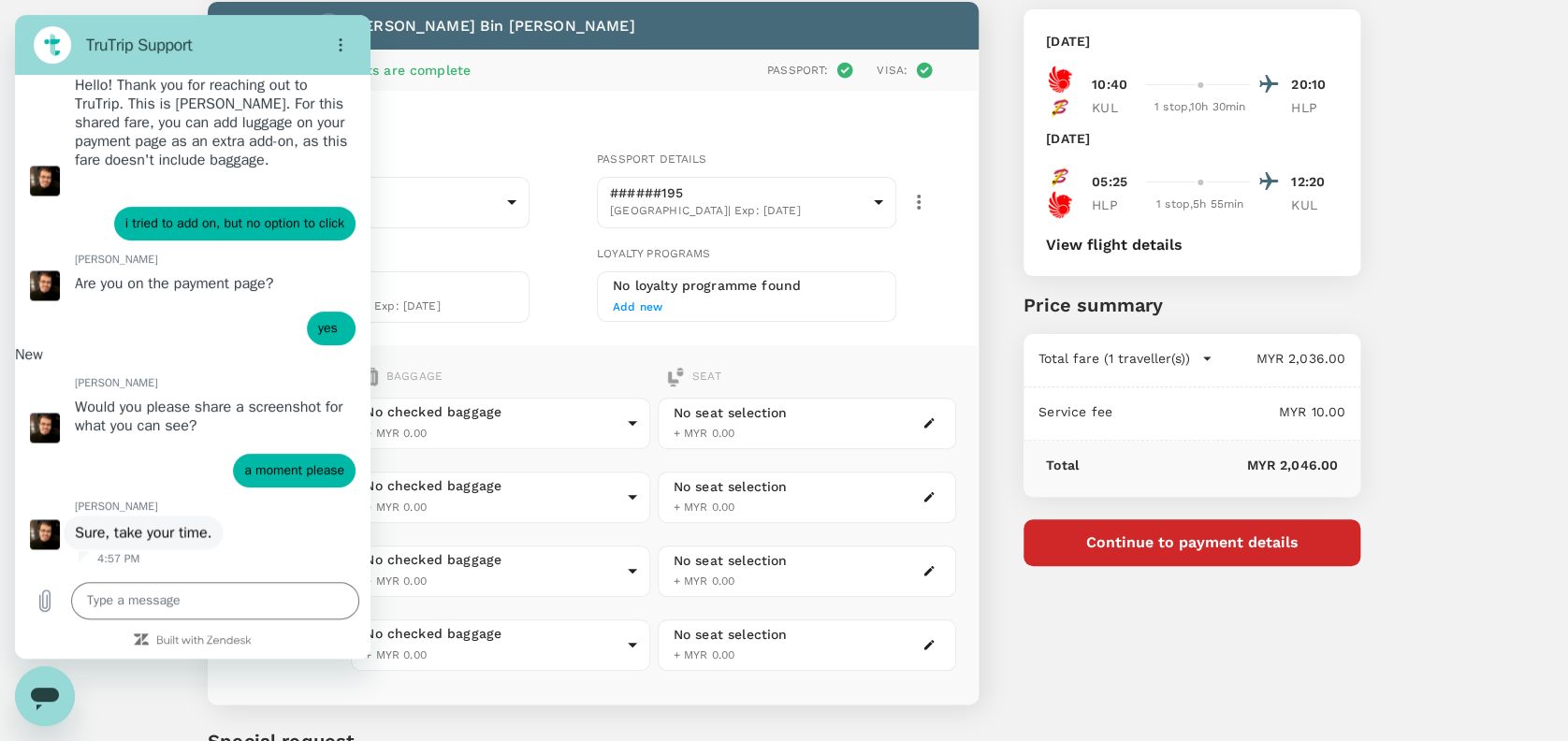 scroll, scrollTop: 0, scrollLeft: 0, axis: both 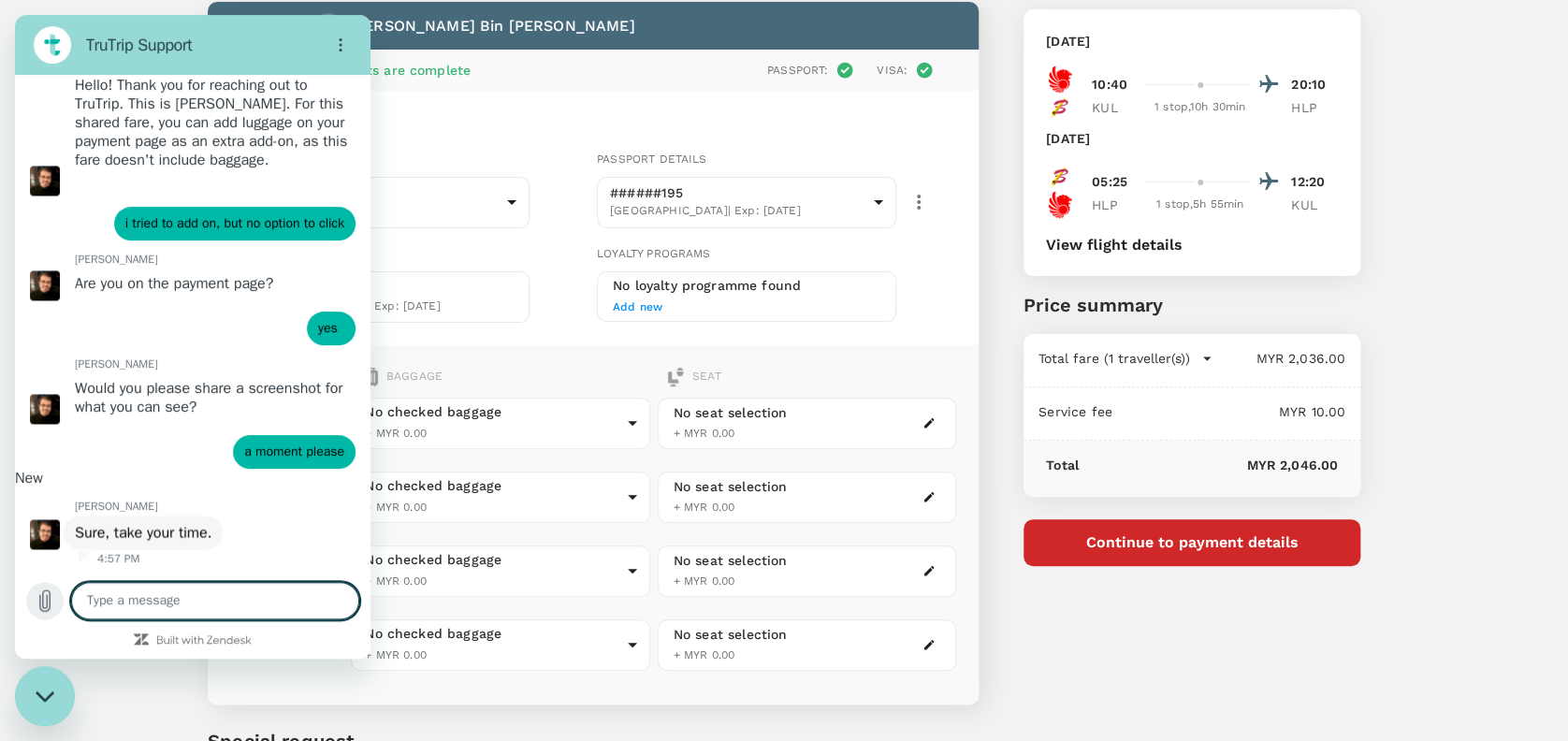 click 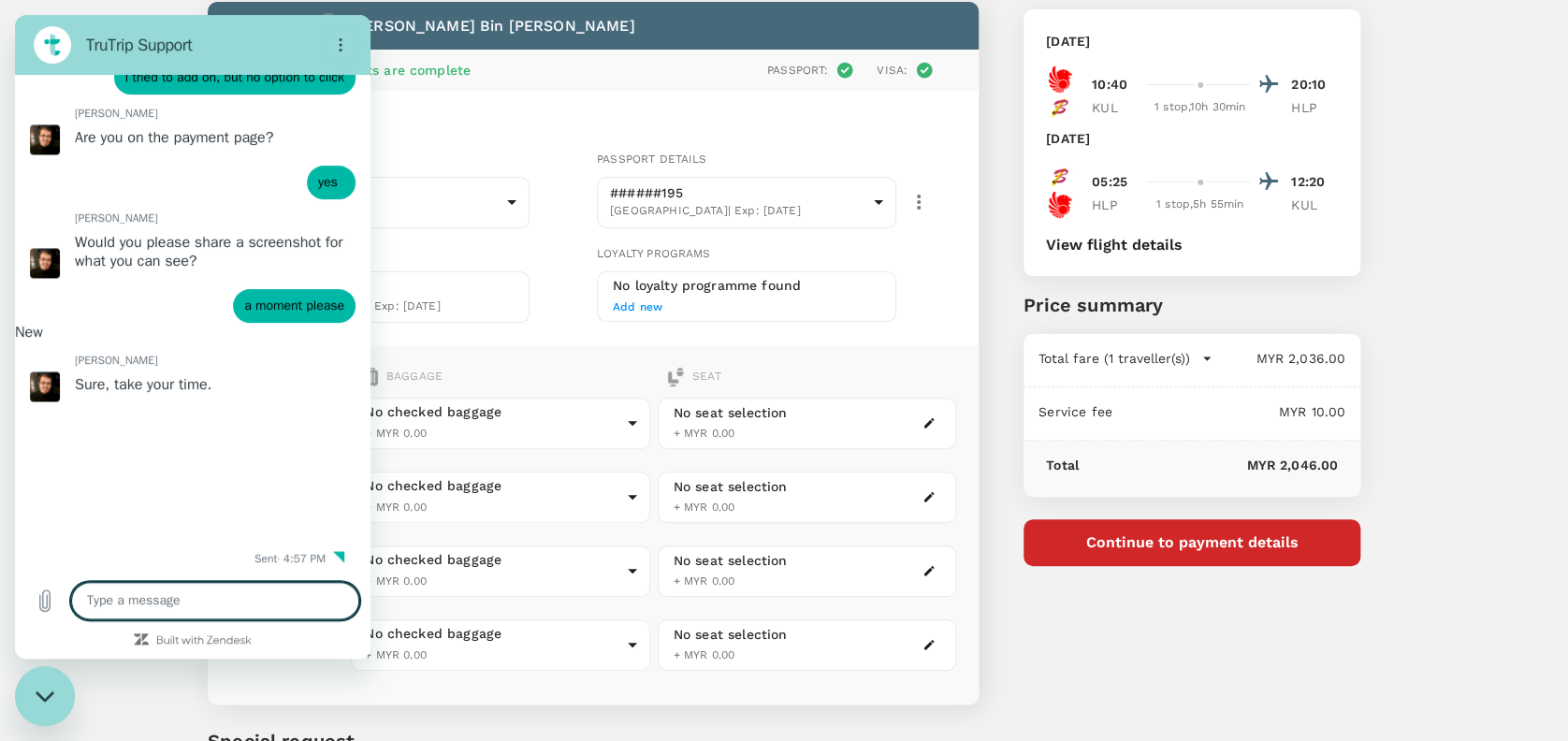 scroll, scrollTop: 1479, scrollLeft: 0, axis: vertical 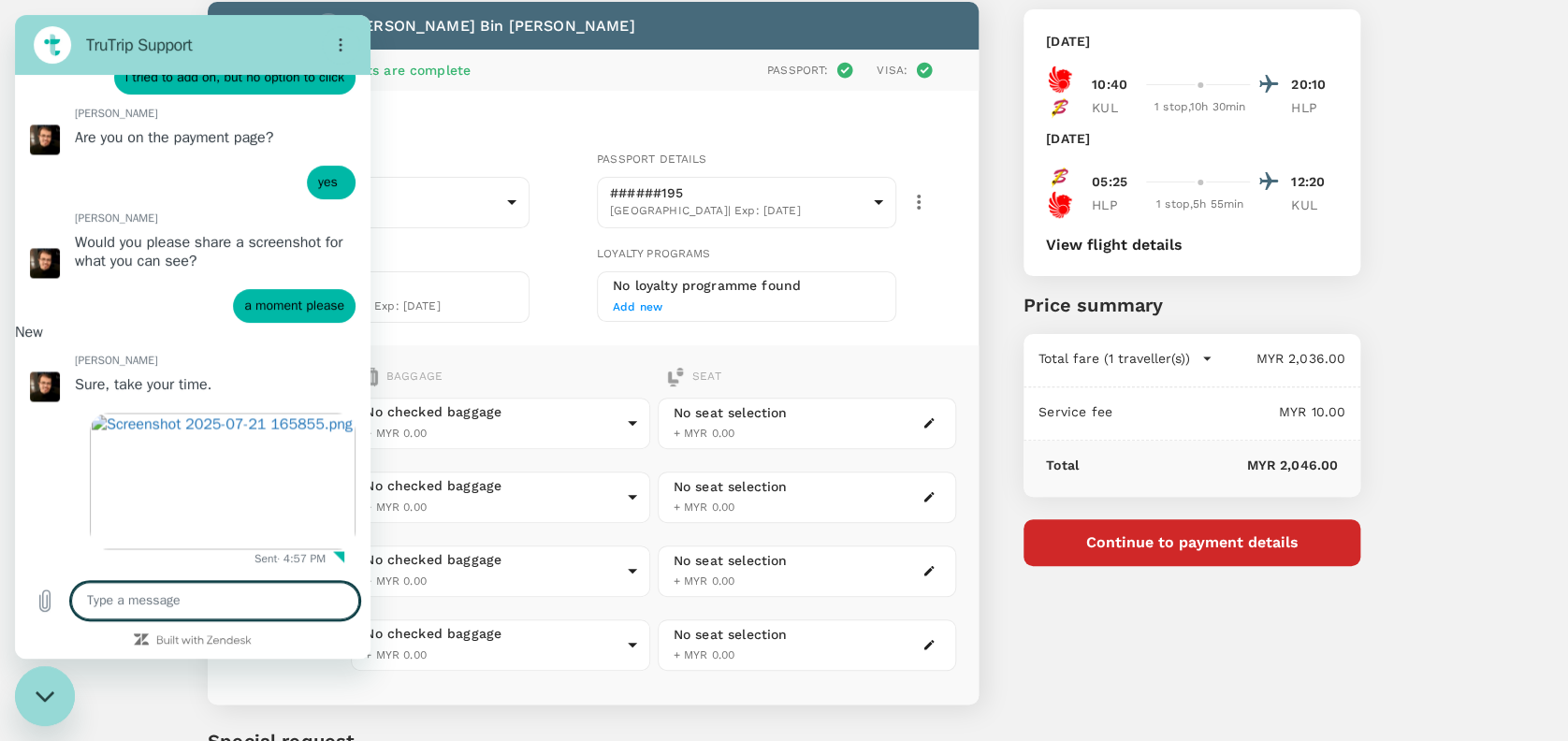 click at bounding box center (215, 601) 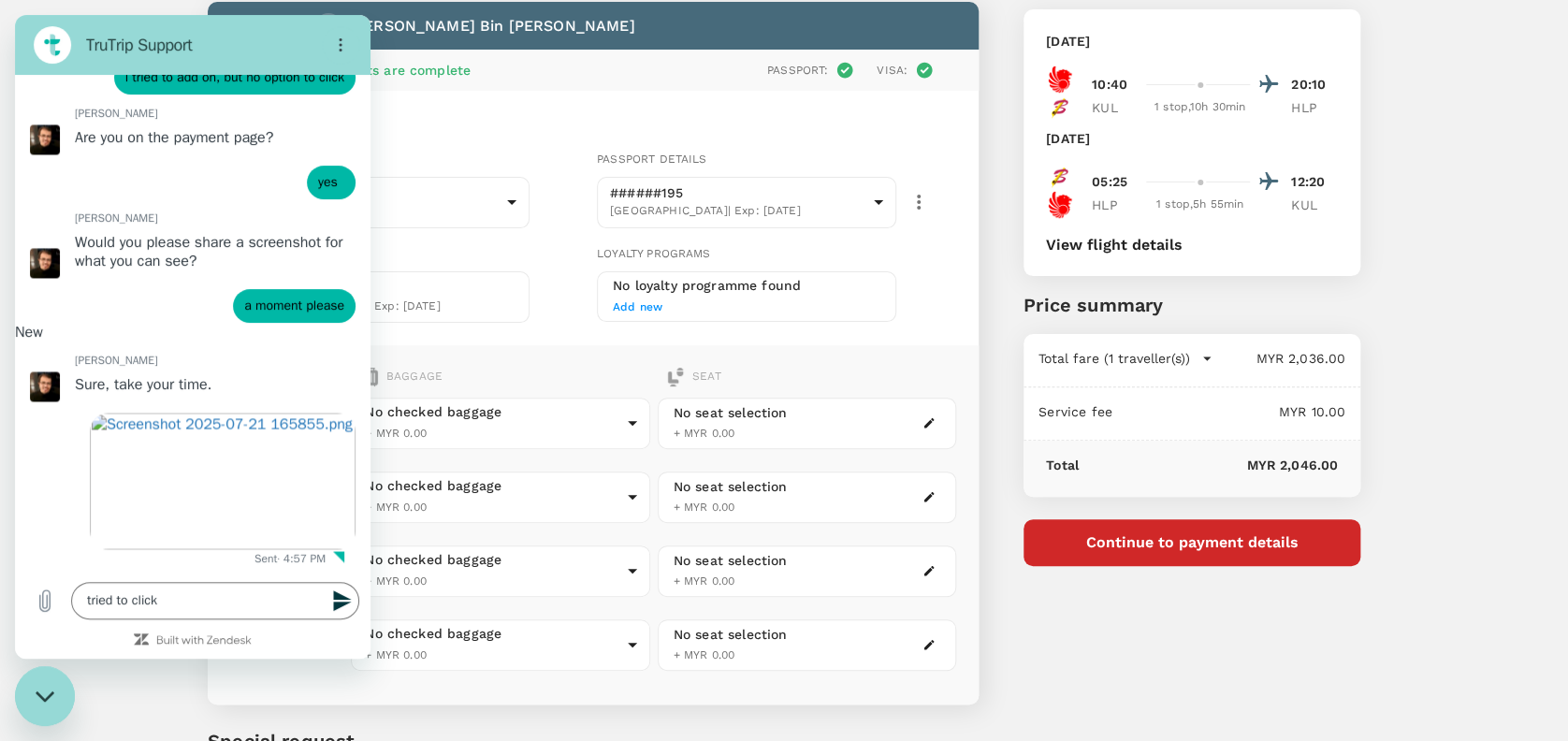 click at bounding box center [45, 696] 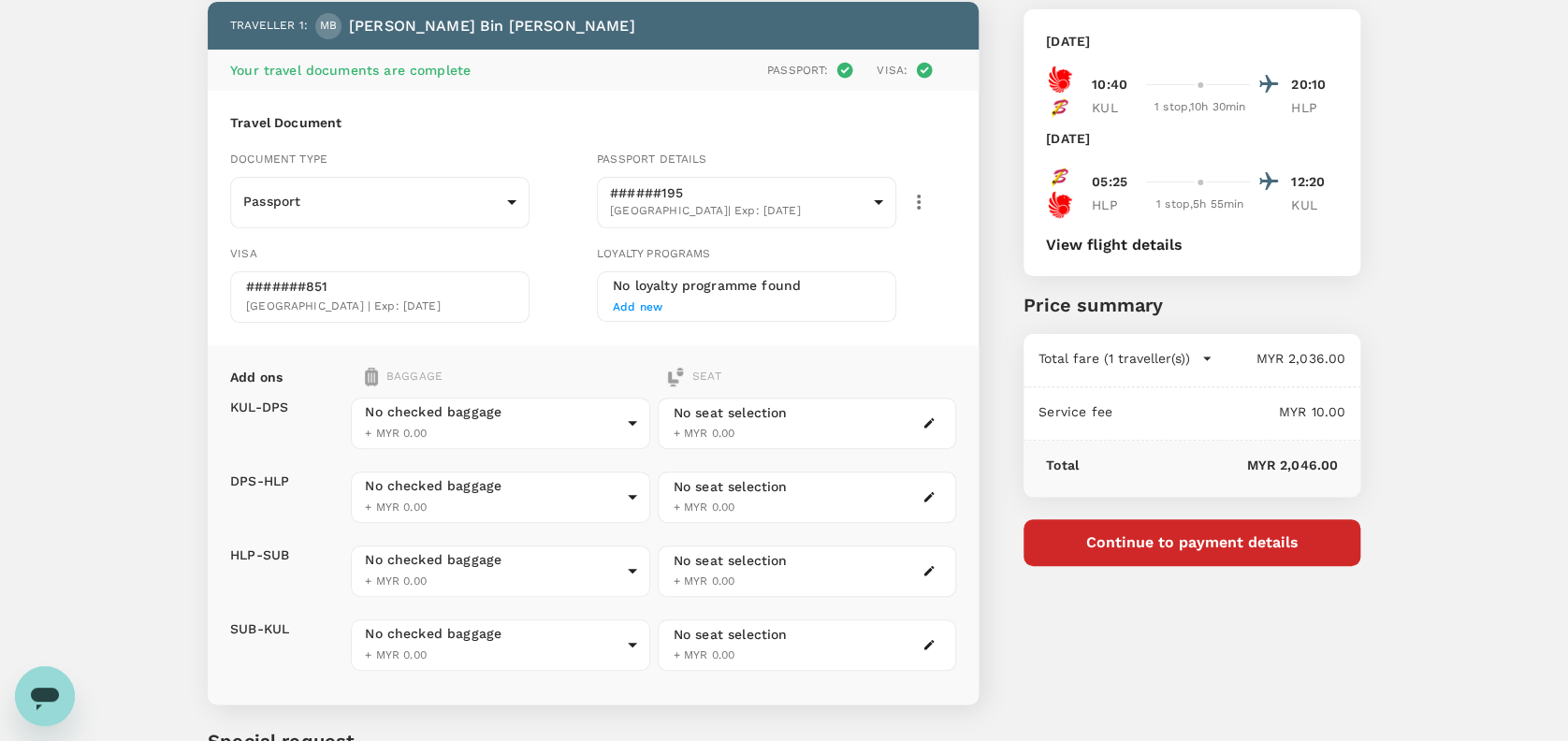 click 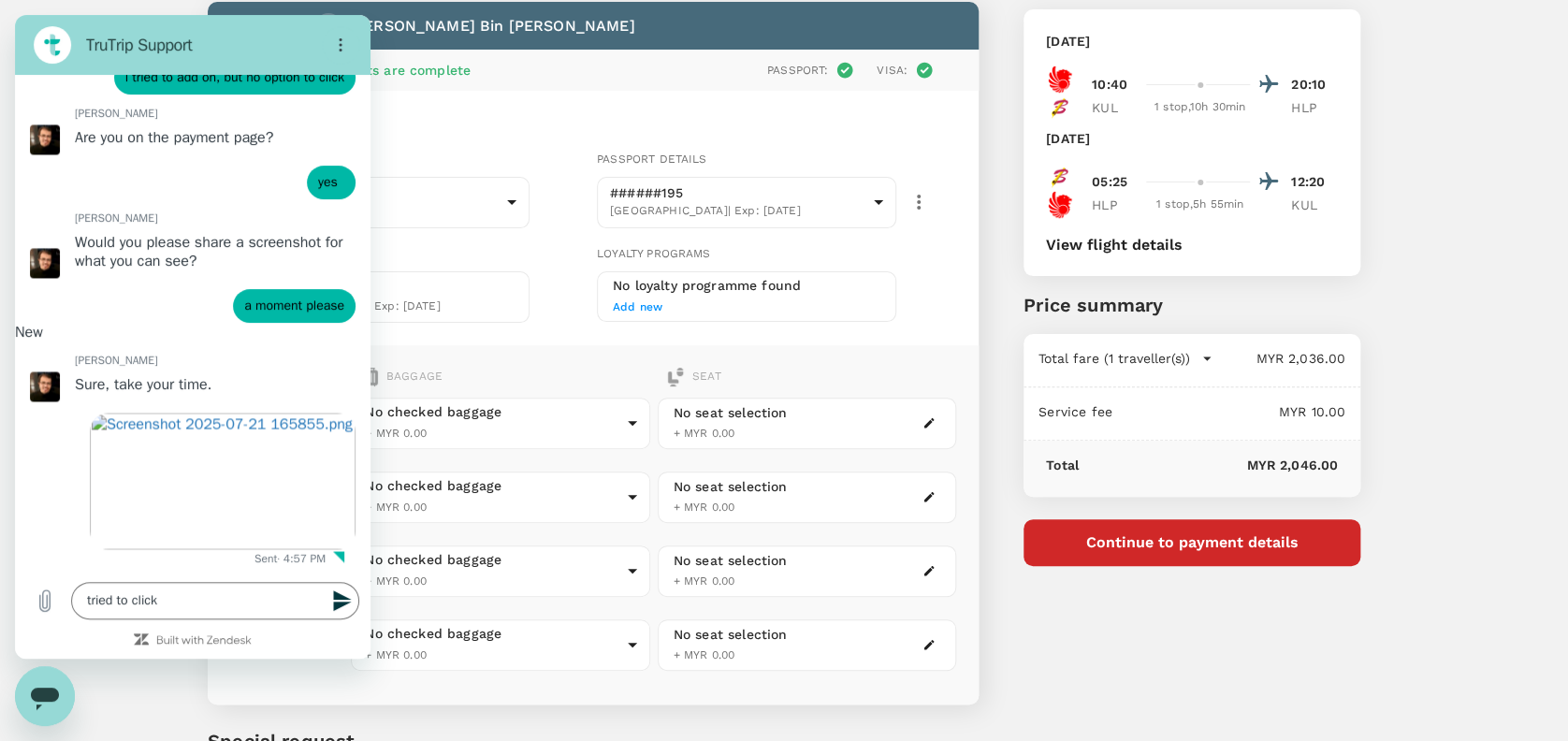 scroll, scrollTop: 0, scrollLeft: 0, axis: both 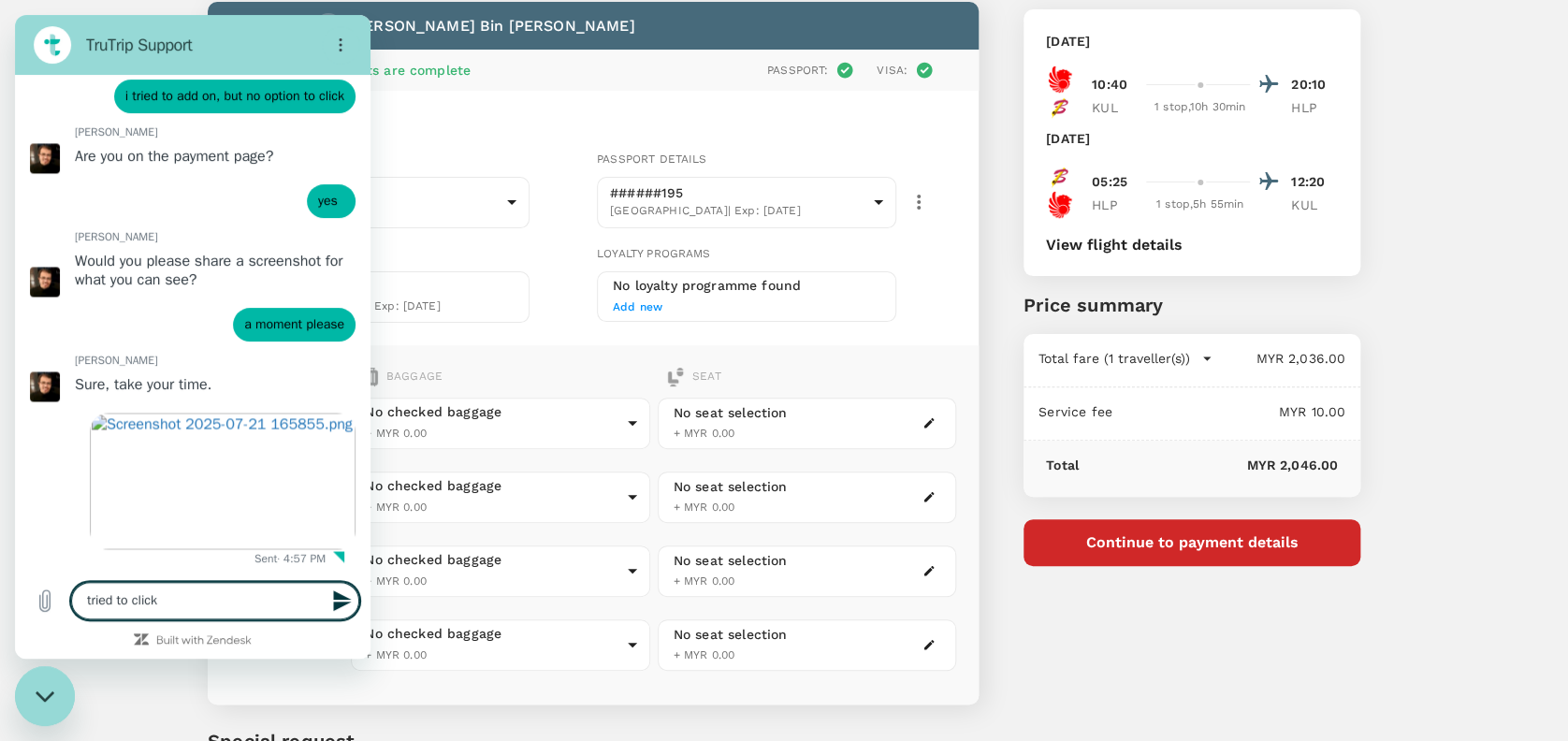 click on "tried to click" at bounding box center [215, 601] 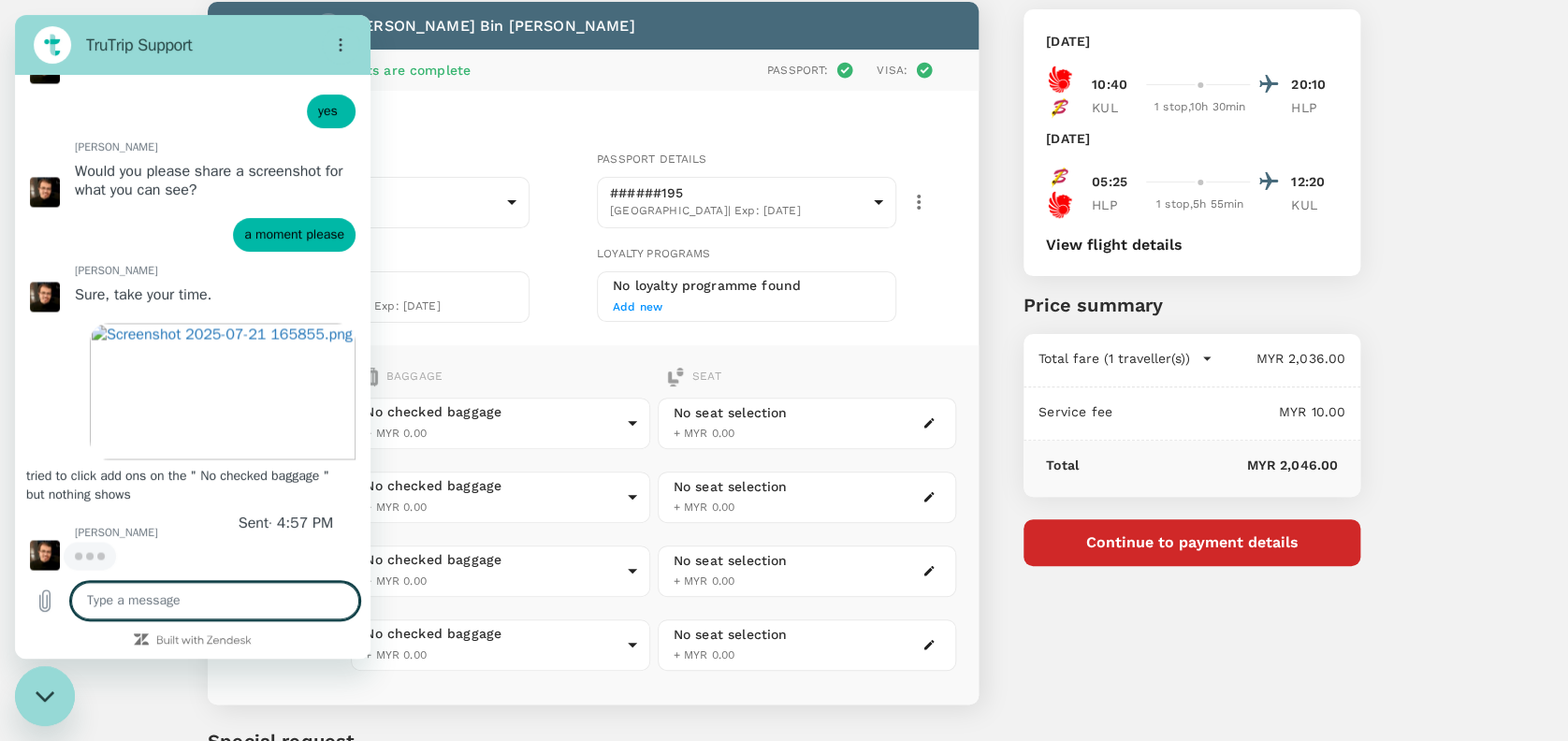 scroll, scrollTop: 1539, scrollLeft: 0, axis: vertical 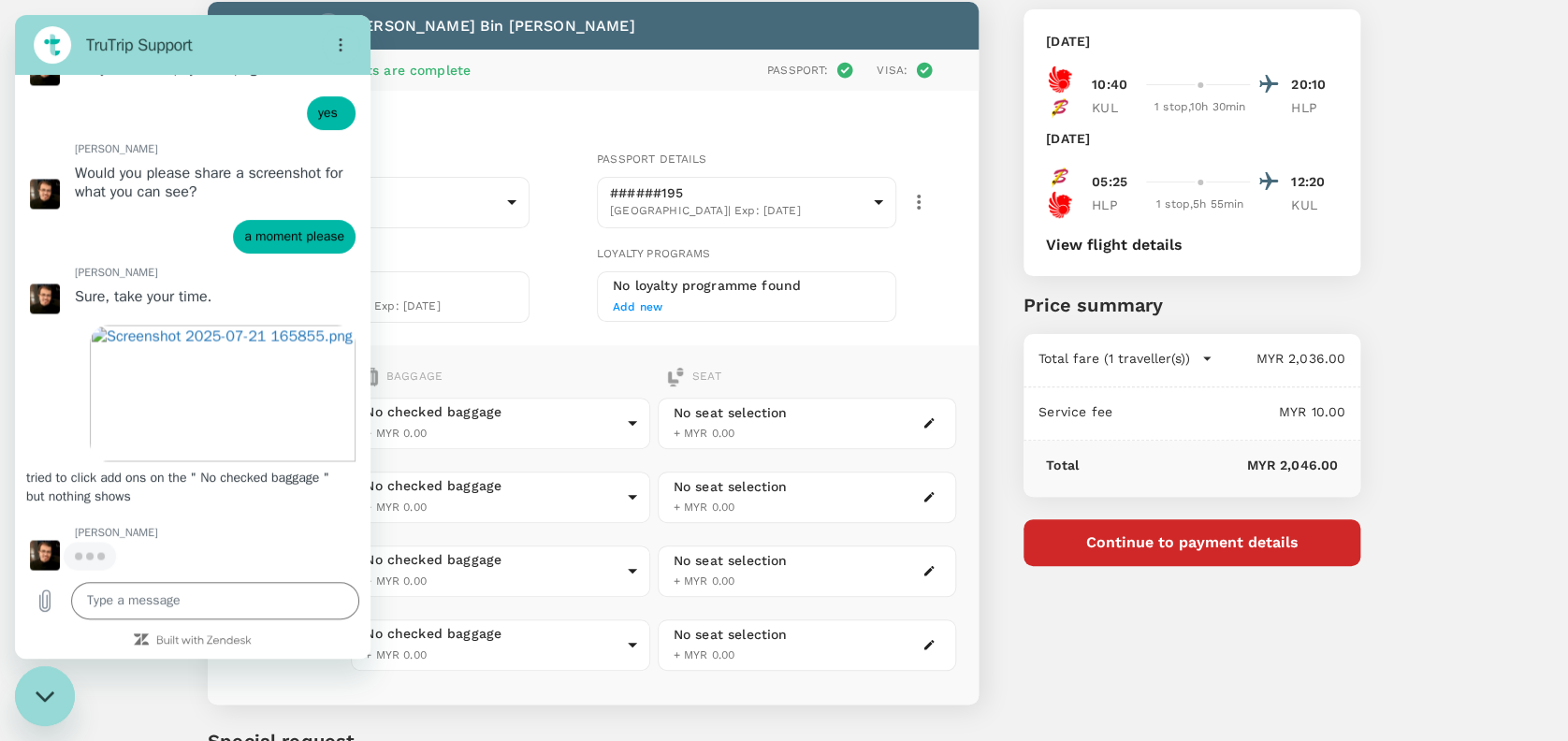 click 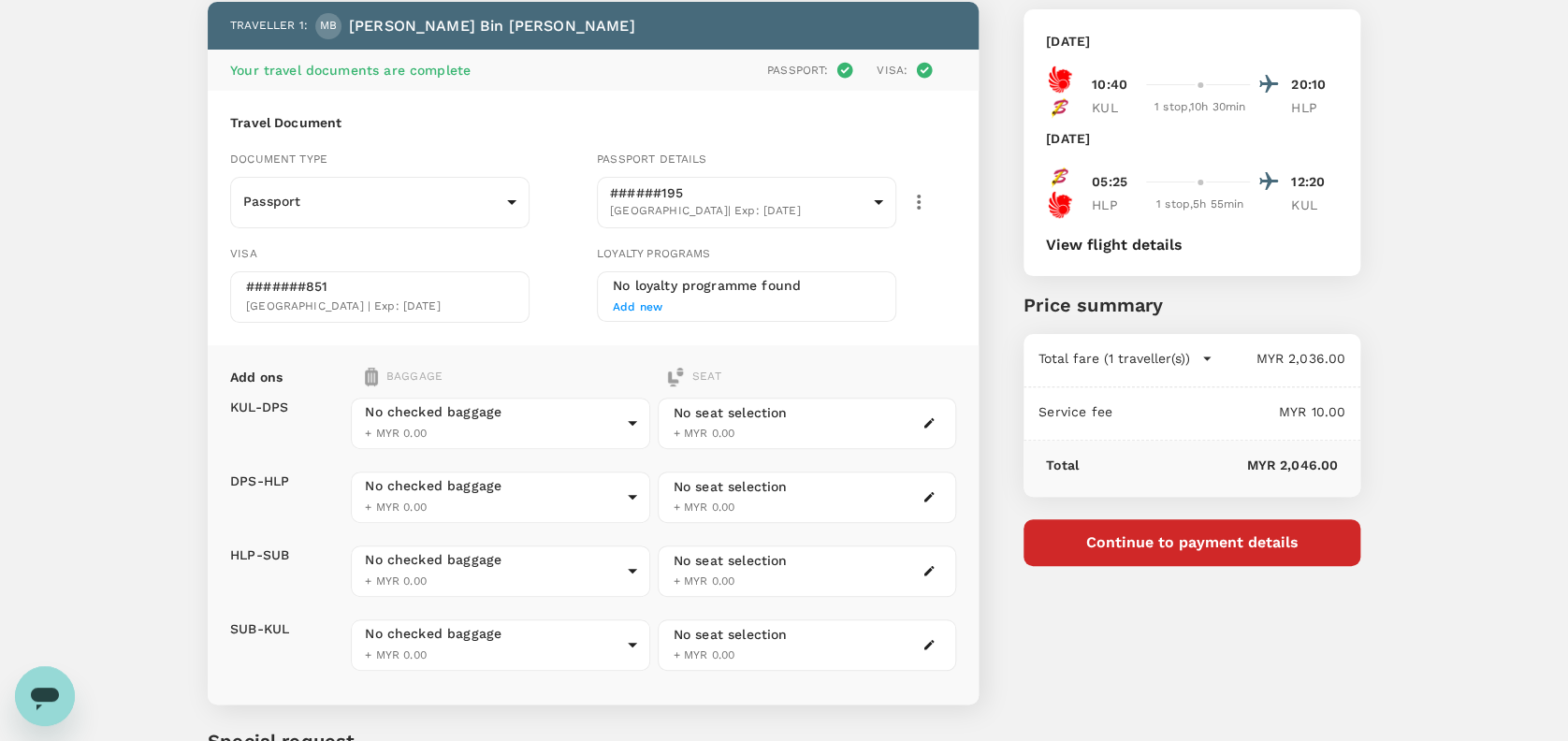 scroll, scrollTop: 1541, scrollLeft: 0, axis: vertical 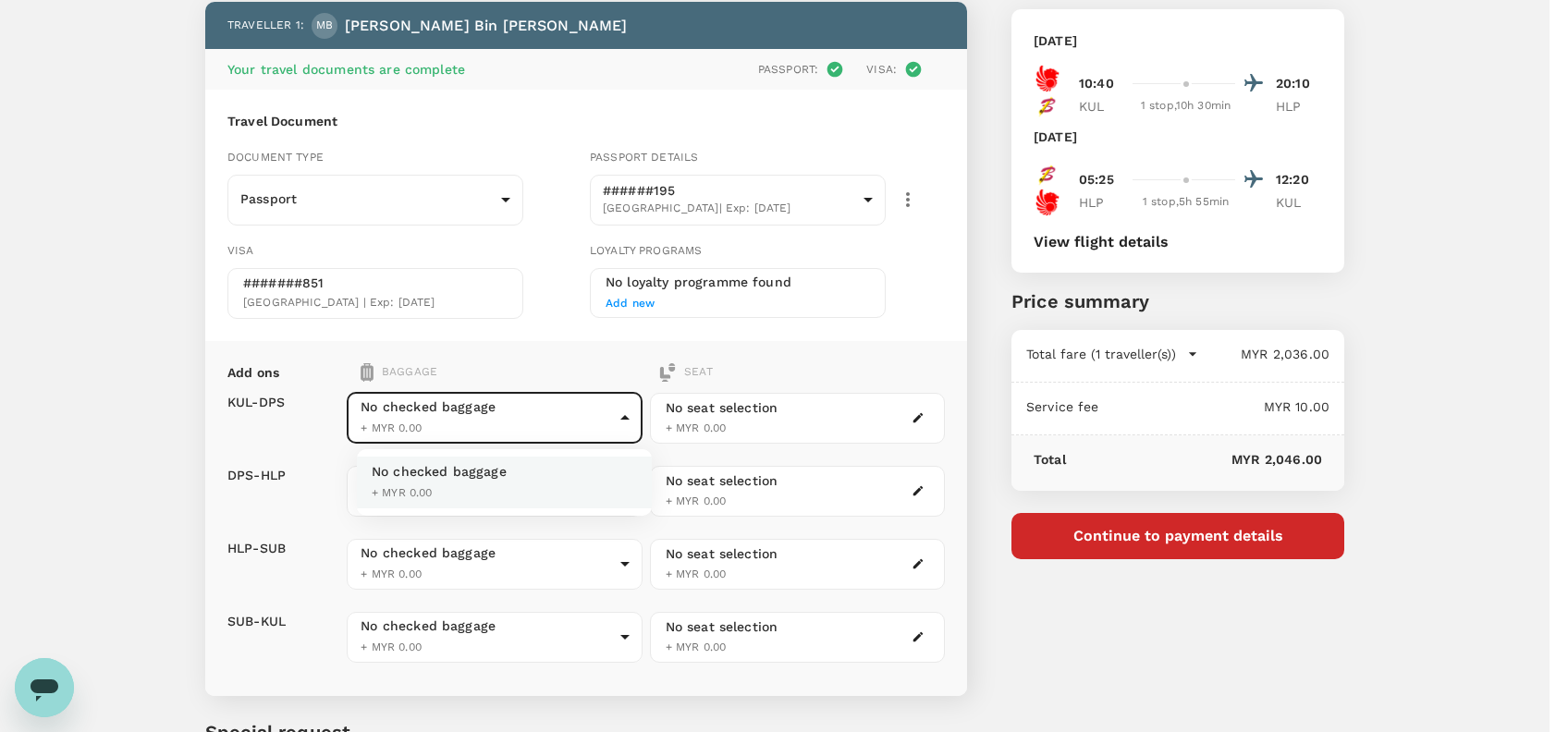 click on "Back to flight results Flight review Traveller(s) Traveller   1 : MB [PERSON_NAME] Your travel documents are complete Passport : Visa : Travel Document Document type Passport Passport ​ Passport details ######195 [GEOGRAPHIC_DATA]  | Exp:   [DATE] c2ab8cf8-a70c-4762-af7c-a0325cbbf7a0 ​ Visa #######851 [GEOGRAPHIC_DATA] | Exp: [DATE] Loyalty programs No loyalty programme found Add new Add ons Baggage Seat KUL  -  DPS DPS  -  HLP HLP  -  SUB SUB  -  KUL No checked baggage + MYR 0.00 ​ No checked baggage + MYR 0.00 ​ No checked baggage + MYR 0.00 ​ No checked baggage + MYR 0.00 ​ No seat selection + MYR 0.00 No seat selection + MYR 0.00 No seat selection + MYR 0.00 No seat selection + MYR 0.00 Special request Add any special requests here. Our support team will attend to it and reach out to you as soon as possible. Add request You've selected [DATE] 10:40 20:10 KUL 1 stop ,  10h 30min HLP [DATE] 05:25 12:20 HLP 1 stop ,  5h 55min KUL View flight details Air fare" at bounding box center [784, 414] 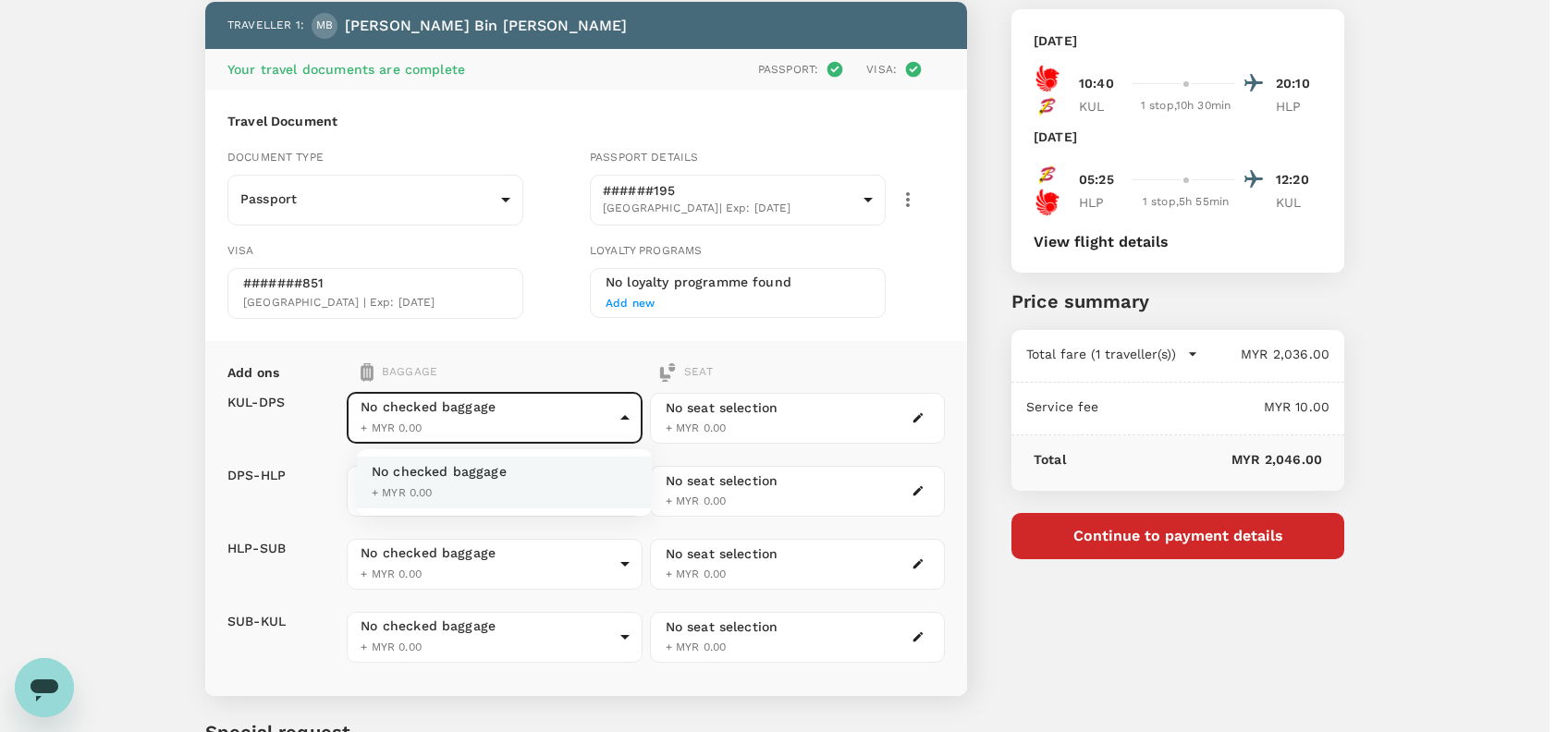 click at bounding box center (784, 366) 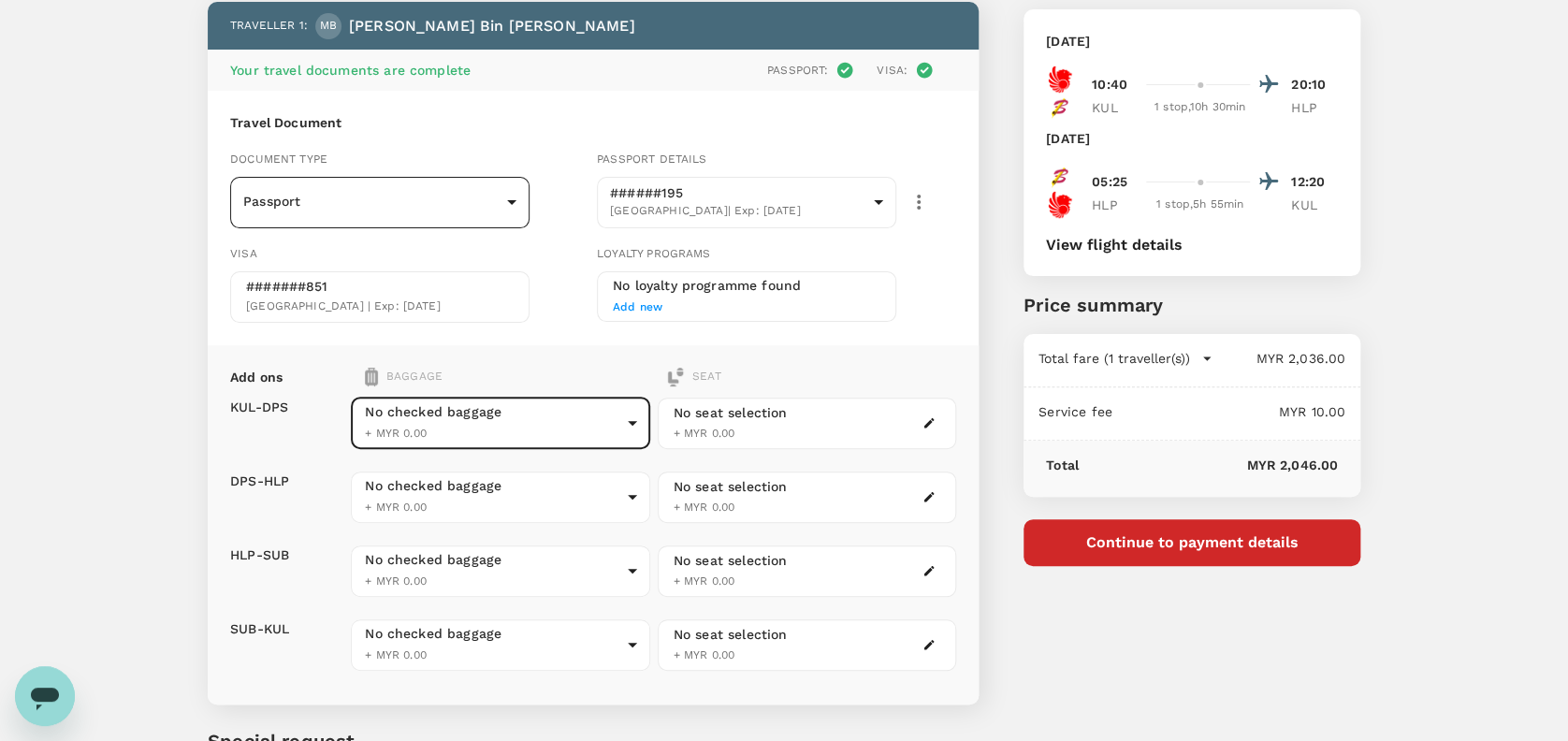 click on "Back to flight results Flight review Traveller(s) Traveller   1 : MB [PERSON_NAME] Your travel documents are complete Passport : Visa : Travel Document Document type Passport Passport ​ Passport details ######195 [GEOGRAPHIC_DATA]  | Exp:   [DATE] c2ab8cf8-a70c-4762-af7c-a0325cbbf7a0 ​ Visa #######851 [GEOGRAPHIC_DATA] | Exp: [DATE] Loyalty programs No loyalty programme found Add new Add ons Baggage Seat KUL  -  DPS DPS  -  HLP HLP  -  SUB SUB  -  KUL No checked baggage + MYR 0.00 ​ No checked baggage + MYR 0.00 ​ No checked baggage + MYR 0.00 ​ No checked baggage + MYR 0.00 ​ No seat selection + MYR 0.00 No seat selection + MYR 0.00 No seat selection + MYR 0.00 No seat selection + MYR 0.00 Special request Add any special requests here. Our support team will attend to it and reach out to you as soon as possible. Add request You've selected [DATE] 10:40 20:10 KUL 1 stop ,  10h 30min HLP [DATE] 05:25 12:20 HLP 1 stop ,  5h 55min KUL View flight details Air fare" at bounding box center (784, 419) 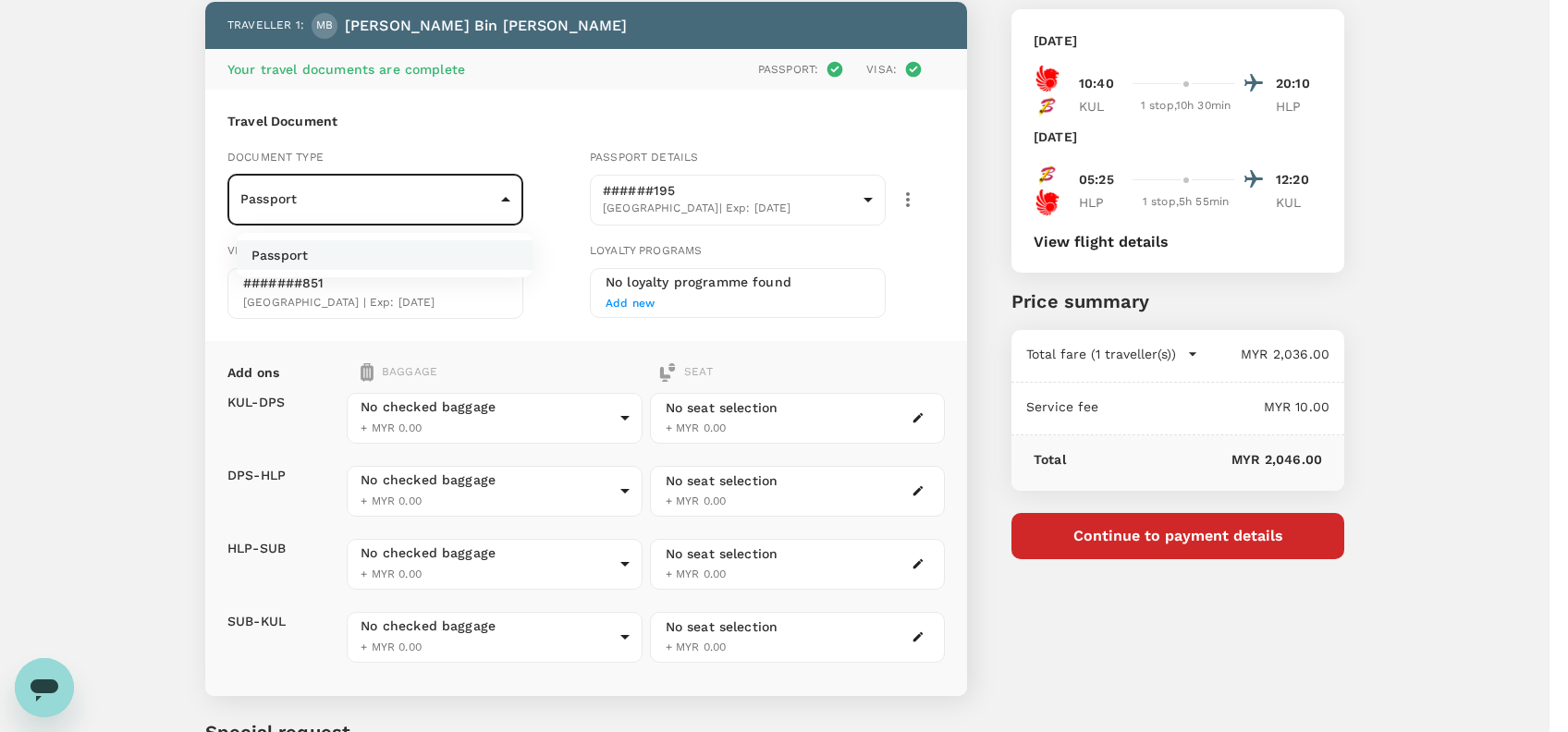 click on "Passport" at bounding box center (385, 255) 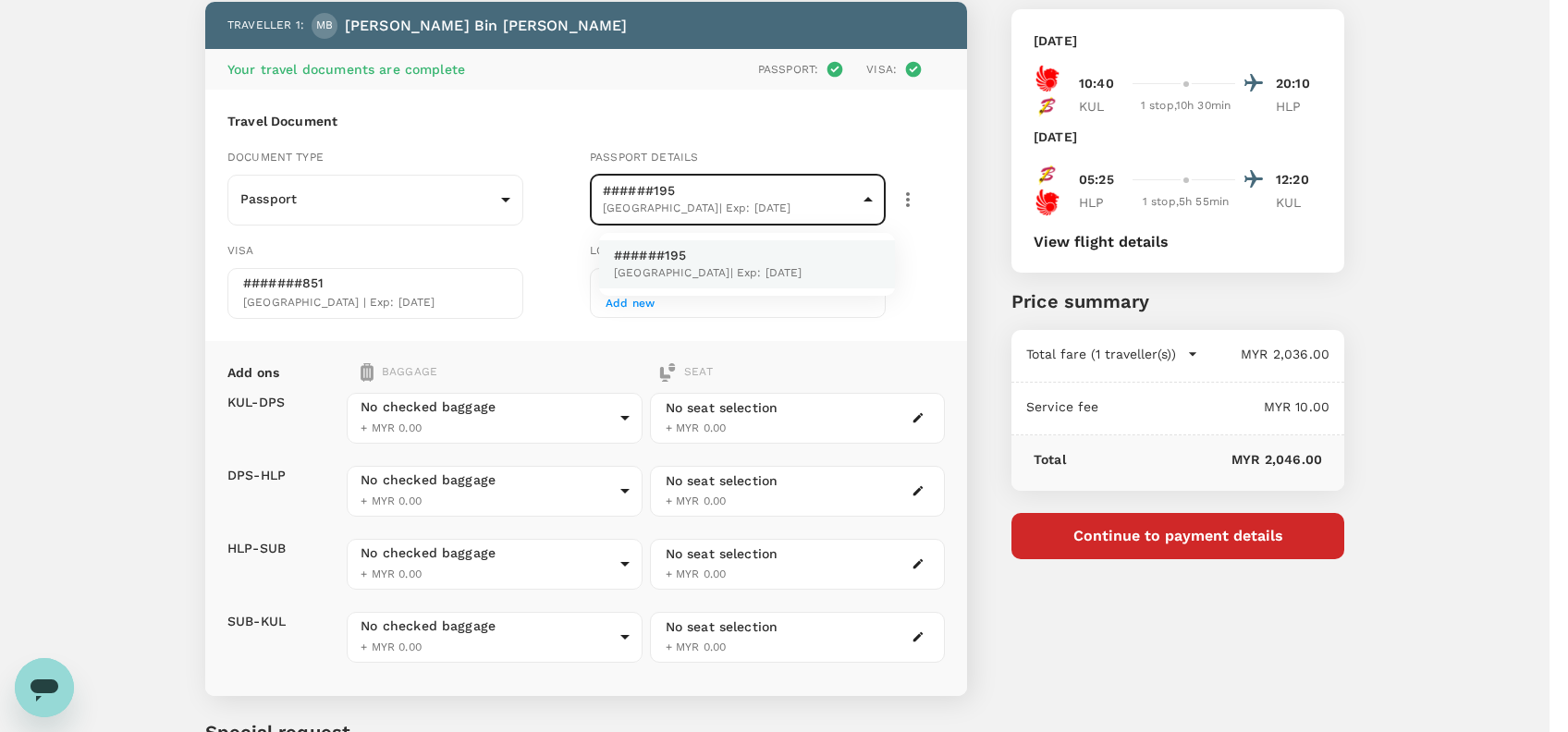 click on "Back to flight results Flight review Traveller(s) Traveller   1 : MB [PERSON_NAME] Your travel documents are complete Passport : Visa : Travel Document Document type Passport Passport ​ Passport details ######195 [GEOGRAPHIC_DATA]  | Exp:   [DATE] c2ab8cf8-a70c-4762-af7c-a0325cbbf7a0 ​ Visa #######851 [GEOGRAPHIC_DATA] | Exp: [DATE] Loyalty programs No loyalty programme found Add new Add ons Baggage Seat KUL  -  DPS DPS  -  HLP HLP  -  SUB SUB  -  KUL No checked baggage + MYR 0.00 ​ No checked baggage + MYR 0.00 ​ No checked baggage + MYR 0.00 ​ No checked baggage + MYR 0.00 ​ No seat selection + MYR 0.00 No seat selection + MYR 0.00 No seat selection + MYR 0.00 No seat selection + MYR 0.00 Special request Add any special requests here. Our support team will attend to it and reach out to you as soon as possible. Add request You've selected [DATE] 10:40 20:10 KUL 1 stop ,  10h 30min HLP [DATE] 05:25 12:20 HLP 1 stop ,  5h 55min KUL View flight details Air fare" at bounding box center (784, 414) 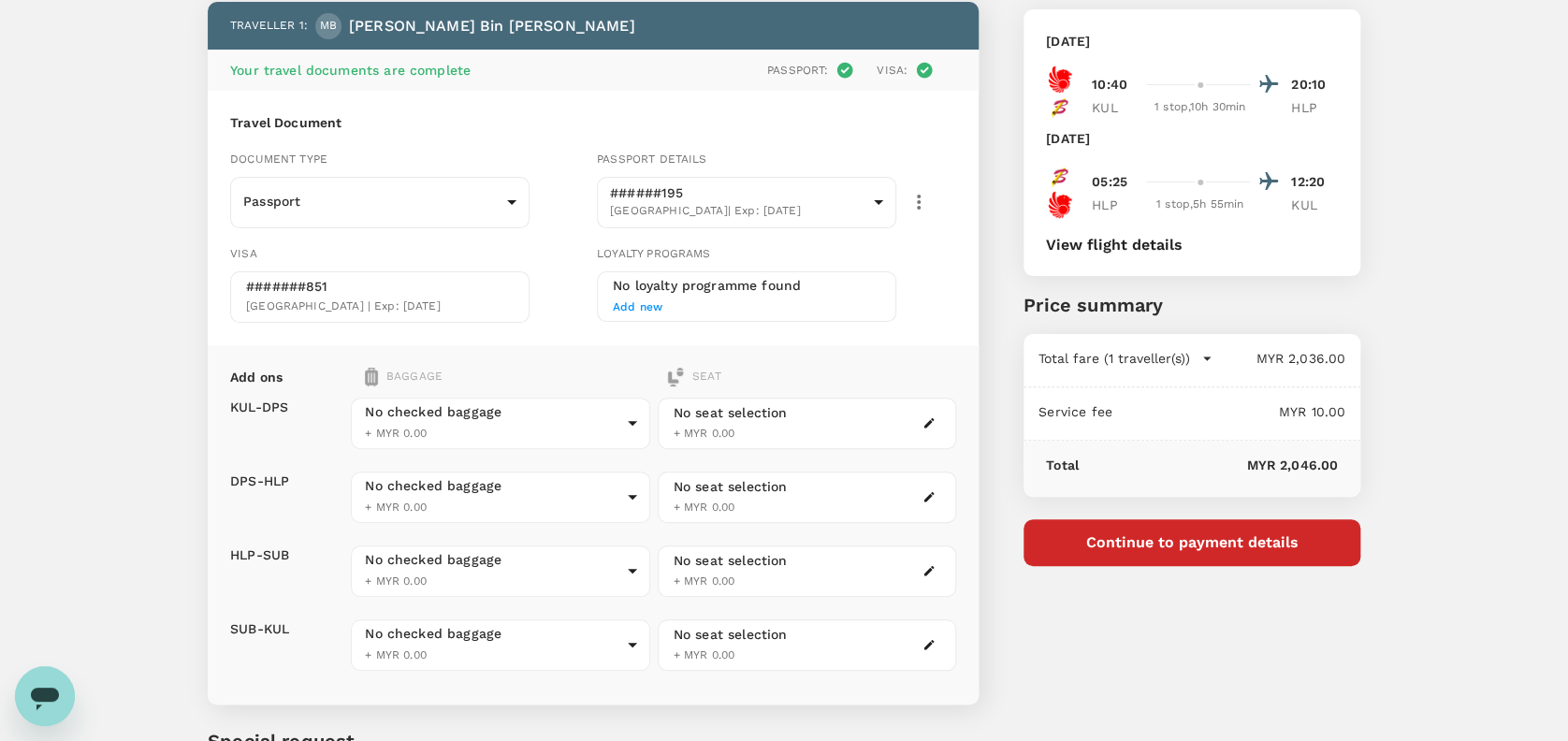 click on "[GEOGRAPHIC_DATA] | Exp: [DATE]" at bounding box center (343, 306) 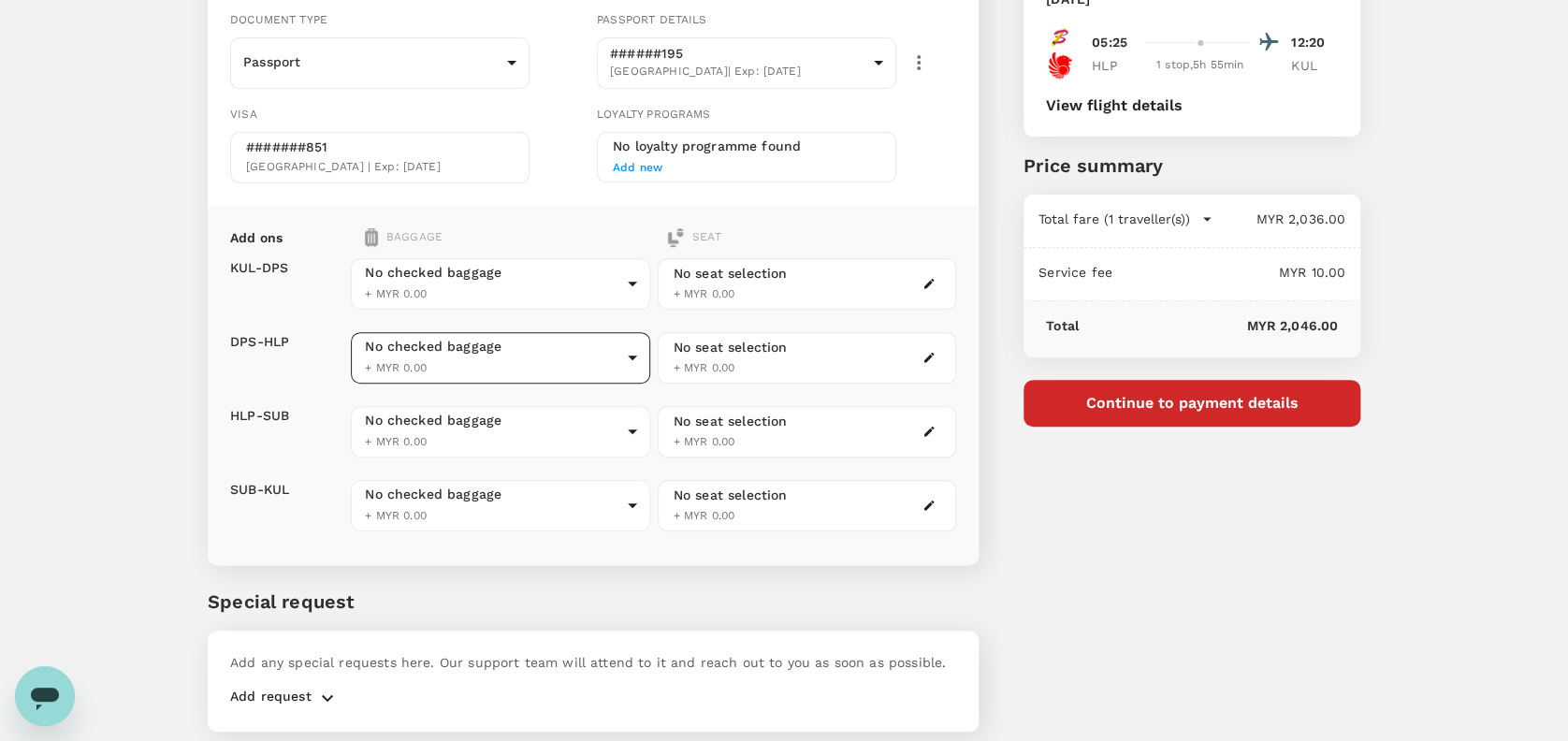 scroll, scrollTop: 301, scrollLeft: 0, axis: vertical 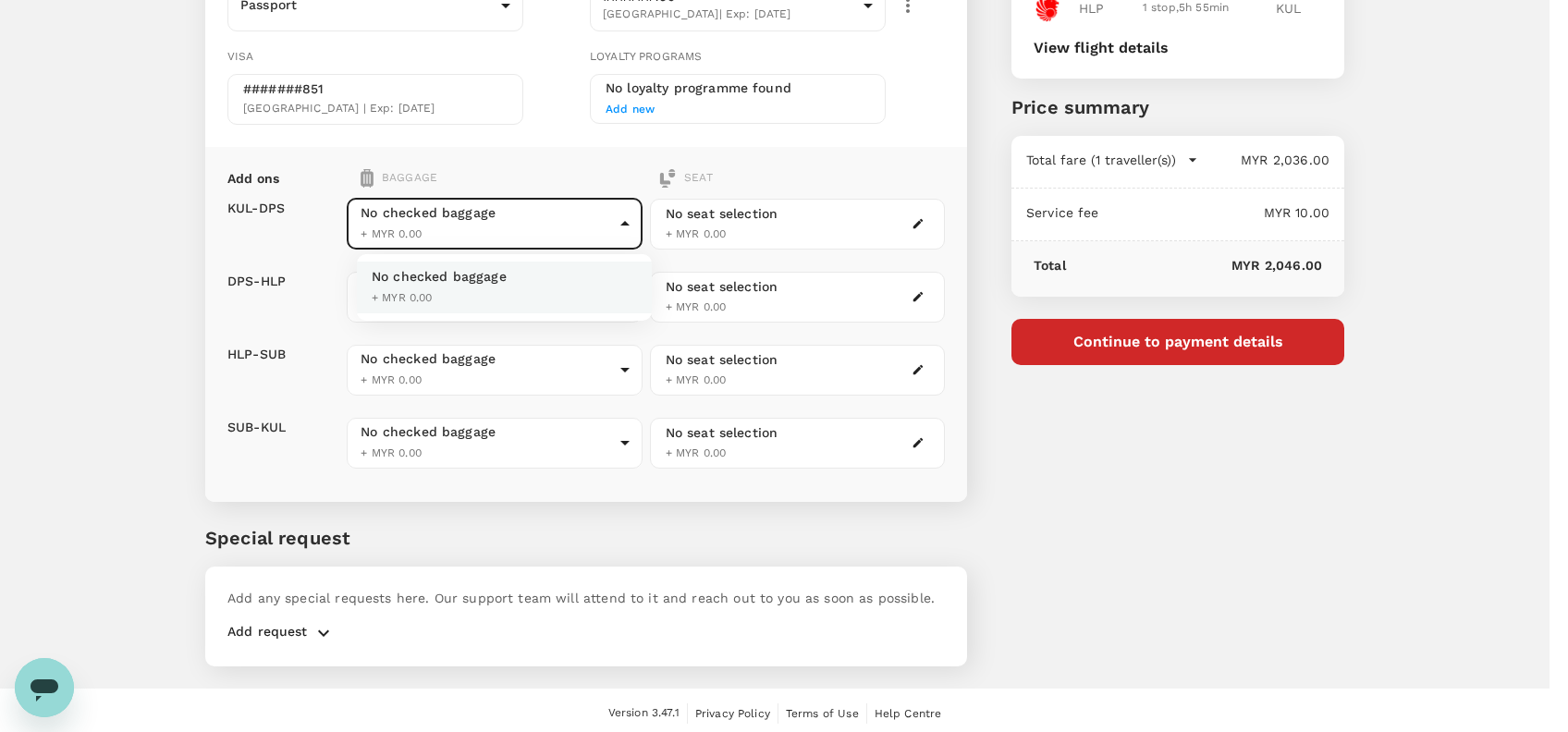 click on "Back to flight results Flight review Traveller(s) Traveller   1 : MB [PERSON_NAME] Your travel documents are complete Passport : Visa : Travel Document Document type Passport Passport ​ Passport details ######195 [GEOGRAPHIC_DATA]  | Exp:   [DATE] c2ab8cf8-a70c-4762-af7c-a0325cbbf7a0 ​ Visa #######851 [GEOGRAPHIC_DATA] | Exp: [DATE] Loyalty programs No loyalty programme found Add new Add ons Baggage Seat KUL  -  DPS DPS  -  HLP HLP  -  SUB SUB  -  KUL No checked baggage + MYR 0.00 ​ No checked baggage + MYR 0.00 ​ No checked baggage + MYR 0.00 ​ No checked baggage + MYR 0.00 ​ No seat selection + MYR 0.00 No seat selection + MYR 0.00 No seat selection + MYR 0.00 No seat selection + MYR 0.00 Special request Add any special requests here. Our support team will attend to it and reach out to you as soon as possible. Add request You've selected [DATE] 10:40 20:10 KUL 1 stop ,  10h 30min HLP [DATE] 05:25 12:20 HLP 1 stop ,  5h 55min KUL View flight details Air fare" at bounding box center [784, 220] 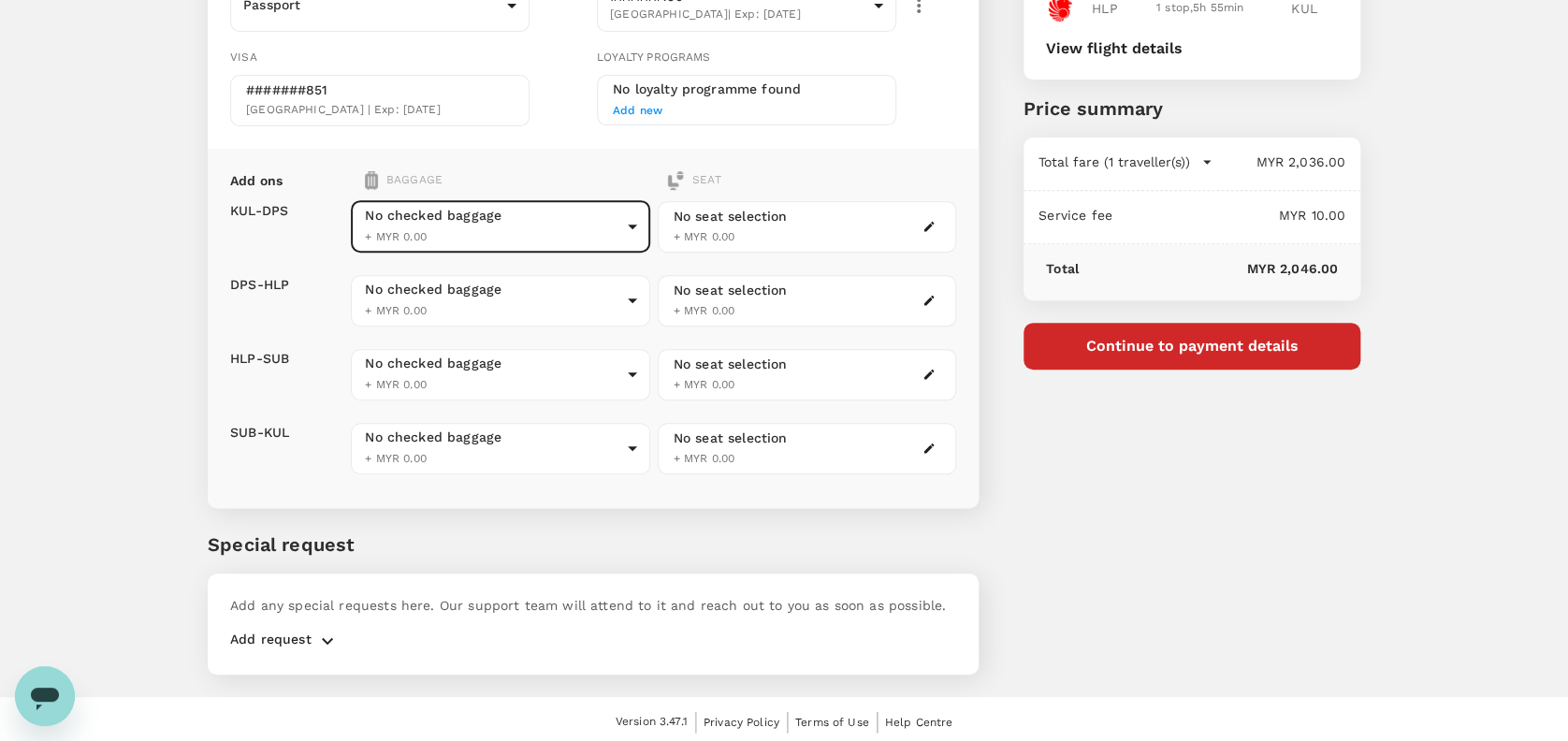 click 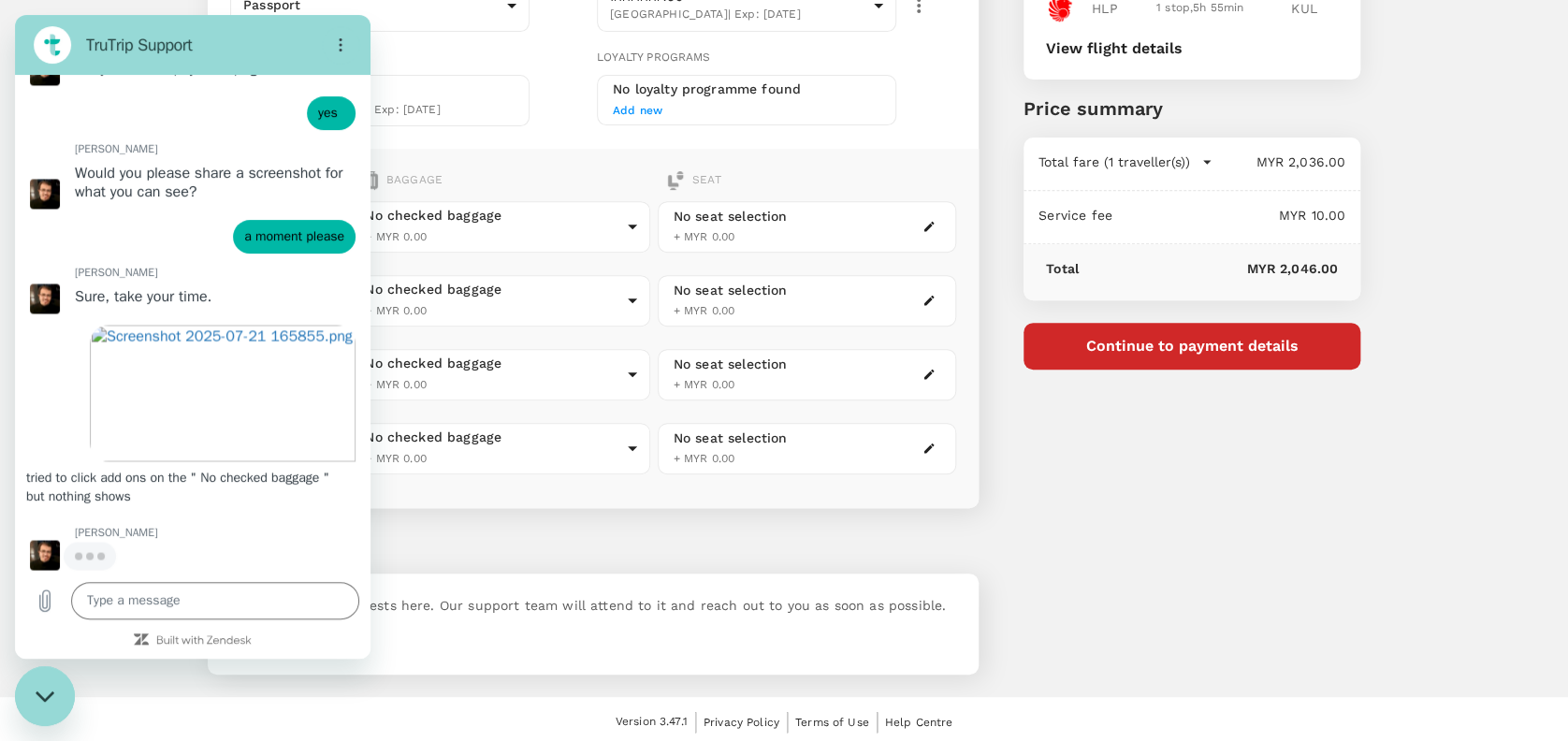 scroll, scrollTop: 0, scrollLeft: 0, axis: both 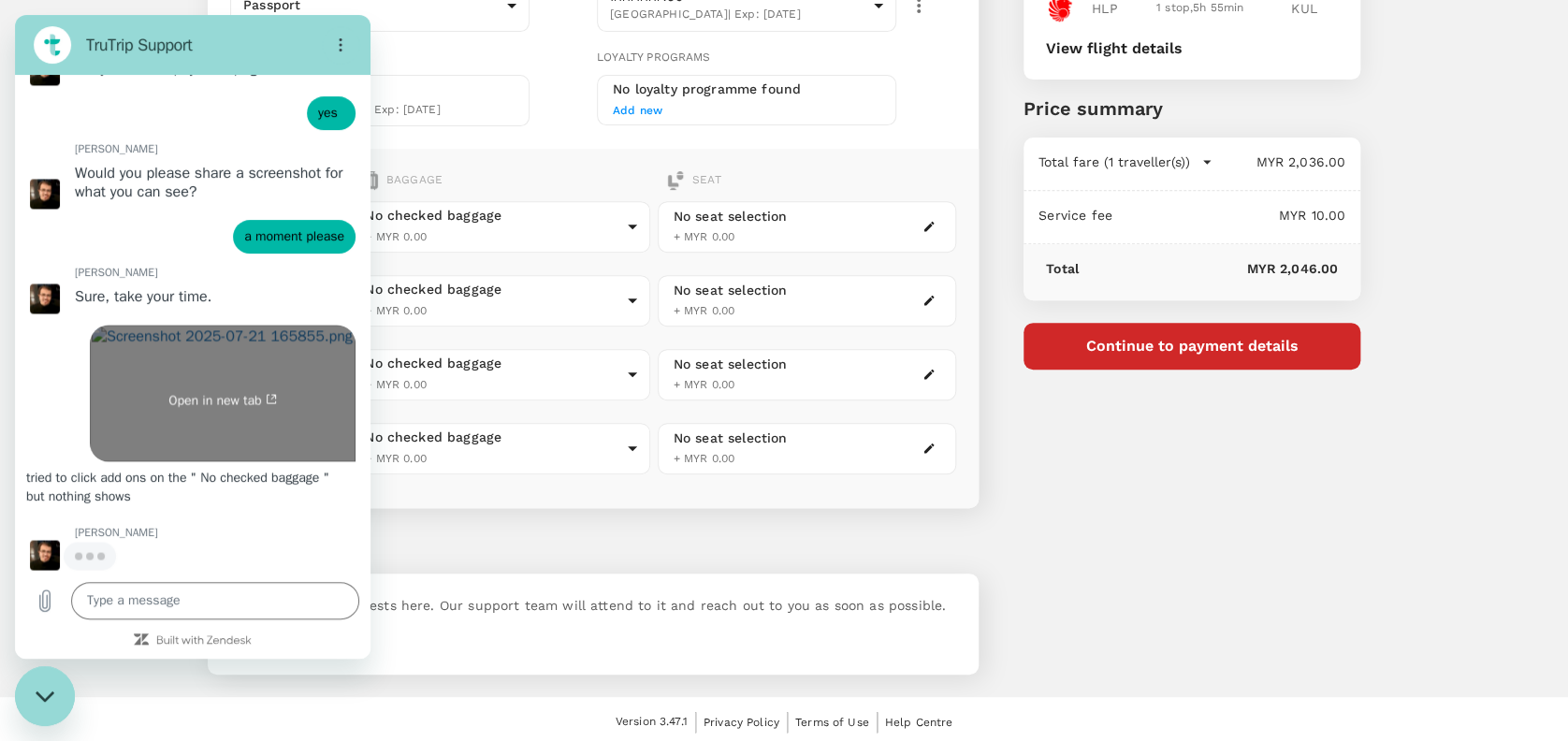click on "Open in new tab" at bounding box center [223, 393] 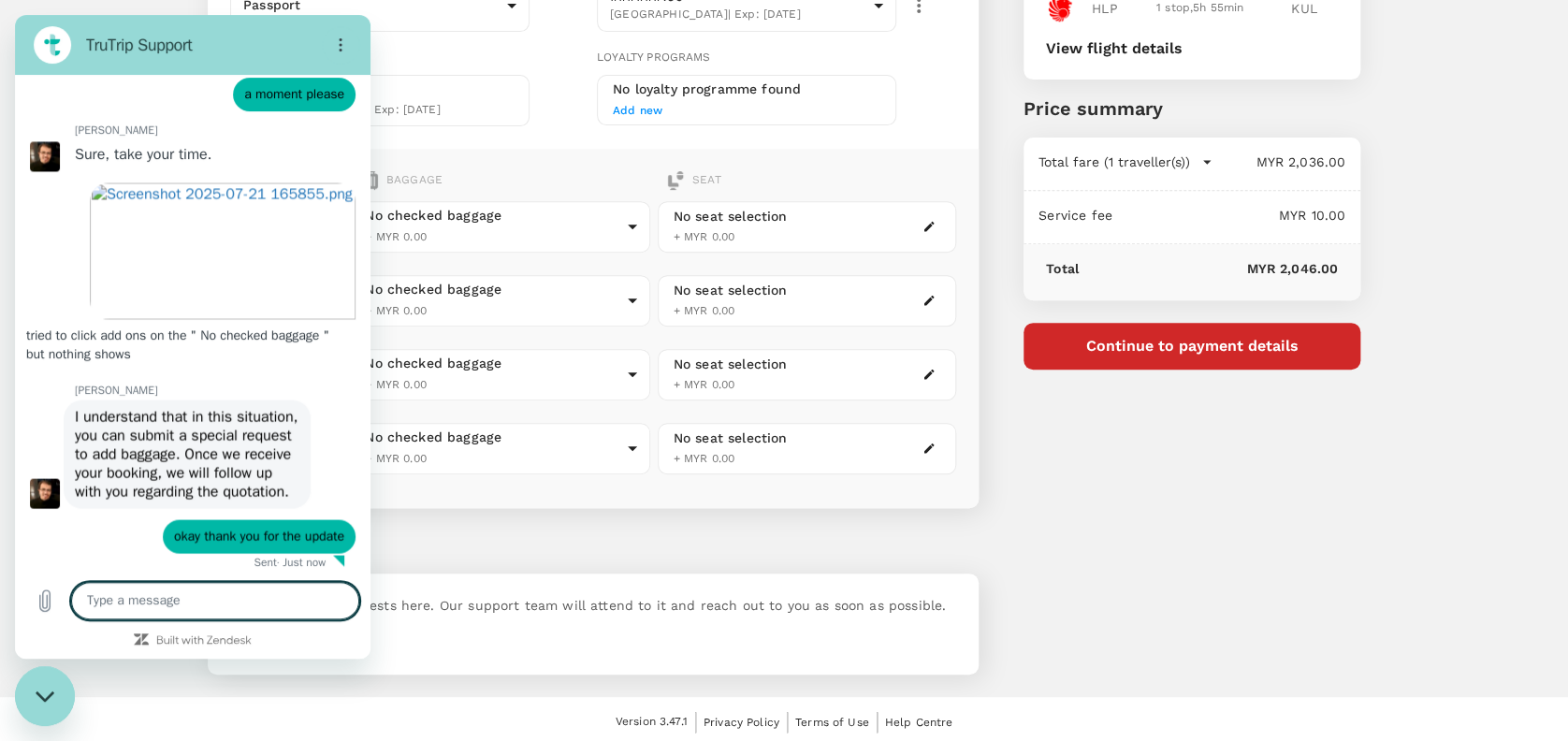 scroll, scrollTop: 1684, scrollLeft: 0, axis: vertical 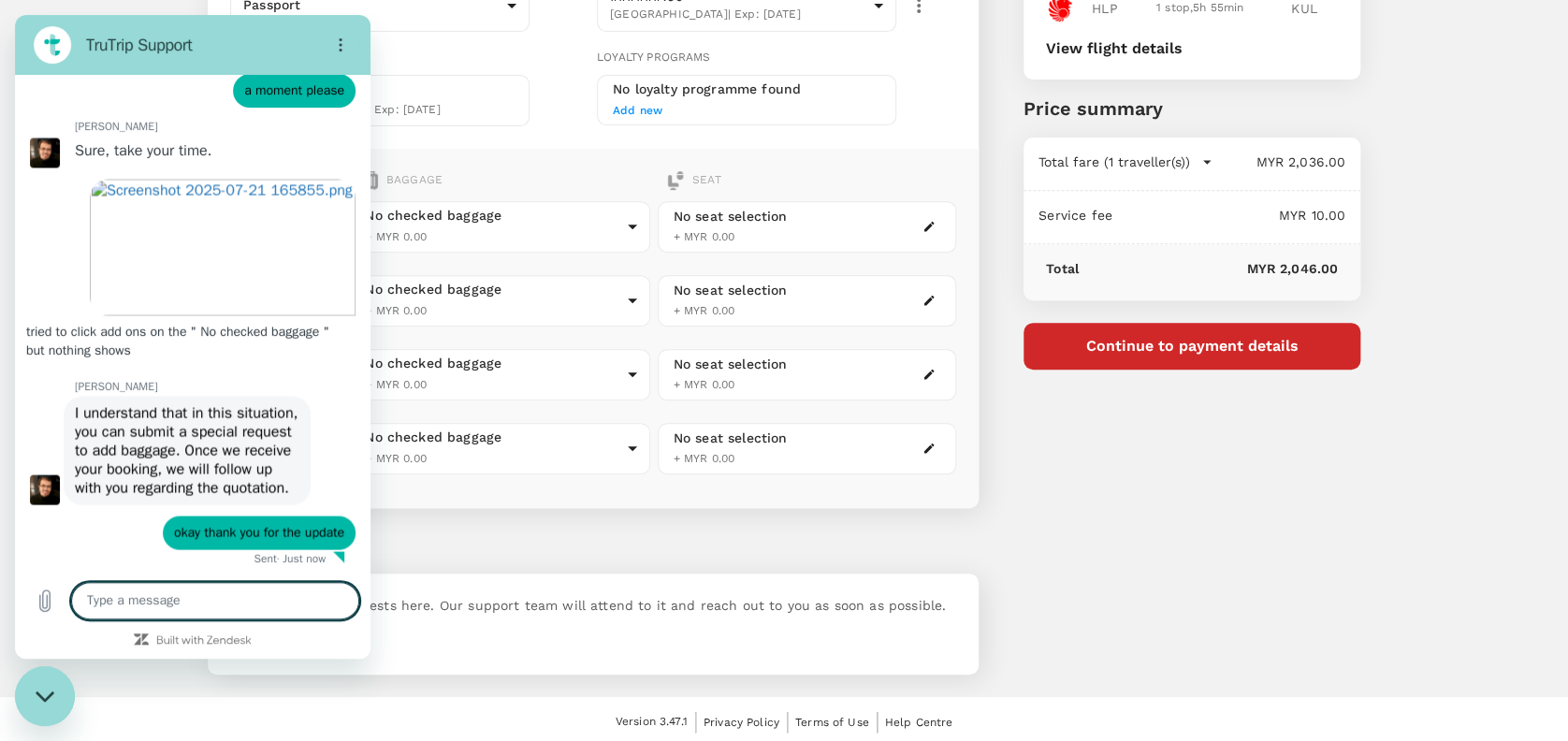 click at bounding box center (45, 696) 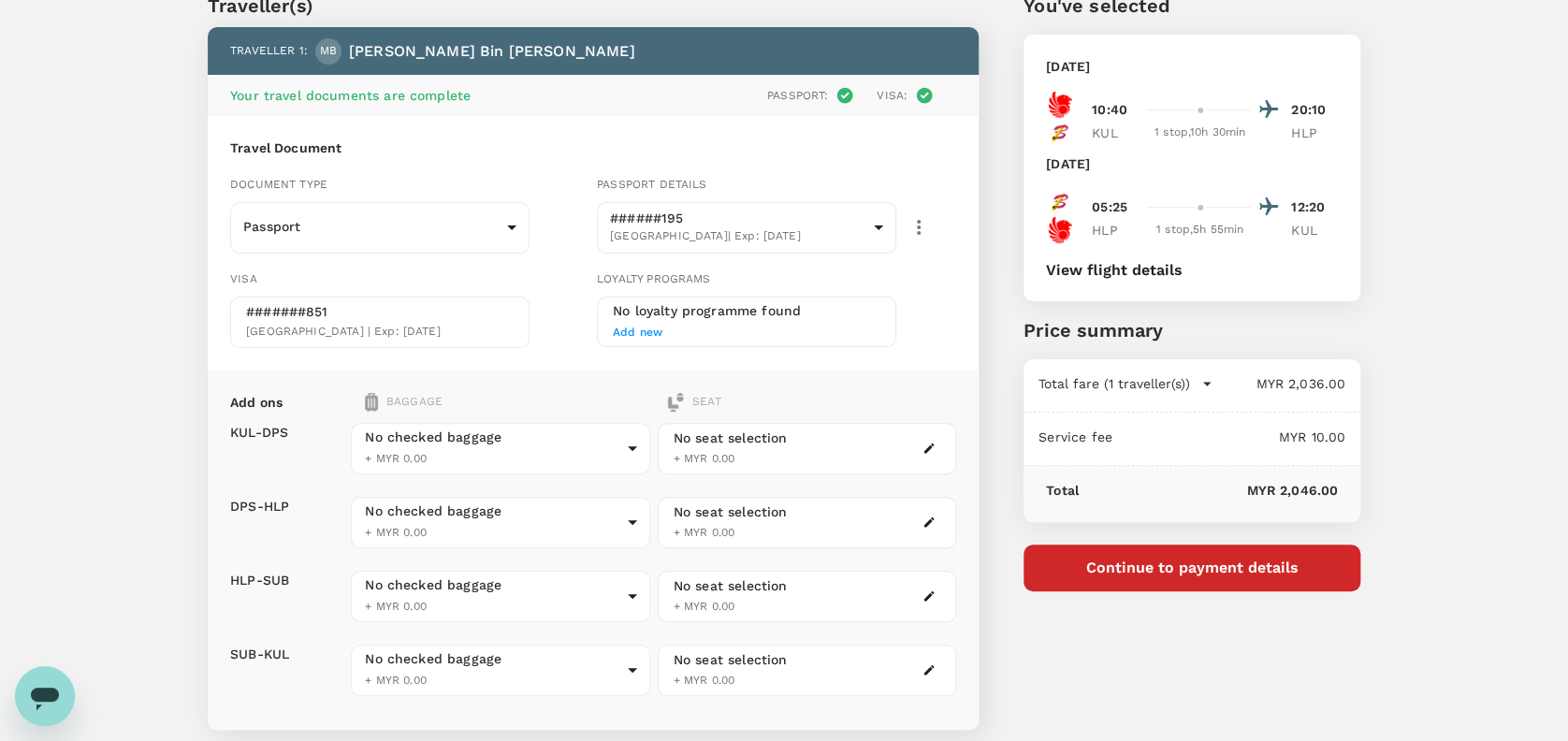 scroll, scrollTop: 0, scrollLeft: 0, axis: both 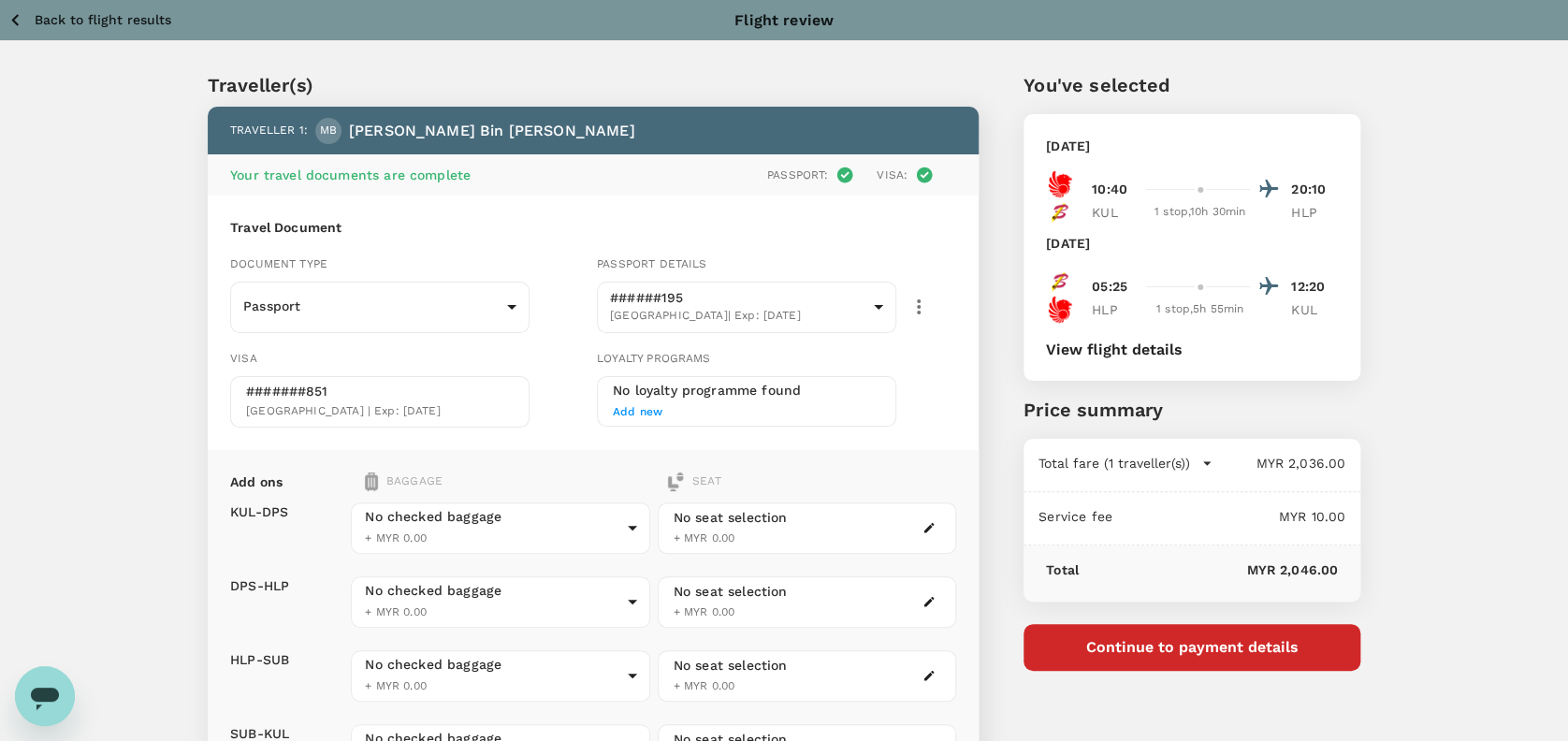 click on "Back to flight results" at bounding box center [89, 20] 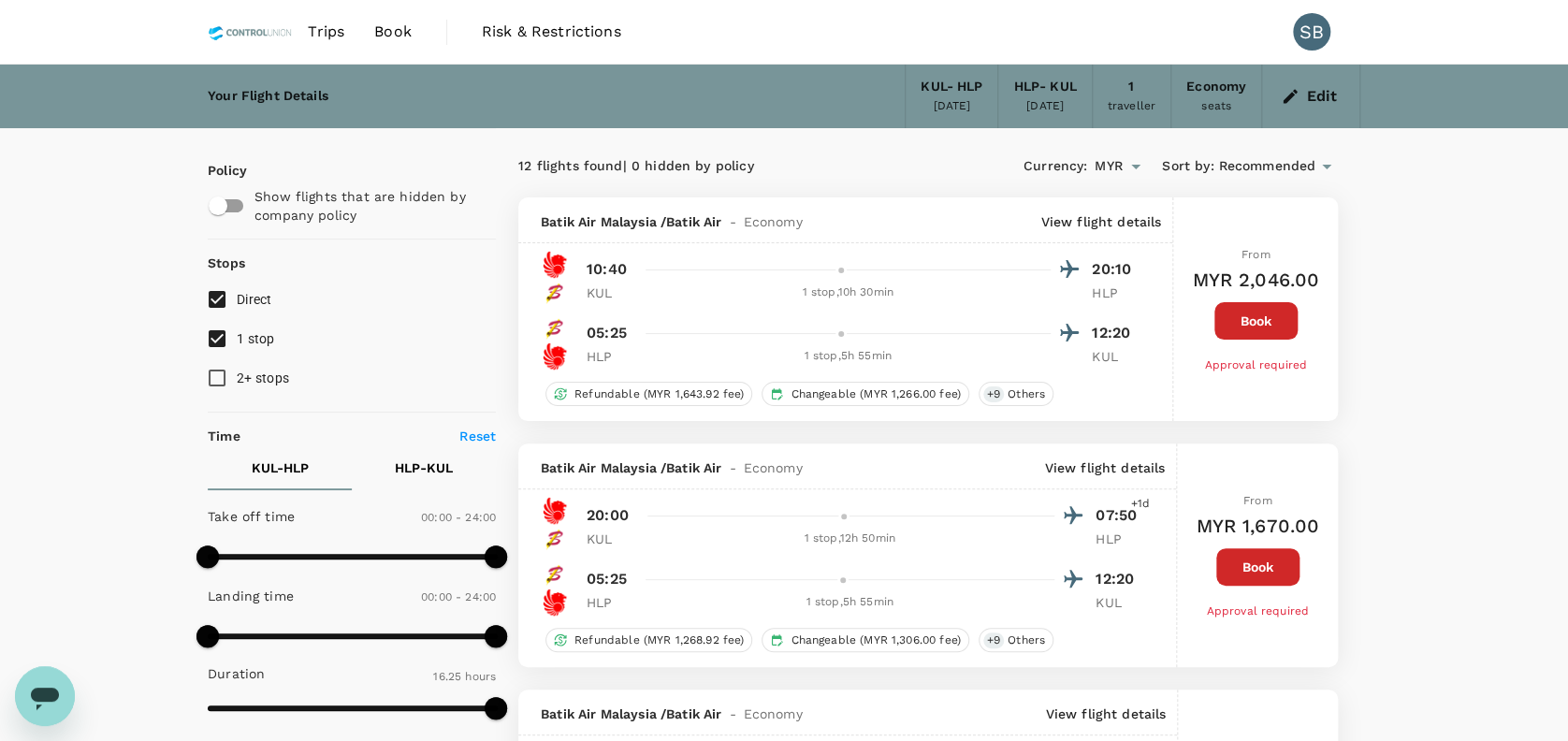 scroll, scrollTop: 457, scrollLeft: 0, axis: vertical 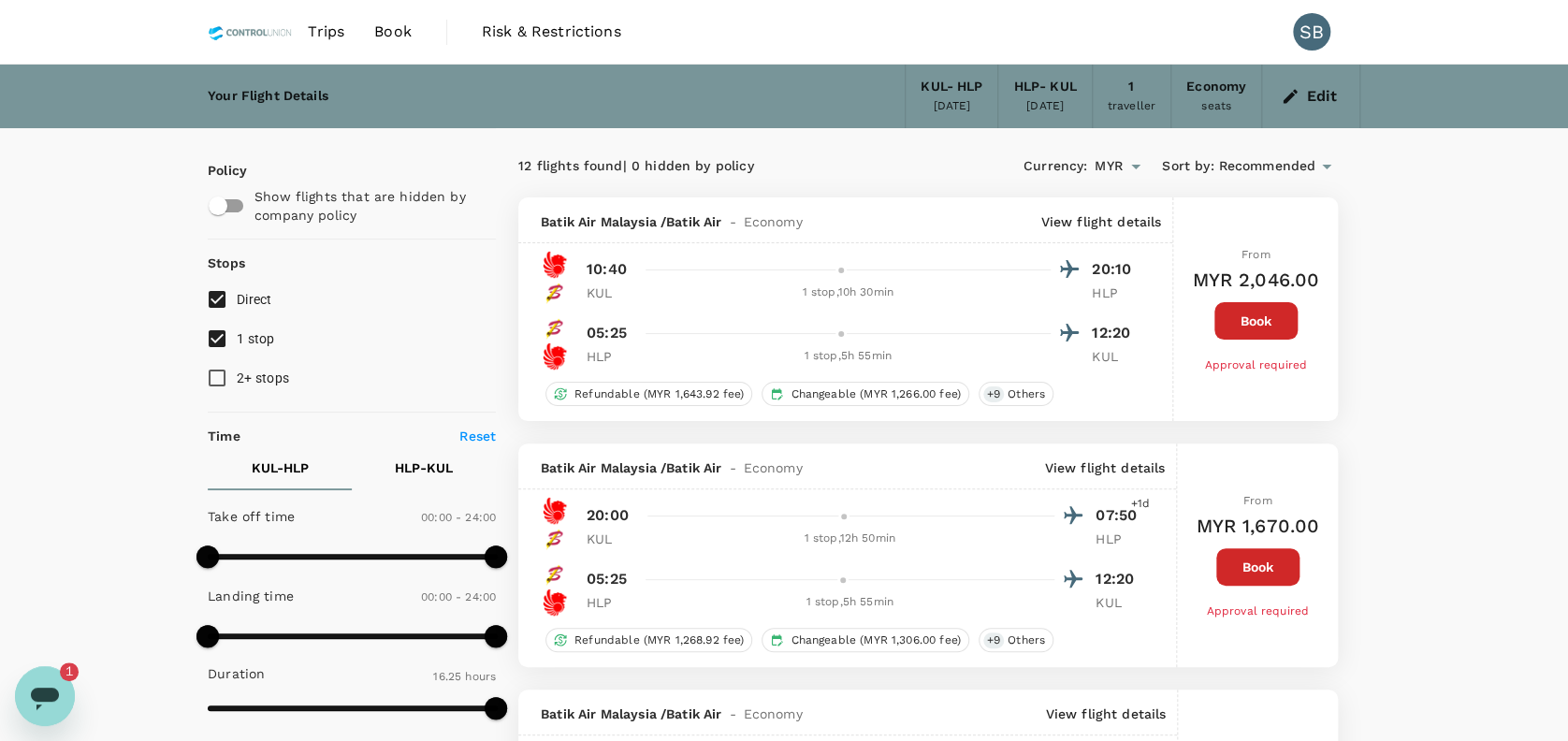 click 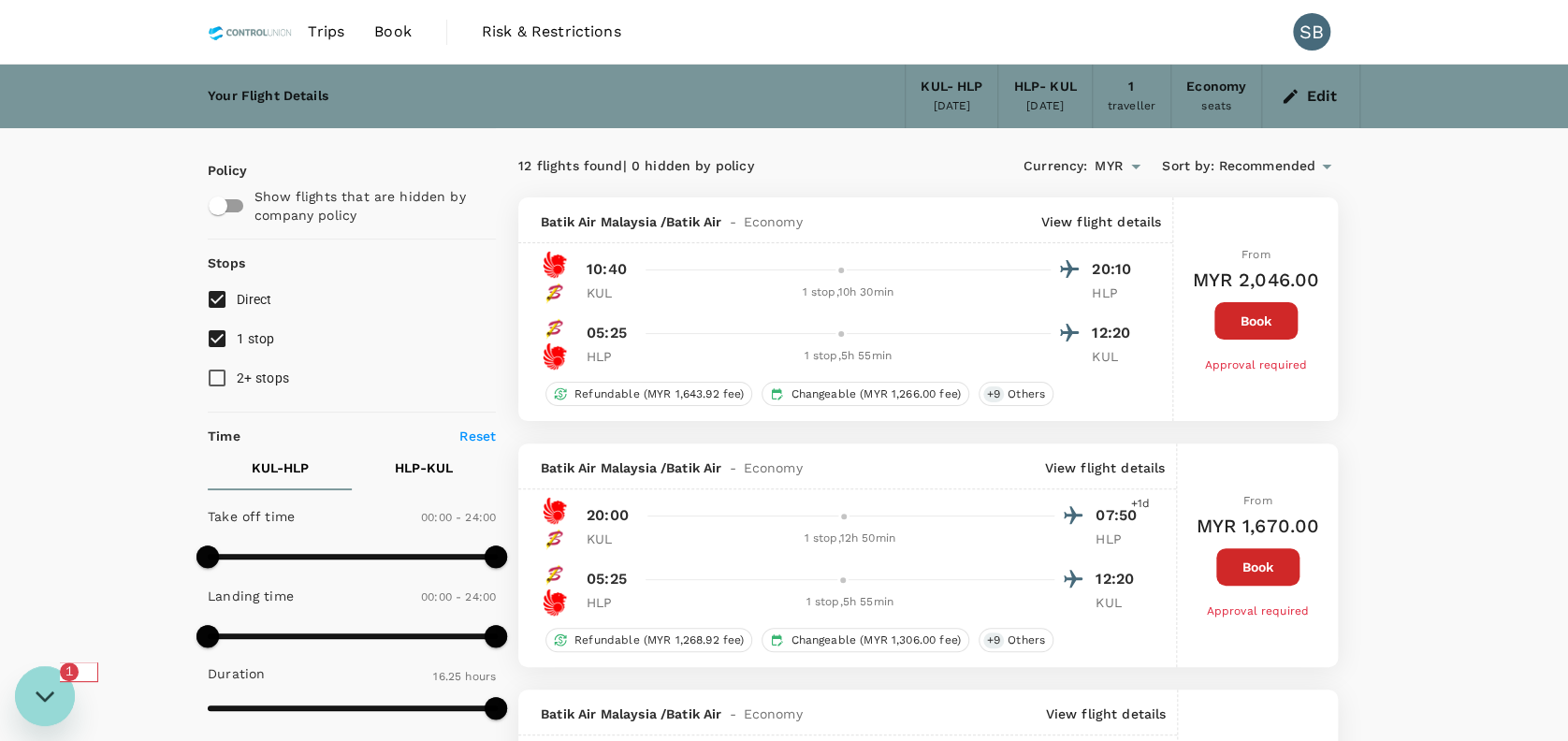 scroll, scrollTop: 0, scrollLeft: 0, axis: both 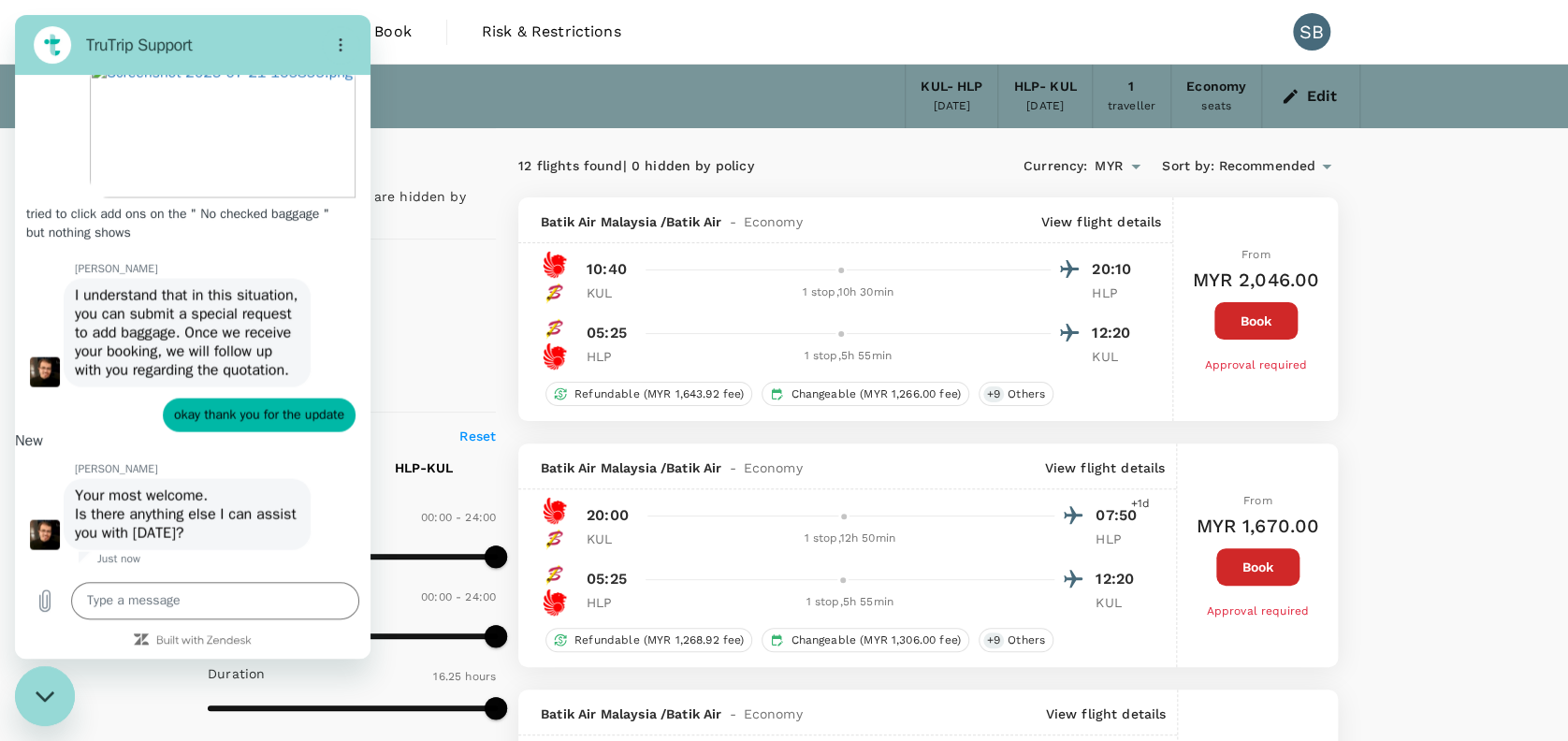 click at bounding box center (45, 696) 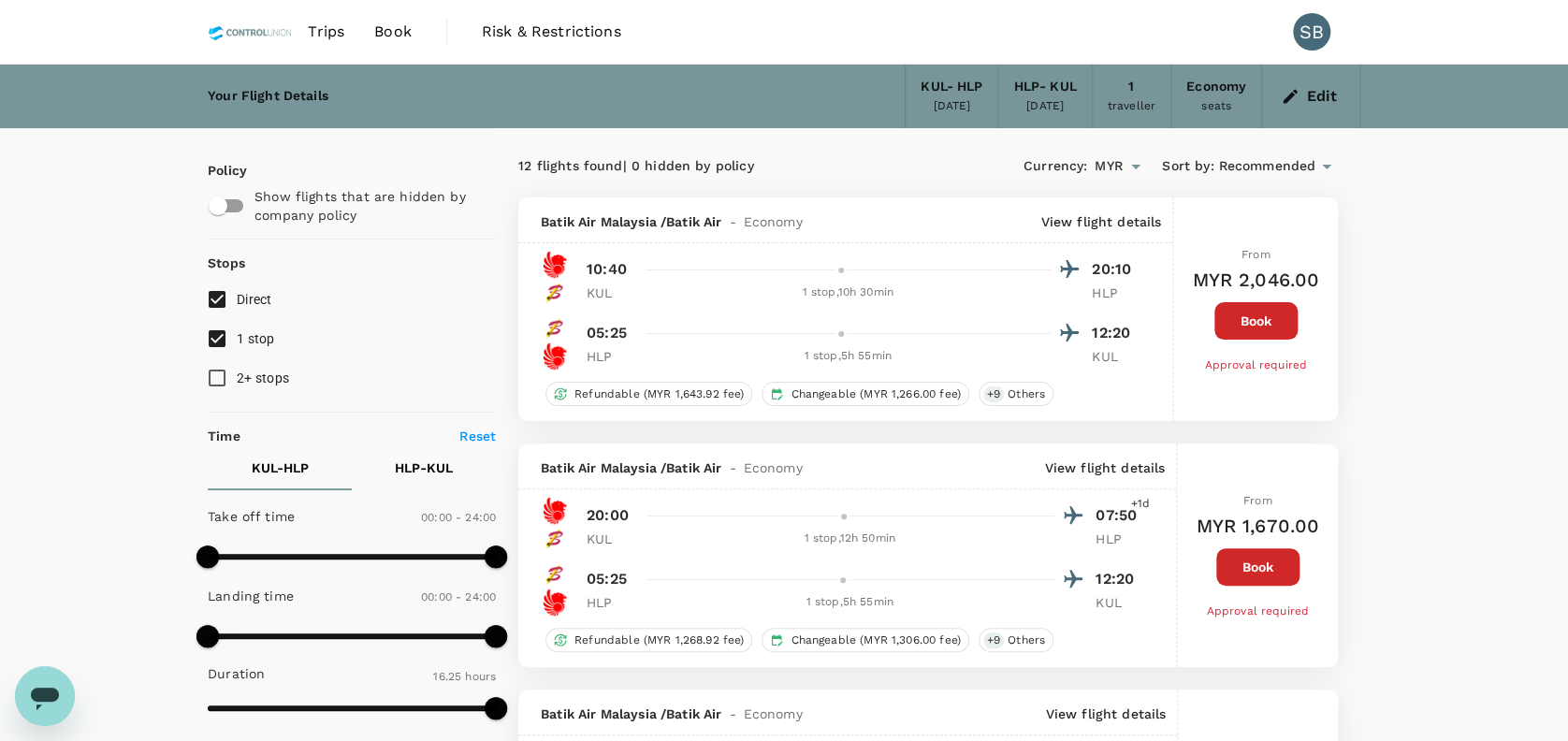 click at bounding box center (859, 333) 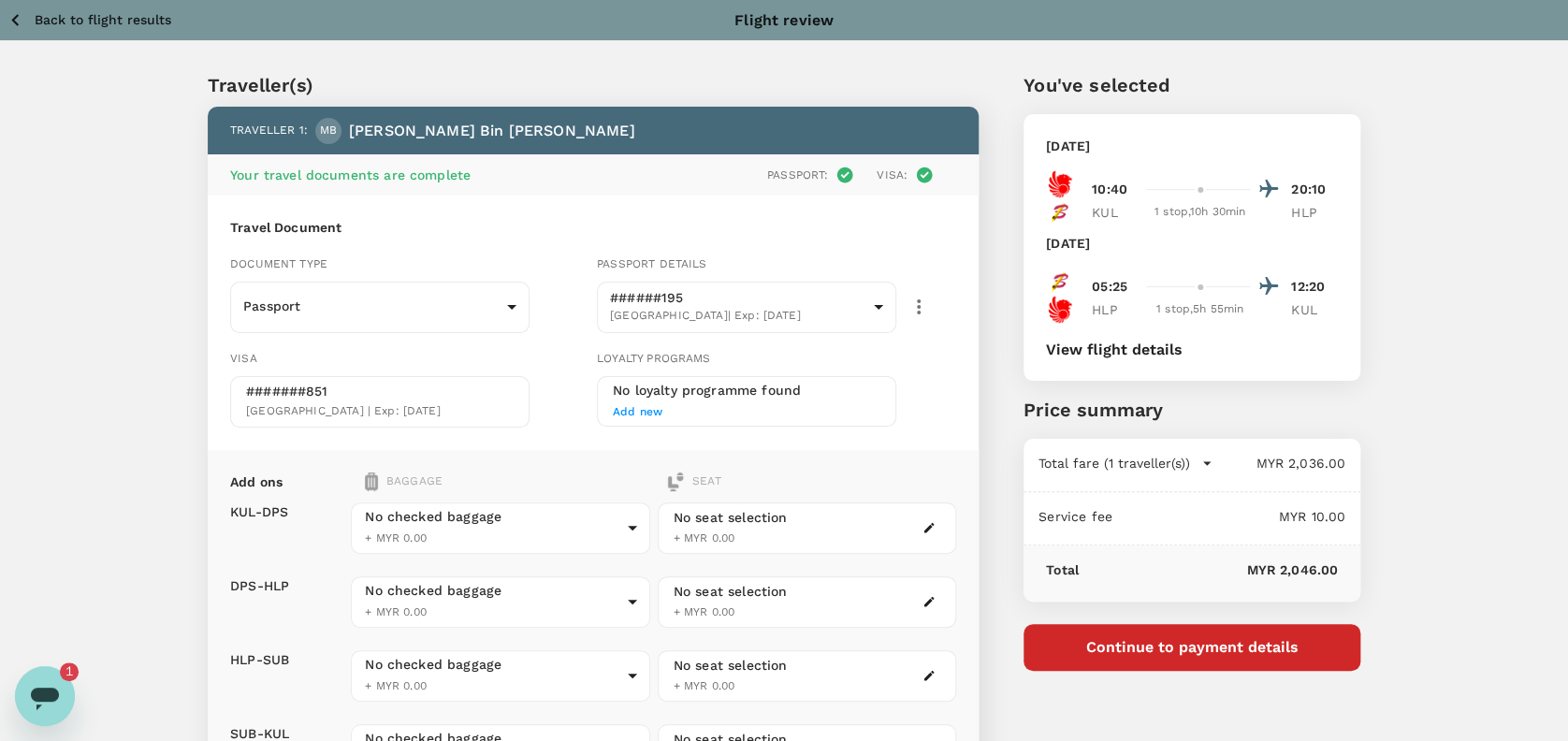 scroll, scrollTop: 0, scrollLeft: 0, axis: both 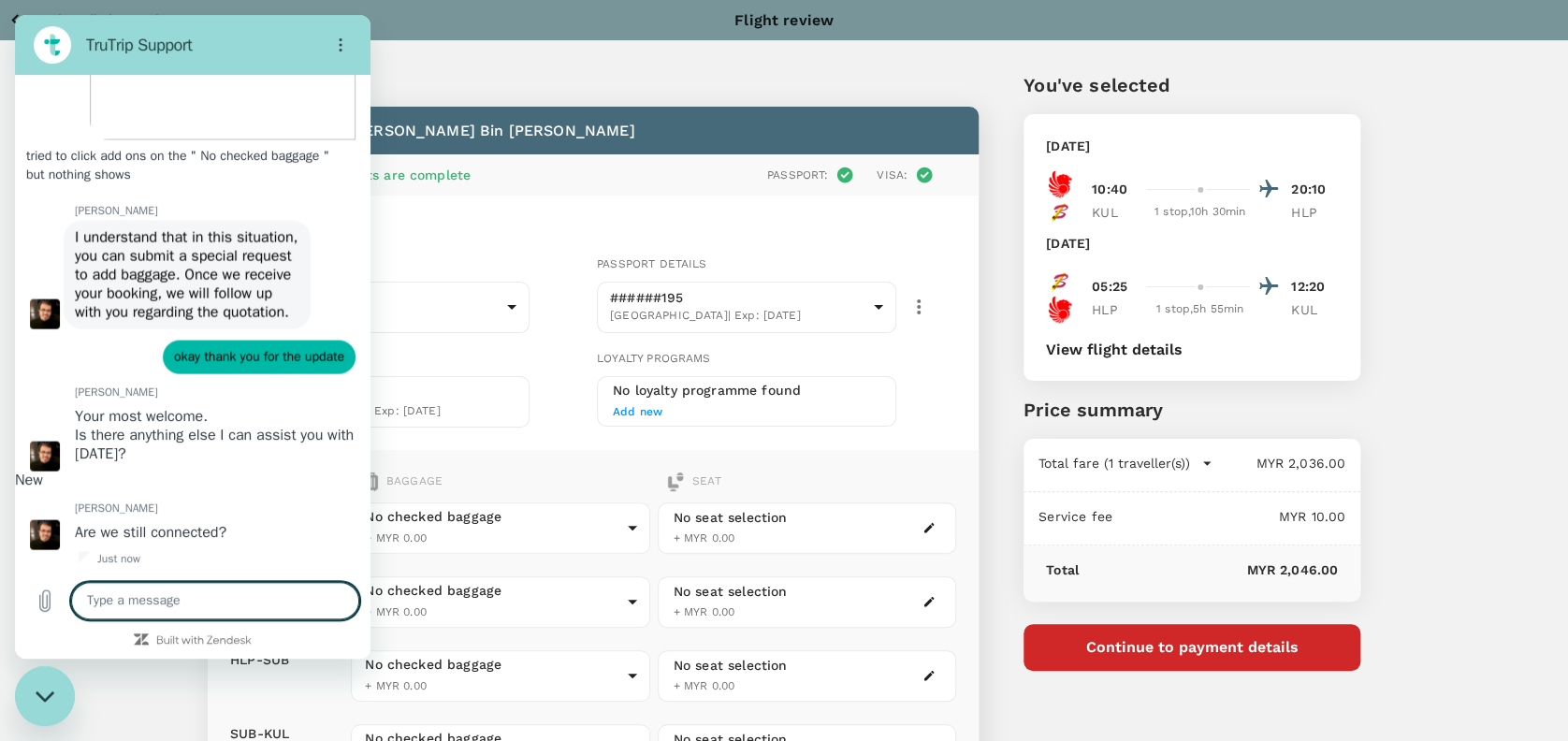 click at bounding box center (215, 601) 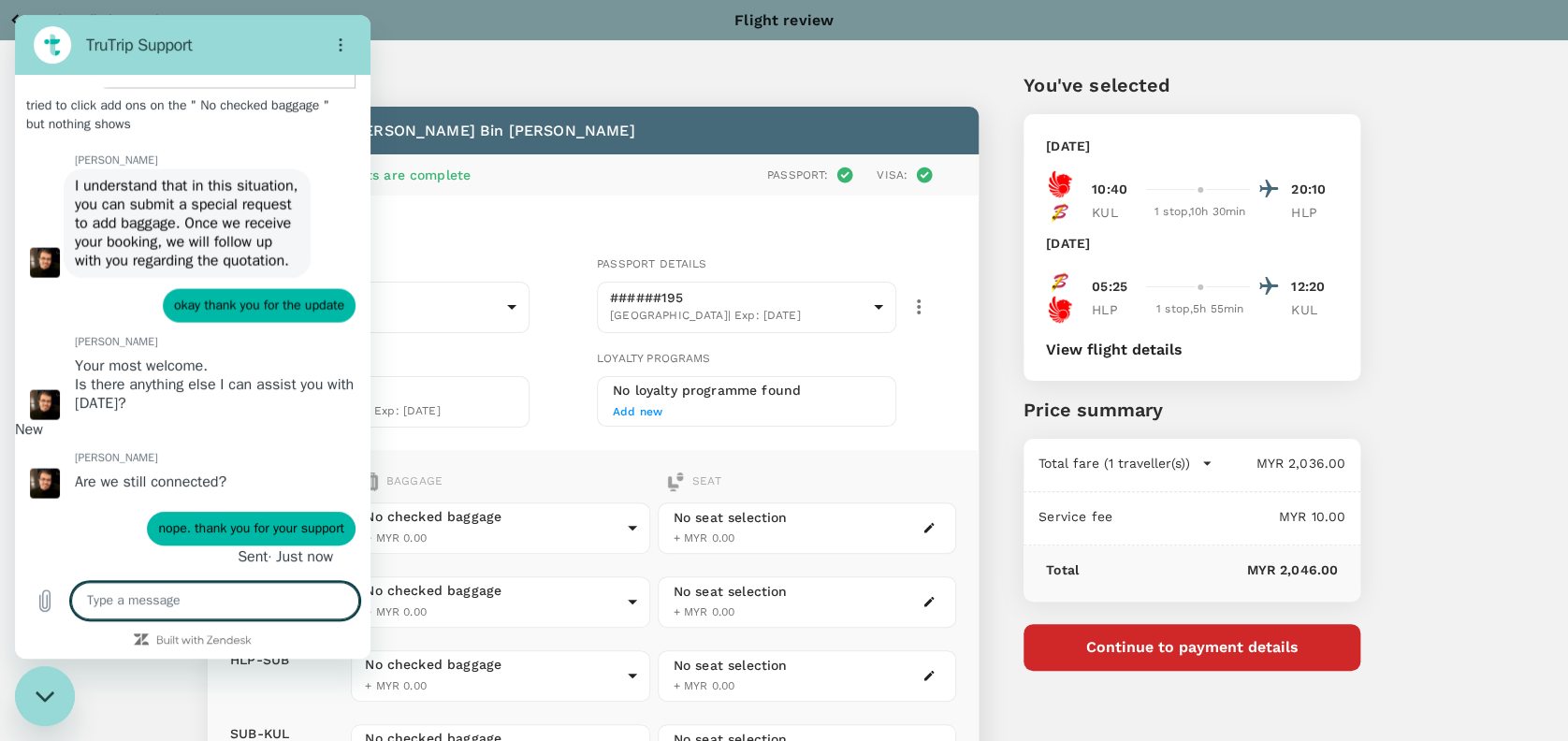 scroll, scrollTop: 1921, scrollLeft: 0, axis: vertical 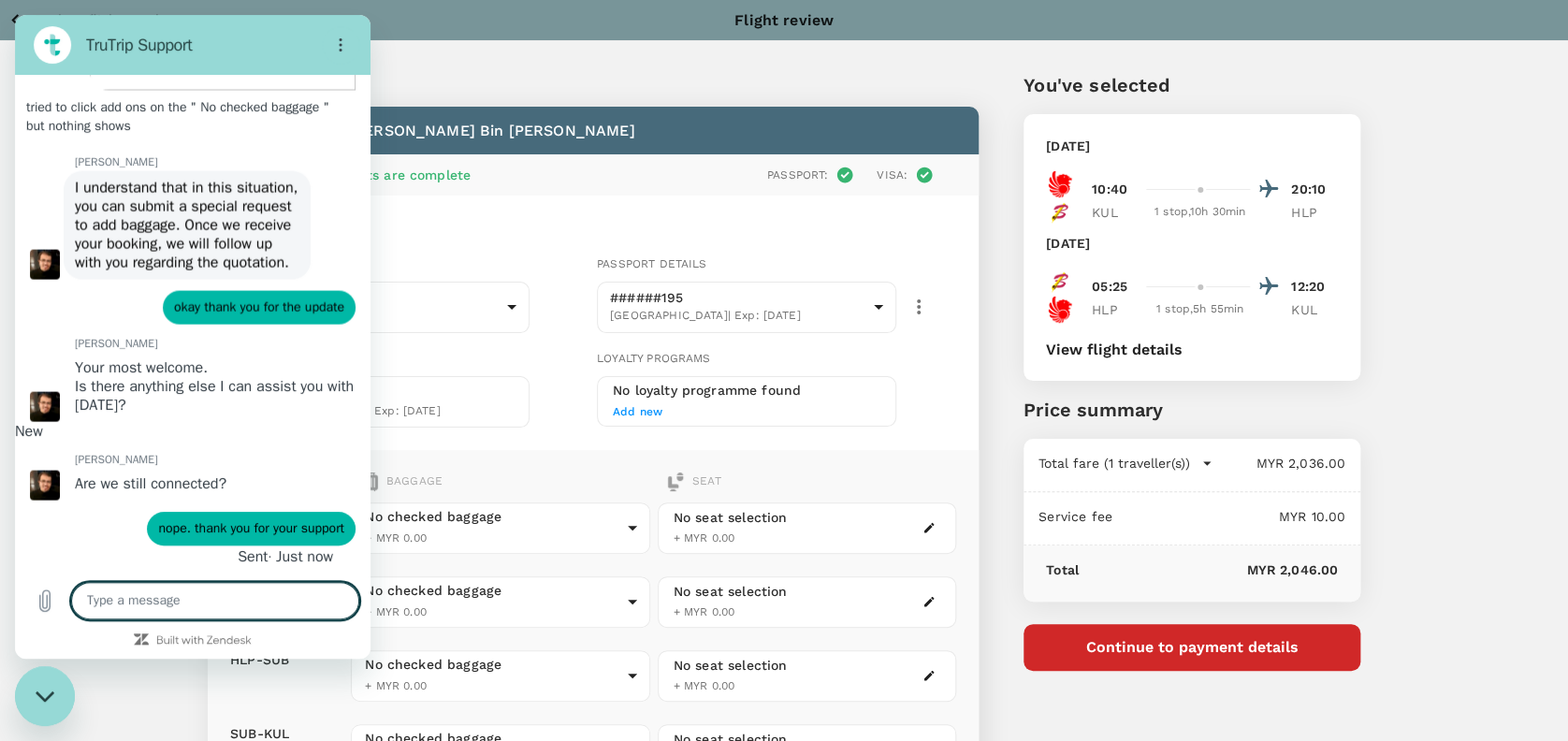 click at bounding box center [45, 696] 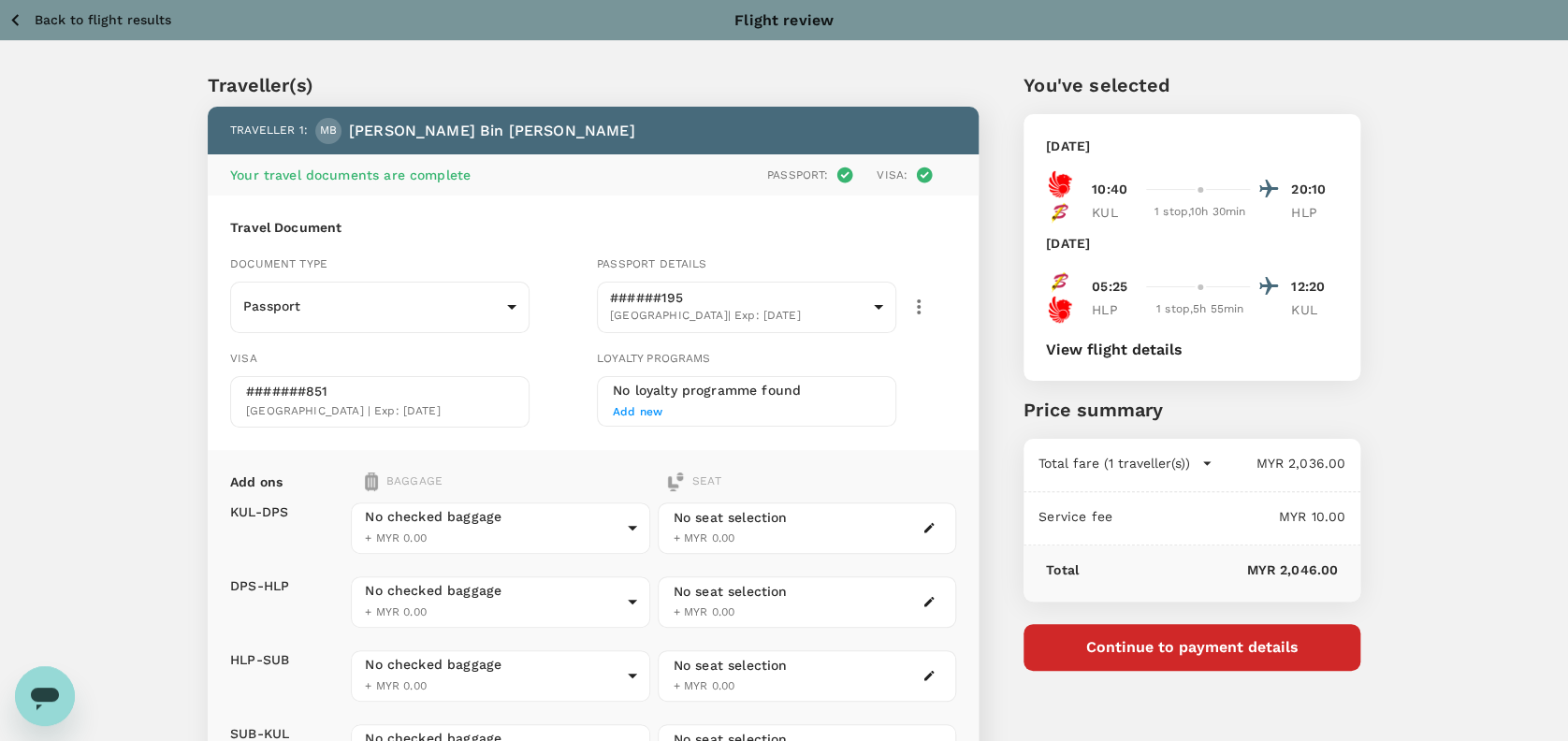 scroll, scrollTop: 1923, scrollLeft: 0, axis: vertical 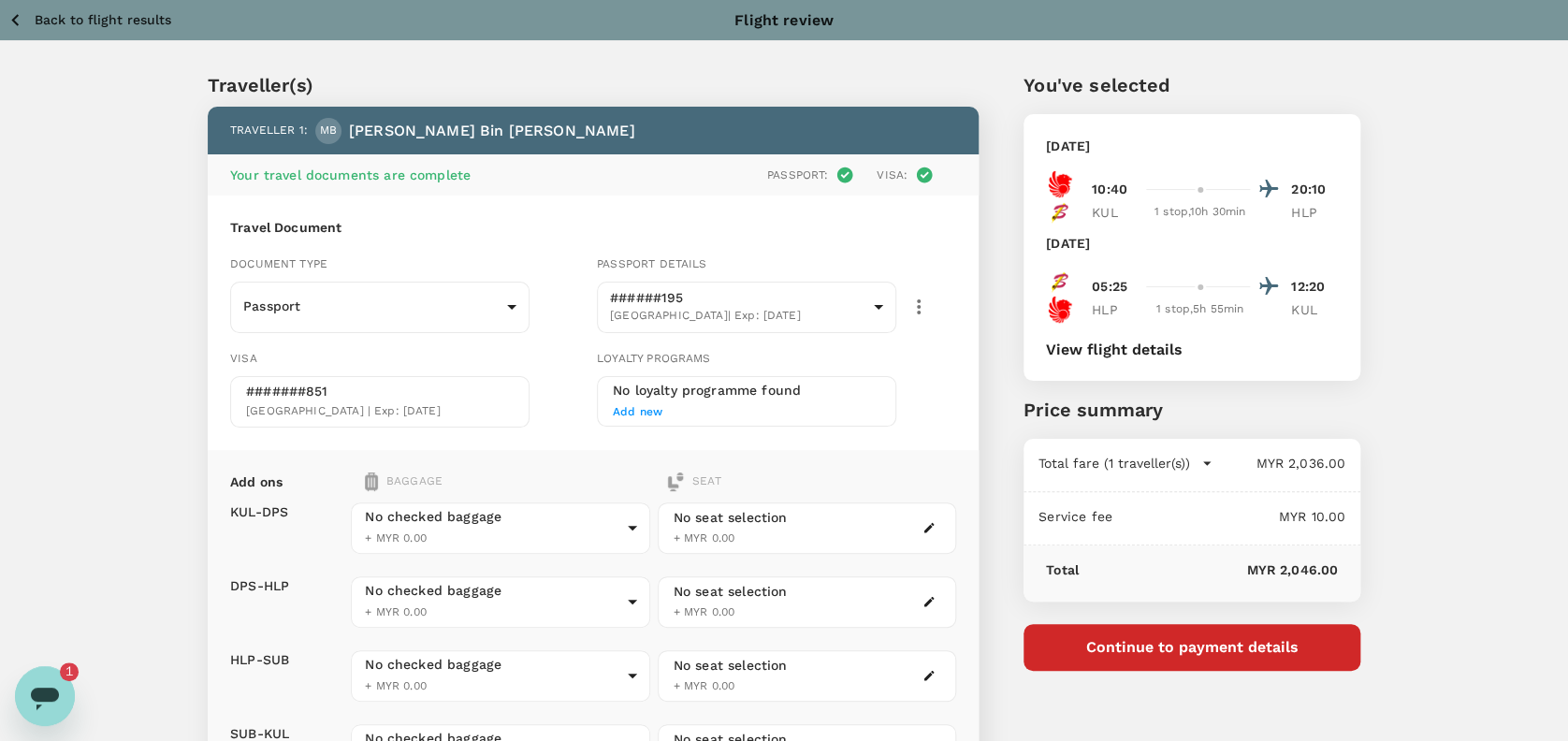 click 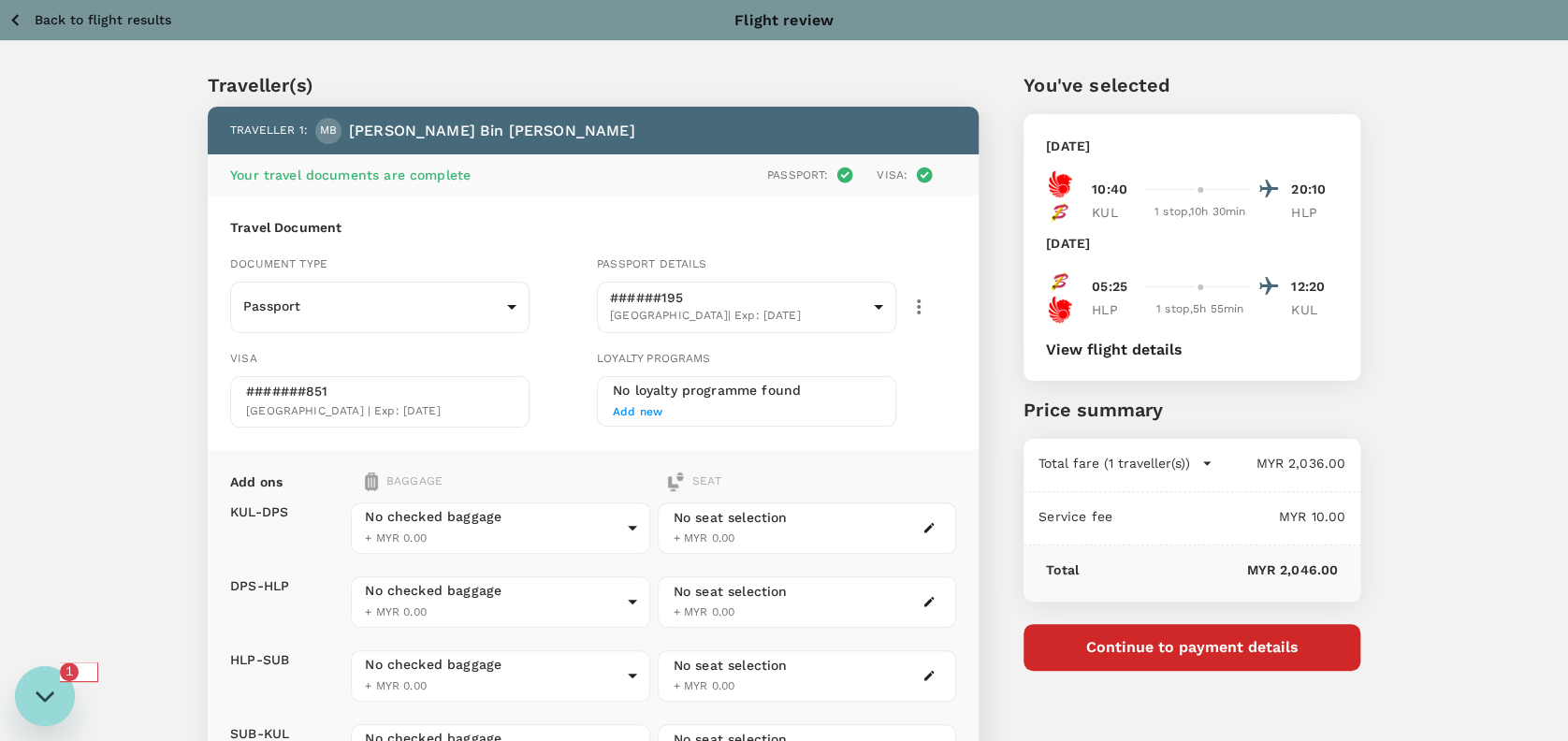 scroll, scrollTop: 0, scrollLeft: 0, axis: both 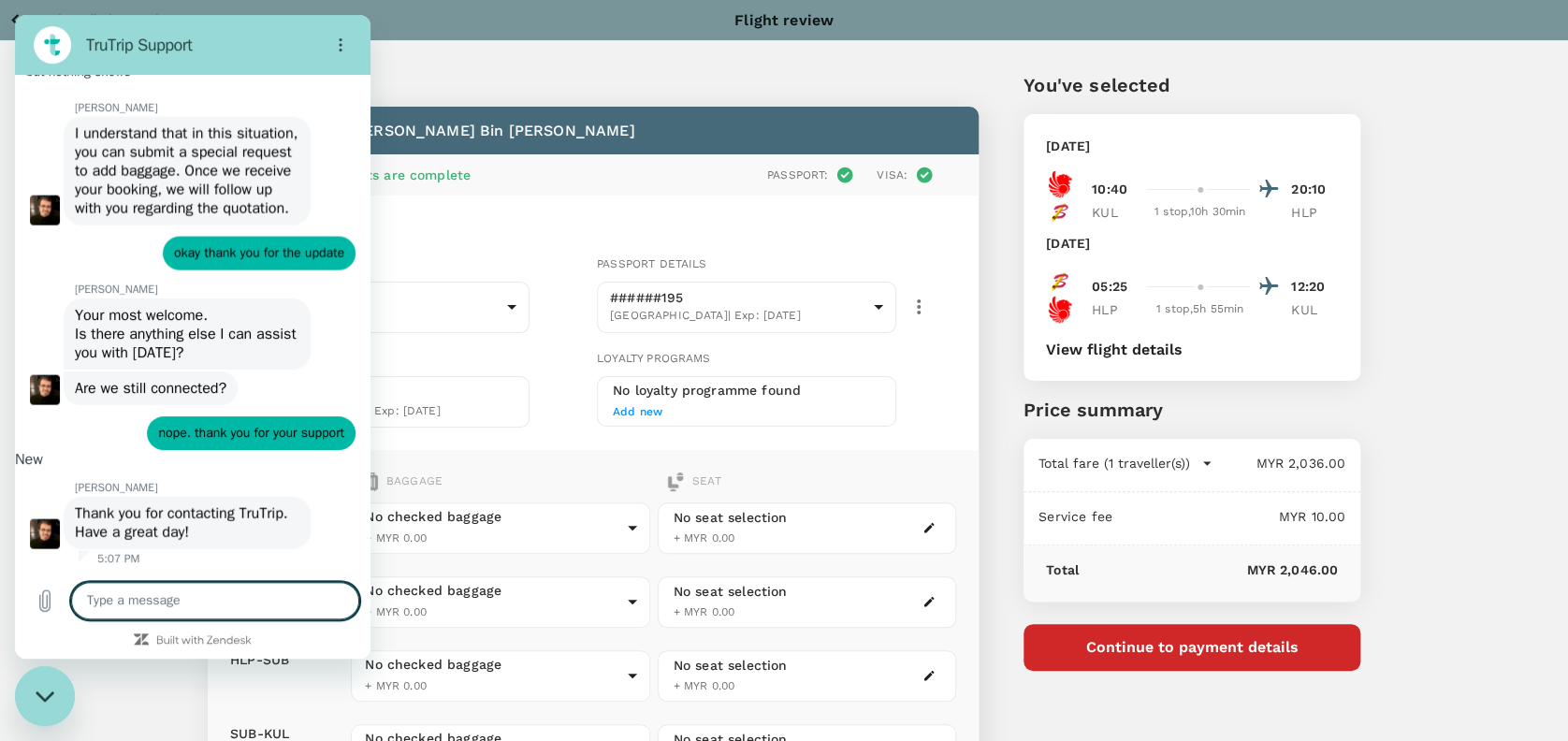click at bounding box center (45, 696) 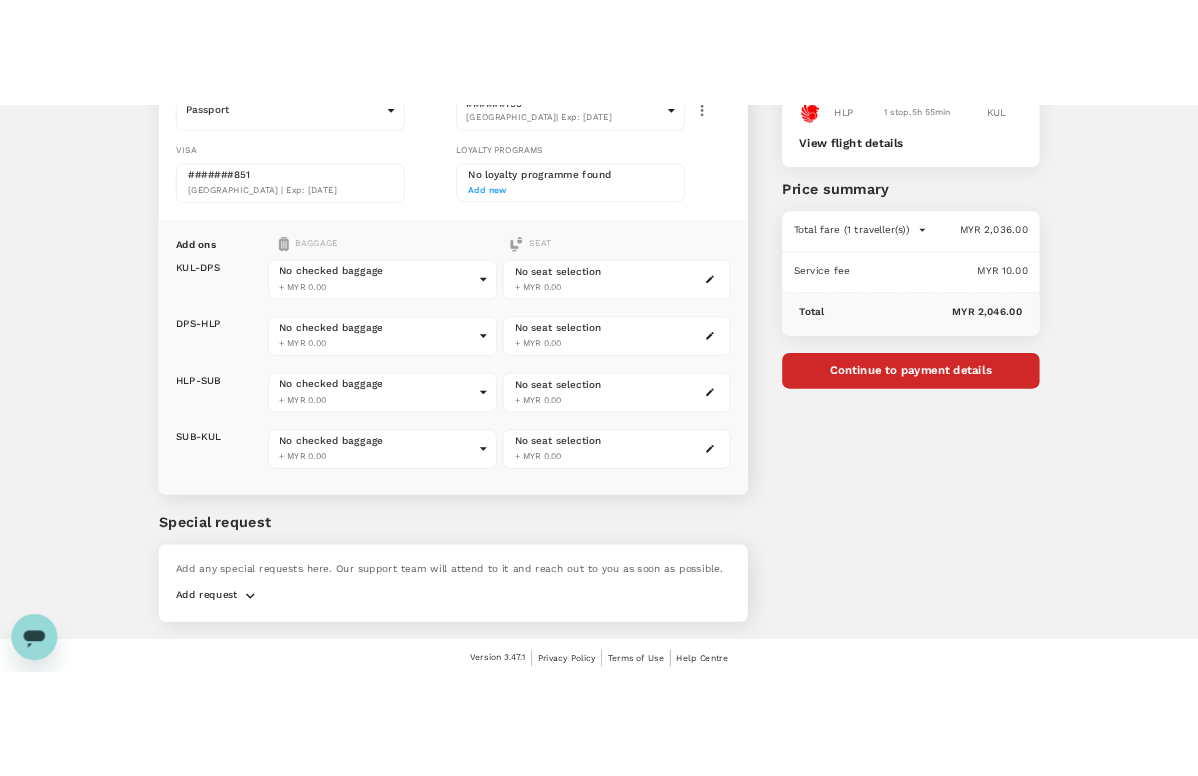 scroll, scrollTop: 322, scrollLeft: 0, axis: vertical 